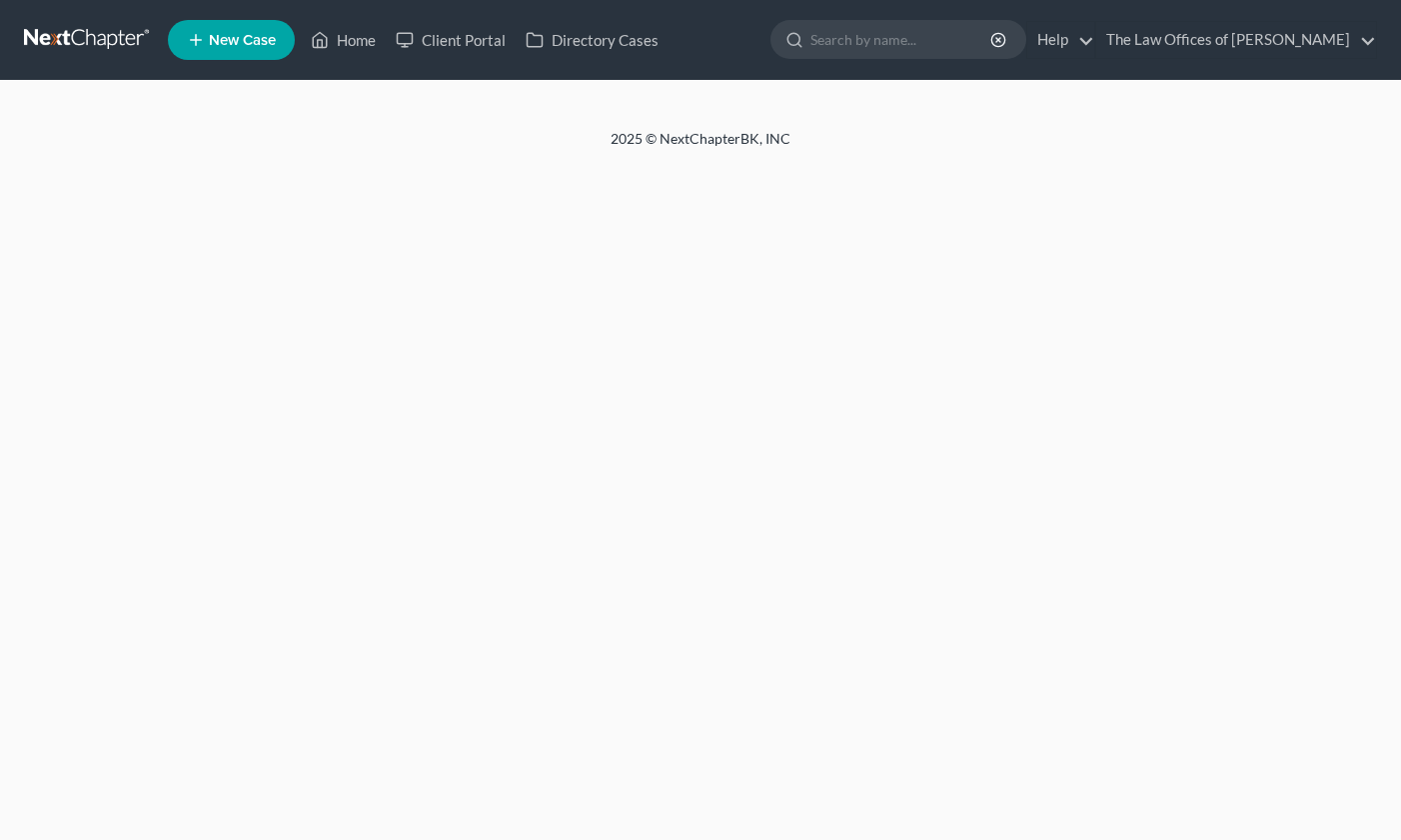 scroll, scrollTop: 0, scrollLeft: 0, axis: both 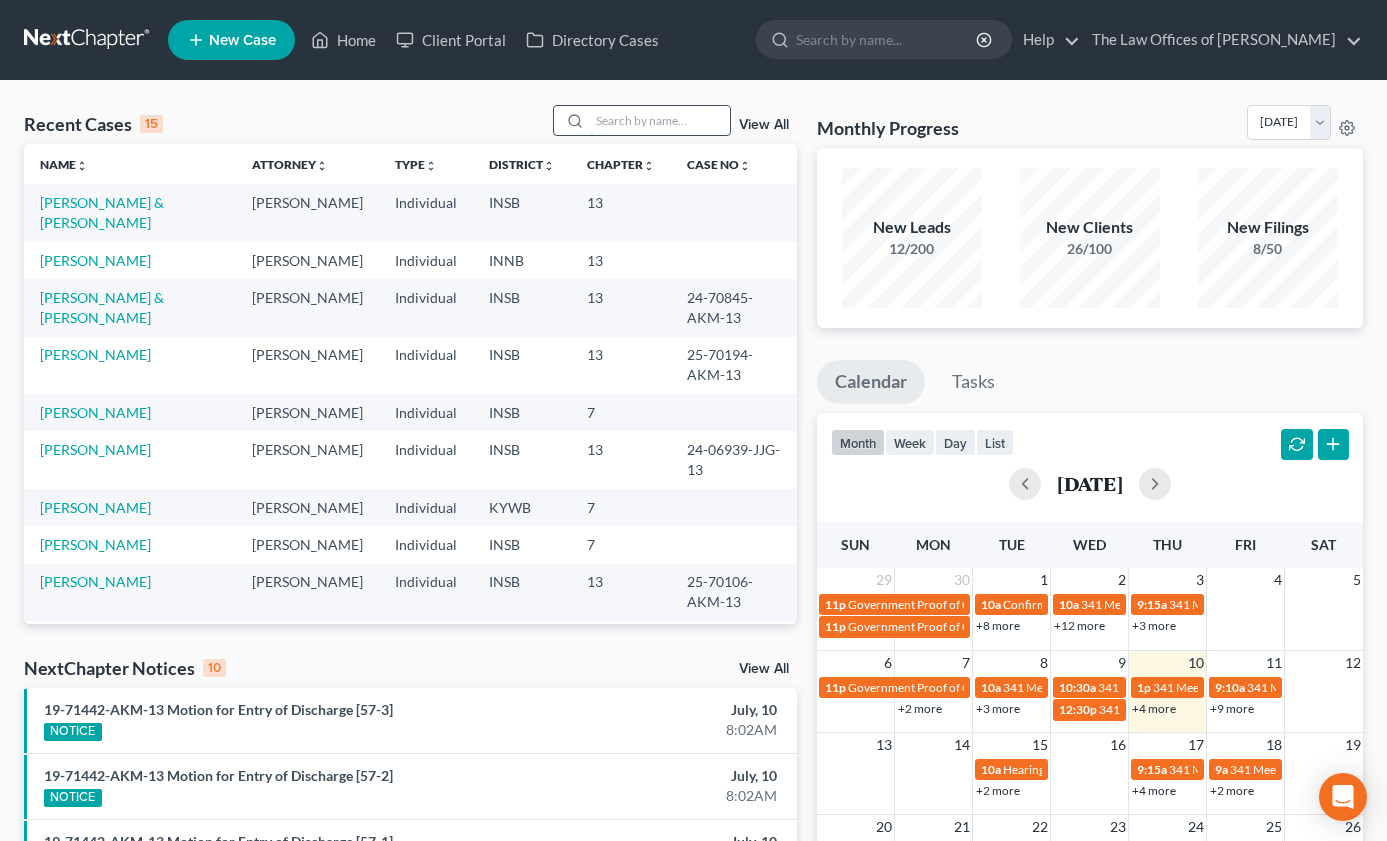 click at bounding box center [660, 120] 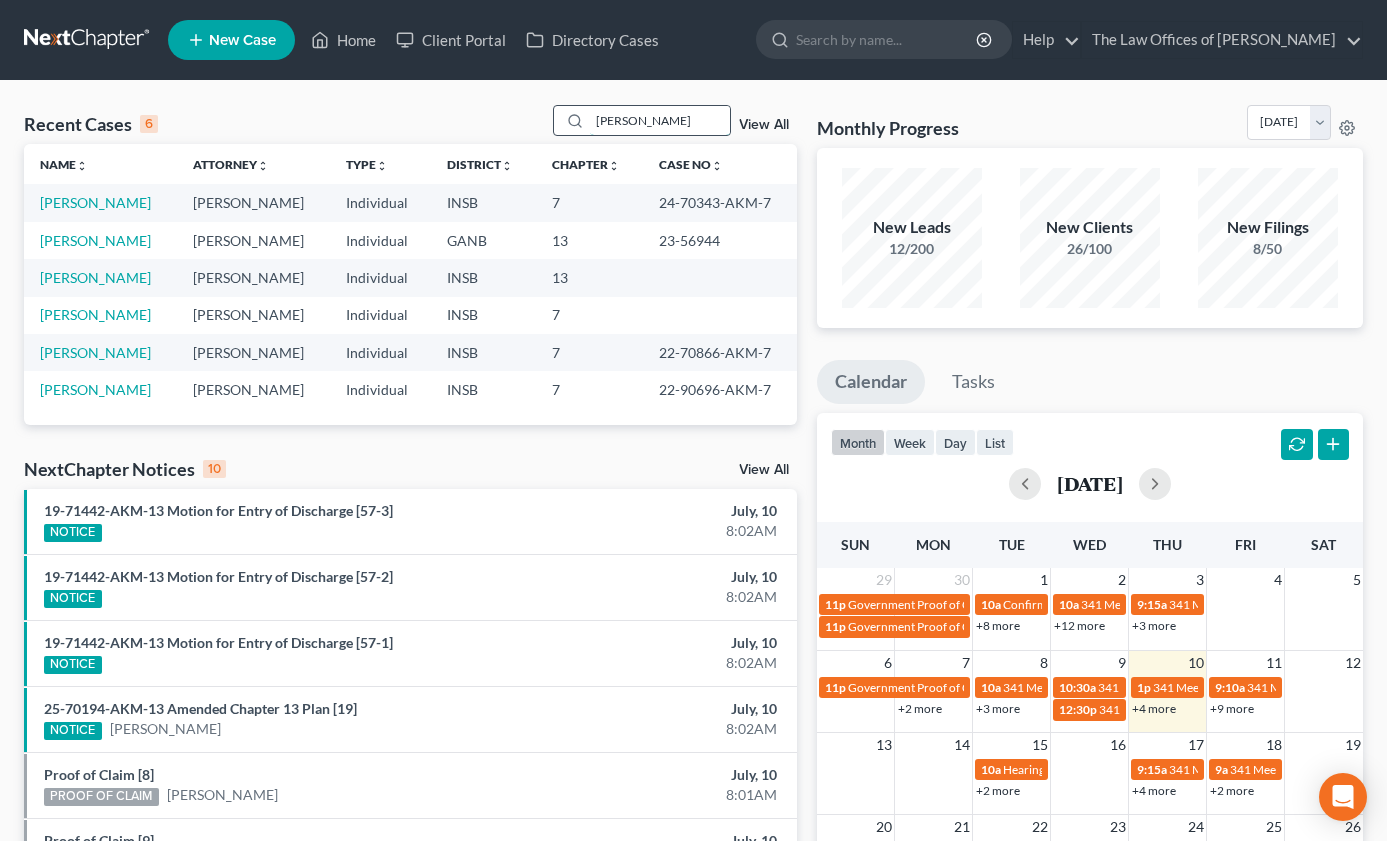 drag, startPoint x: 650, startPoint y: 117, endPoint x: 611, endPoint y: 115, distance: 39.051247 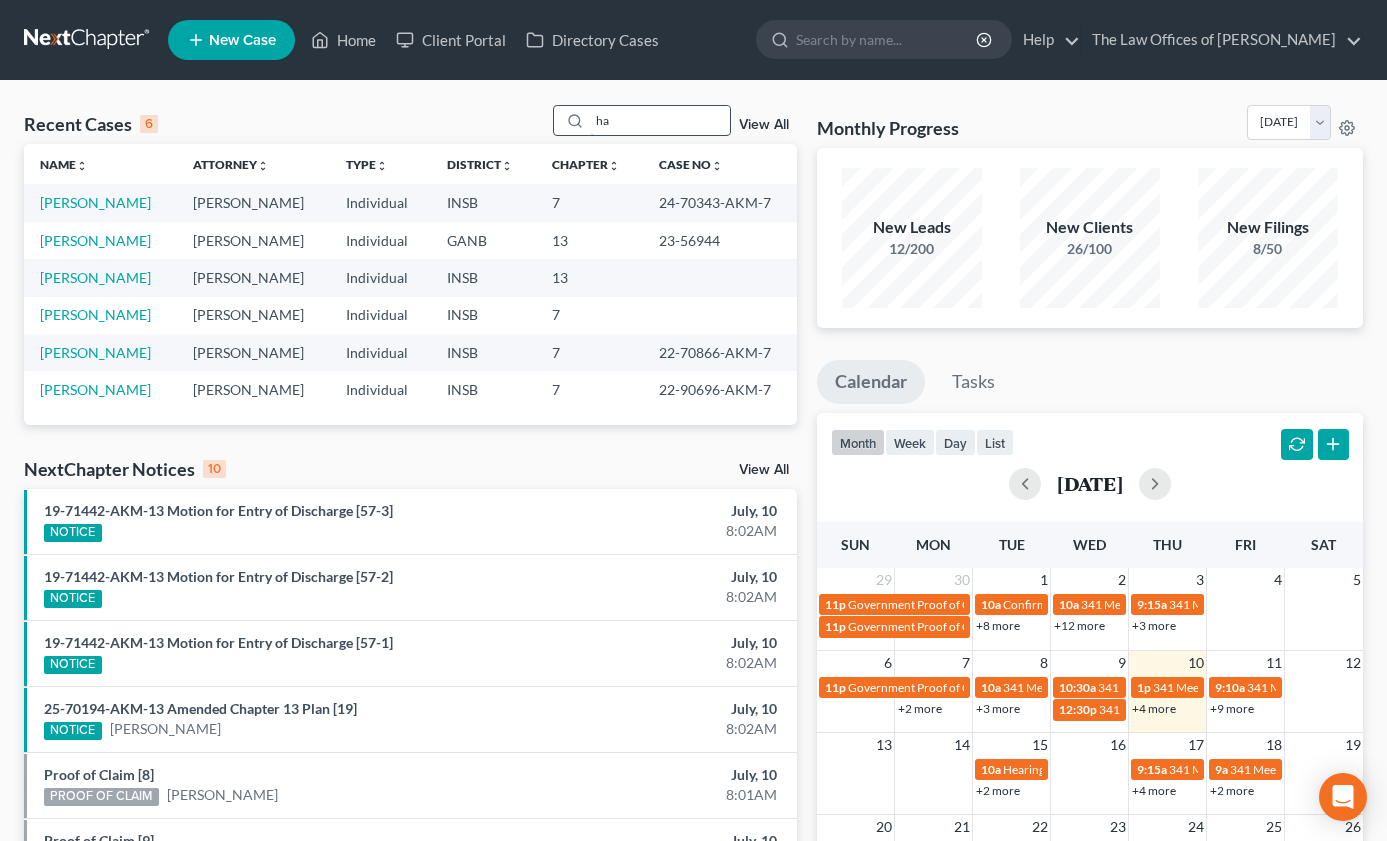 type on "h" 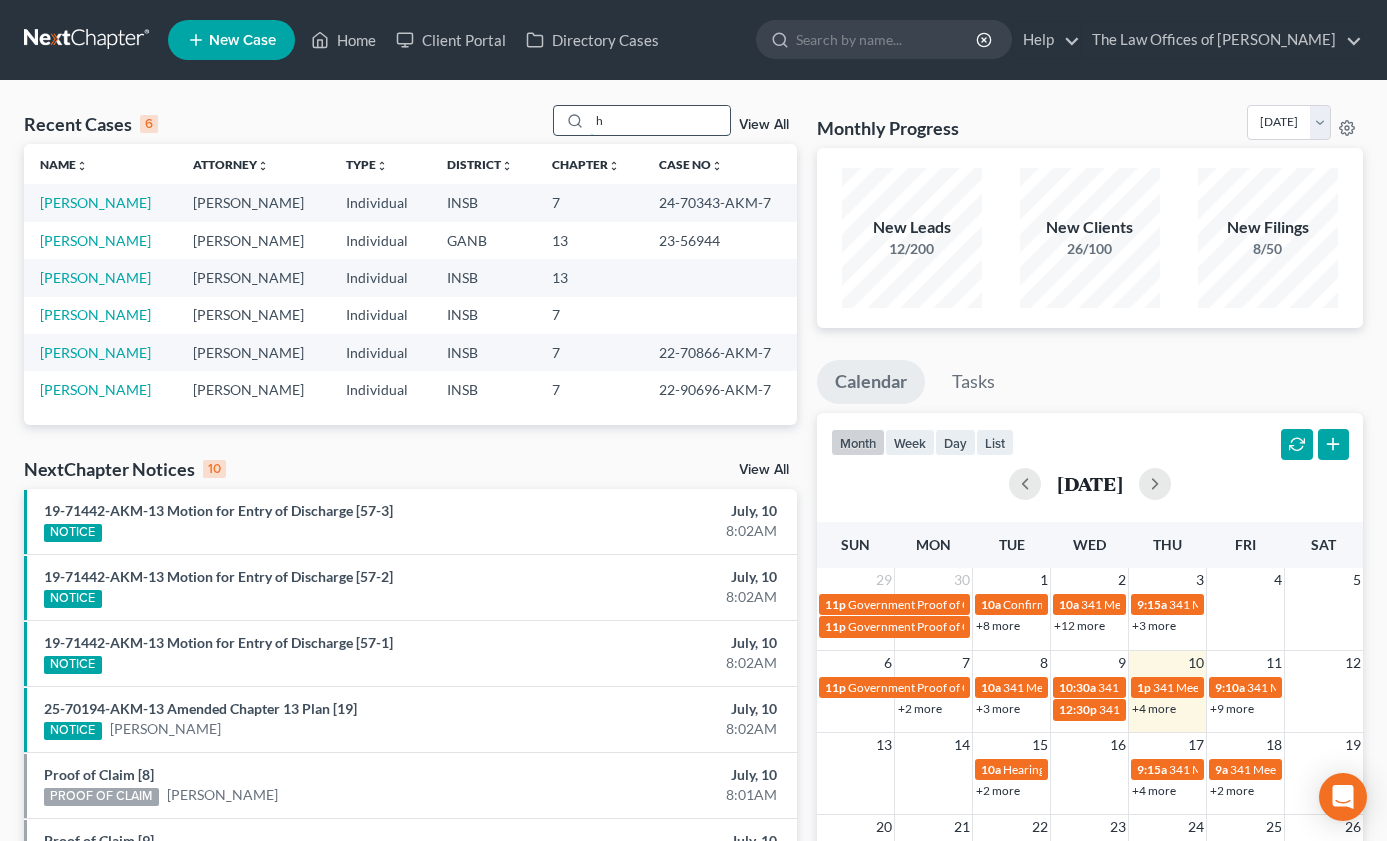 type 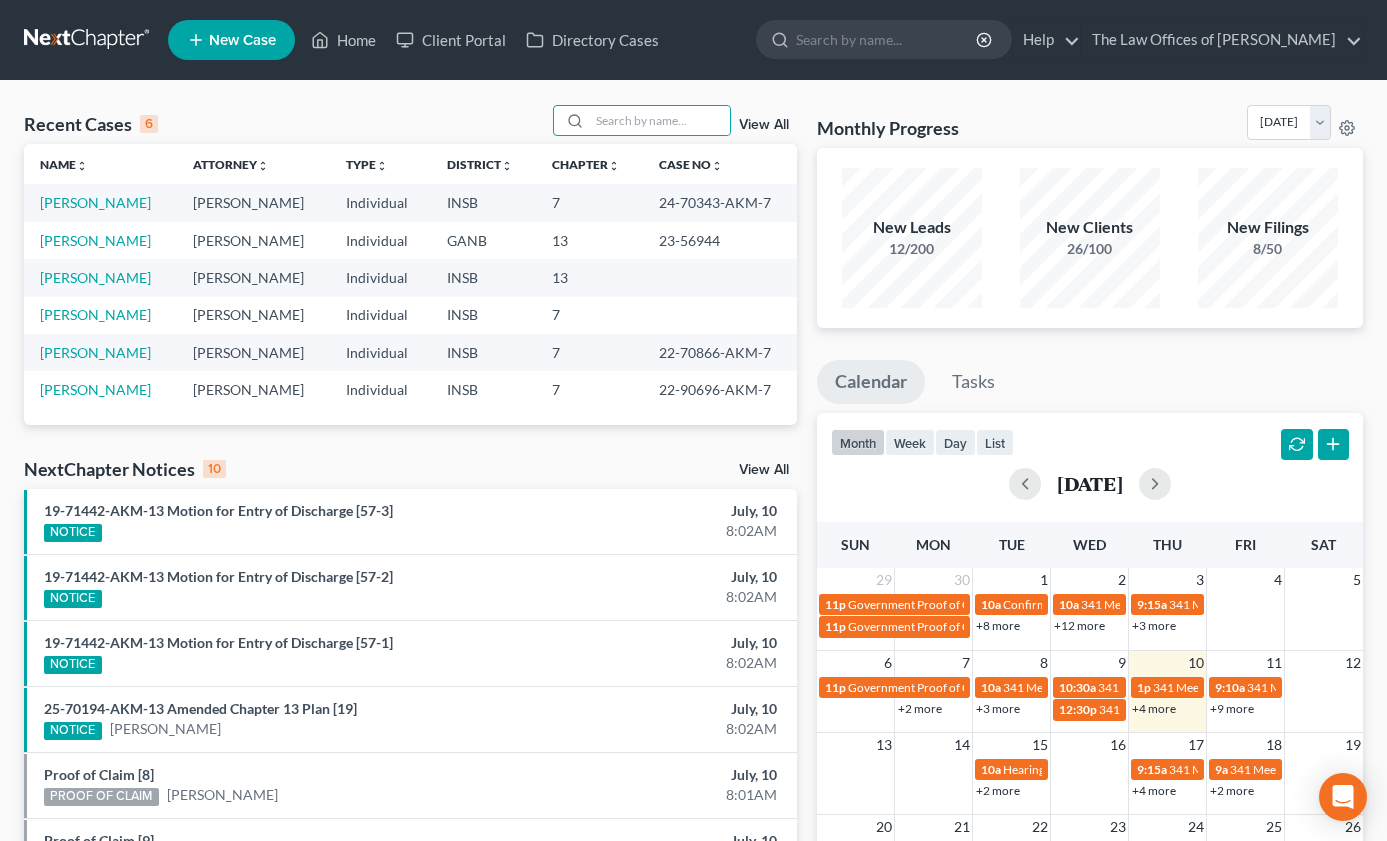 click on "New Case" at bounding box center (242, 40) 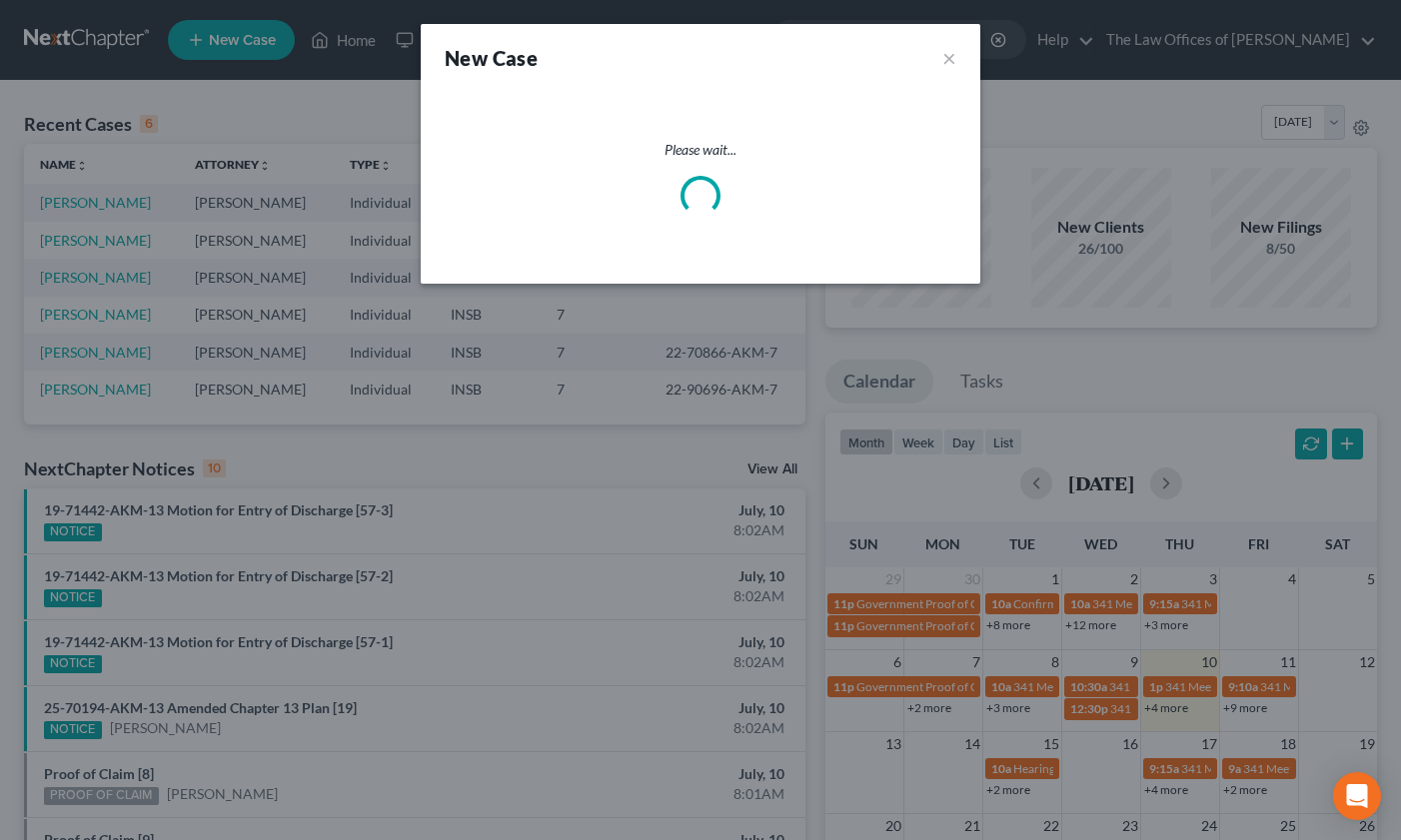 select on "28" 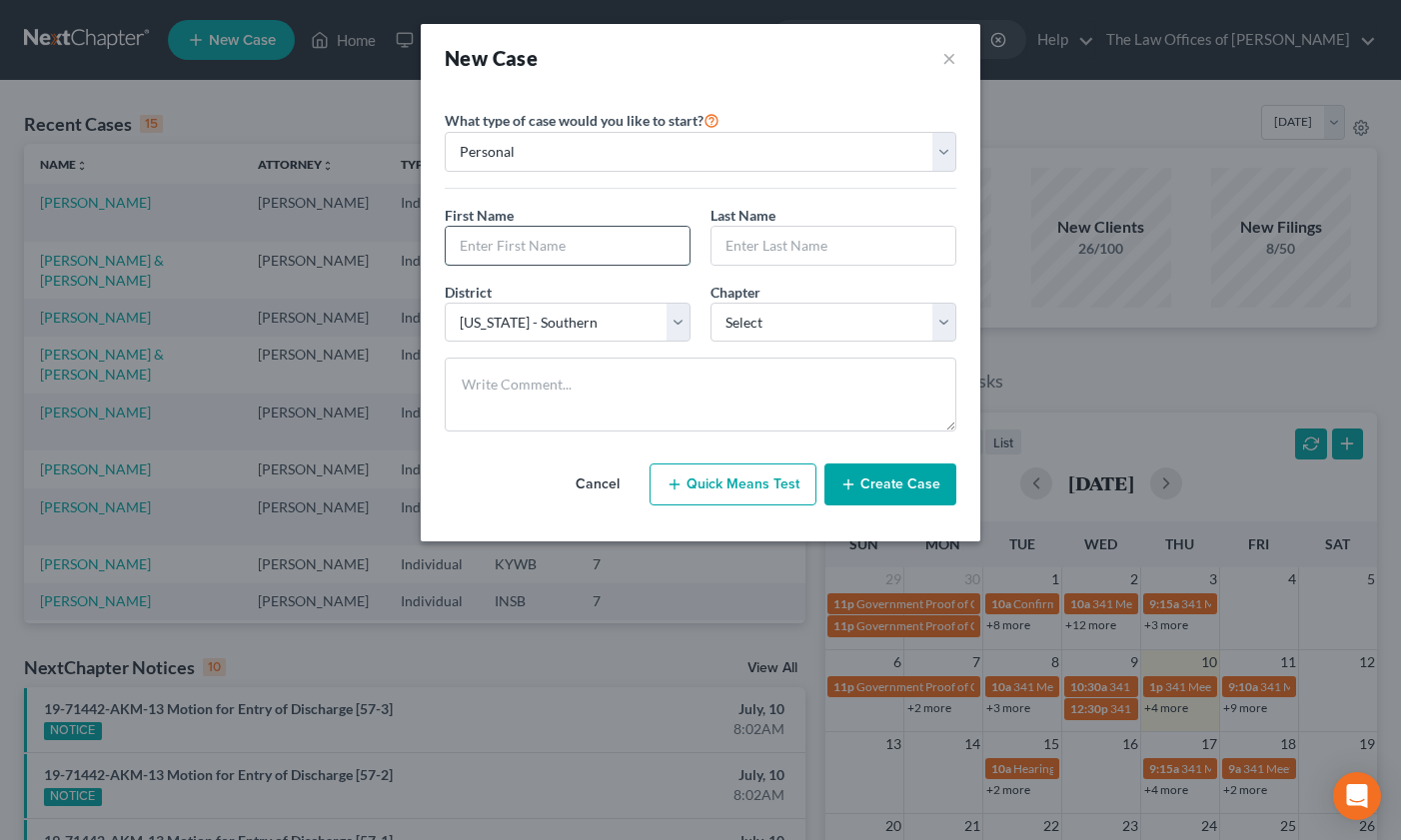 click at bounding box center (568, 246) 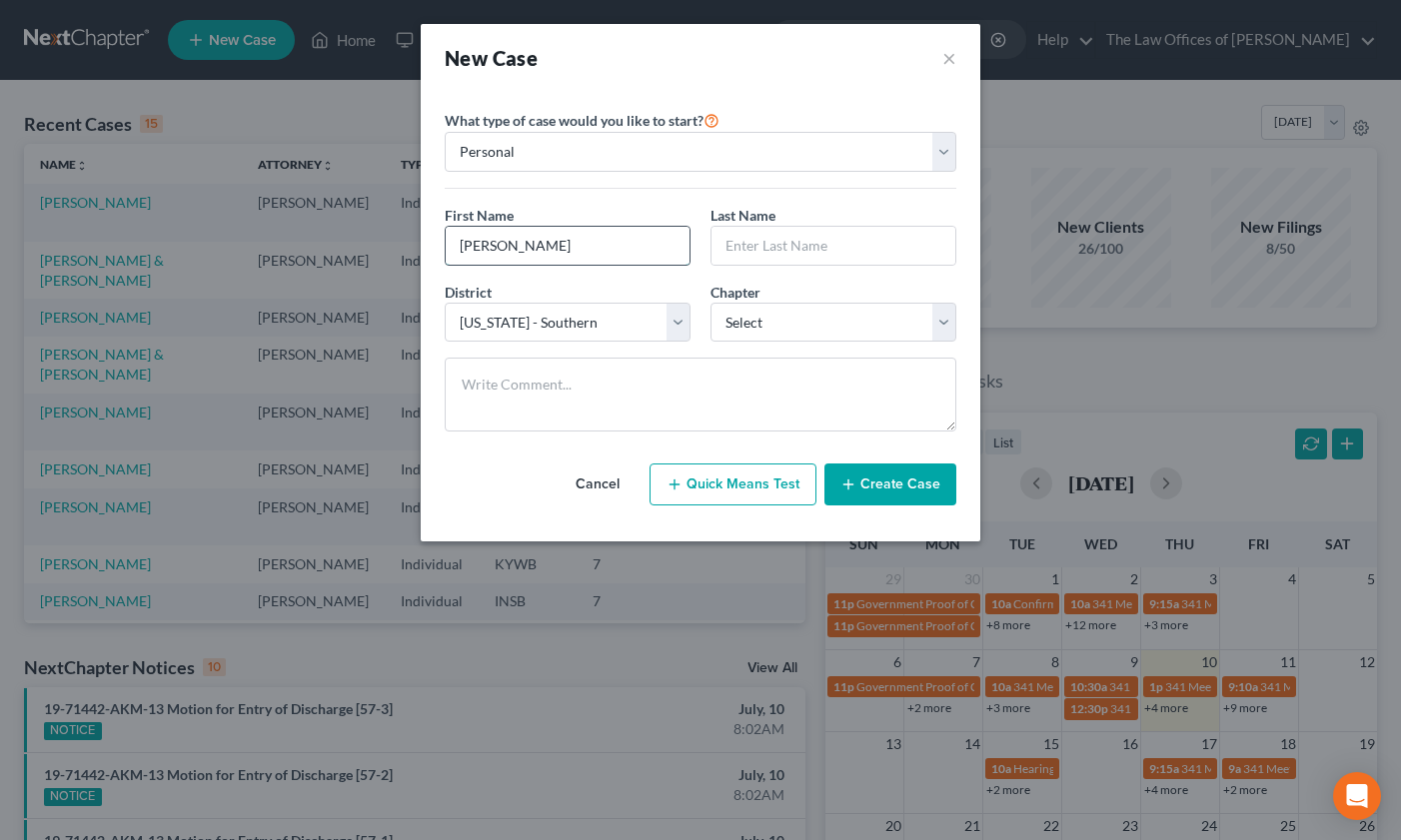 type on "[PERSON_NAME]" 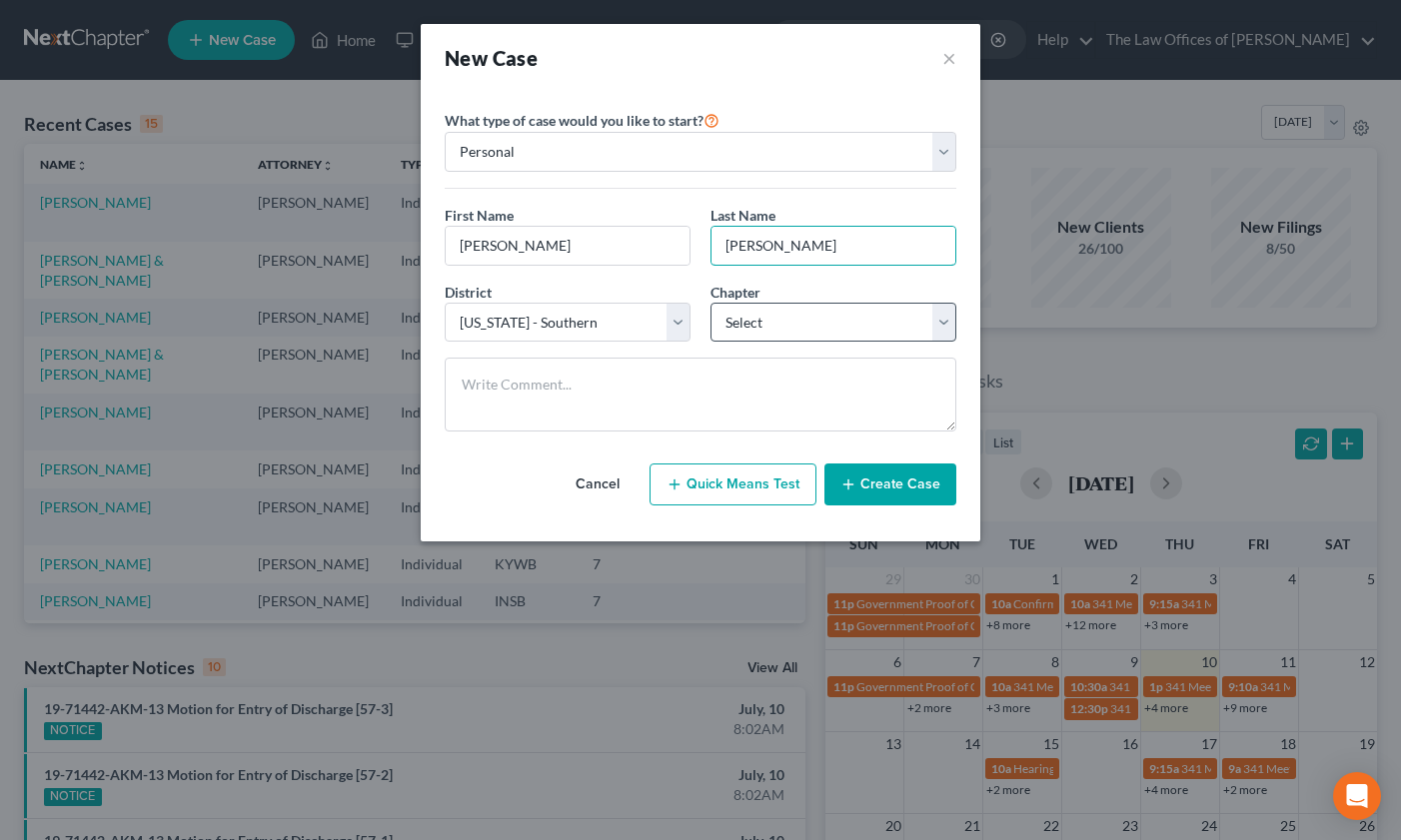 type on "[PERSON_NAME]" 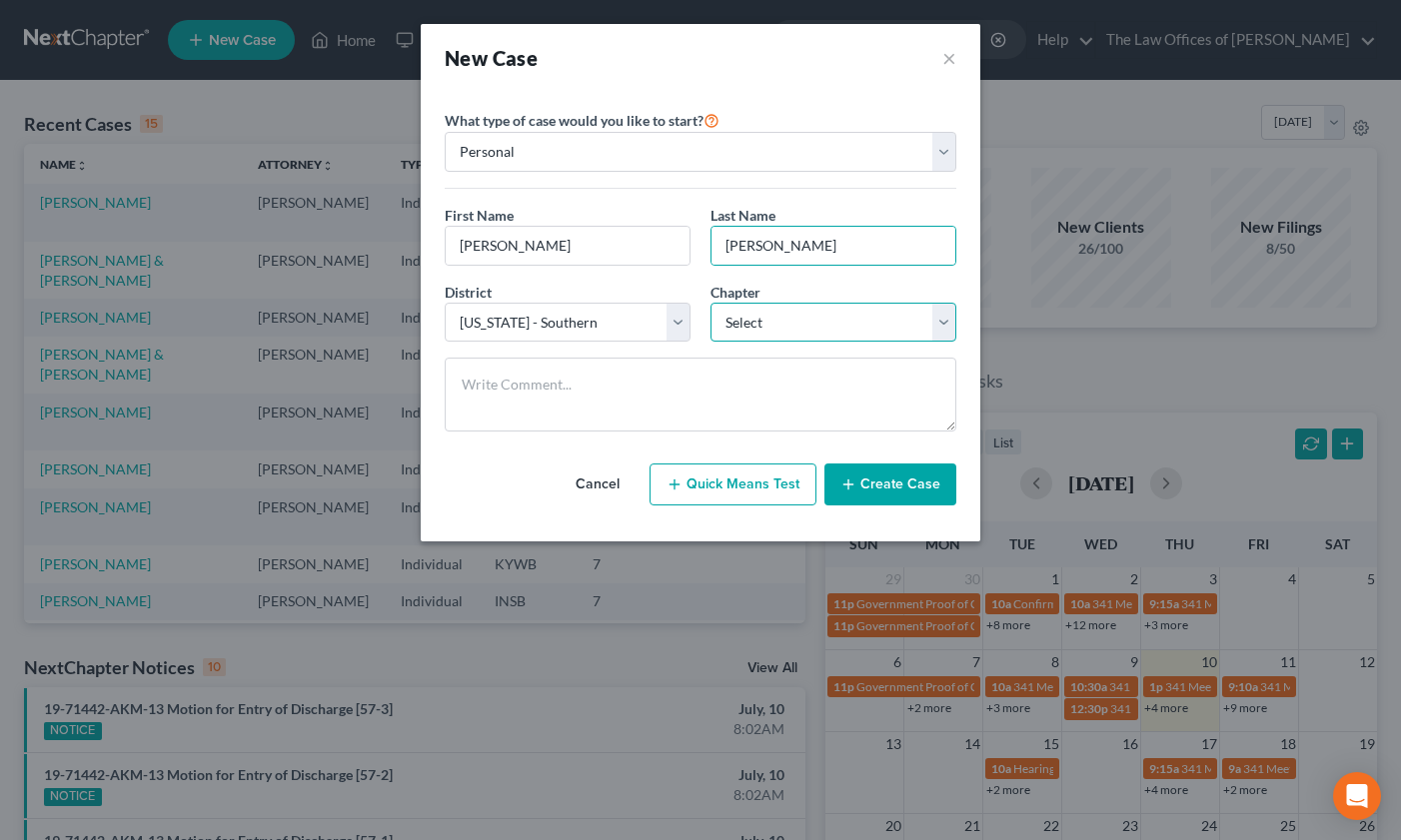 click on "Select 7 11 12 13" at bounding box center (833, 323) 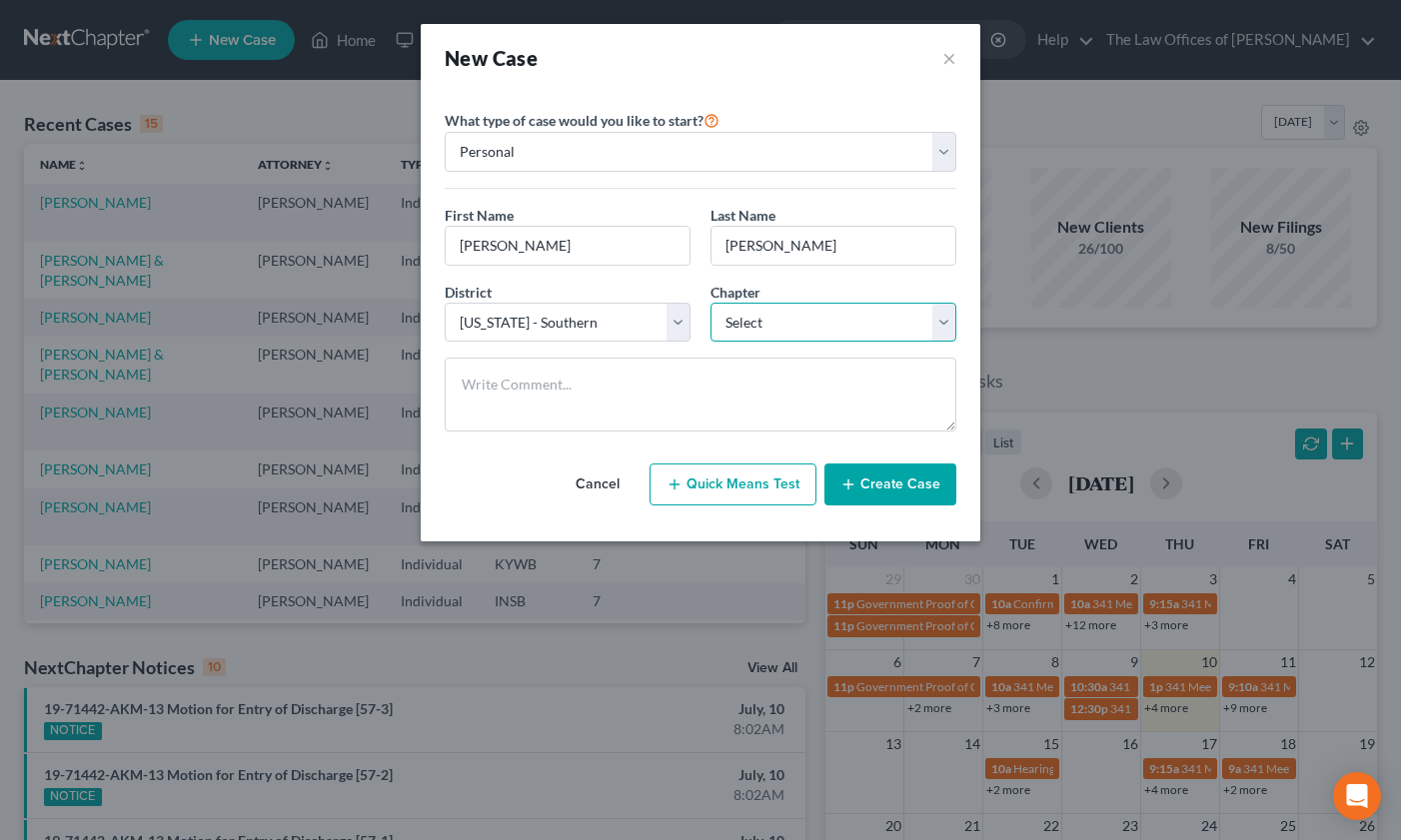 select on "0" 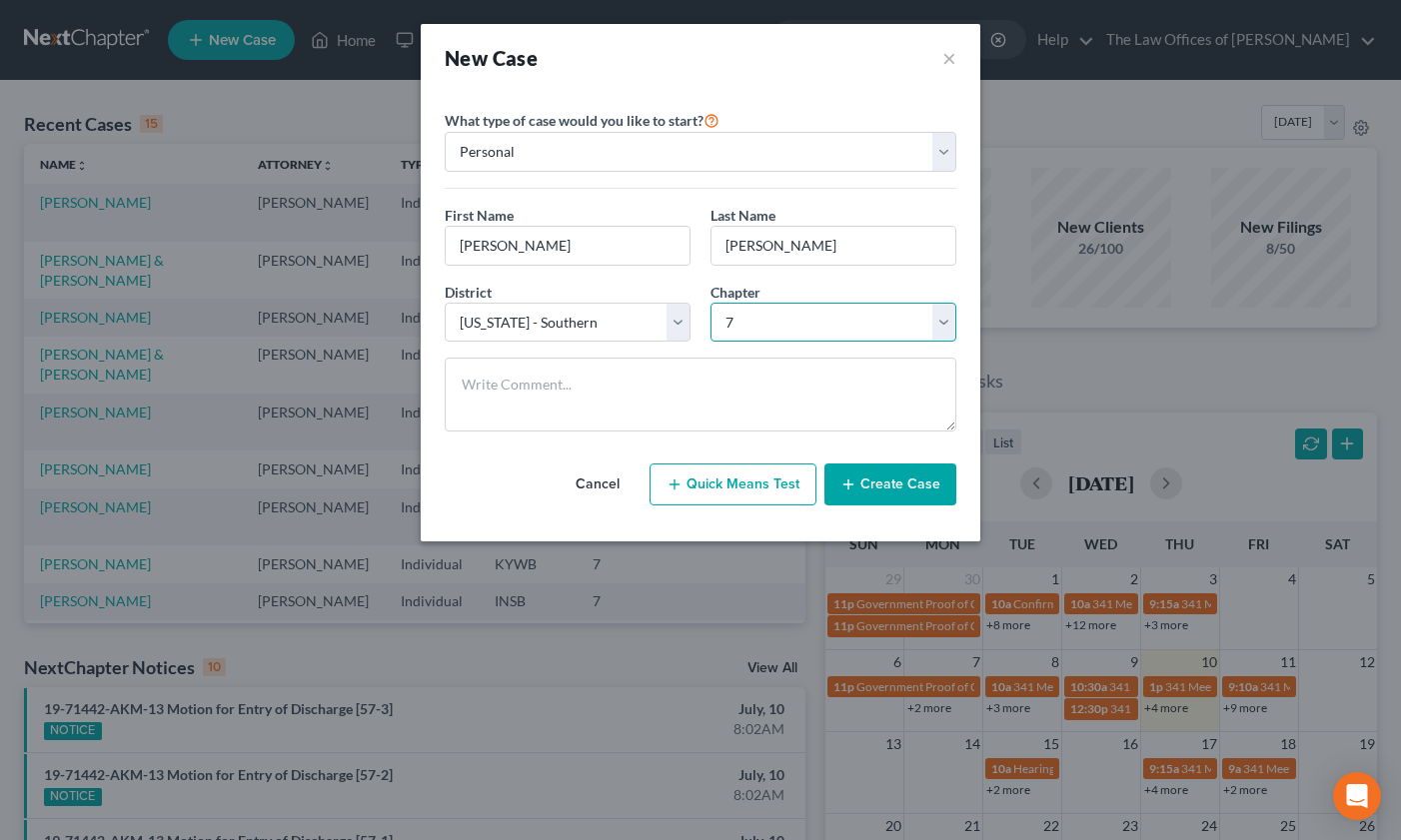 click on "Select 7 11 12 13" at bounding box center (833, 323) 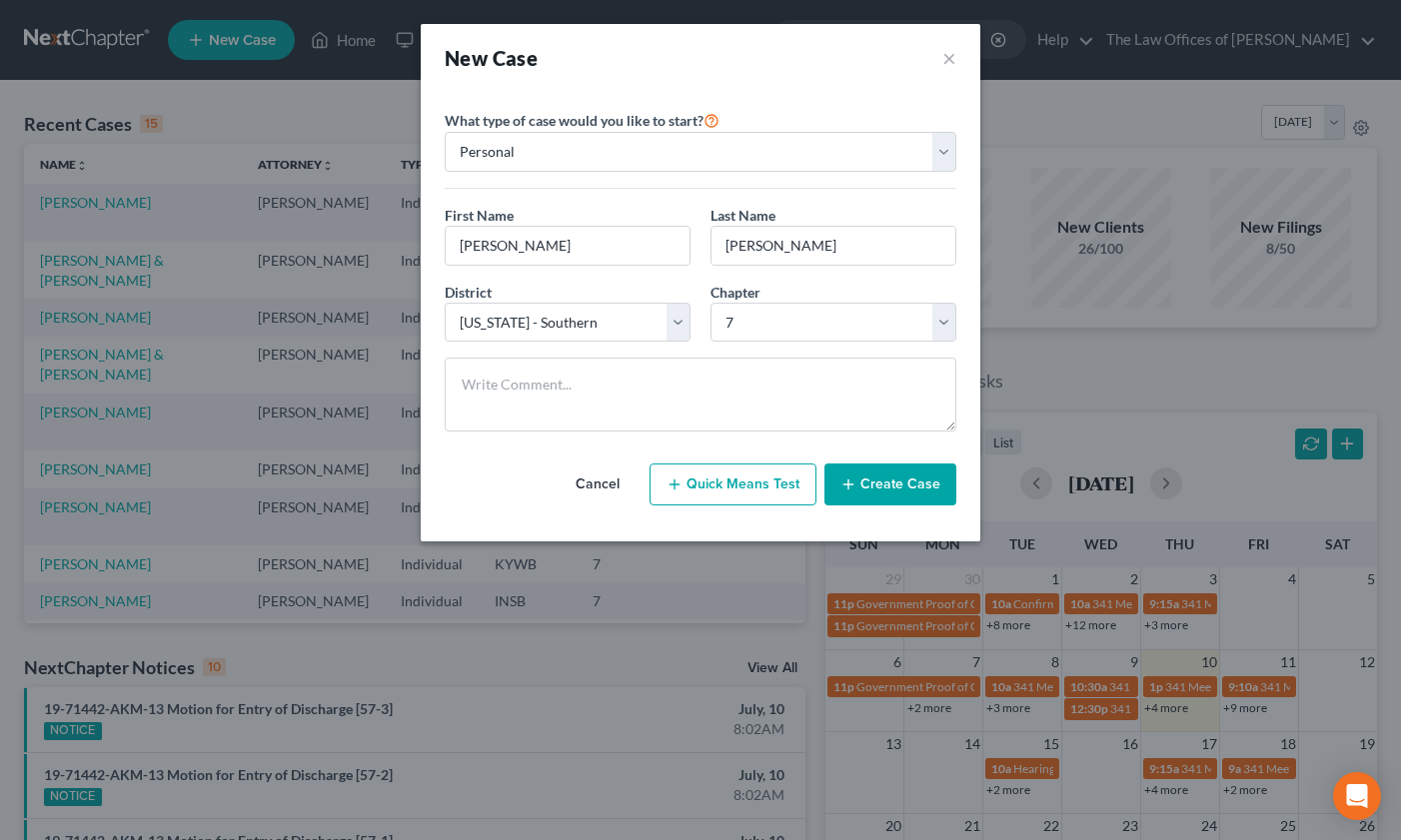 click on "Create Case" at bounding box center (890, 484) 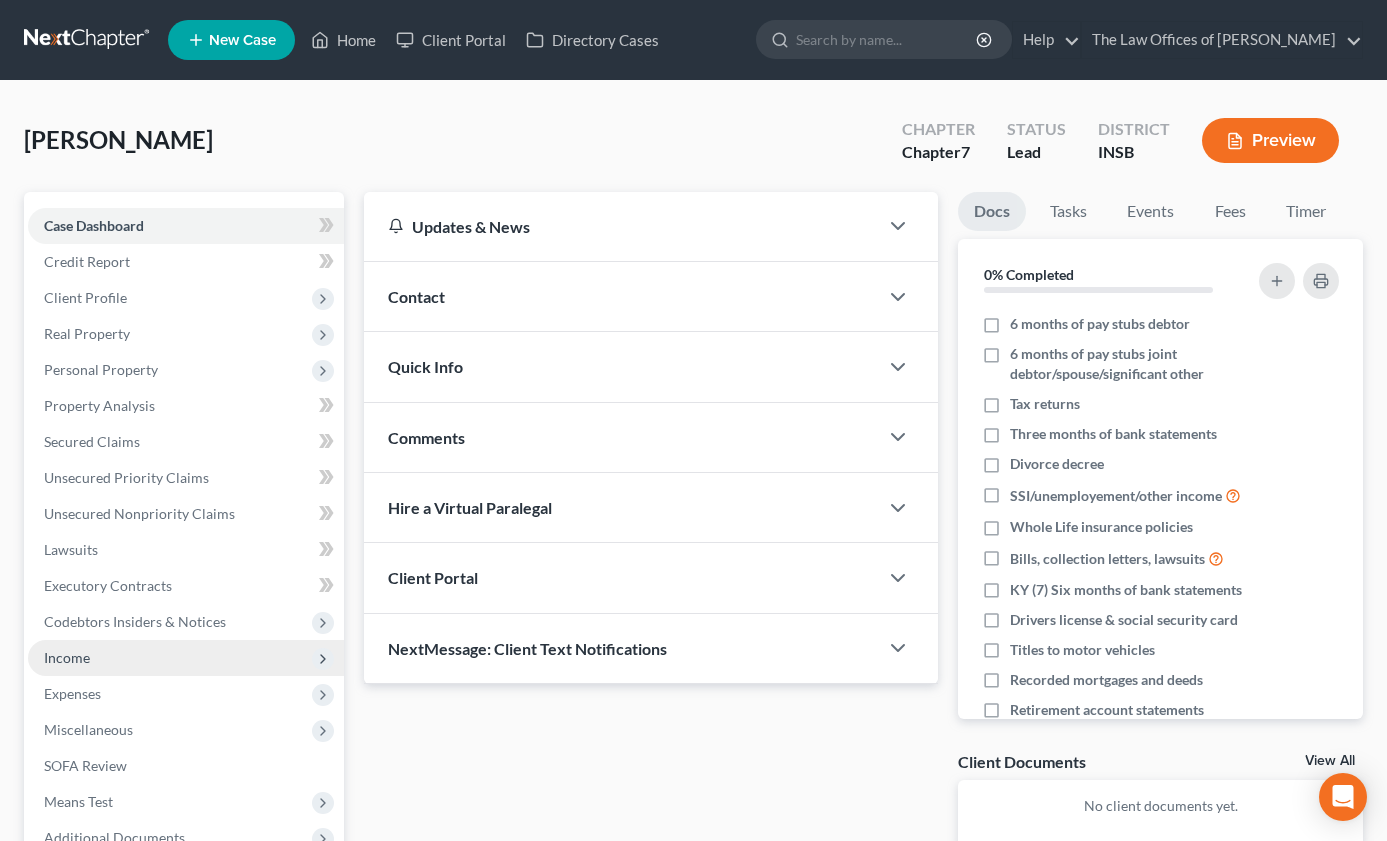 click on "Income" at bounding box center [186, 658] 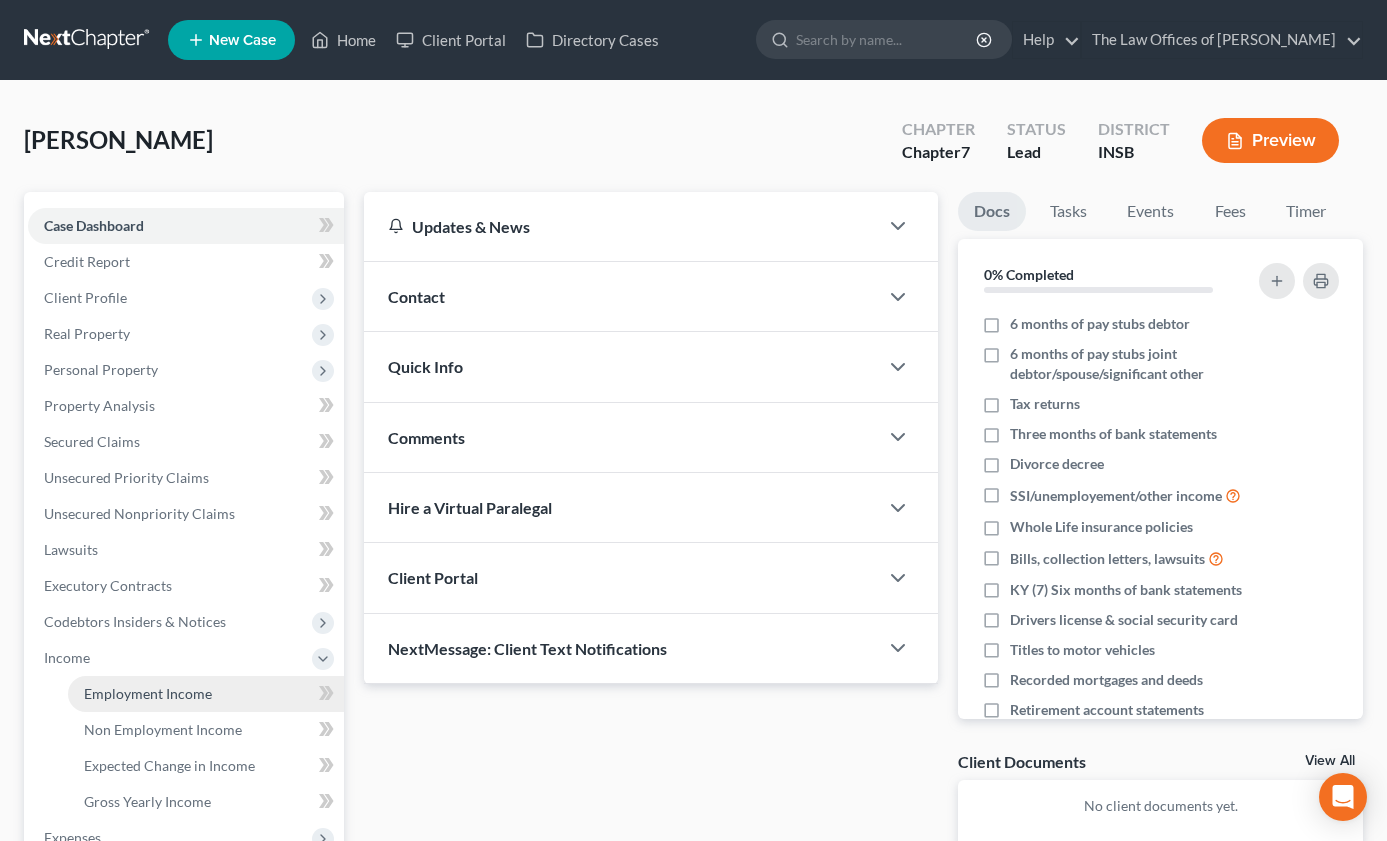 click on "Employment Income" at bounding box center (148, 693) 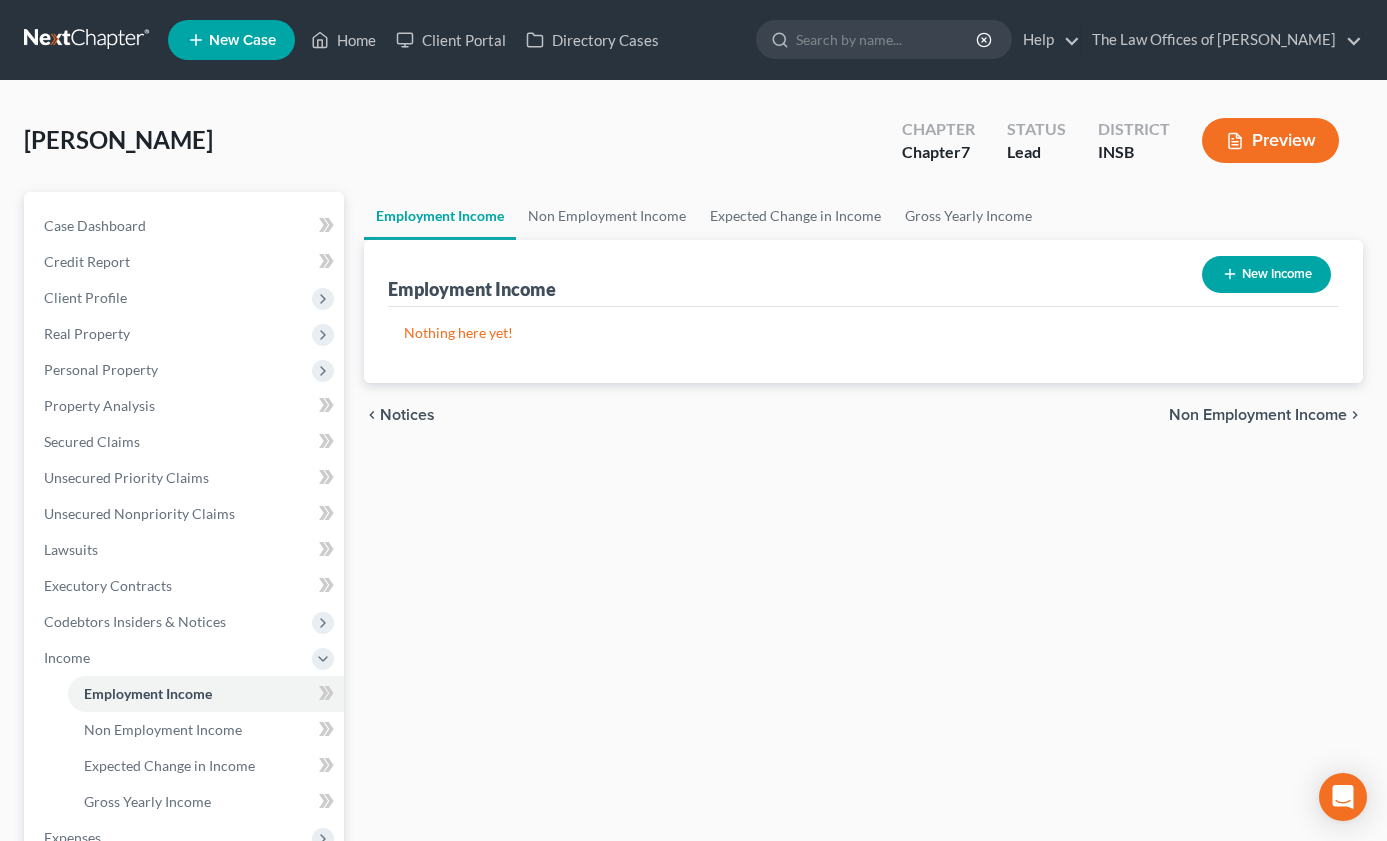 click on "Employment Income
Non Employment Income
Expected Change in Income
Gross Yearly Income
Employment Income New Income
Nothing here yet!
Income Source
Type
For
Current Monthly Income
Sorting...
chevron_left
Notices
Non Employment Income
chevron_right" at bounding box center [863, 661] 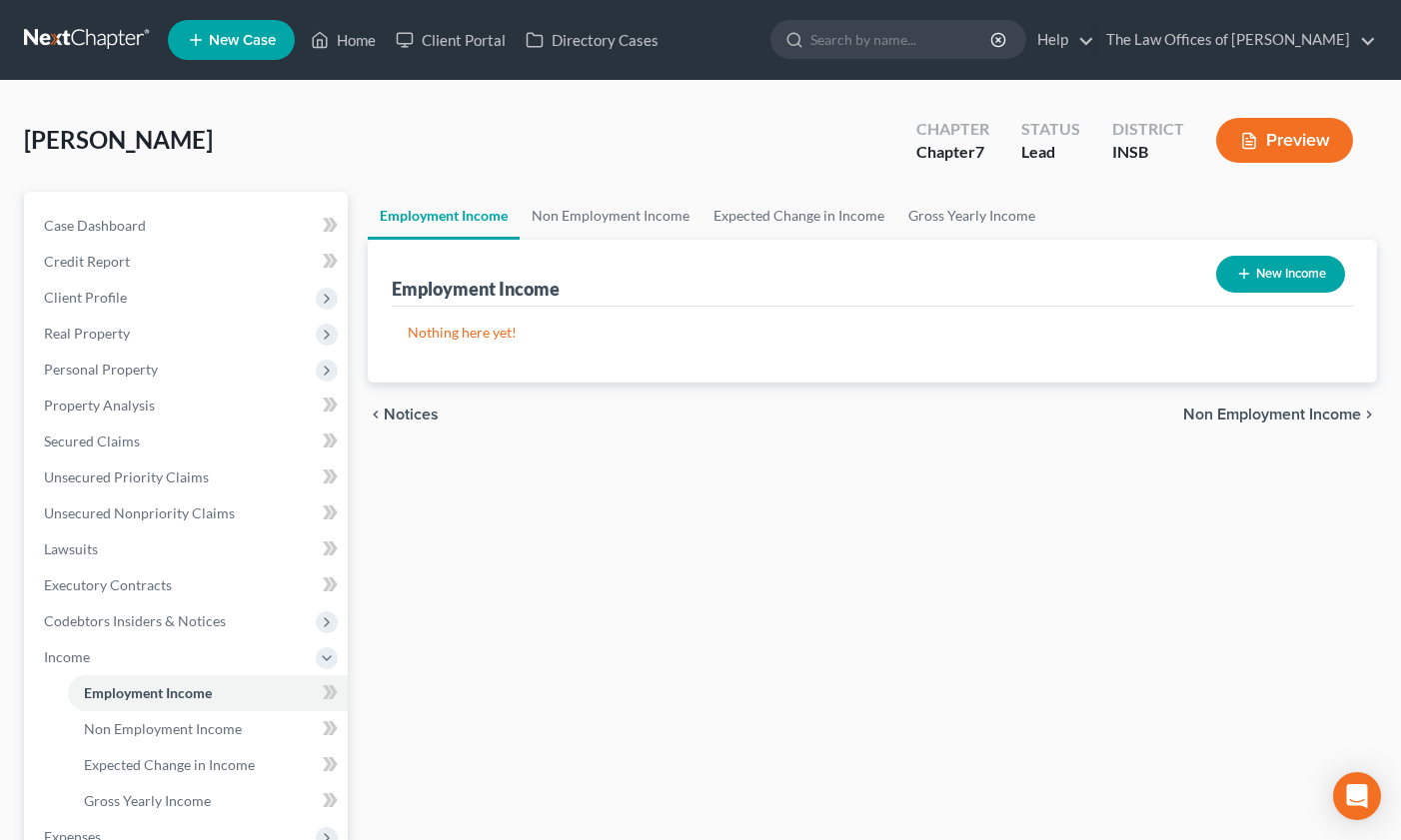 select on "0" 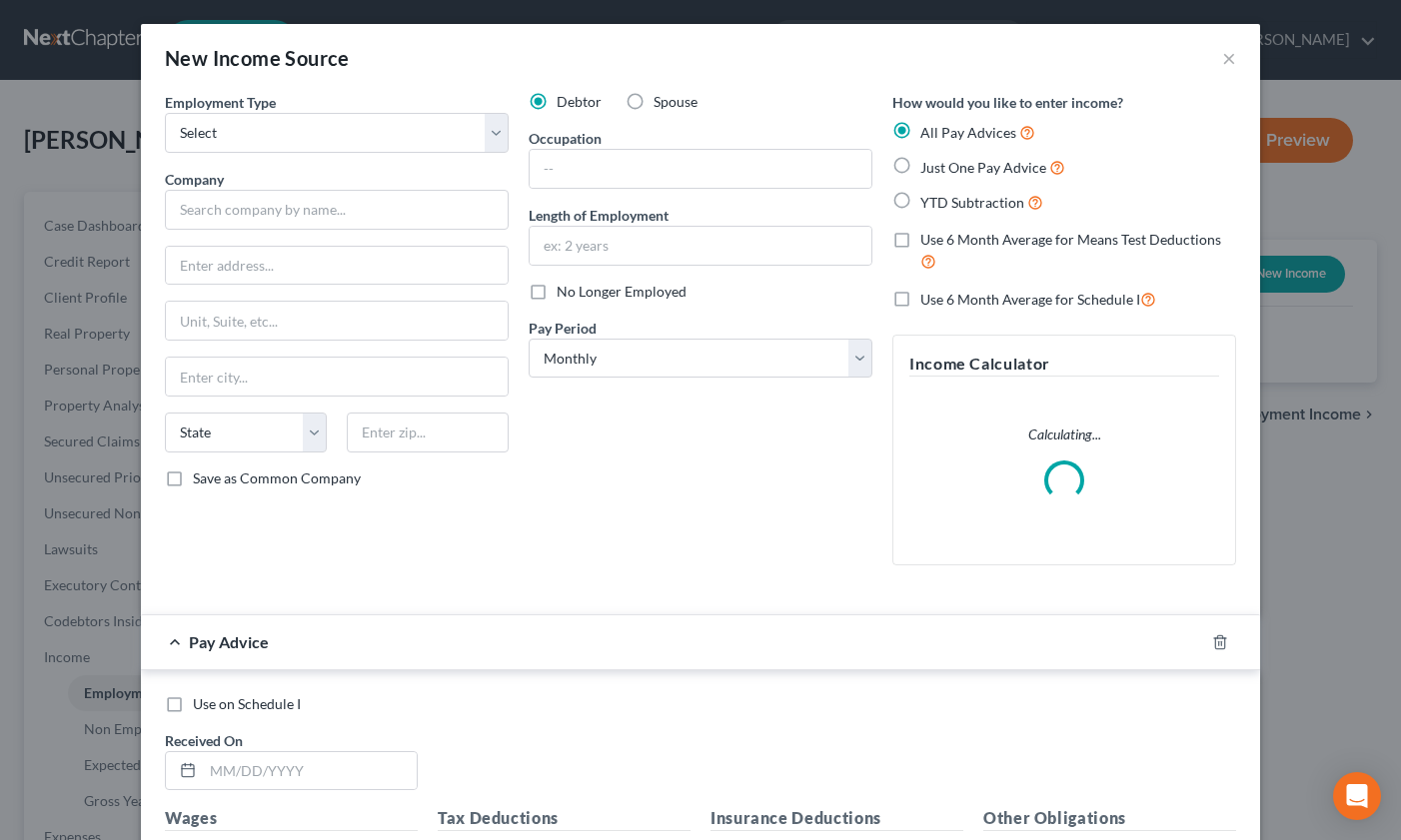 click on "Employment Type
*
Select Full or [DEMOGRAPHIC_DATA] Employment Self Employment
Company
*
State [US_STATE] AK AR AZ CA CO CT DE DC [GEOGRAPHIC_DATA] GA GU HI ID IL IN IA [GEOGRAPHIC_DATA] [GEOGRAPHIC_DATA] LA ME MD [GEOGRAPHIC_DATA] [GEOGRAPHIC_DATA] [GEOGRAPHIC_DATA] [GEOGRAPHIC_DATA] [GEOGRAPHIC_DATA] MT NC [GEOGRAPHIC_DATA] [GEOGRAPHIC_DATA] NV NH [GEOGRAPHIC_DATA] [GEOGRAPHIC_DATA] [GEOGRAPHIC_DATA] [GEOGRAPHIC_DATA] [GEOGRAPHIC_DATA] OR [GEOGRAPHIC_DATA] PR RI SC SD [GEOGRAPHIC_DATA] [GEOGRAPHIC_DATA] [GEOGRAPHIC_DATA] VI [GEOGRAPHIC_DATA] [GEOGRAPHIC_DATA] [GEOGRAPHIC_DATA] WV [GEOGRAPHIC_DATA] WY Save as Common Company" at bounding box center [337, 337] 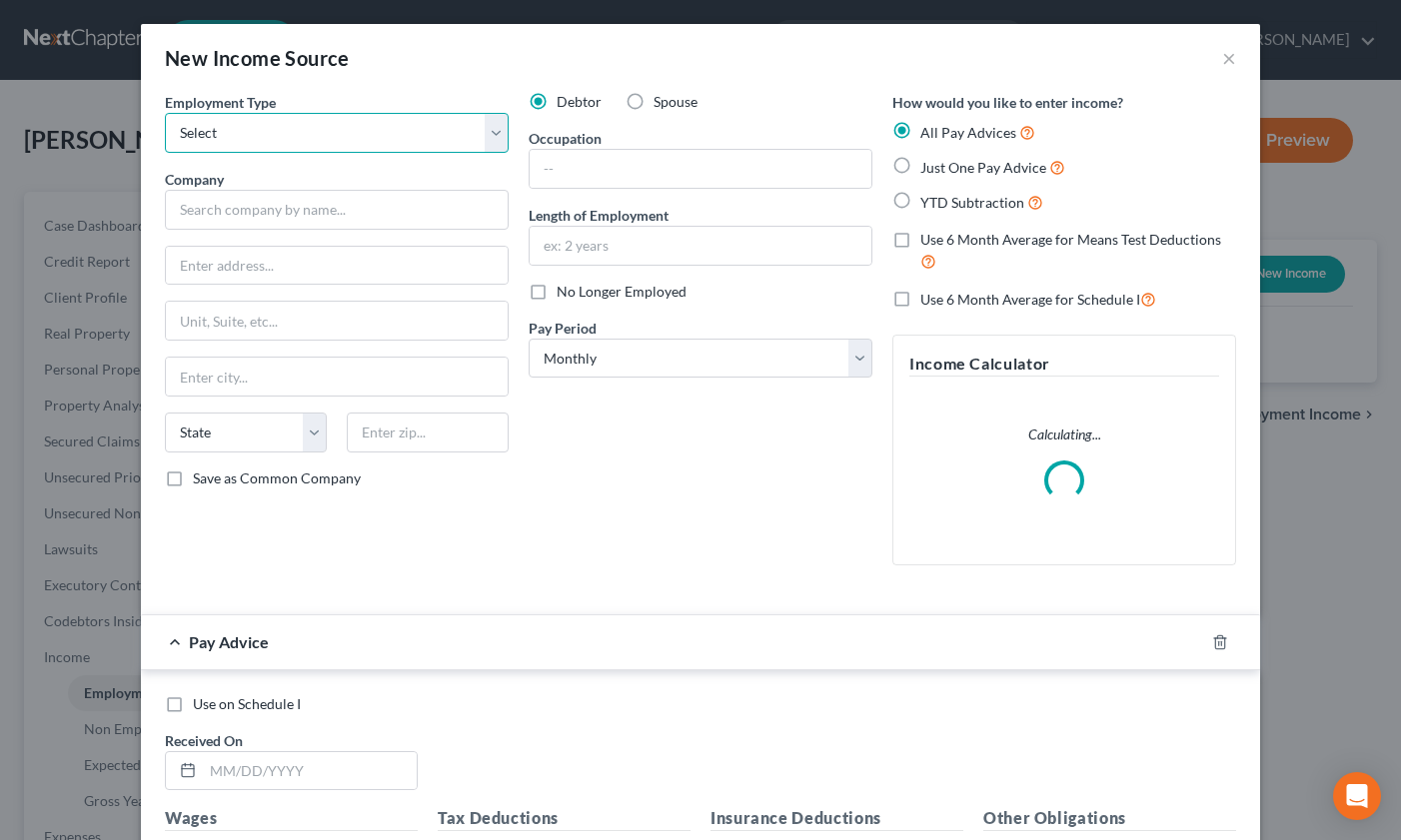 click on "Select Full or [DEMOGRAPHIC_DATA] Employment Self Employment" at bounding box center [337, 133] 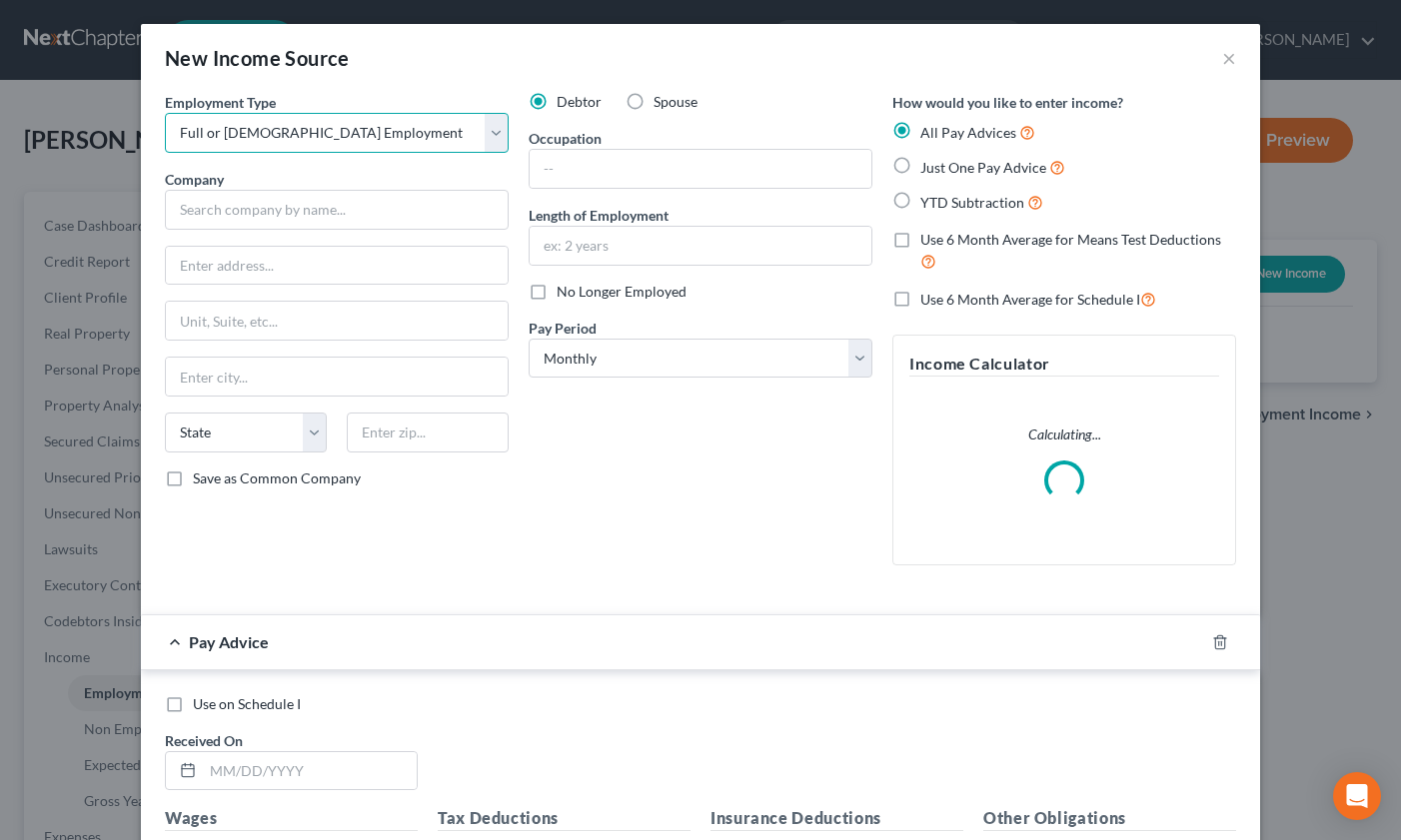 click on "Select Full or [DEMOGRAPHIC_DATA] Employment Self Employment" at bounding box center (337, 133) 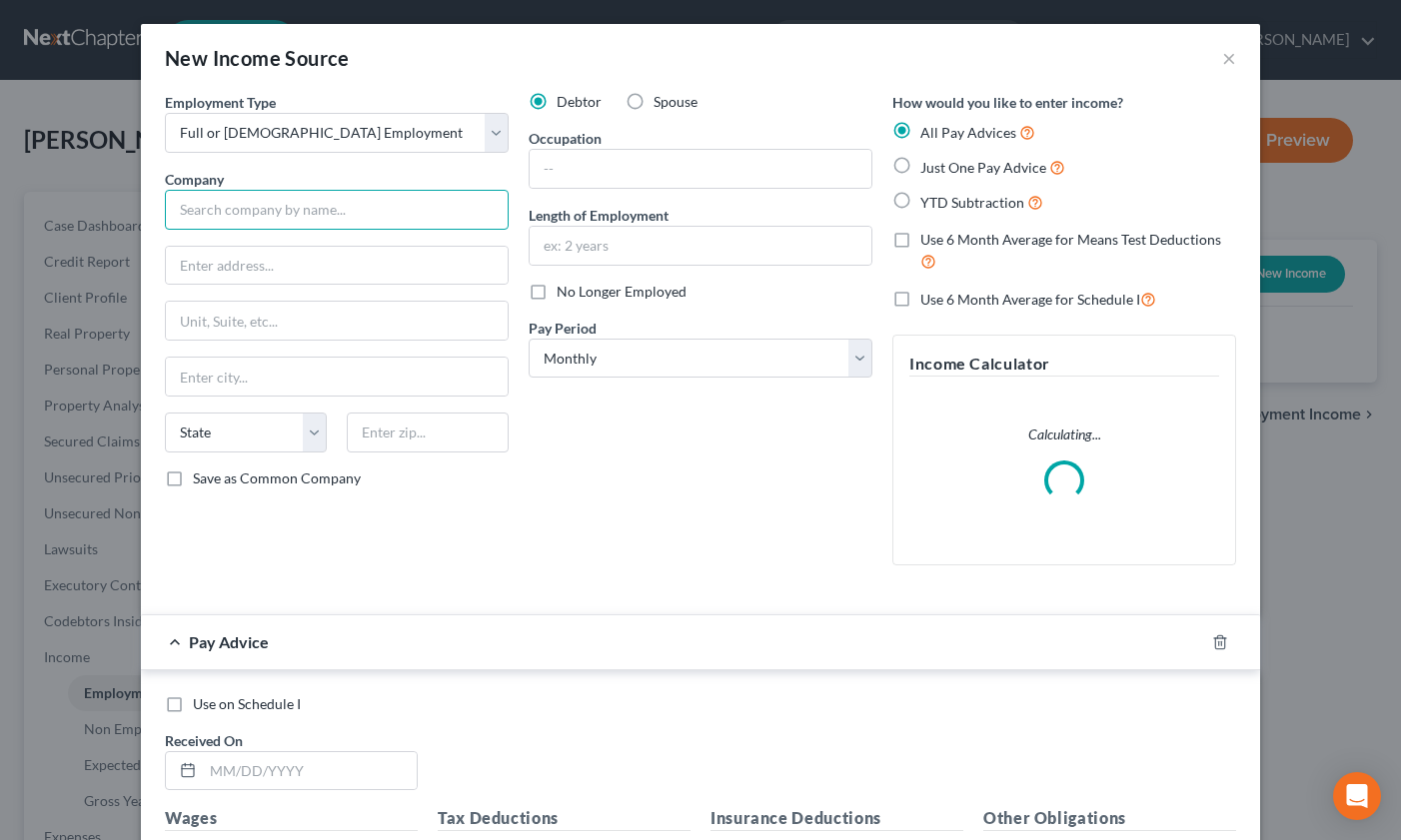 click at bounding box center [337, 210] 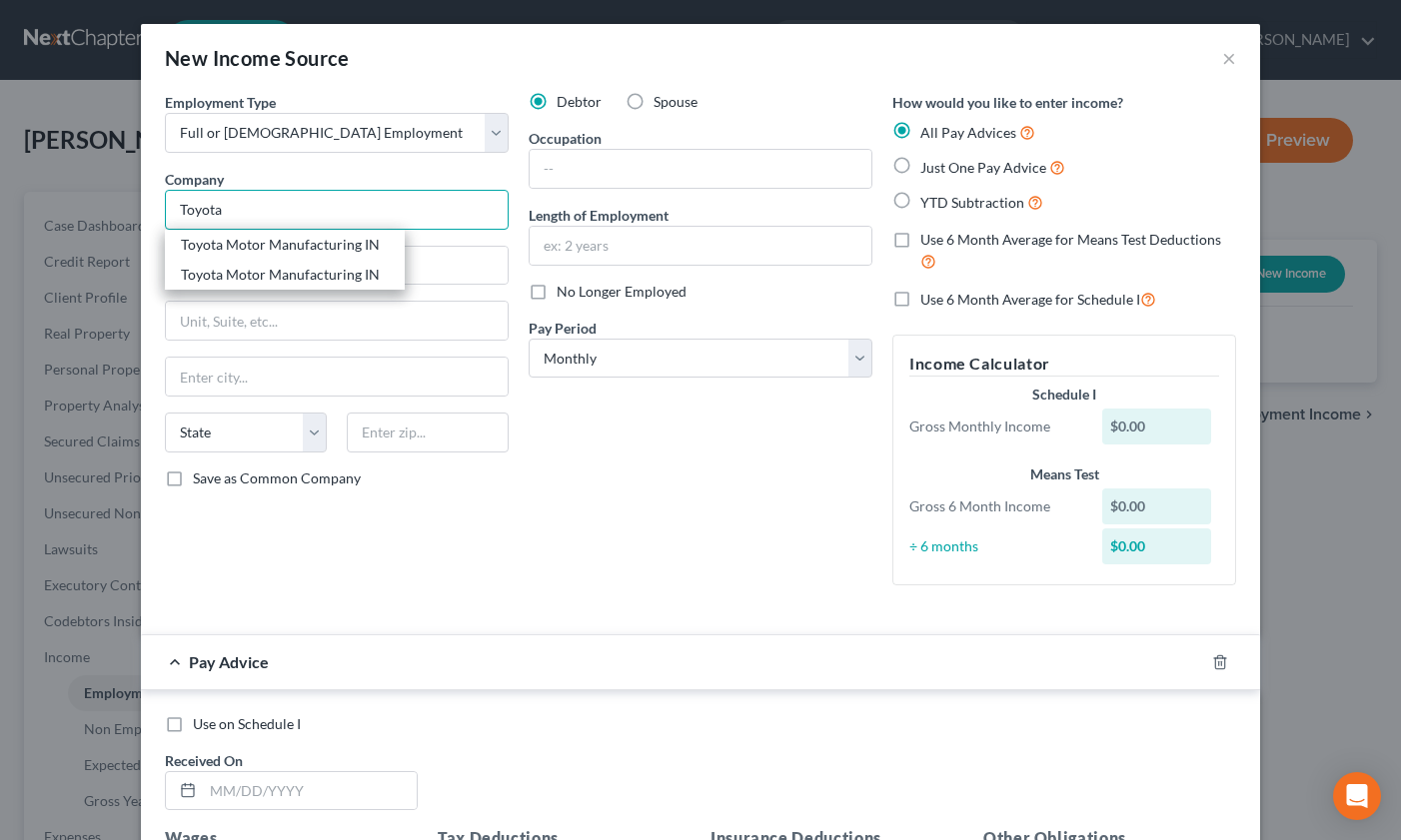 type on "Toyota" 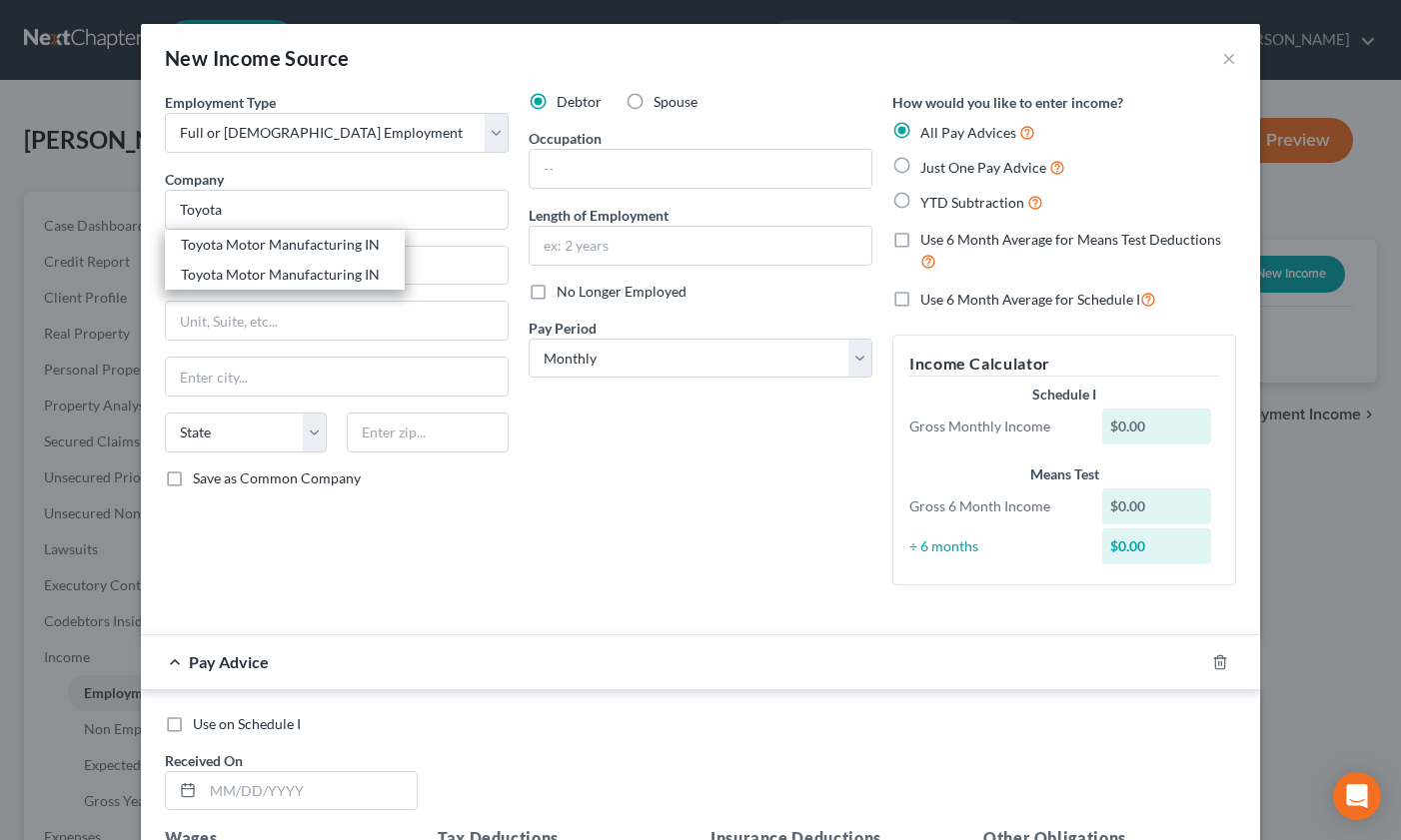 drag, startPoint x: 645, startPoint y: 429, endPoint x: 647, endPoint y: 453, distance: 24.083189 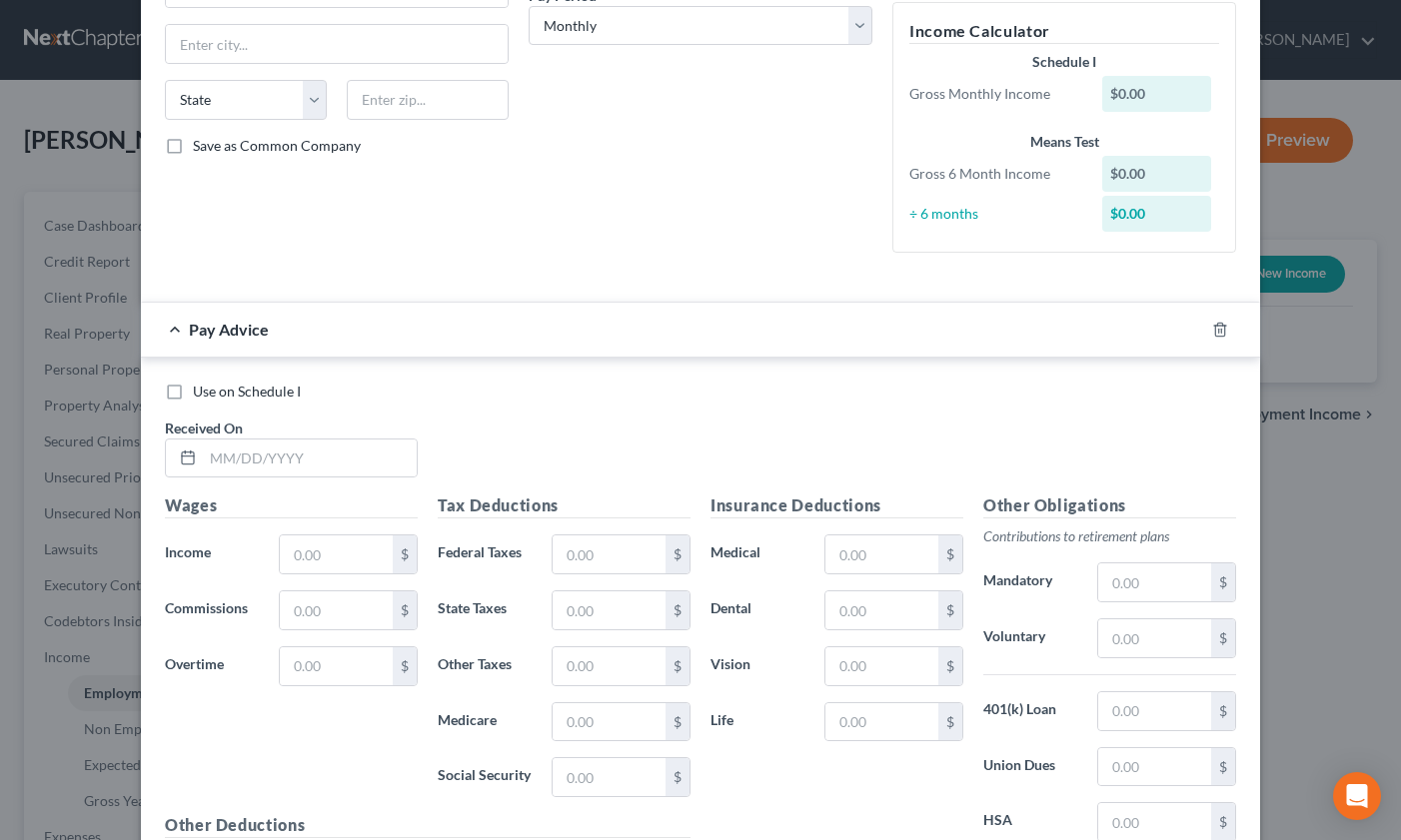 scroll, scrollTop: 466, scrollLeft: 0, axis: vertical 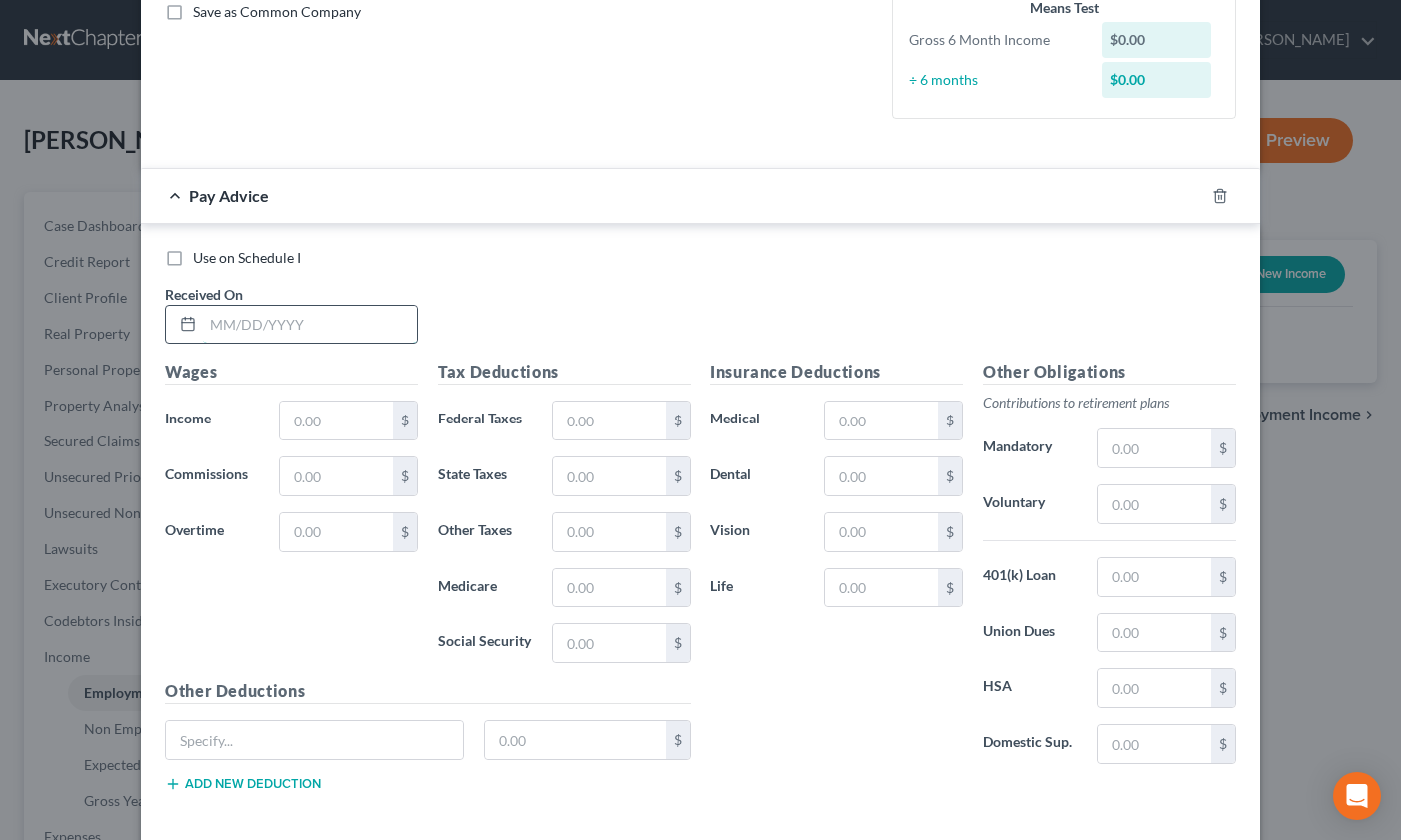 click at bounding box center (310, 325) 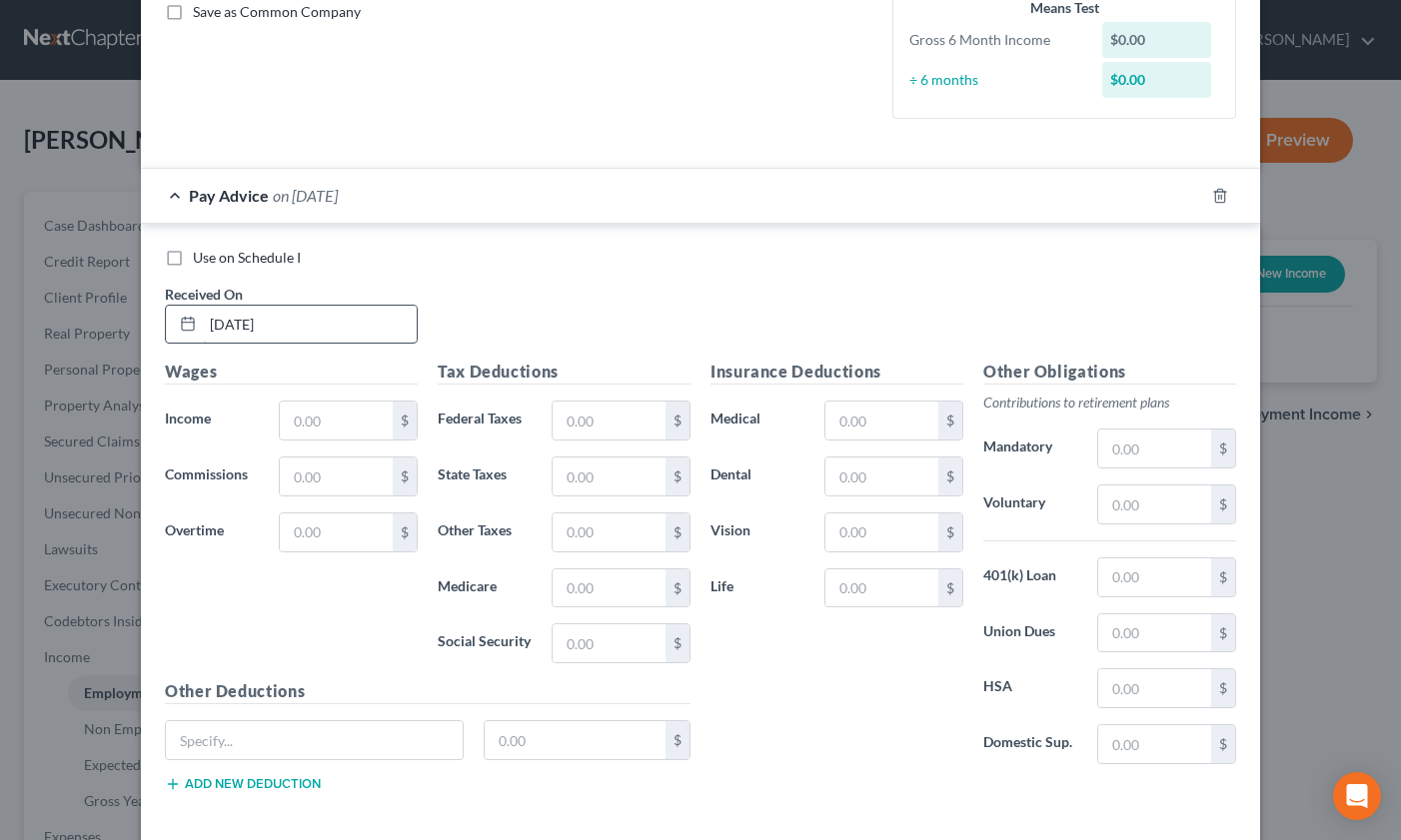 type on "[DATE]" 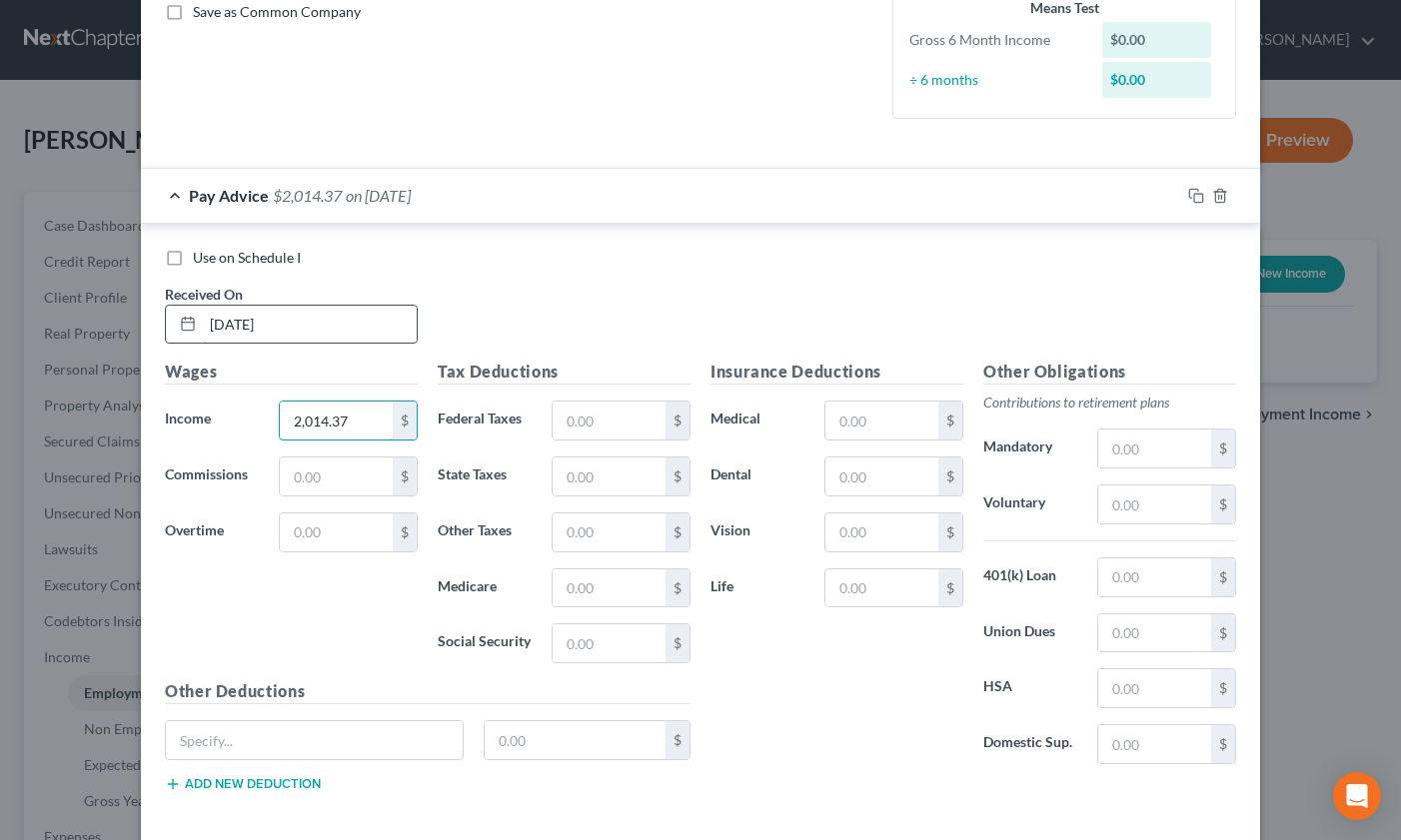type on "2,014.37" 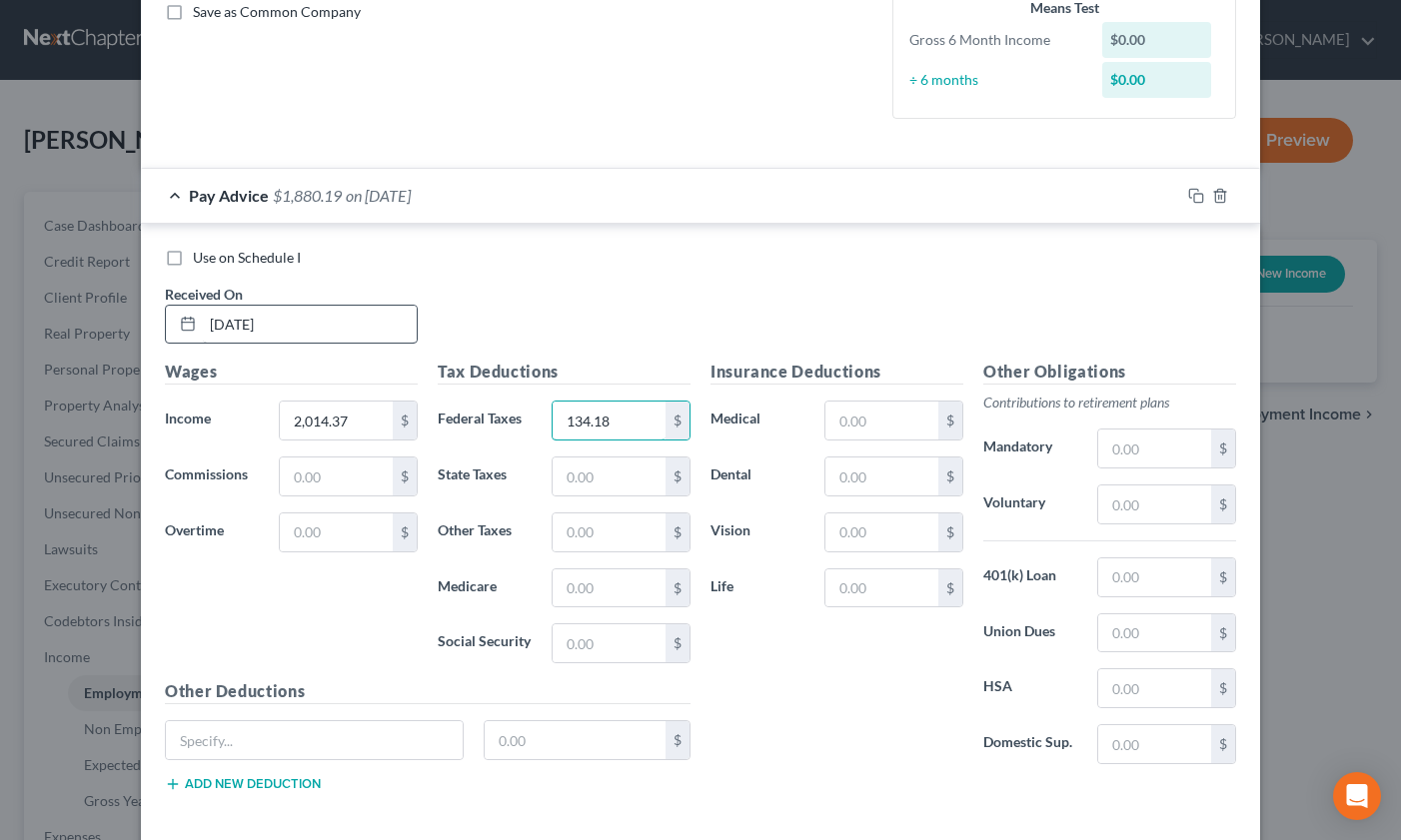 type on "134.18" 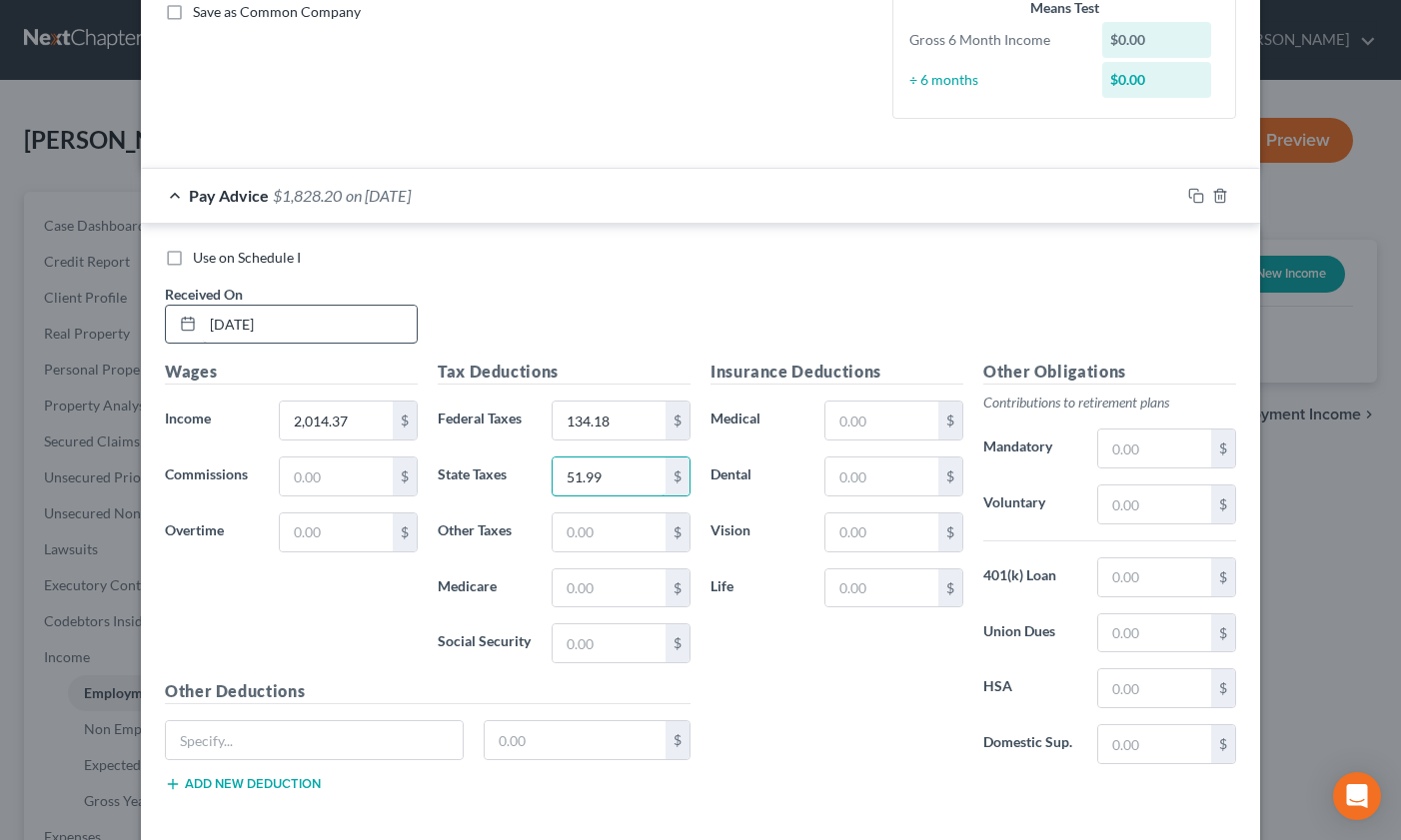 type on "51.99" 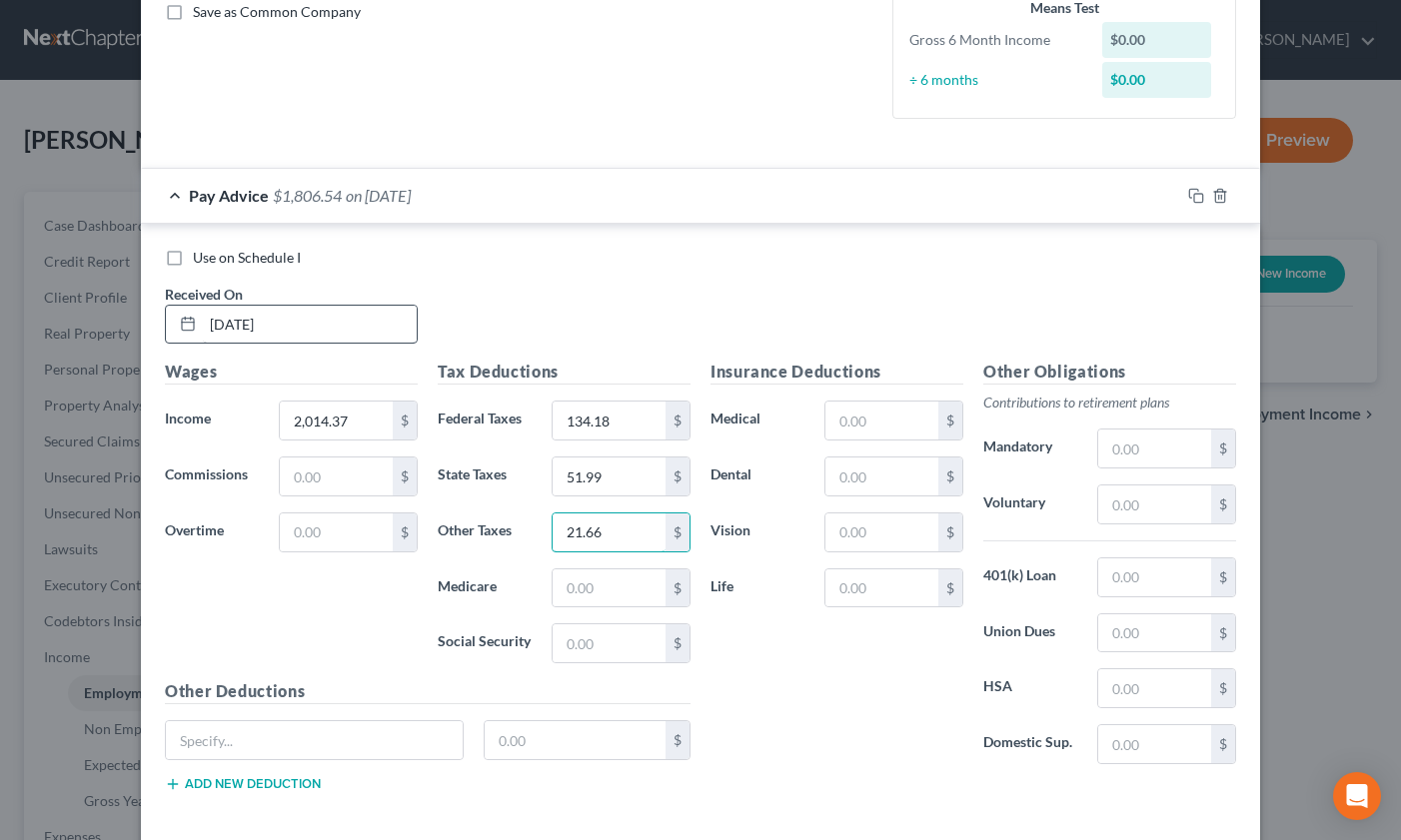 type on "21.66" 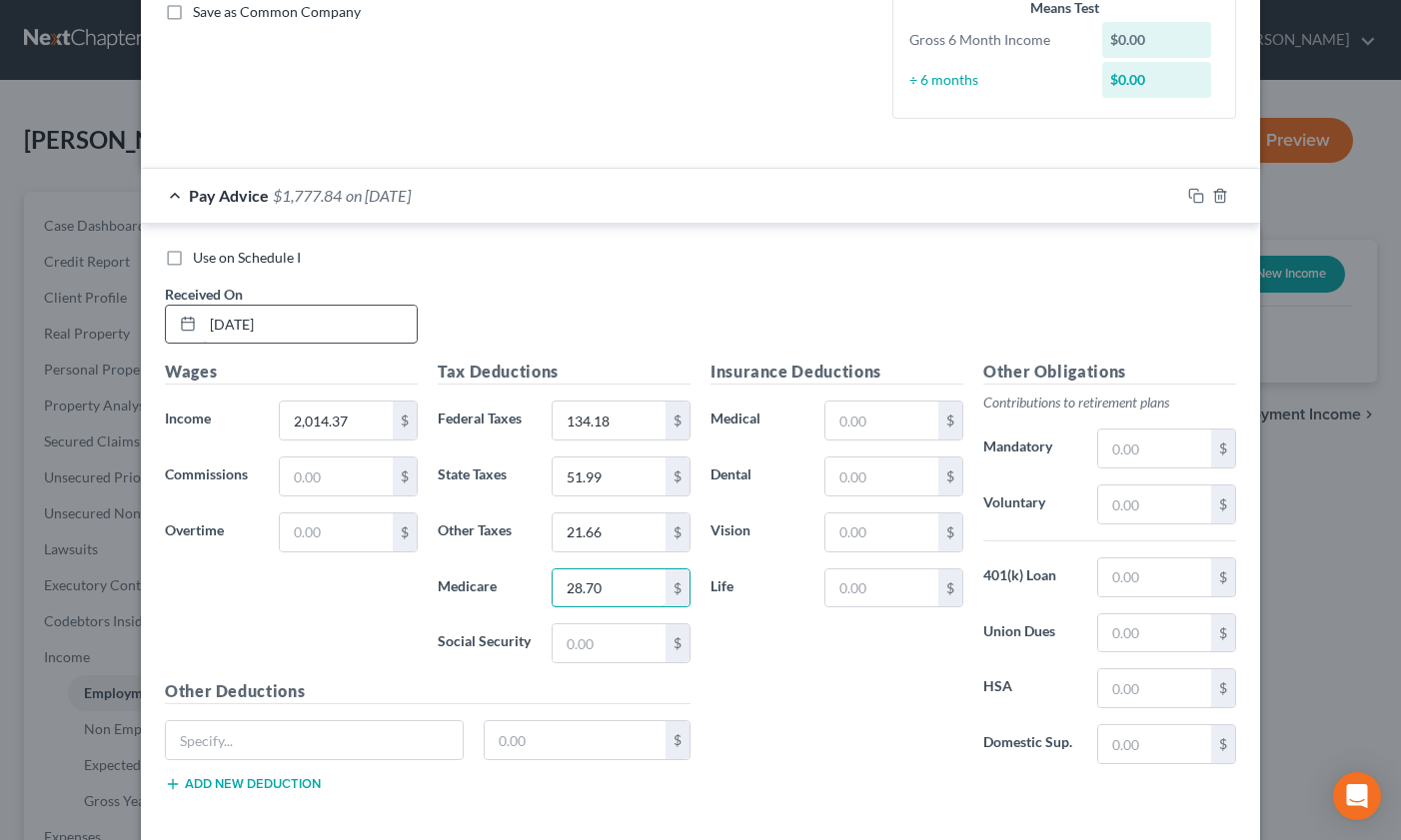 type on "28.70" 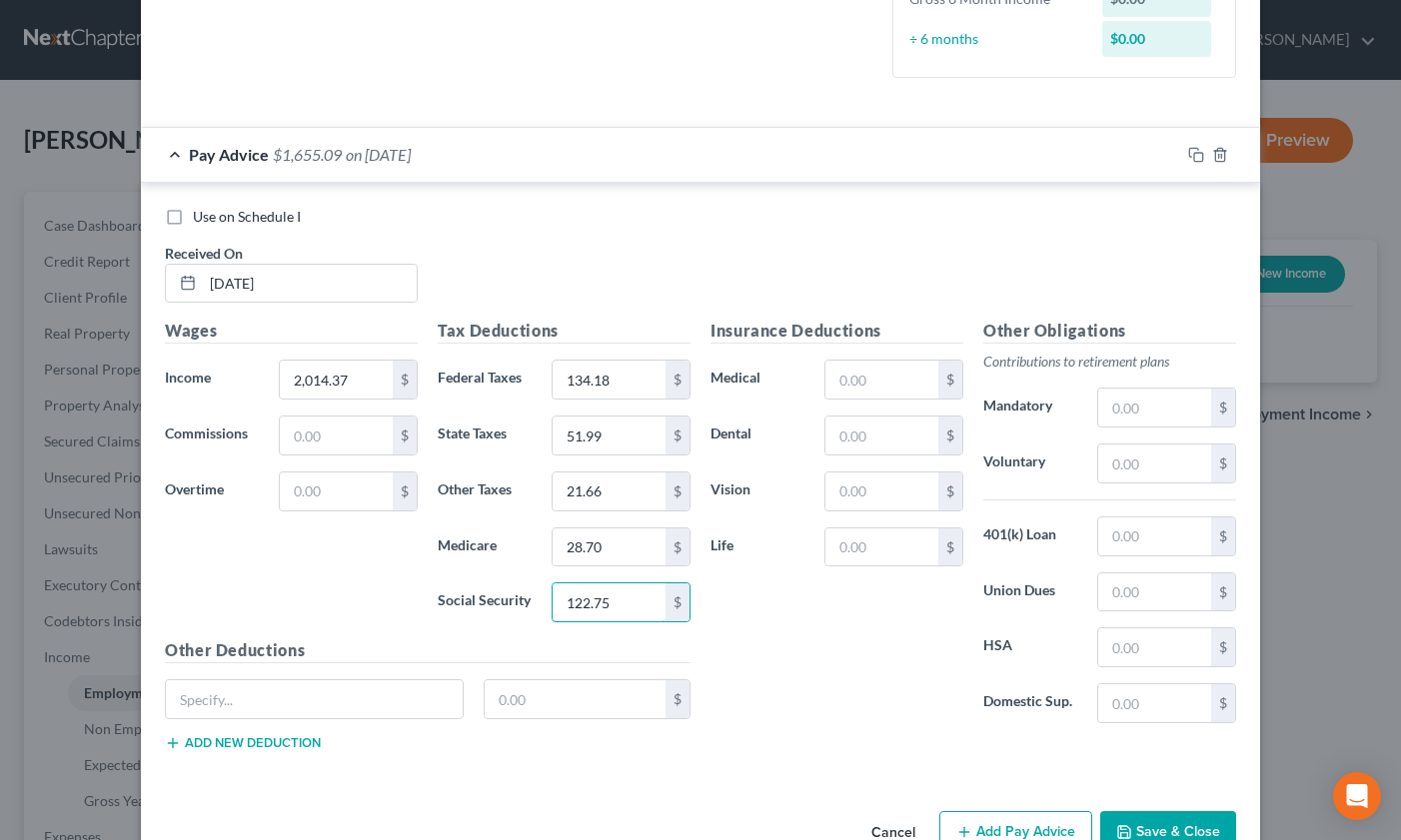 scroll, scrollTop: 560, scrollLeft: 0, axis: vertical 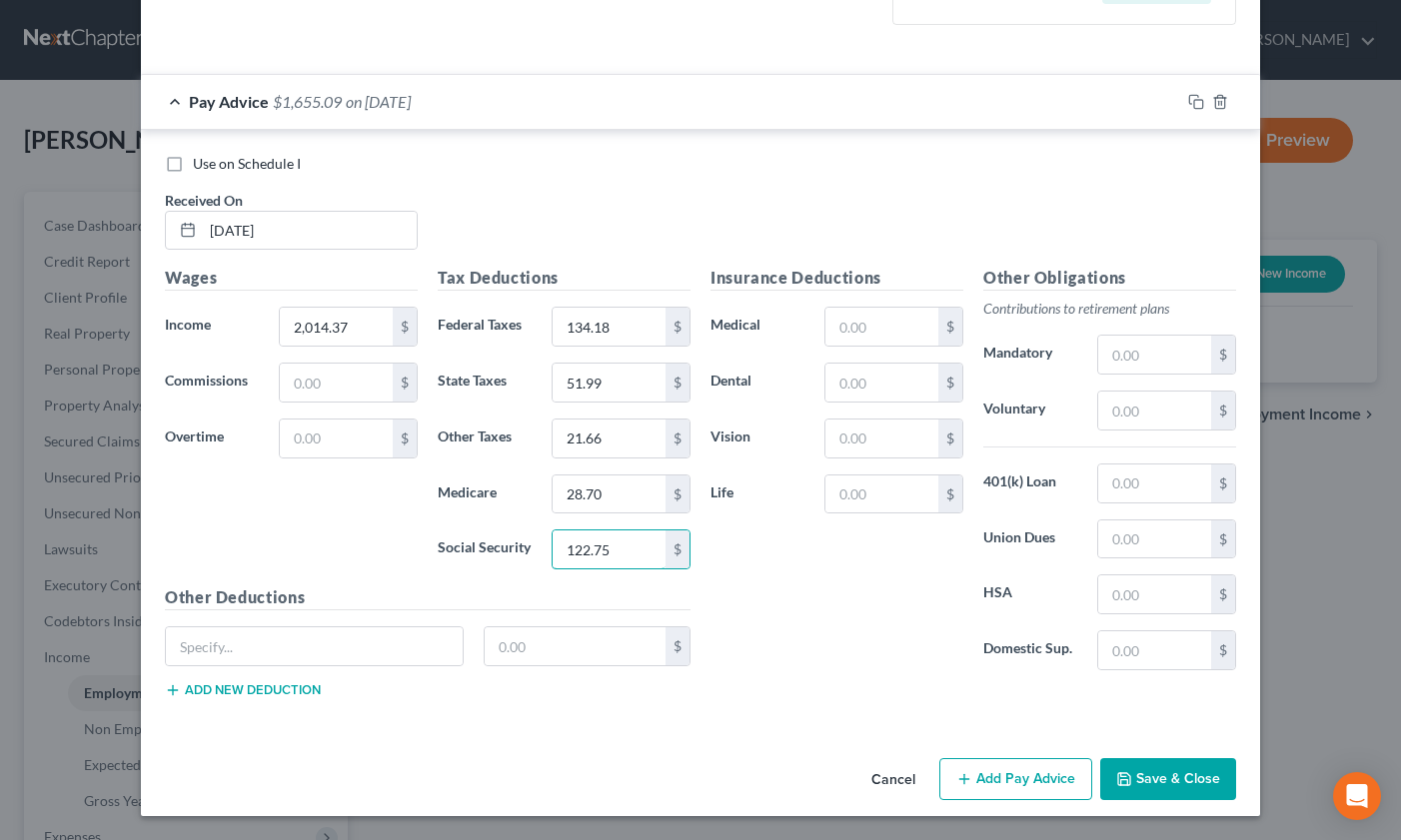 type on "122.75" 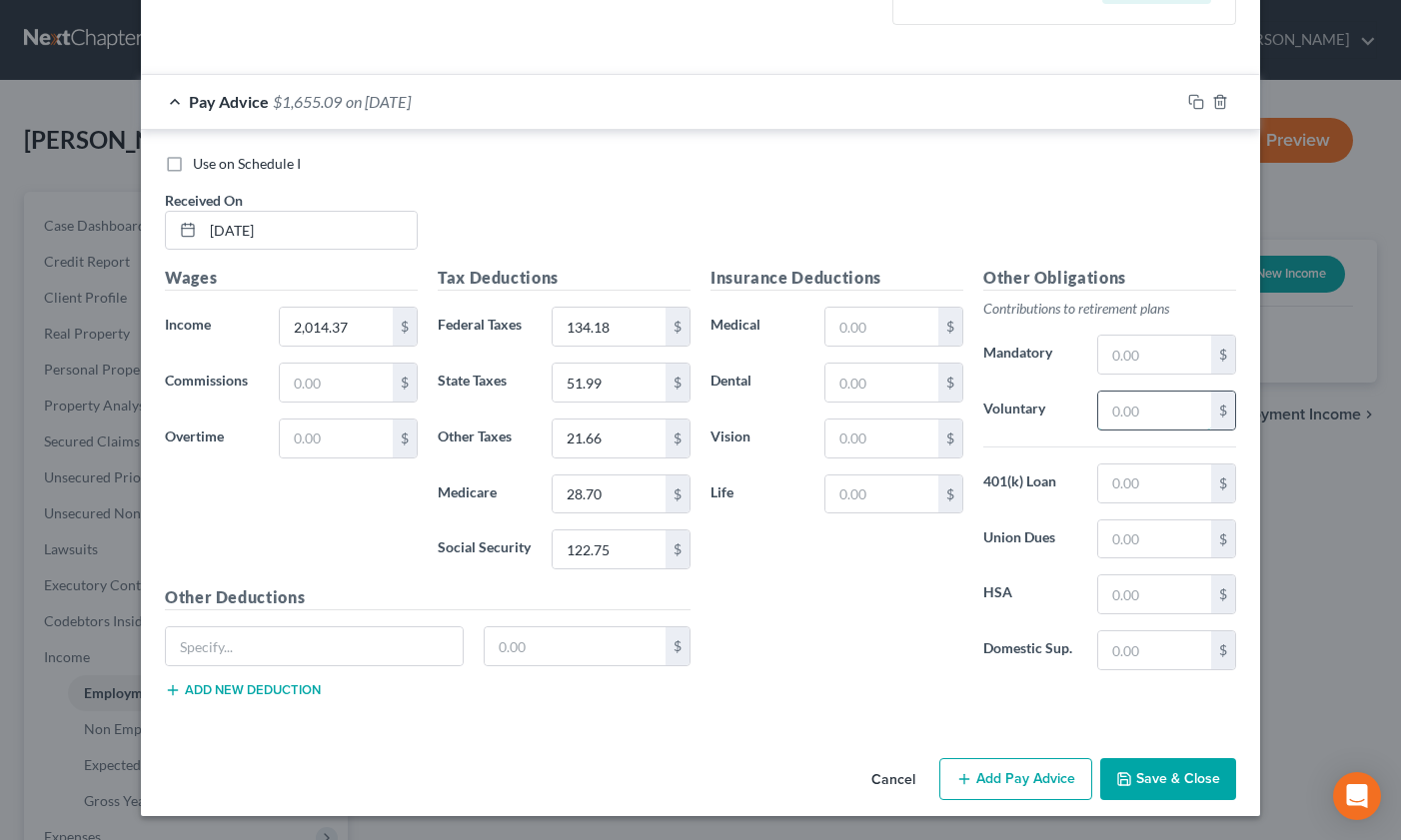 click at bounding box center [1154, 411] 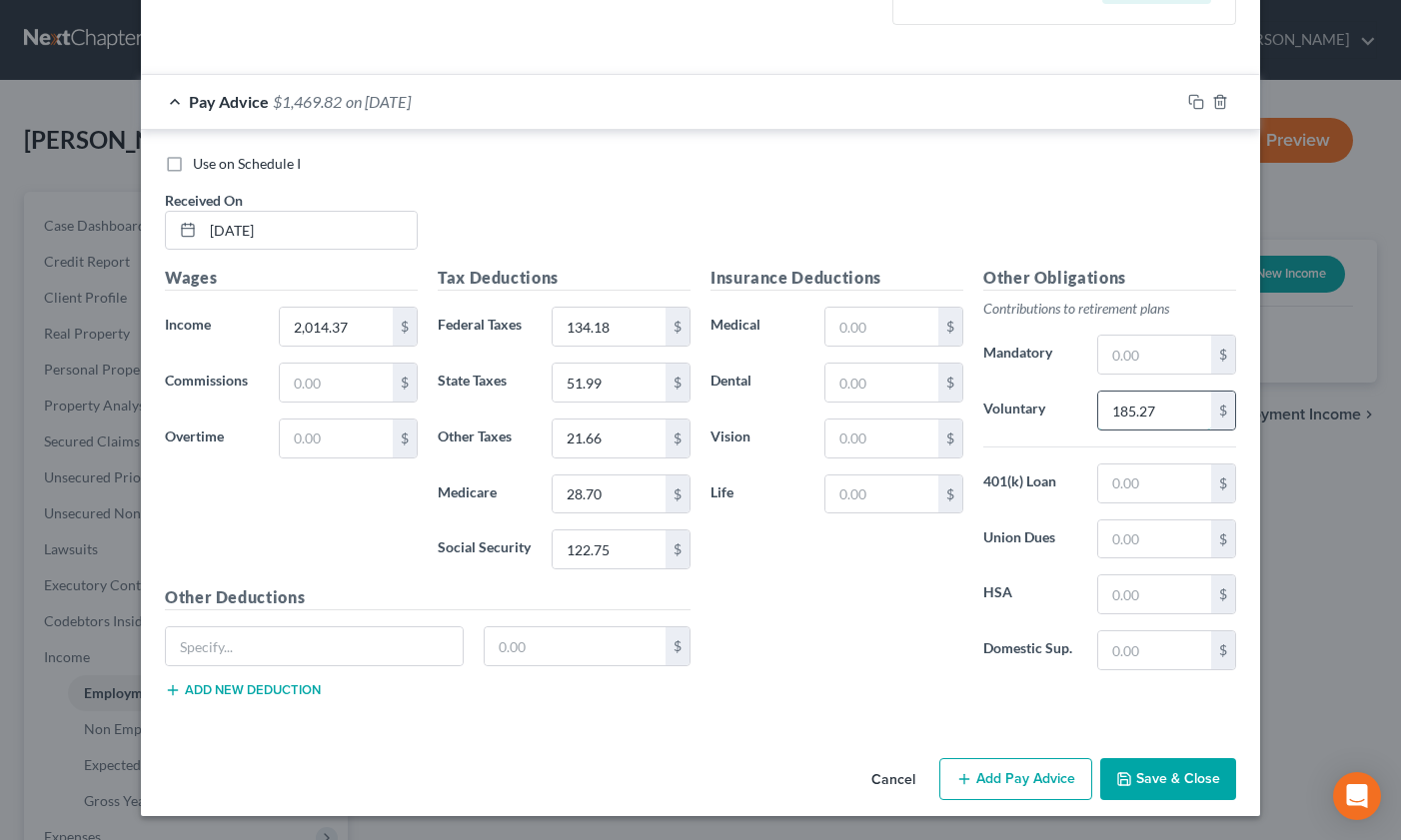 click on "185.27" at bounding box center [1154, 411] 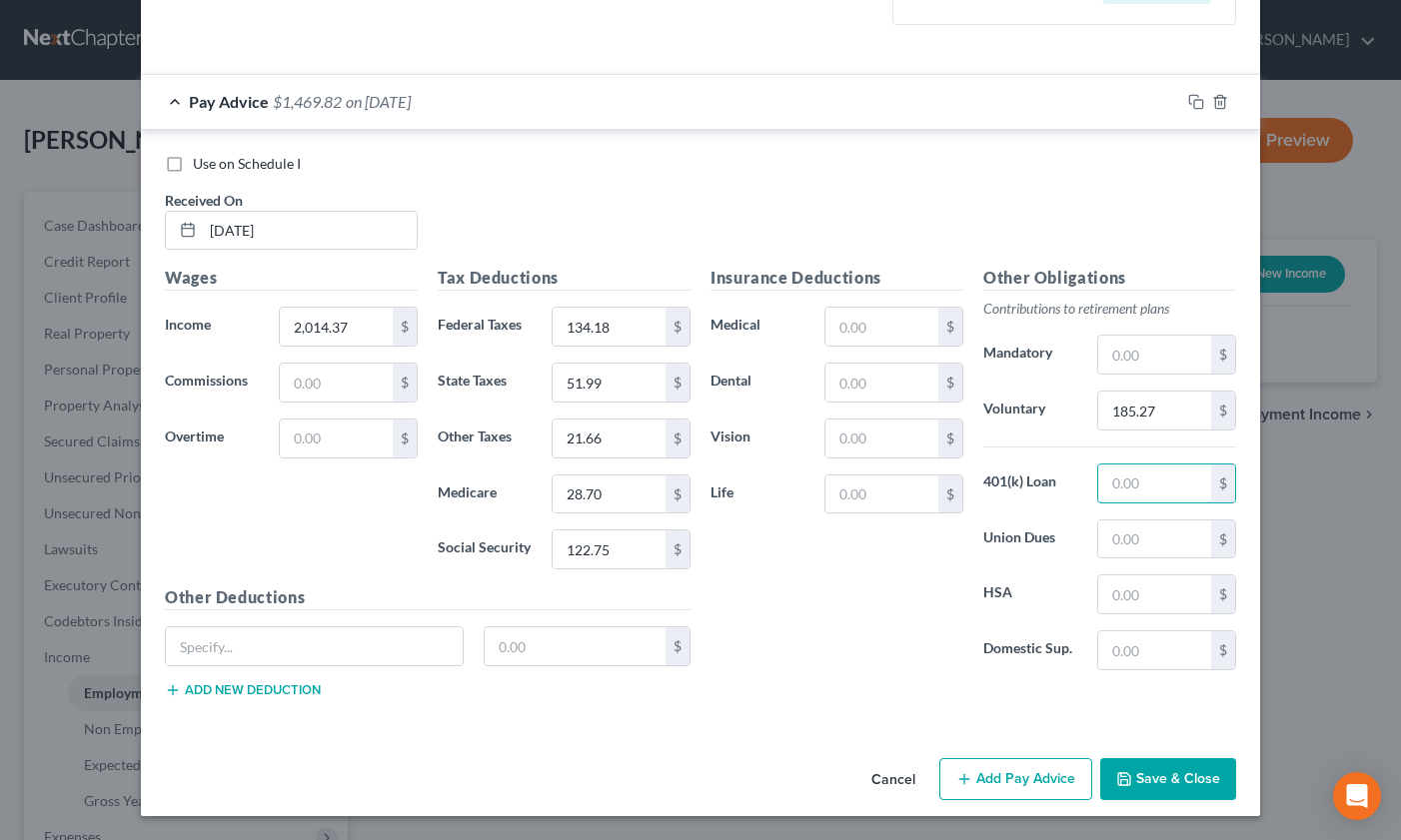 paste on "185.27" 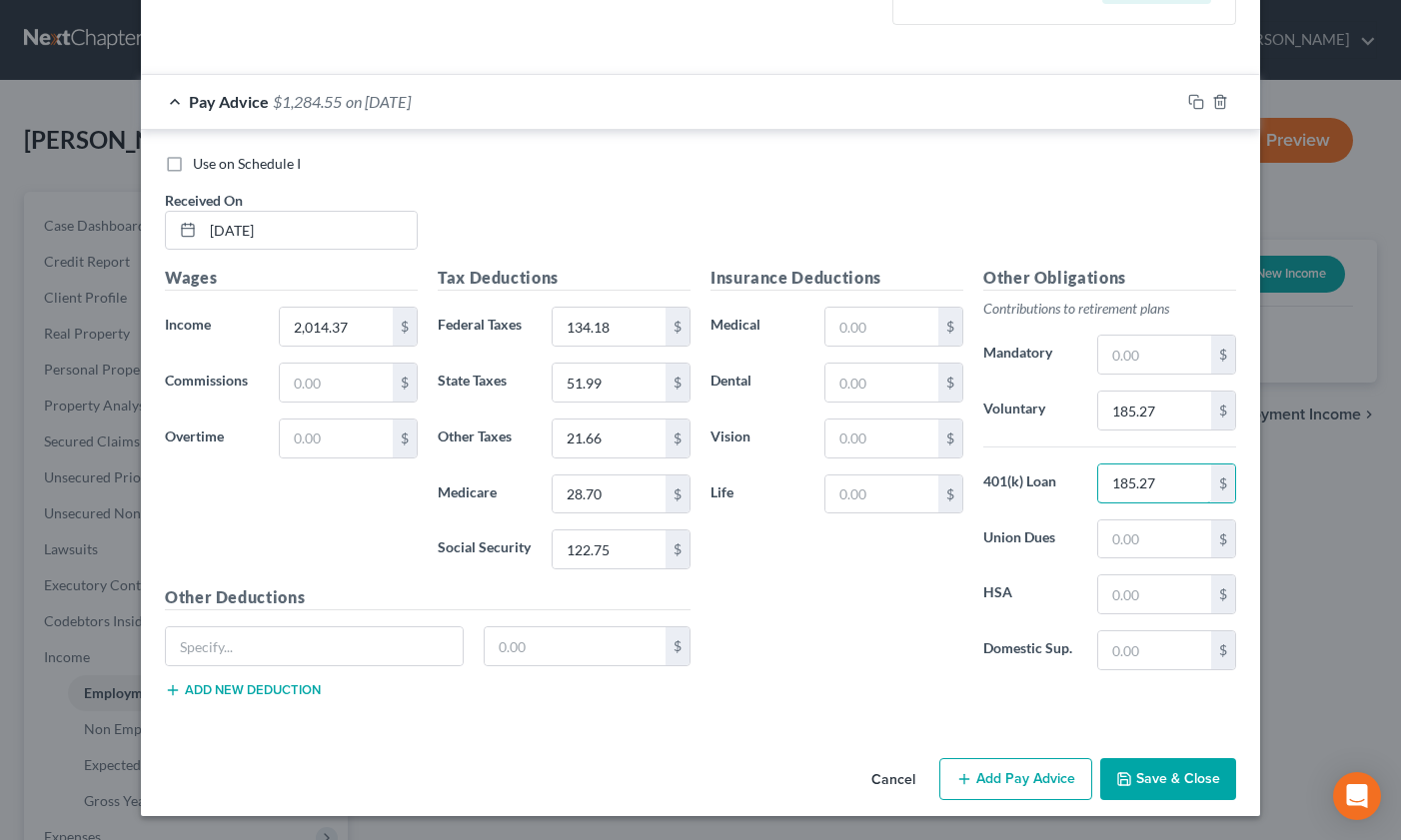 type on "185.27" 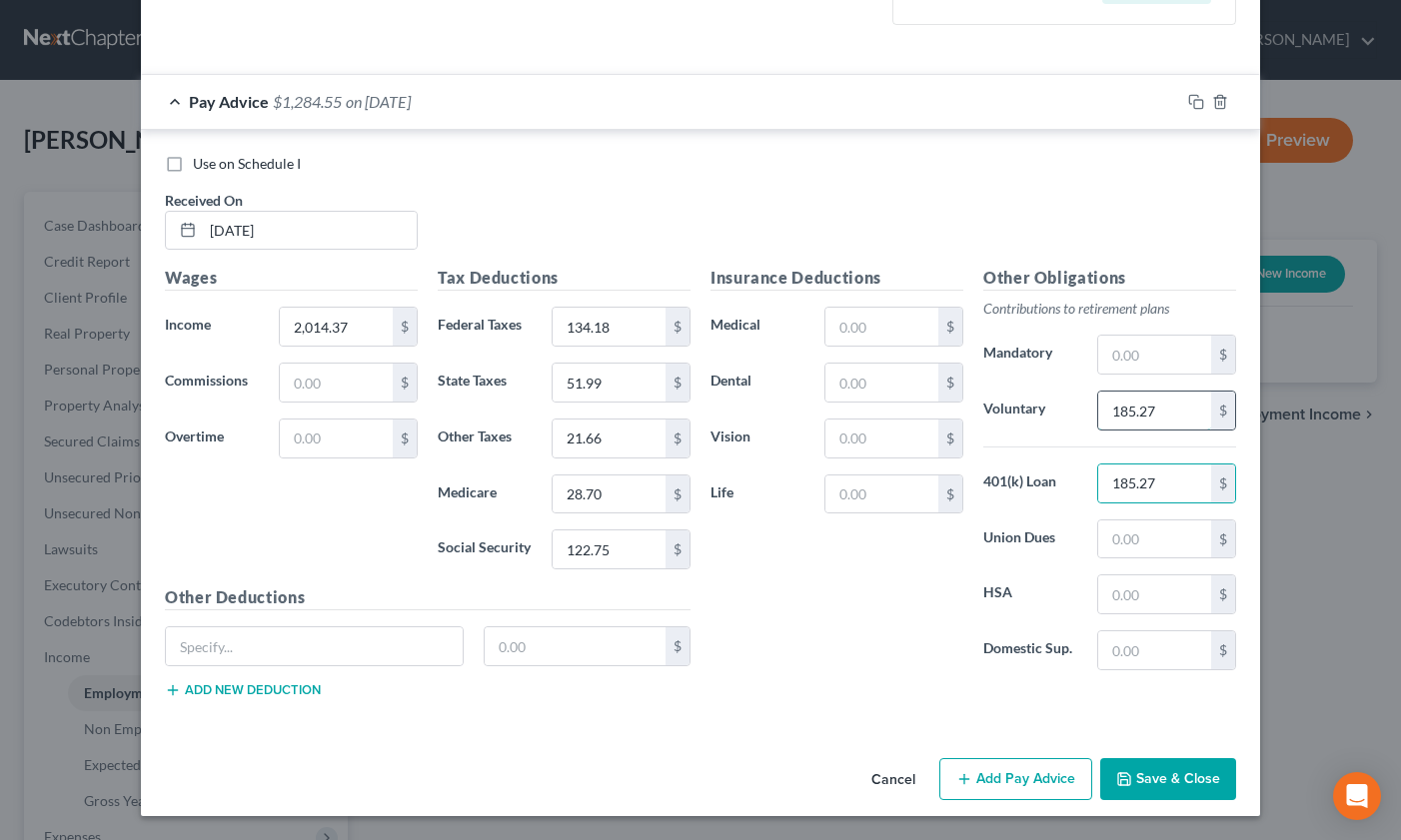 click on "185.27" at bounding box center [1154, 411] 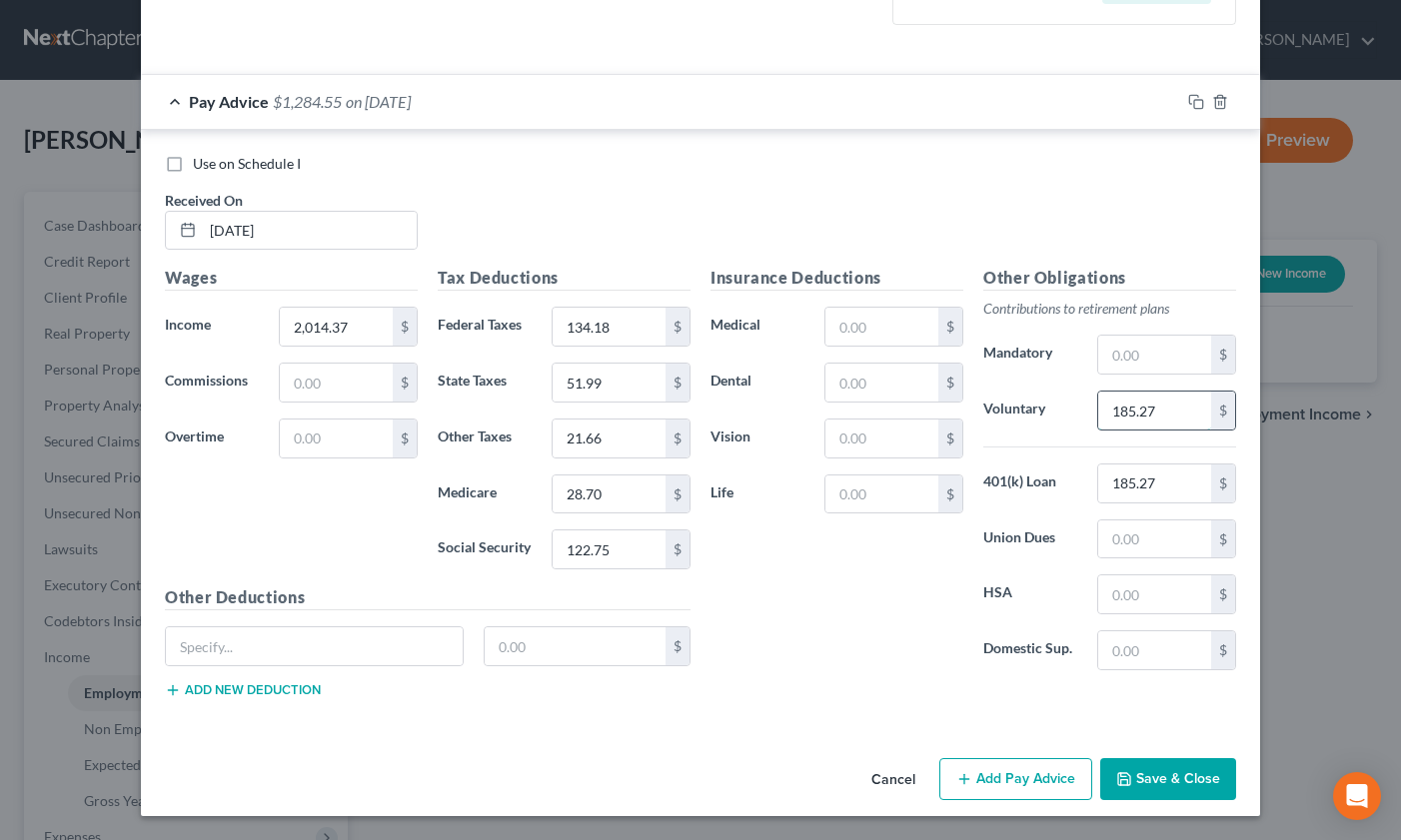 click on "185.27" at bounding box center [1154, 411] 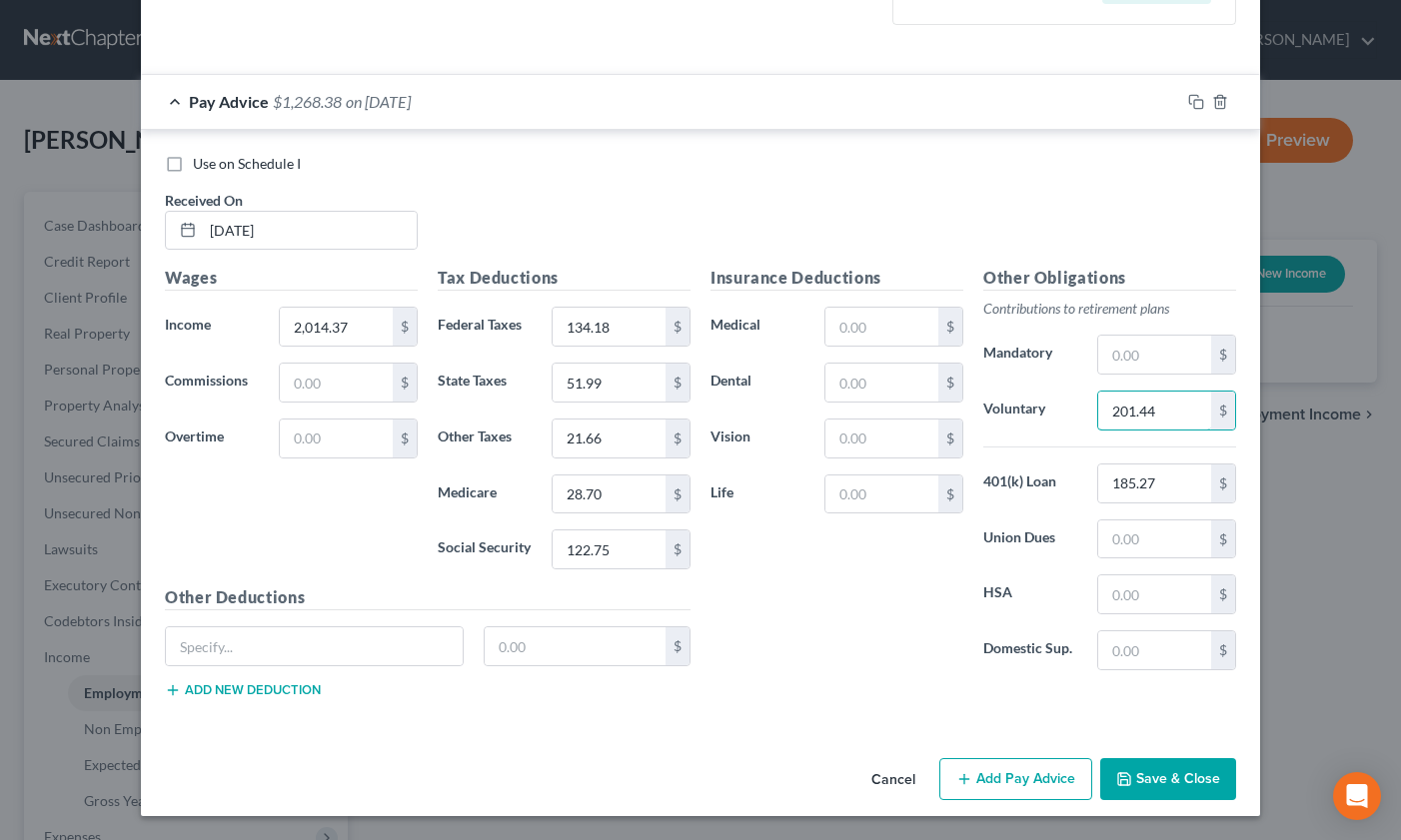 type on "201.44" 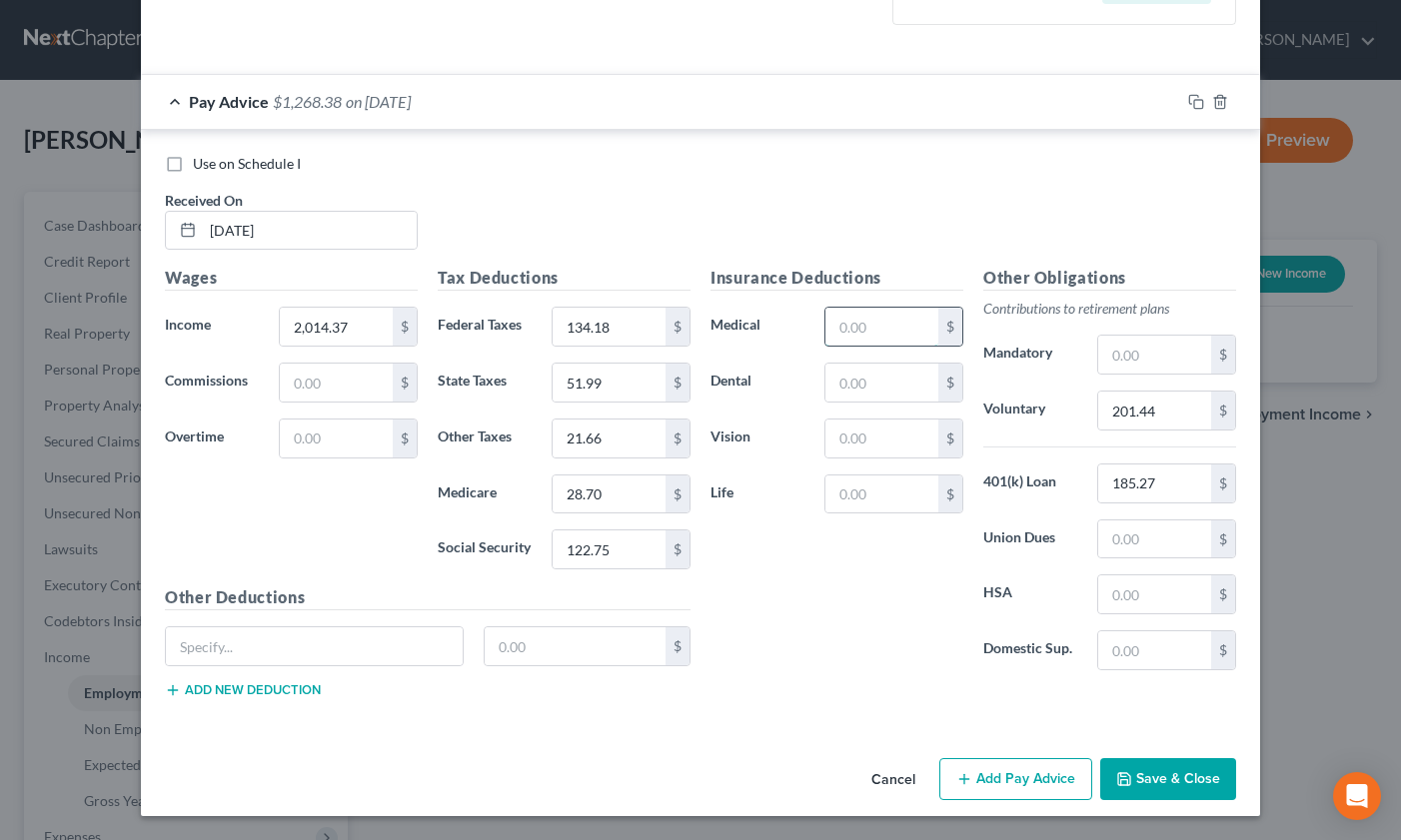 click at bounding box center (881, 327) 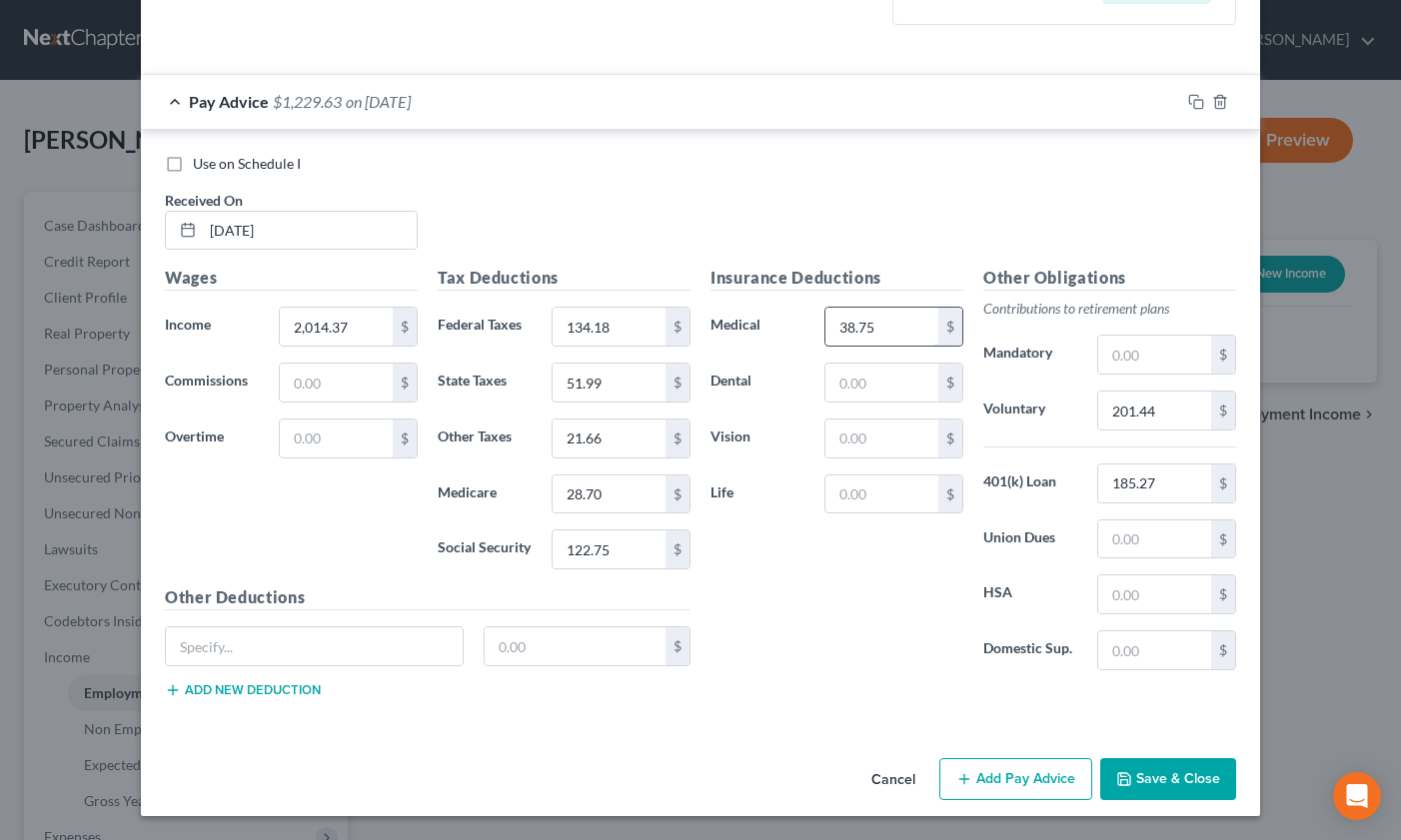 type on "38.75" 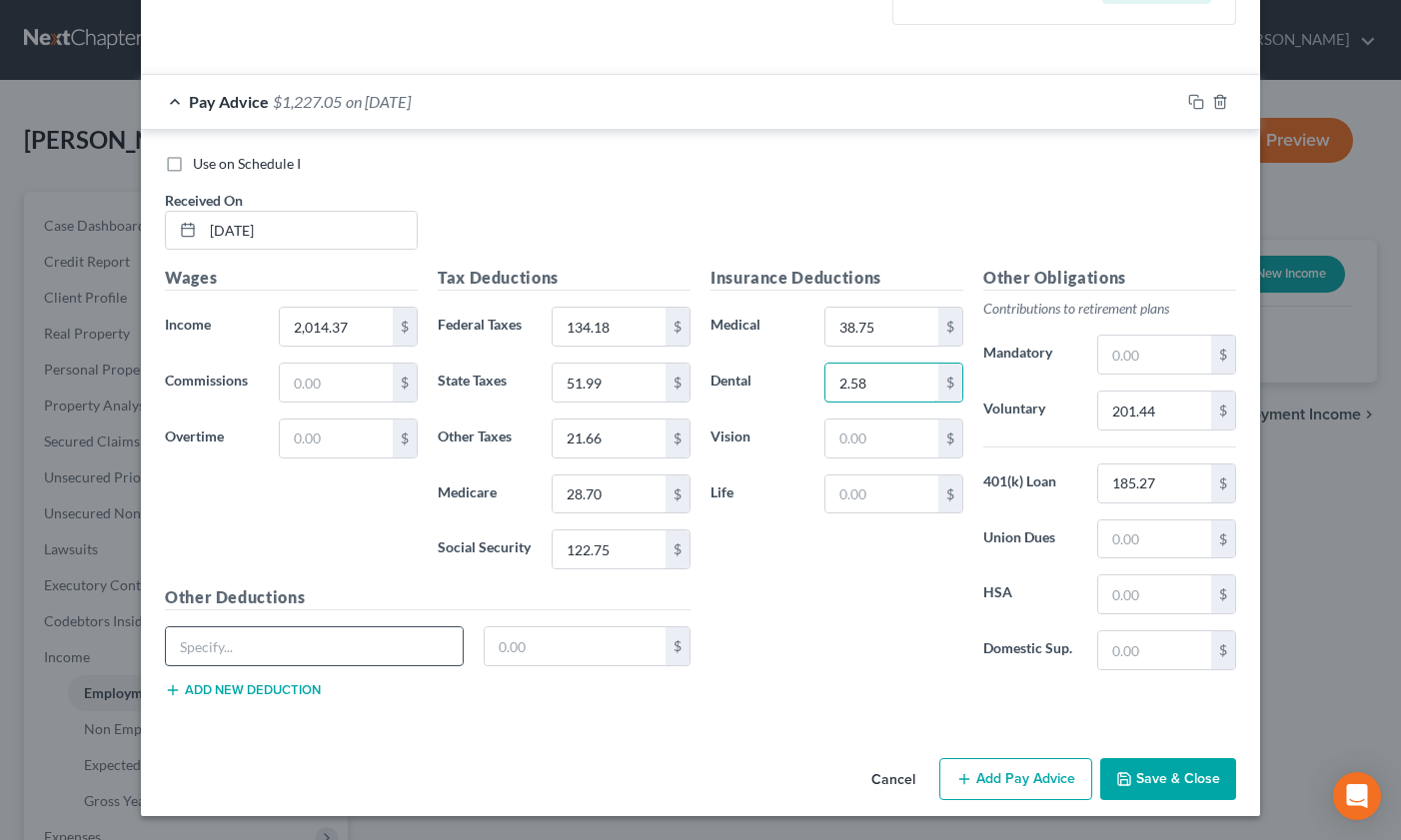 type on "2.58" 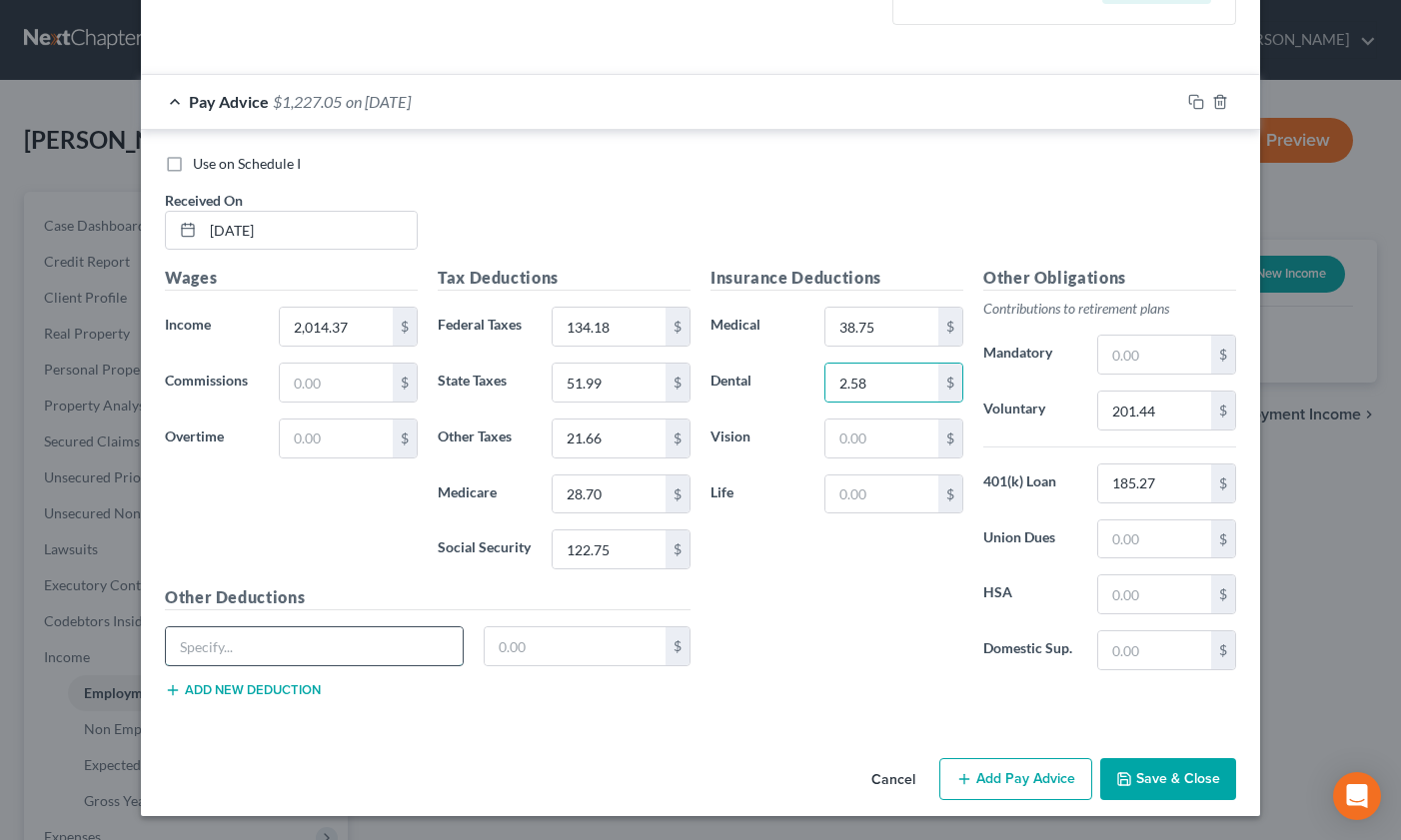 click at bounding box center [314, 646] 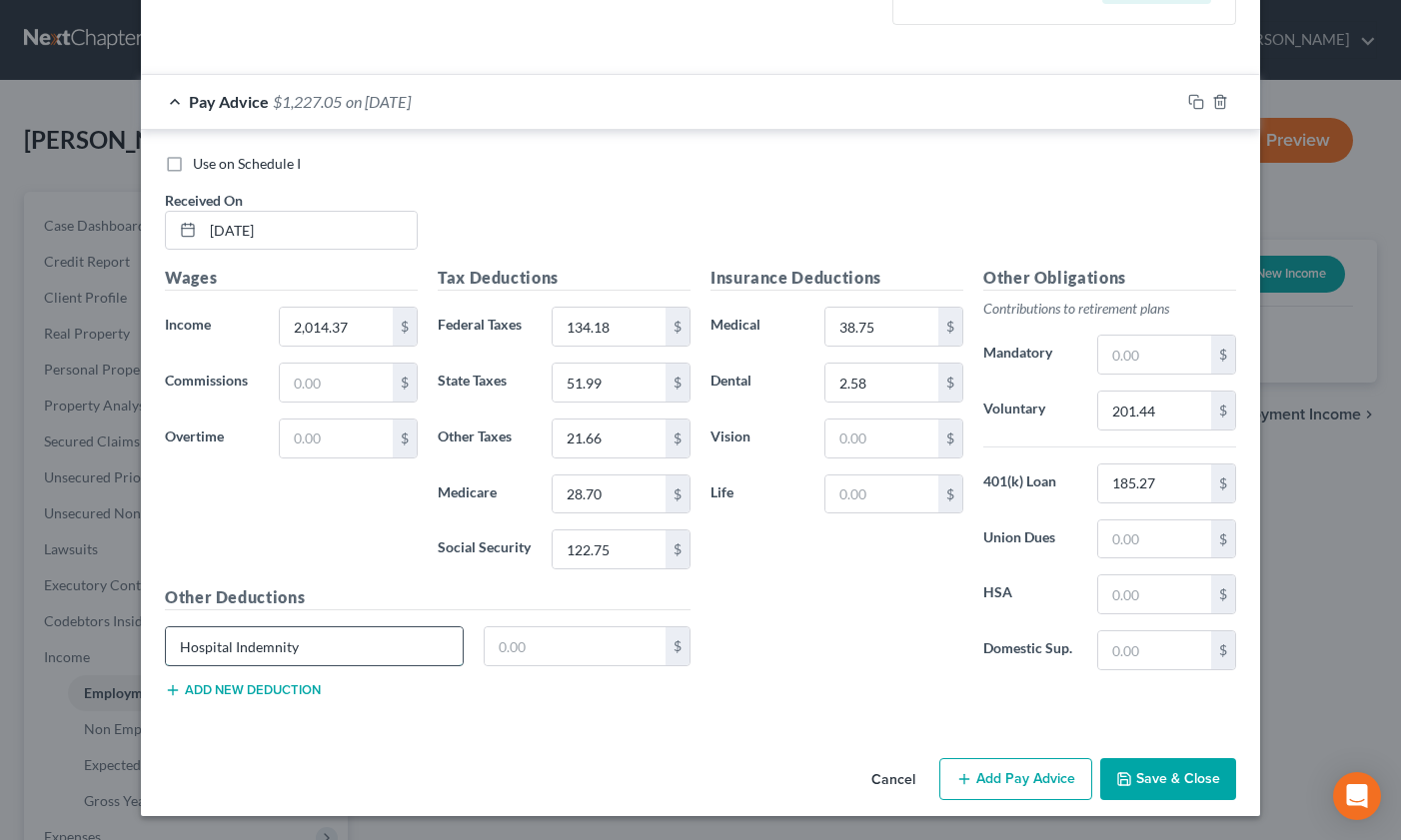 type on "Hospital Indemnity" 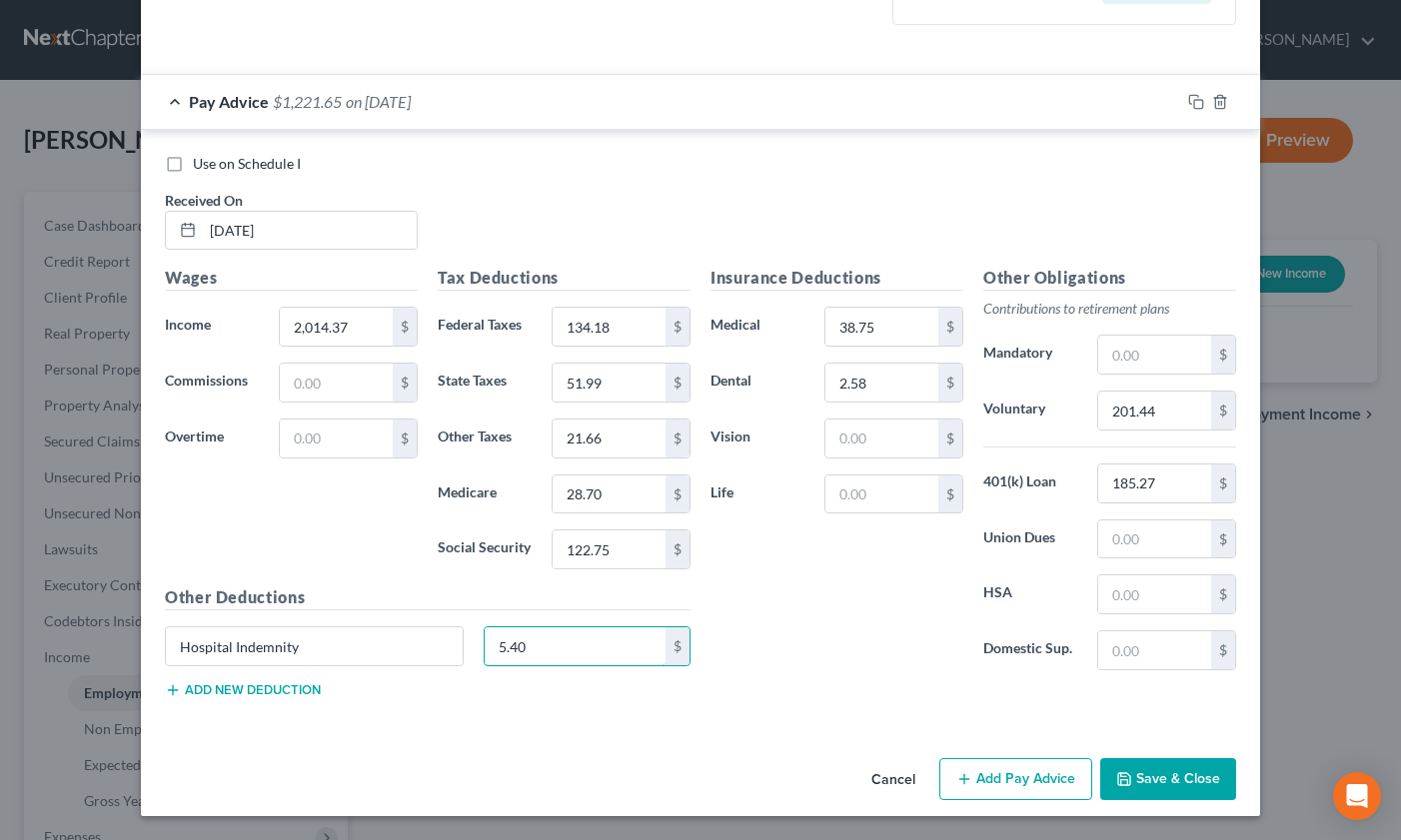 type on "5.40" 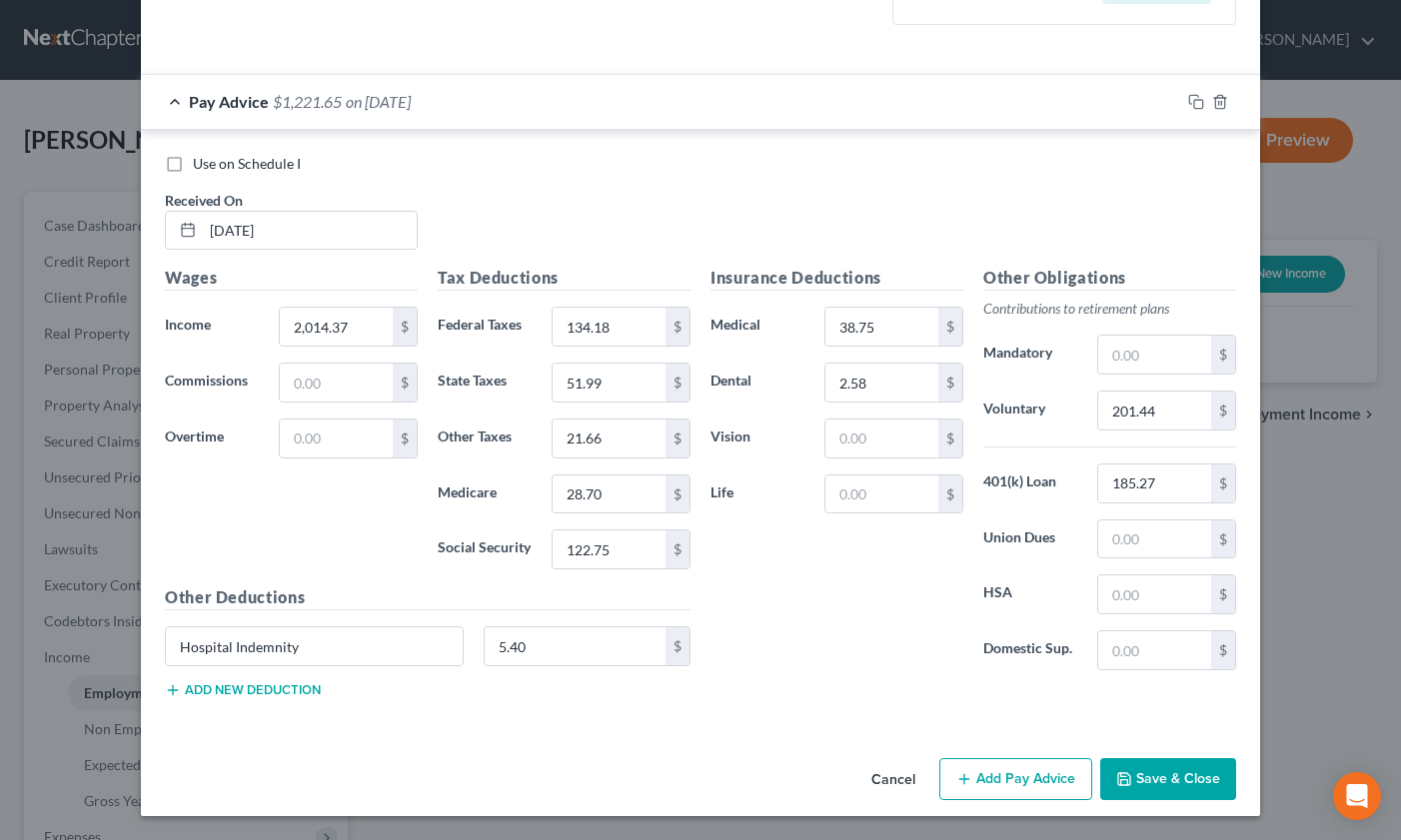 click on "Add new deduction" at bounding box center (243, 690) 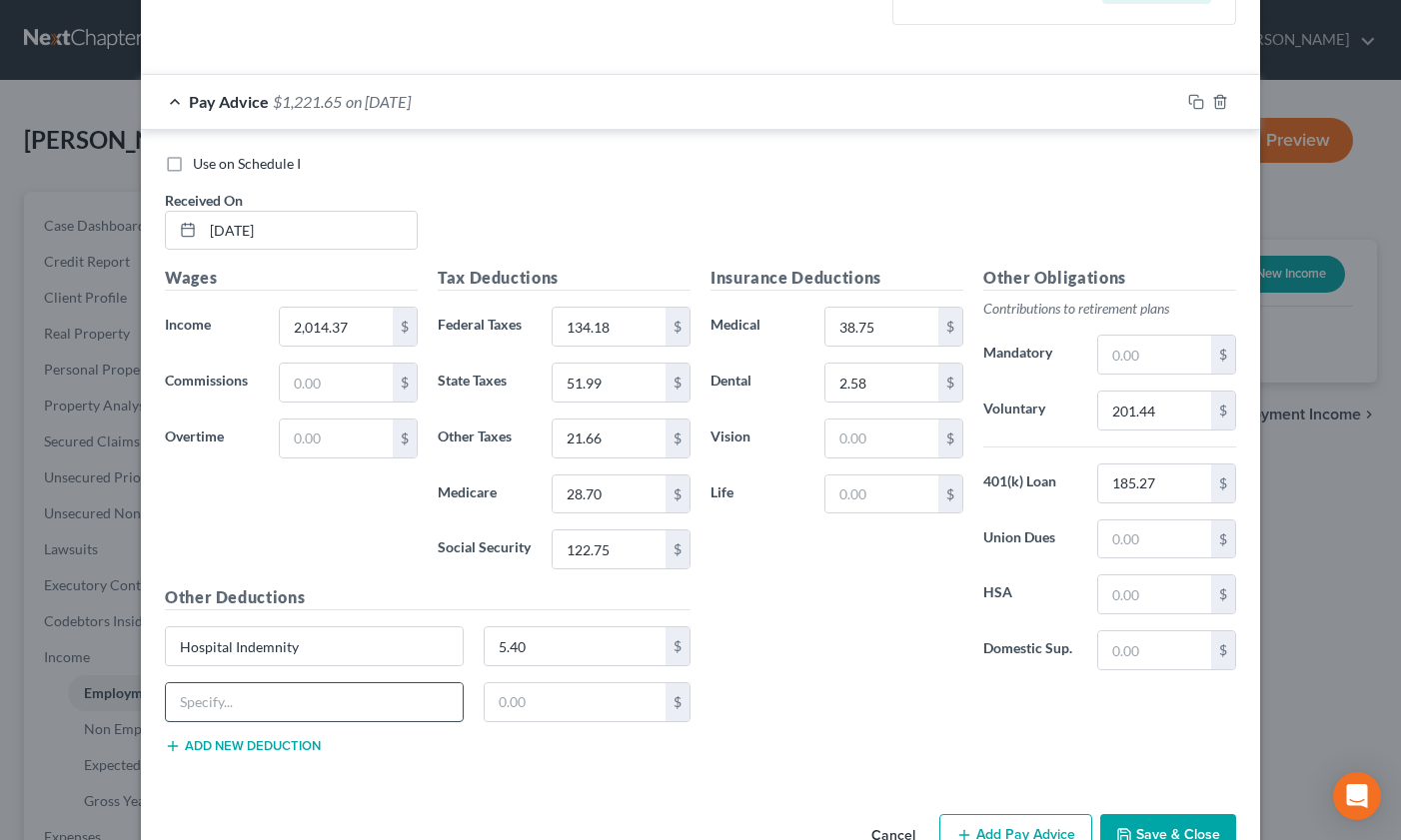 click at bounding box center (314, 702) 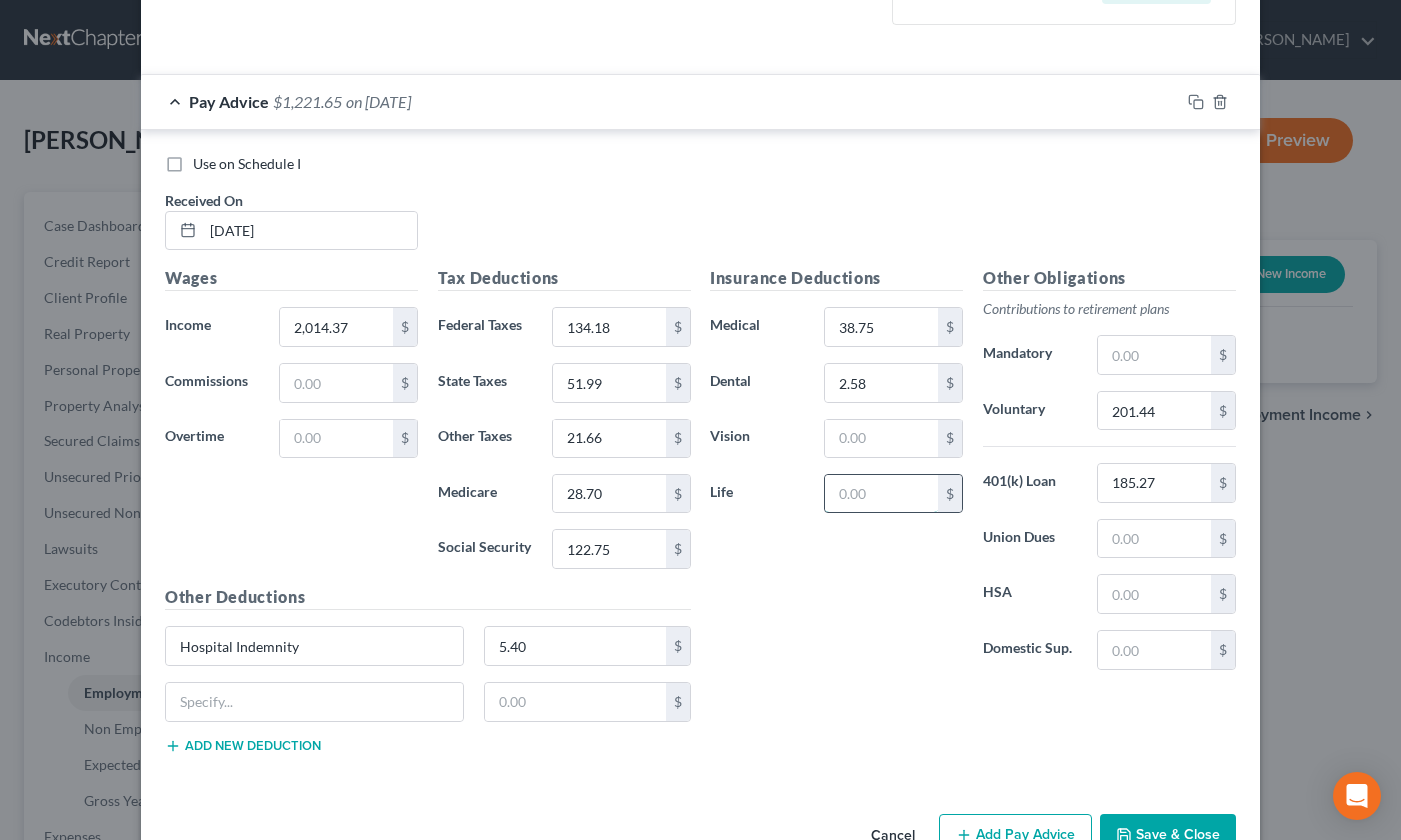 click at bounding box center (881, 494) 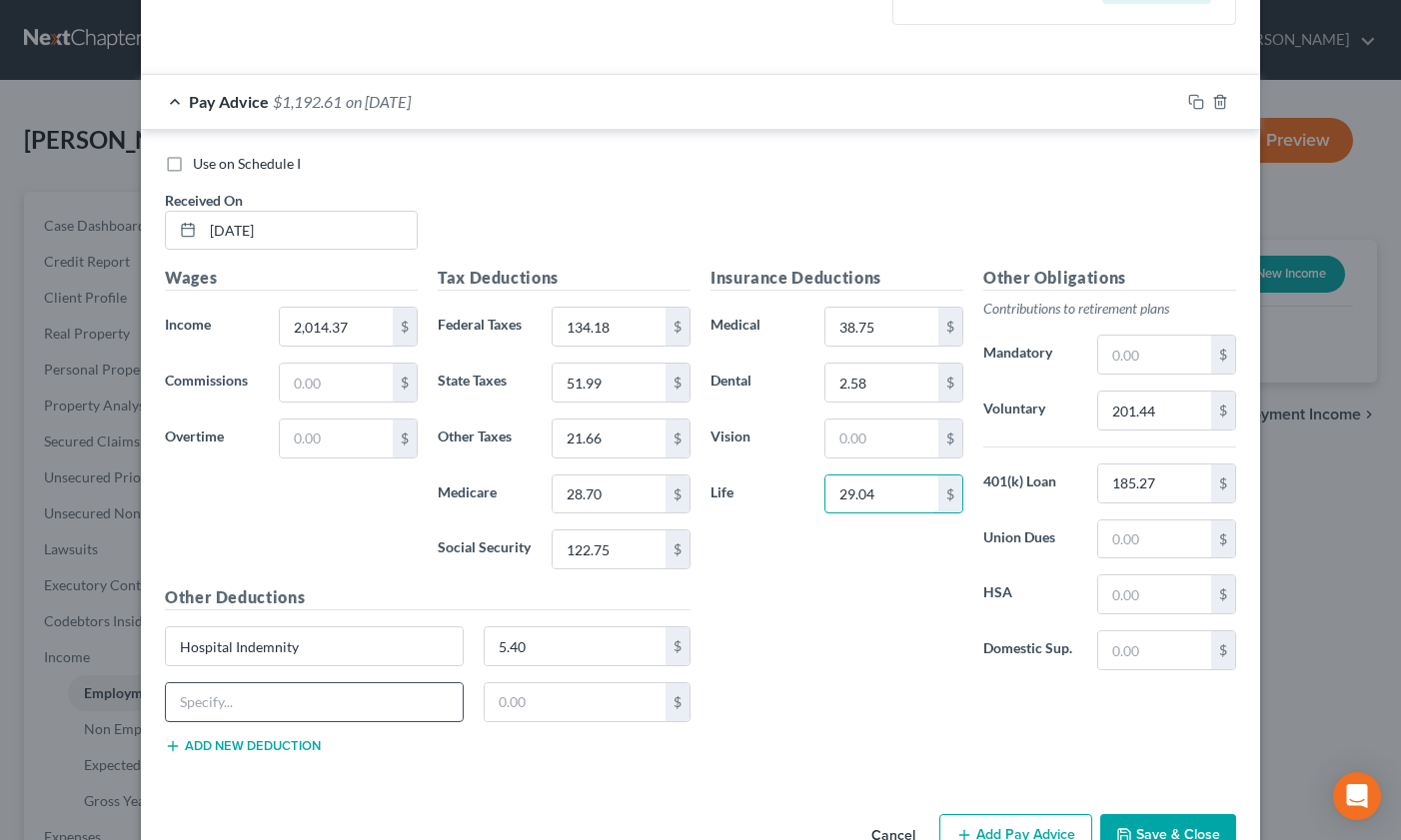 type on "29.04" 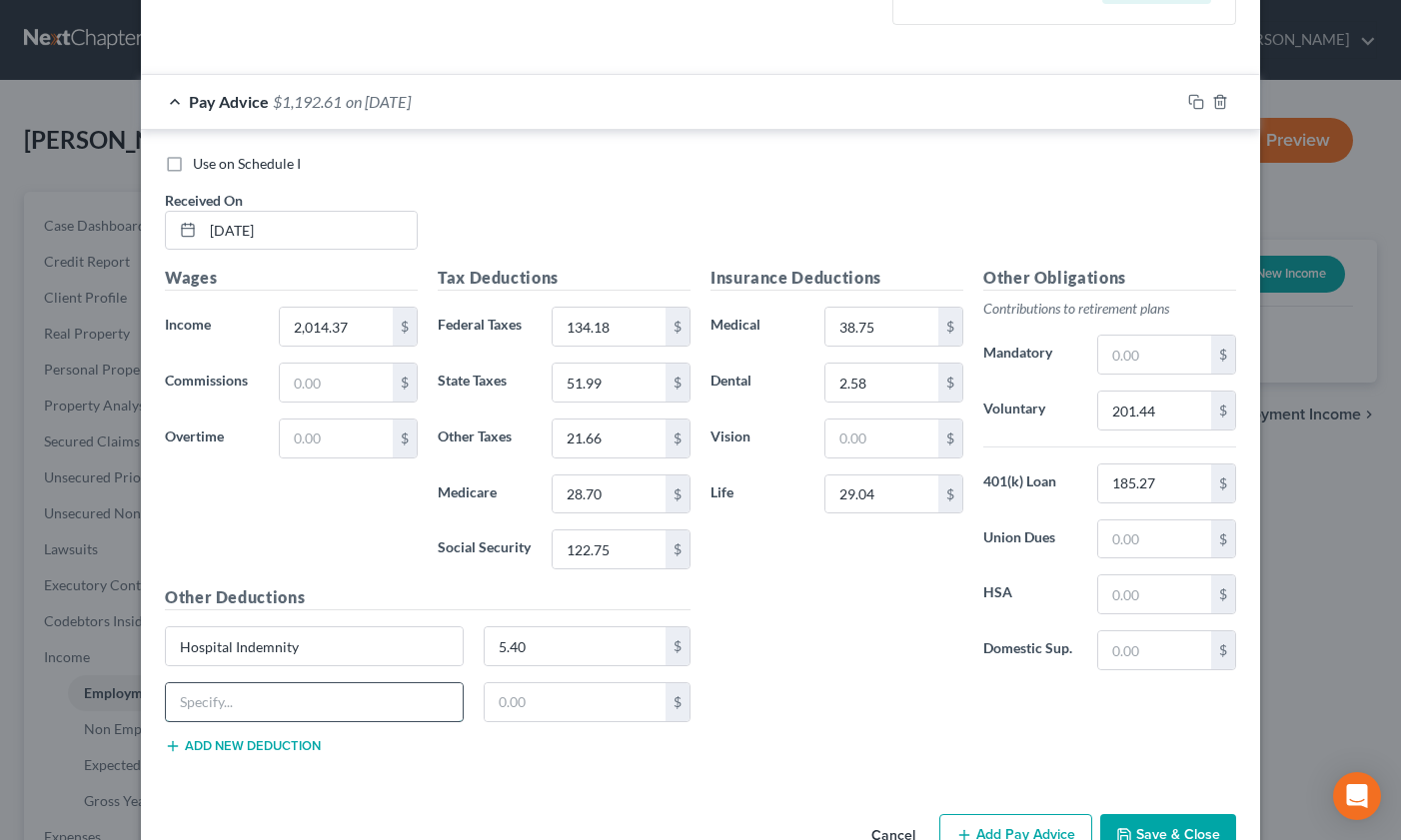 click at bounding box center [314, 702] 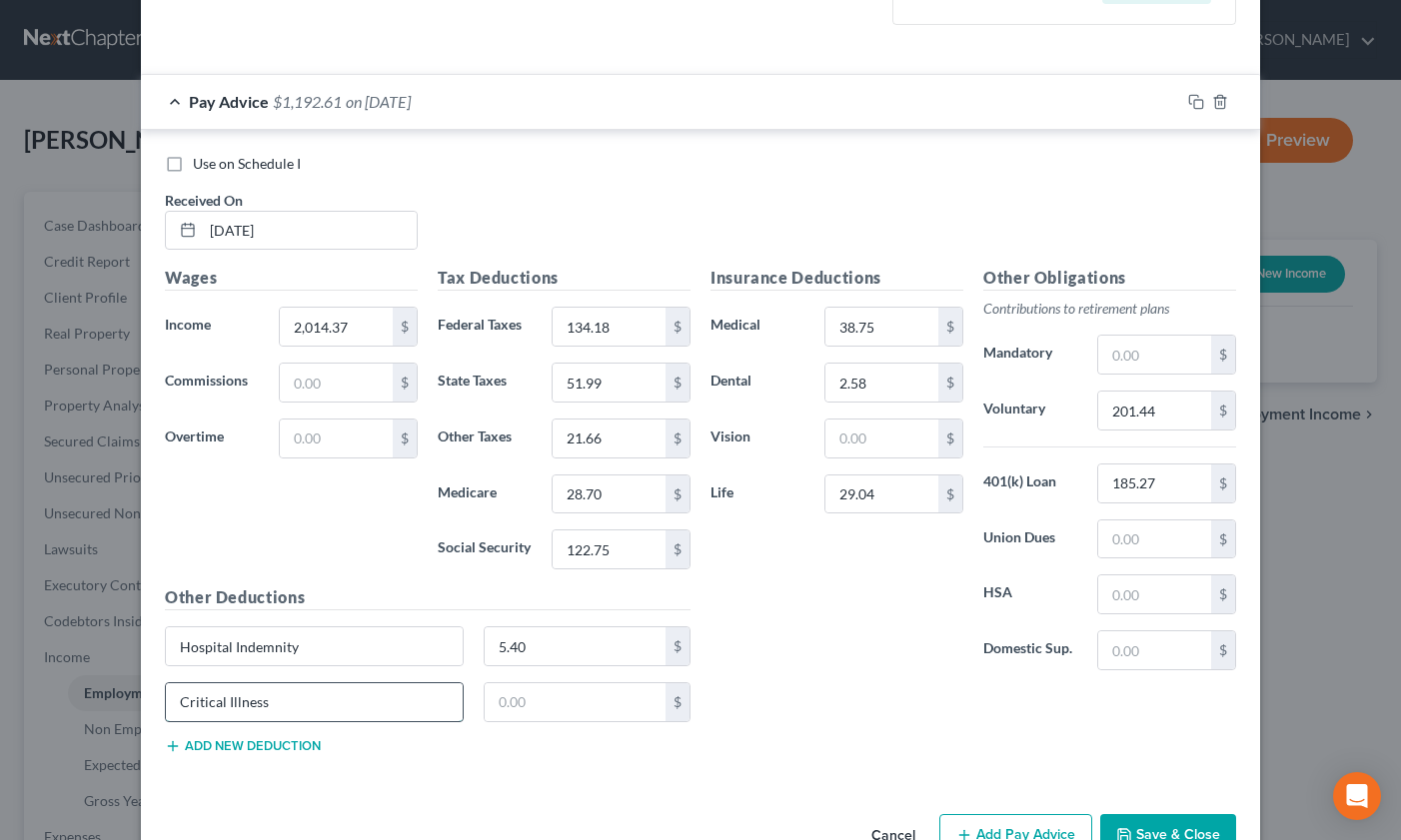 type on "Critical Illness" 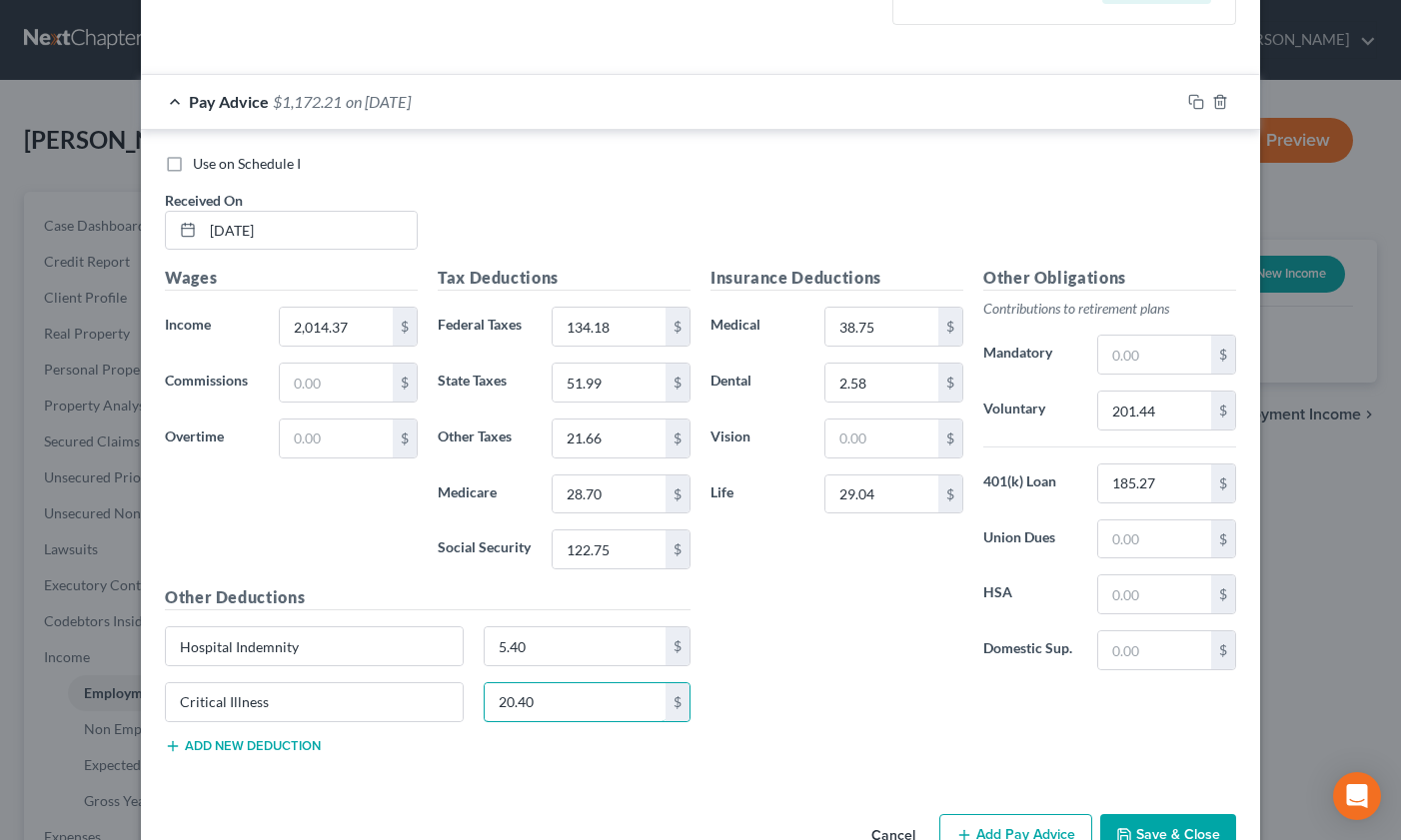 type on "20.40" 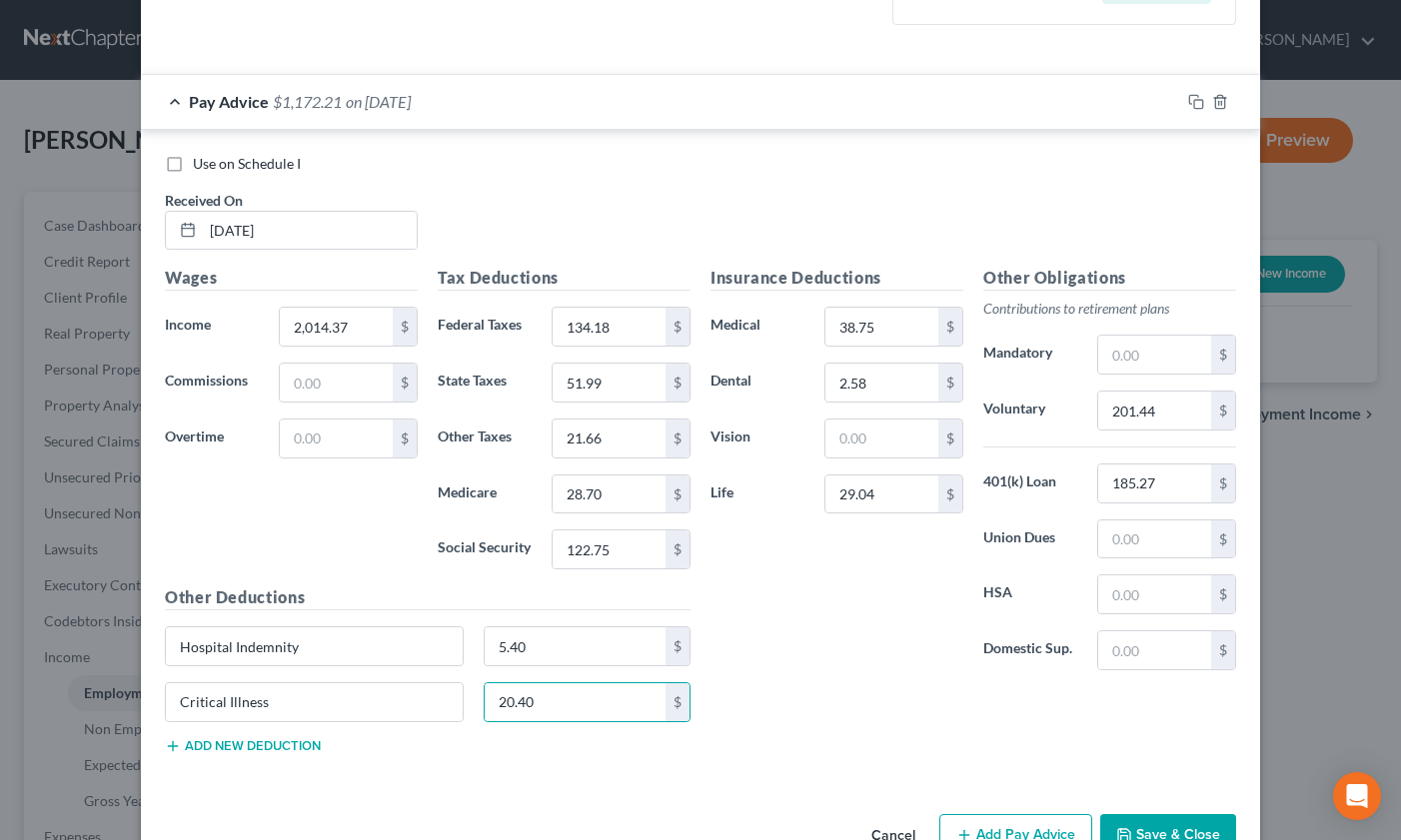 click on "Add new deduction" at bounding box center [243, 746] 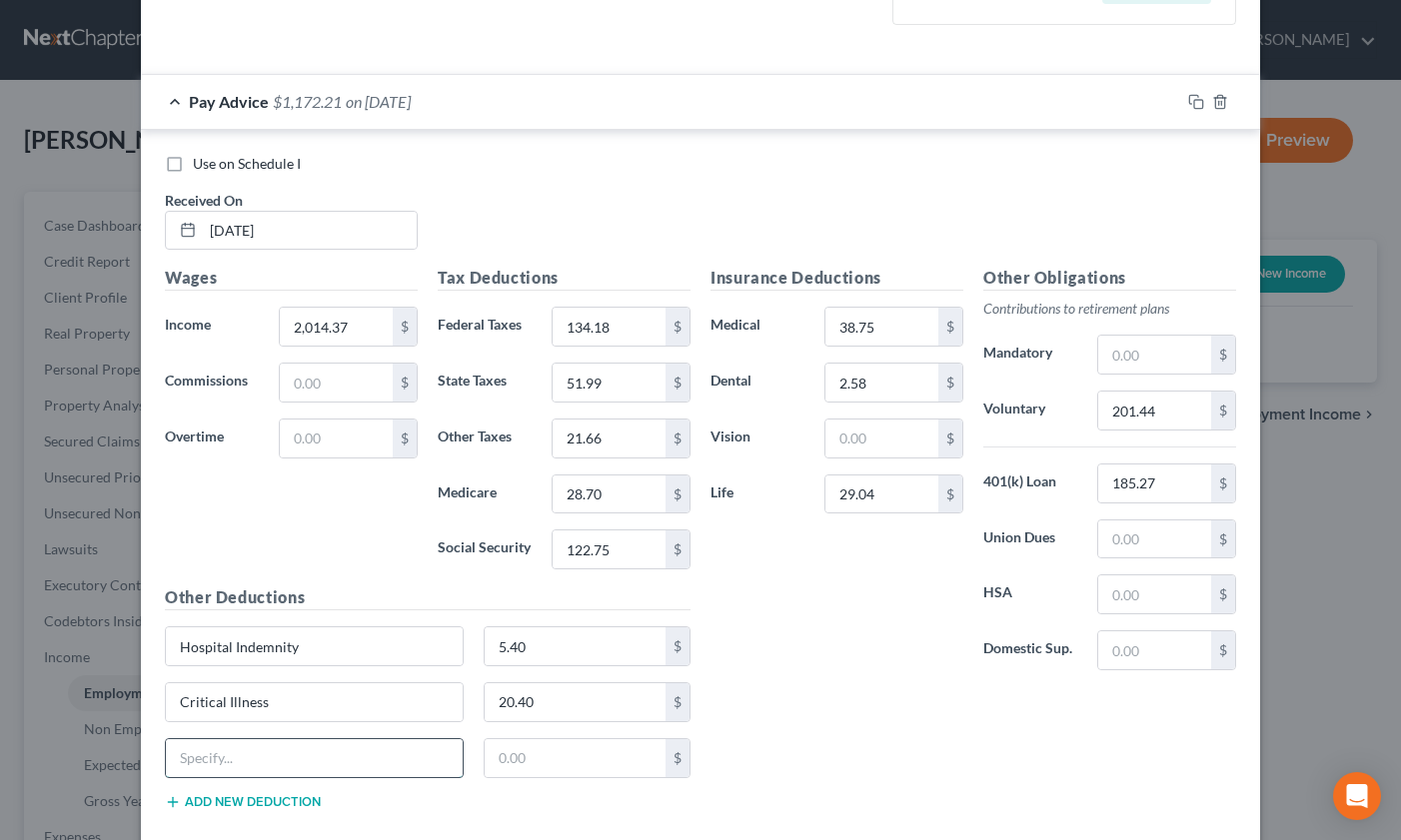 click at bounding box center [314, 758] 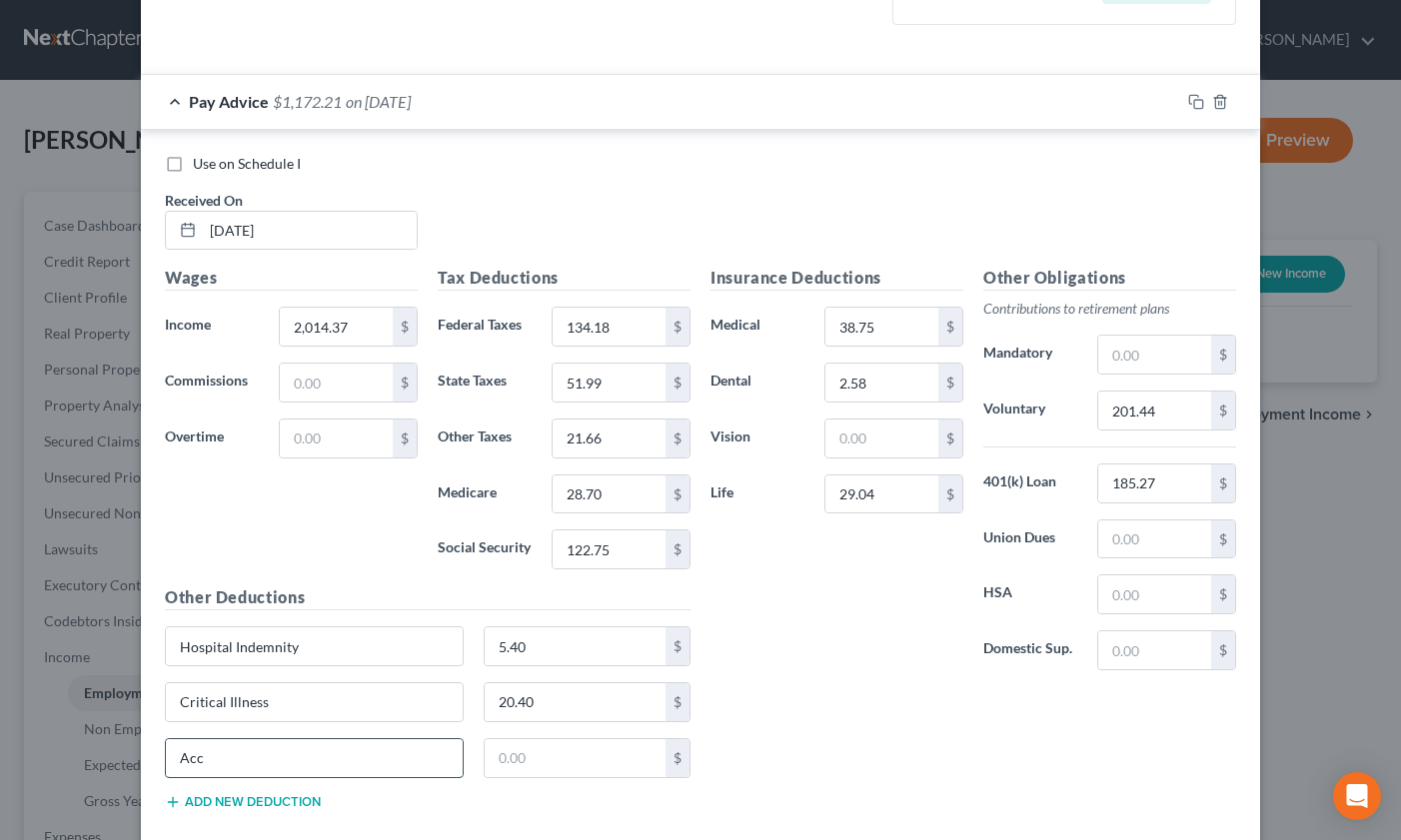 type on "Accident Insurance" 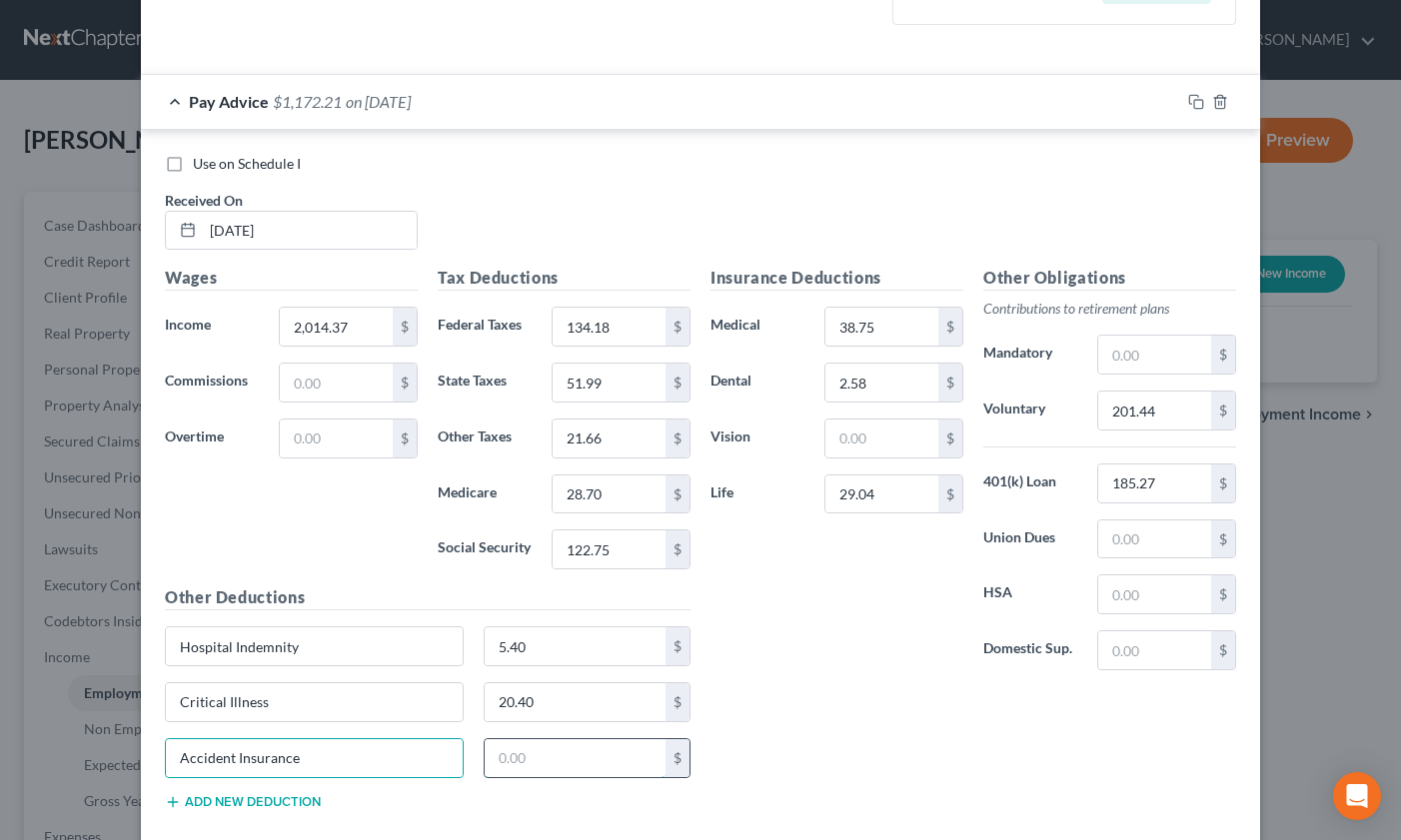 click at bounding box center [576, 758] 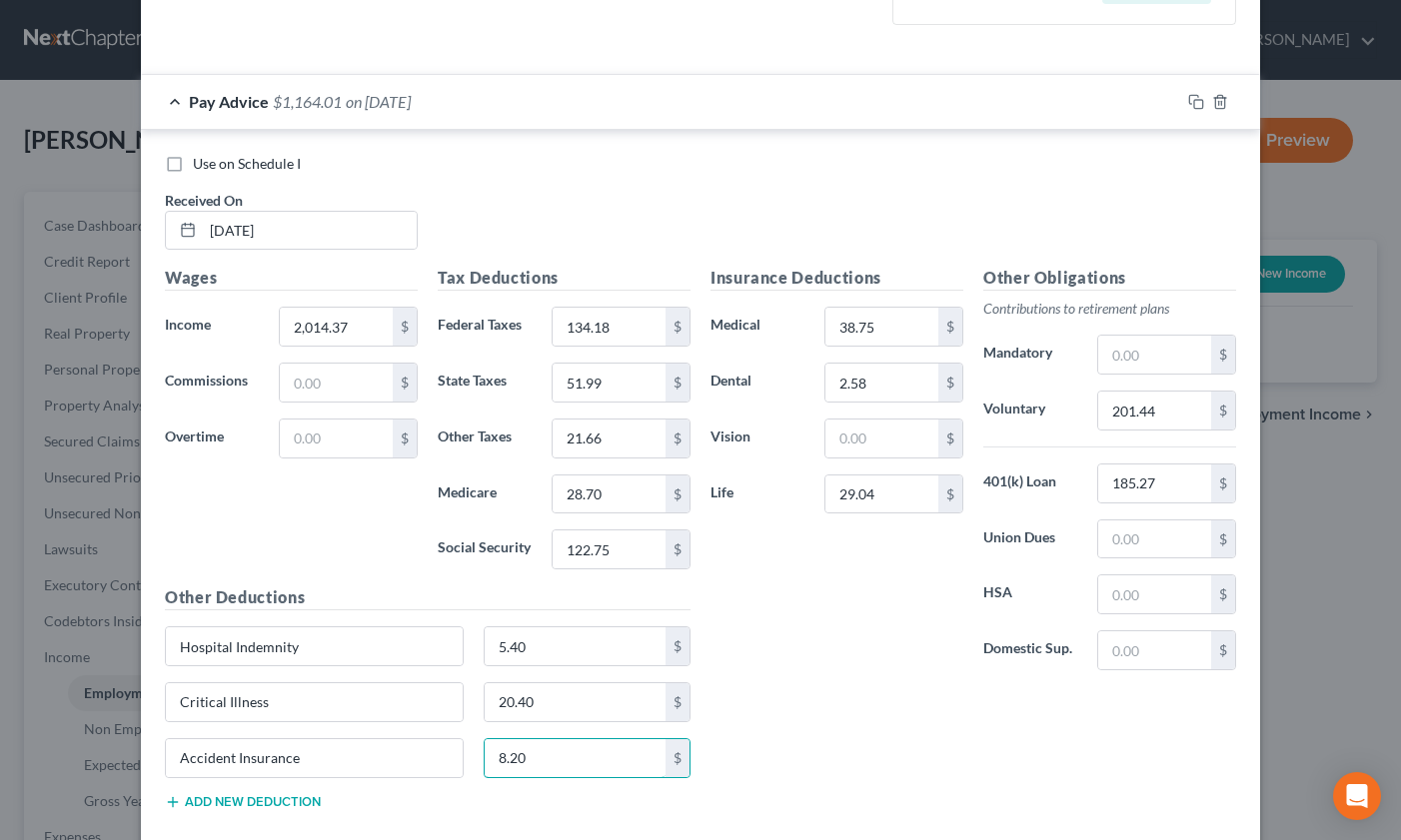 type on "8.20" 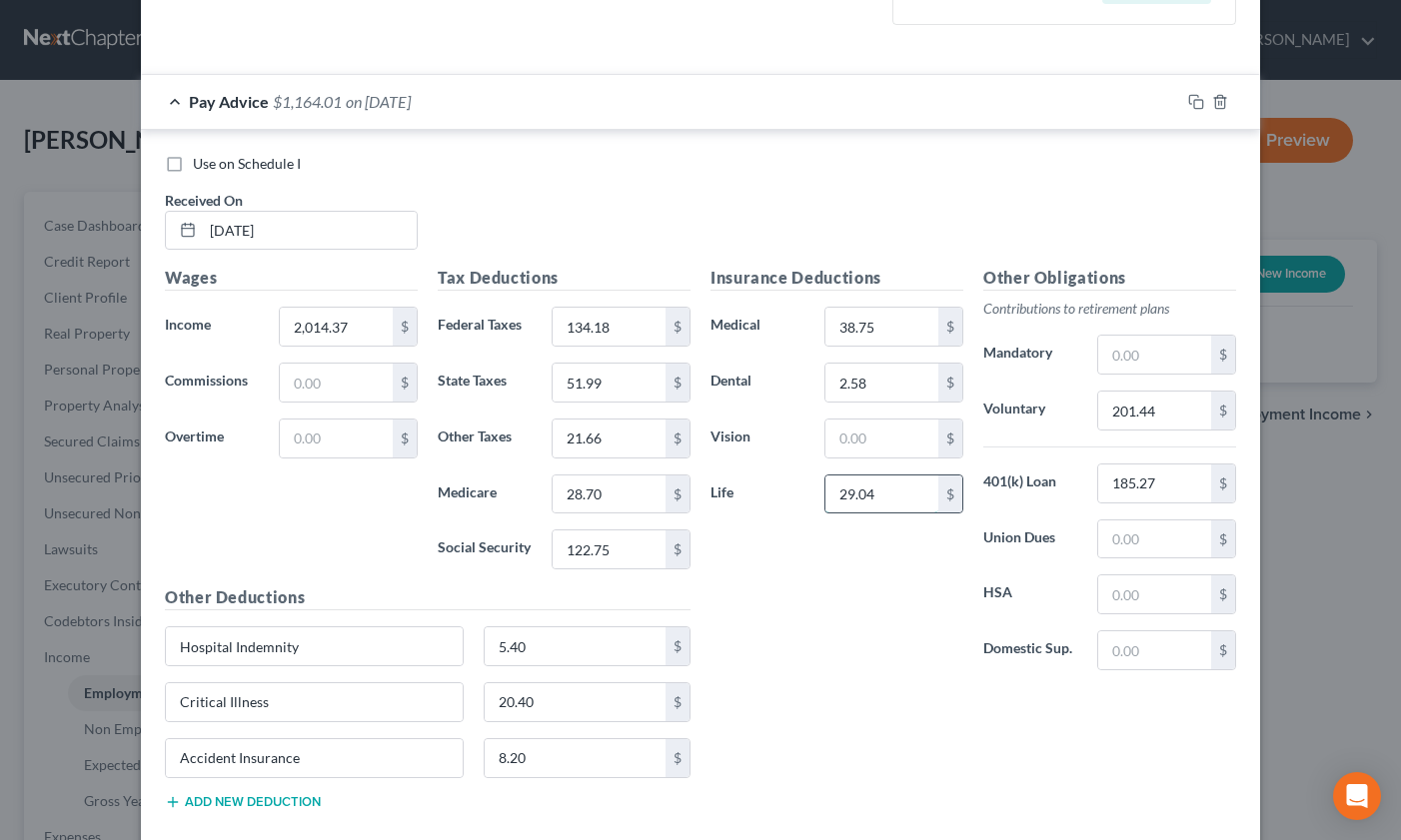 click on "29.04" at bounding box center (881, 494) 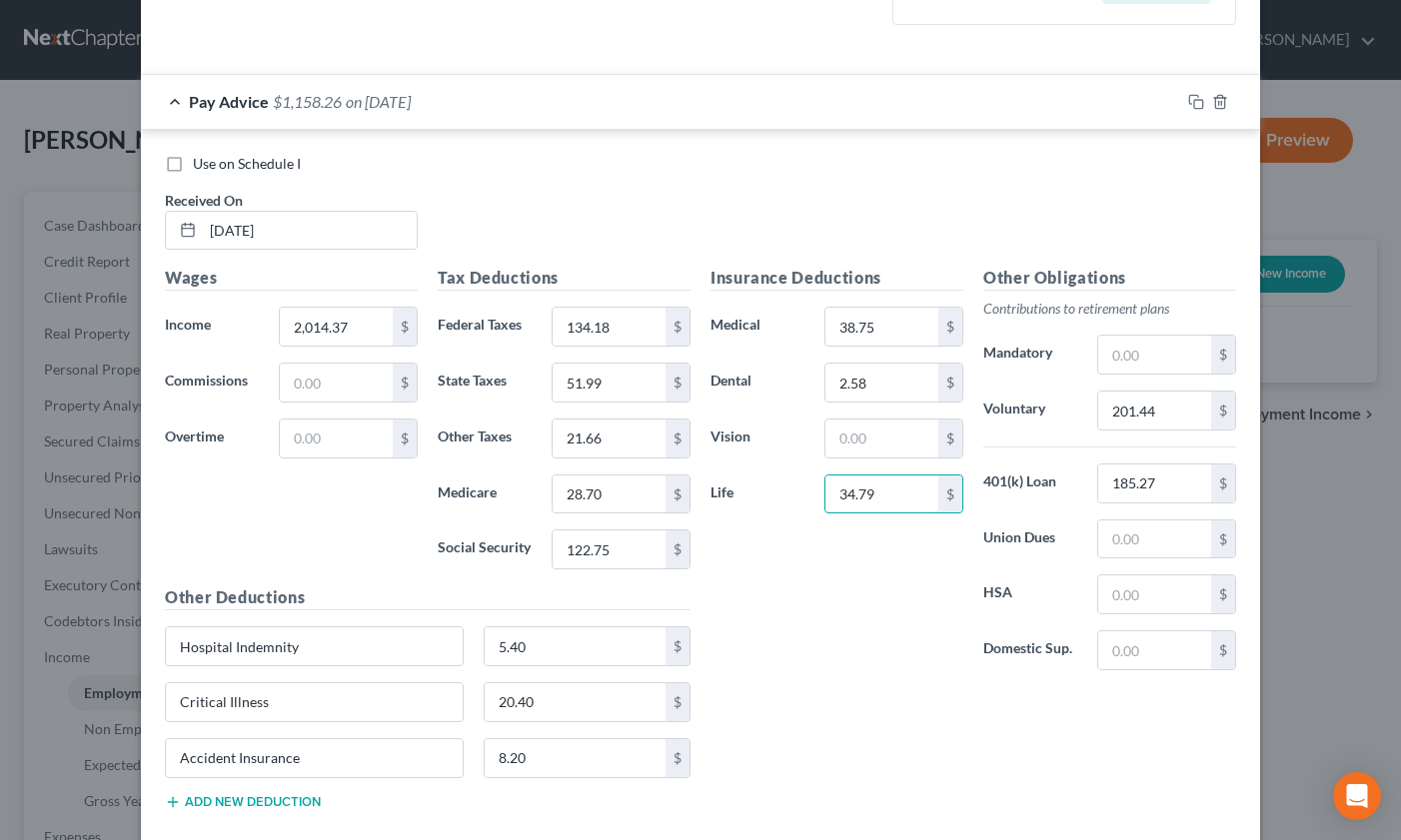 type on "34.79" 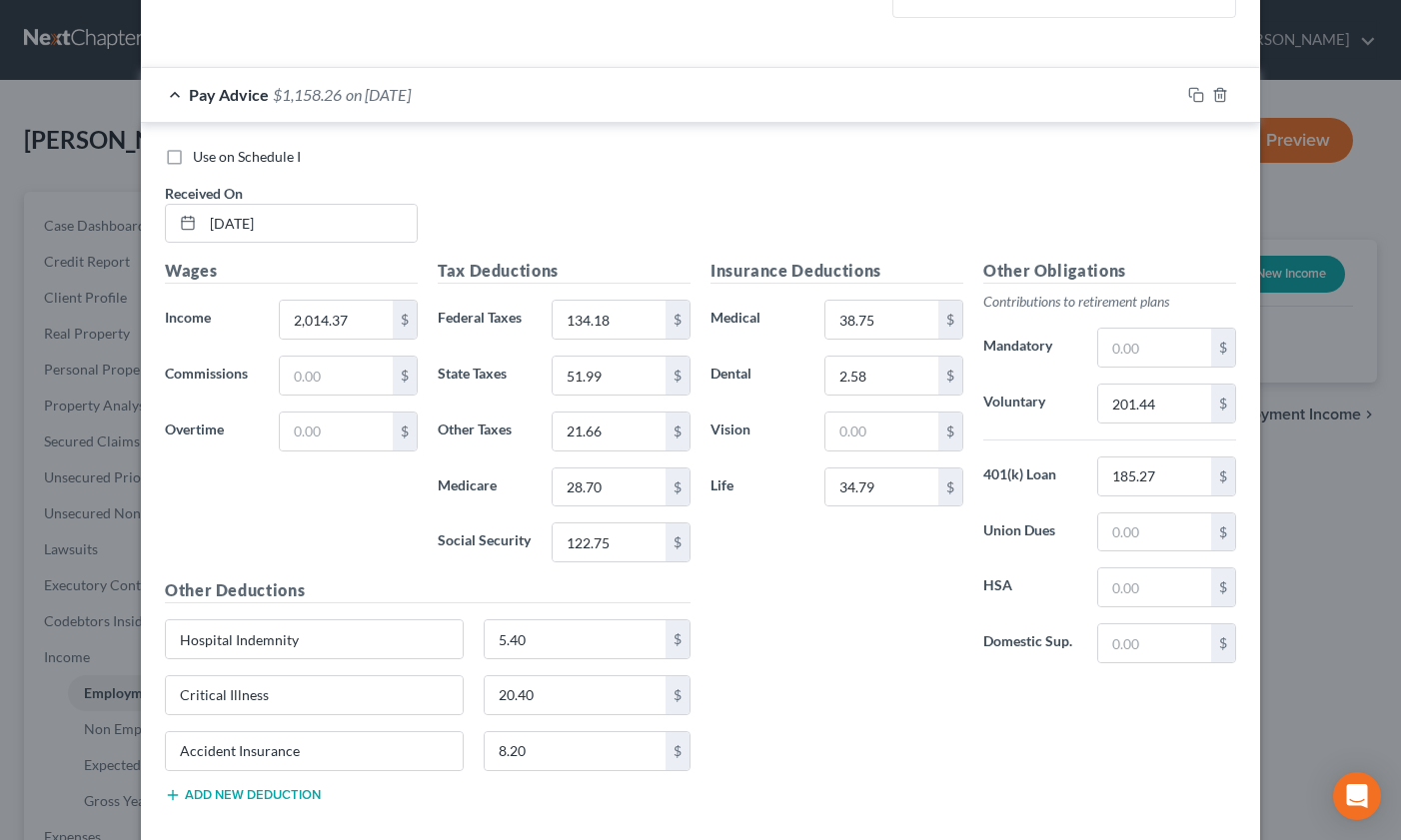 scroll, scrollTop: 604, scrollLeft: 0, axis: vertical 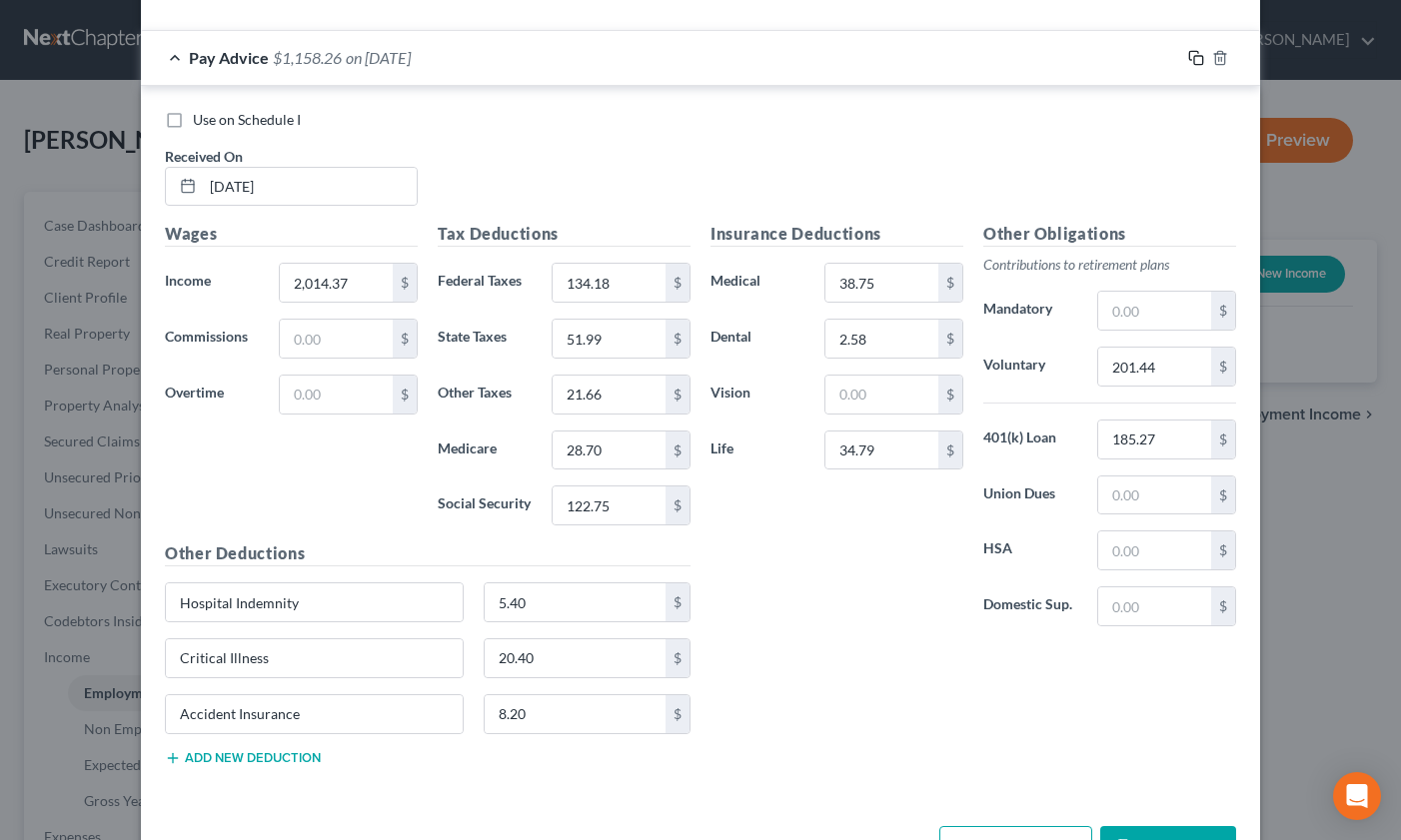 click 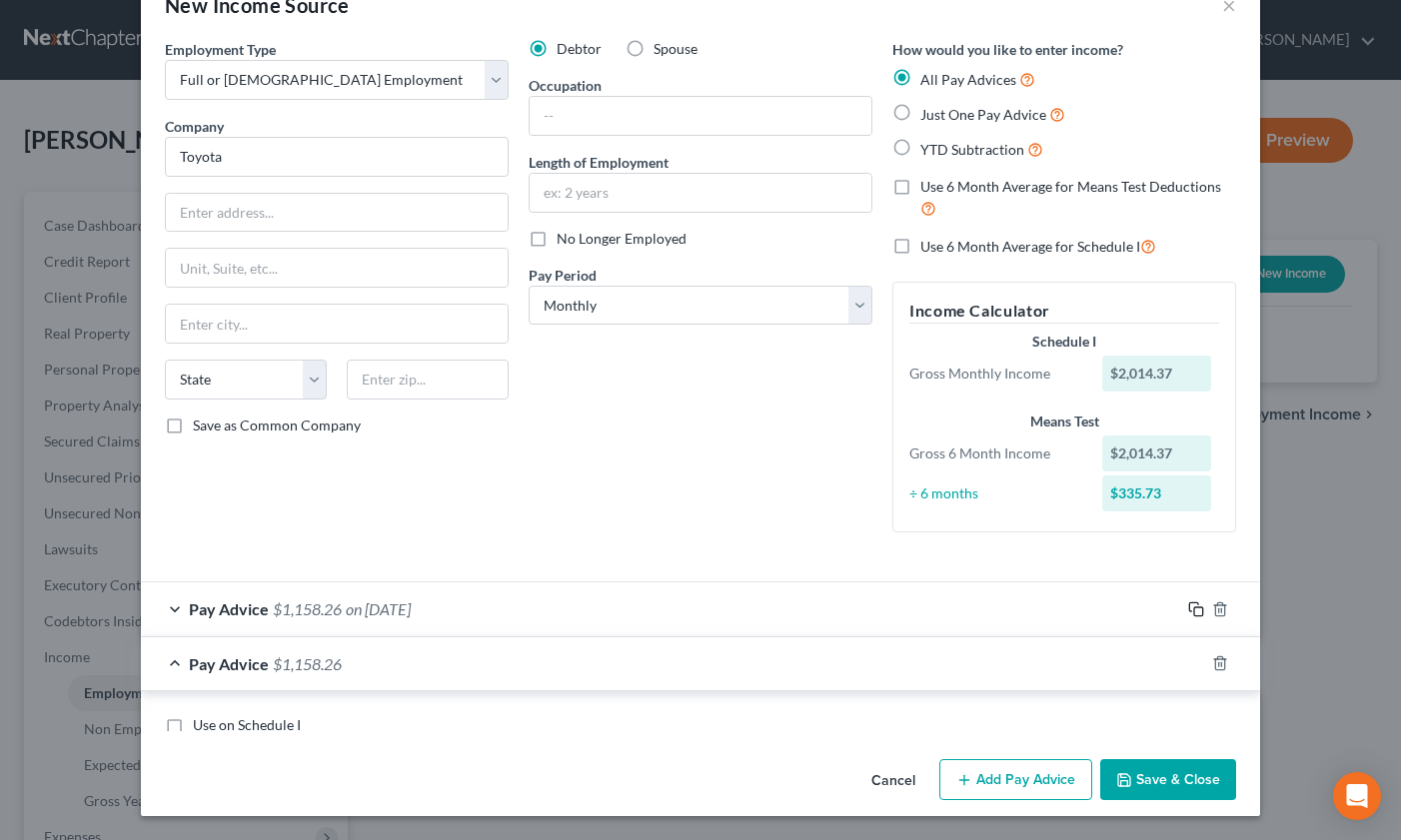 scroll, scrollTop: 604, scrollLeft: 0, axis: vertical 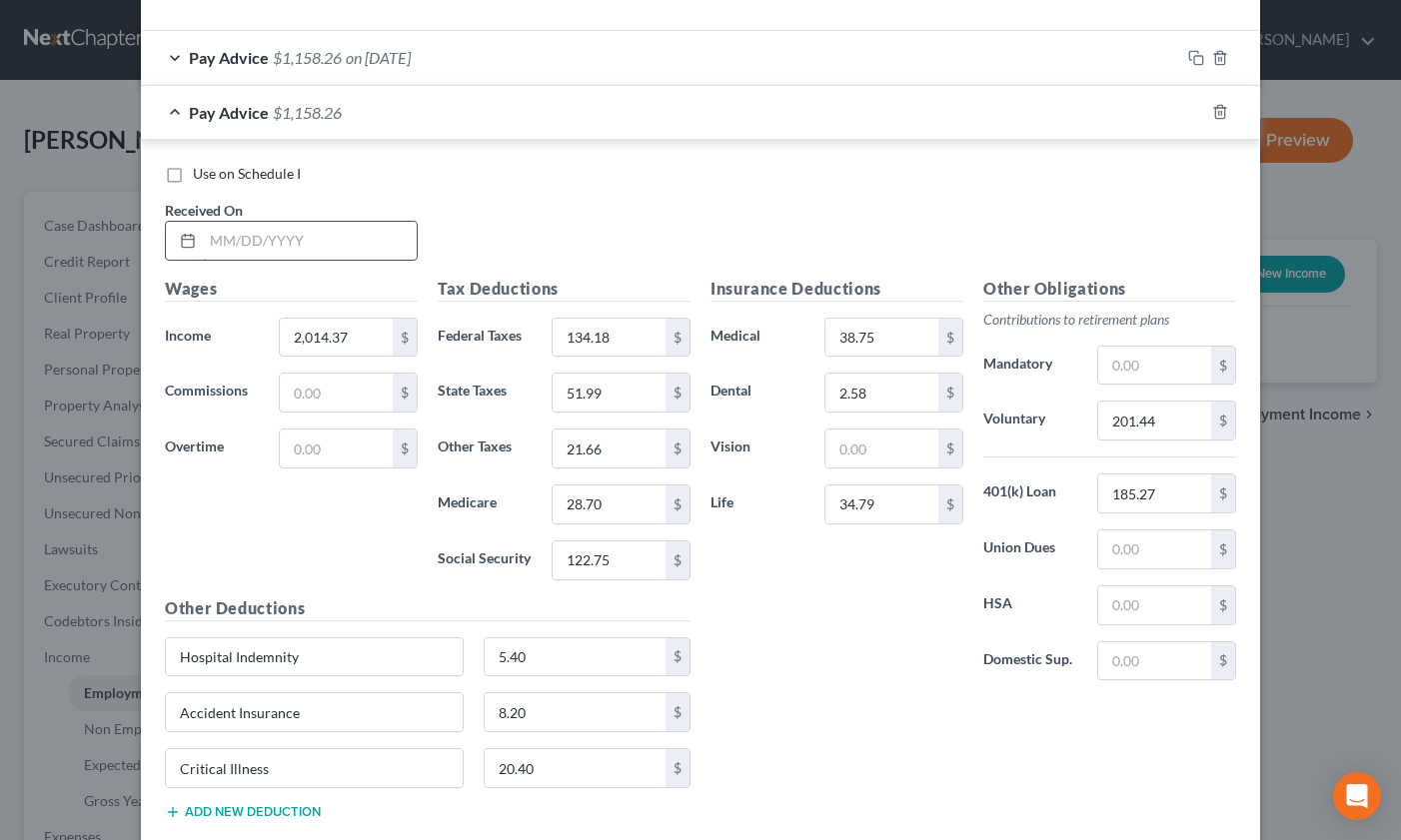 click at bounding box center [310, 241] 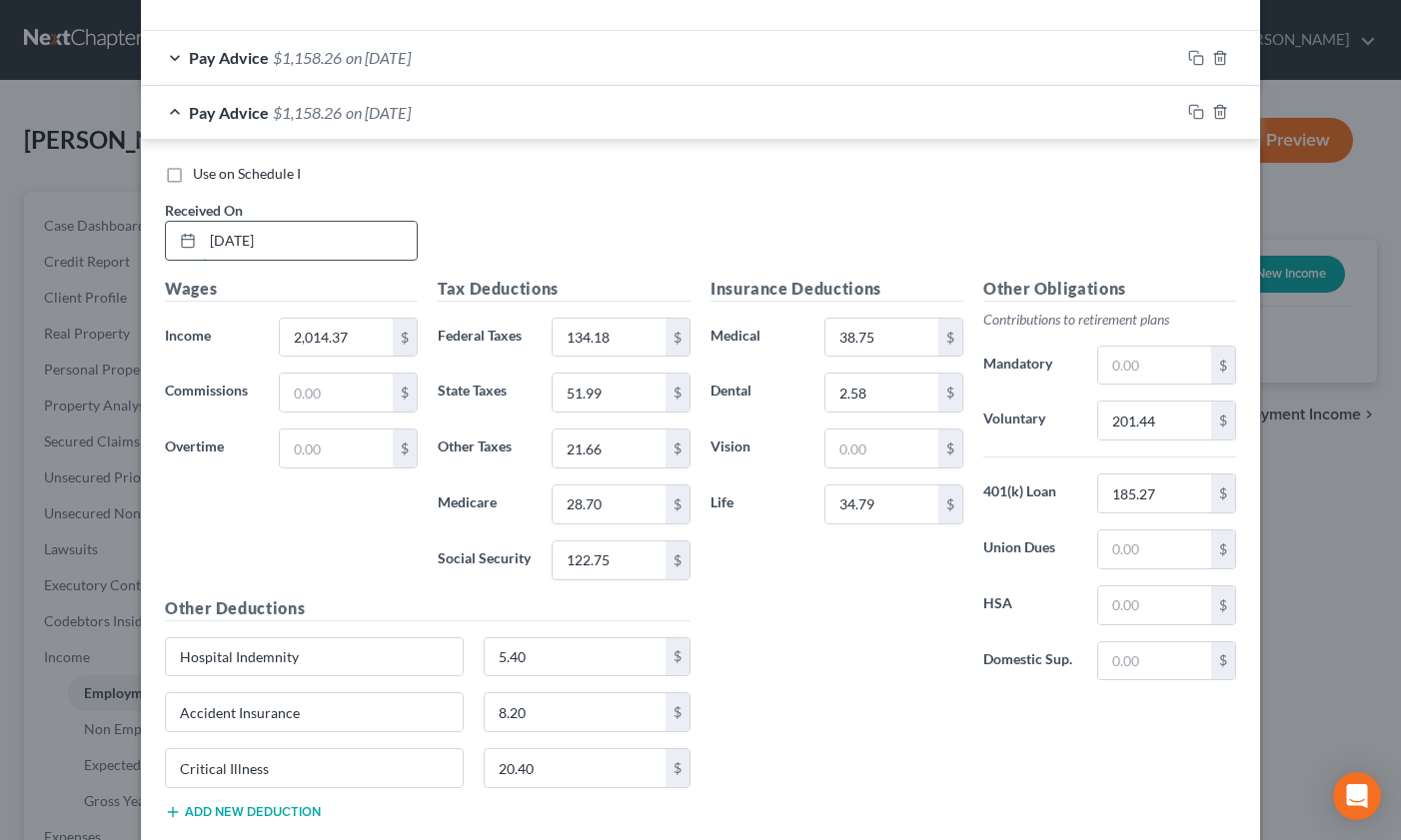 type on "[DATE]" 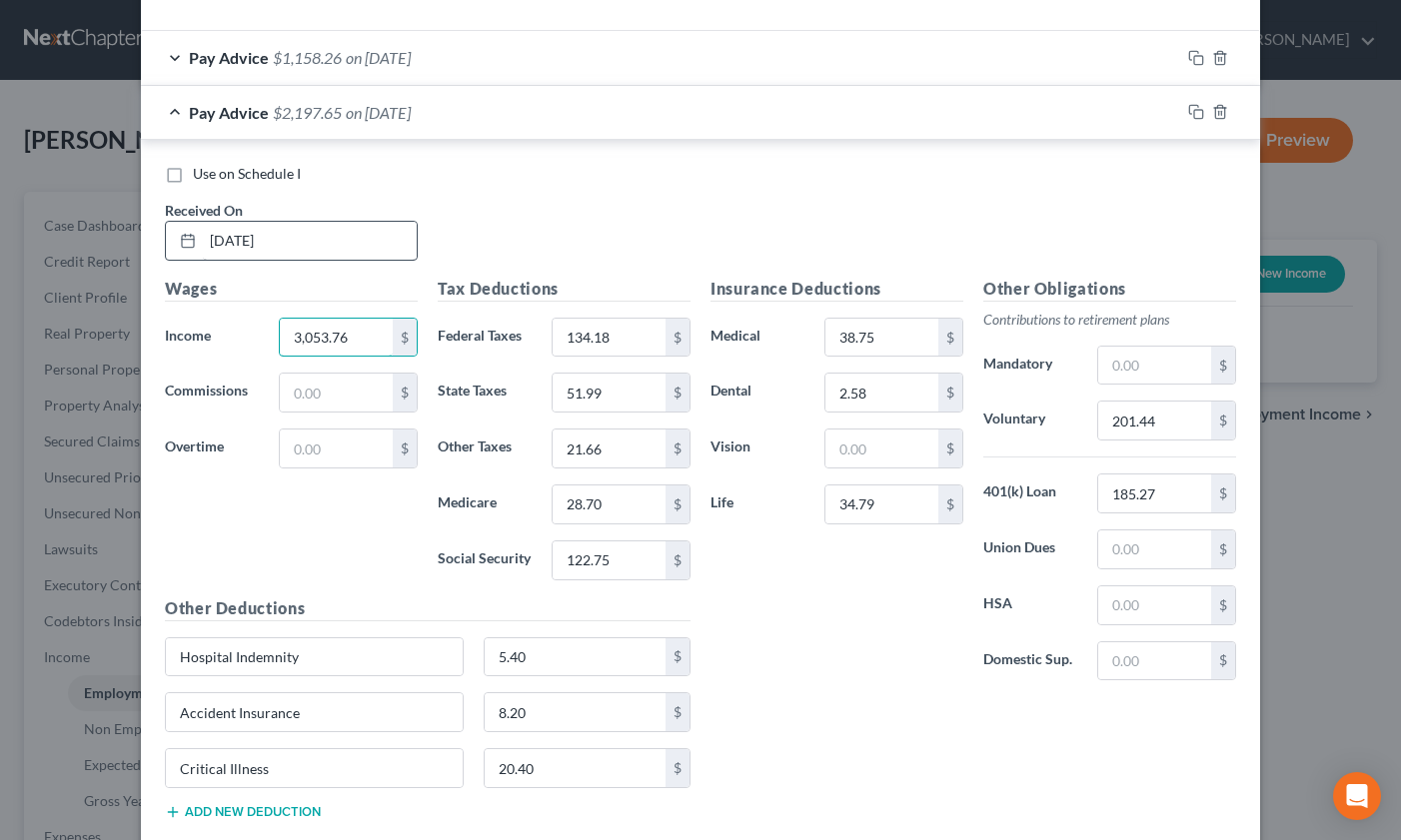 type on "3,053.76" 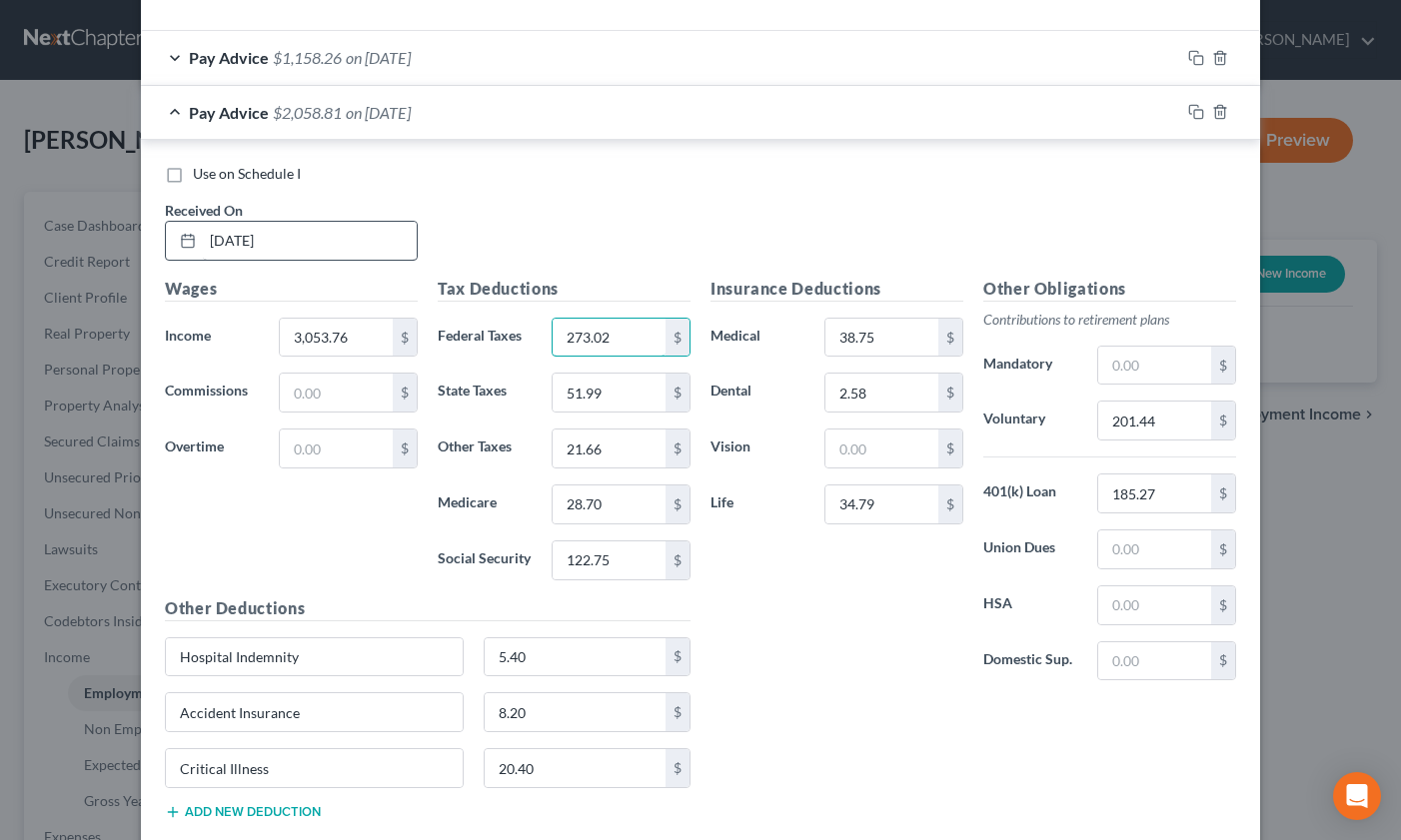 type on "273.02" 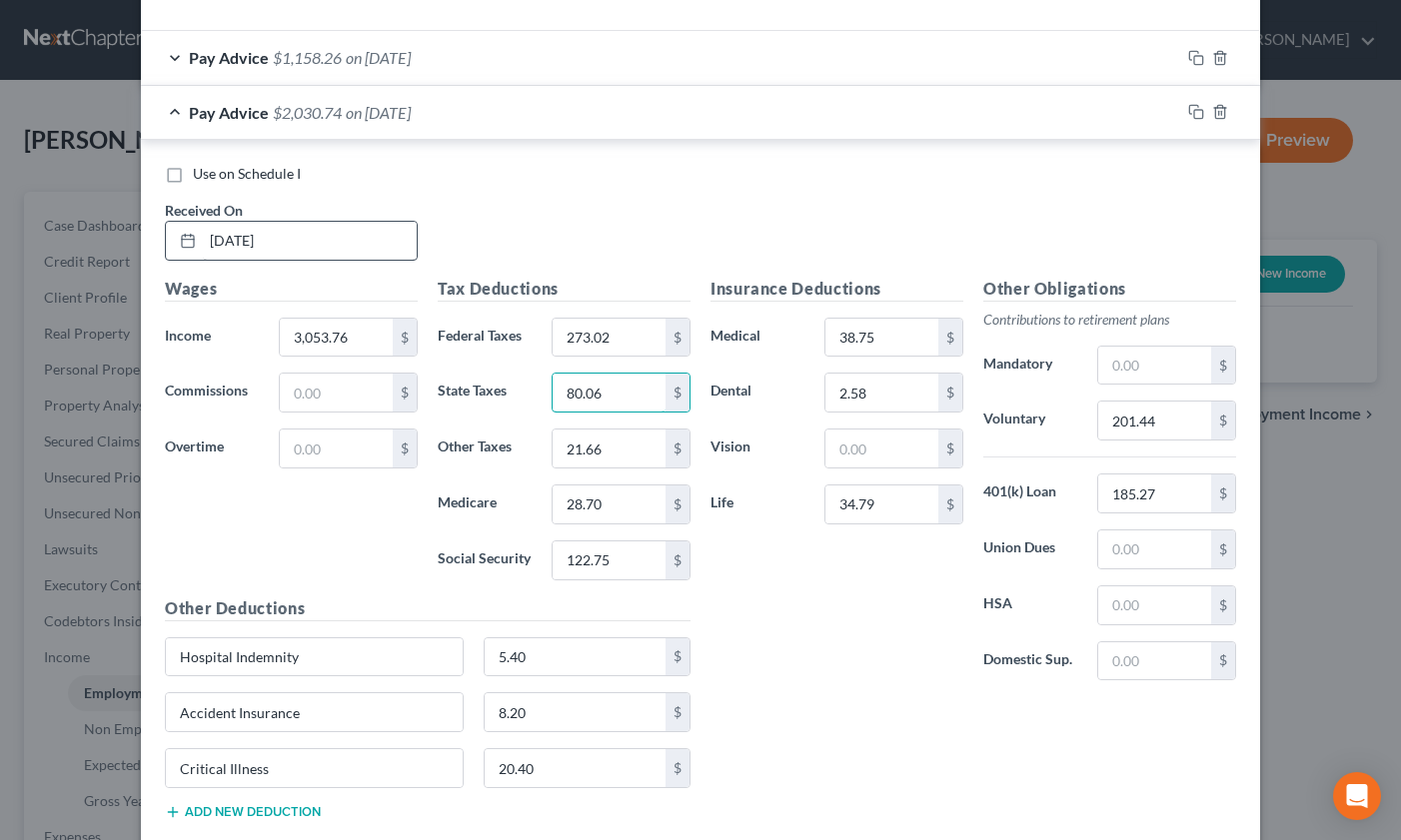 type on "80.06" 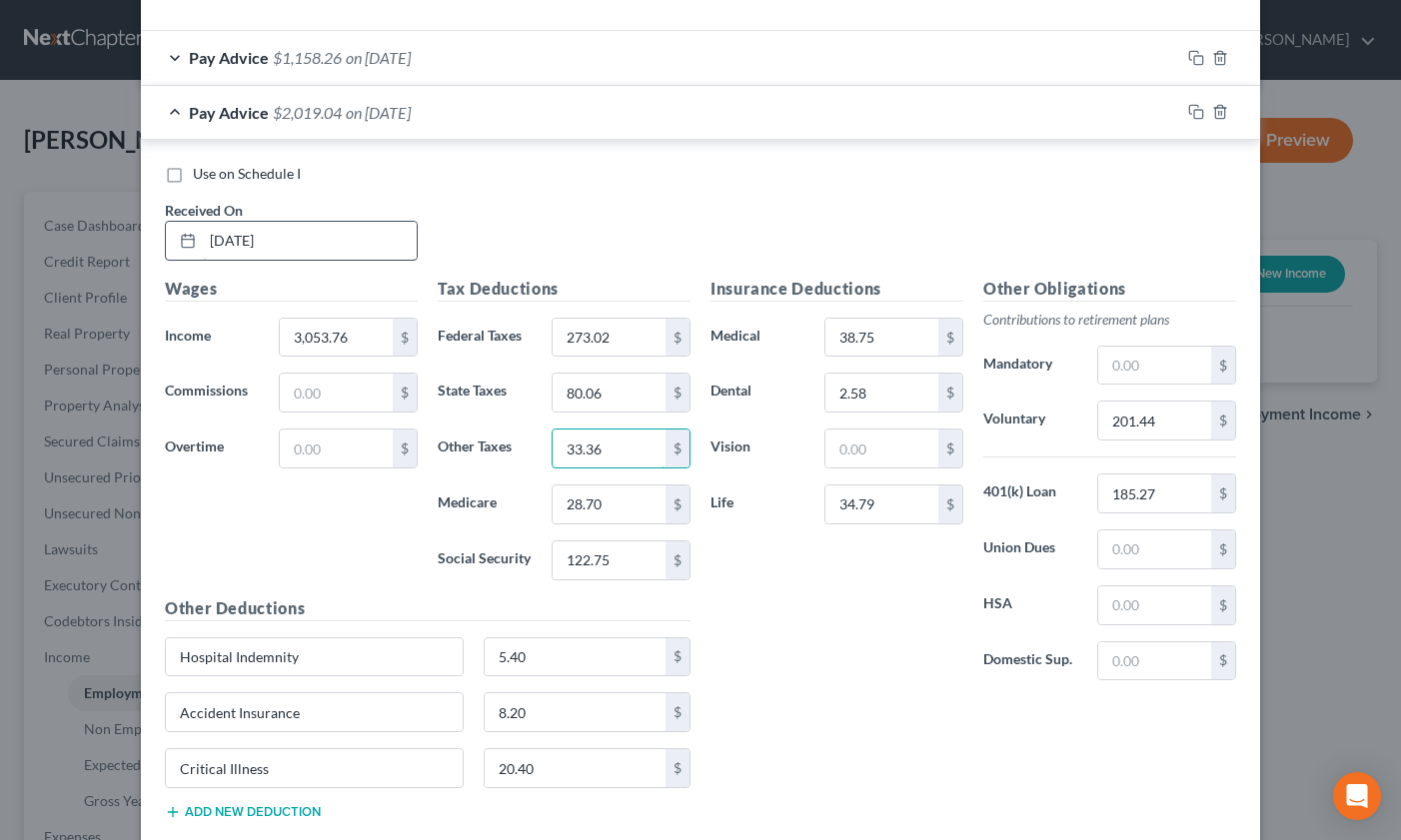 type on "33.36" 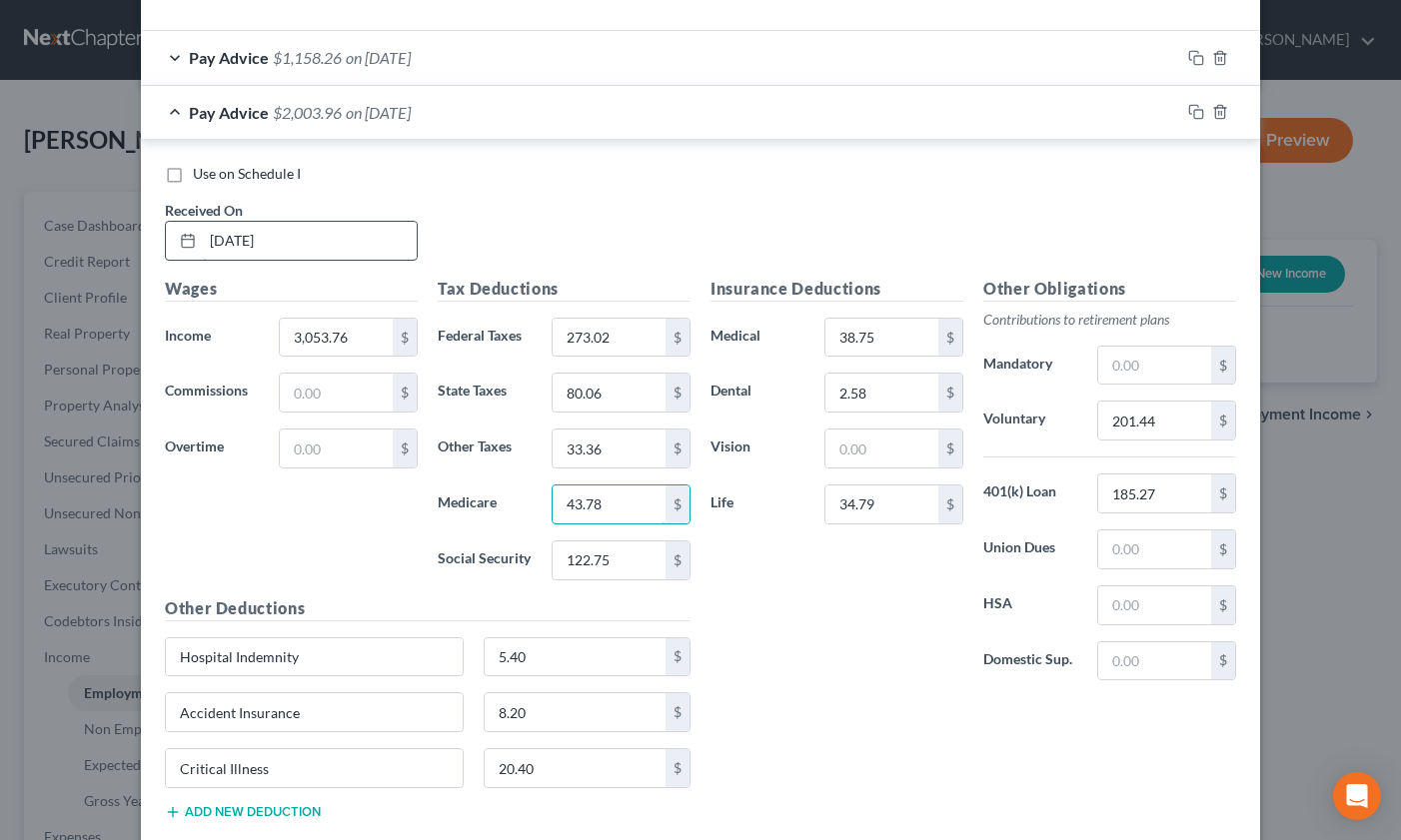 type on "43.78" 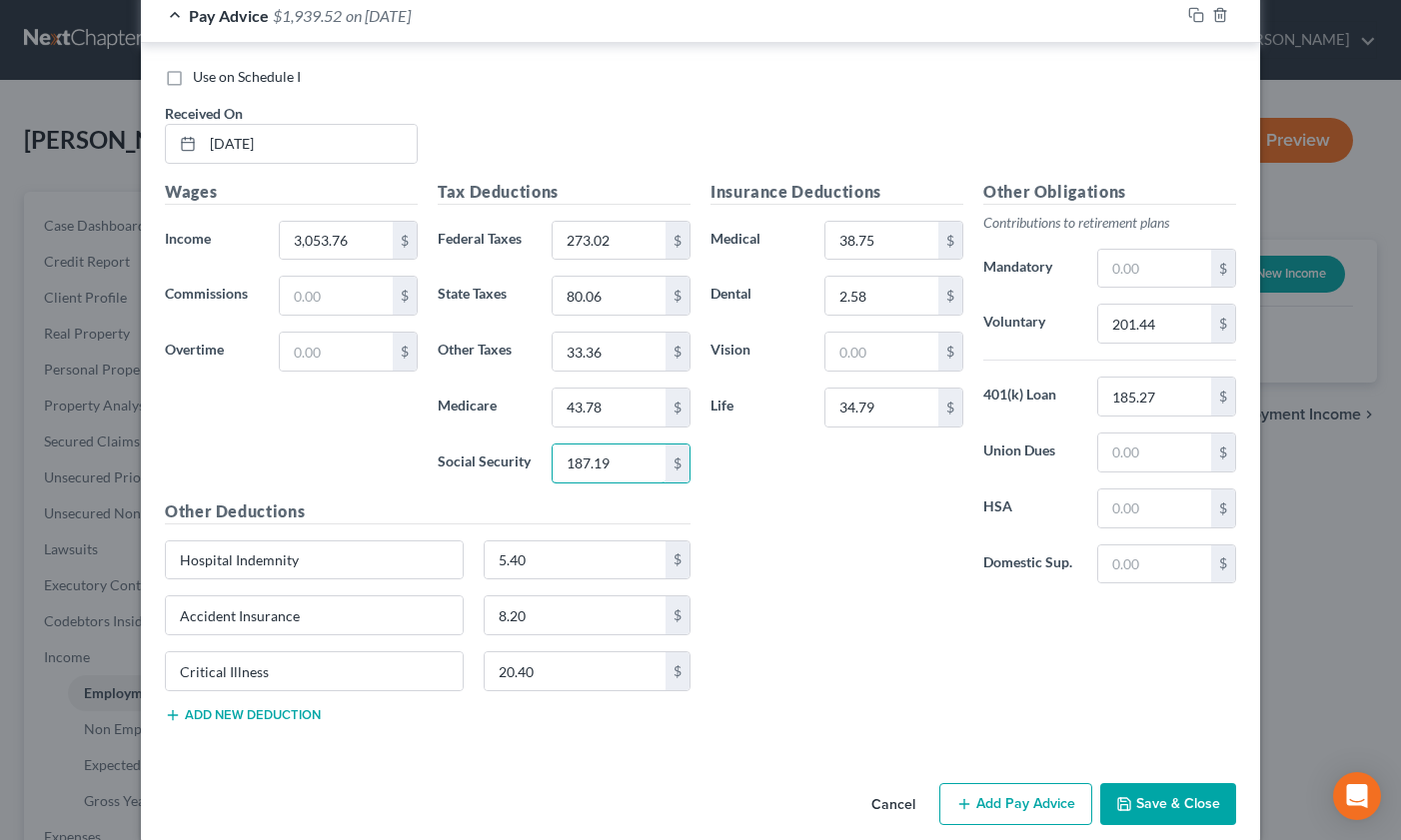 scroll, scrollTop: 726, scrollLeft: 0, axis: vertical 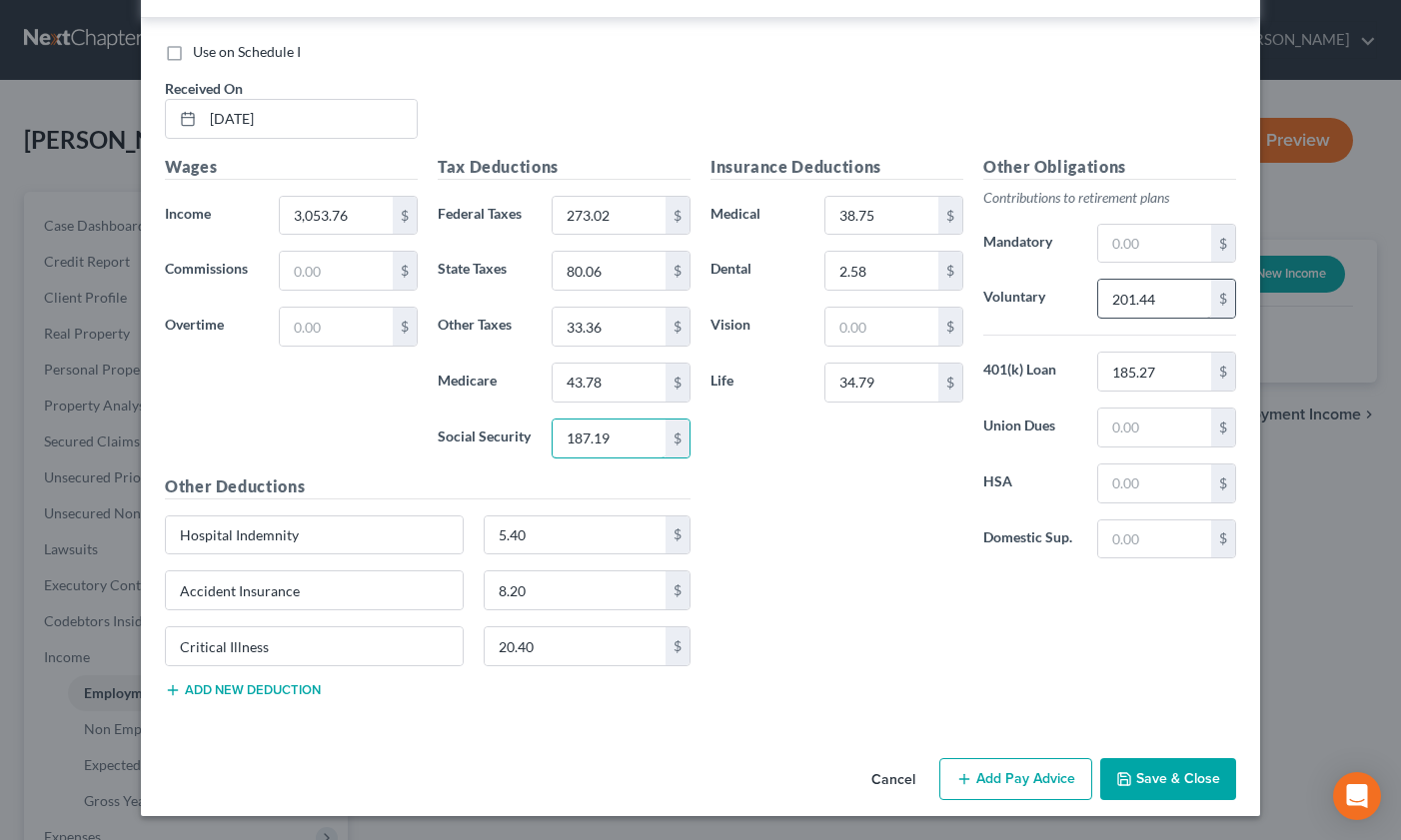 type on "187.19" 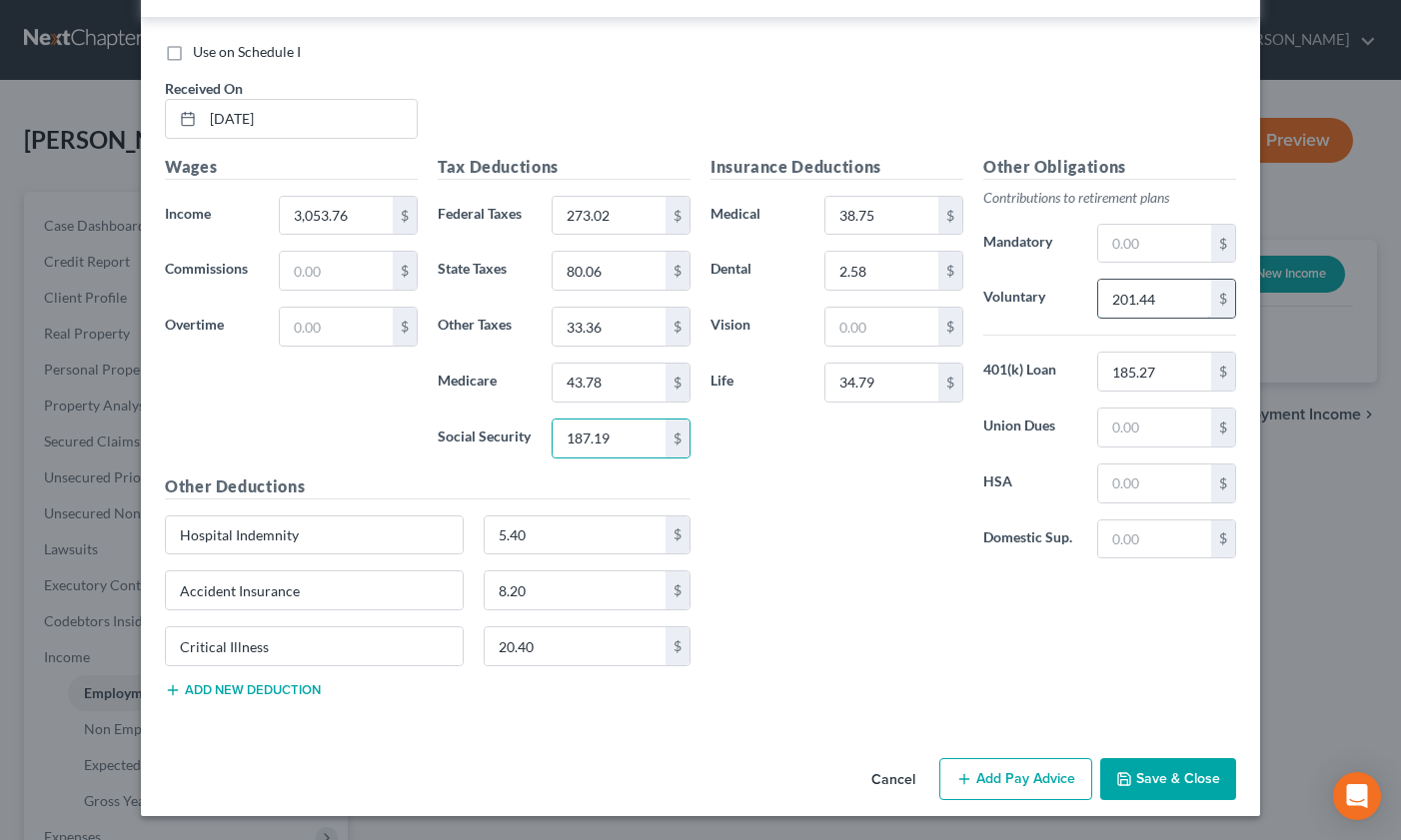 click on "201.44" at bounding box center [1154, 299] 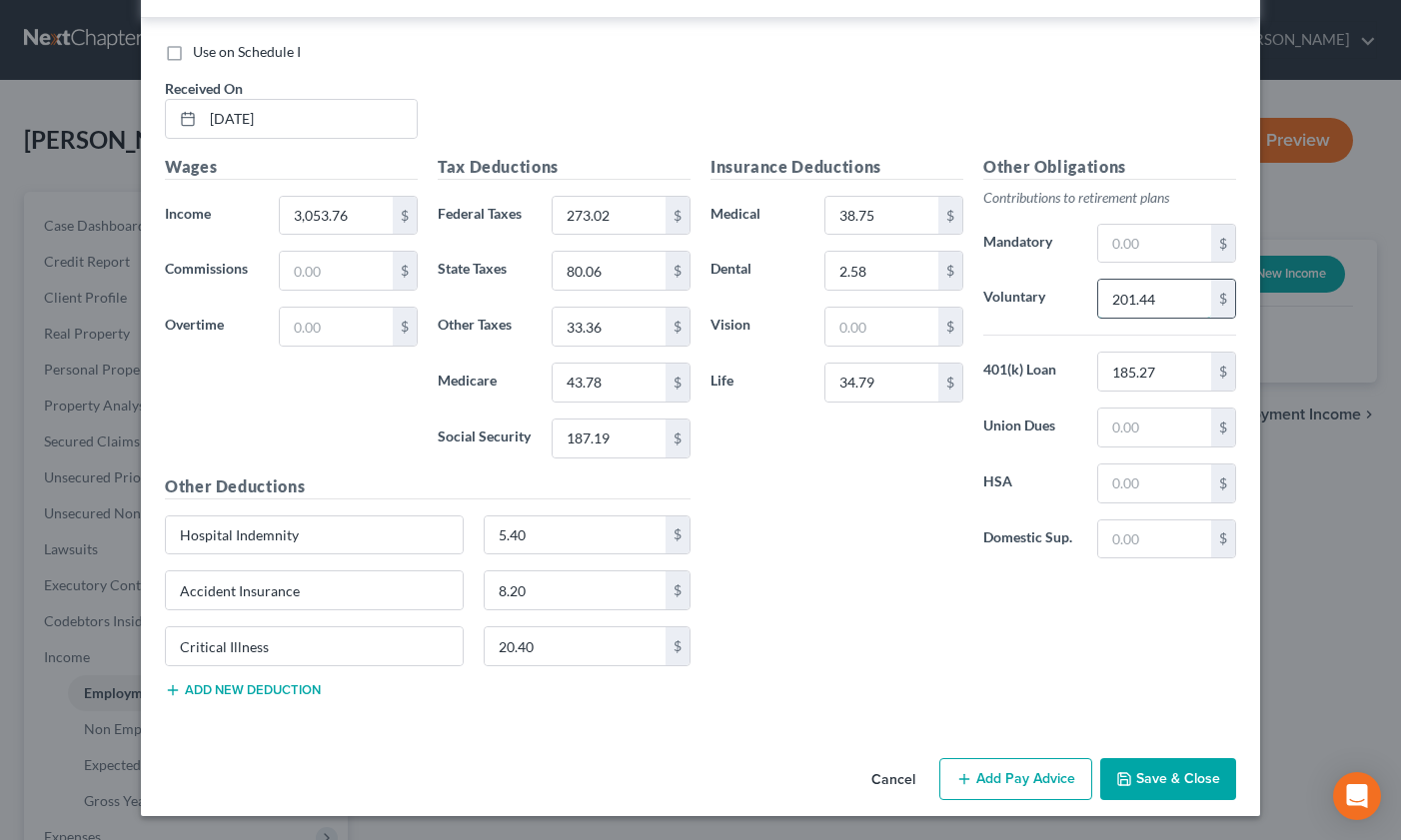 click on "201.44" at bounding box center [1154, 299] 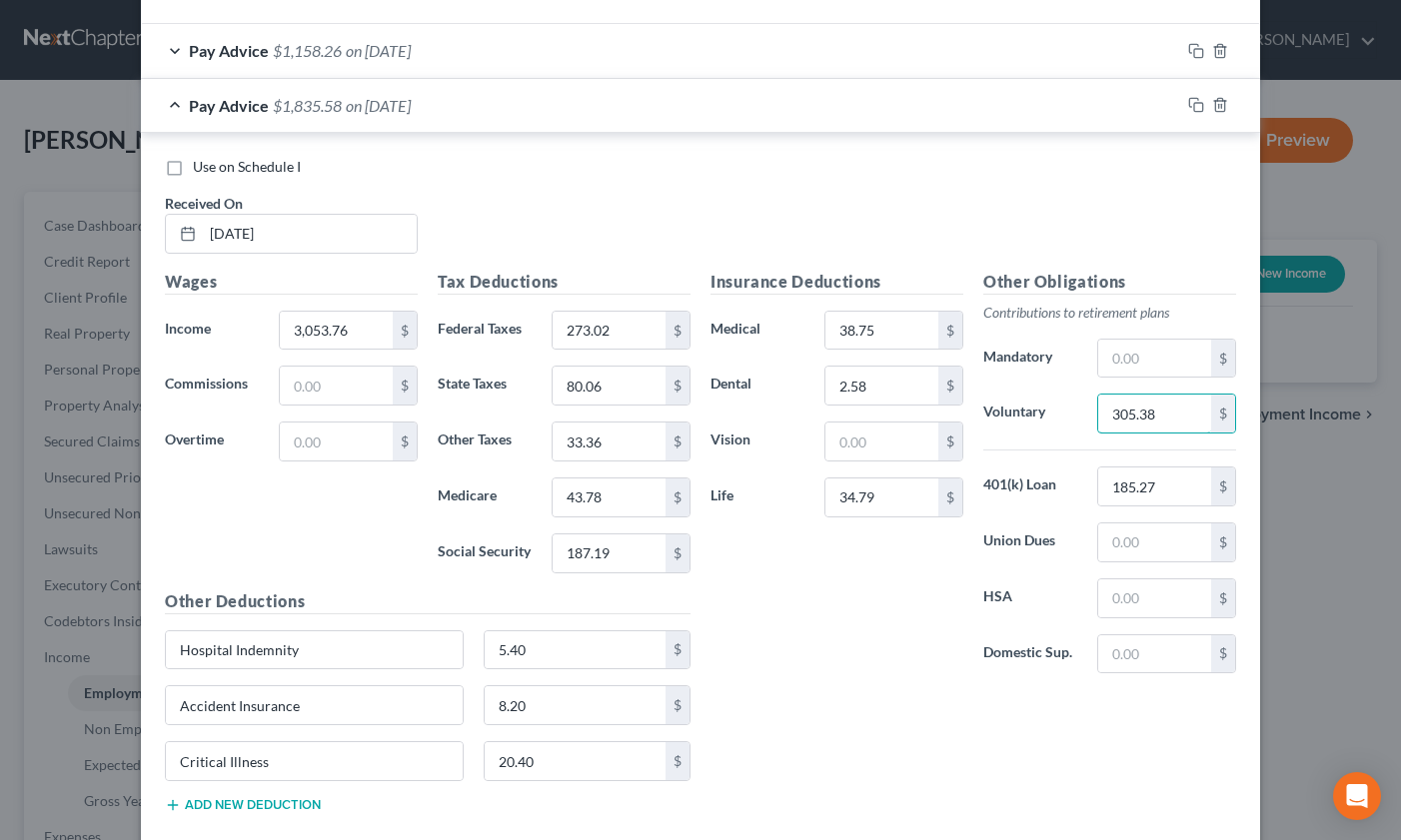 scroll, scrollTop: 593, scrollLeft: 0, axis: vertical 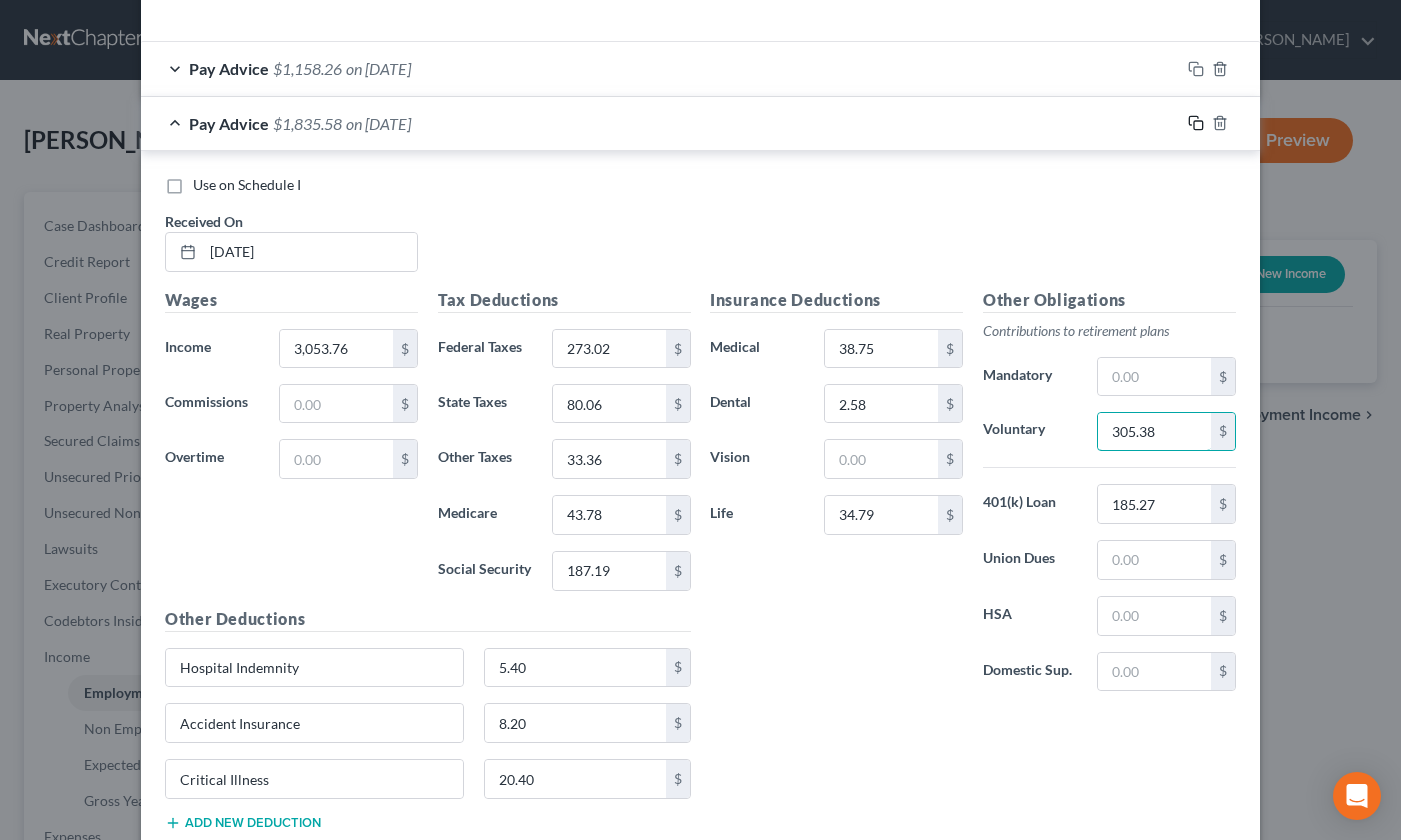 type on "305.38" 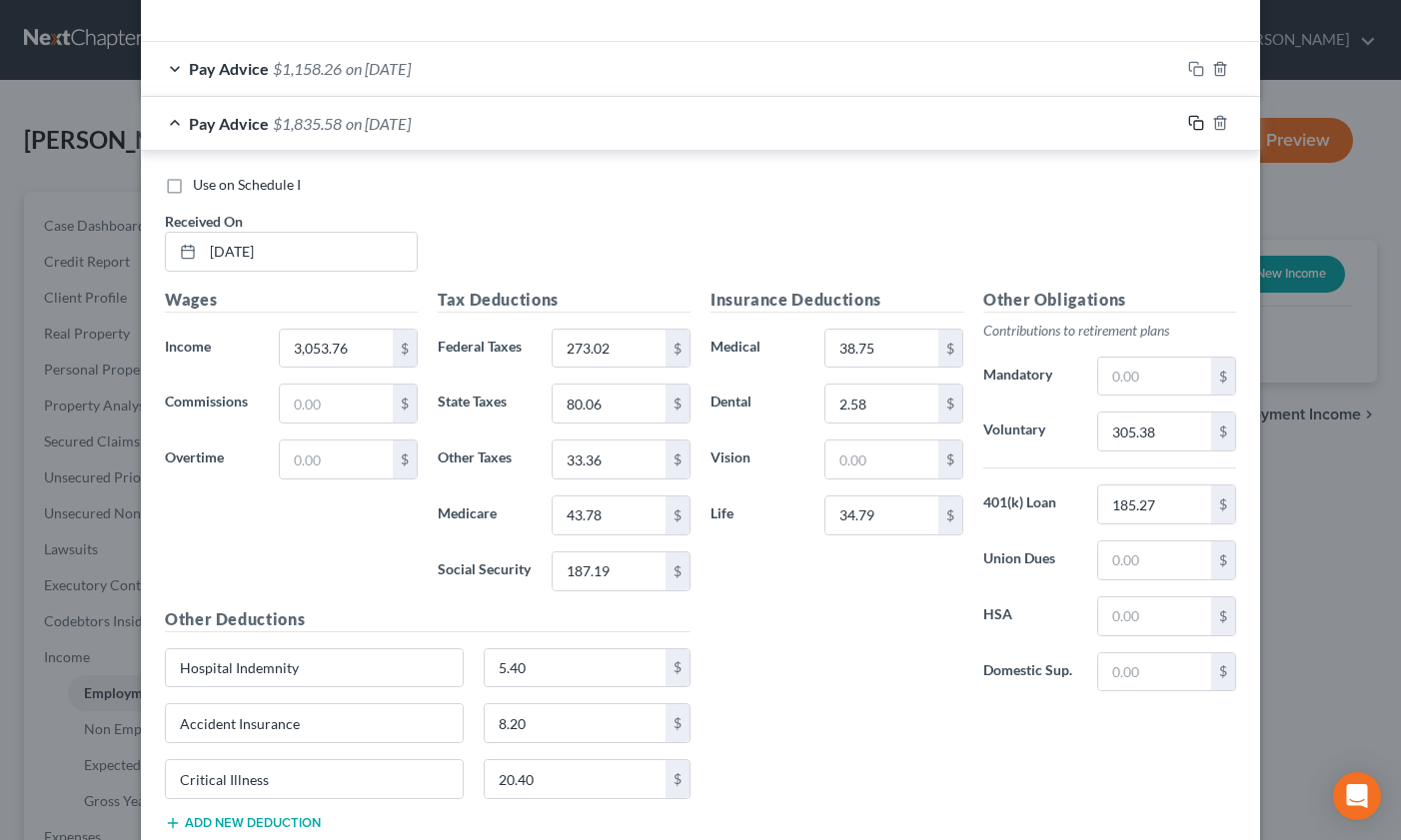 click 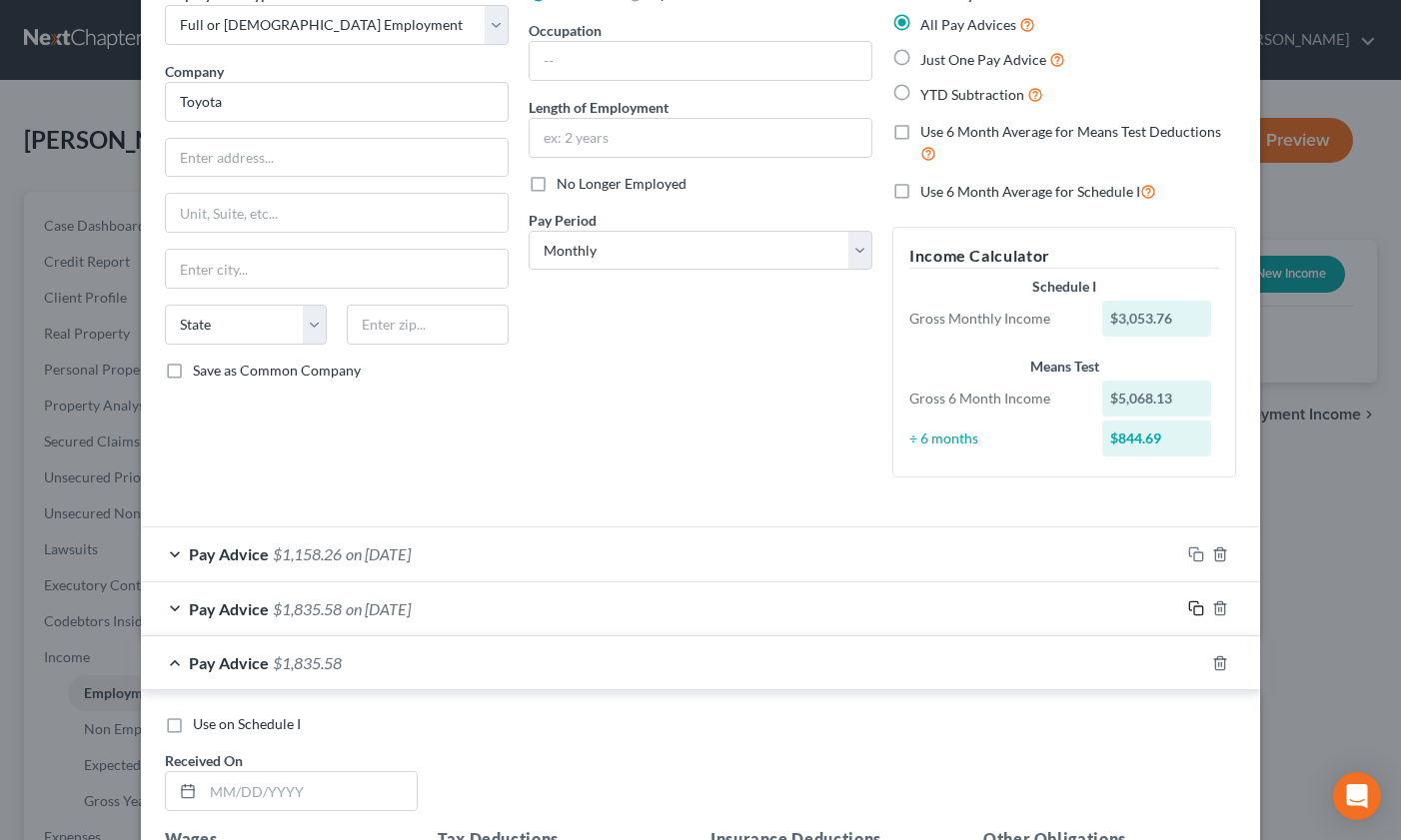 scroll, scrollTop: 593, scrollLeft: 0, axis: vertical 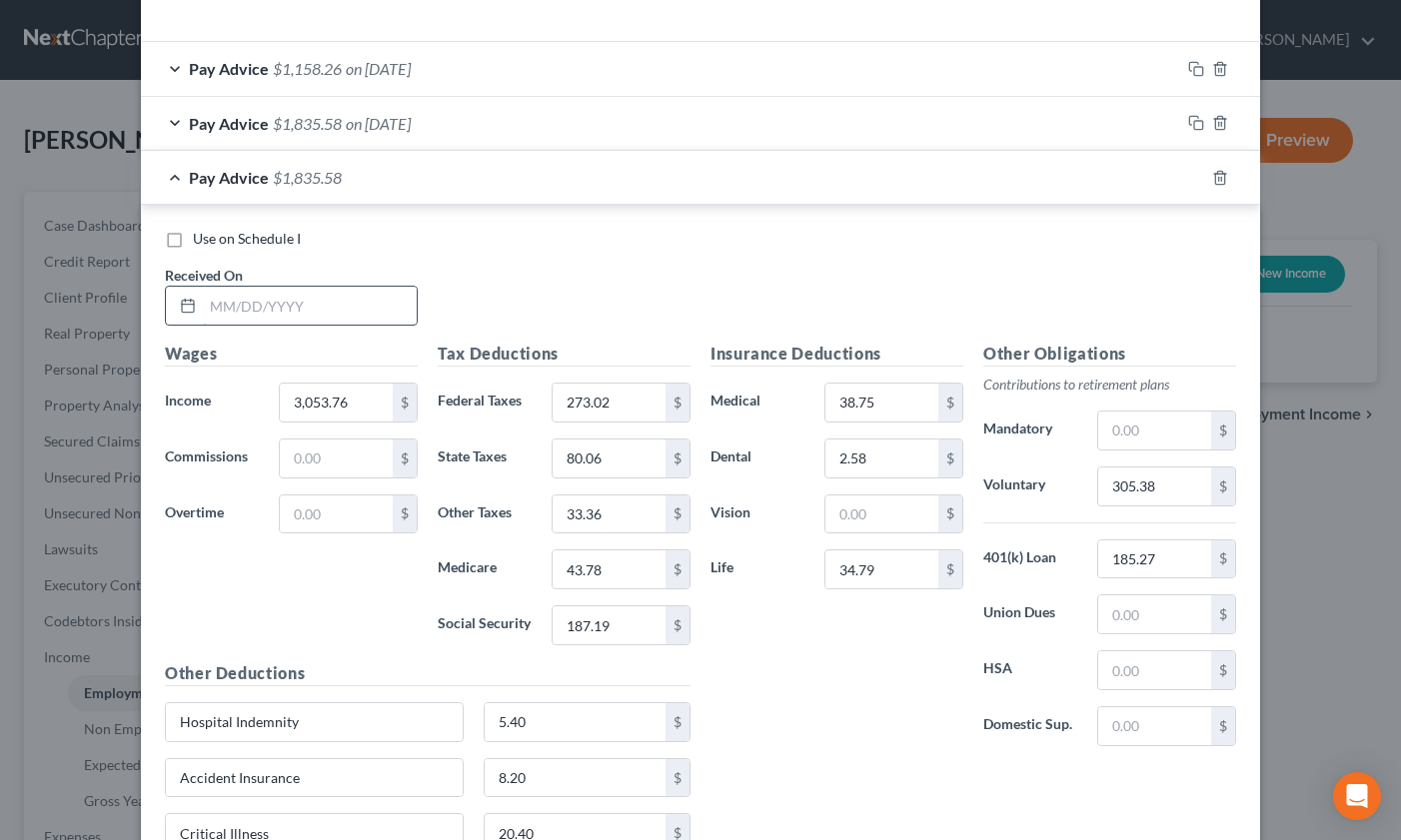 click at bounding box center (310, 306) 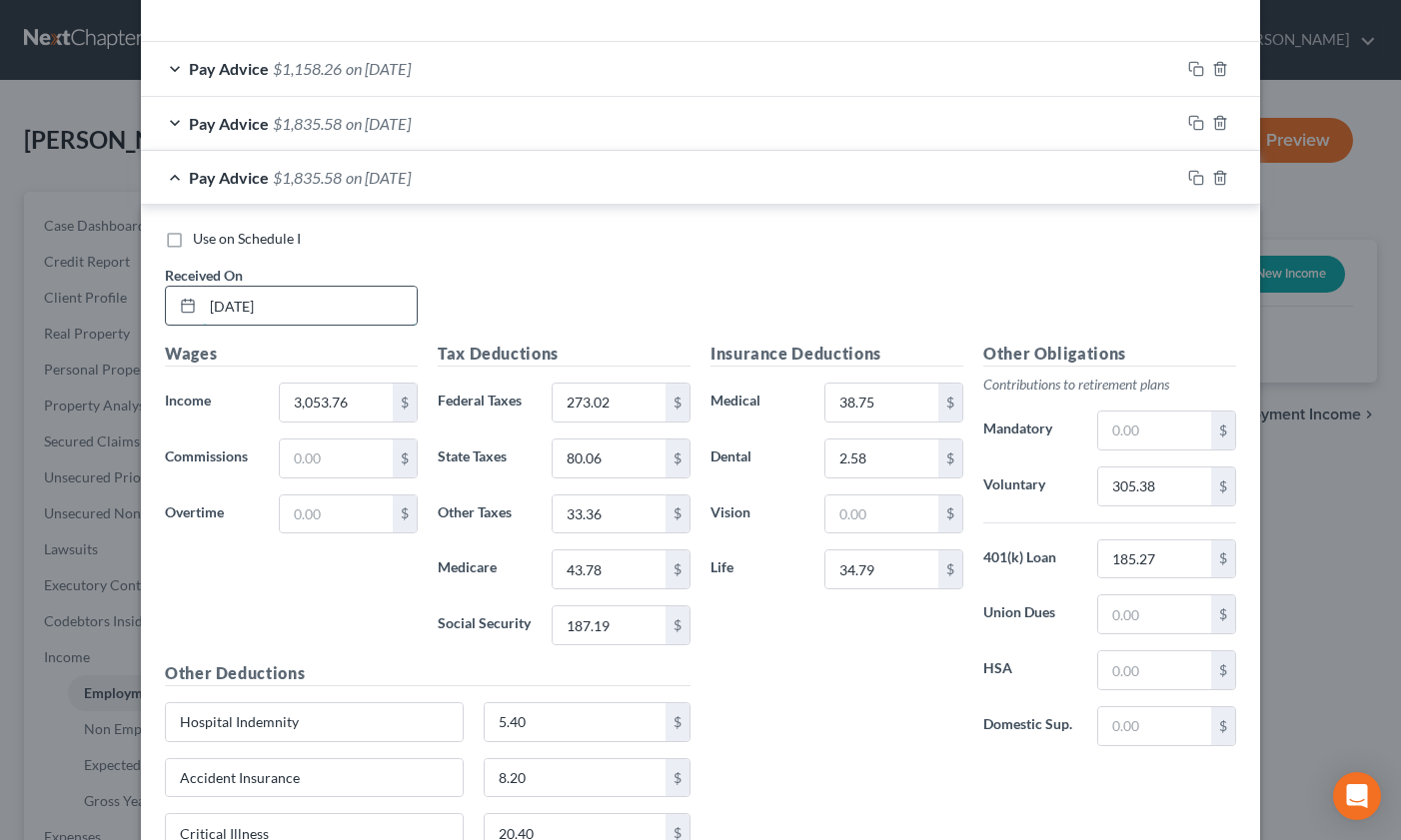 type on "[DATE]" 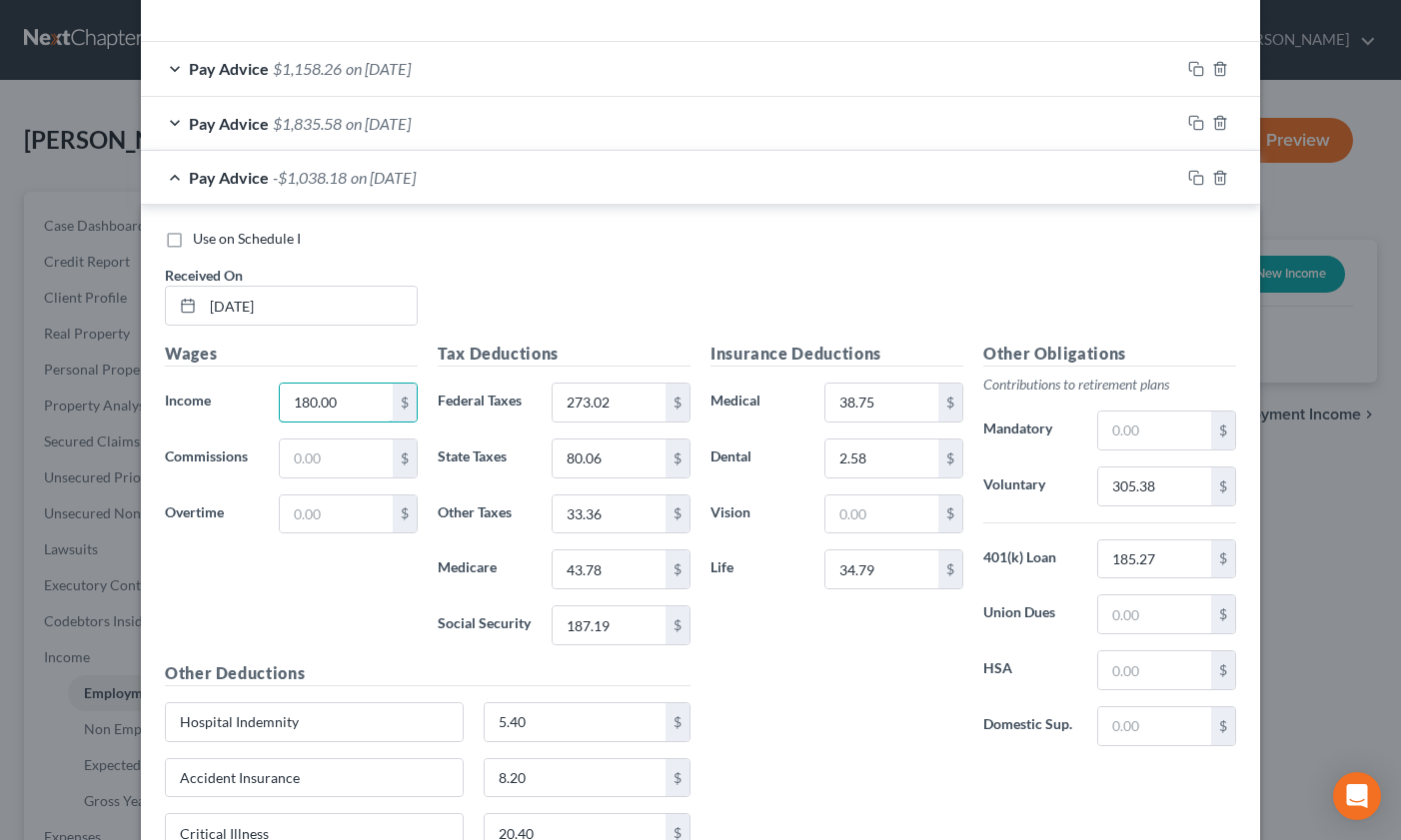 type on "180.00" 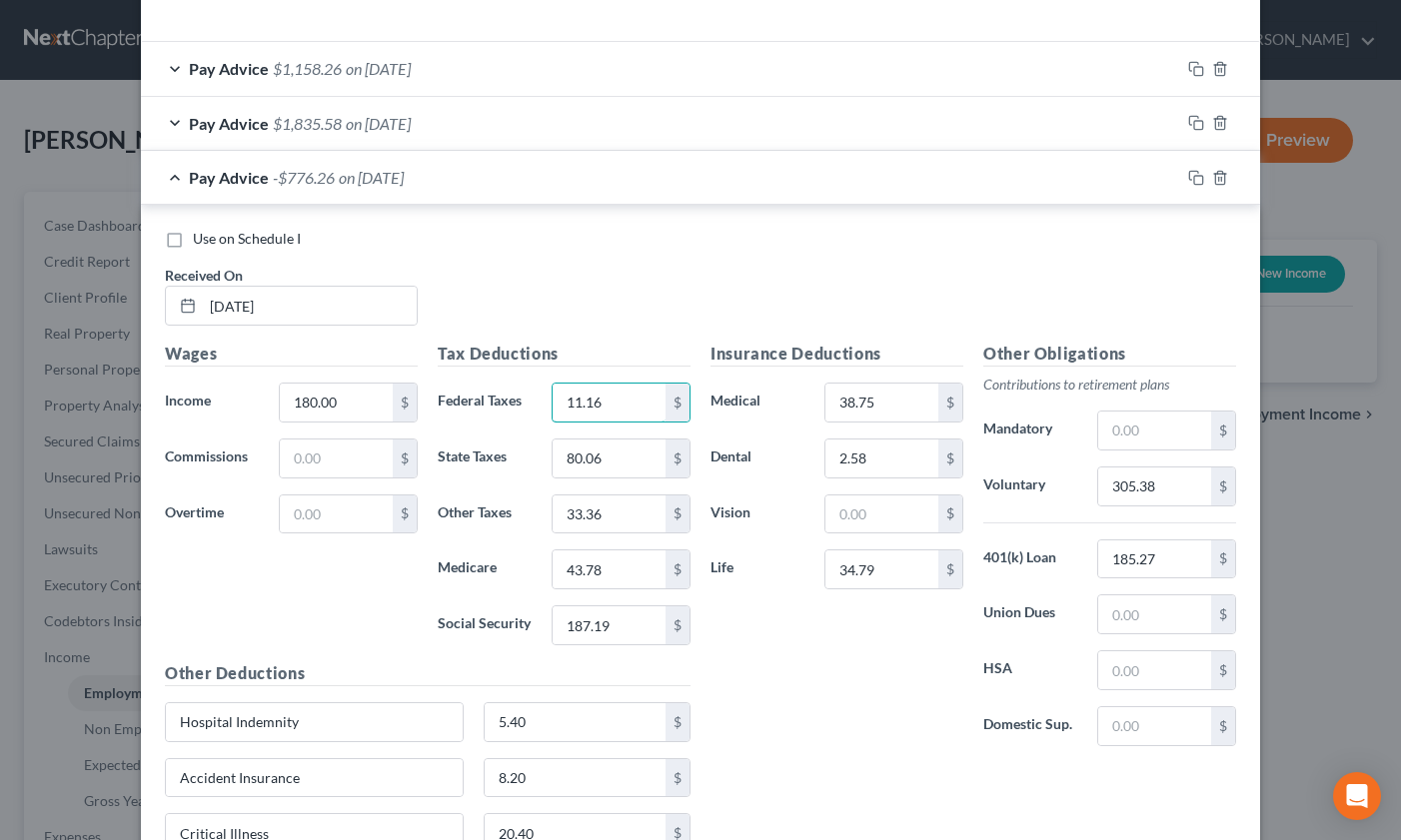 type on "11.16" 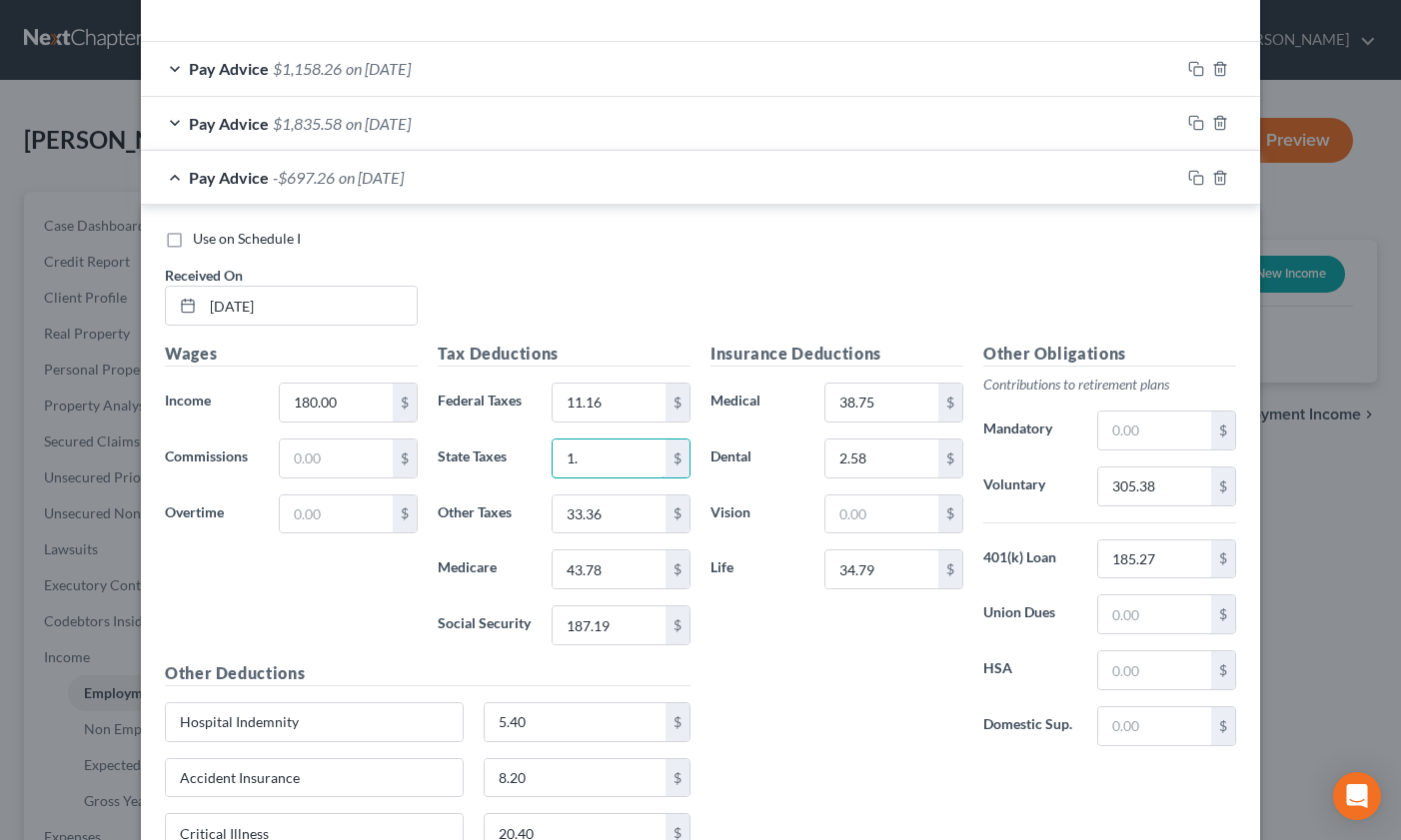 type on "1." 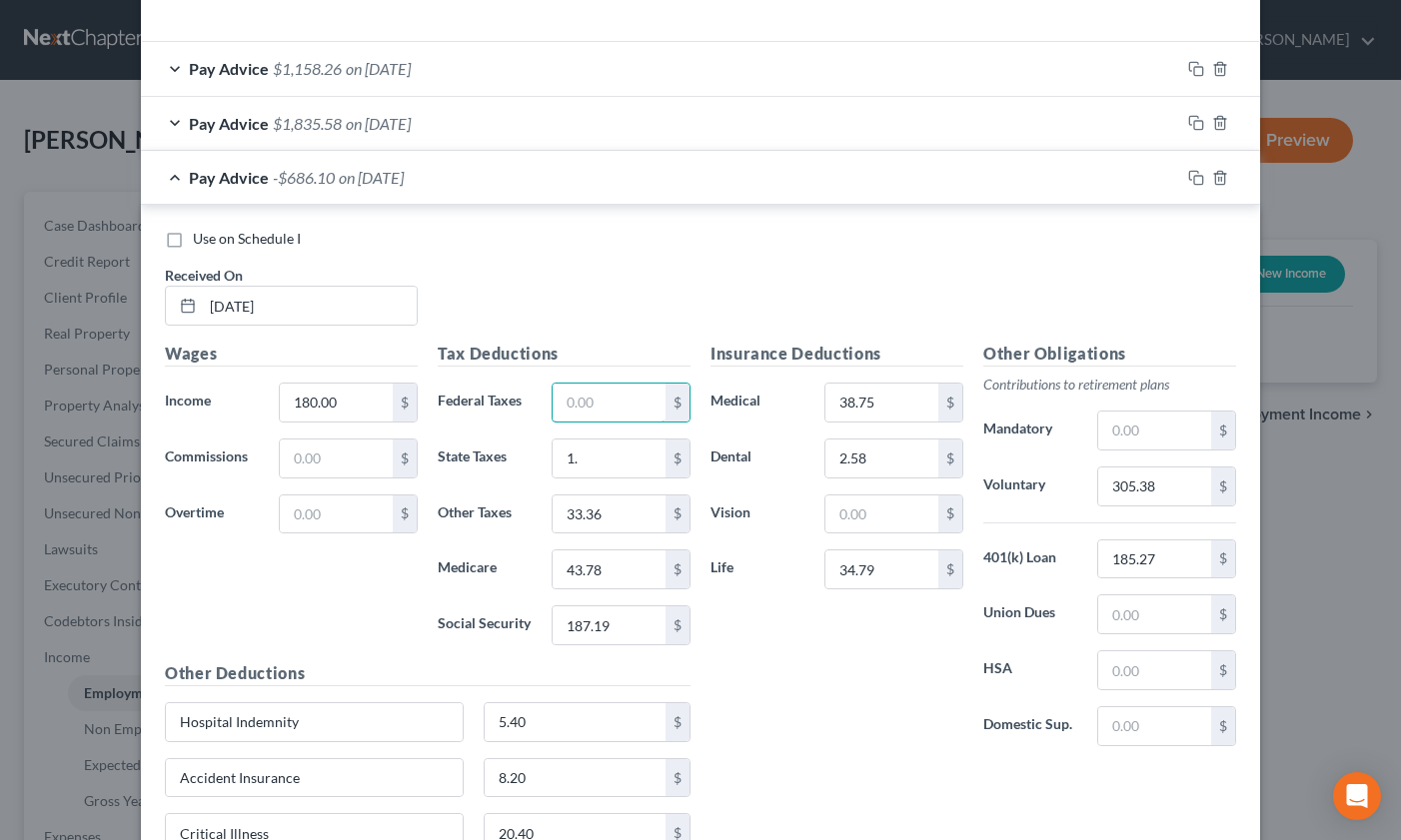 type 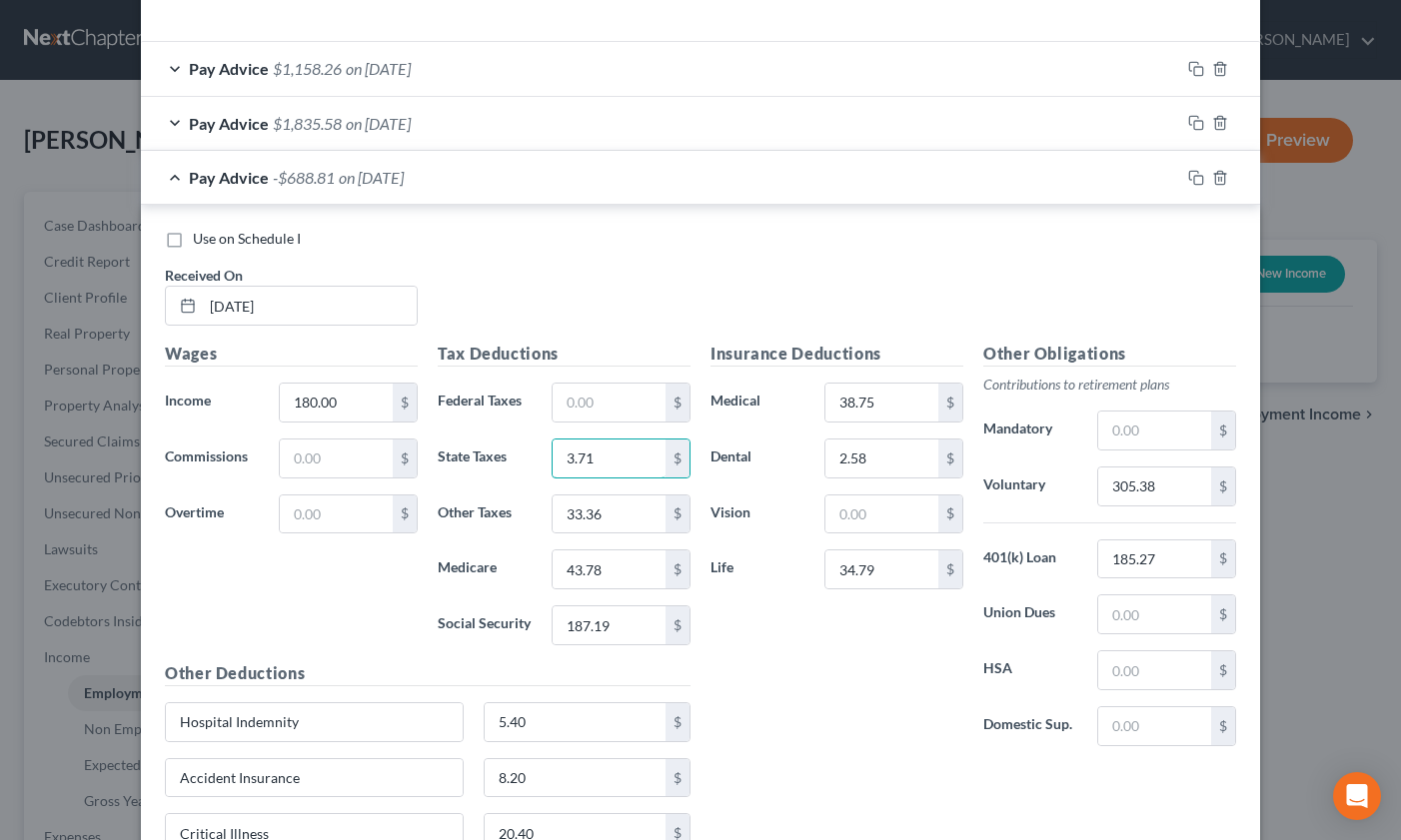 type on "3.71" 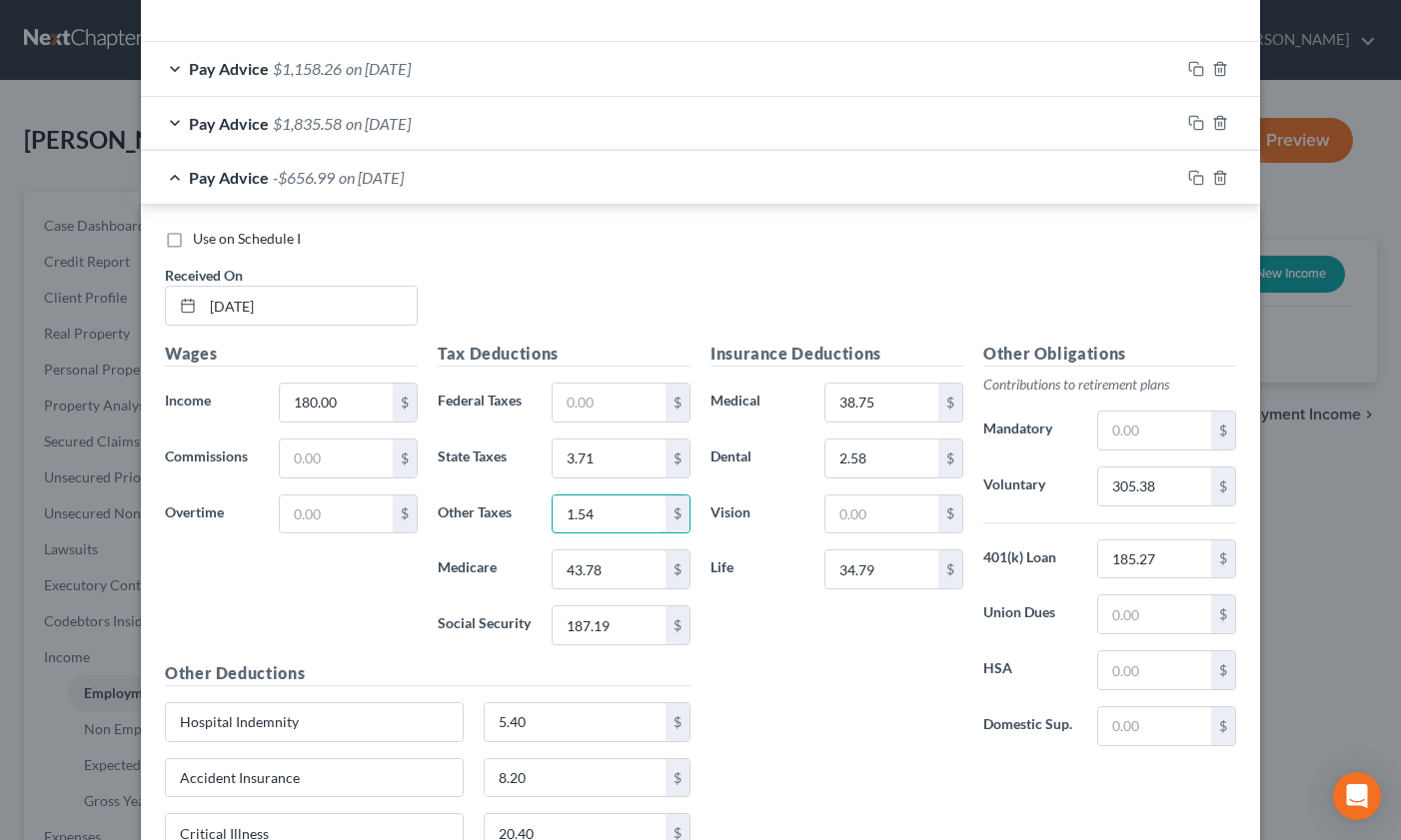 type on "1.54" 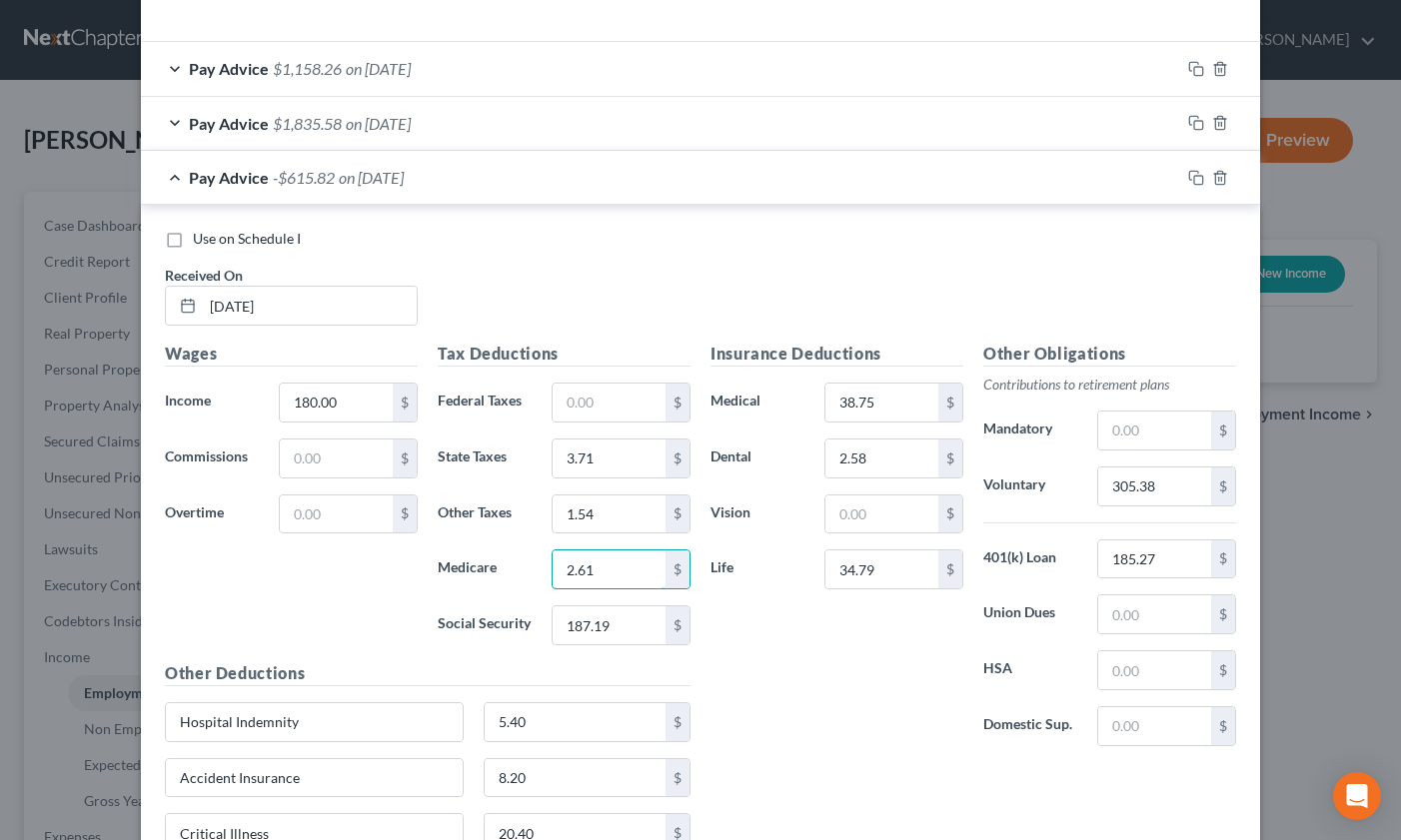 type on "2.61" 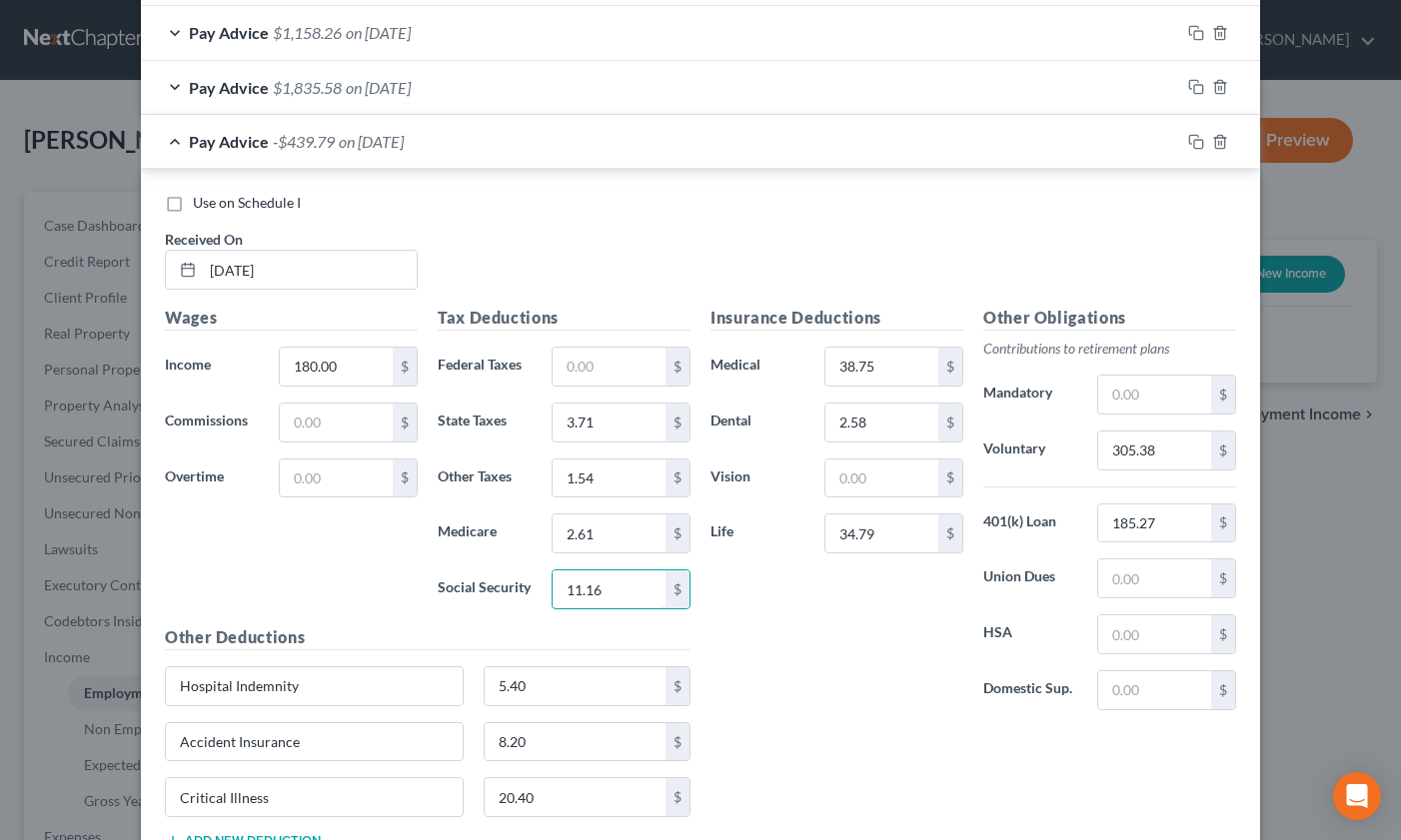 scroll, scrollTop: 659, scrollLeft: 0, axis: vertical 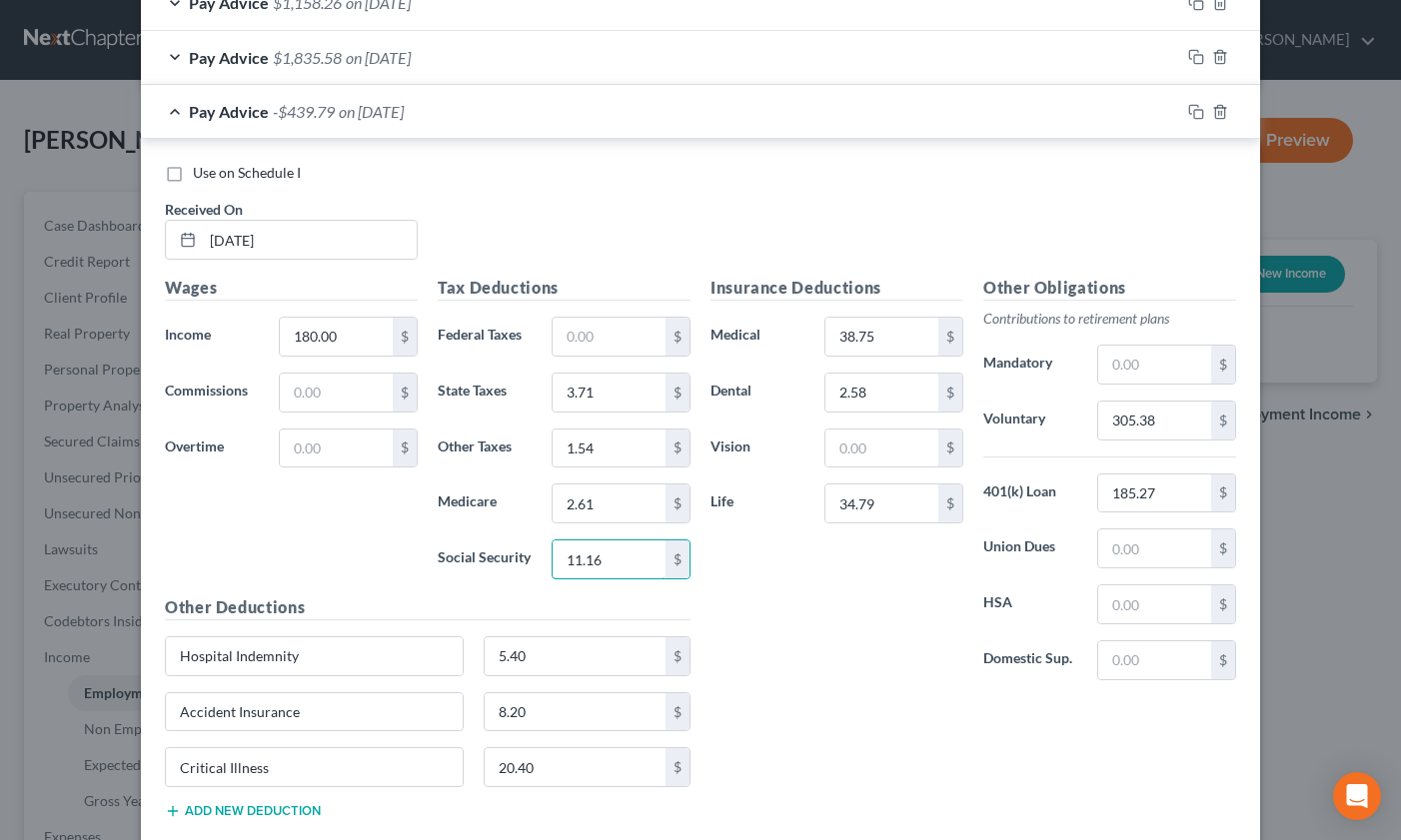 type on "11.16" 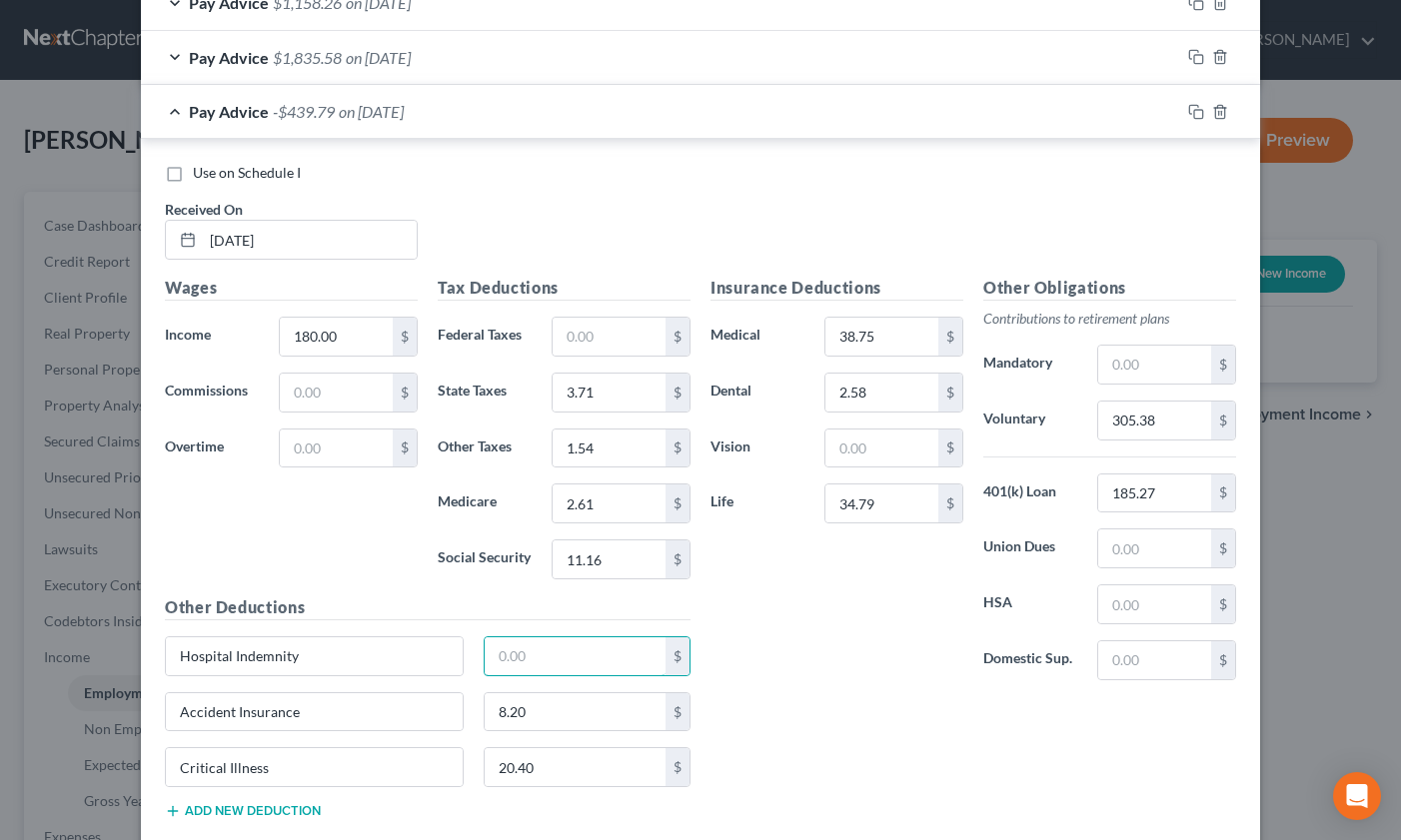 type 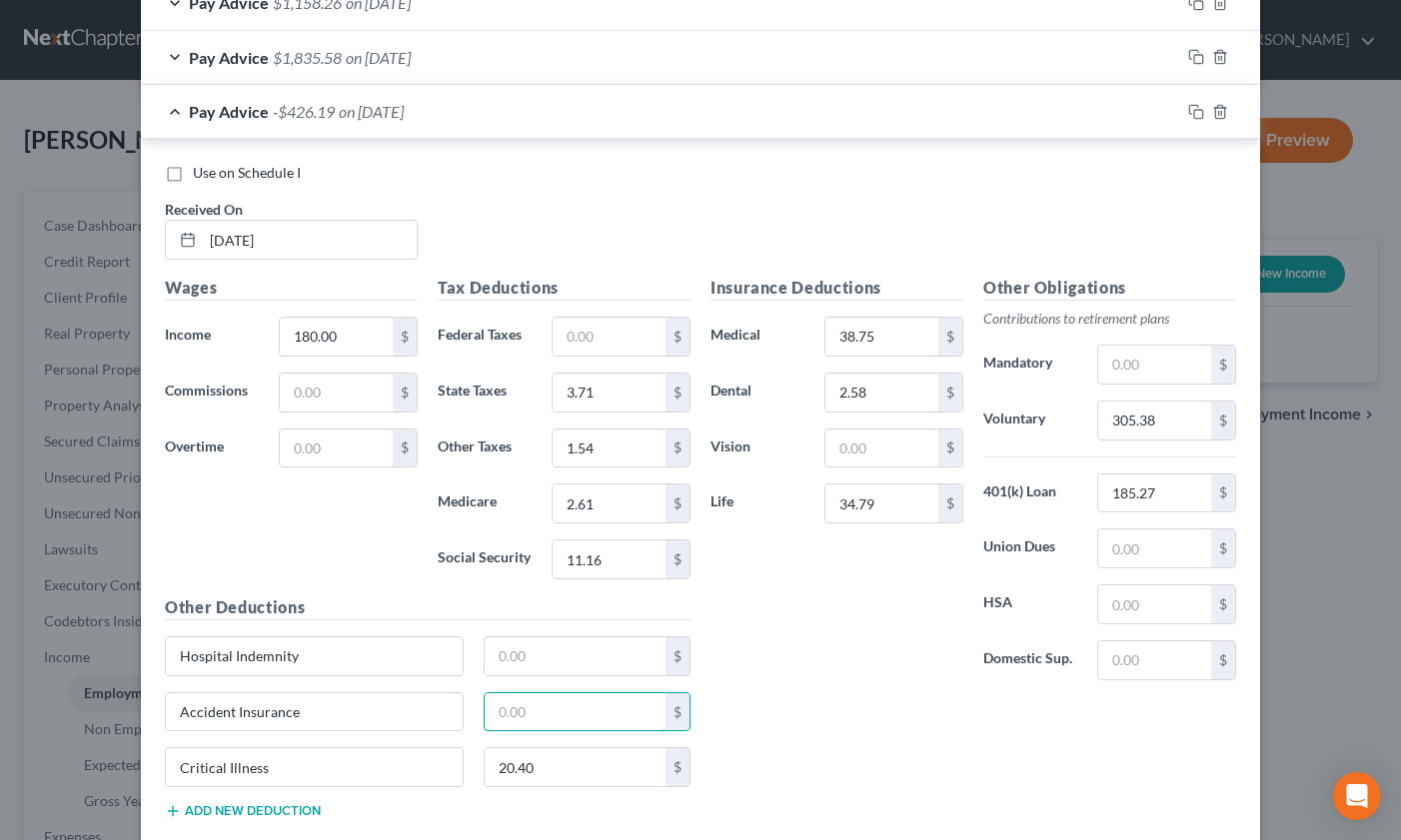 type 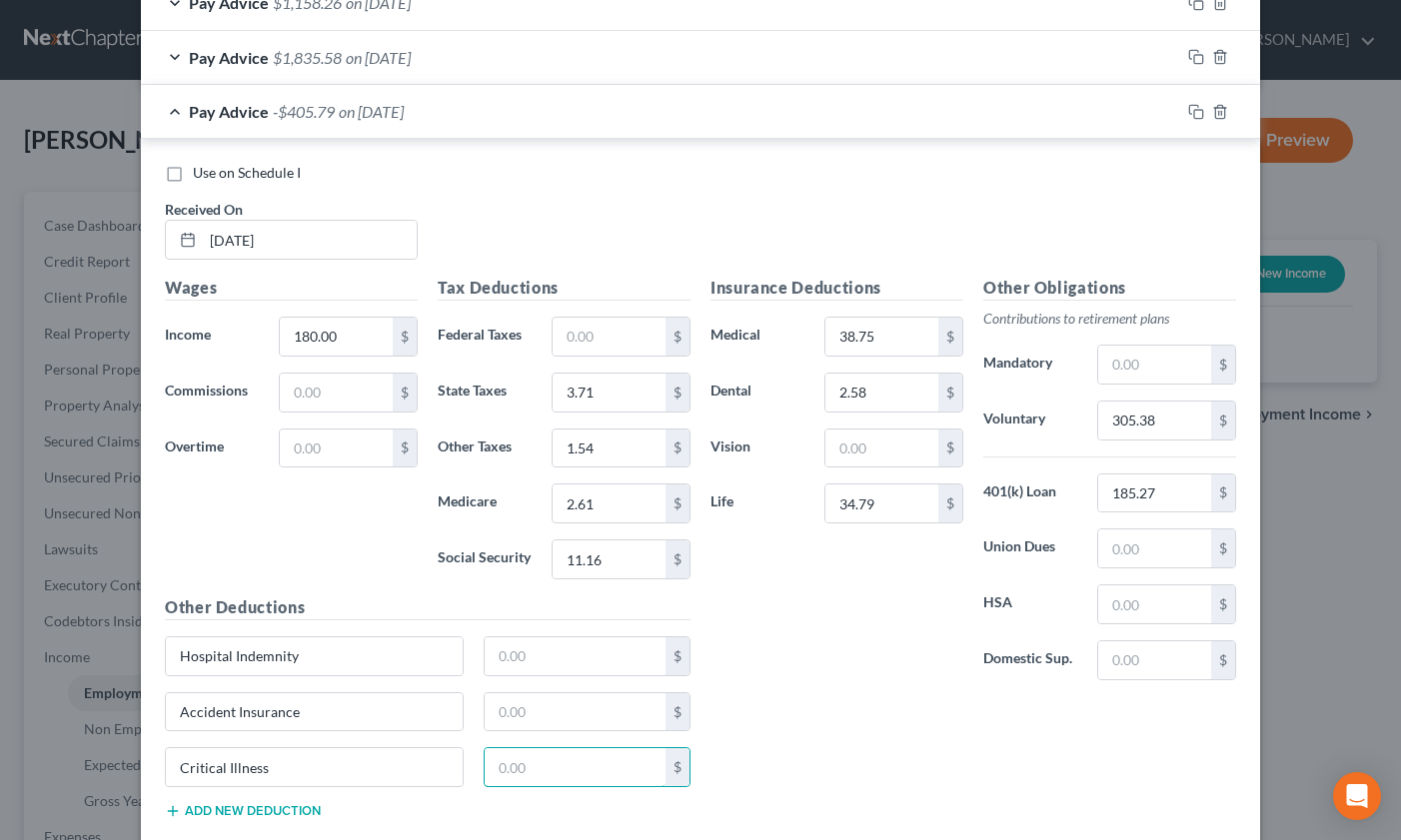 type 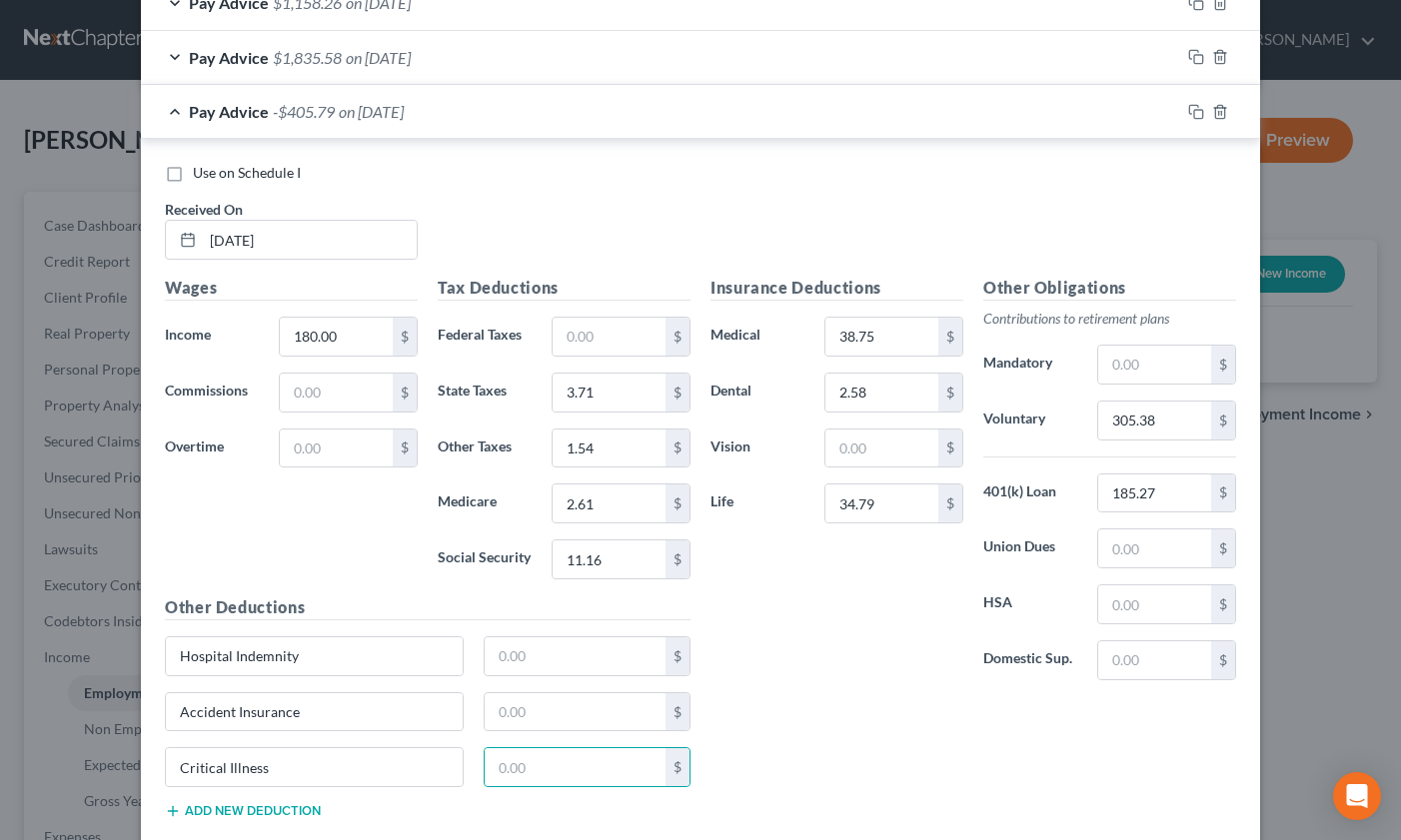 type 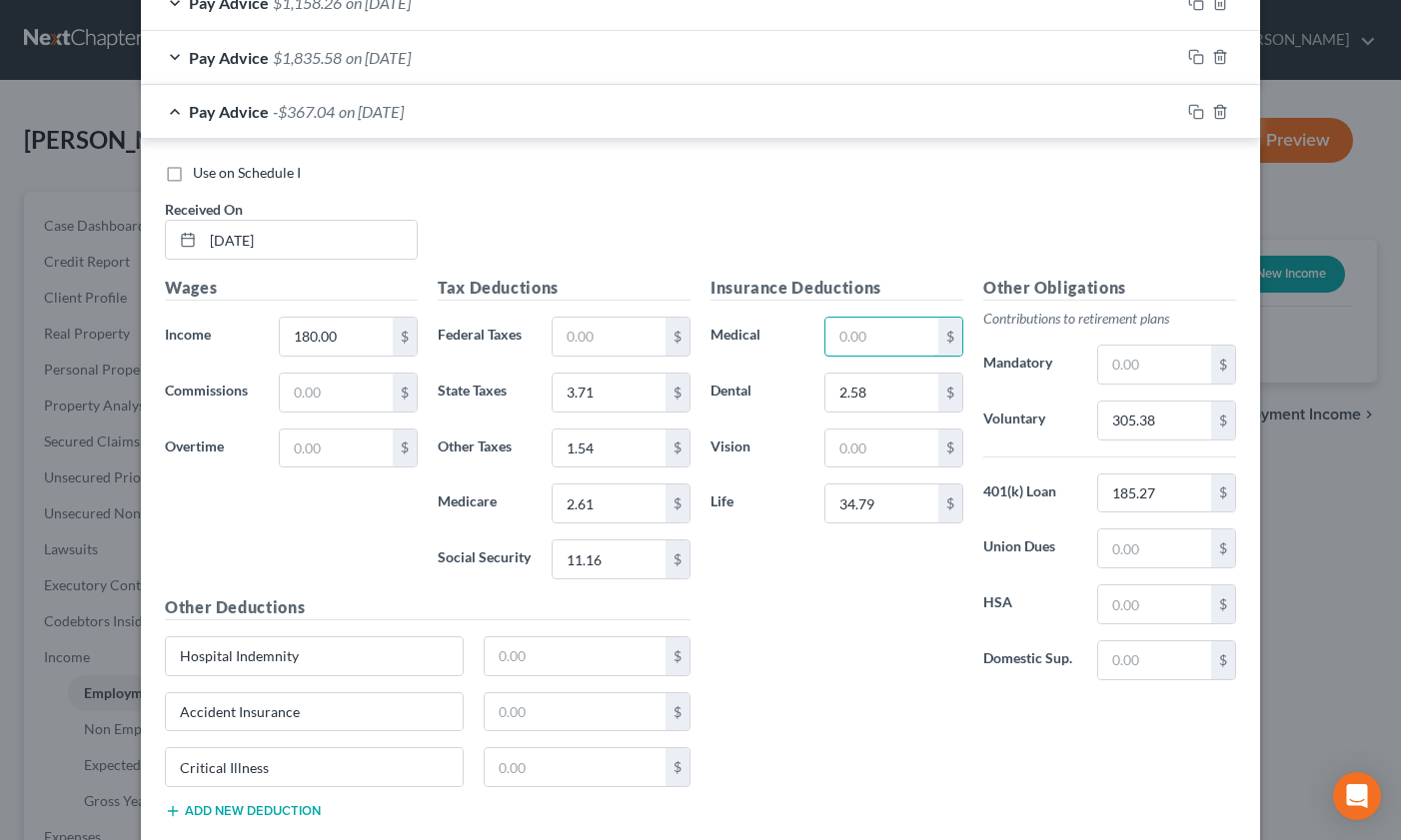 type 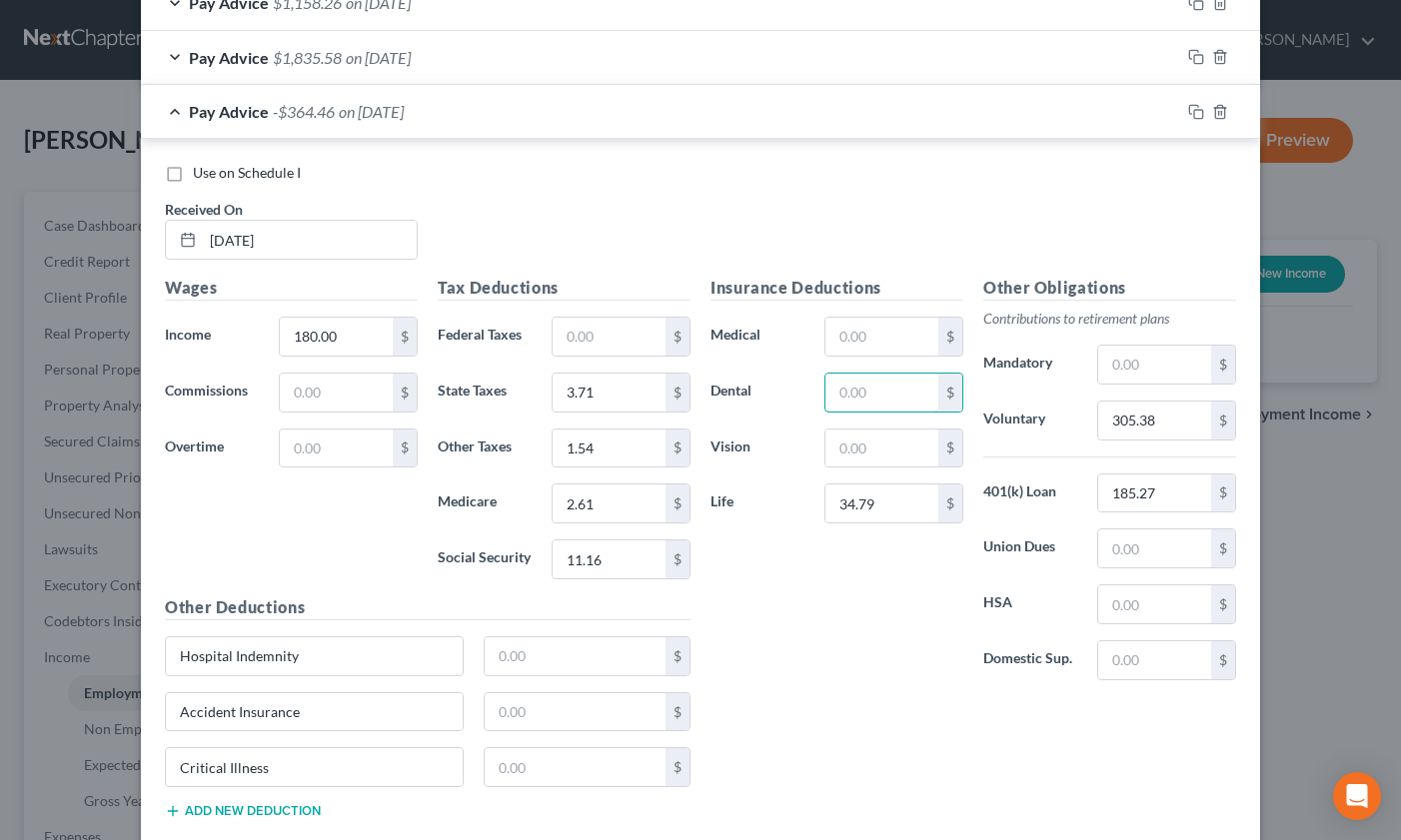 type 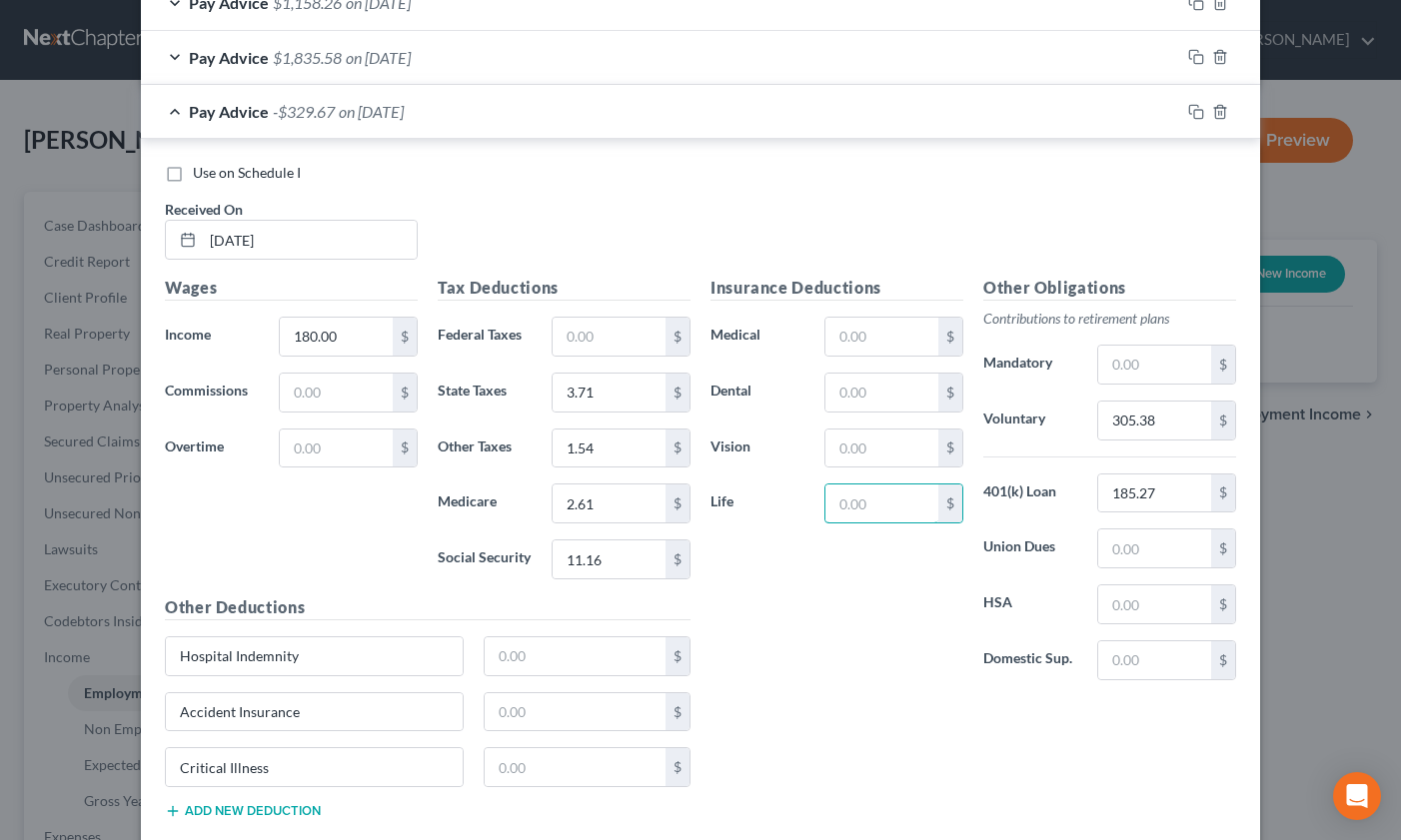 type 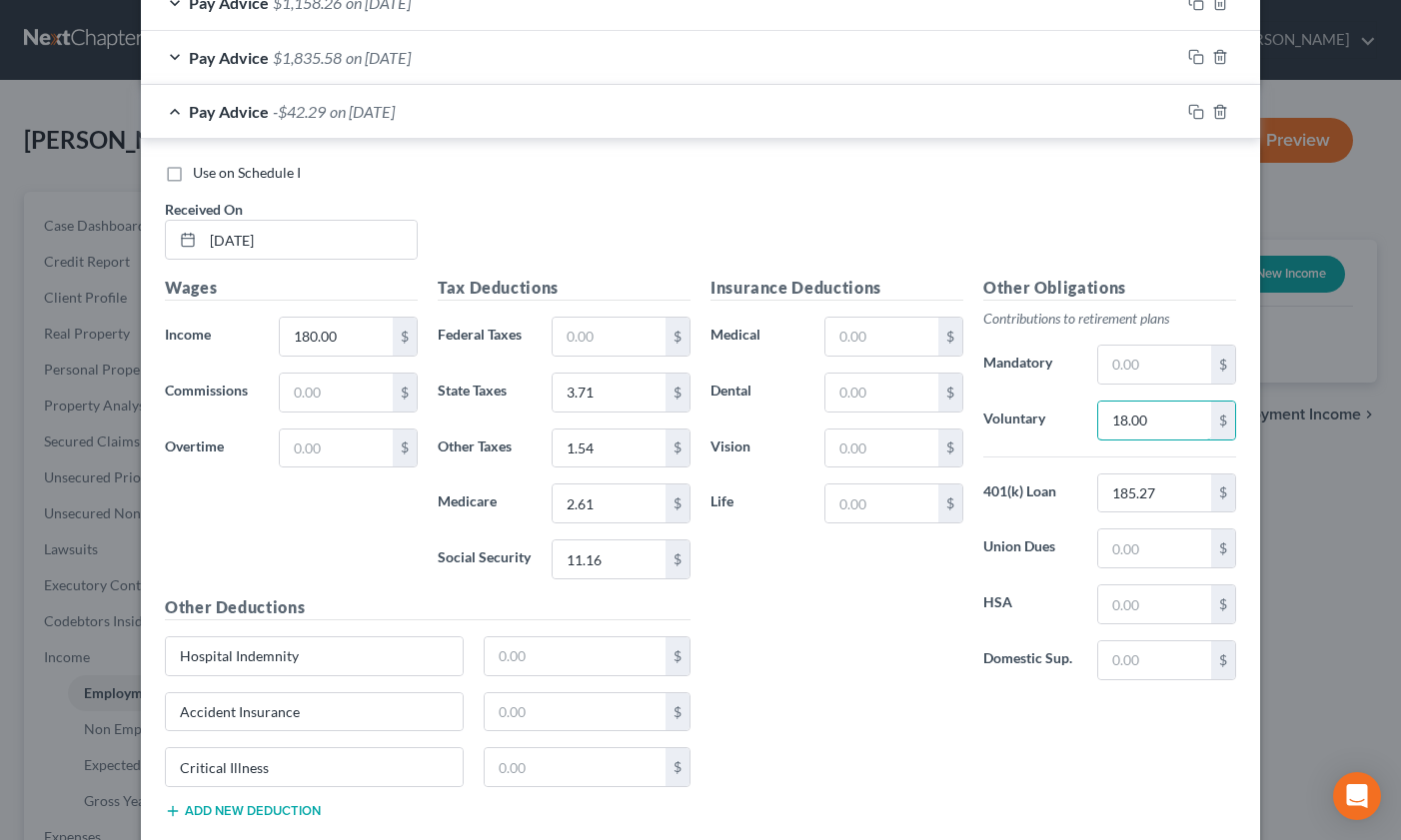 type on "18.00" 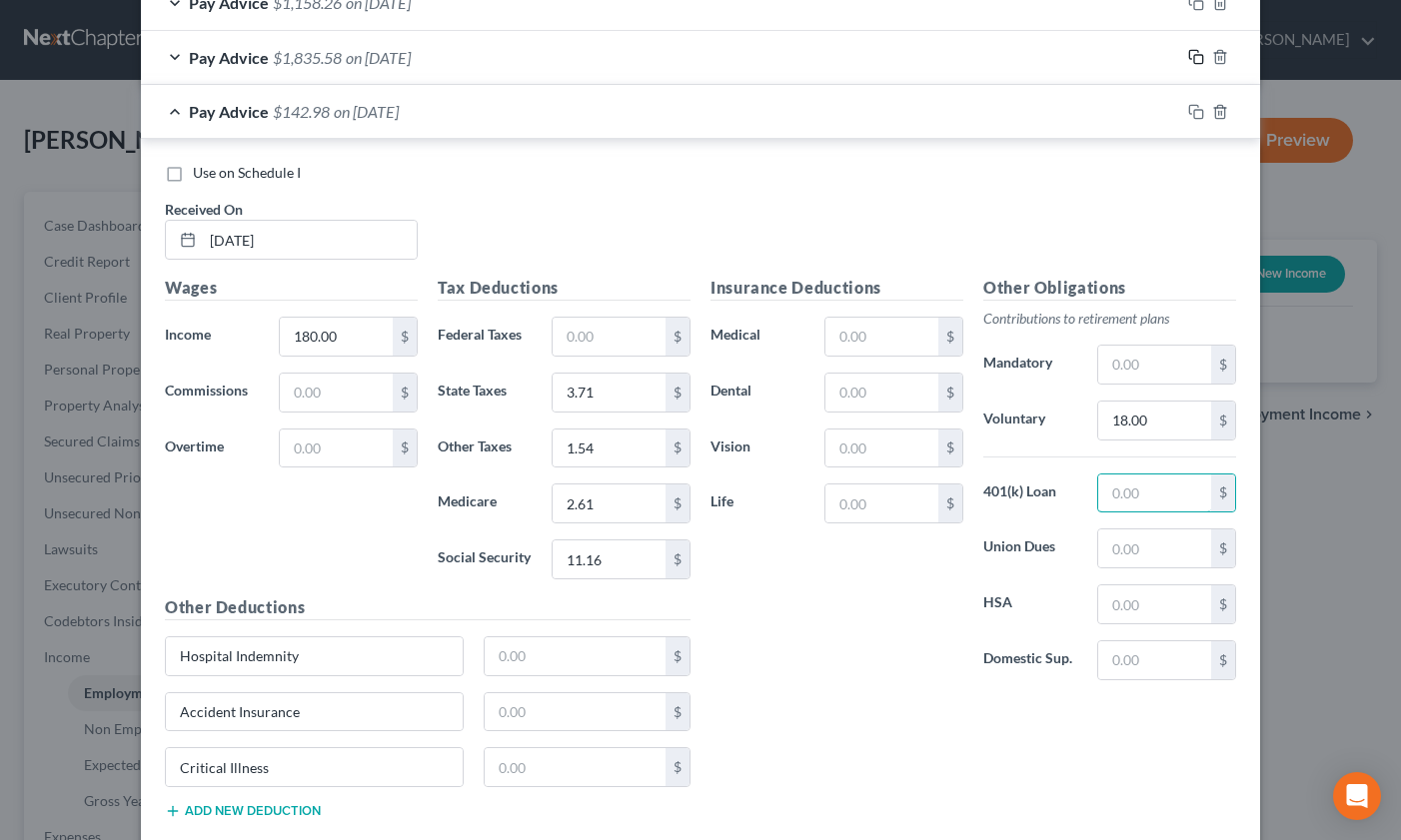 type 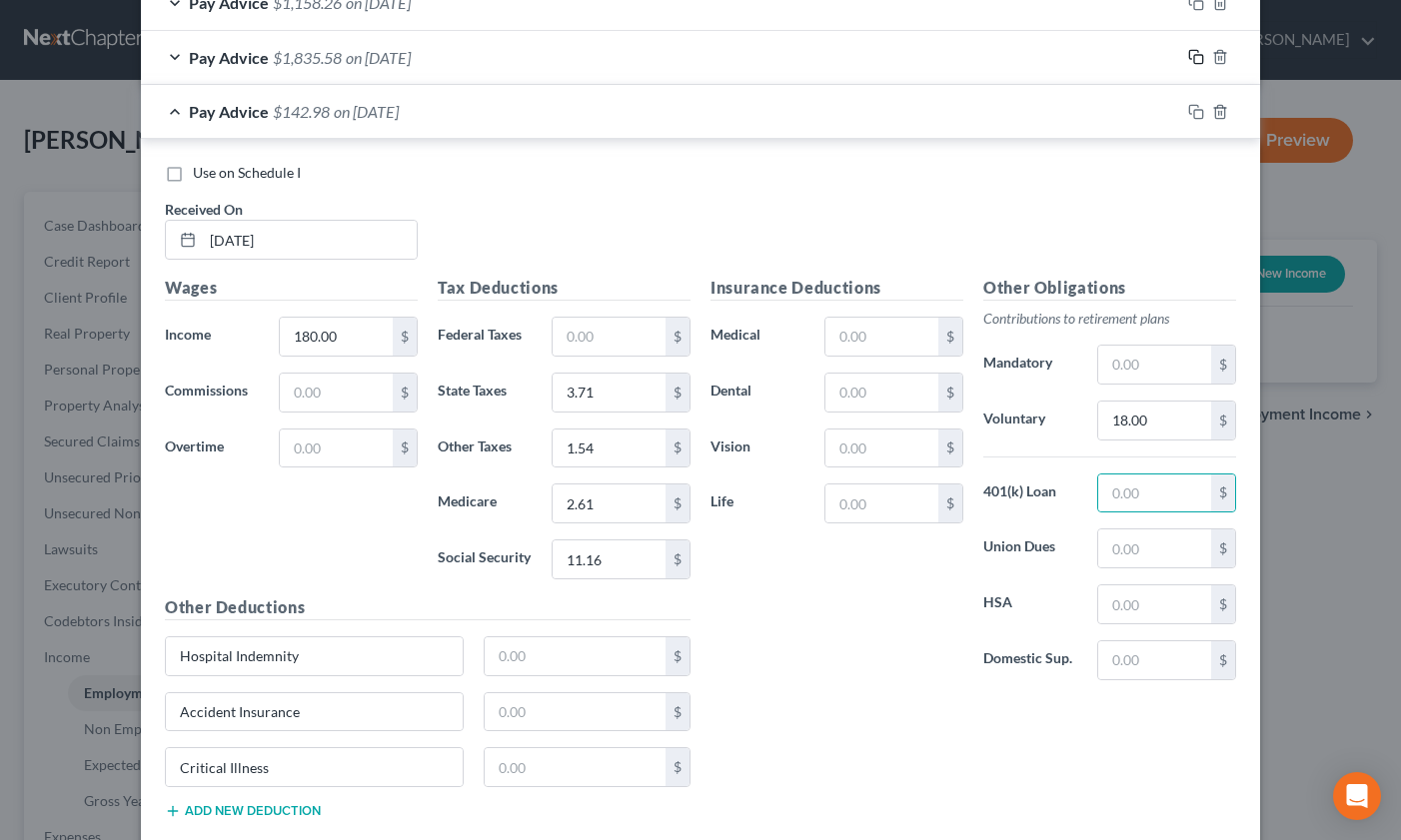 click 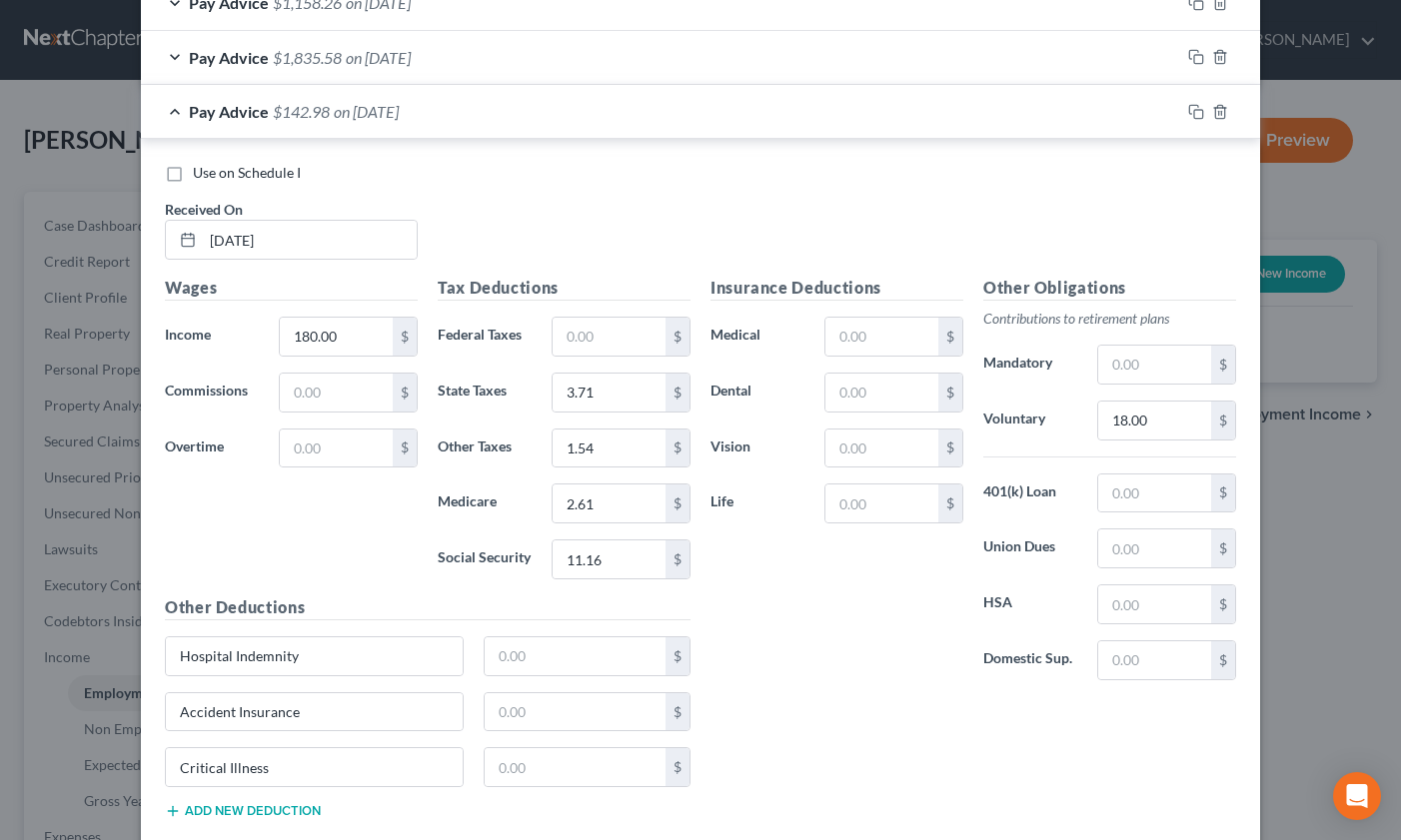 click on "on [DATE]" at bounding box center (366, 111) 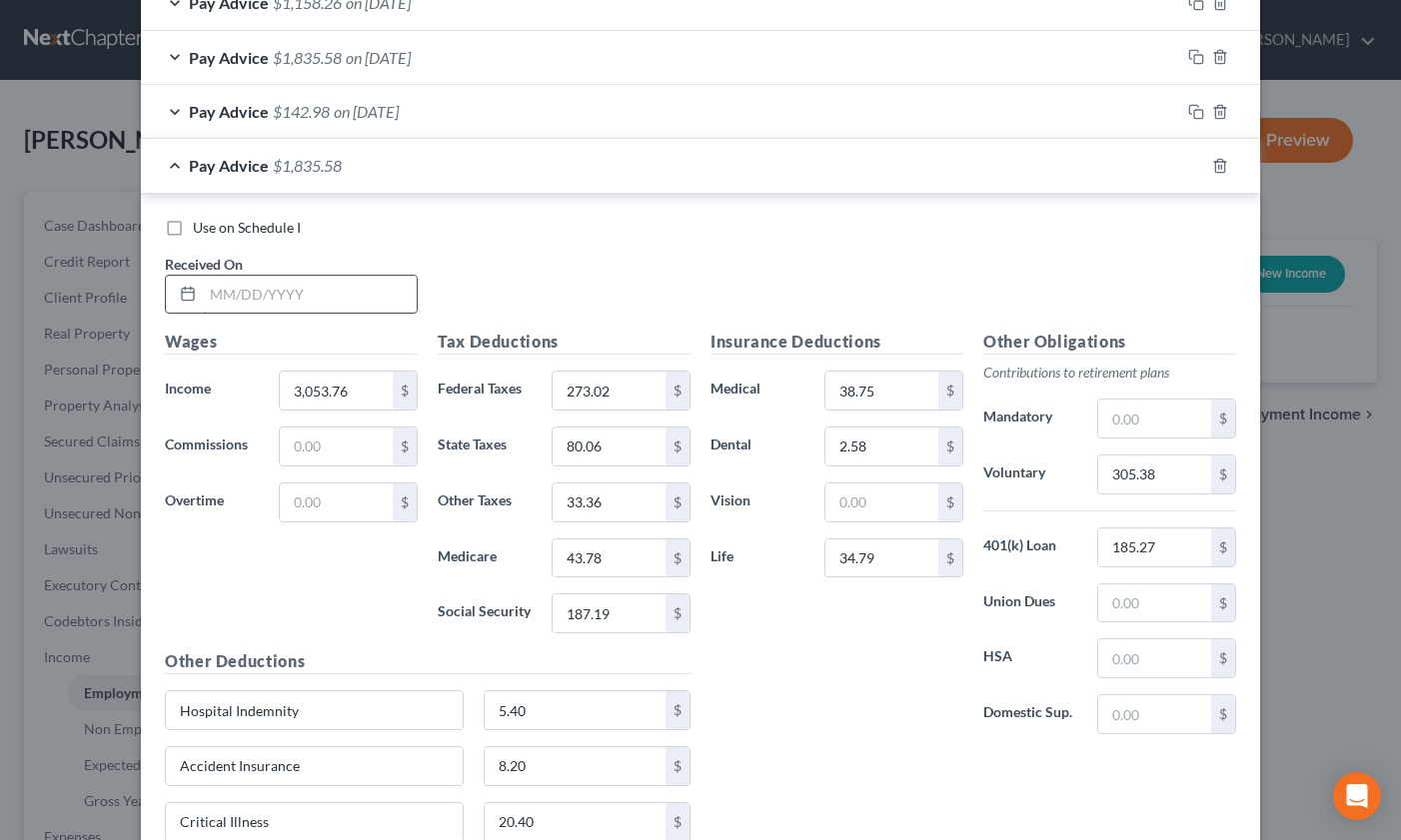 click at bounding box center (310, 295) 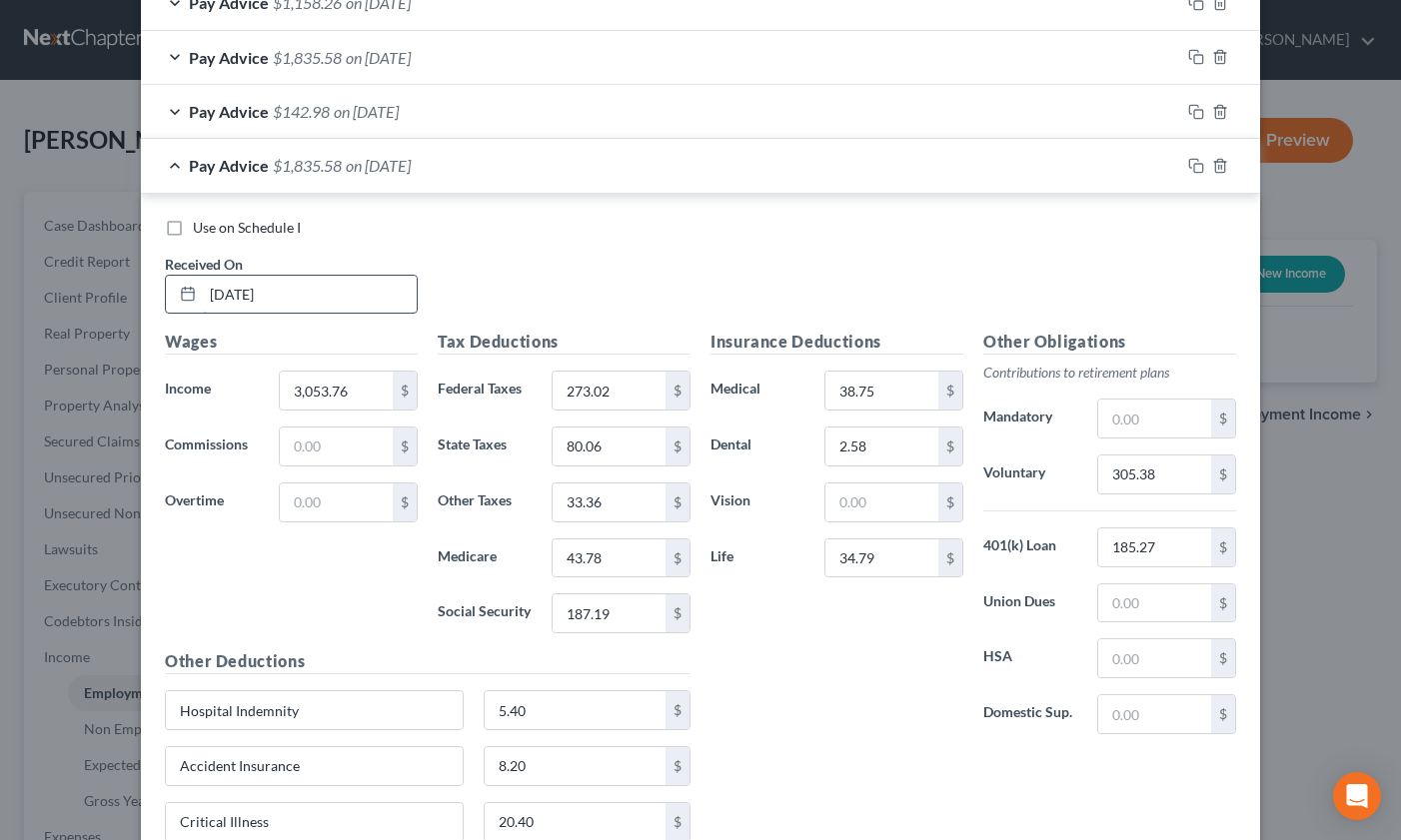 type on "[DATE]" 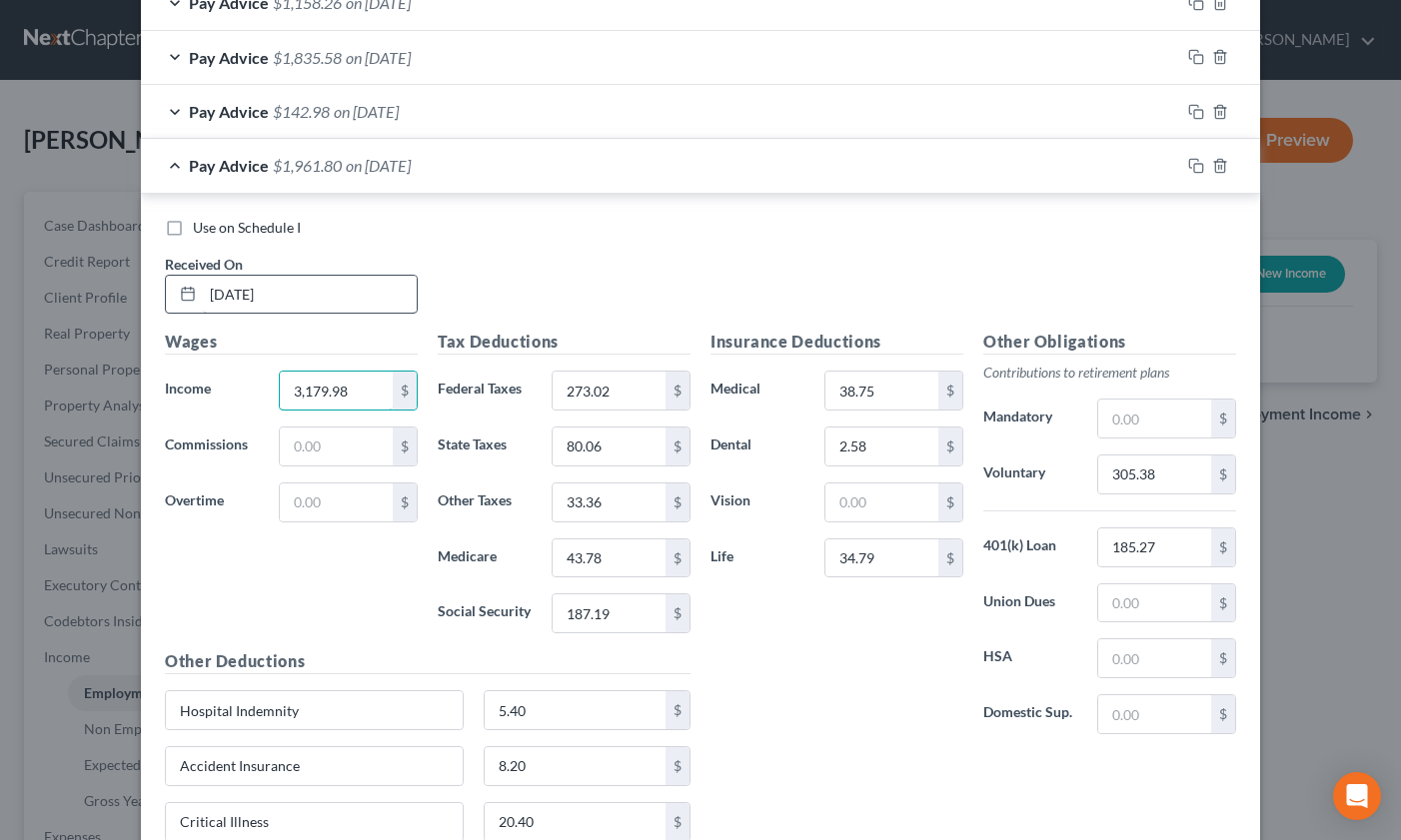 type on "3,179.98" 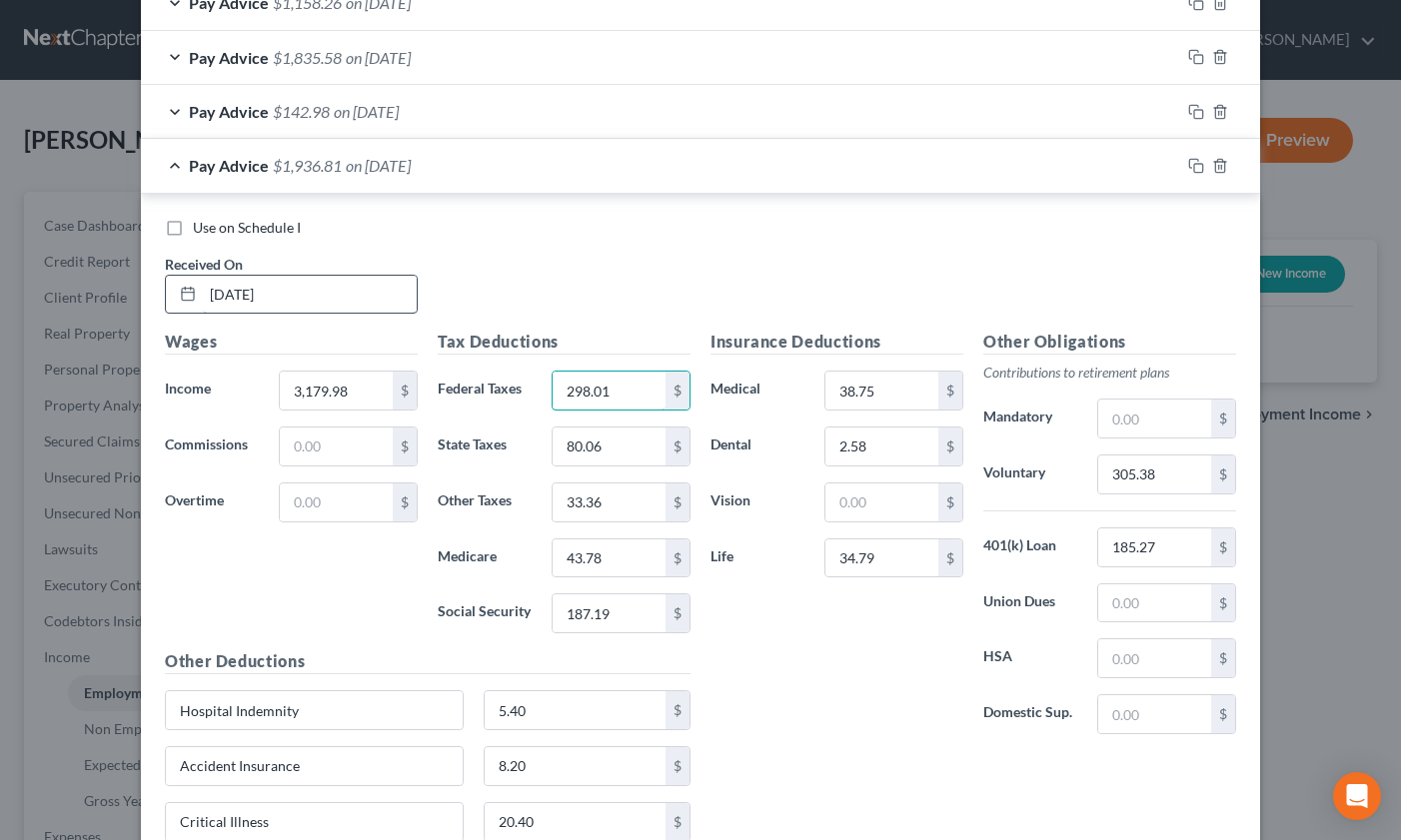 type on "298.01" 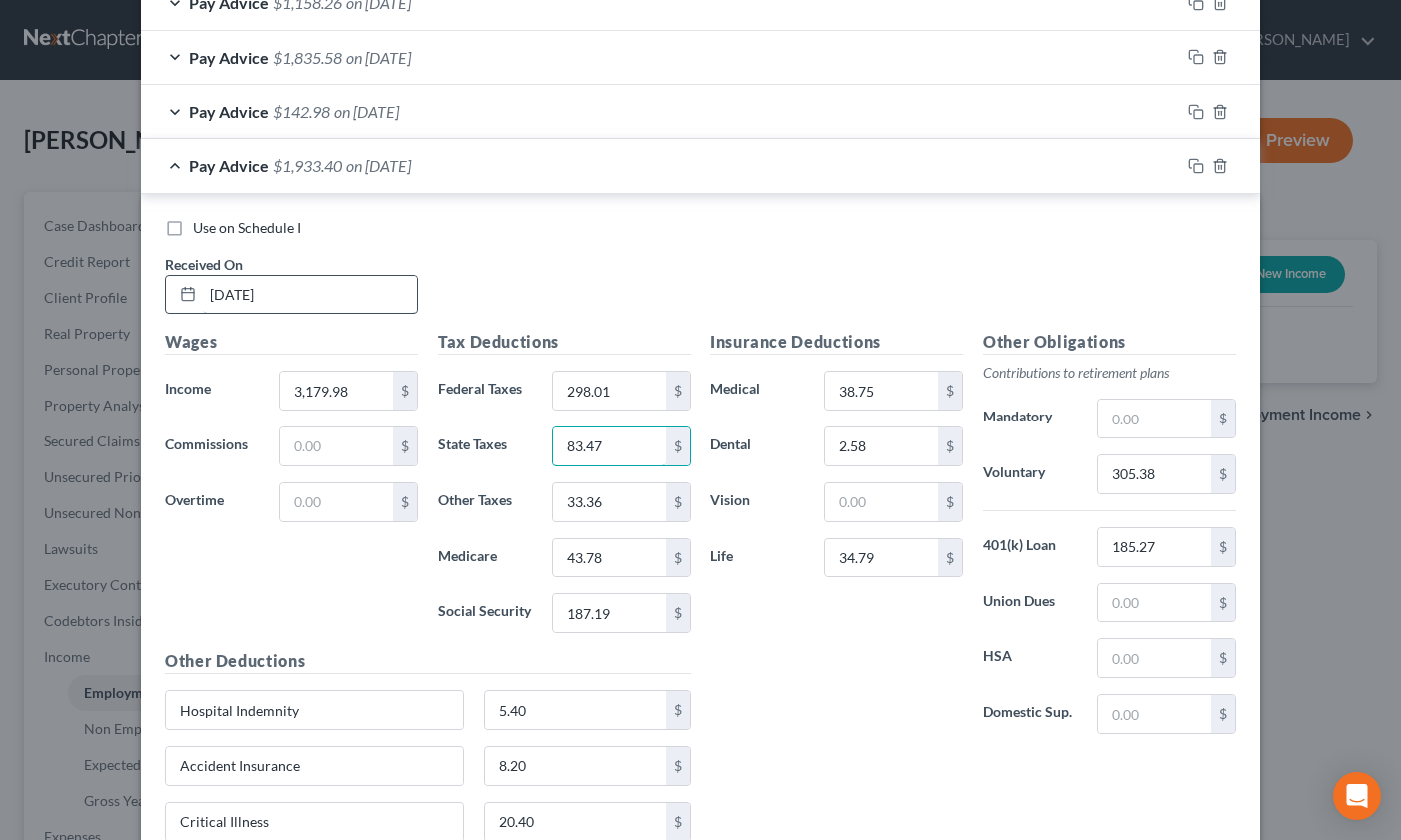 type on "83.47" 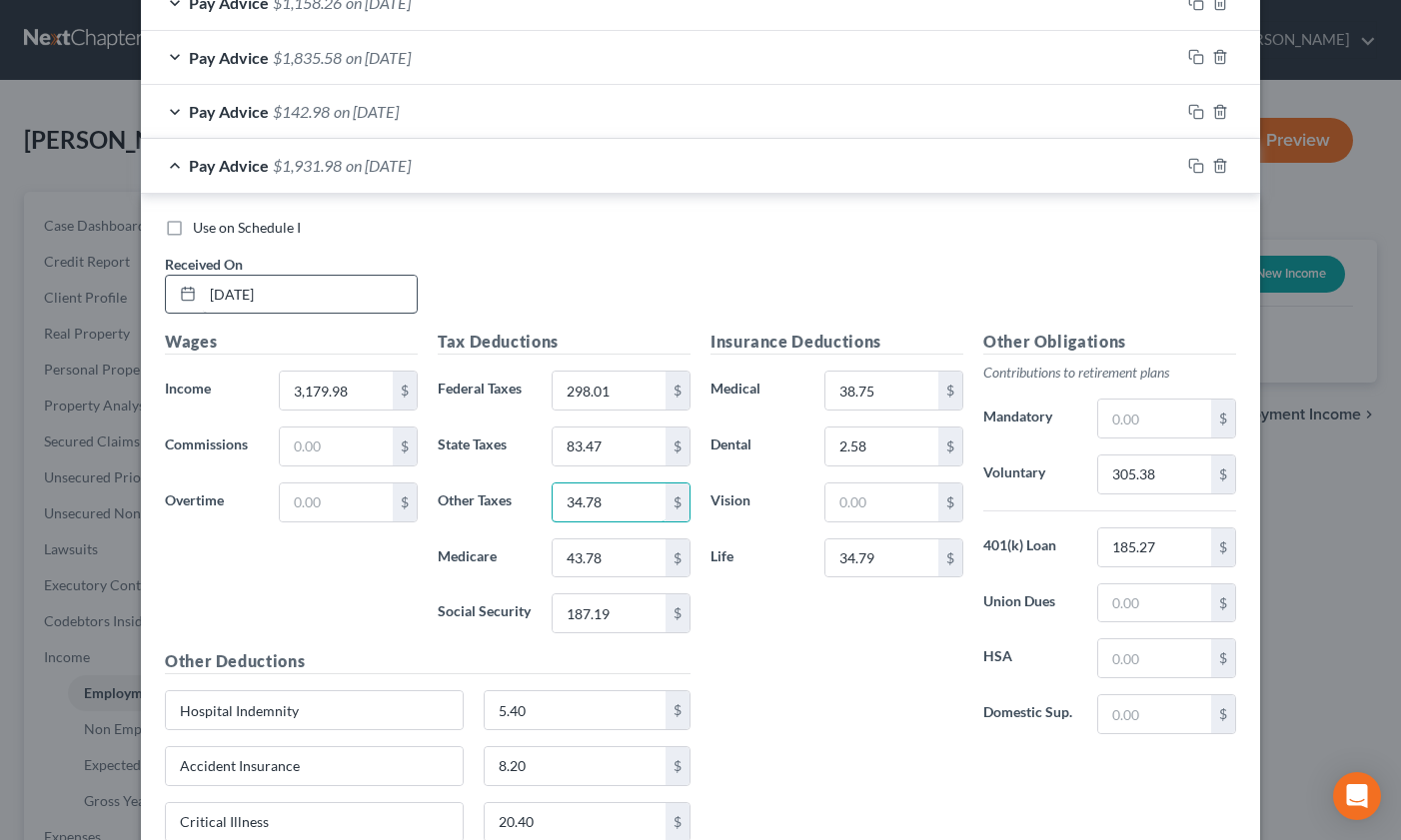 type on "34.78" 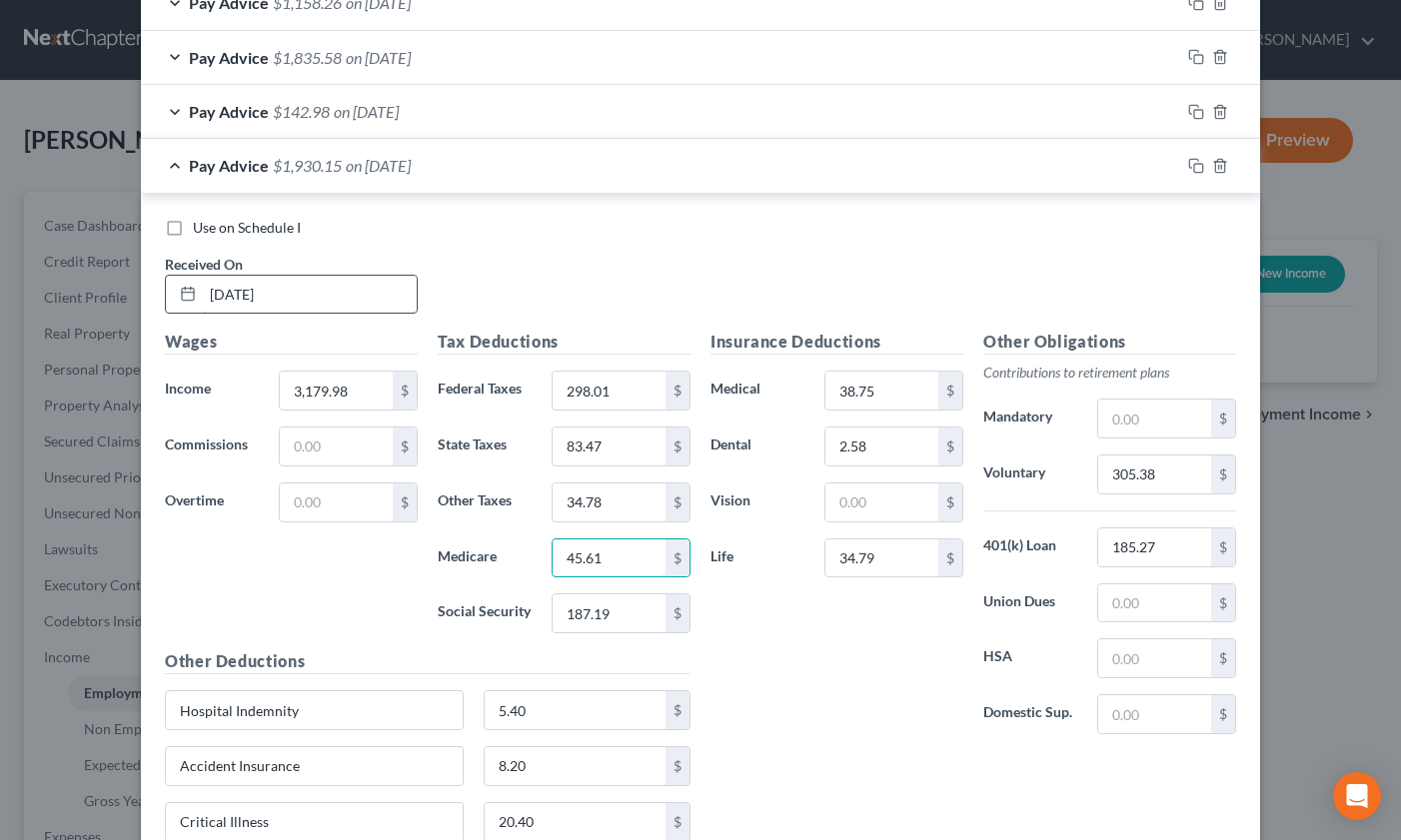 type on "45.61" 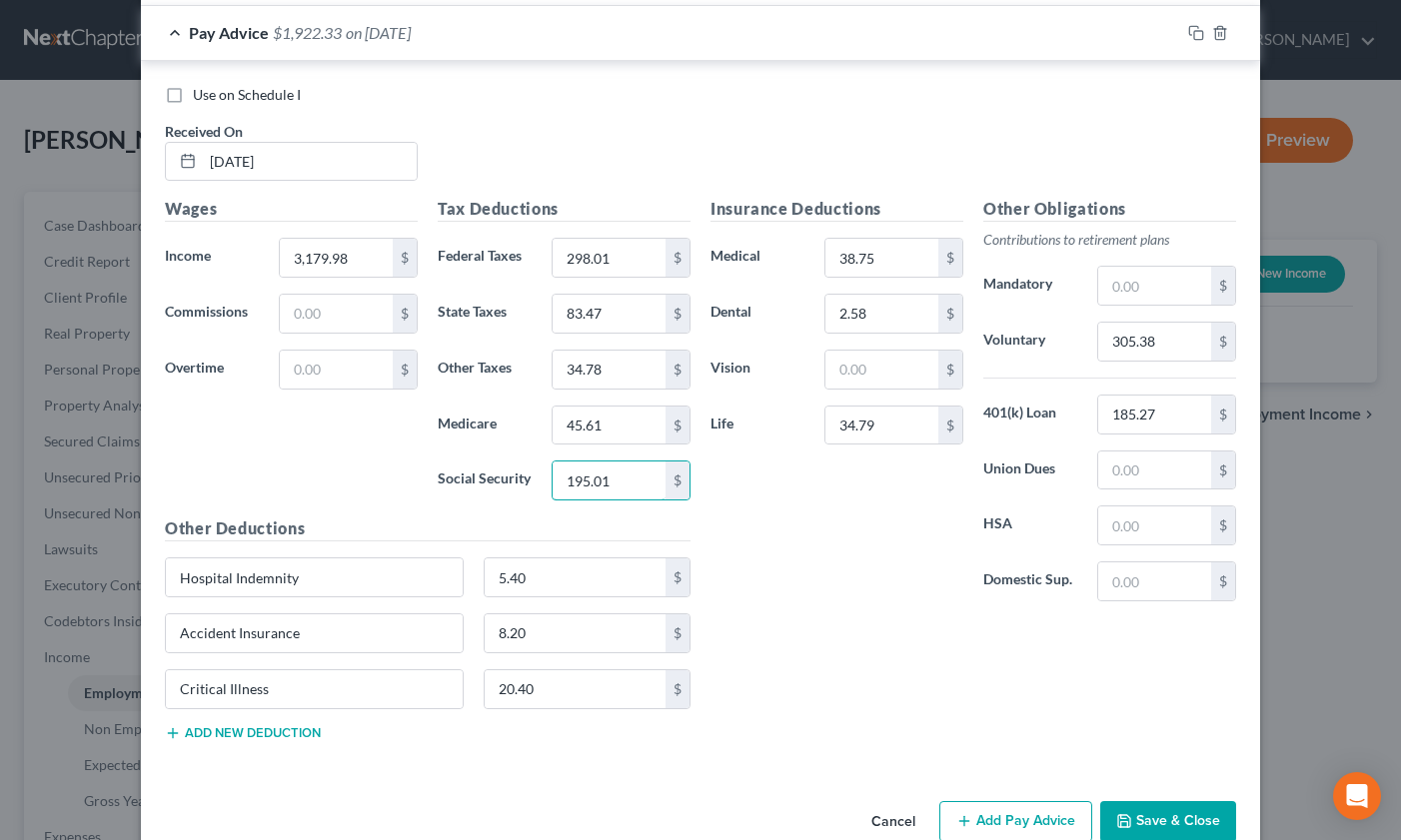 scroll, scrollTop: 793, scrollLeft: 0, axis: vertical 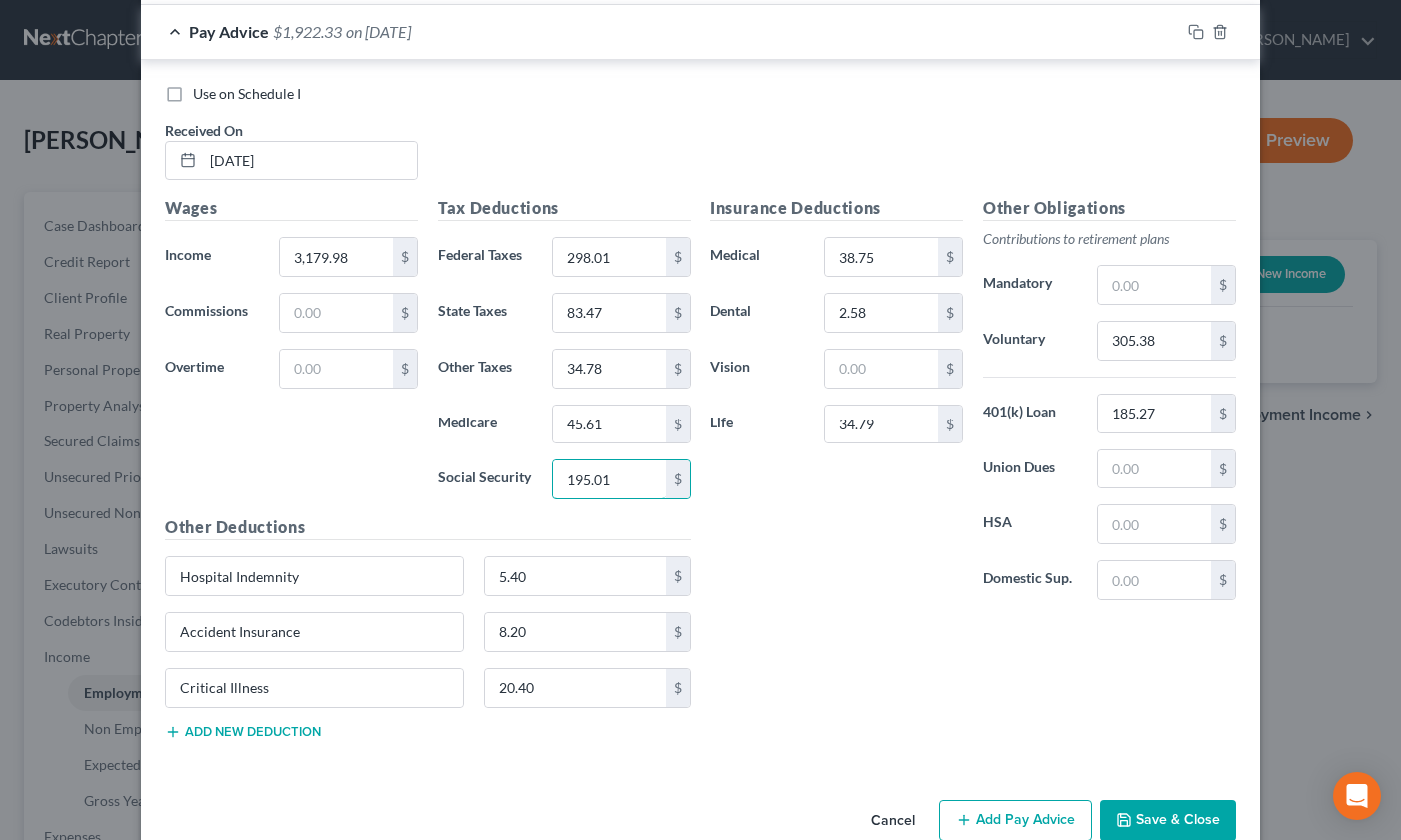 type on "195.01" 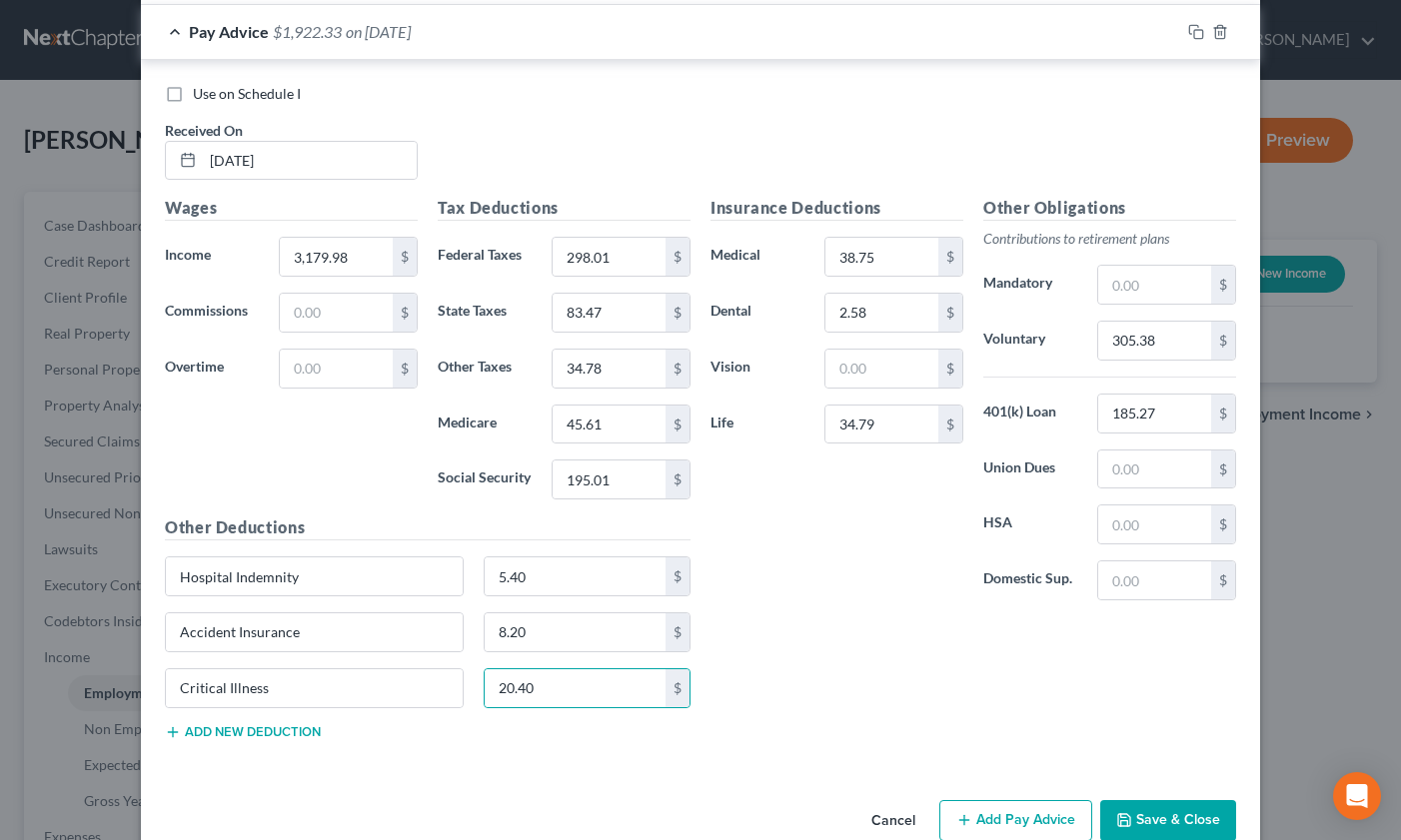 type 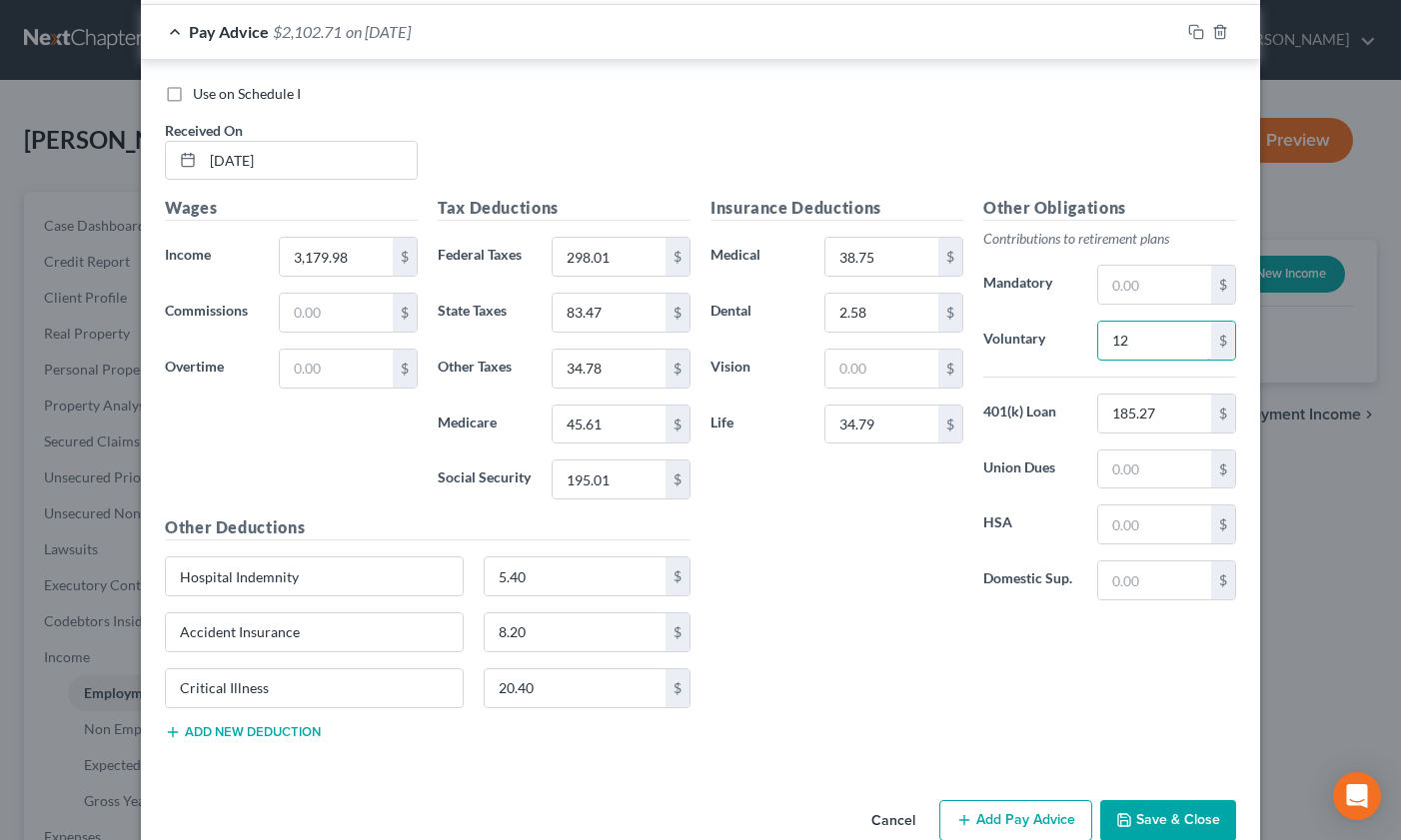 type on "1" 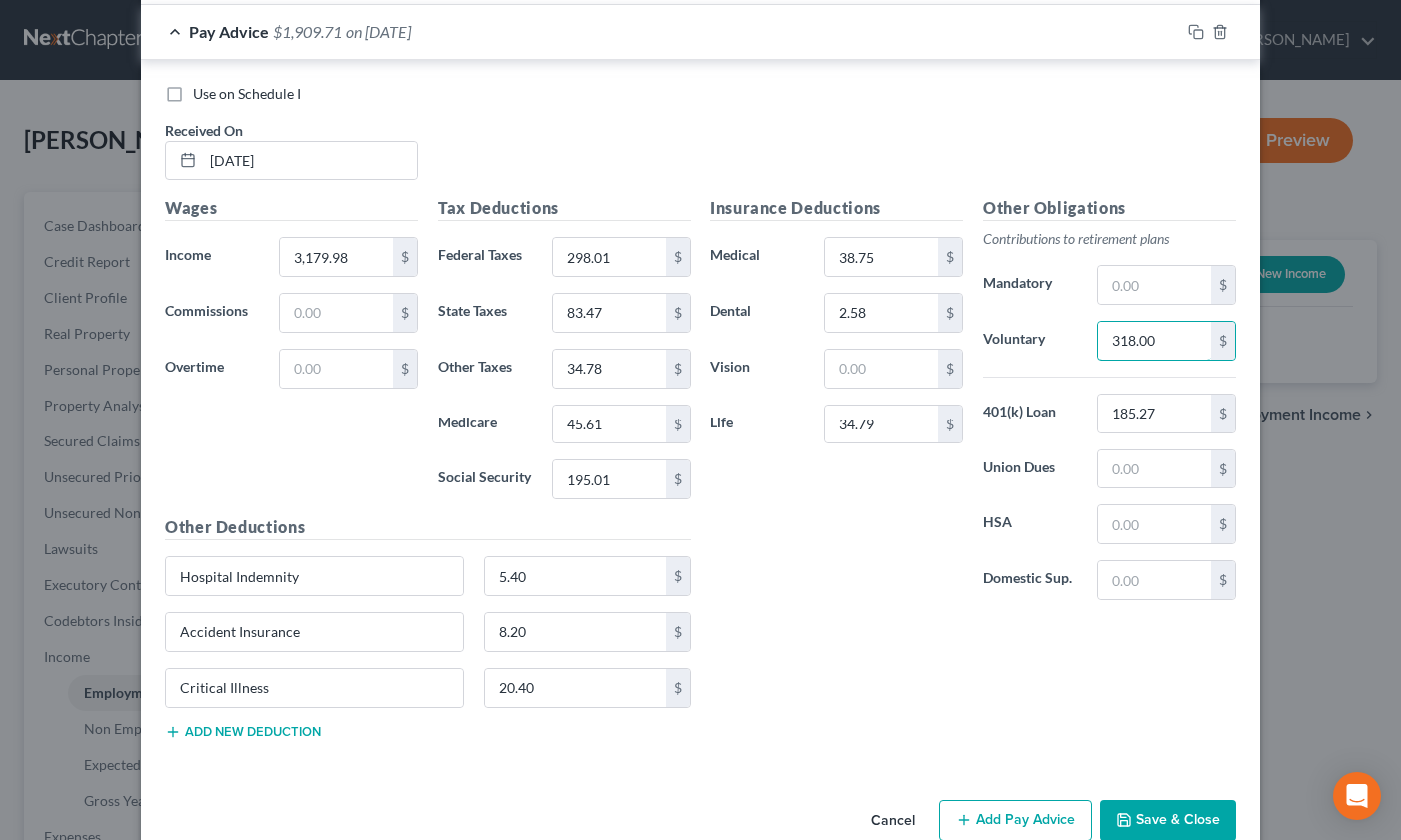 type on "318.00" 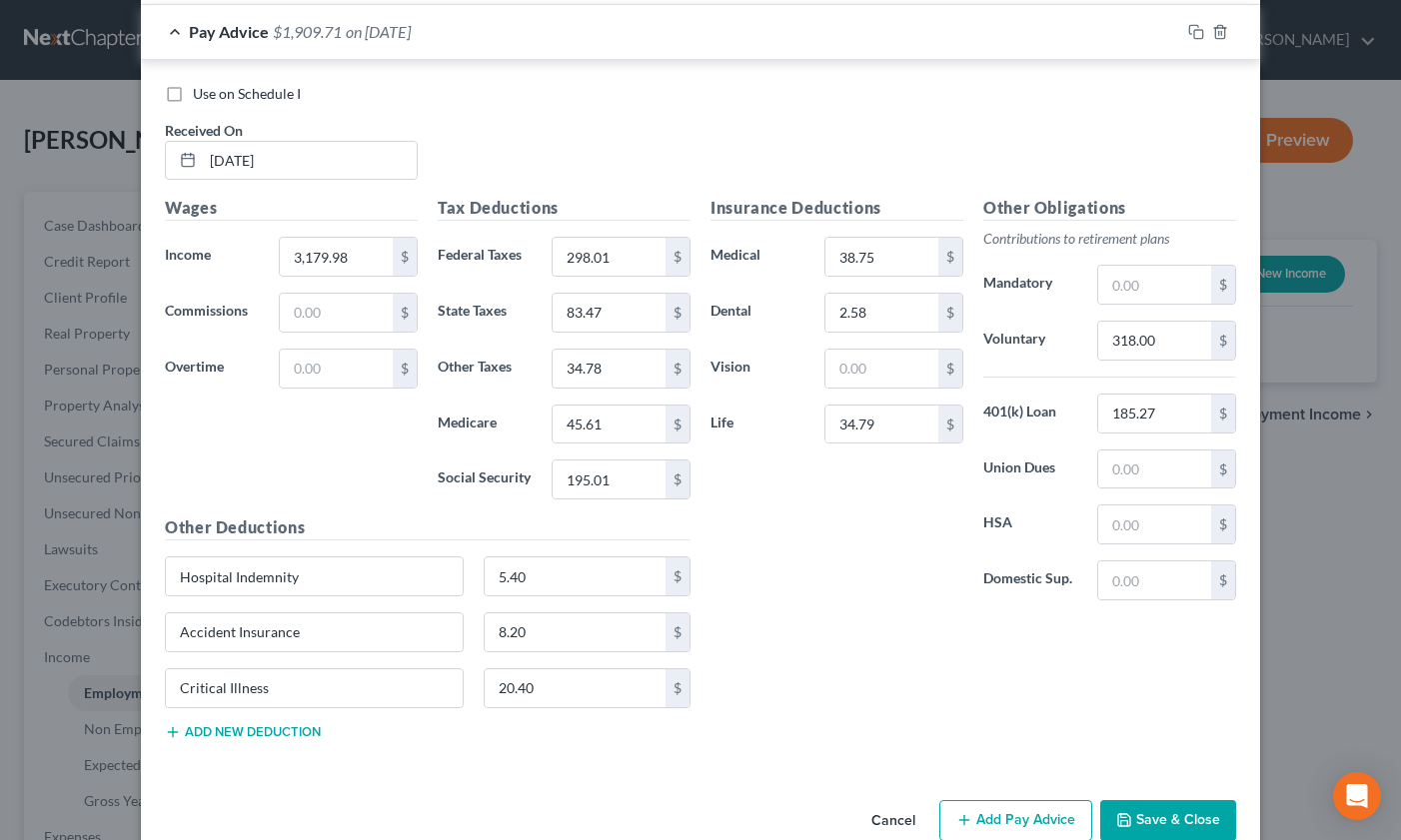 click on "Insurance Deductions Medical 38.75 $ Dental 2.58 $ Vision $ Life 34.79 $" at bounding box center [836, 406] 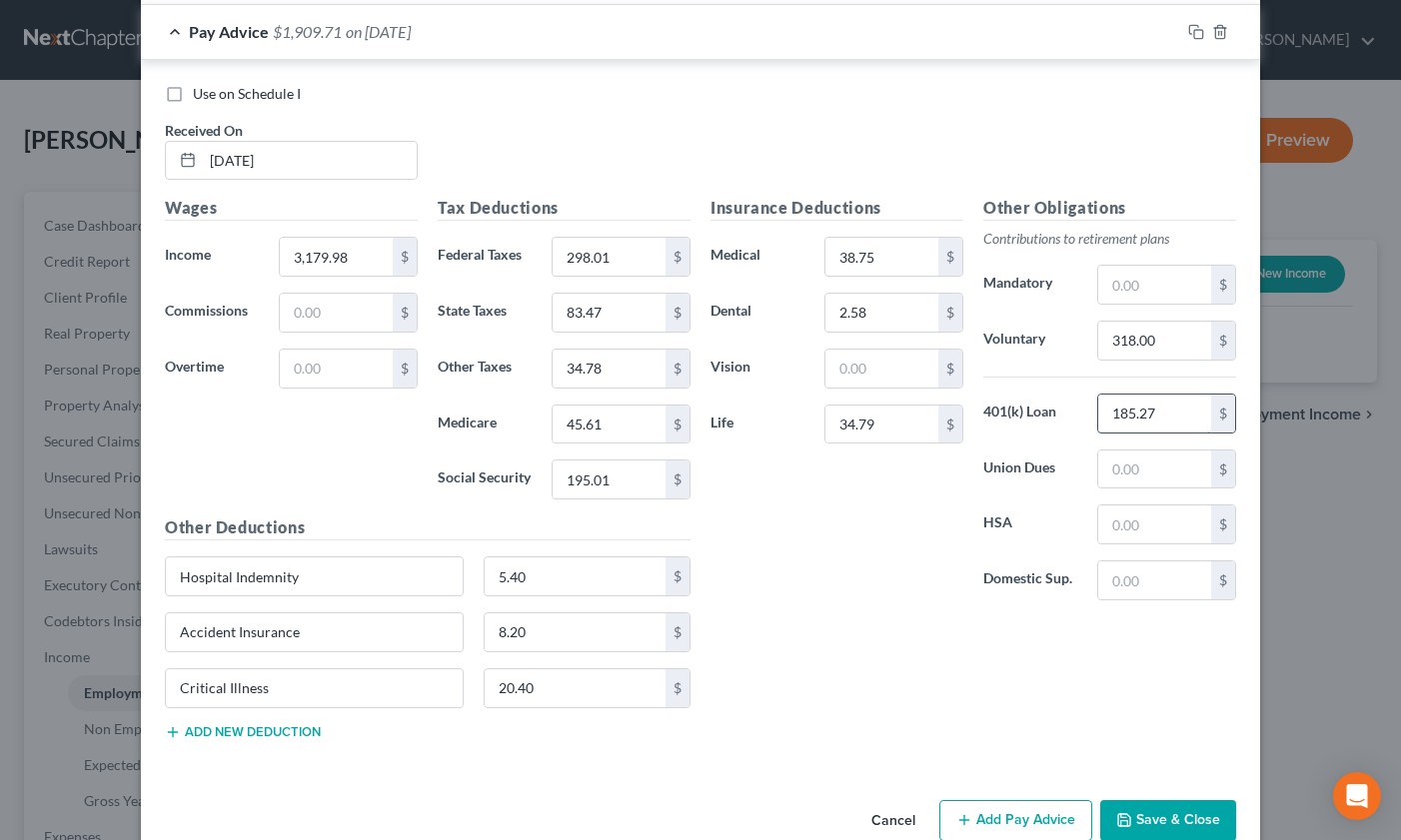 click on "185.27" at bounding box center [1154, 414] 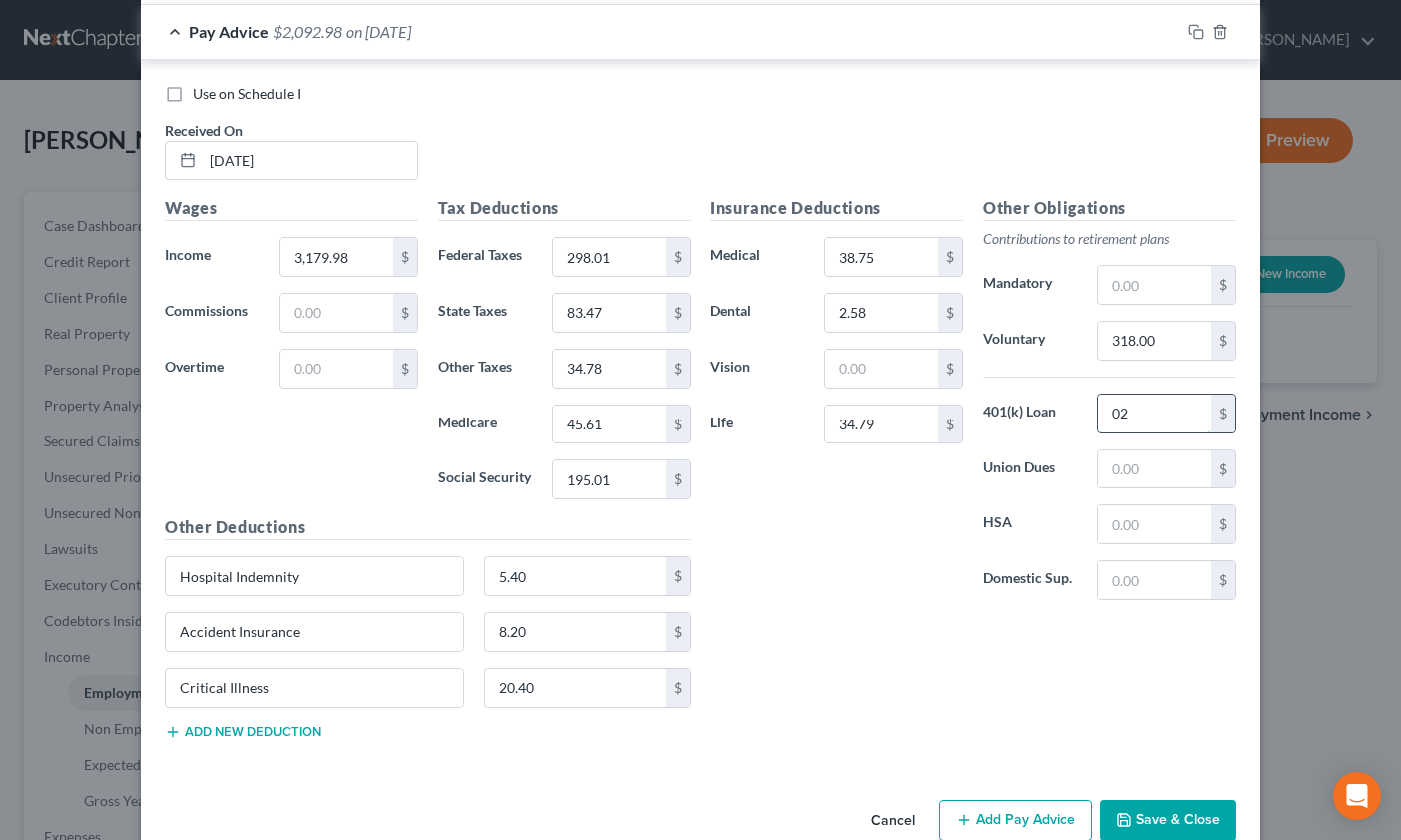 type on "0" 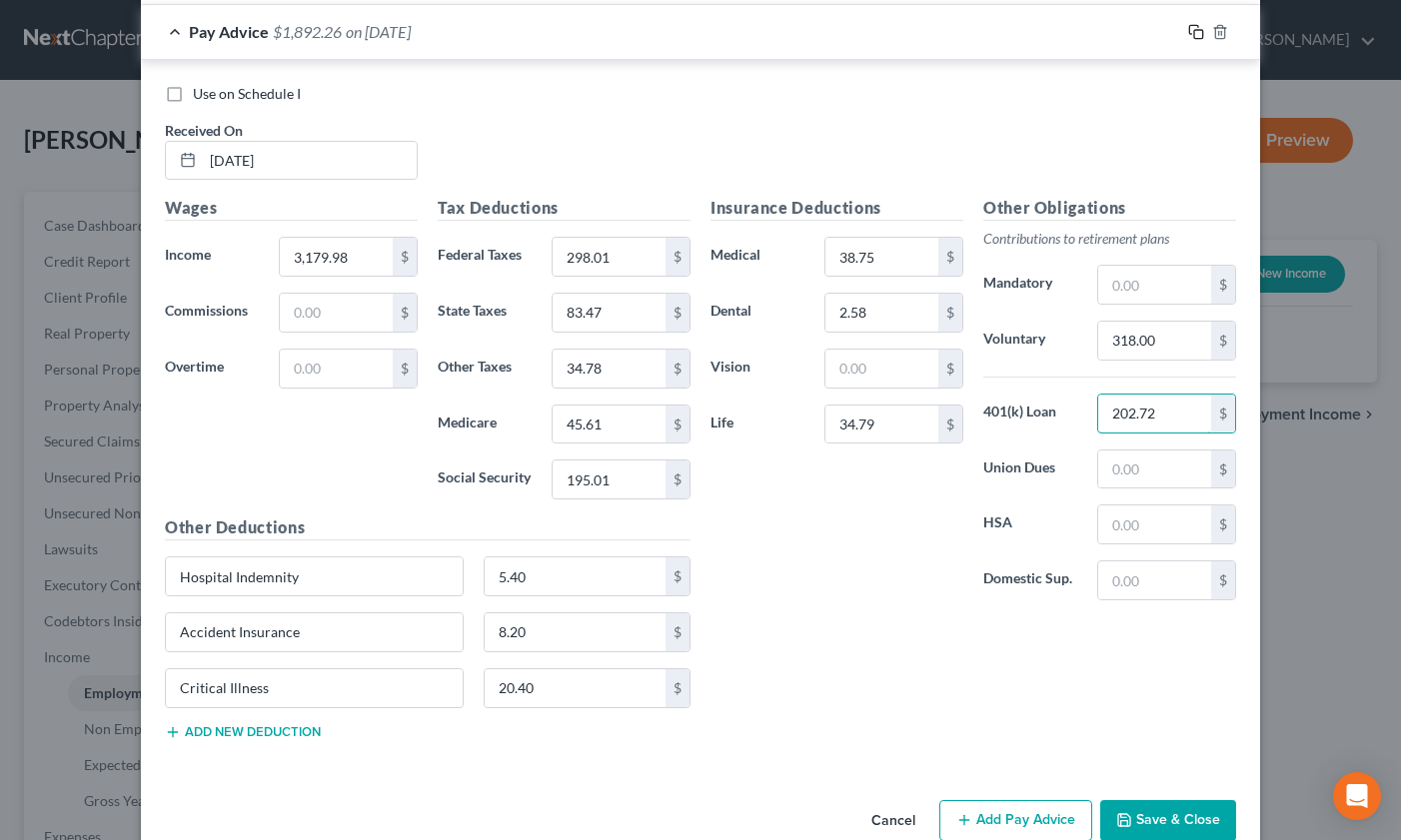 type on "202.72" 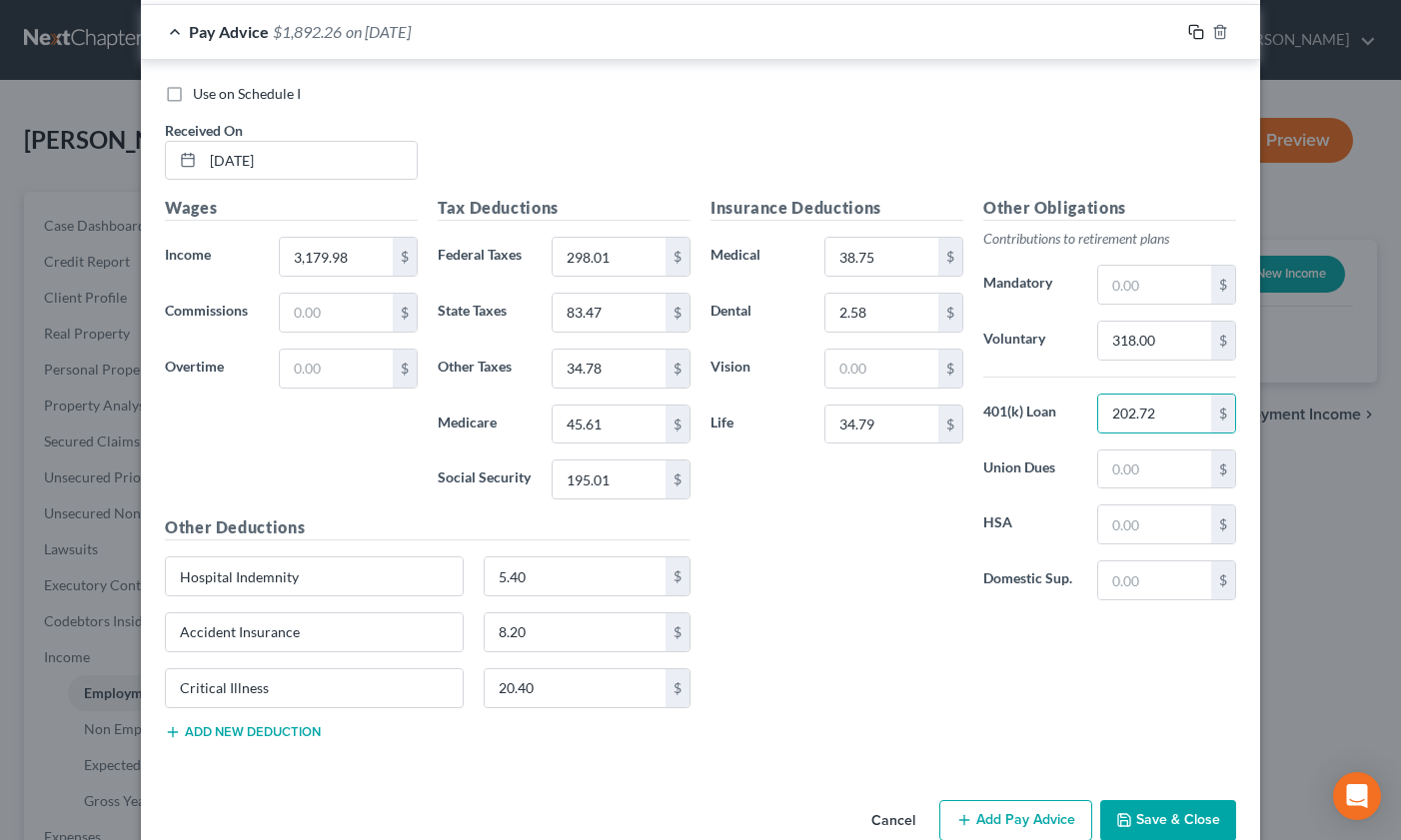 click 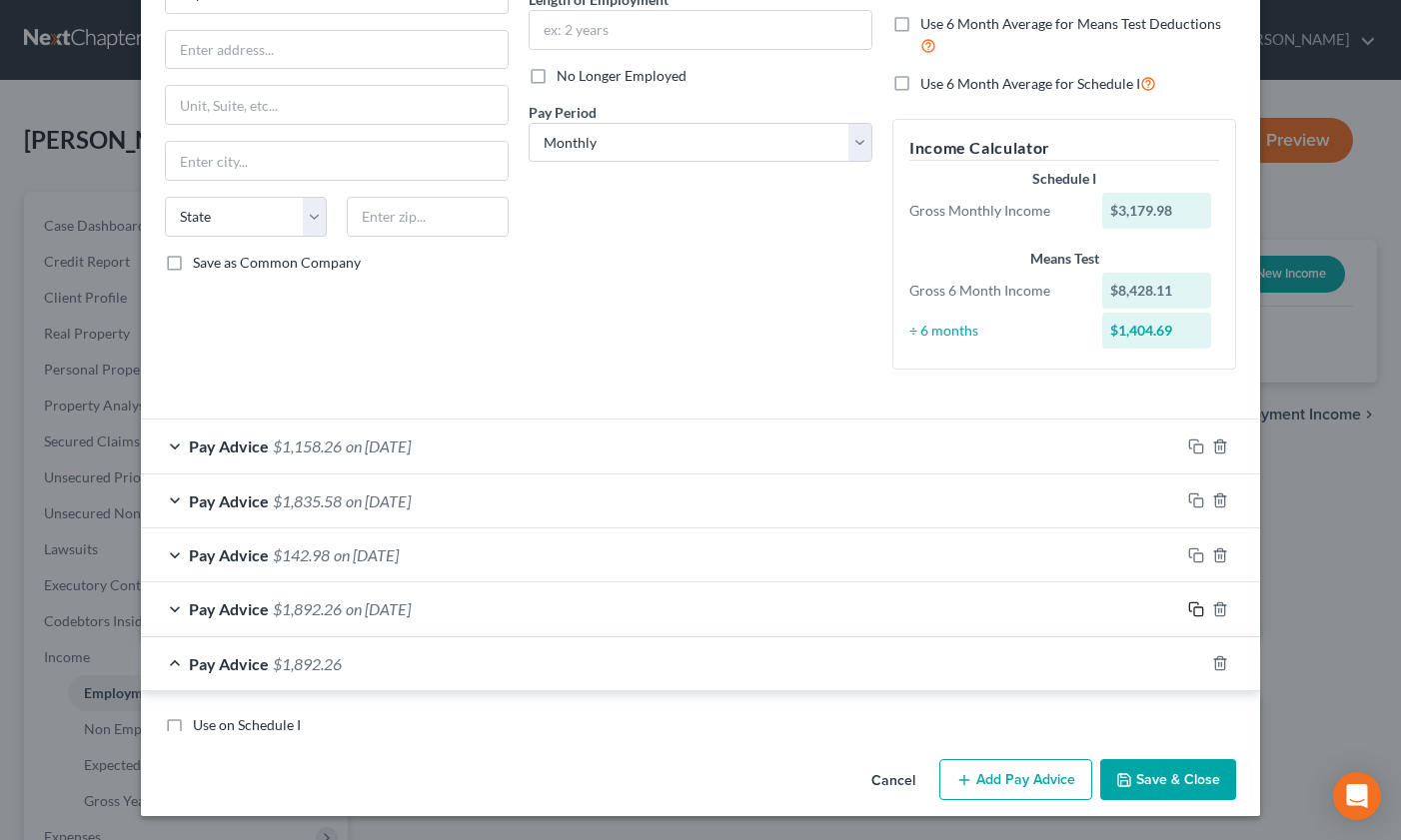 scroll, scrollTop: 793, scrollLeft: 0, axis: vertical 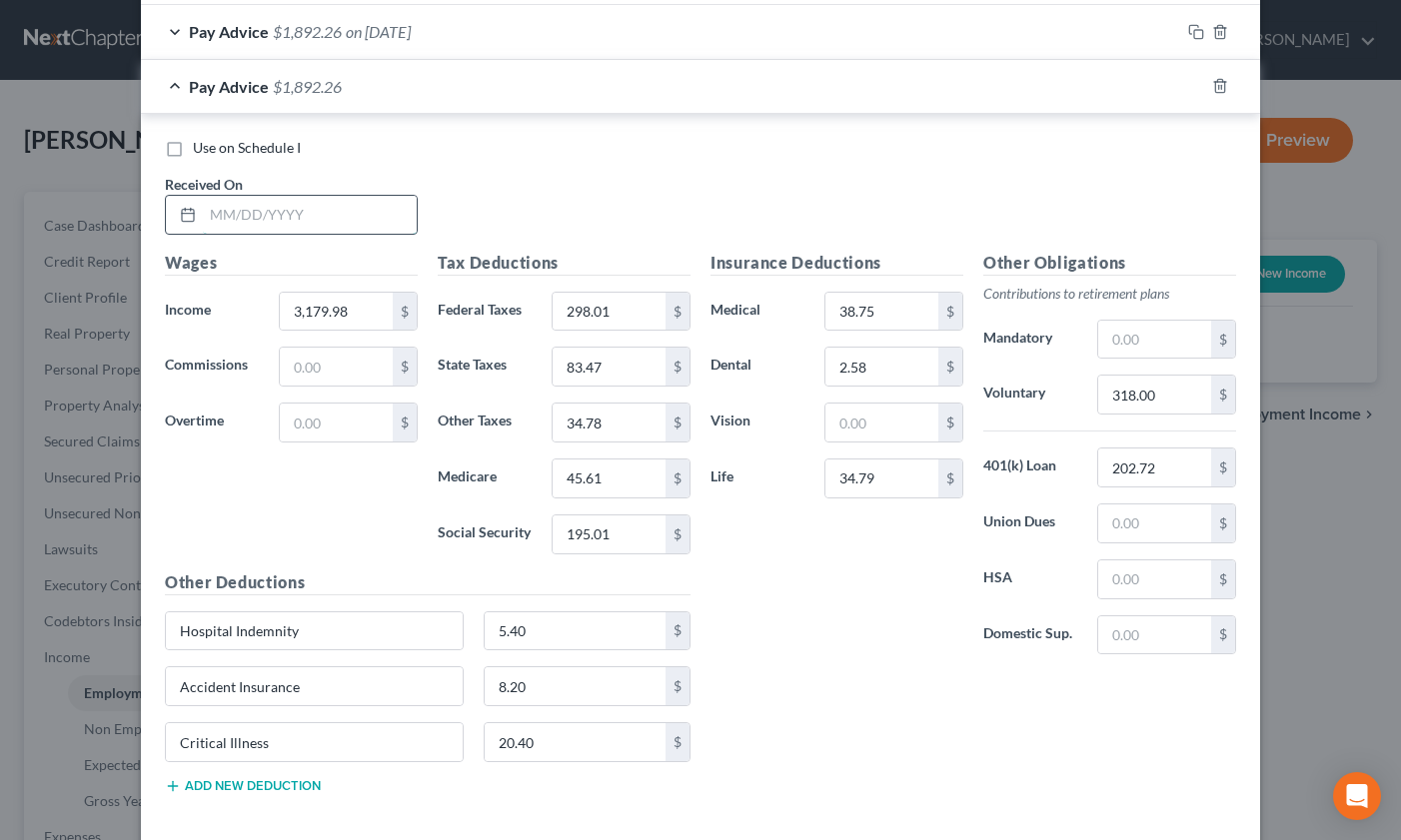 click at bounding box center (310, 215) 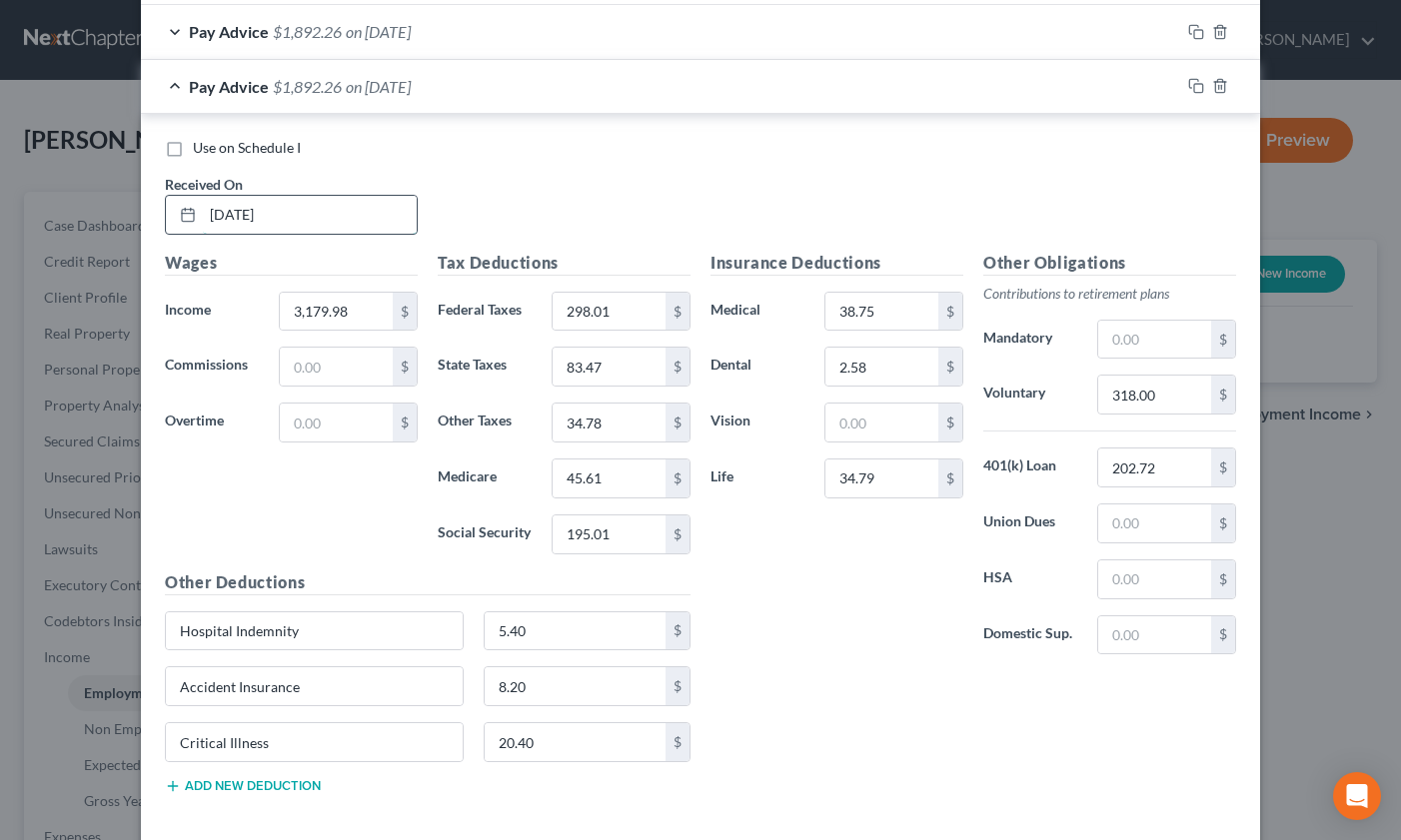 type on "[DATE]" 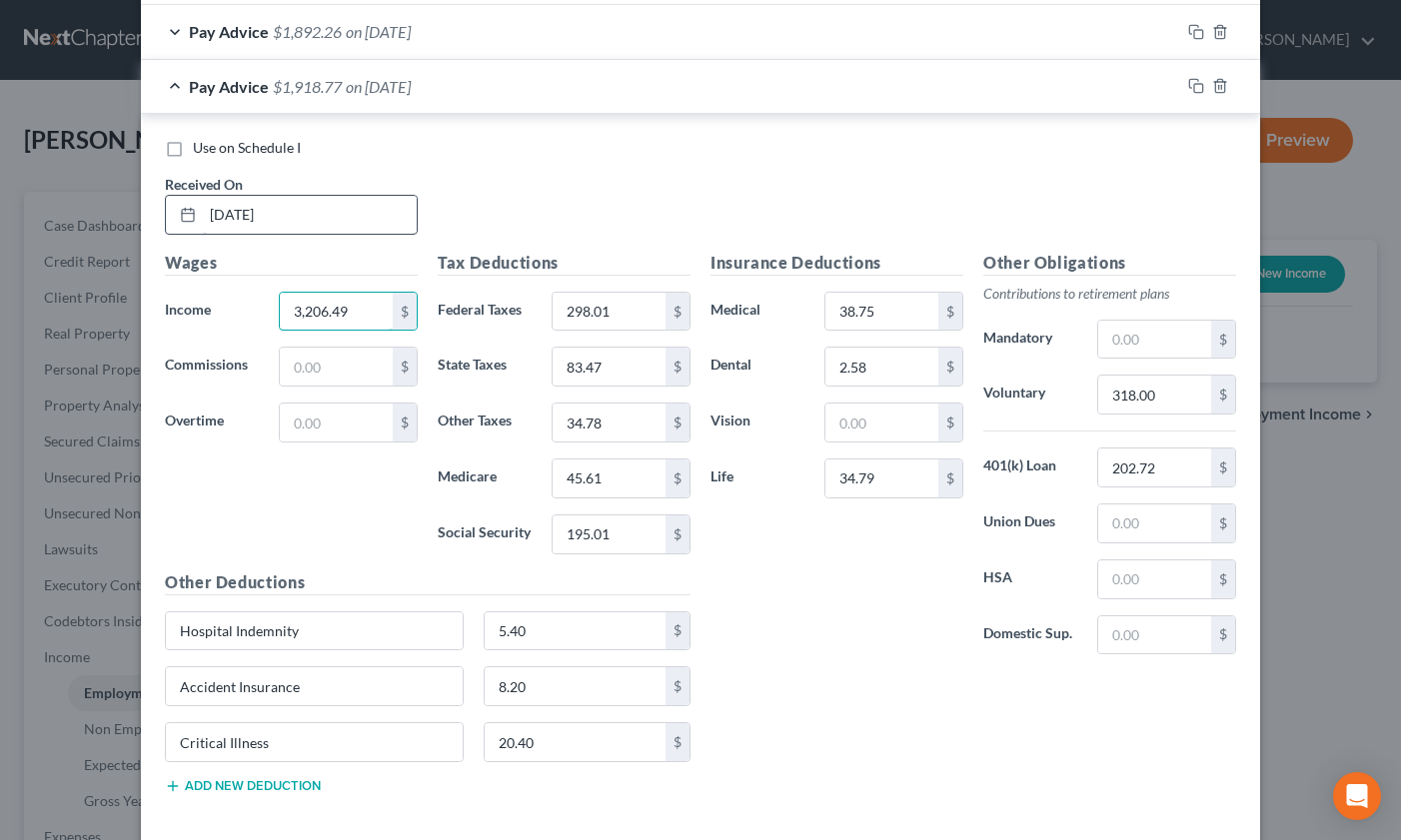 type on "3,206.49" 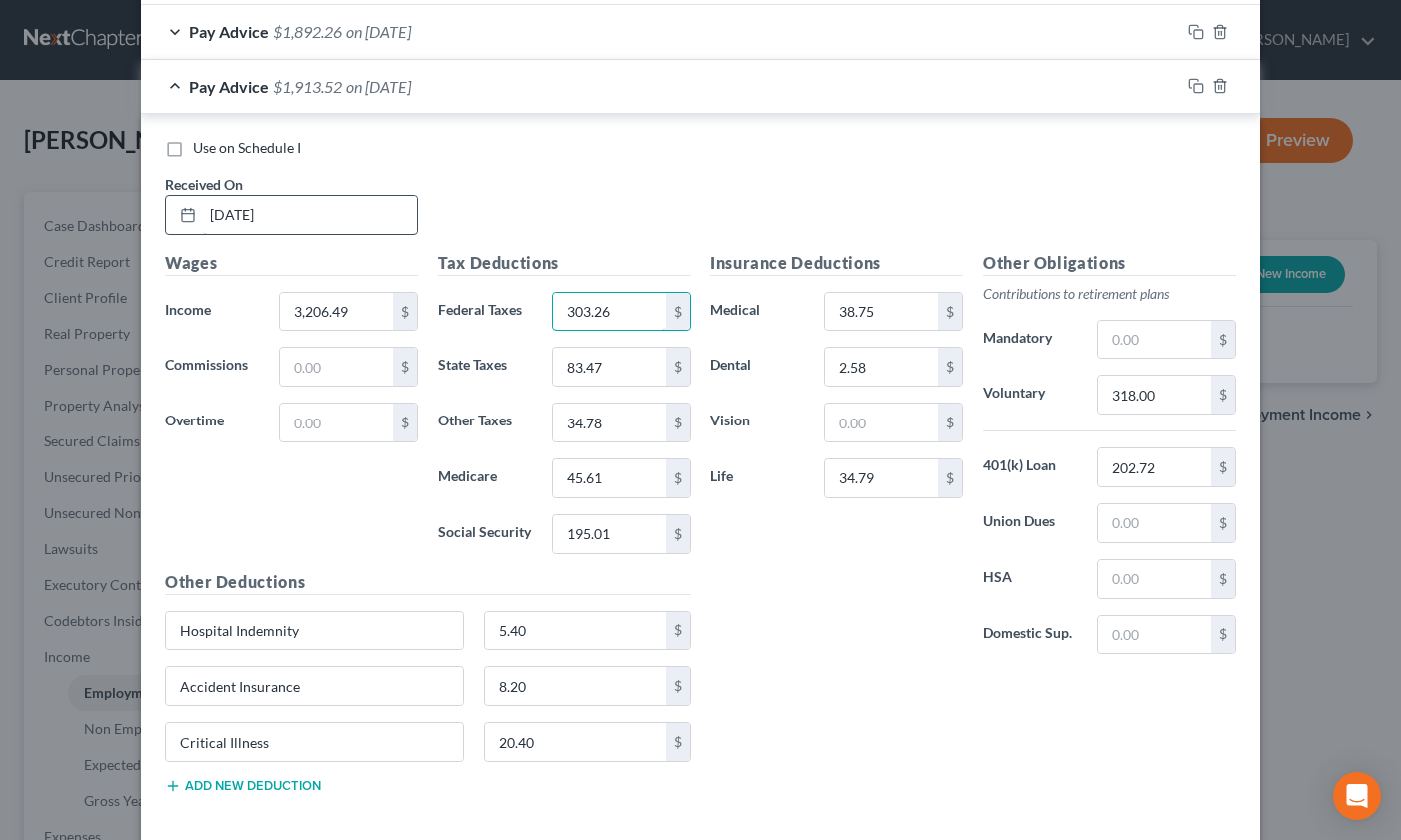 type on "303.26" 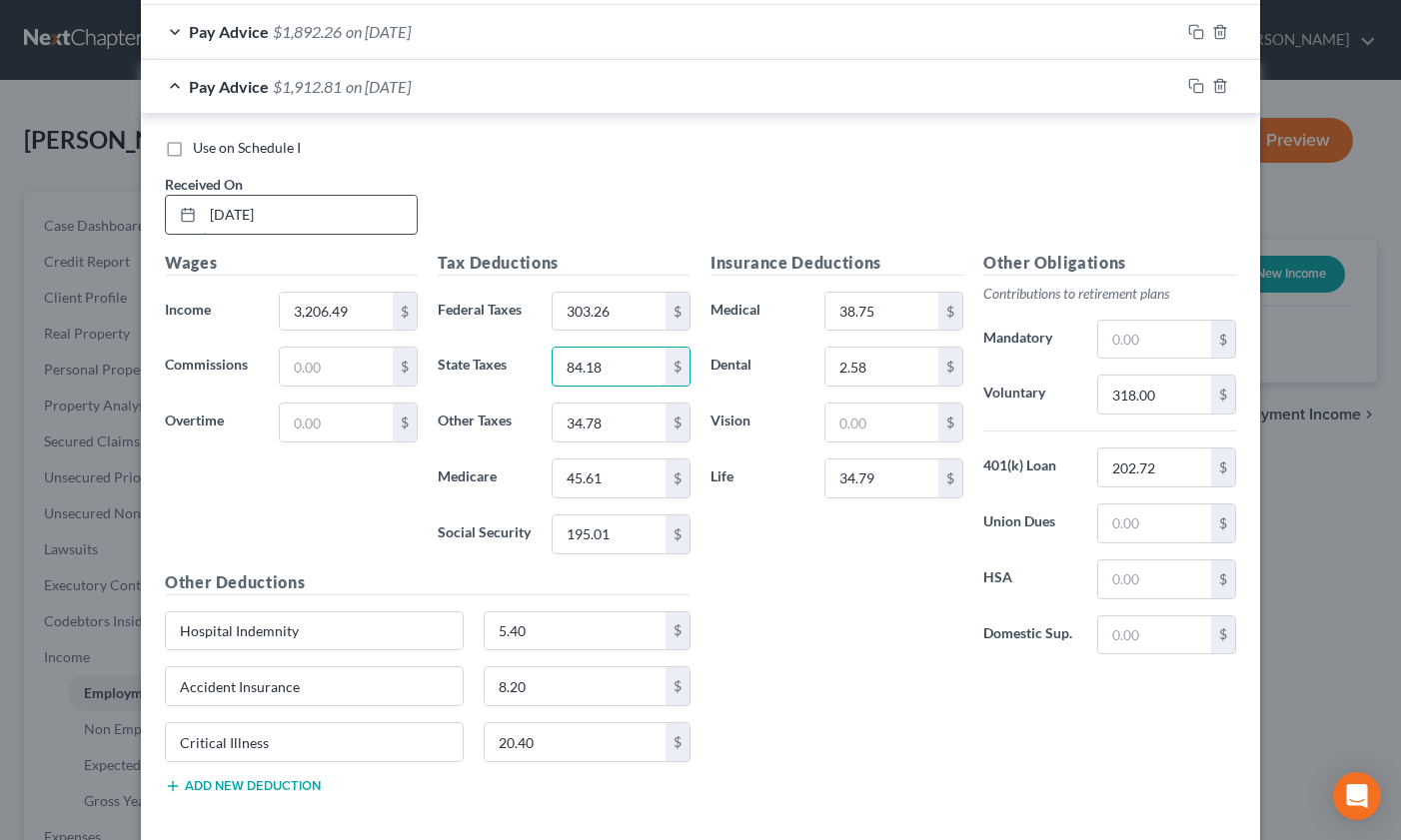 type on "84.18" 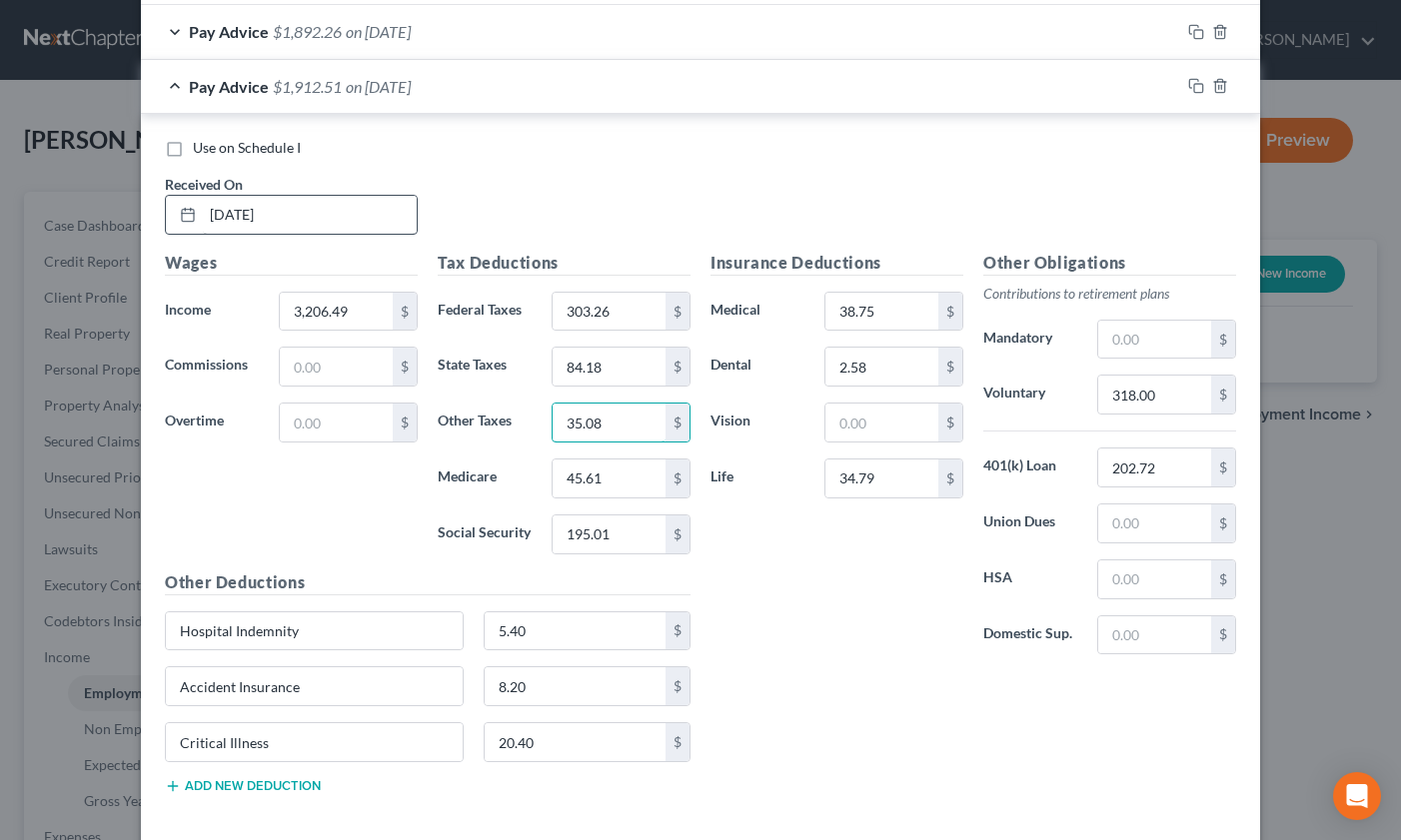 type on "35.08" 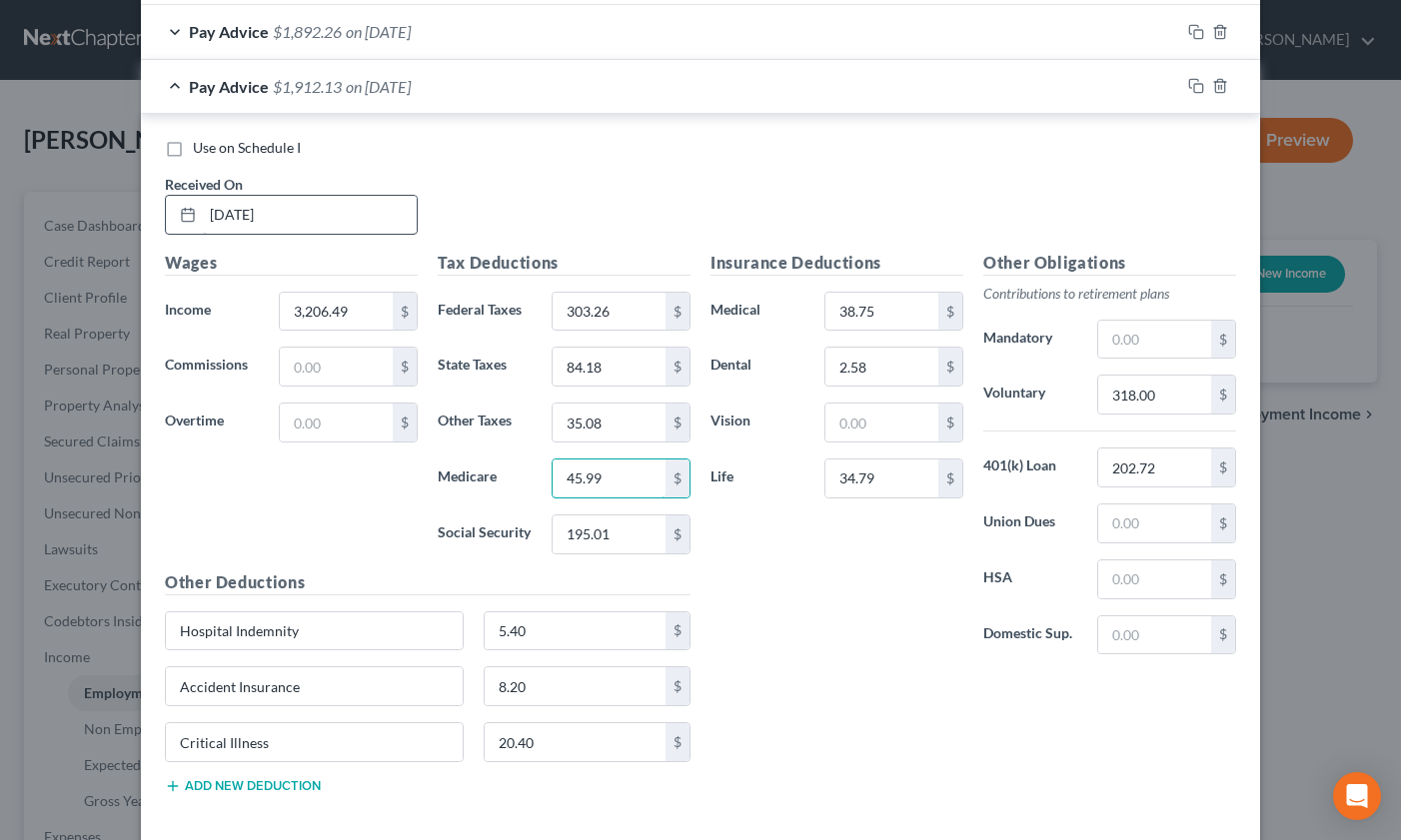 type on "45.99" 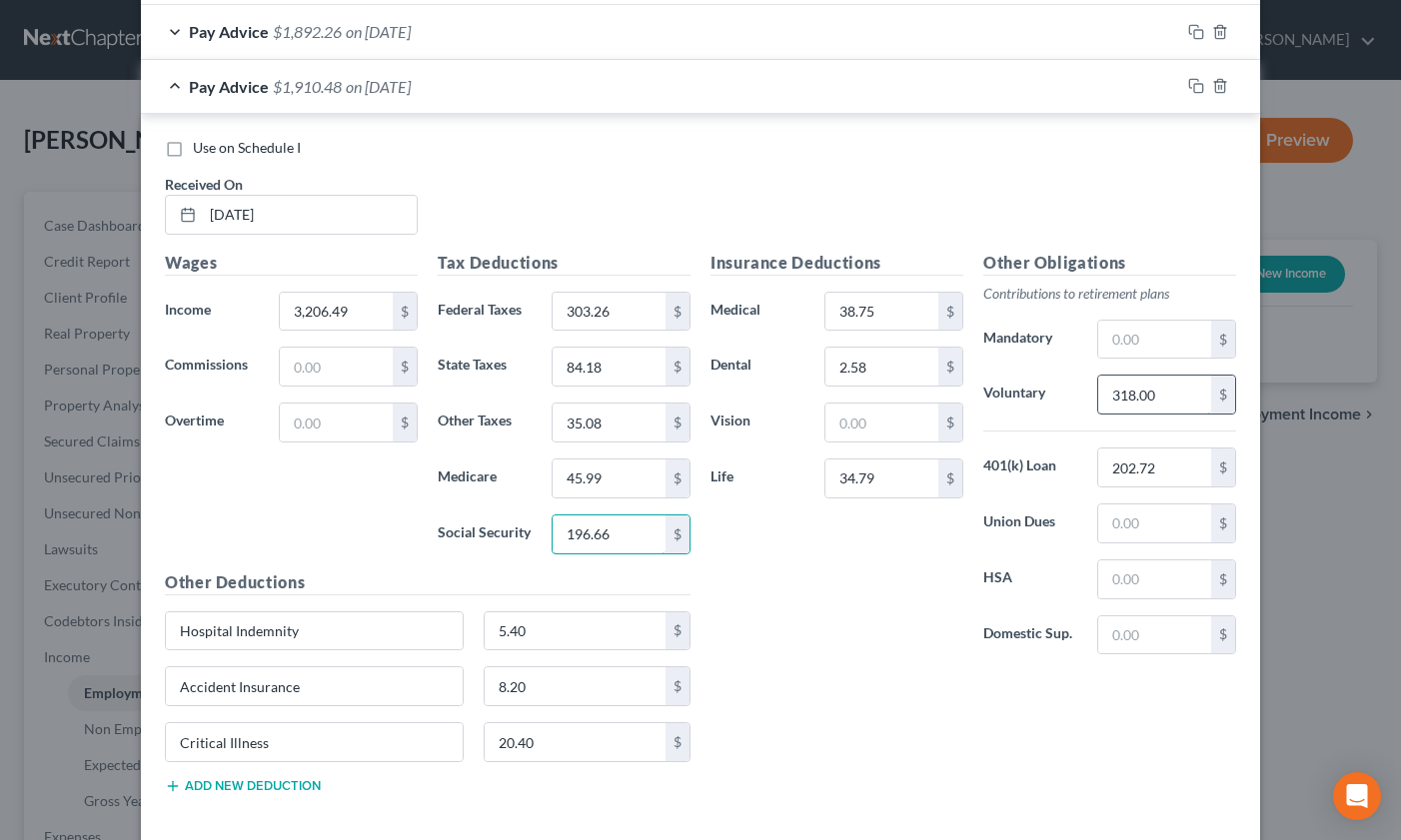 type on "196.66" 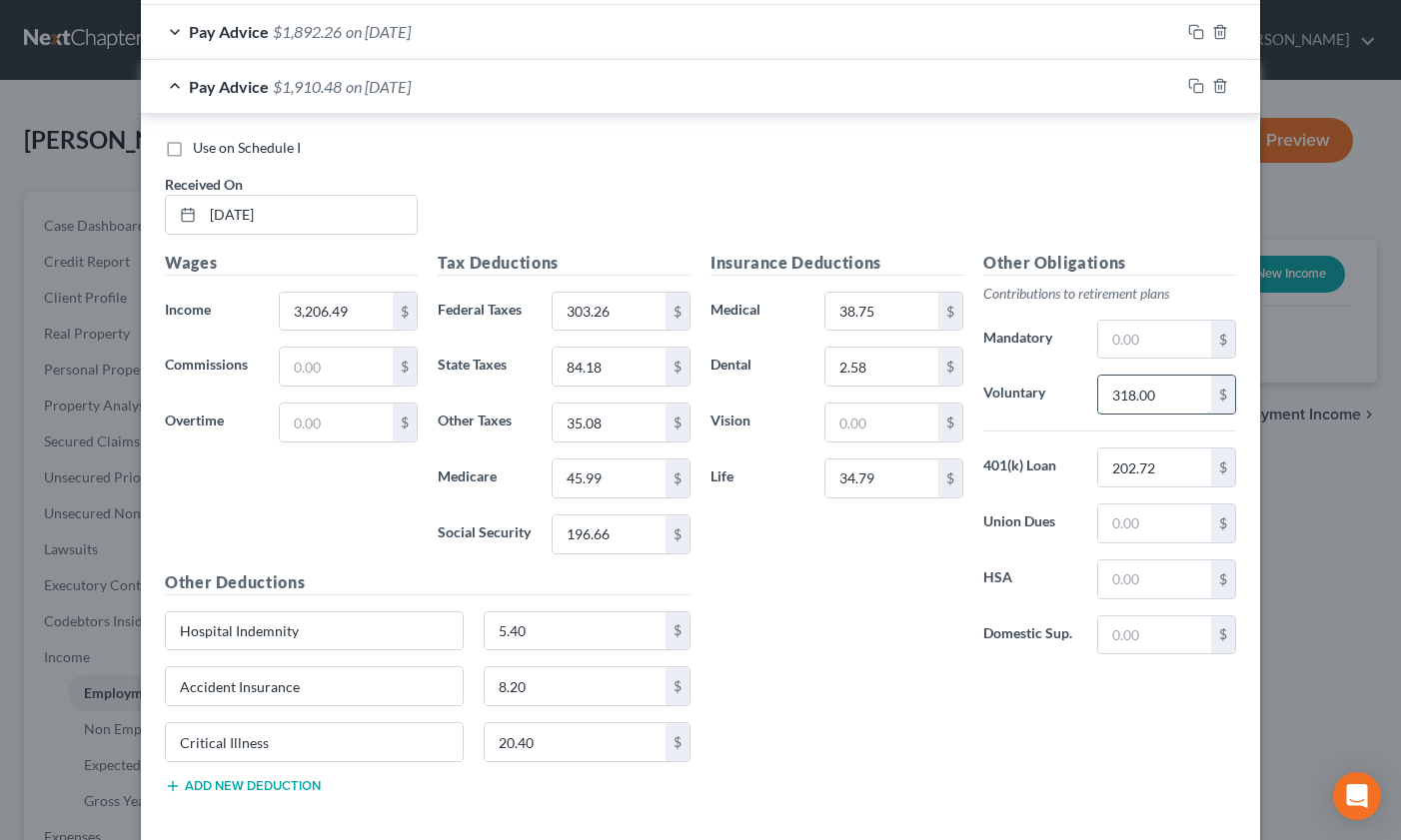 click on "318.00" at bounding box center [1154, 395] 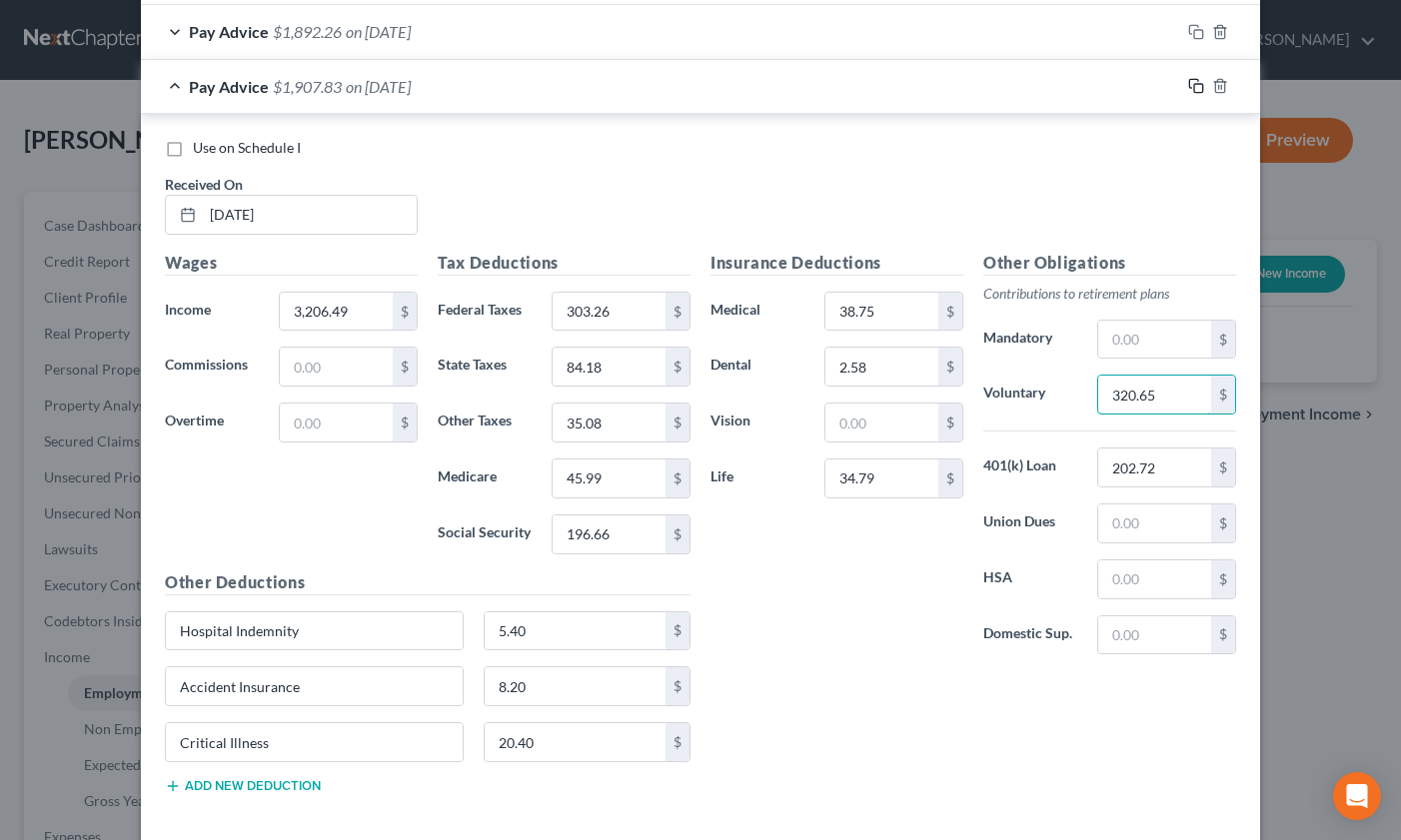 type on "320.65" 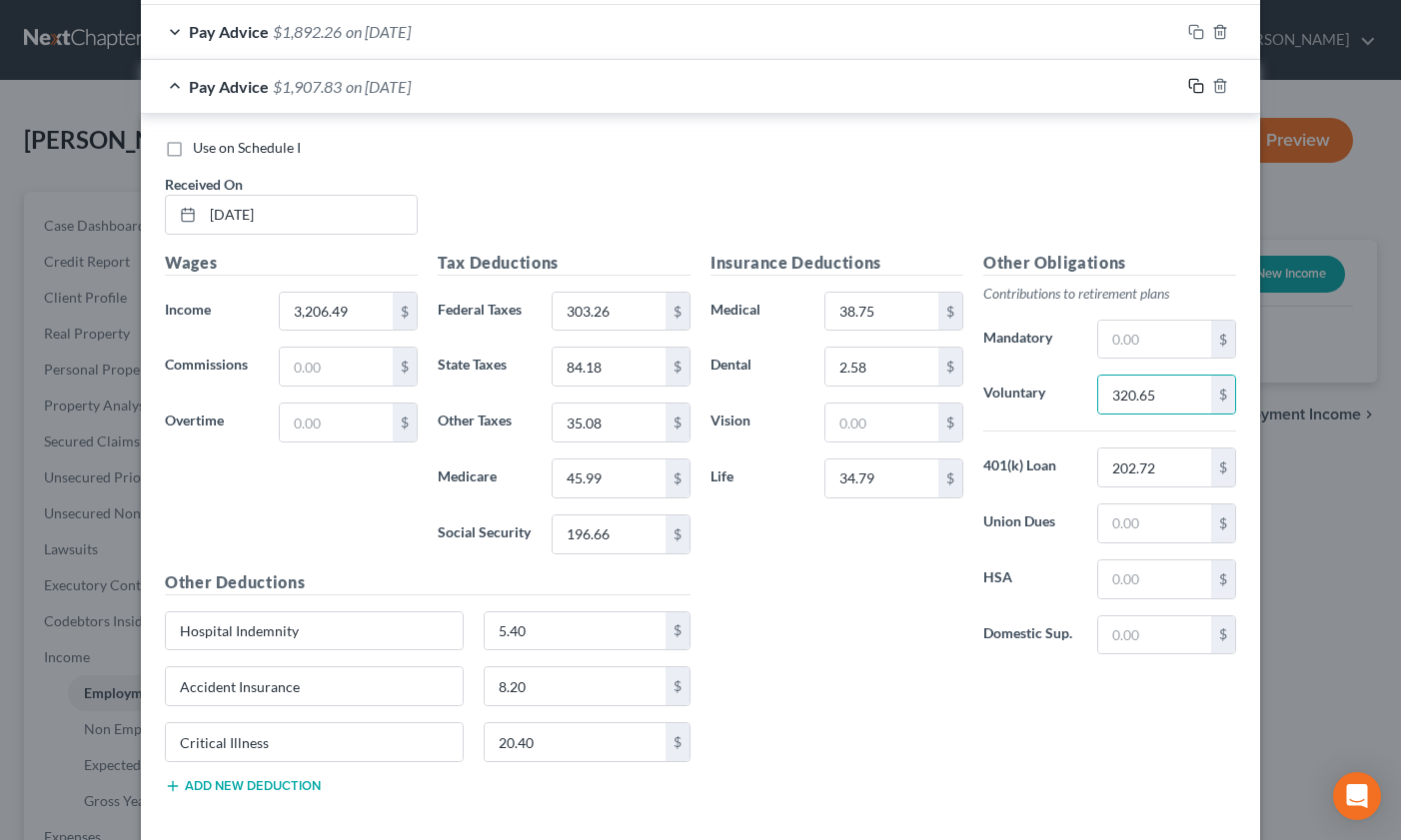 click 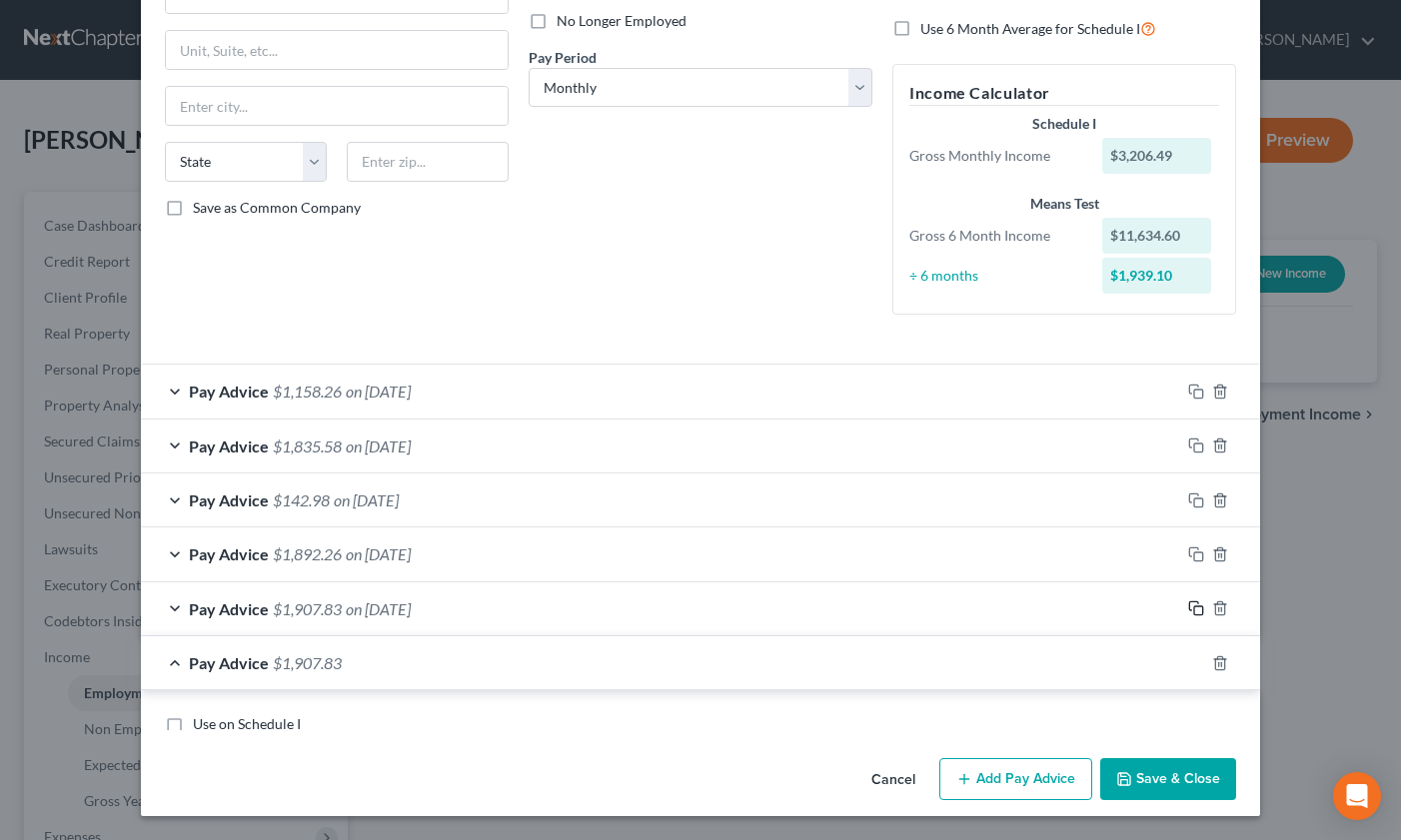 scroll, scrollTop: 793, scrollLeft: 0, axis: vertical 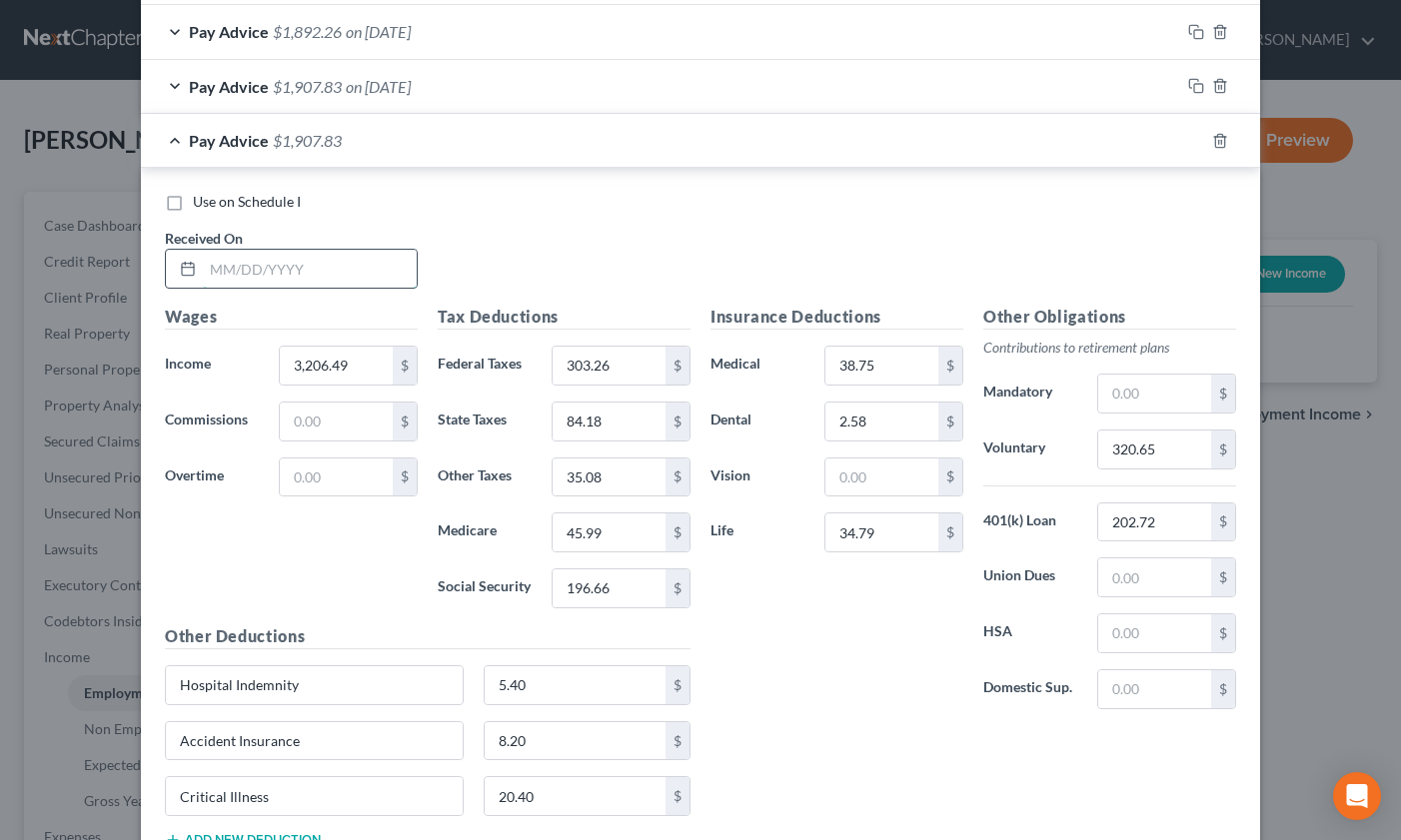 click at bounding box center [310, 269] 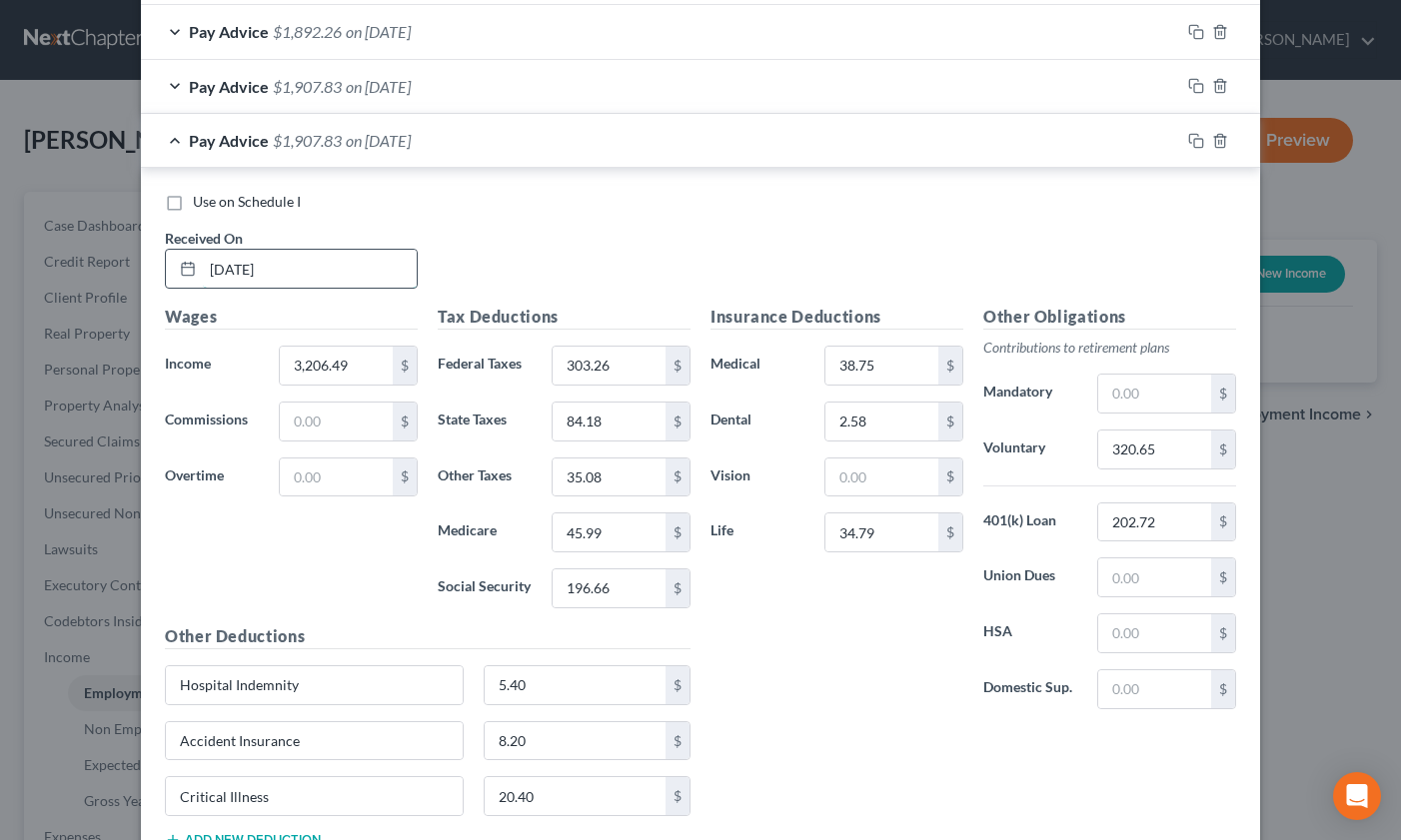 type on "[DATE]" 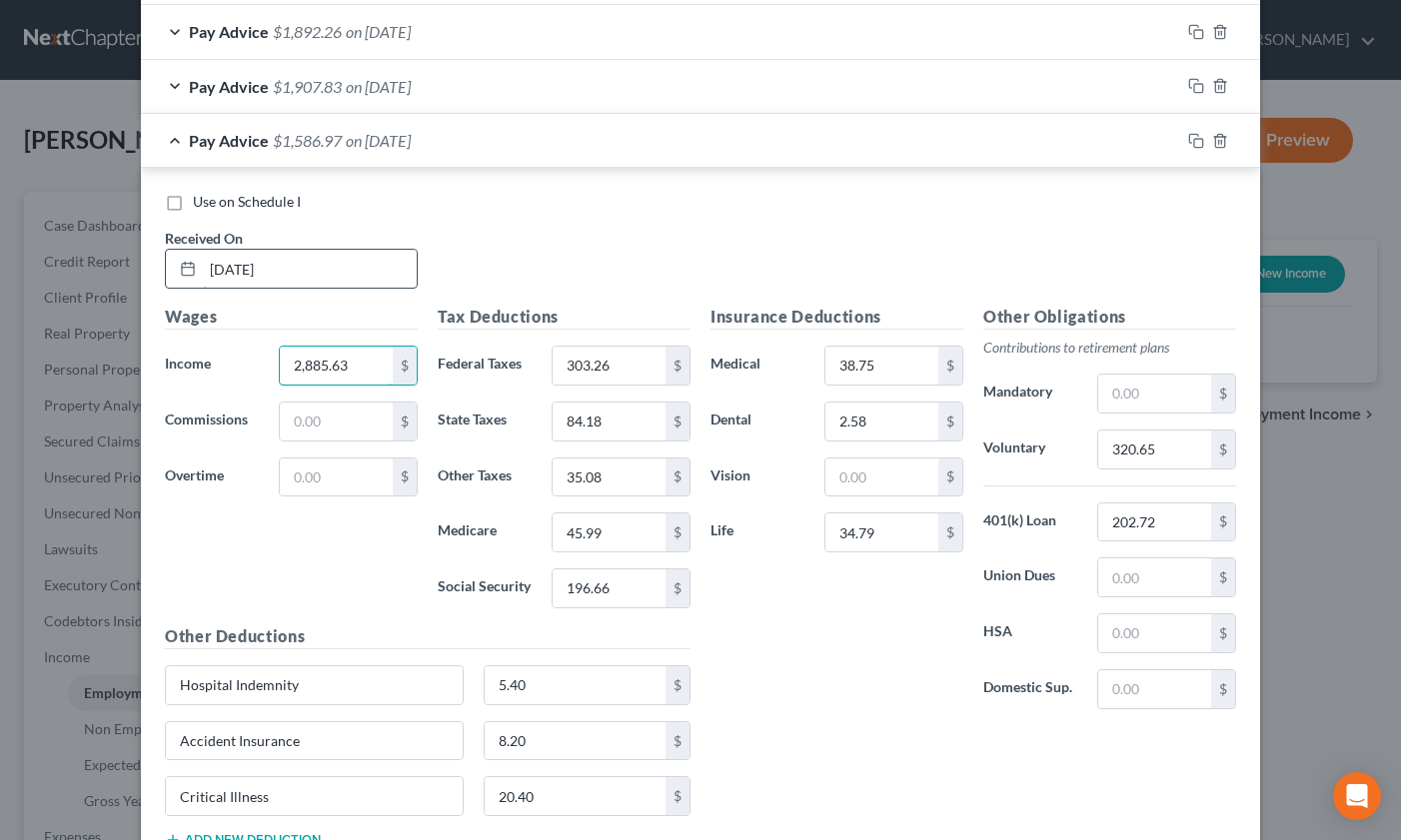 type on "2,885.63" 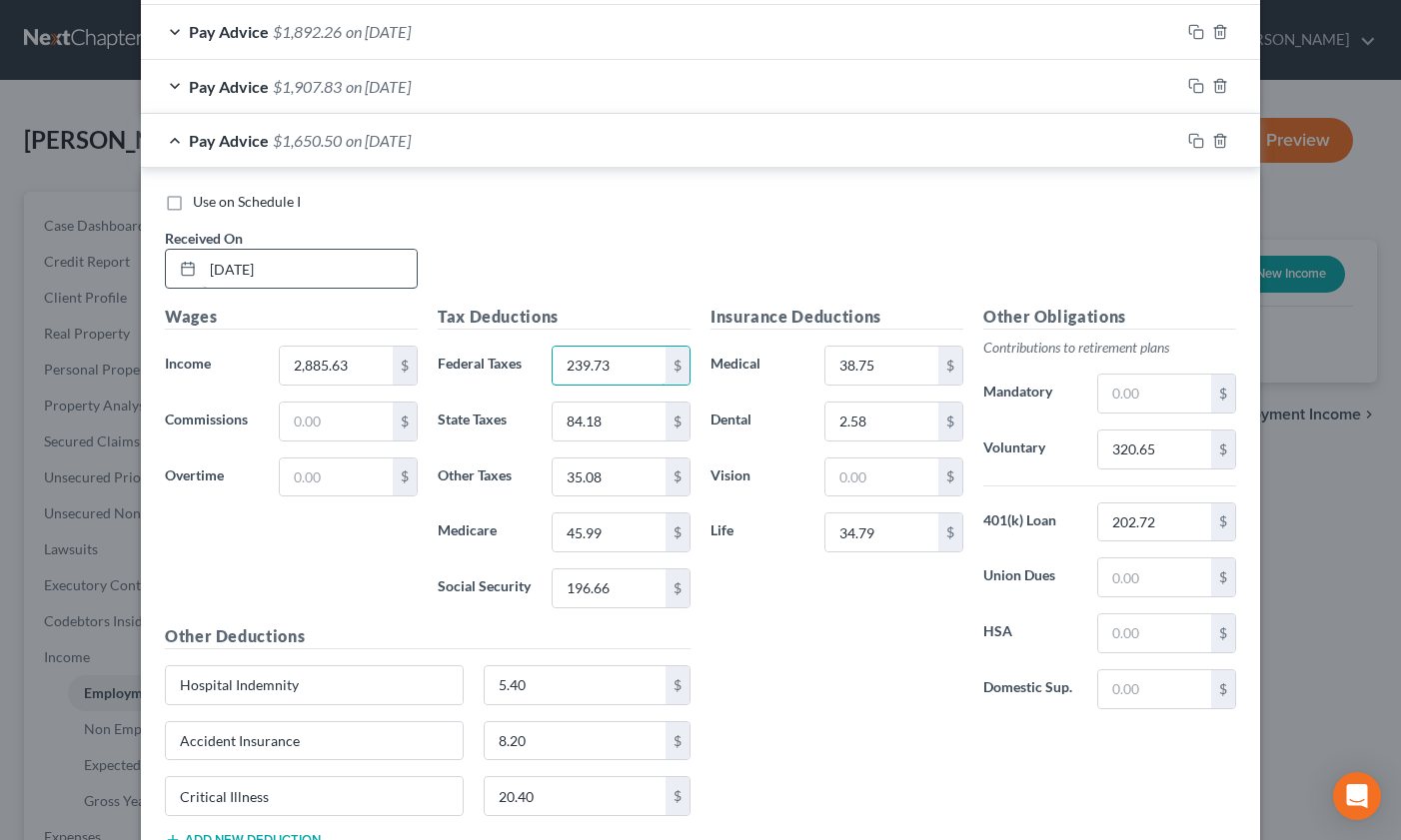 type on "239.73" 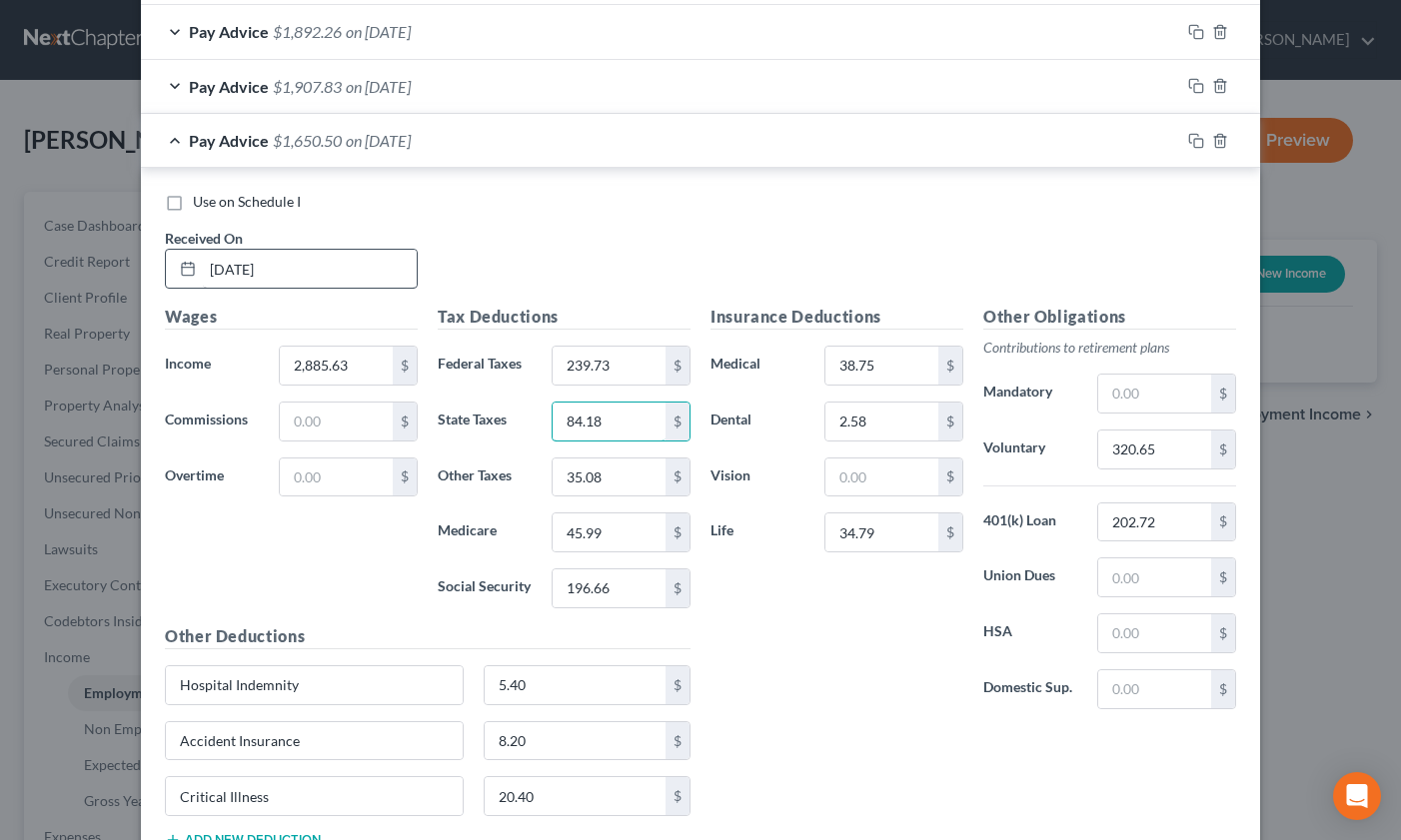 type on "4" 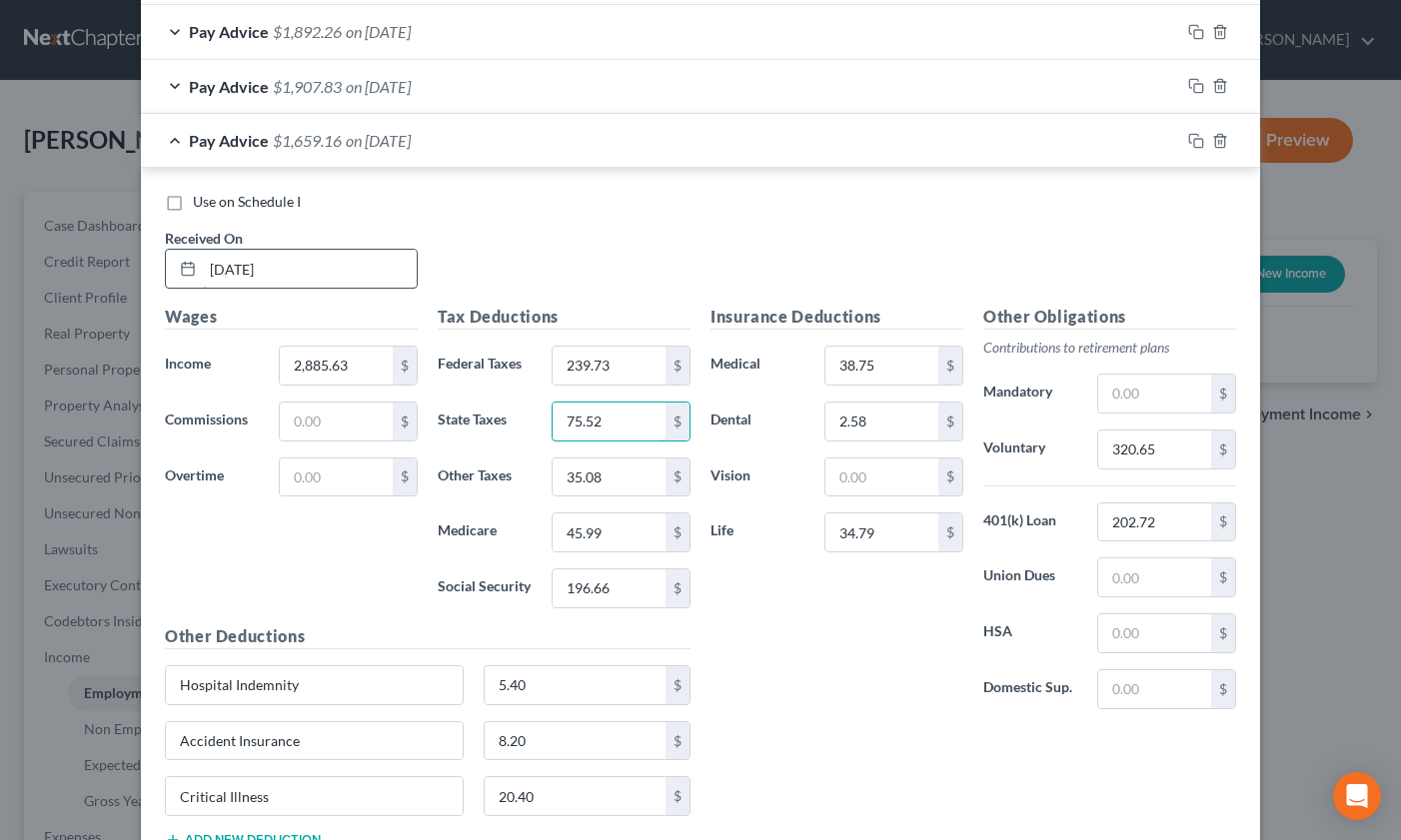 type on "75.52" 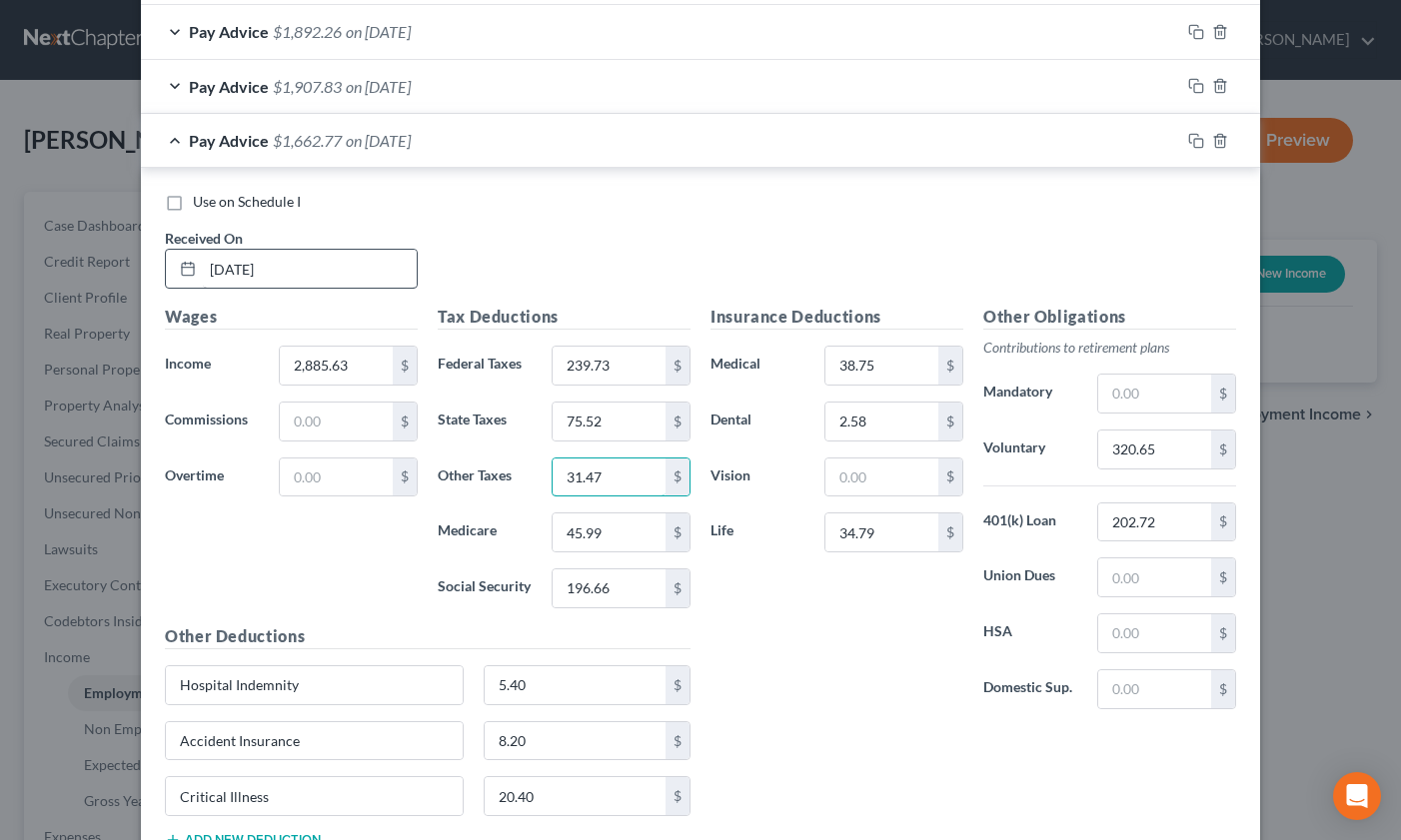 type on "31.47" 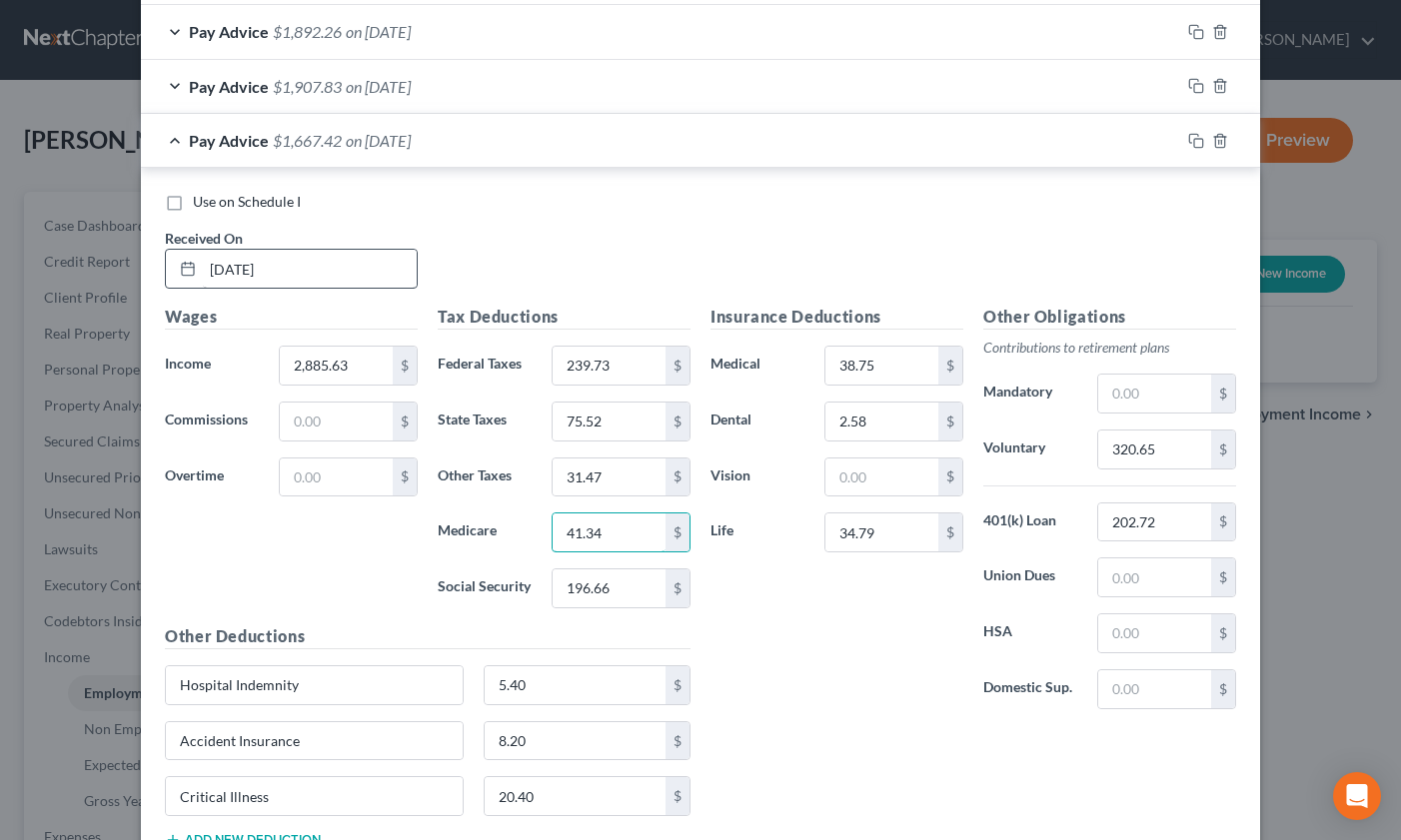 type on "41.34" 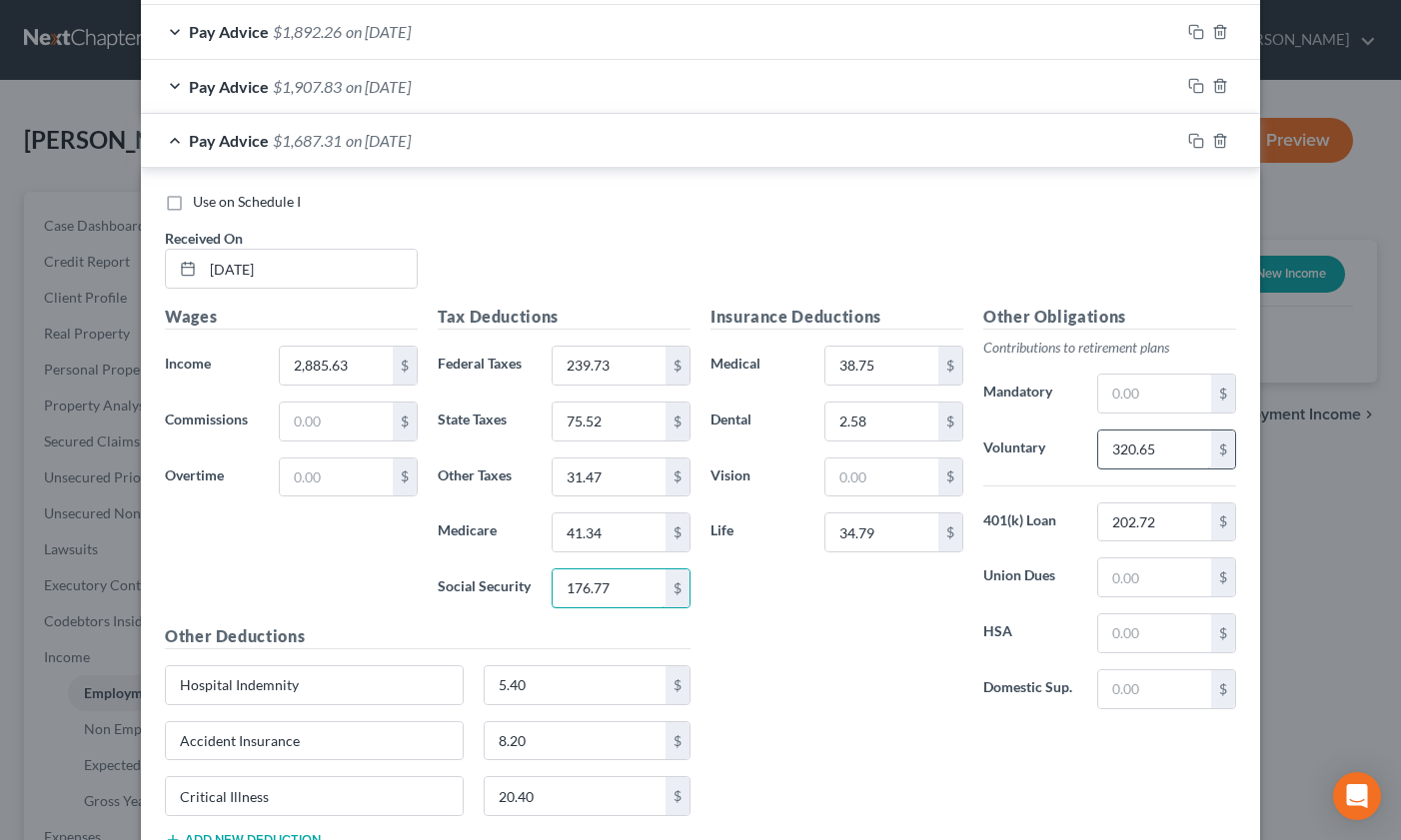 type on "176.77" 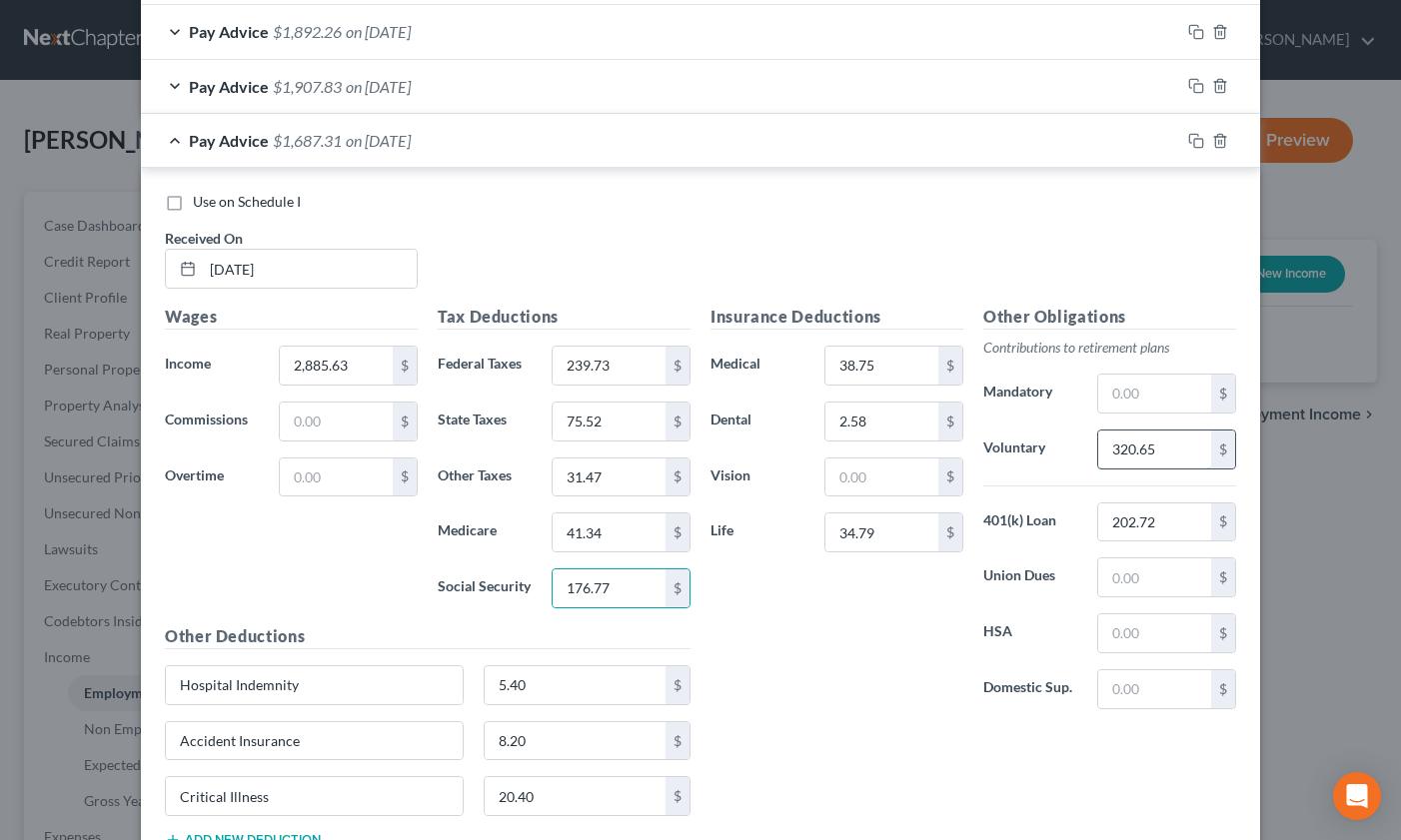 click on "320.65" at bounding box center [1154, 449] 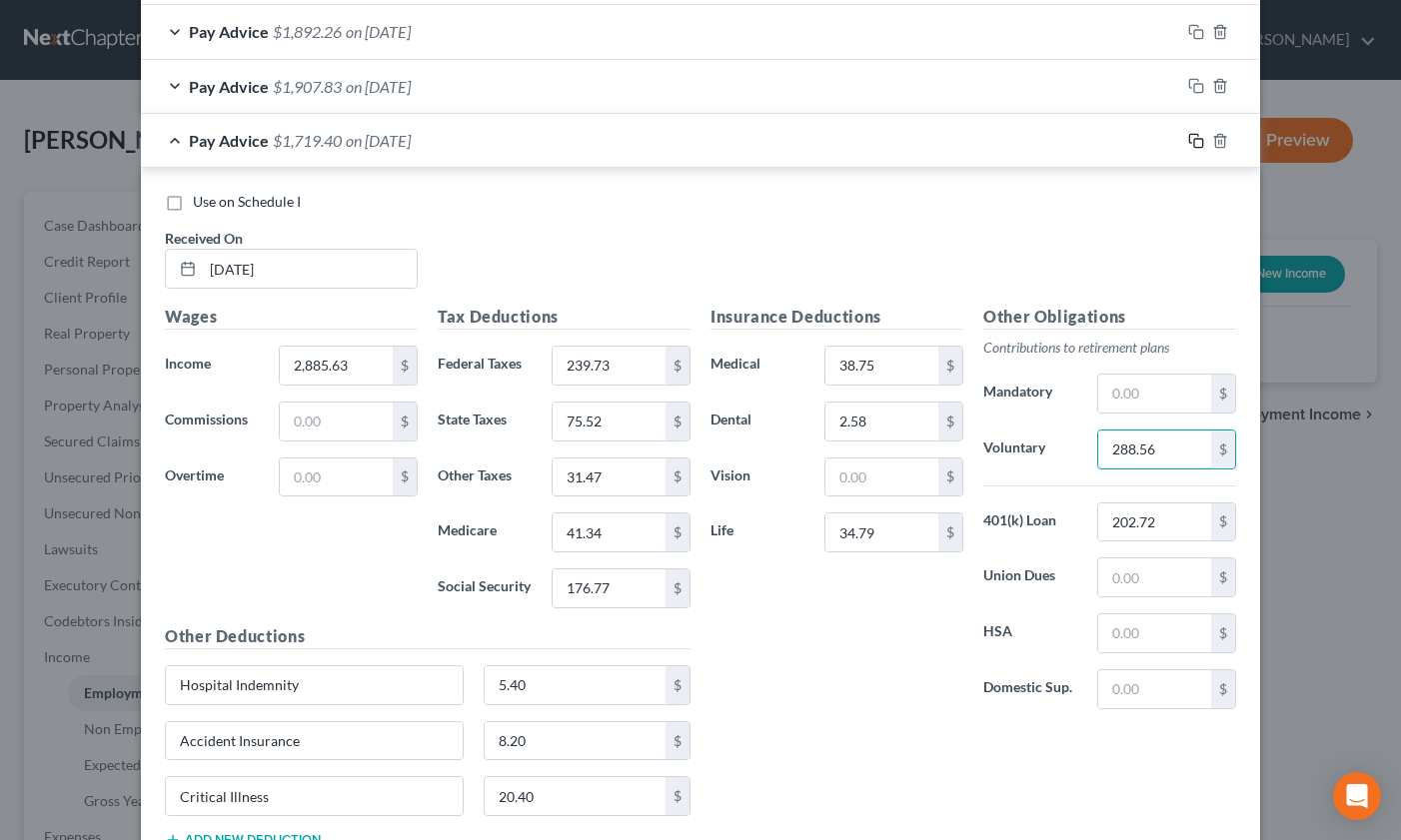 type on "288.56" 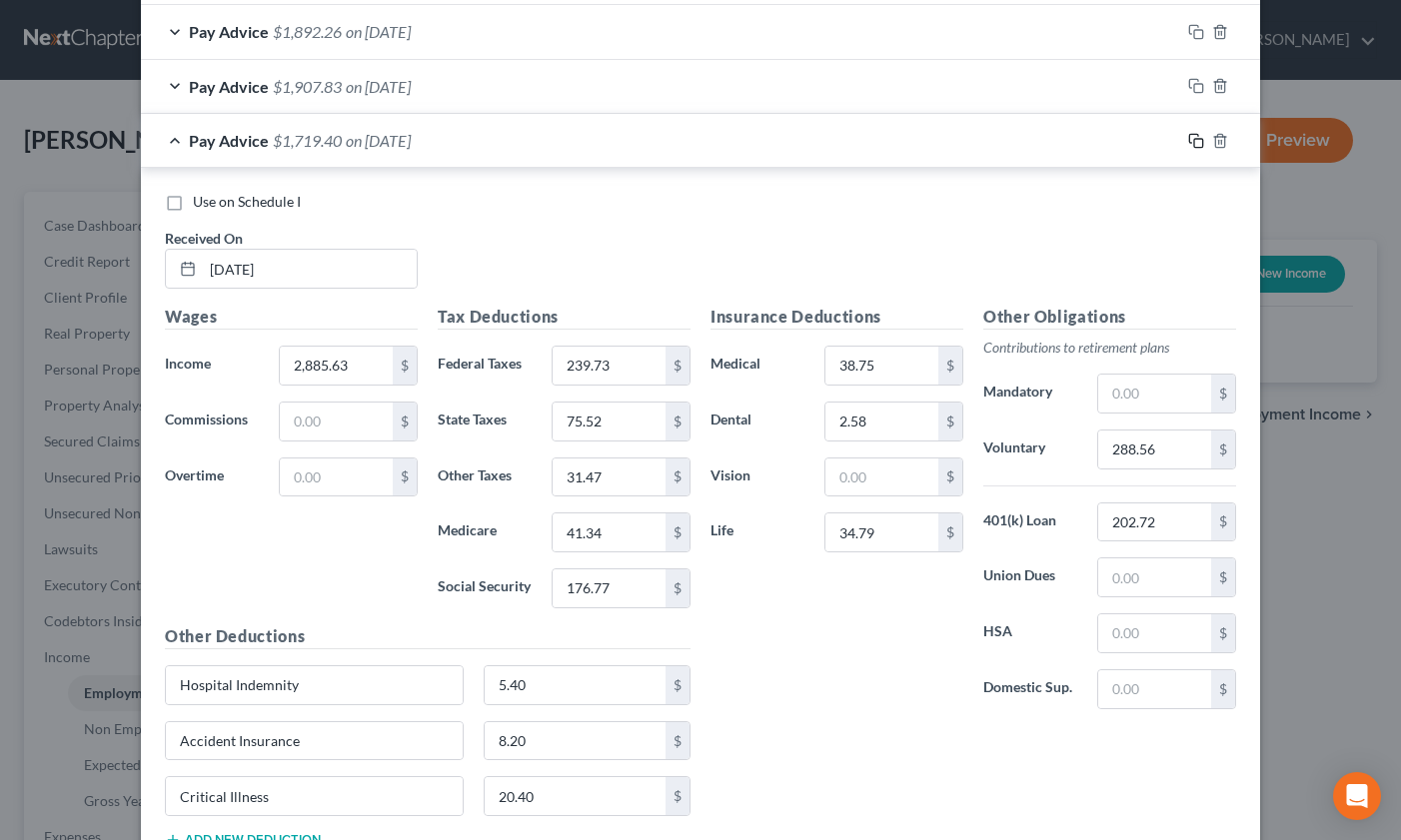 click 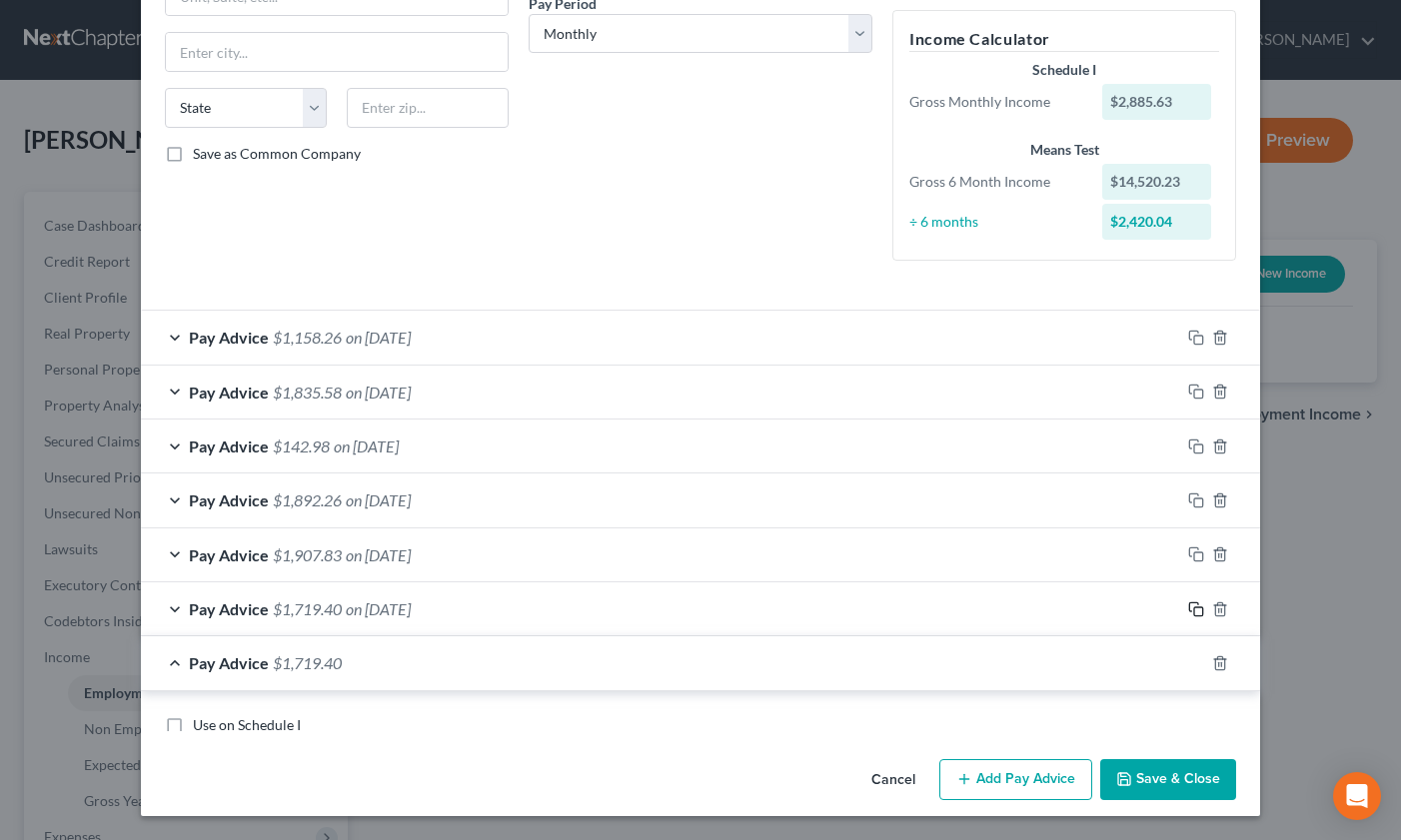 scroll, scrollTop: 793, scrollLeft: 0, axis: vertical 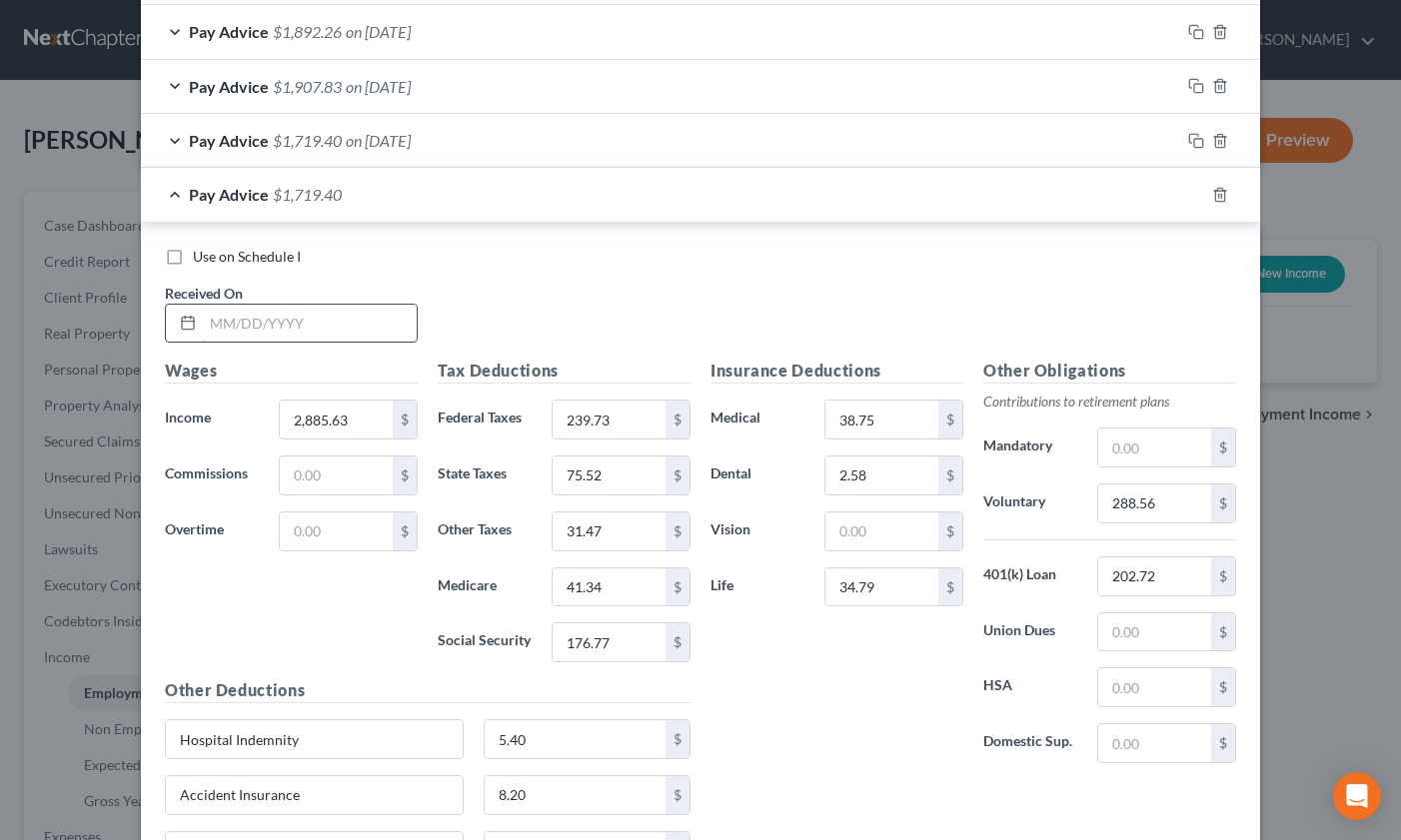 click at bounding box center (310, 324) 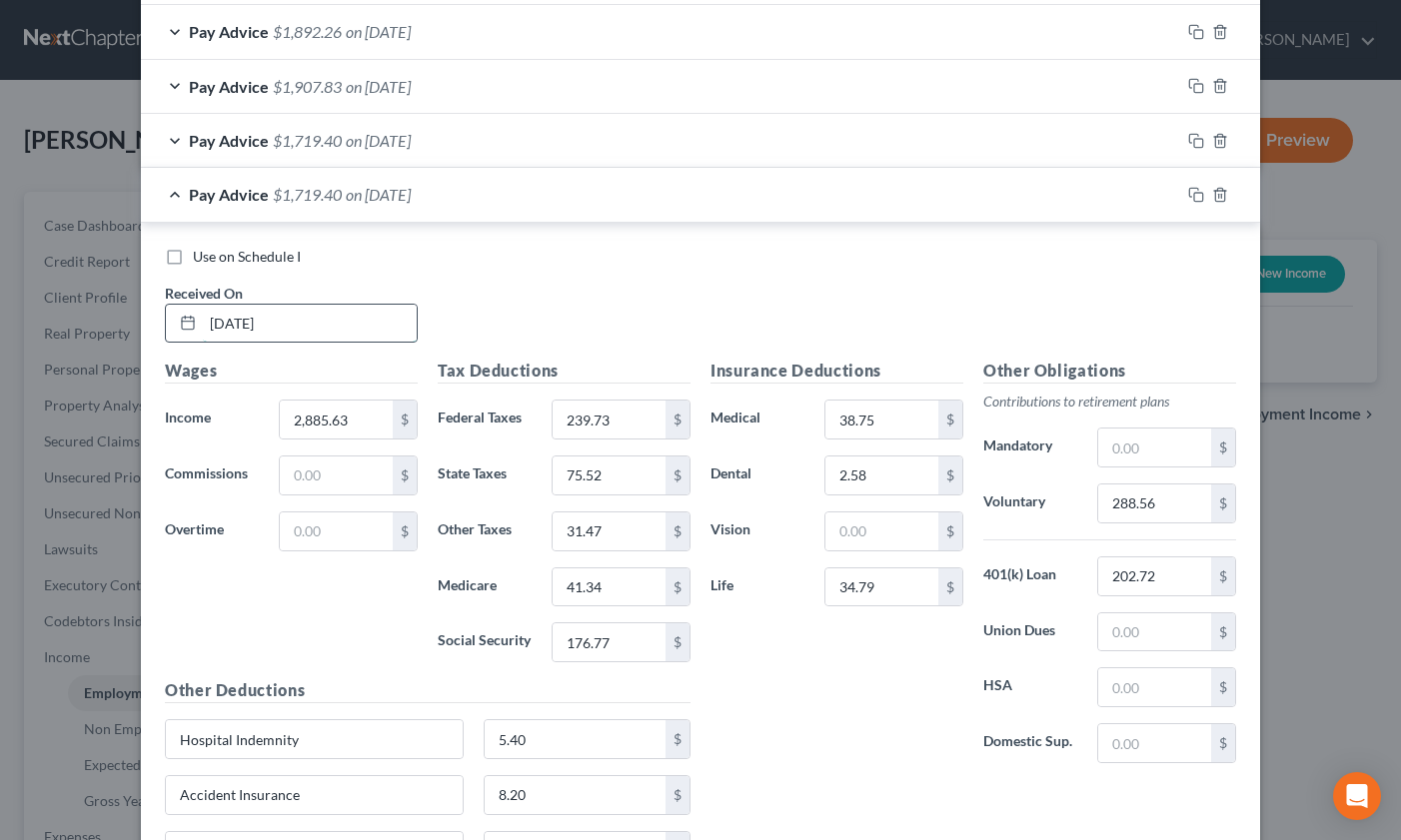 type on "[DATE]" 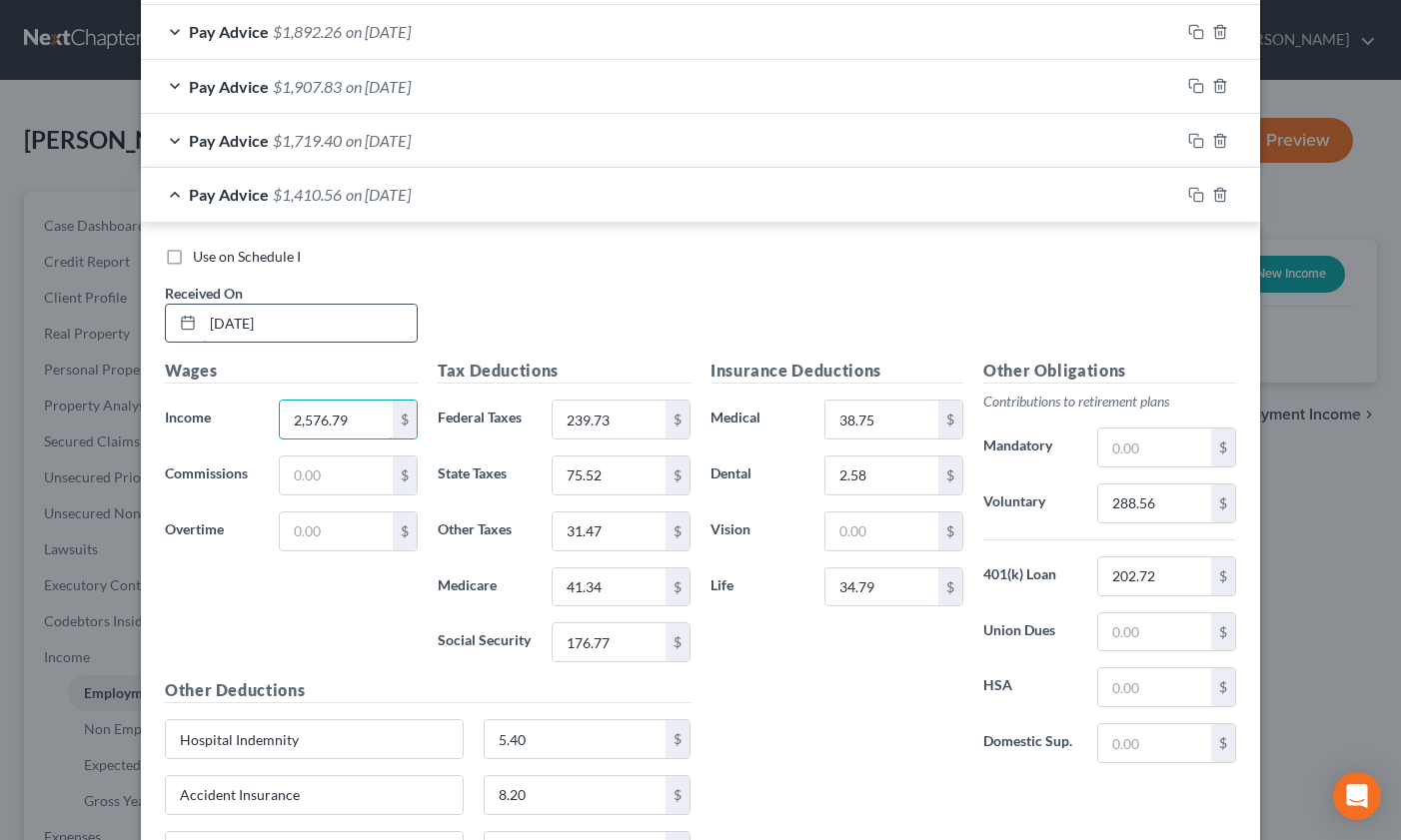 type on "2,576.79" 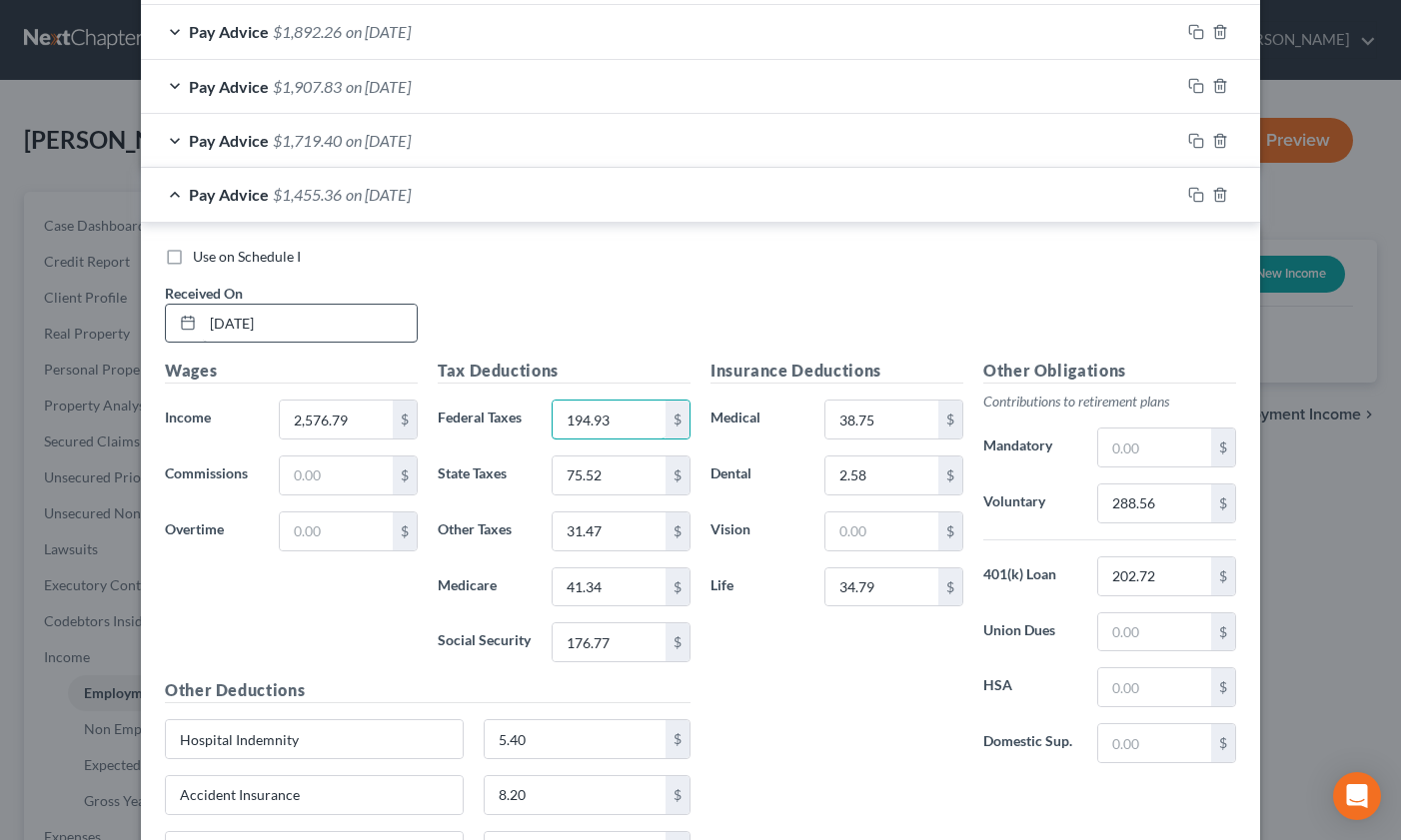 type on "194.93" 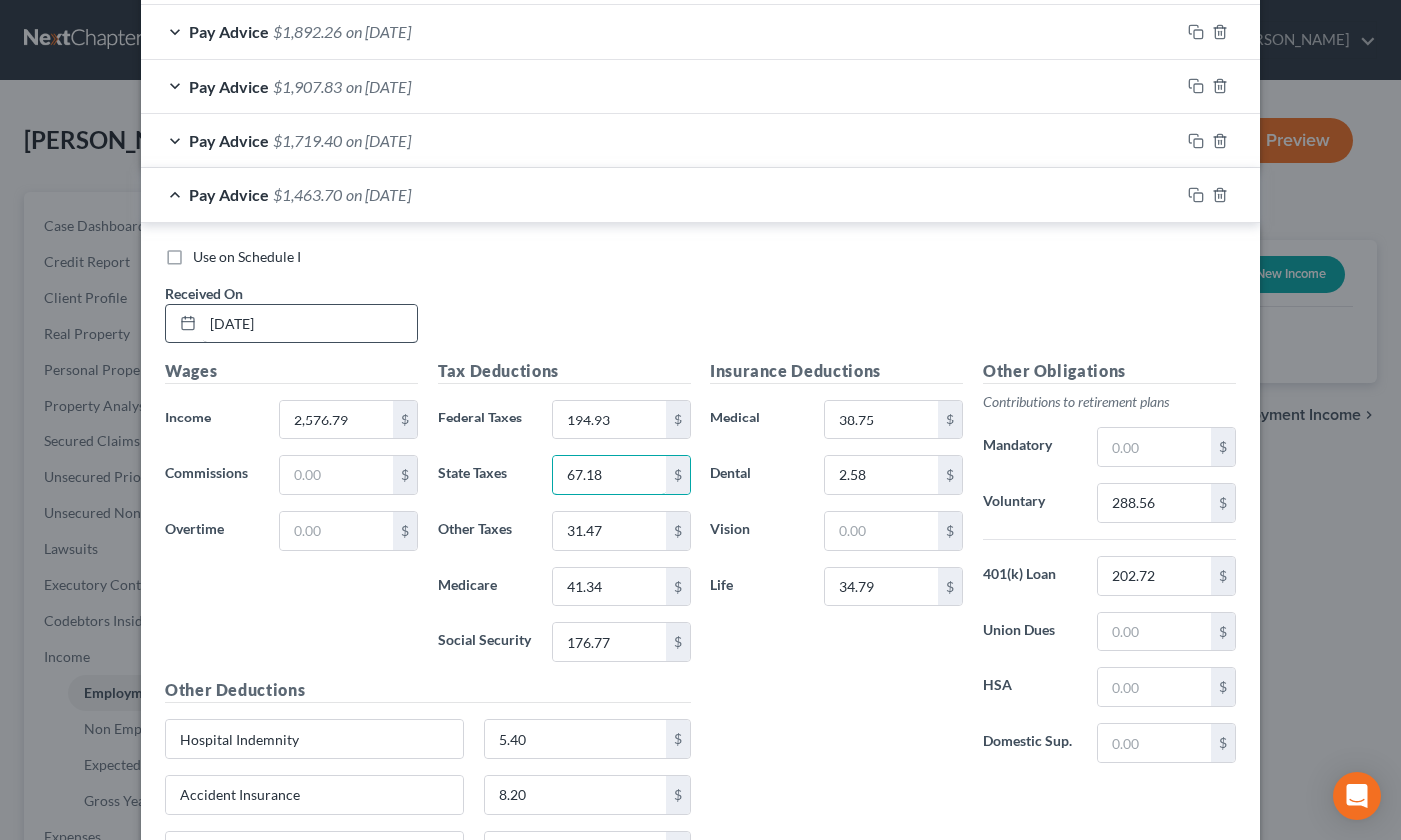 type on "67.18" 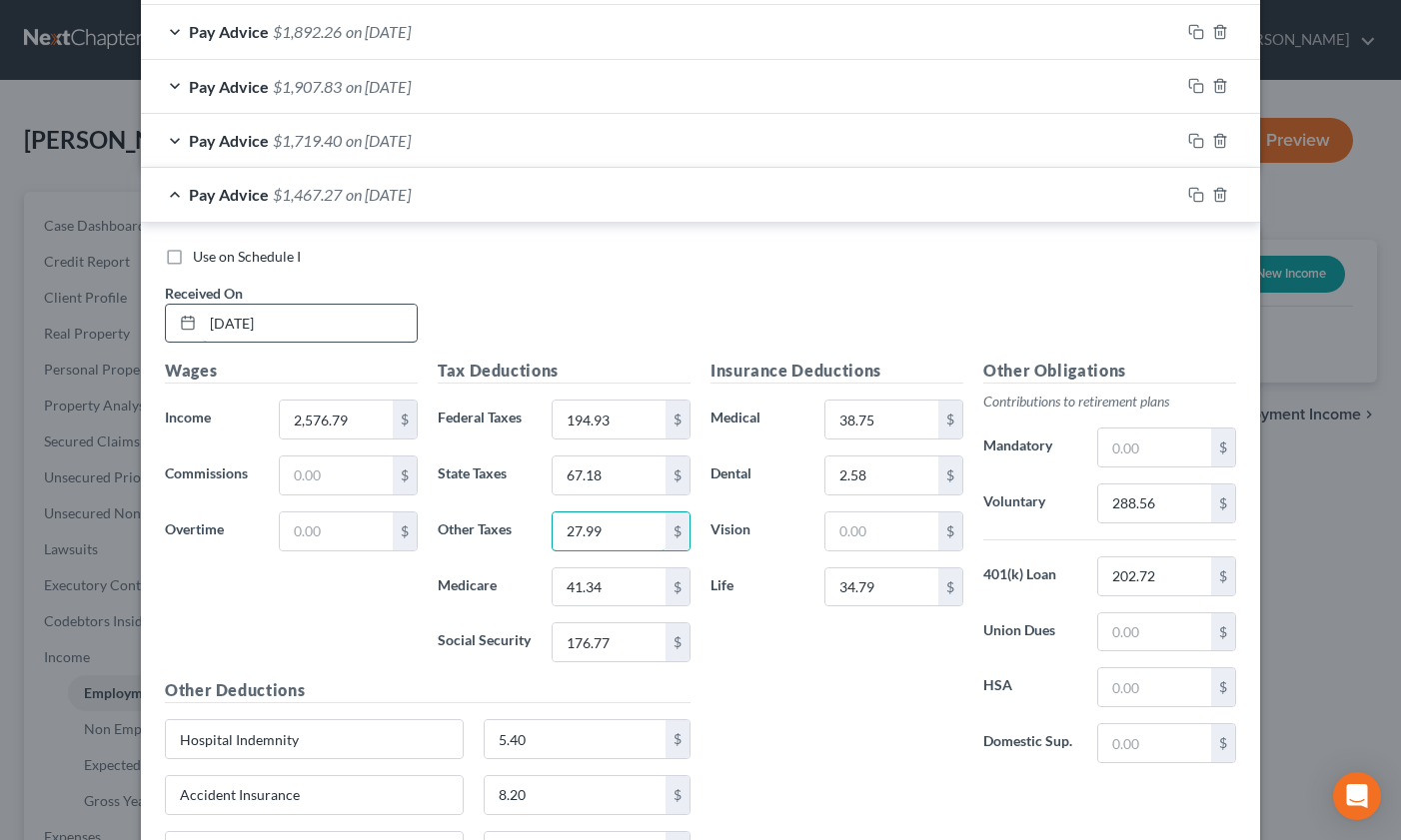 type on "27.99" 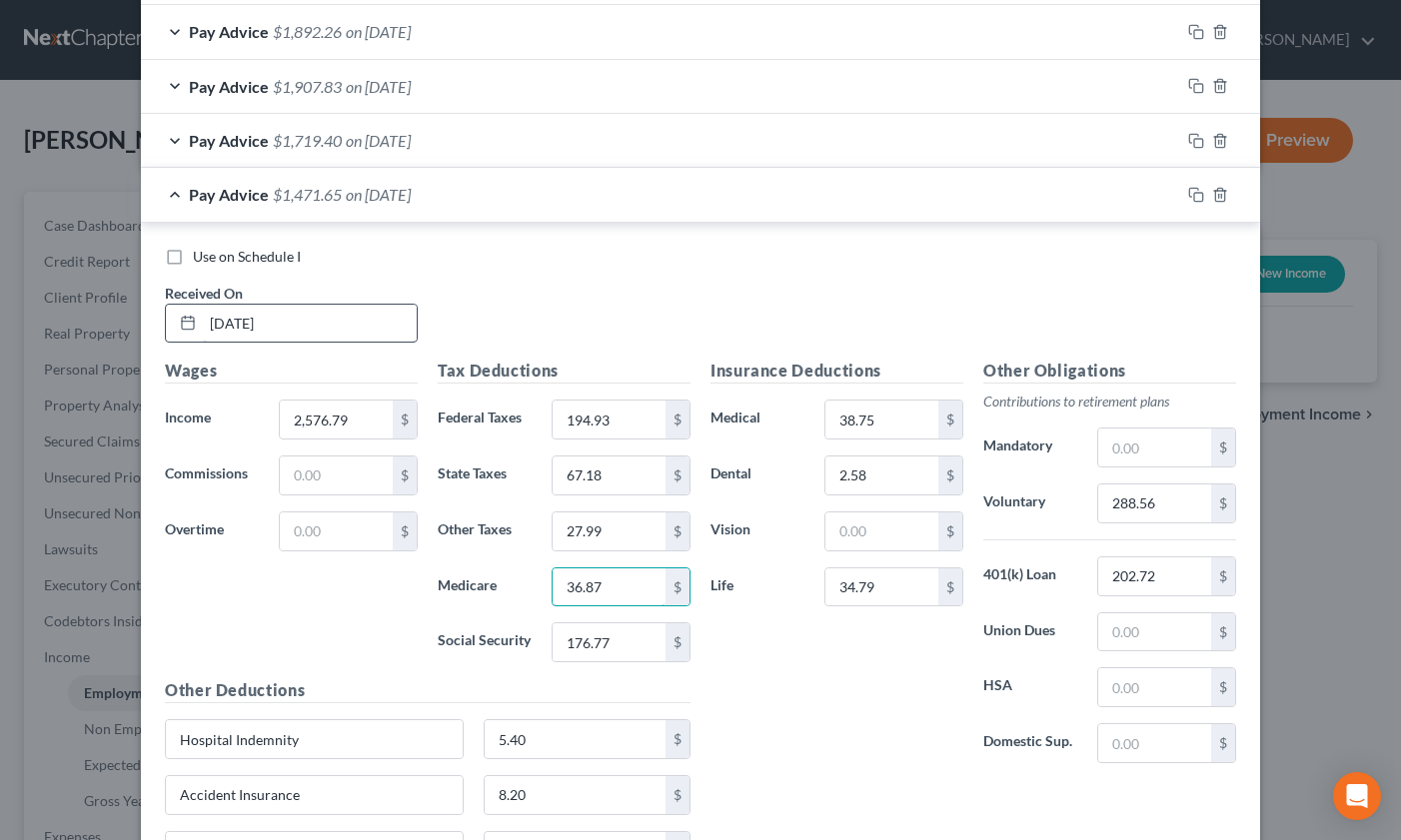 type on "36.87" 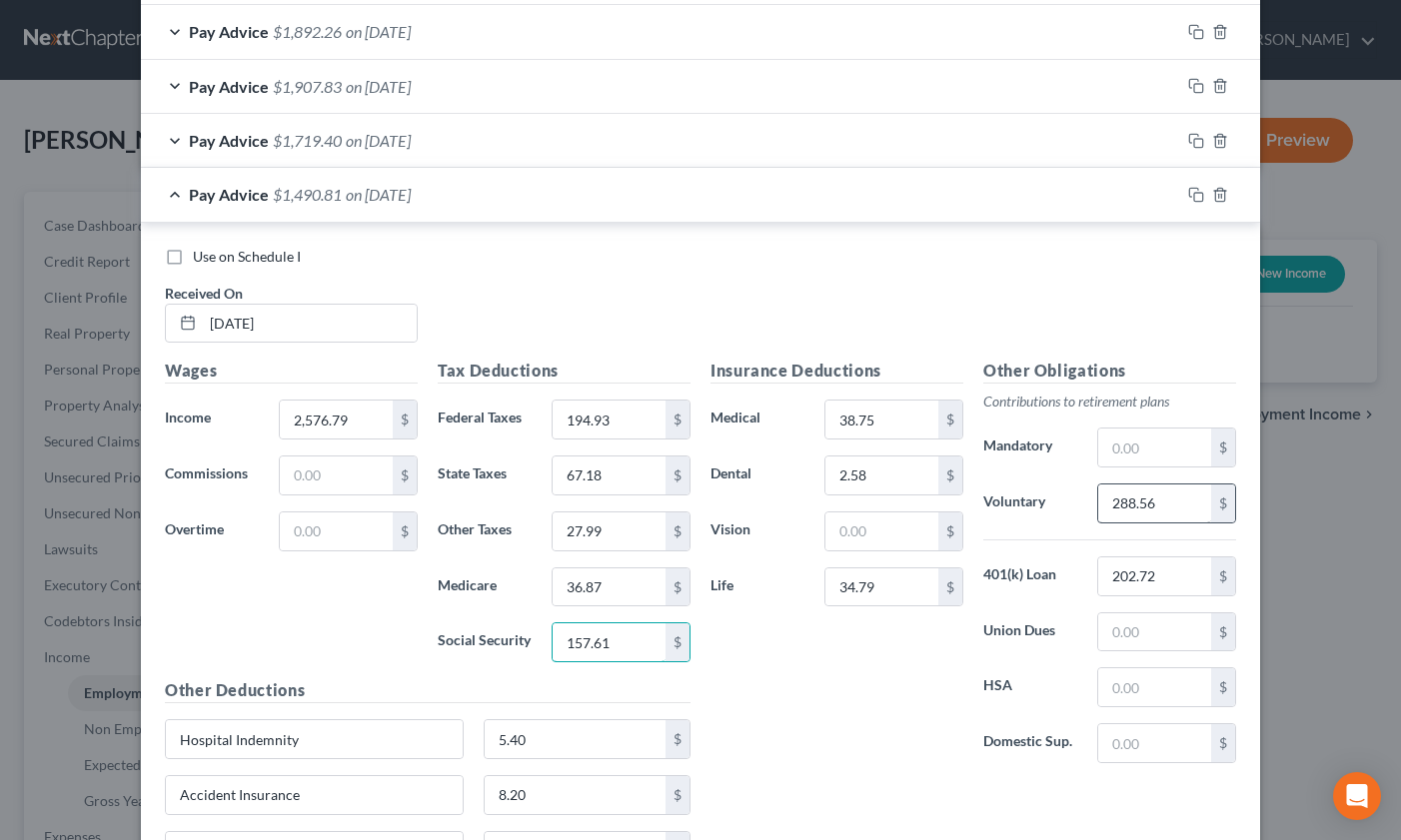 type on "157.61" 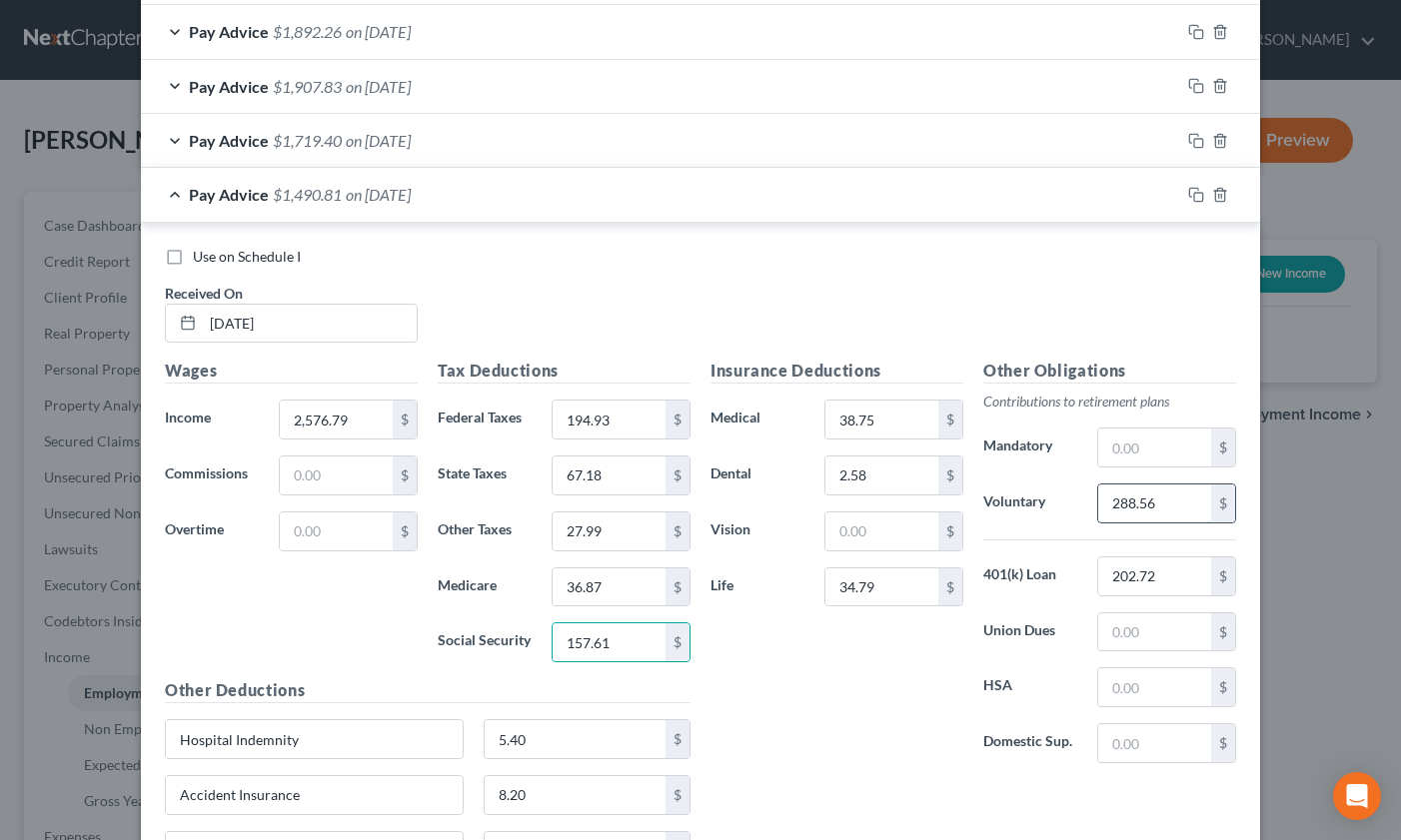 click on "288.56" at bounding box center (1154, 503) 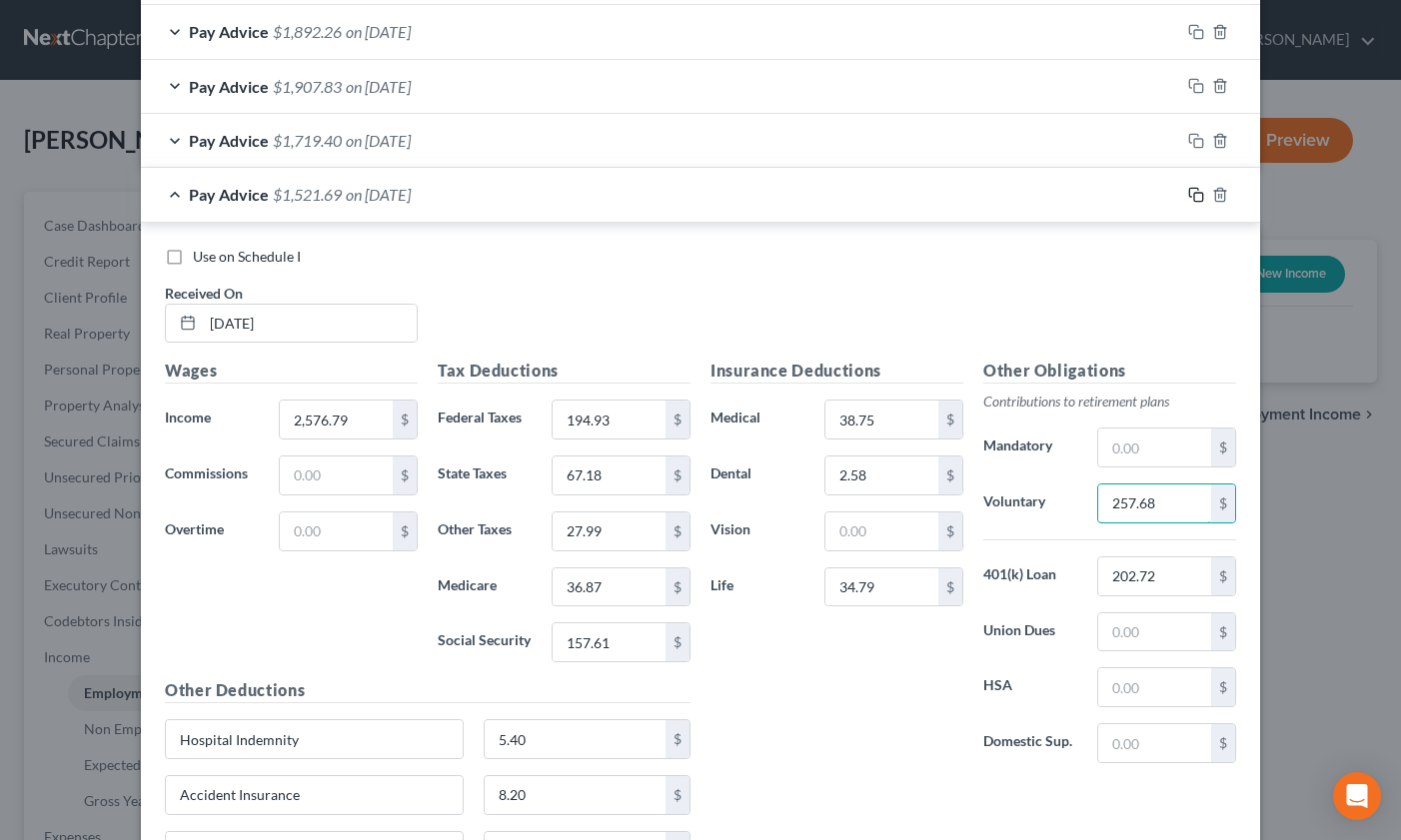type on "257.68" 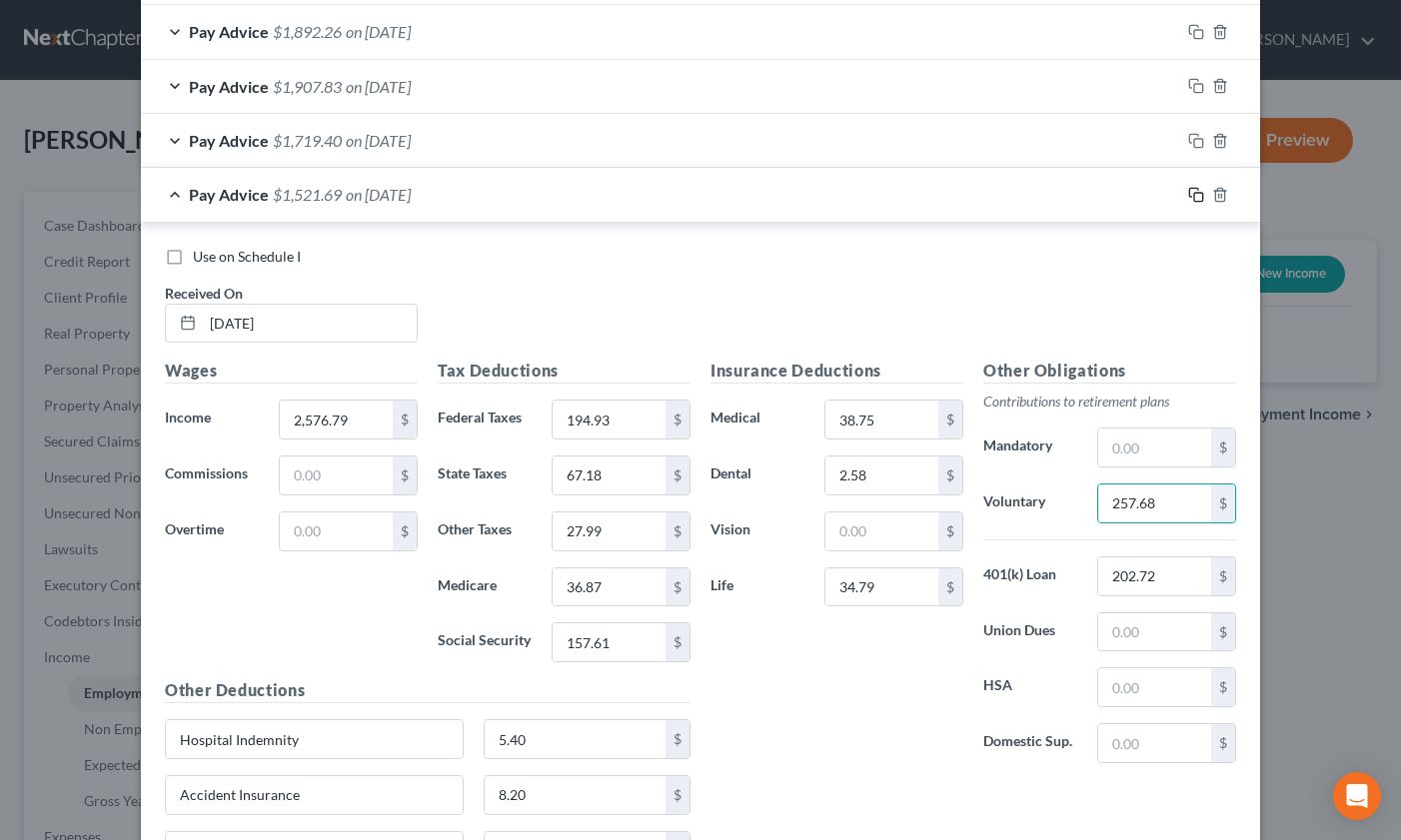 click 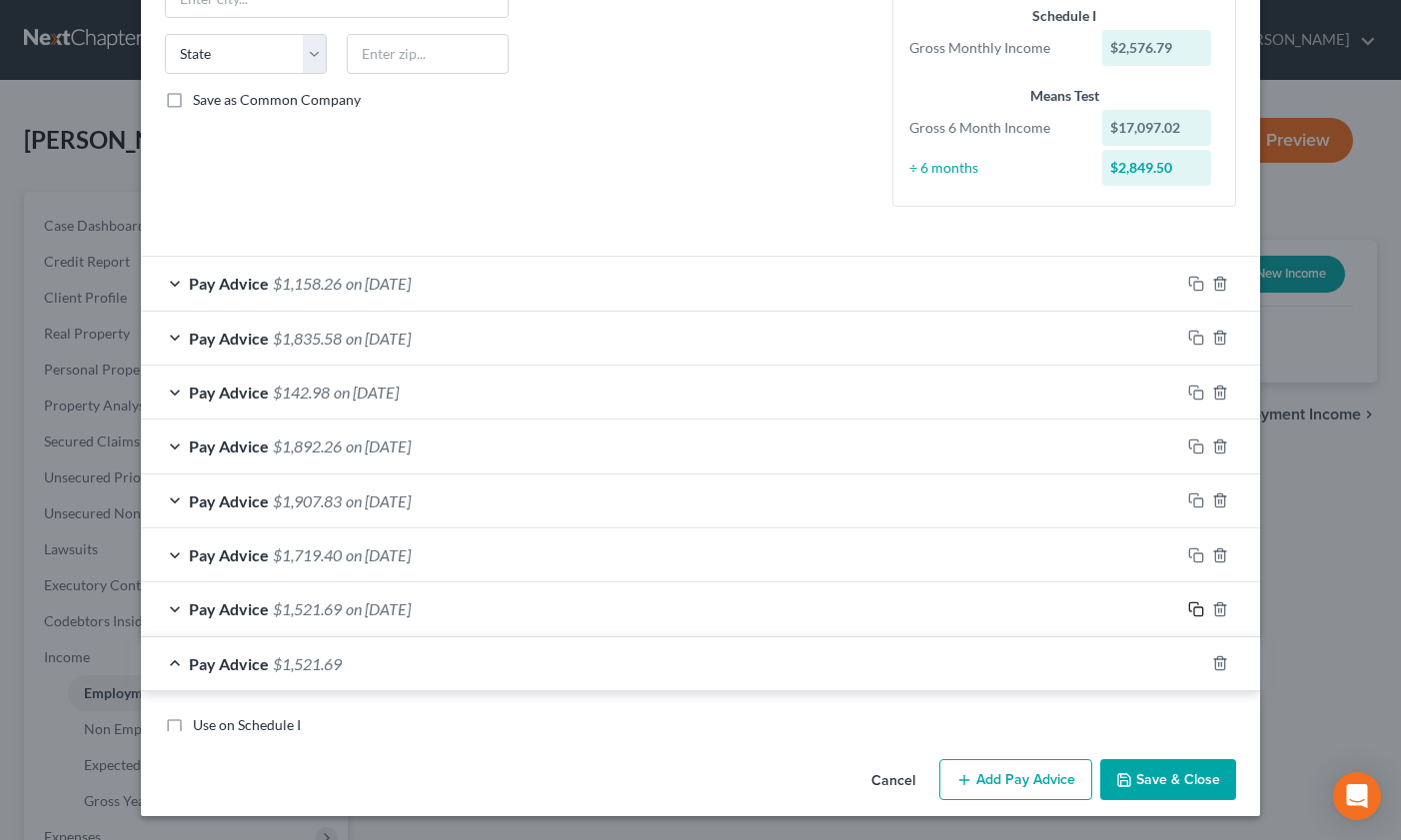 scroll, scrollTop: 793, scrollLeft: 0, axis: vertical 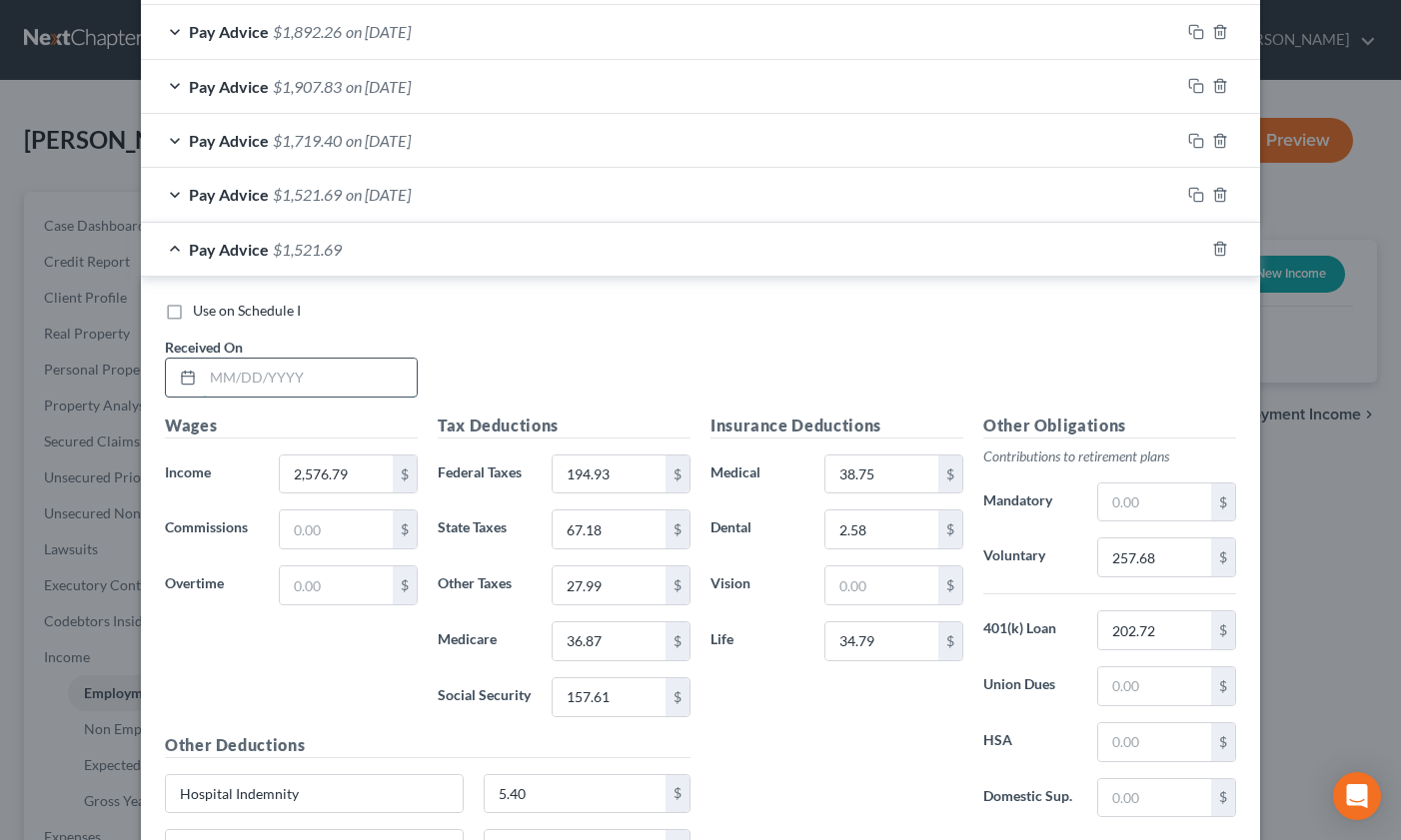 click at bounding box center [310, 378] 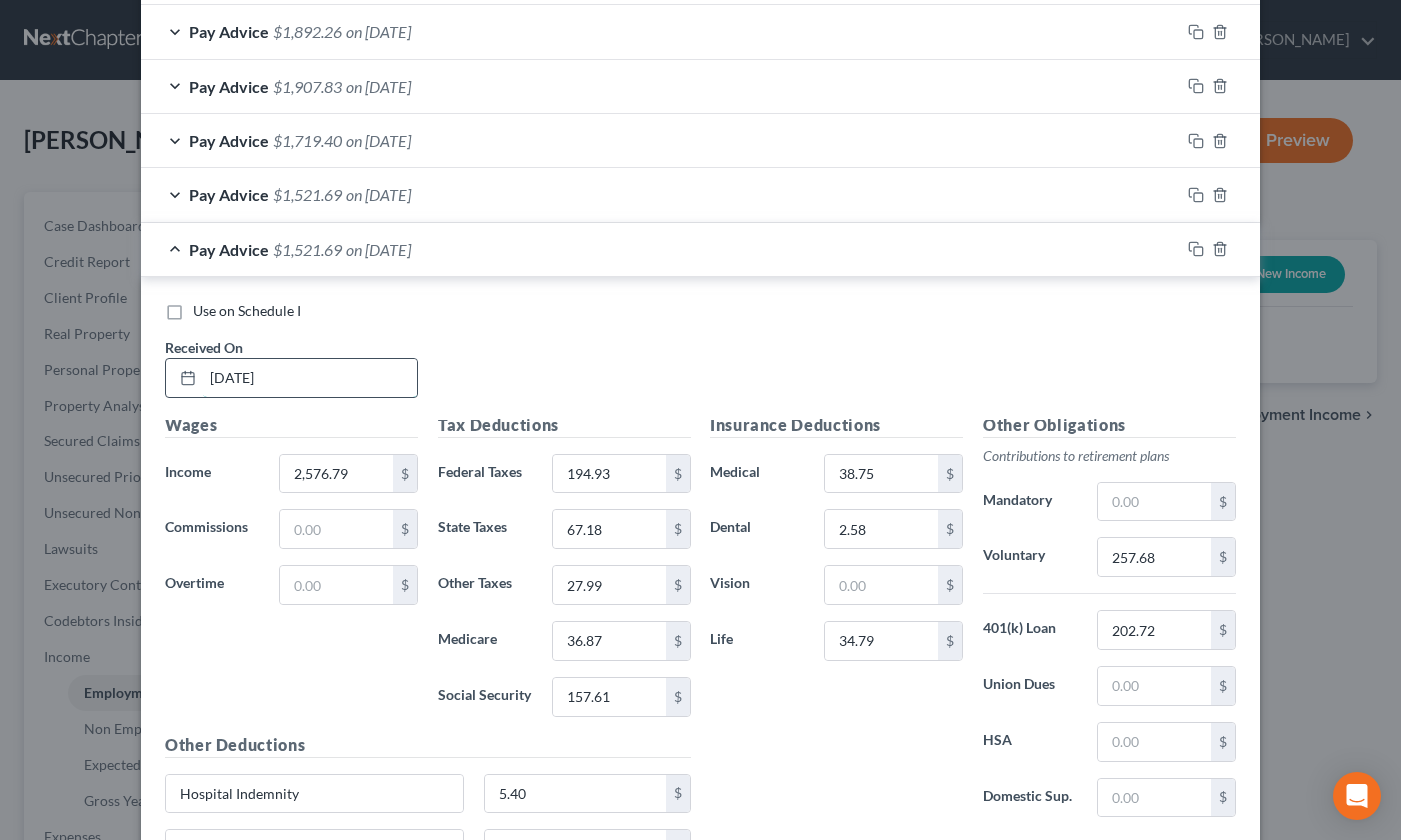 type on "[DATE]" 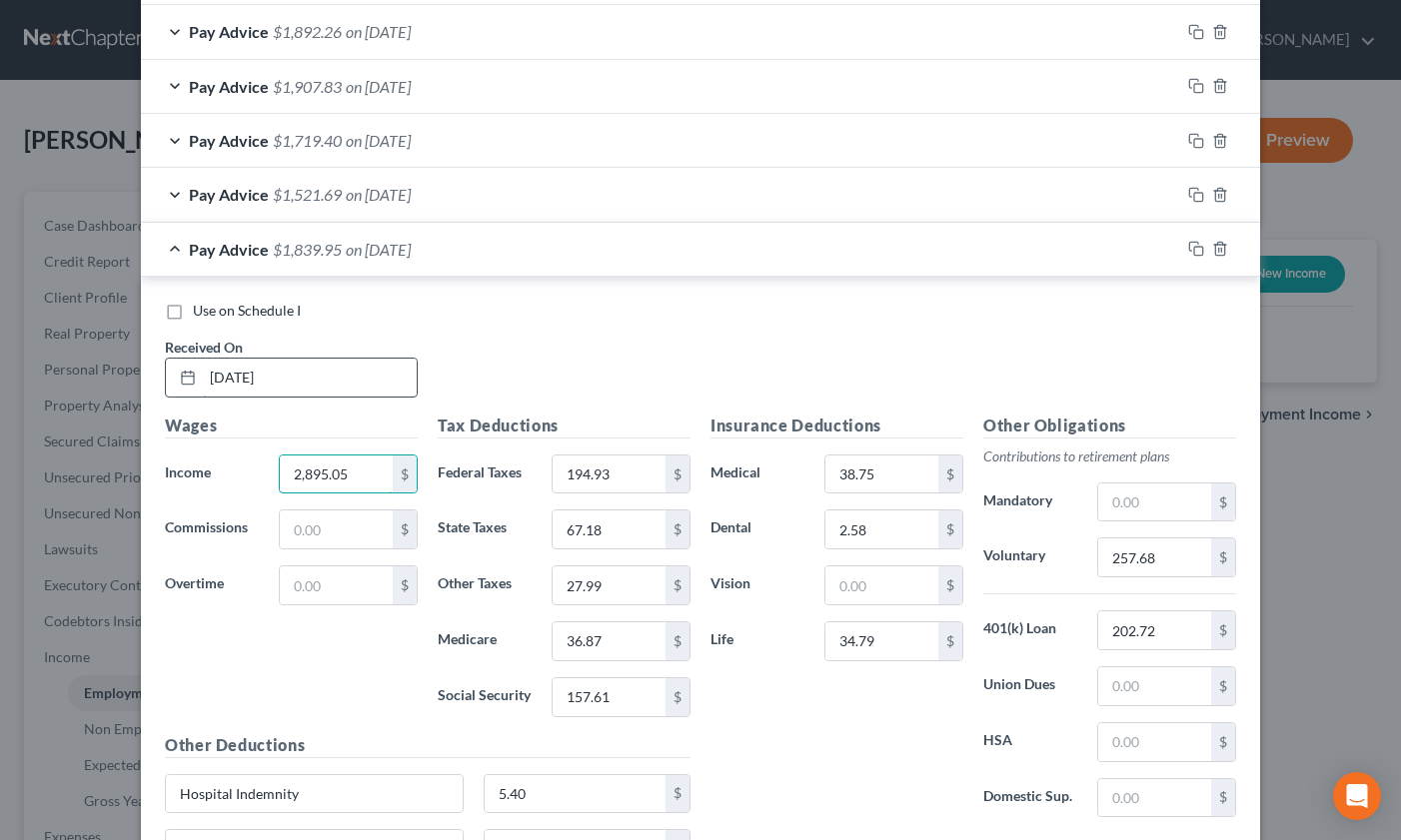 type on "2,895.05" 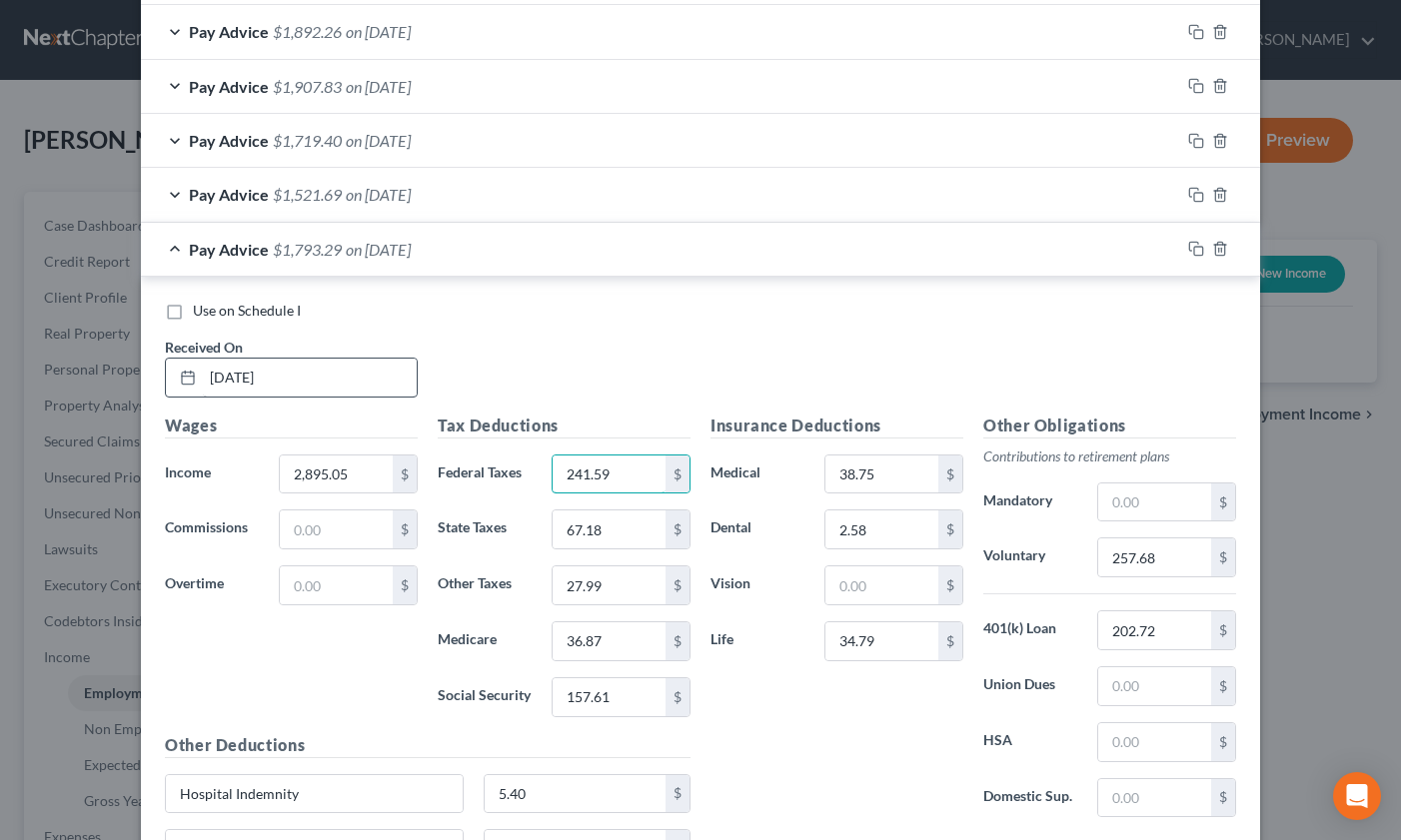 type on "241.59" 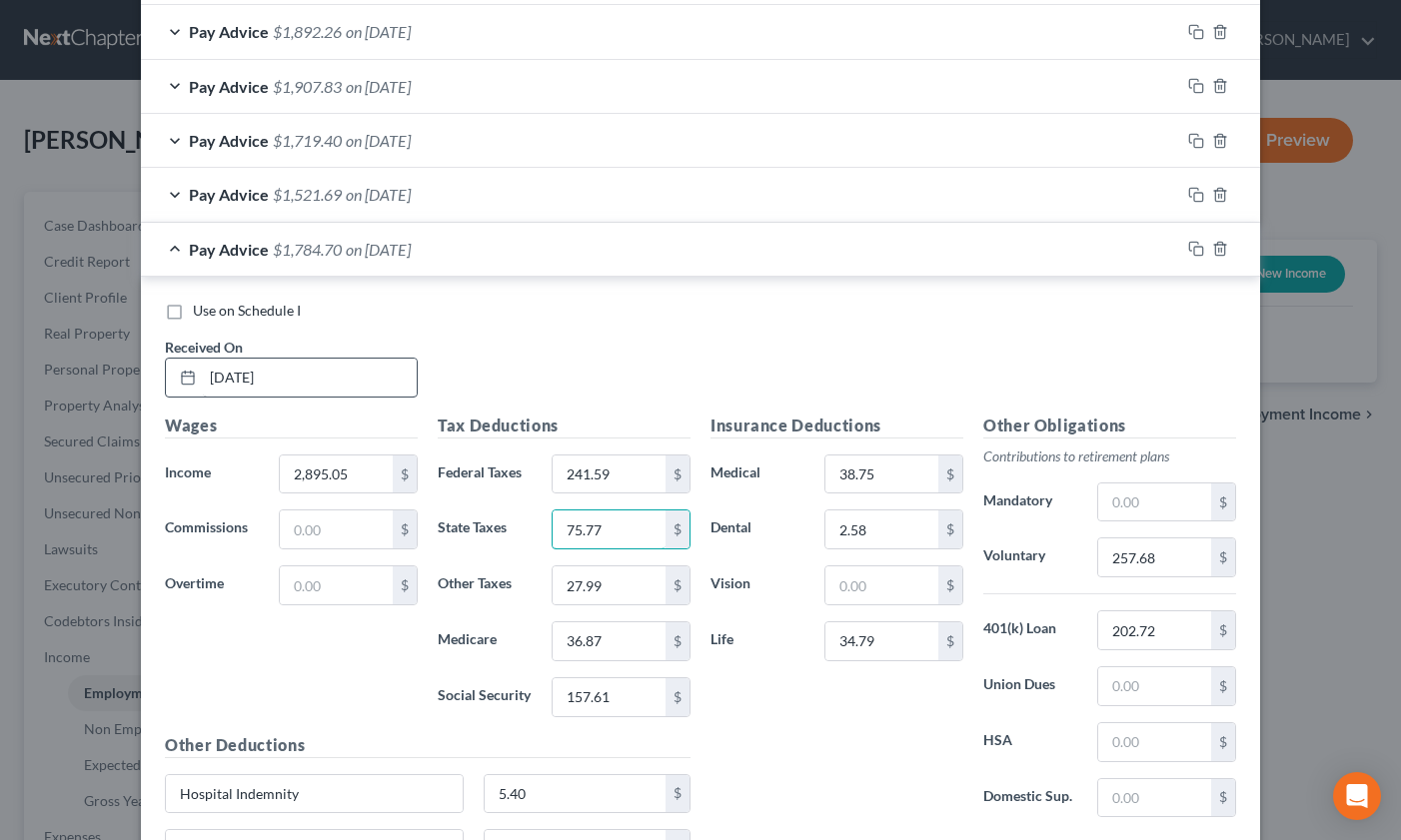 type on "75.77" 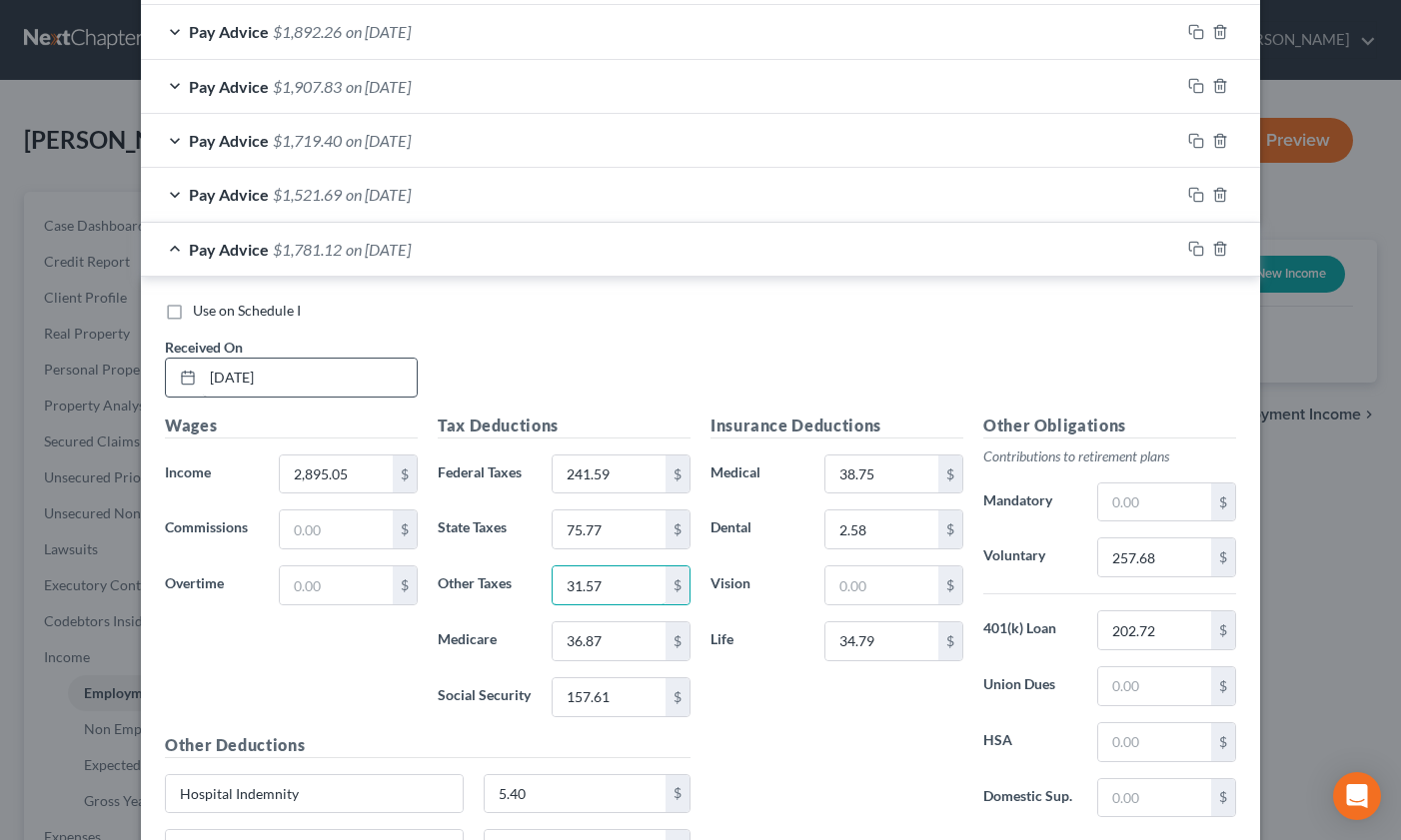 type on "31.57" 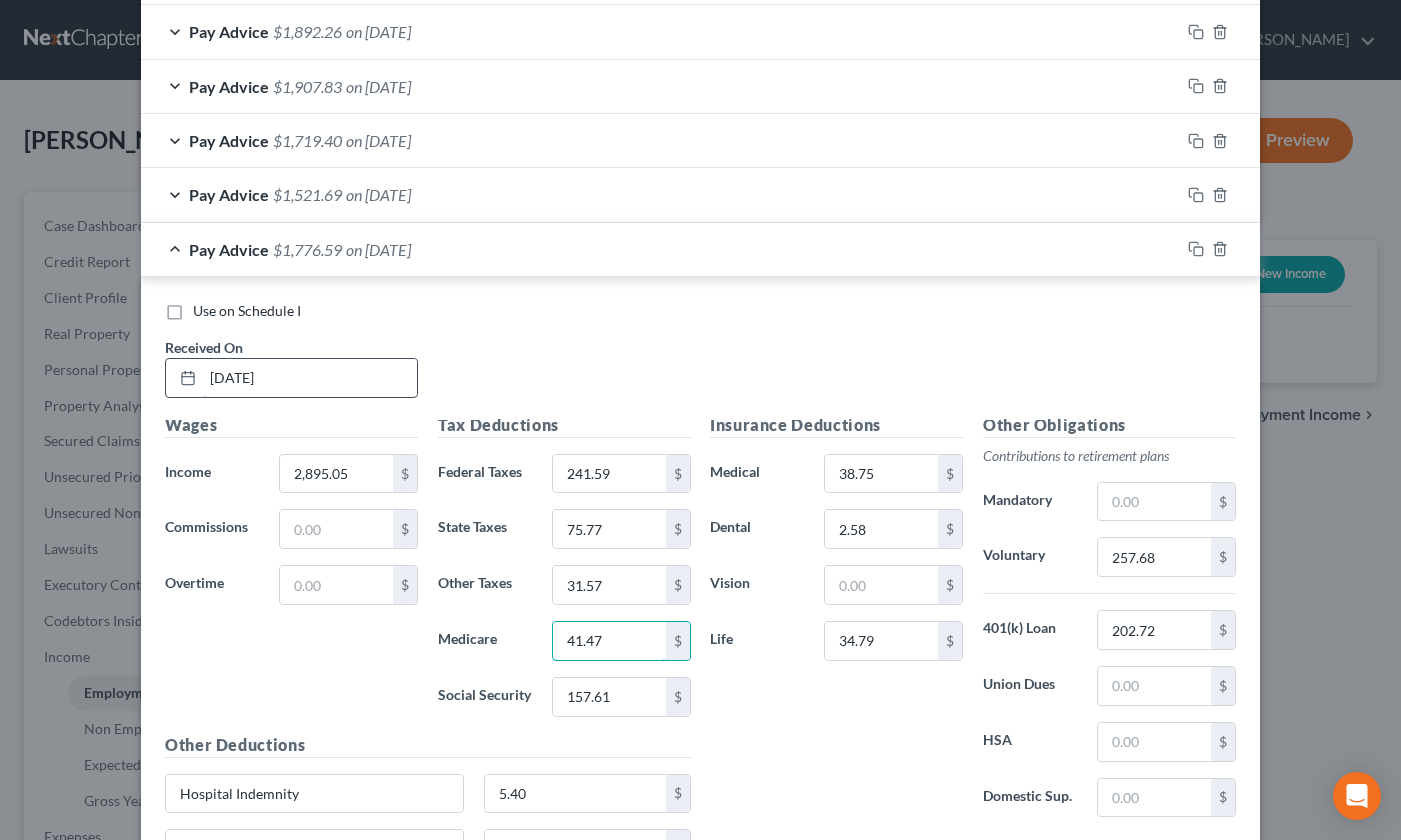 type on "41.47" 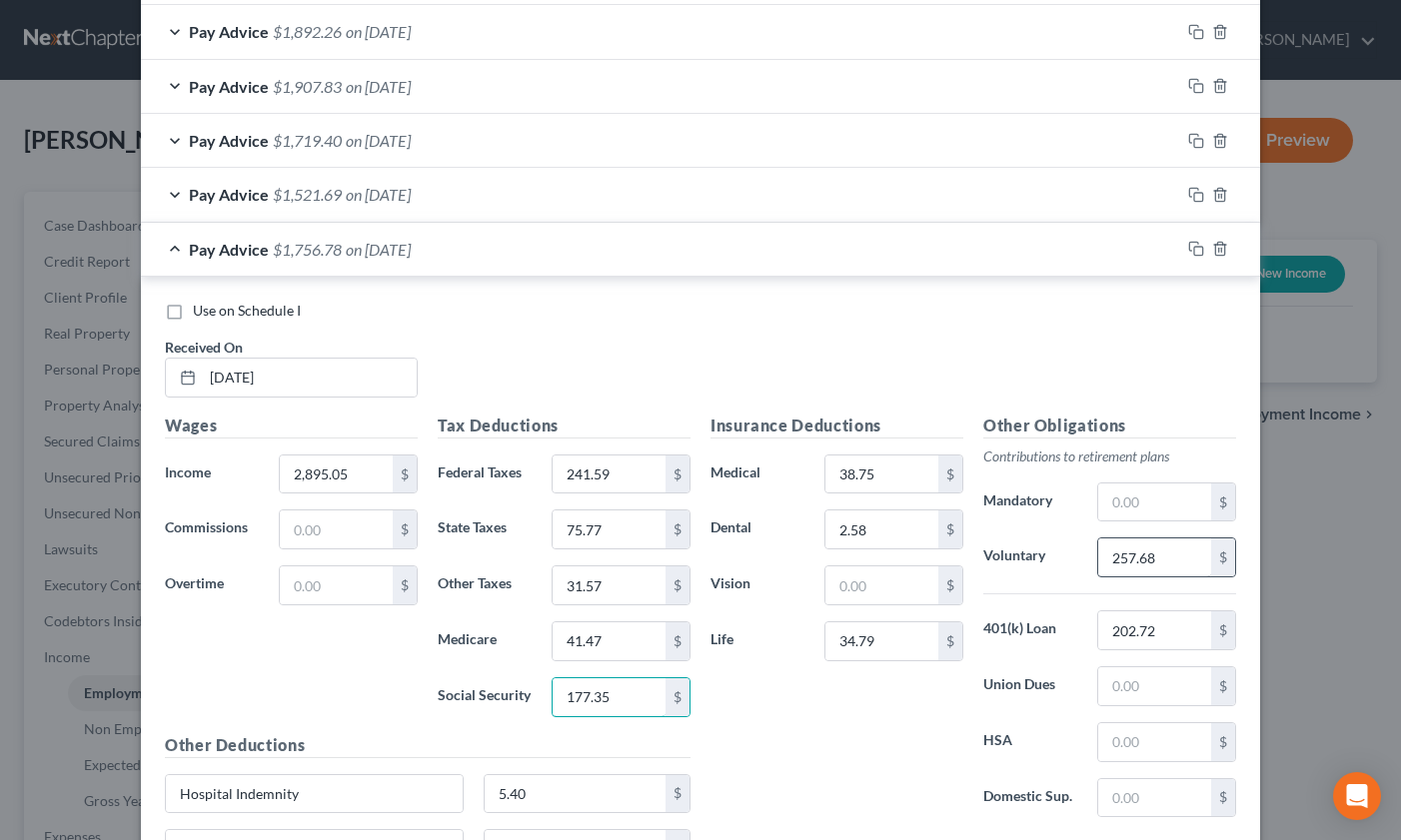 type on "177.35" 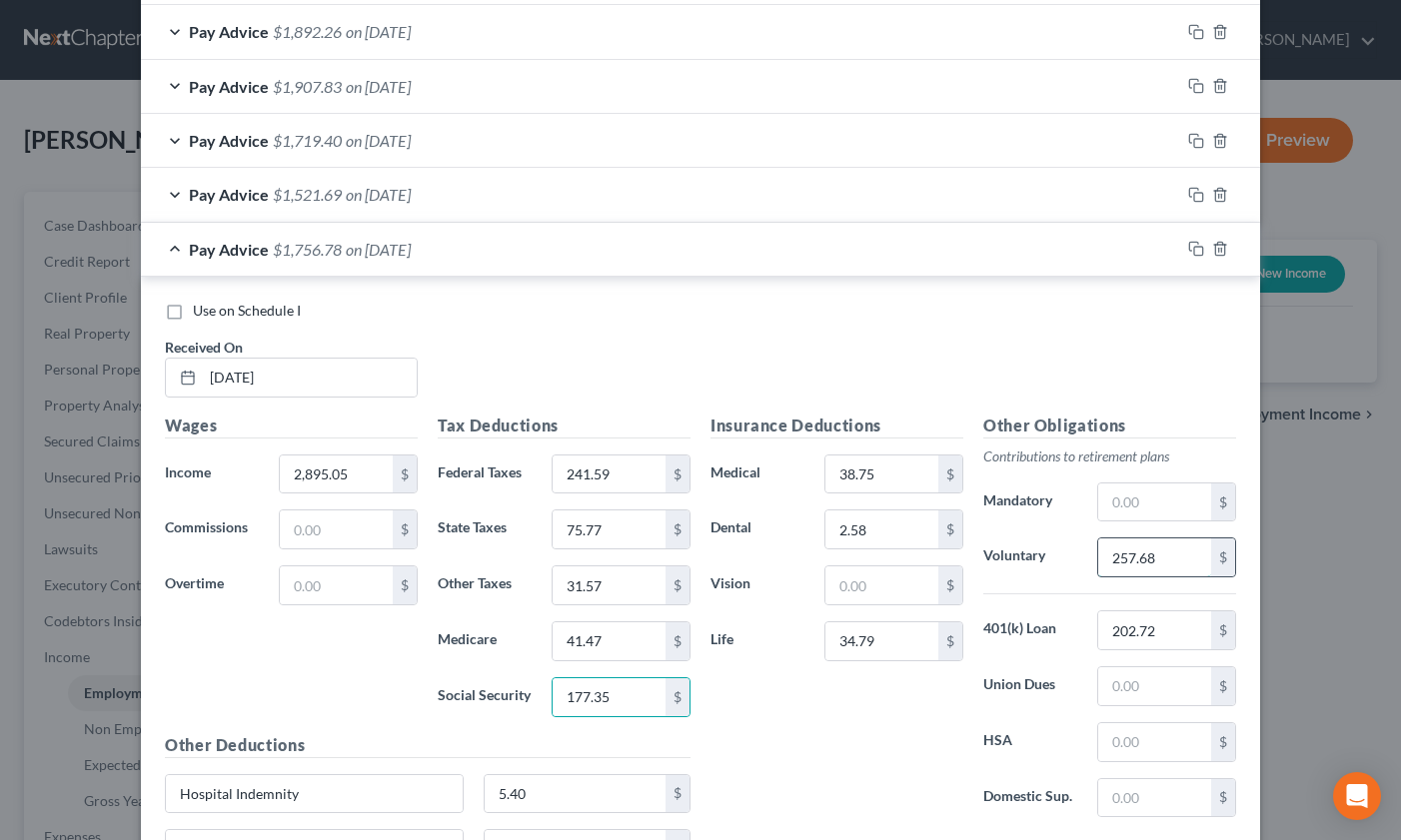 click on "257.68" at bounding box center [1154, 557] 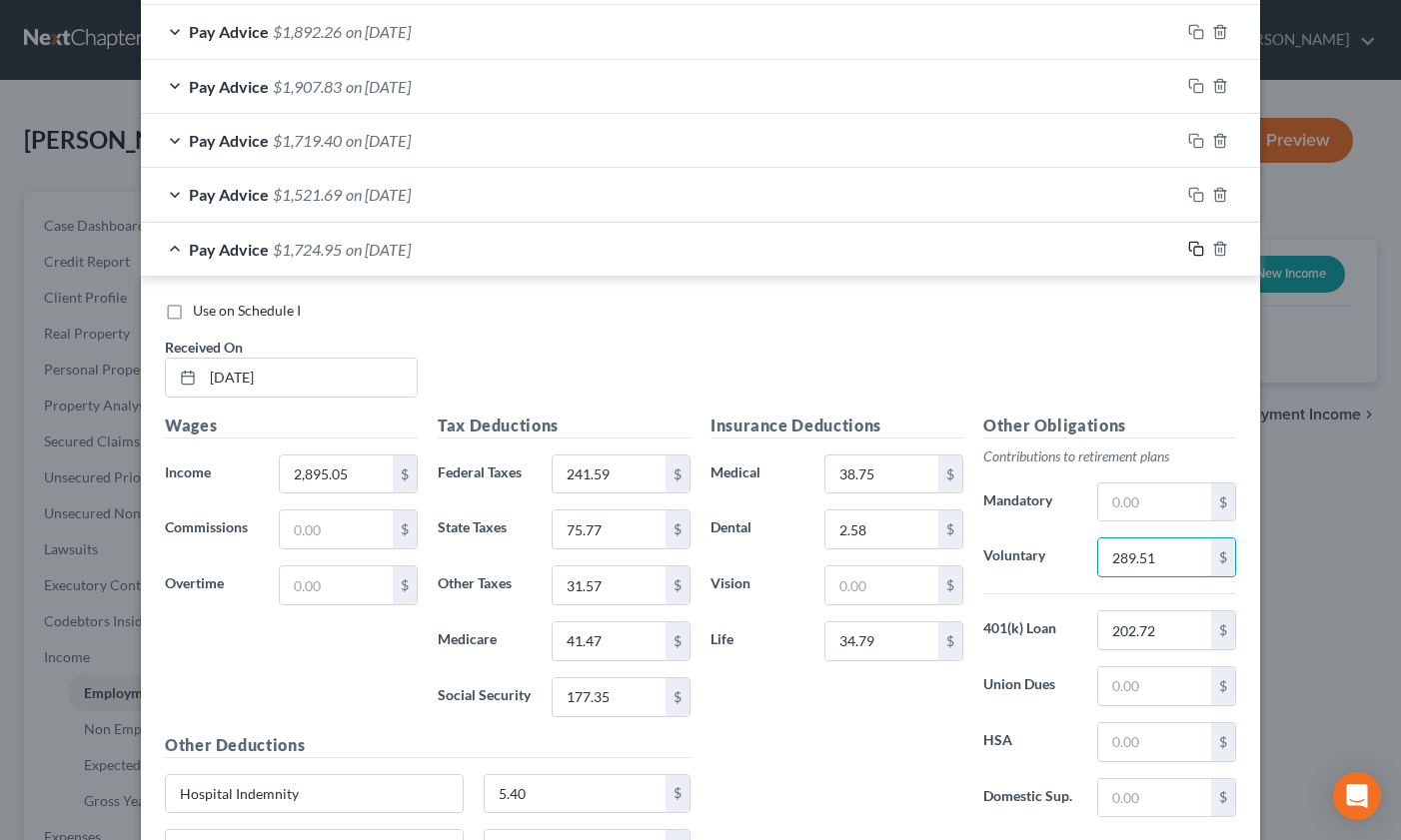 type on "289.51" 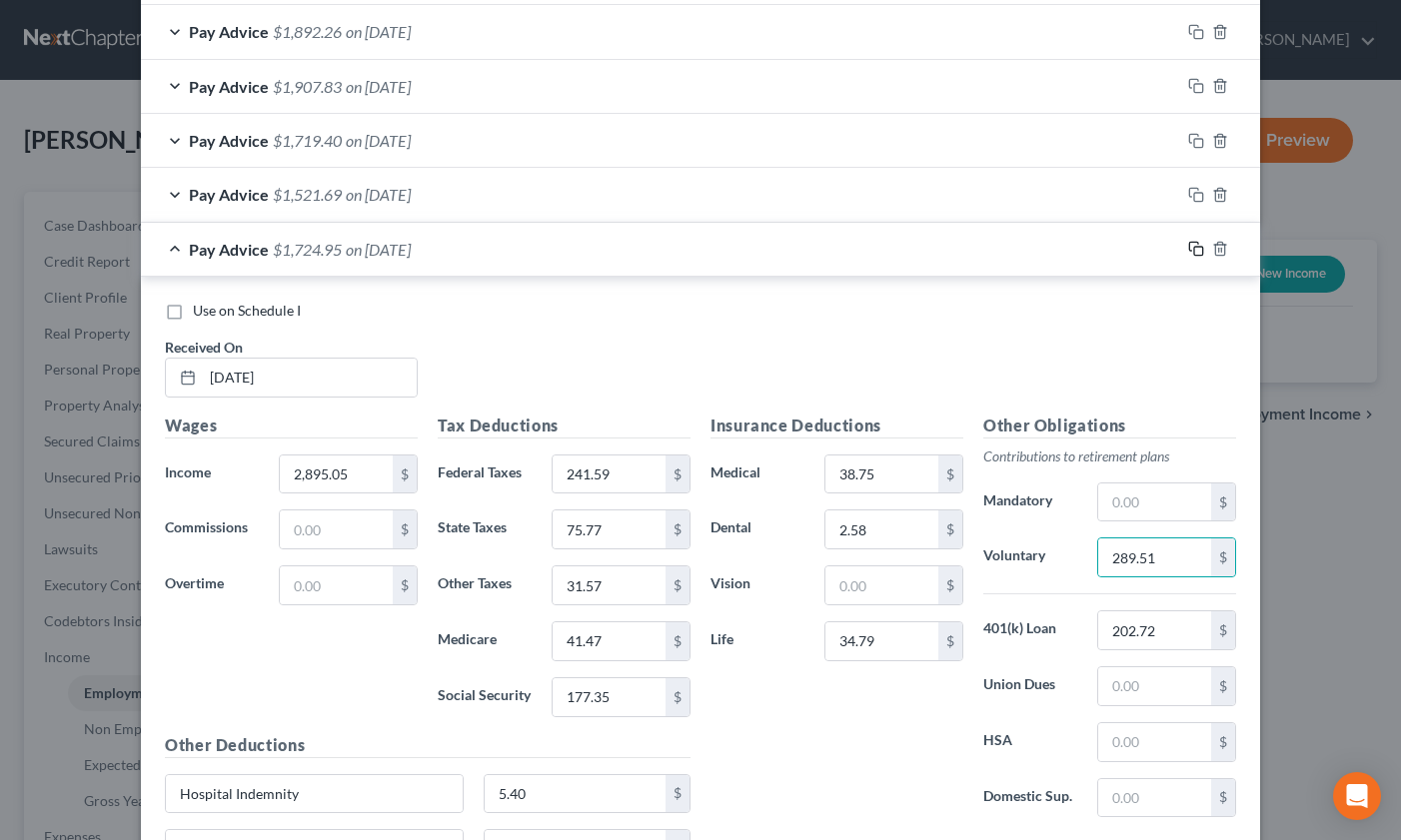 click 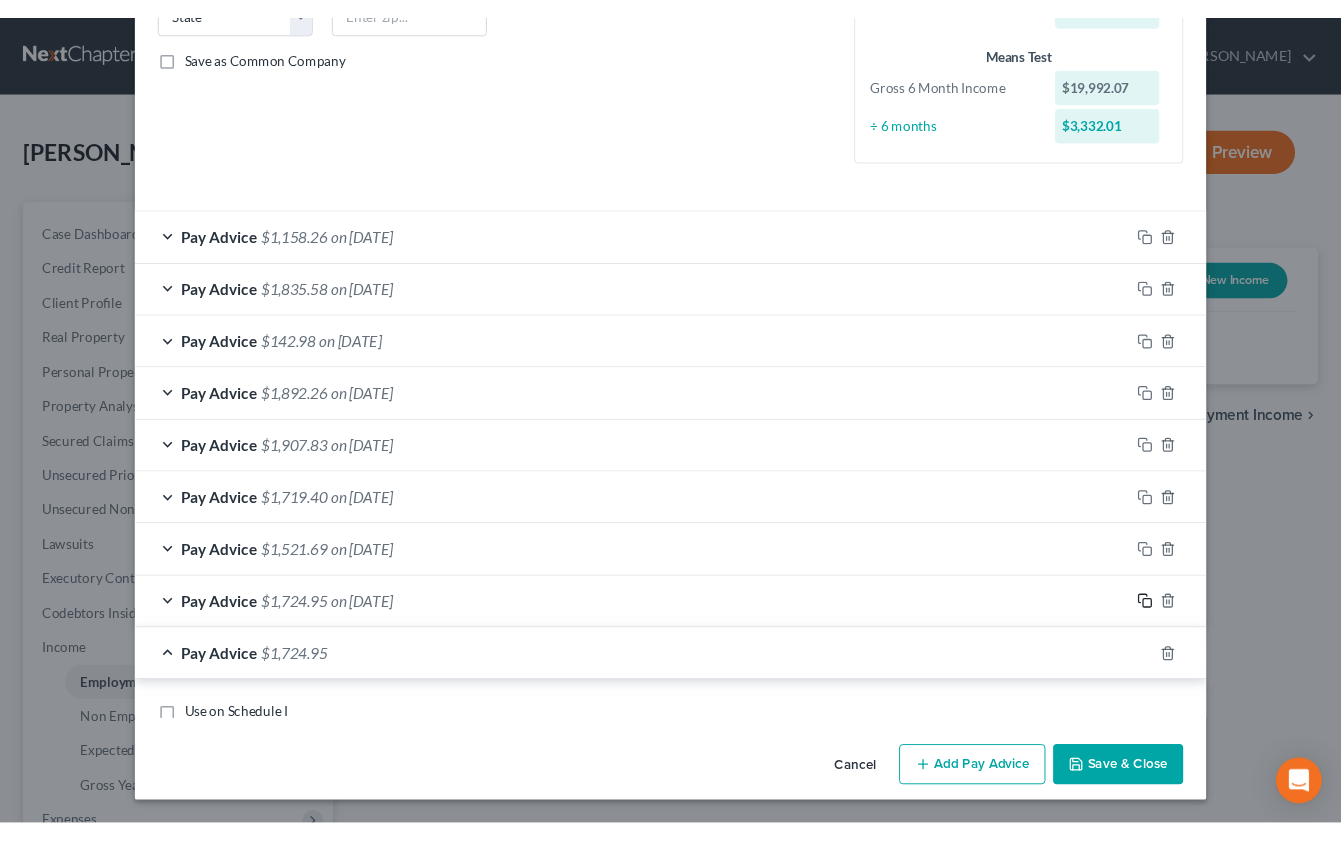 scroll, scrollTop: 794, scrollLeft: 0, axis: vertical 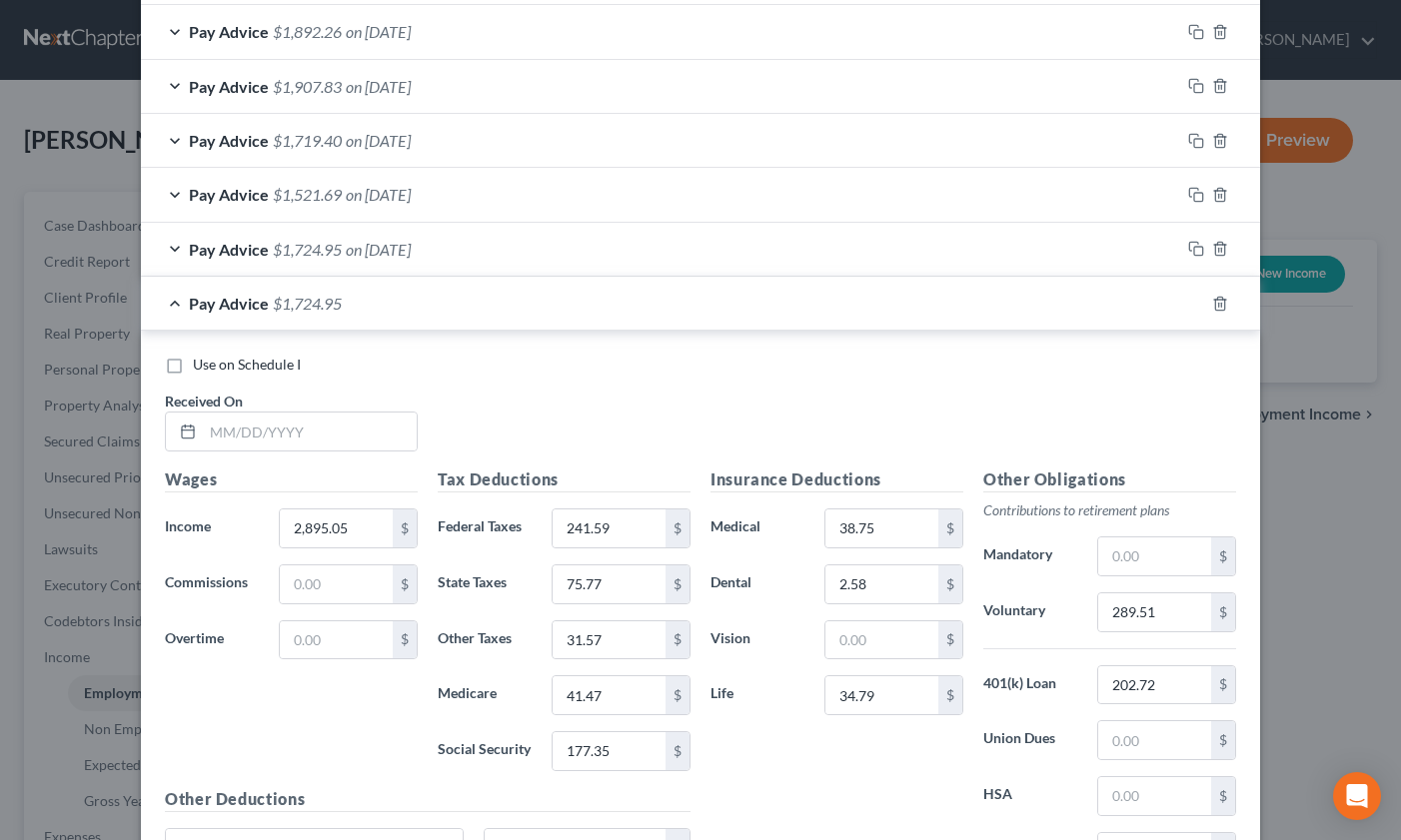 click on "Received On
*" at bounding box center (291, 420) 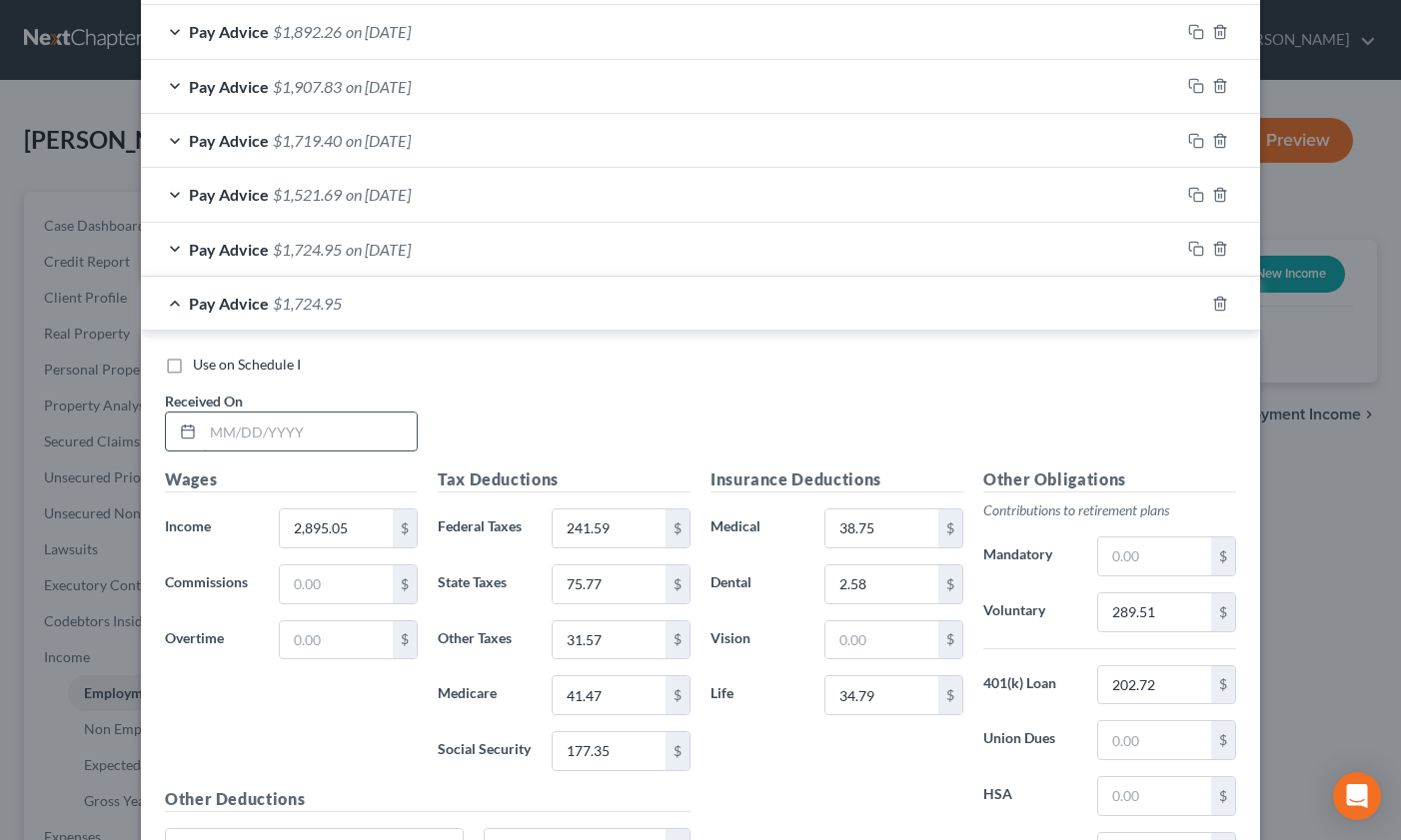 click at bounding box center (310, 431) 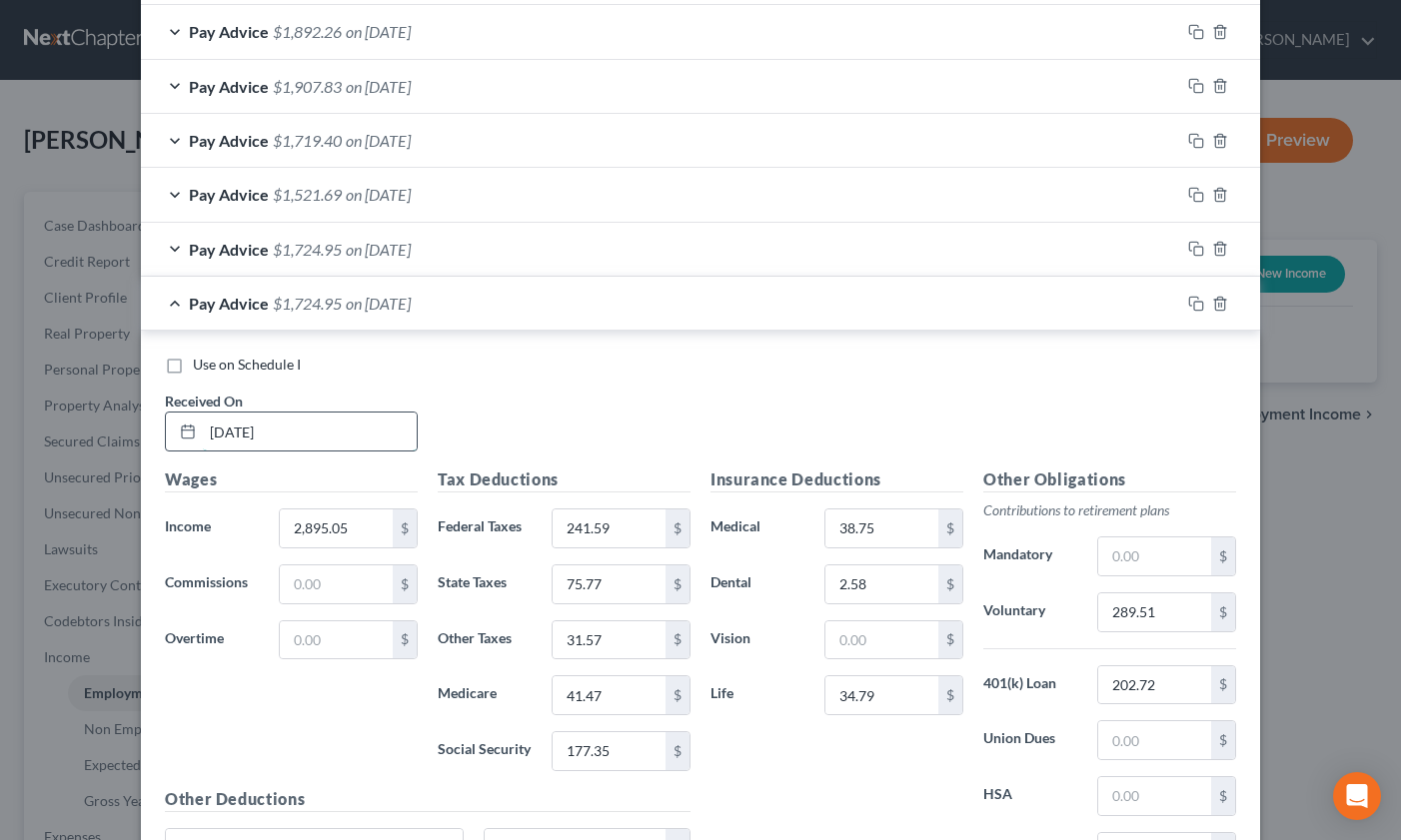 type on "[DATE]" 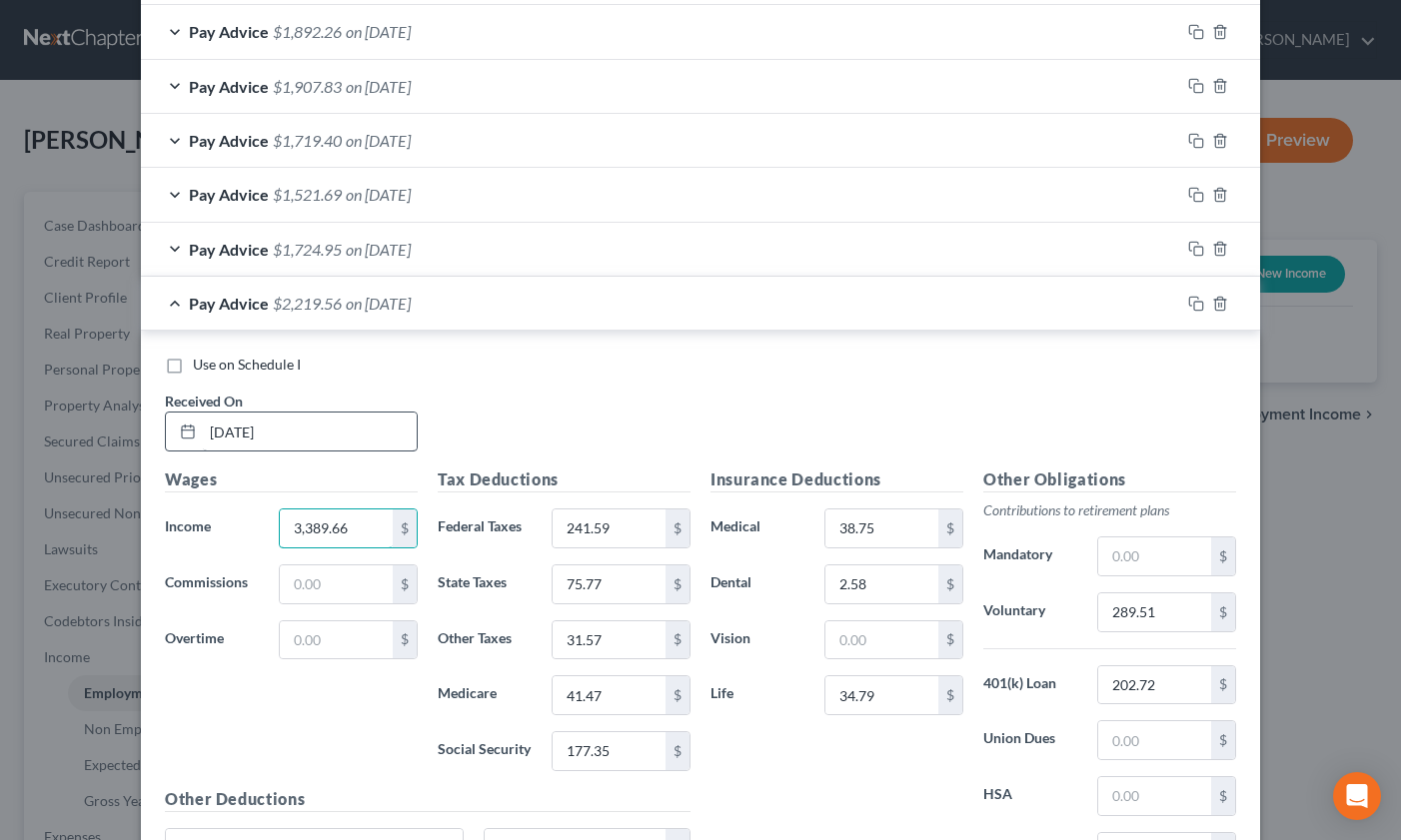 type on "3,389.66" 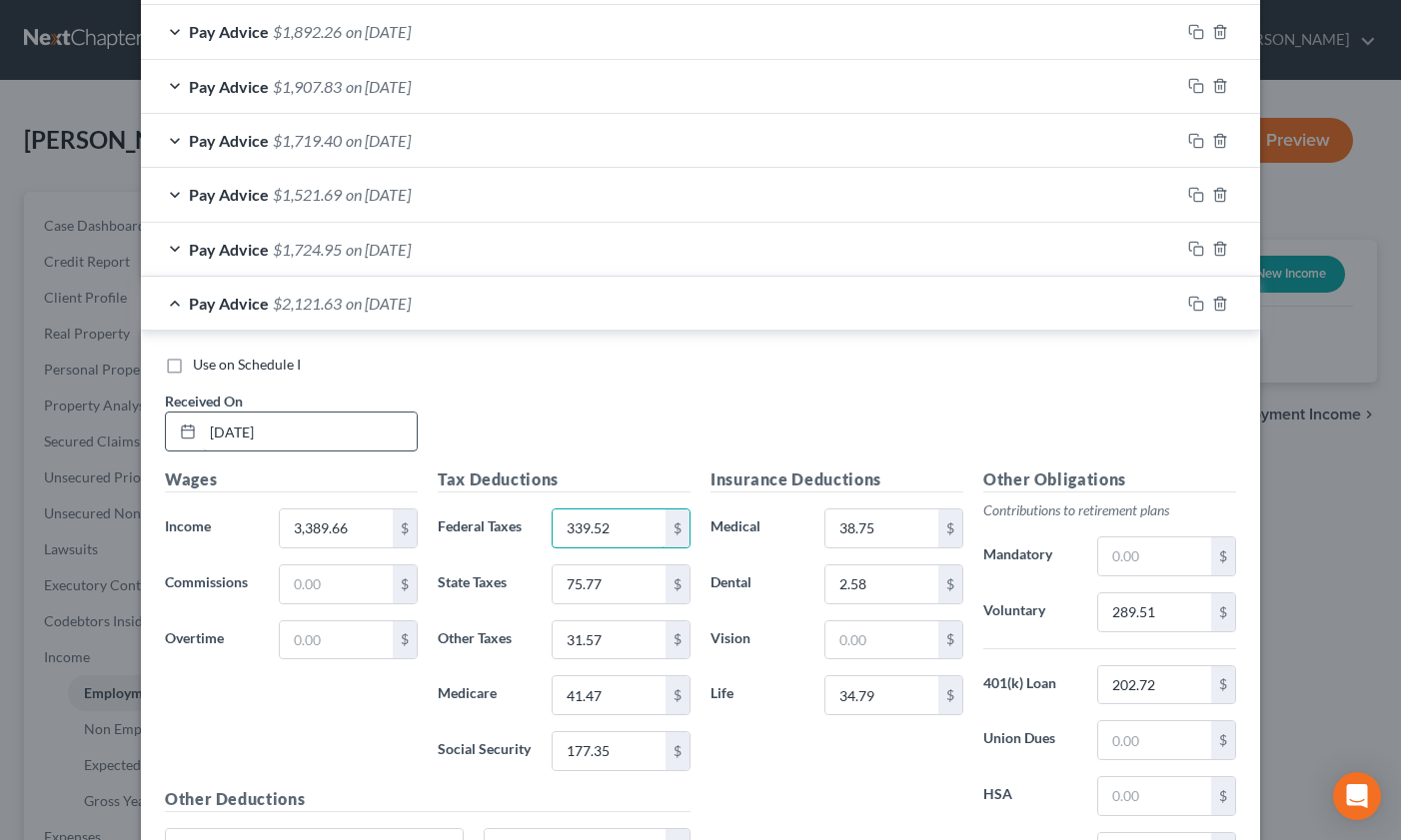 type on "339.52" 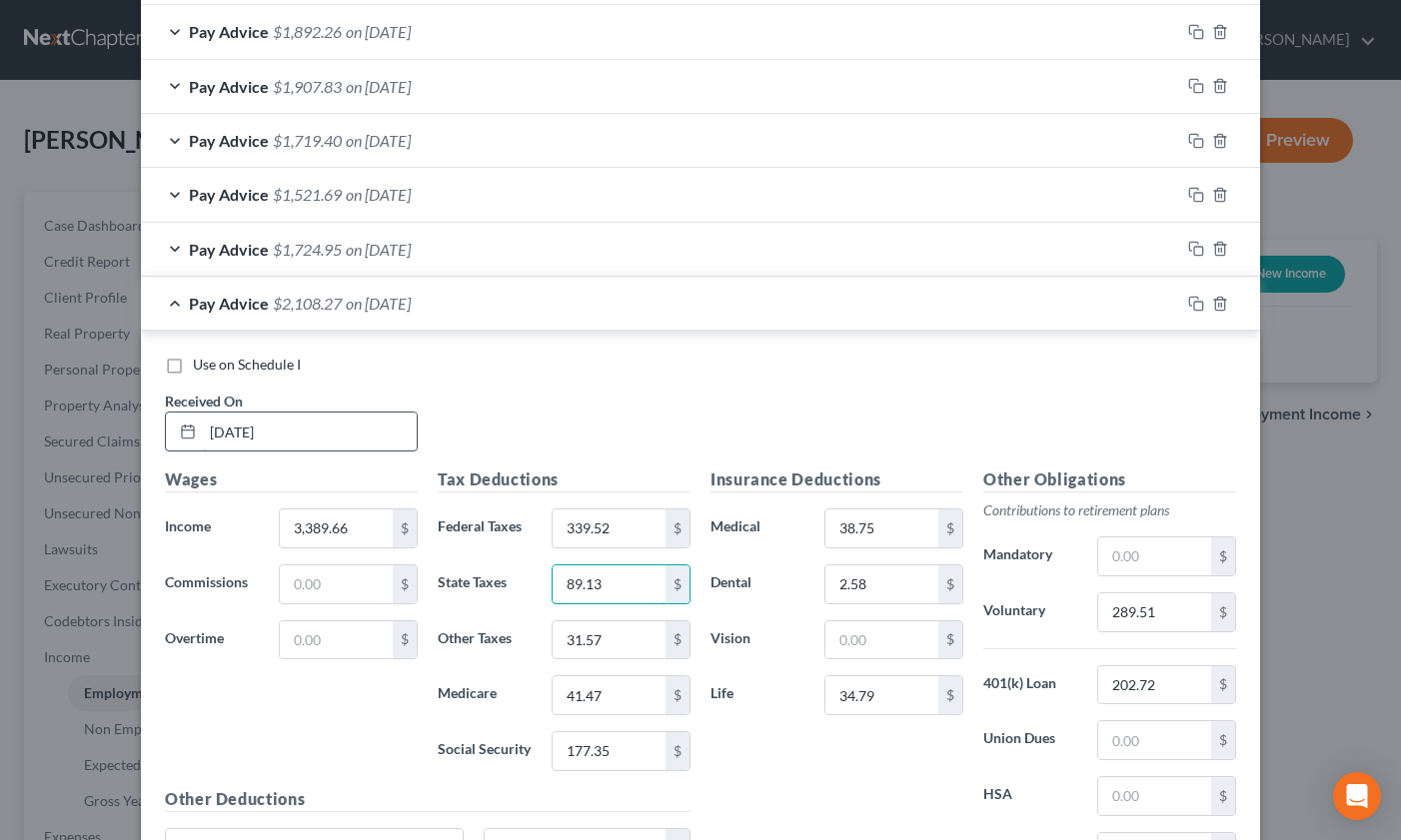 type on "89.13" 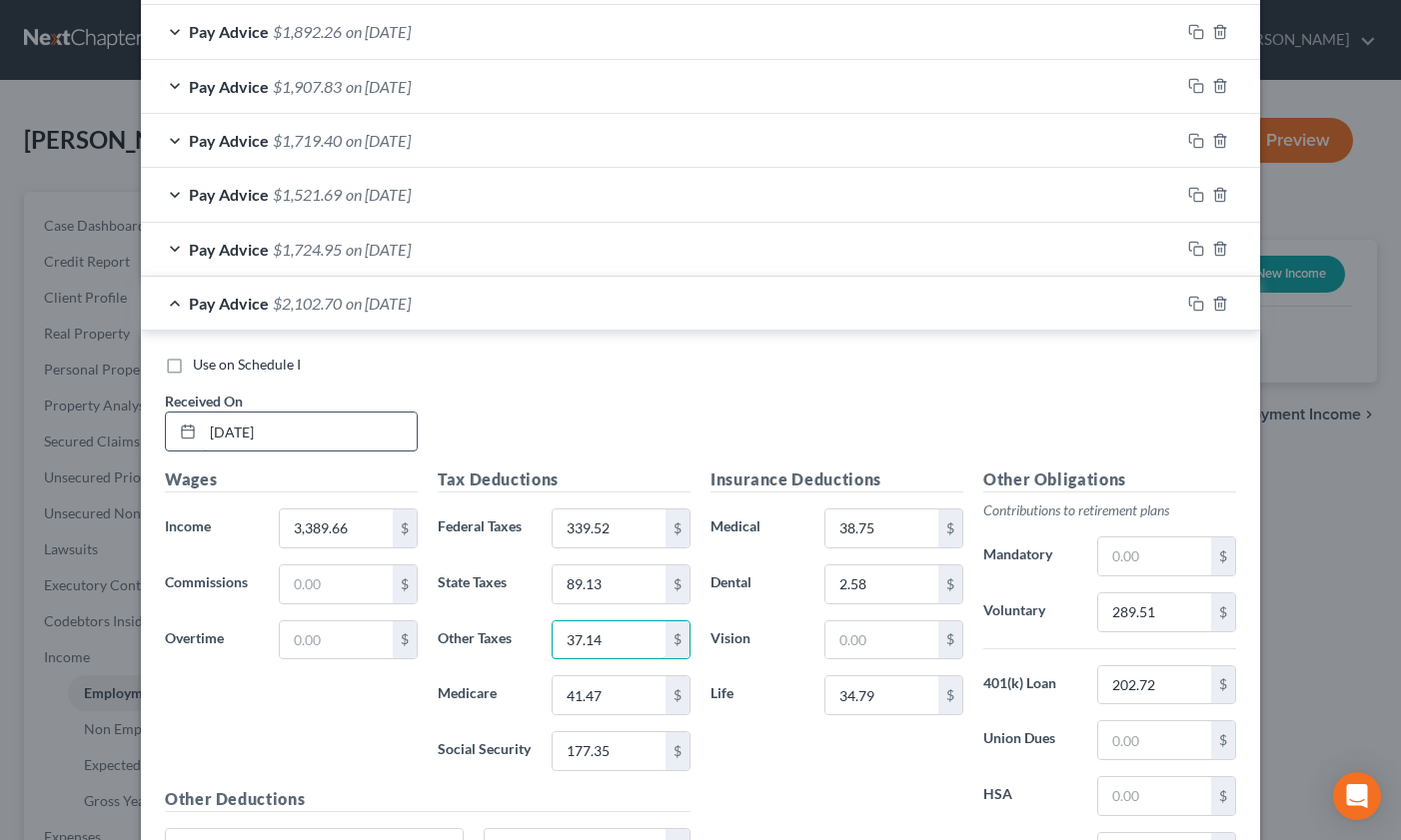 type on "37.14" 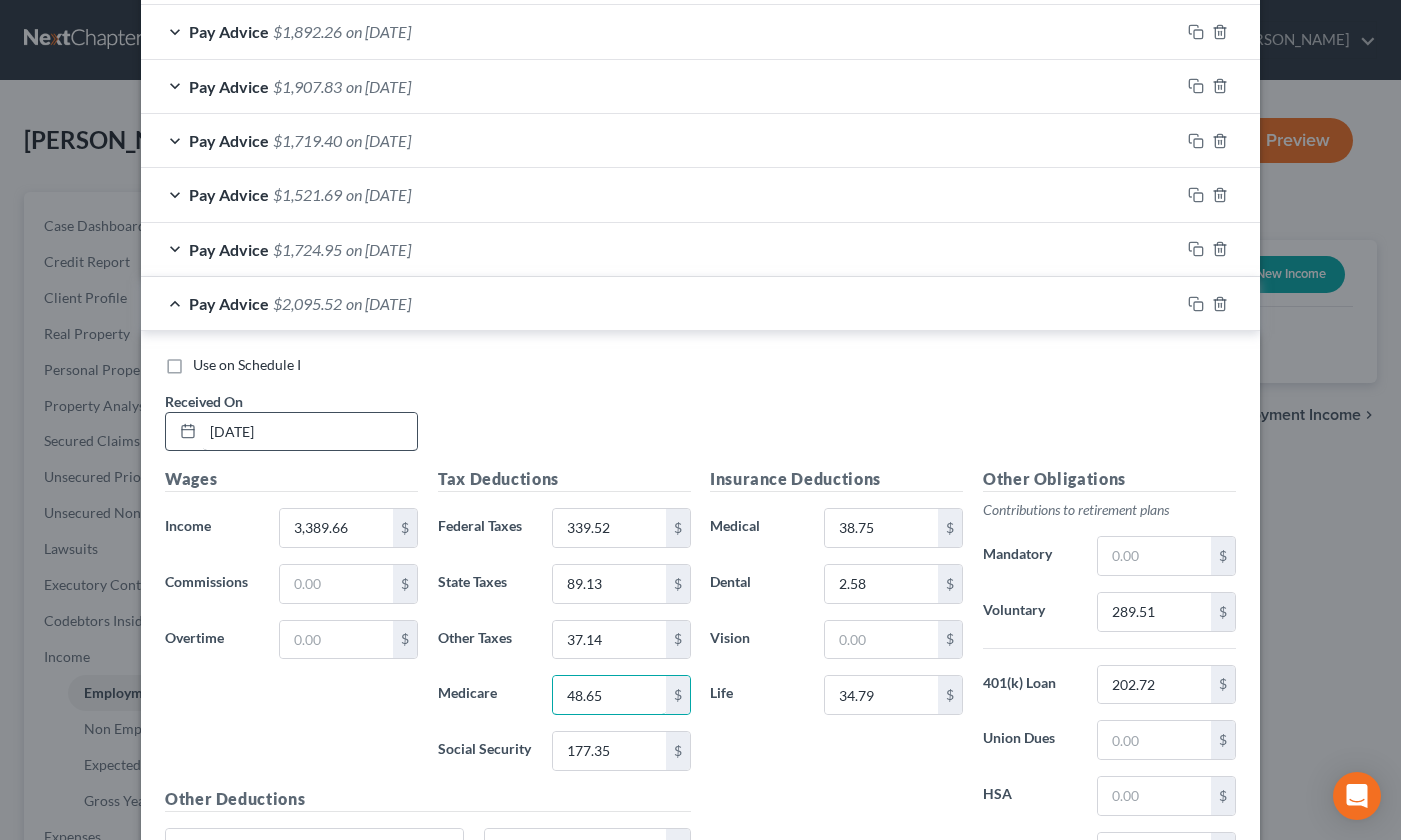 type on "48.65" 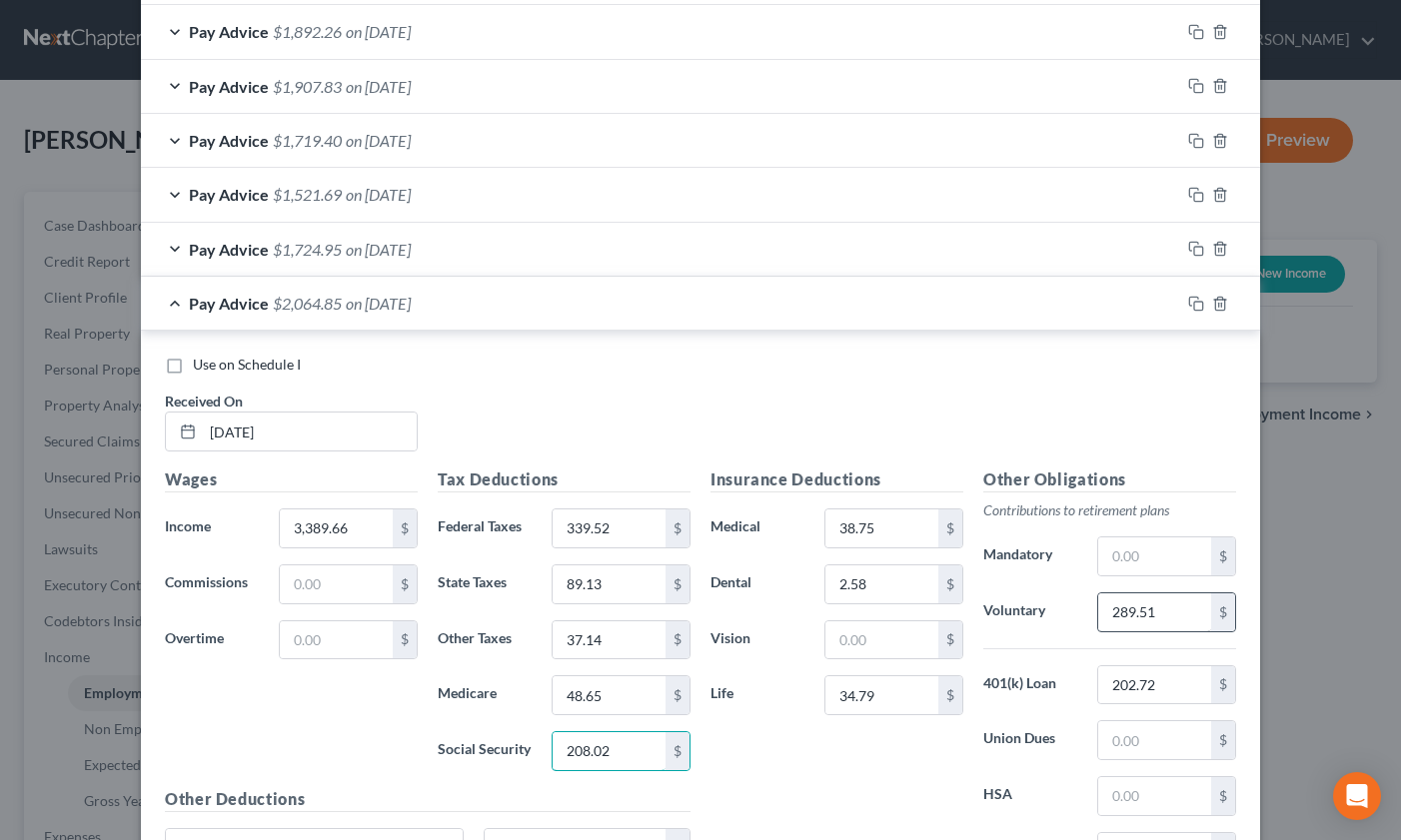 type on "208.02" 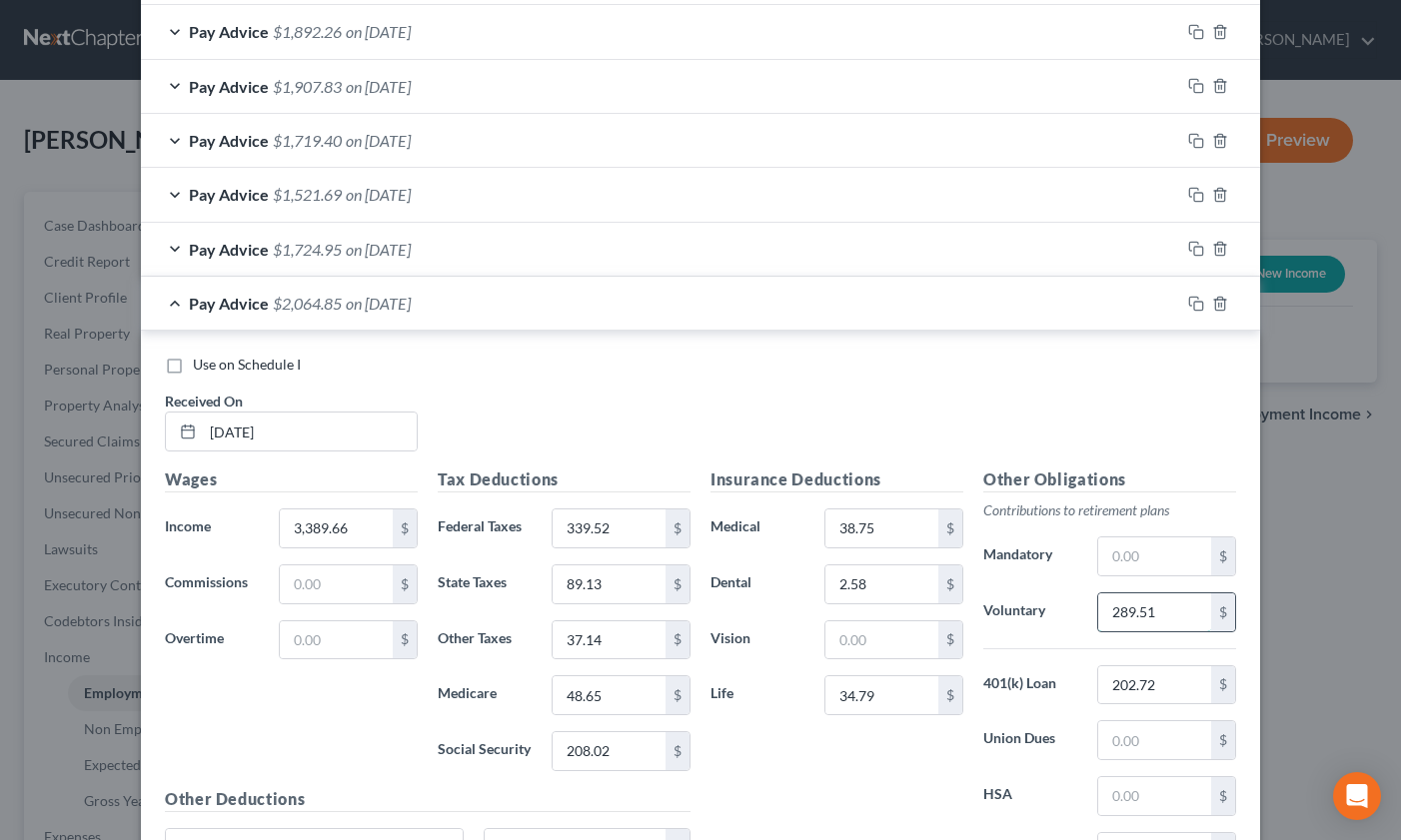 click on "289.51" at bounding box center (1154, 612) 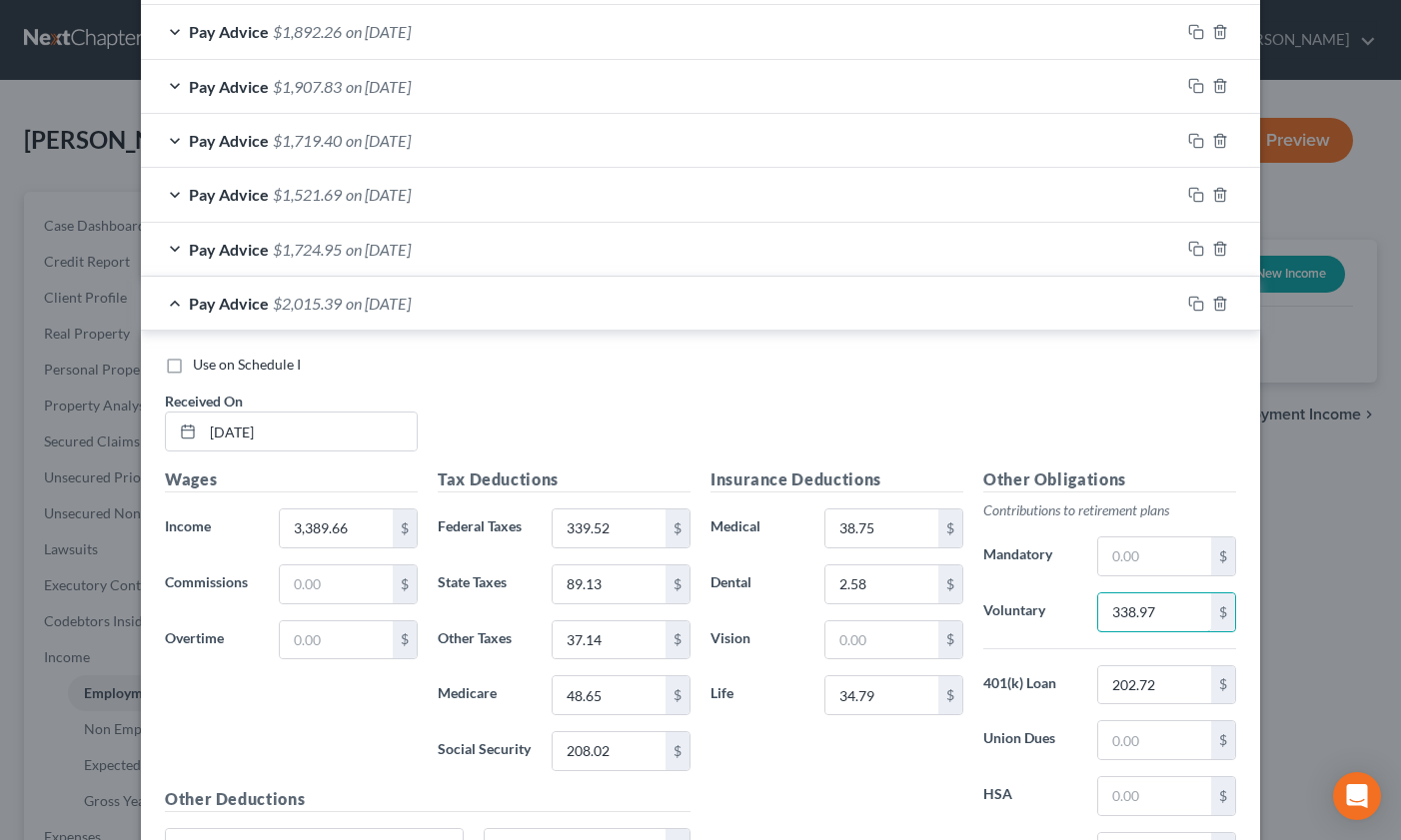 type on "338.97" 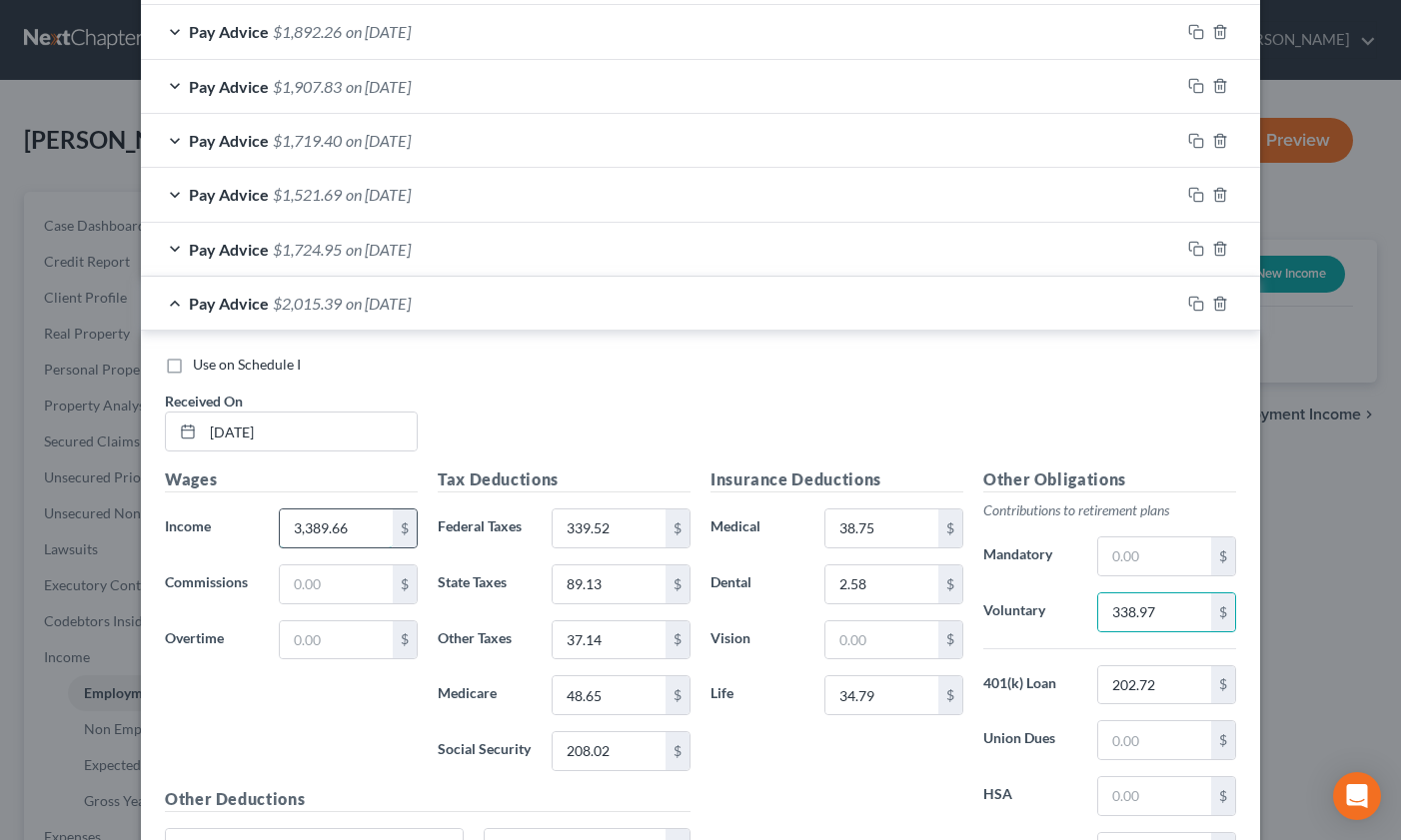 click on "3,389.66" at bounding box center [336, 528] 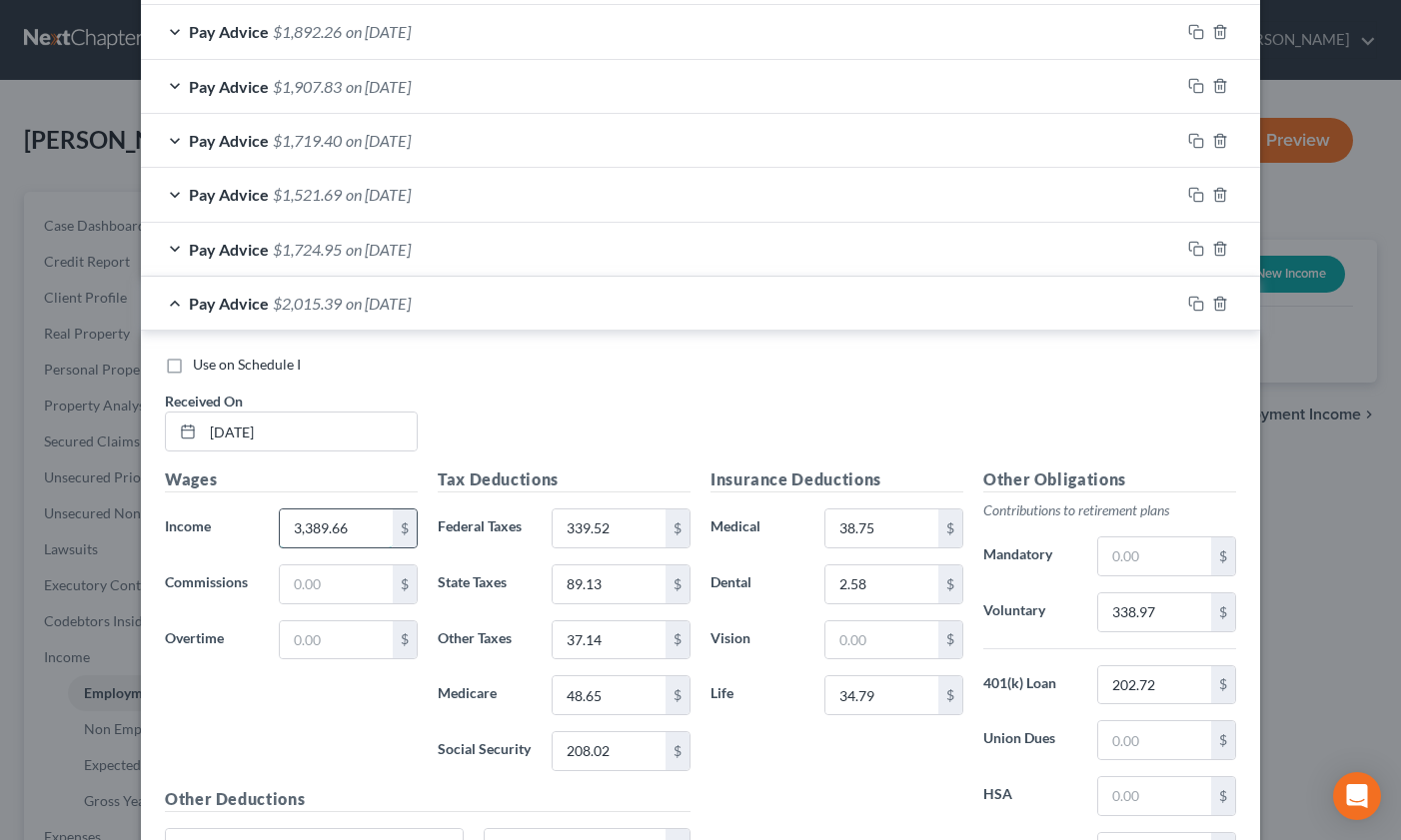 click on "3,389.66" at bounding box center (336, 528) 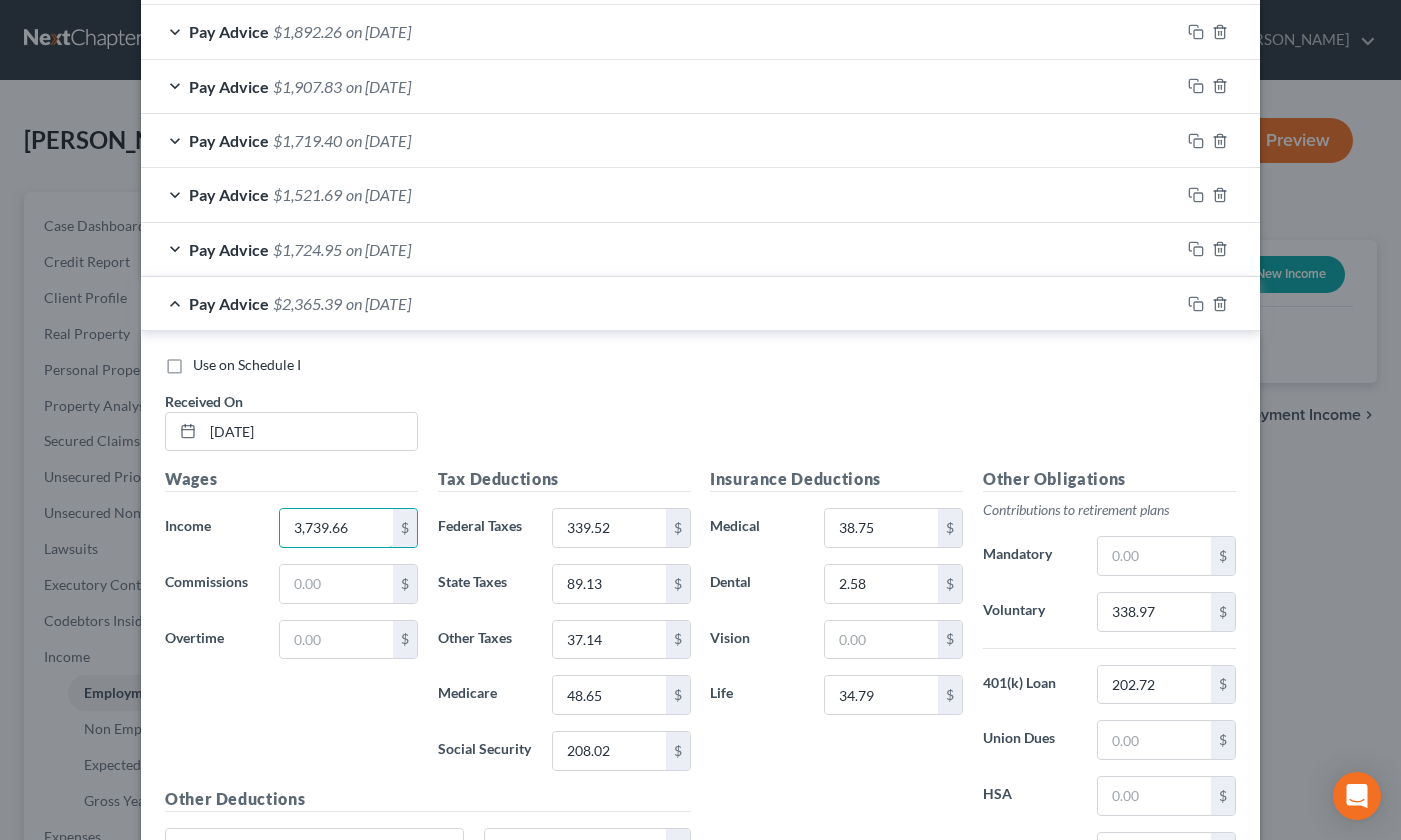 type on "3,739.66" 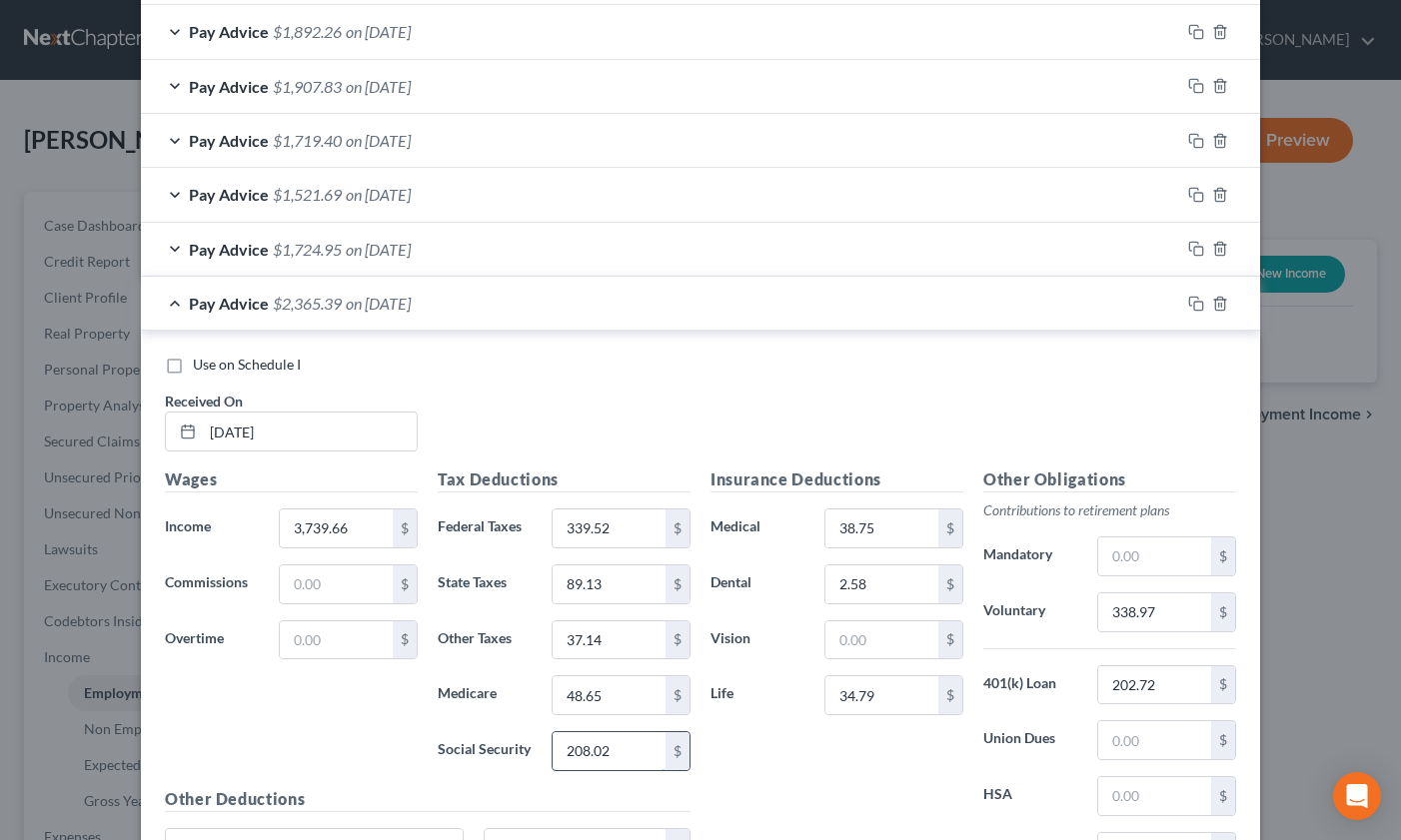 click on "208.02" at bounding box center [609, 751] 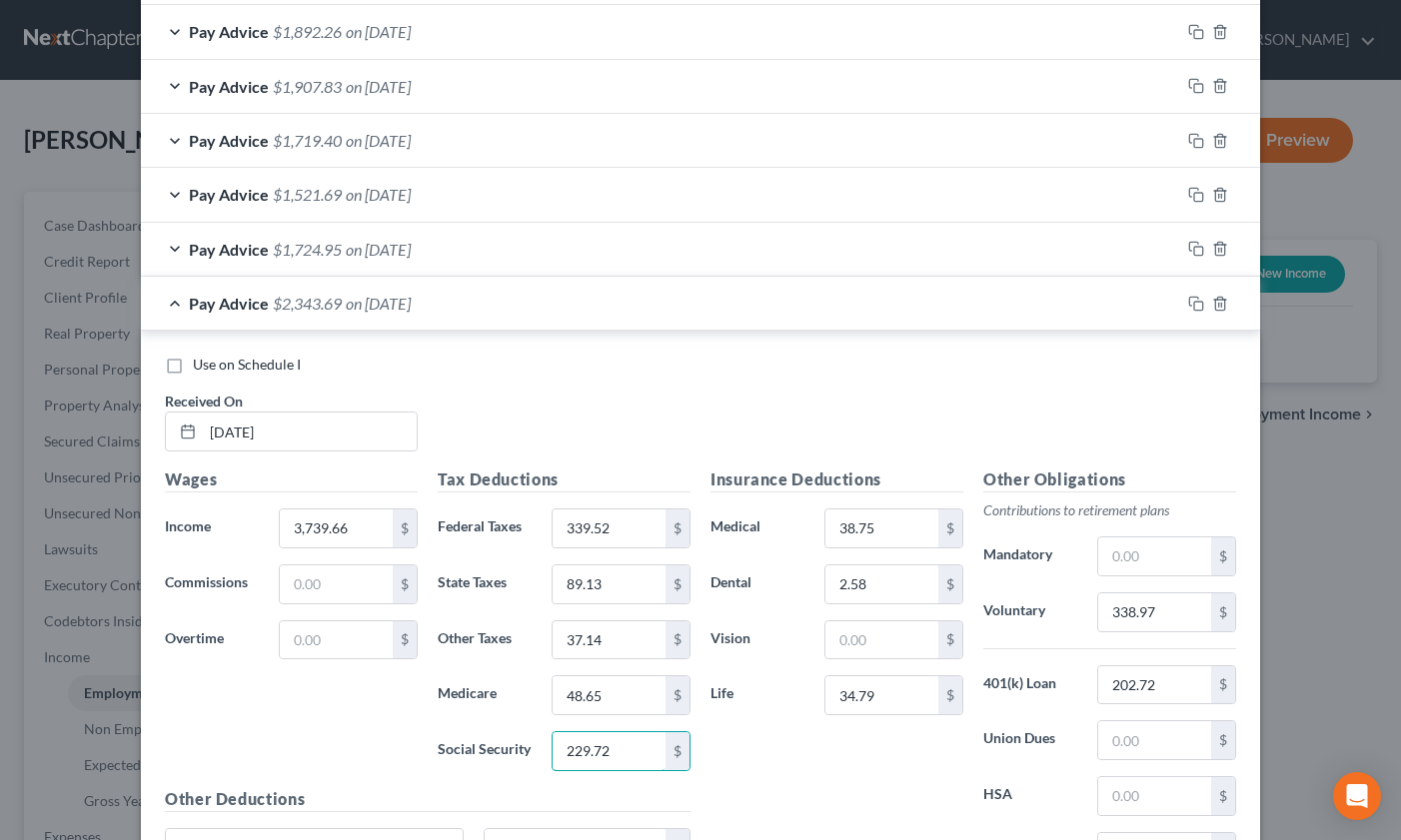 type on "229.72" 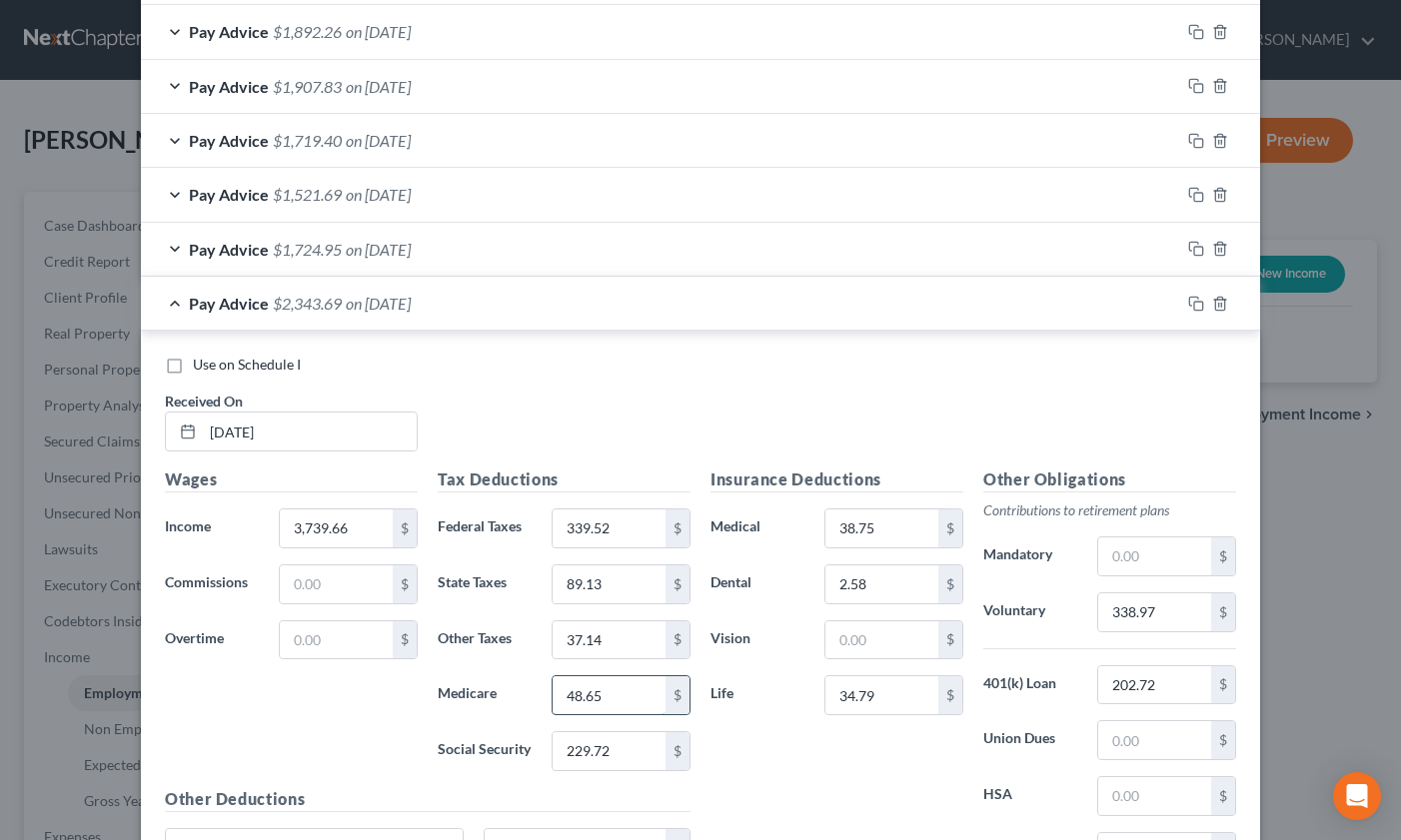 click on "48.65" at bounding box center (609, 695) 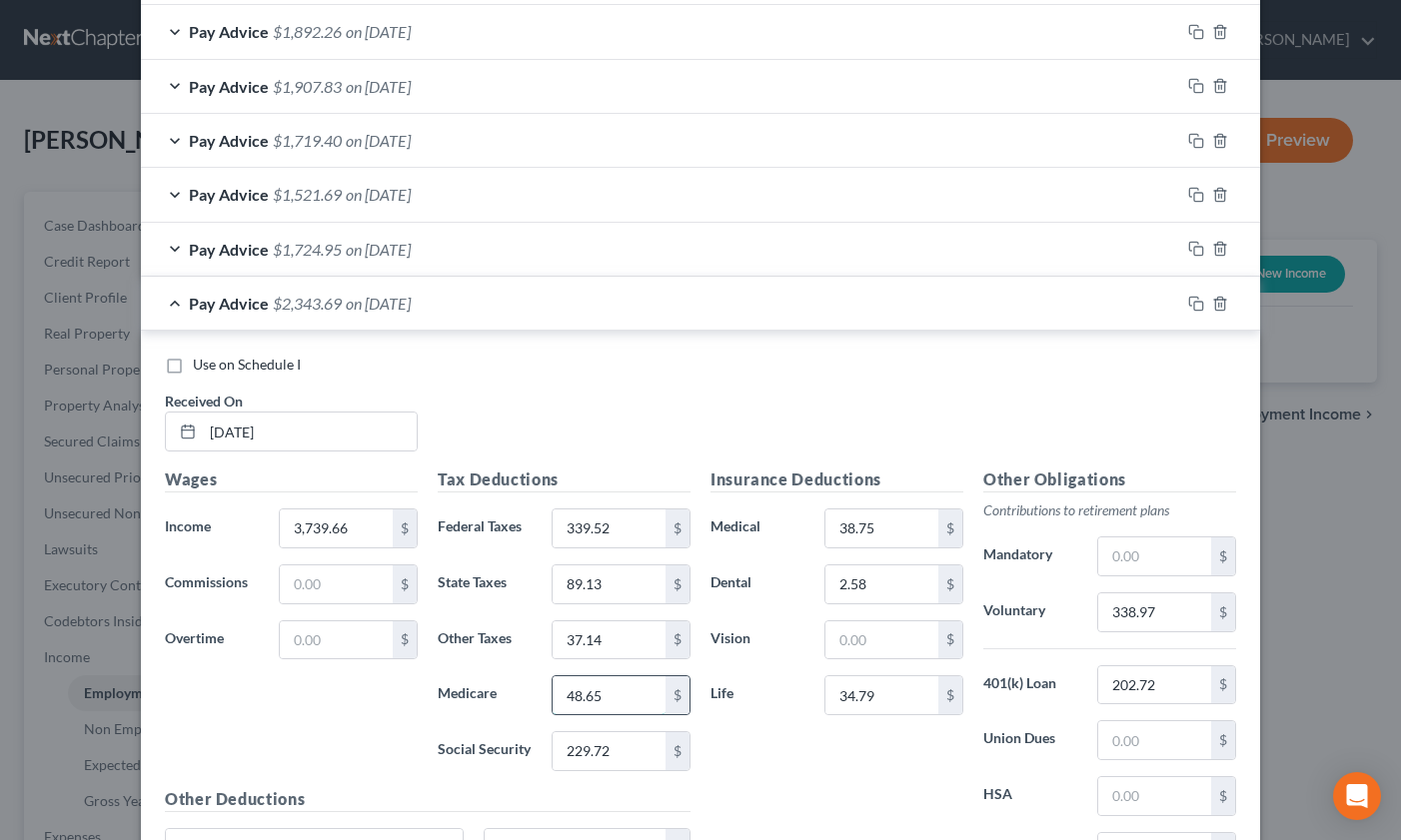 click on "48.65" at bounding box center [609, 695] 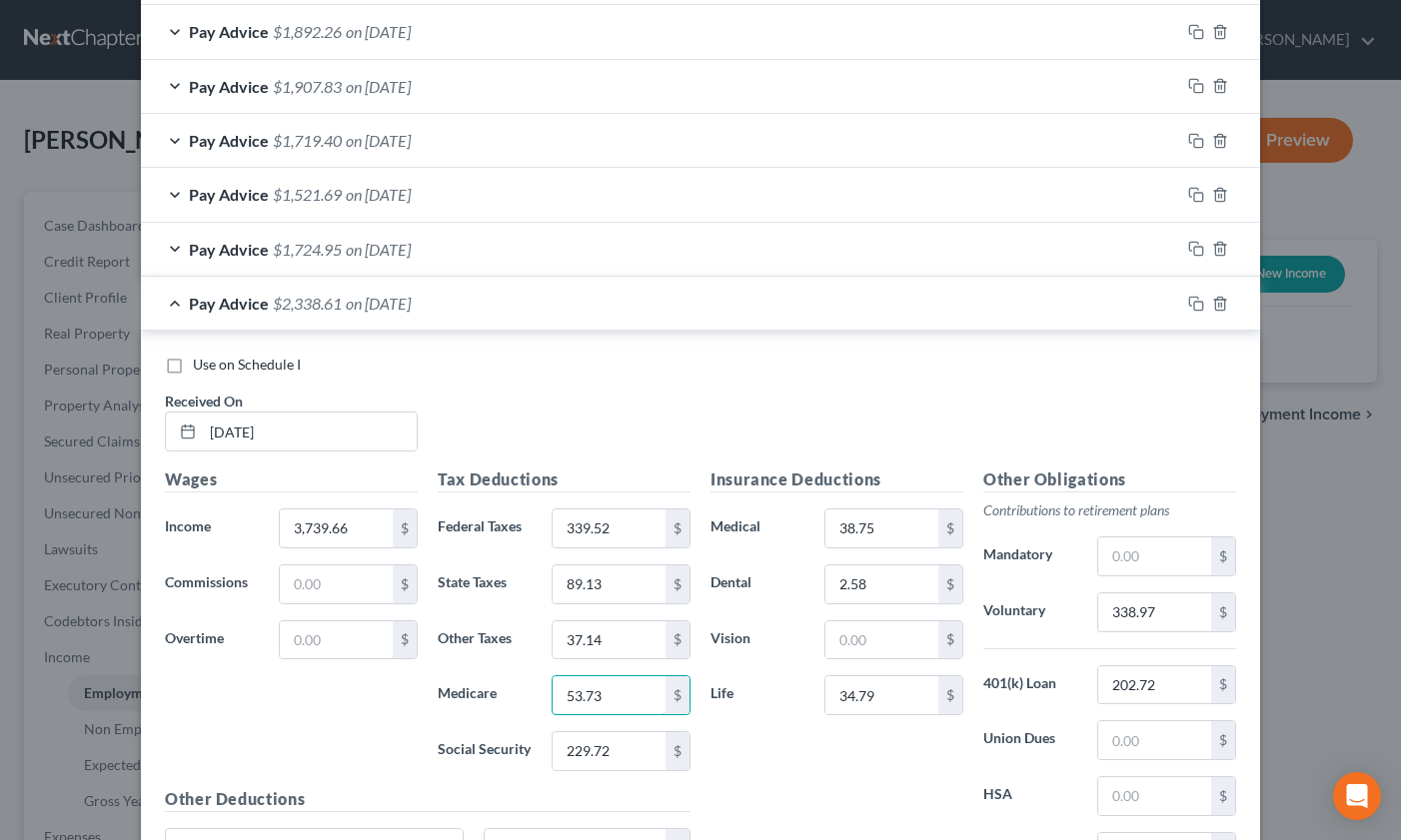 type on "53.73" 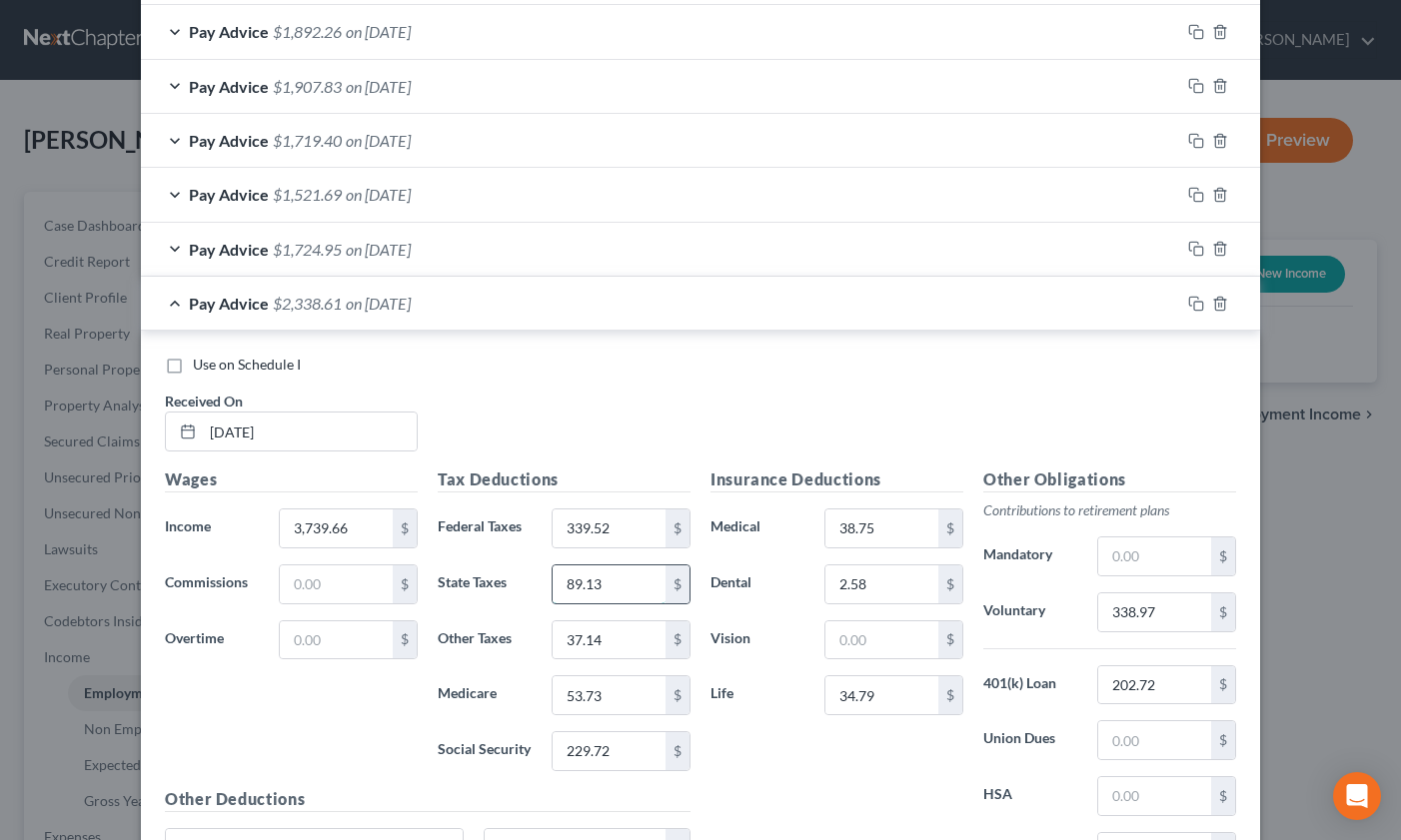click on "89.13" at bounding box center (609, 584) 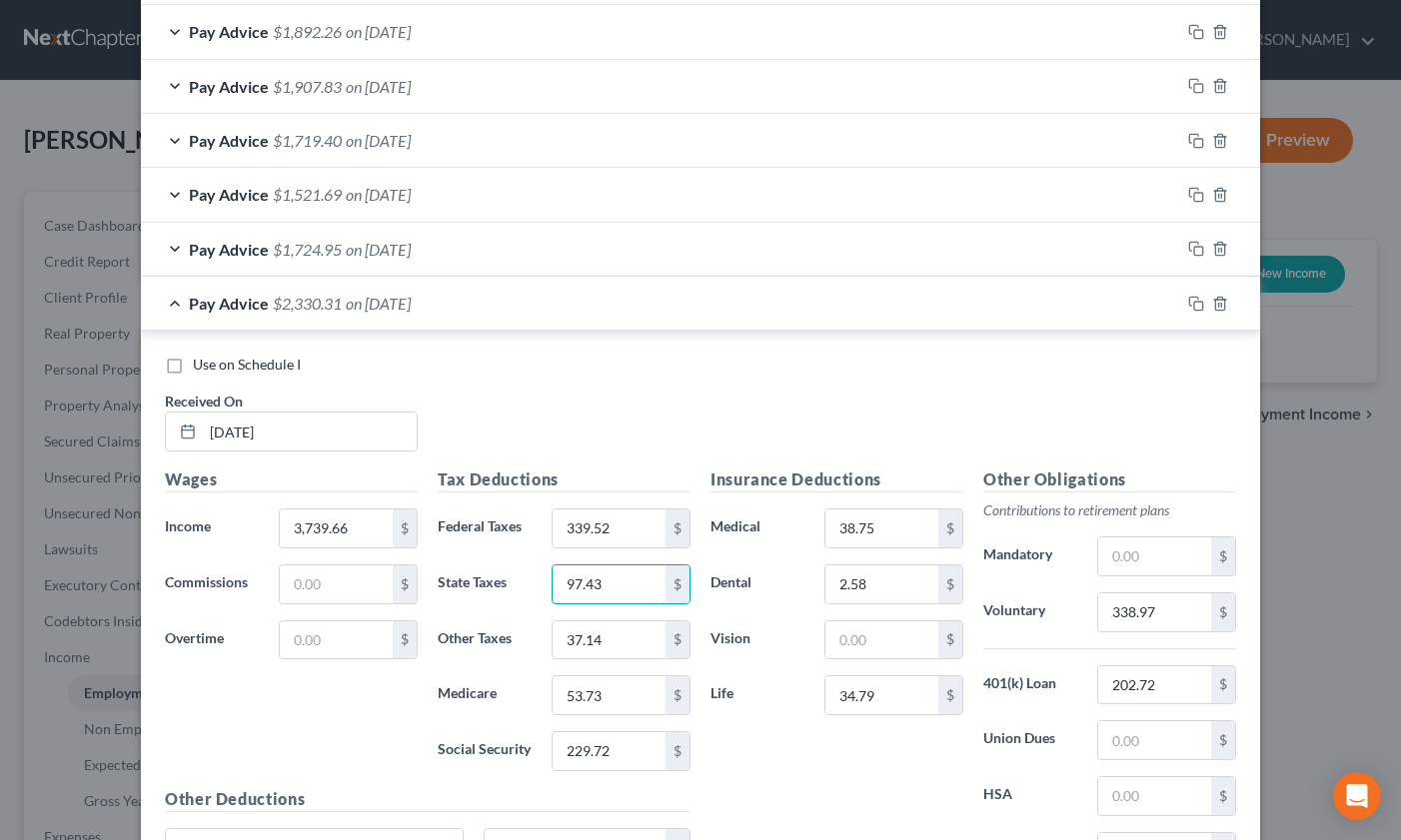 type on "97.43" 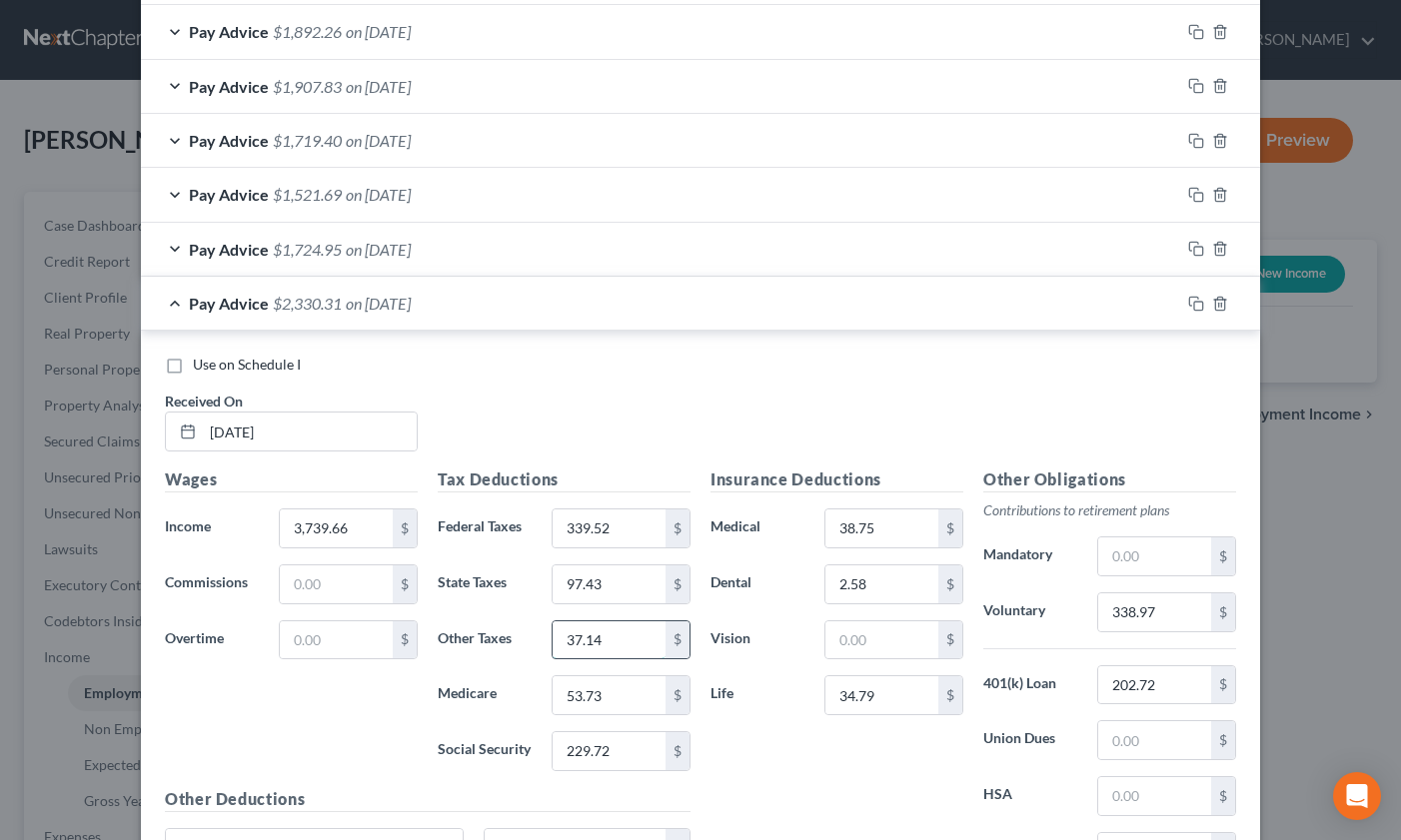 click on "37.14" at bounding box center (609, 640) 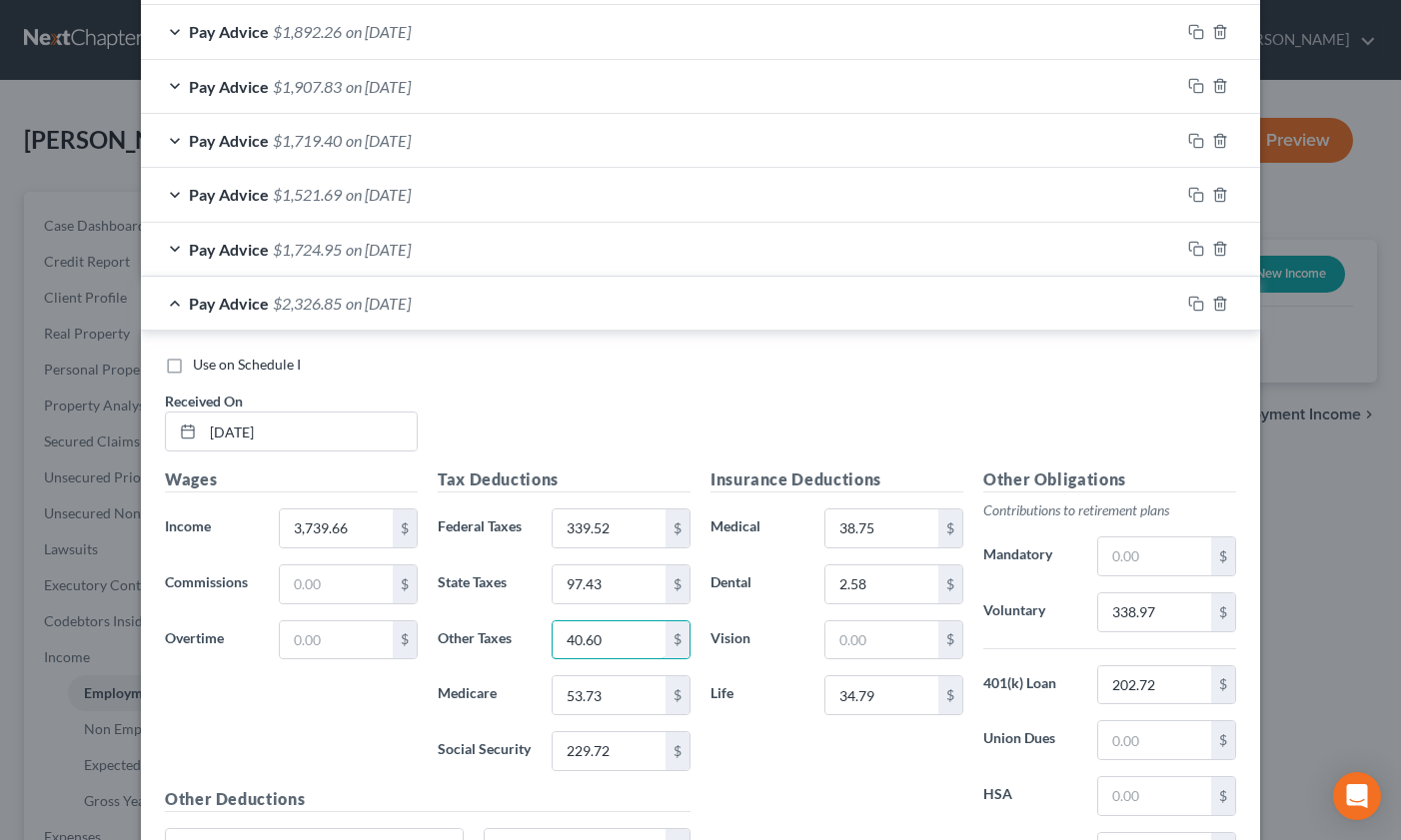 type on "40.60" 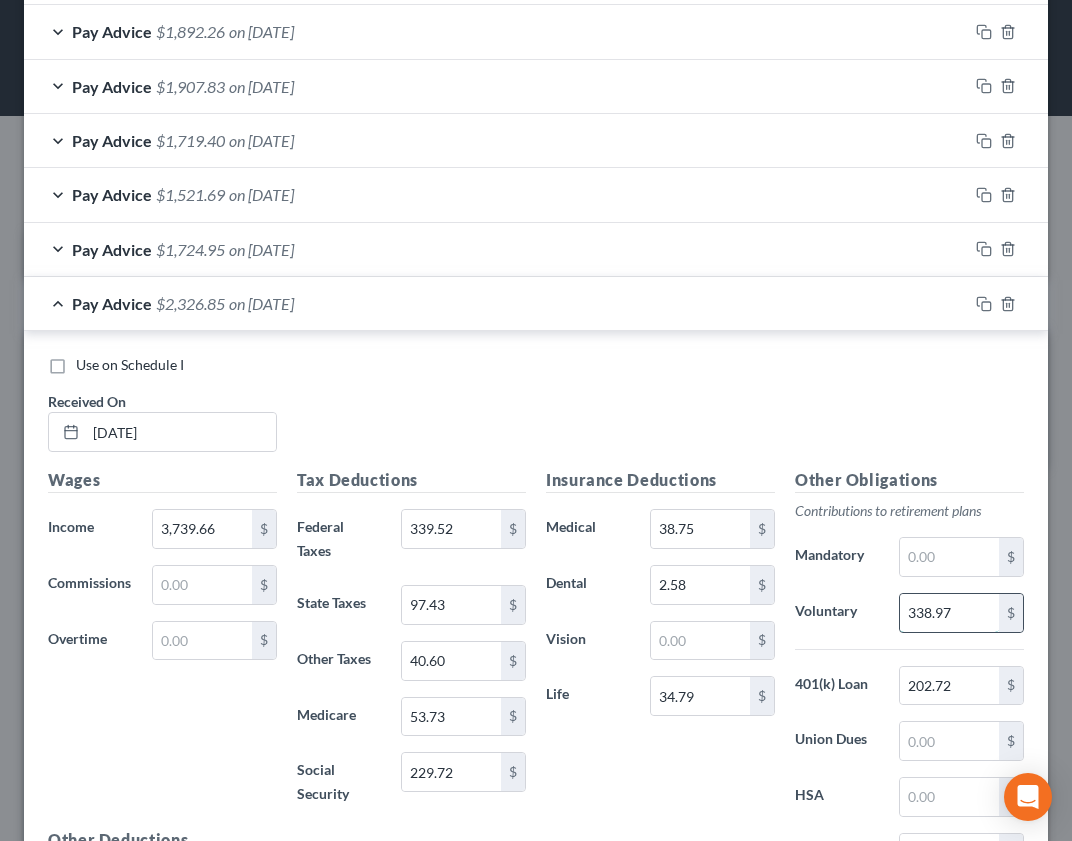click on "338.97" at bounding box center [949, 613] 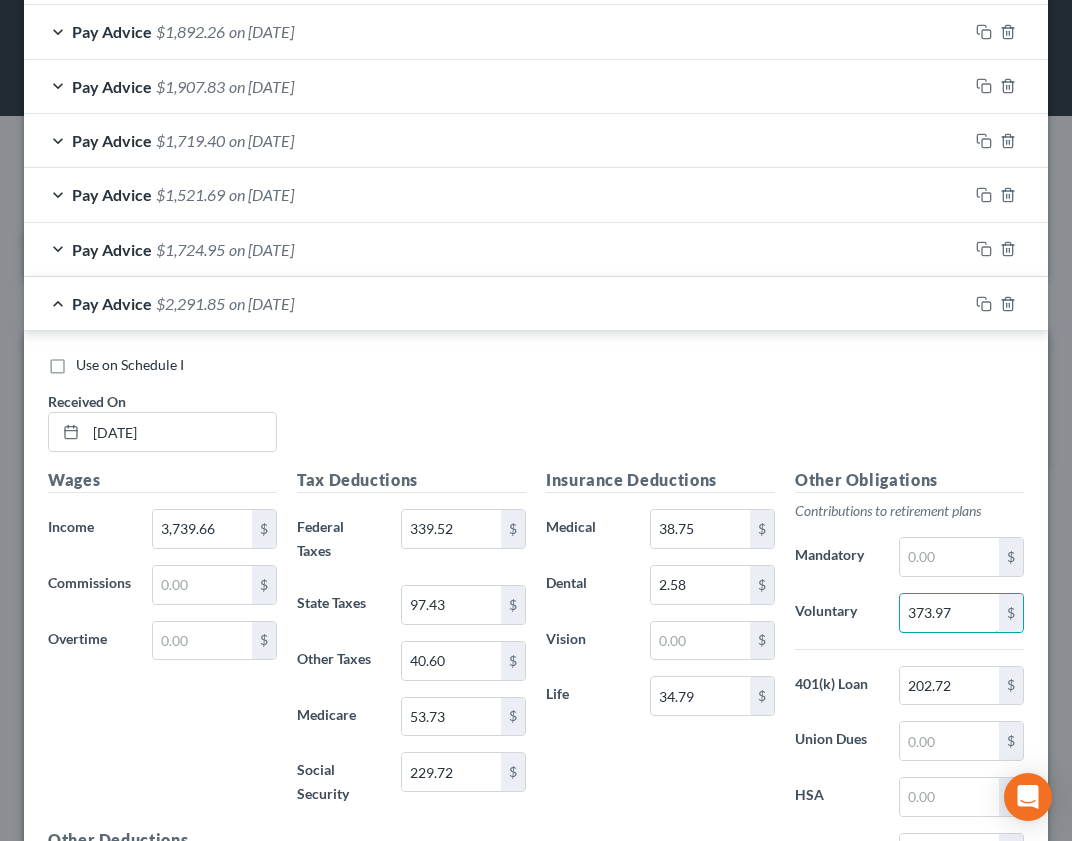 type on "373.97" 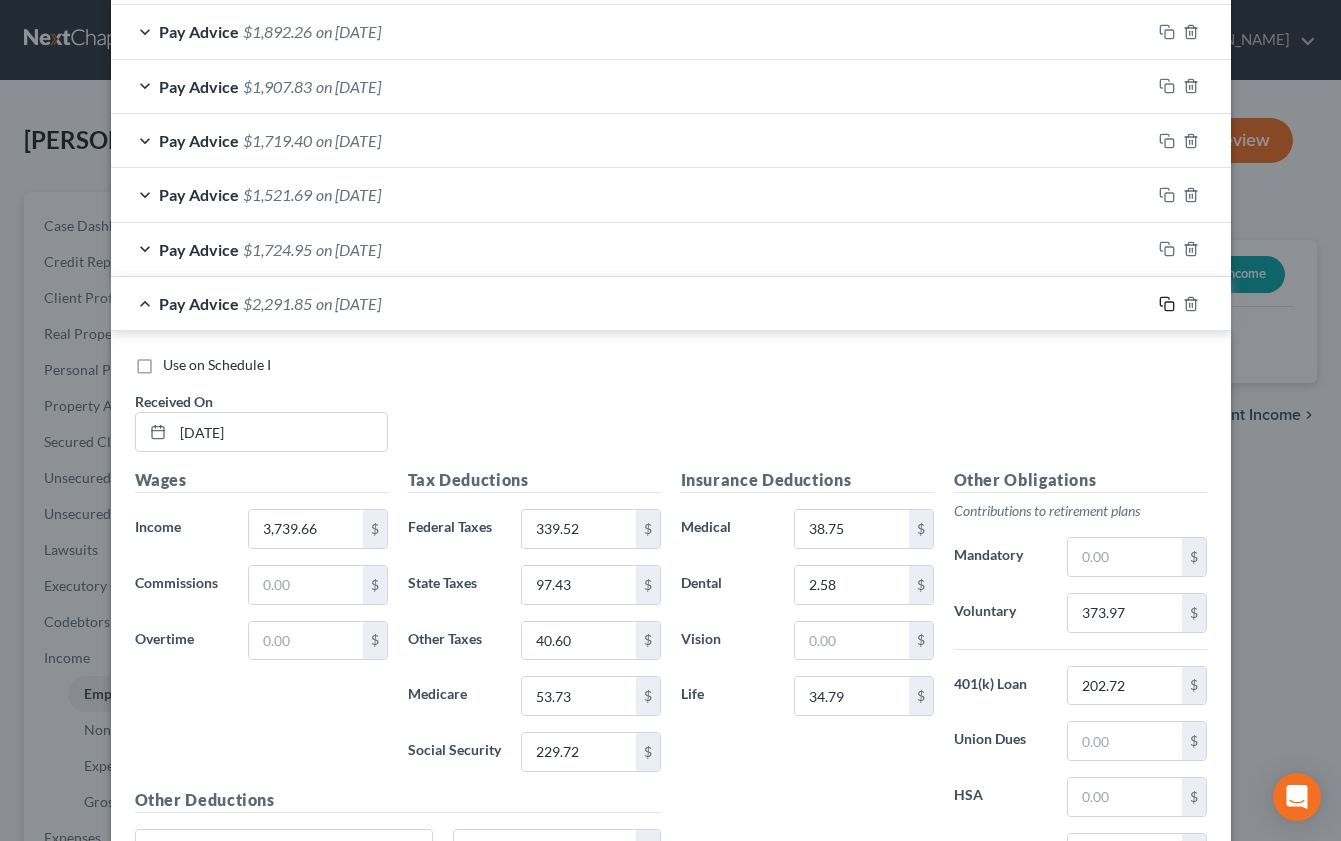 click 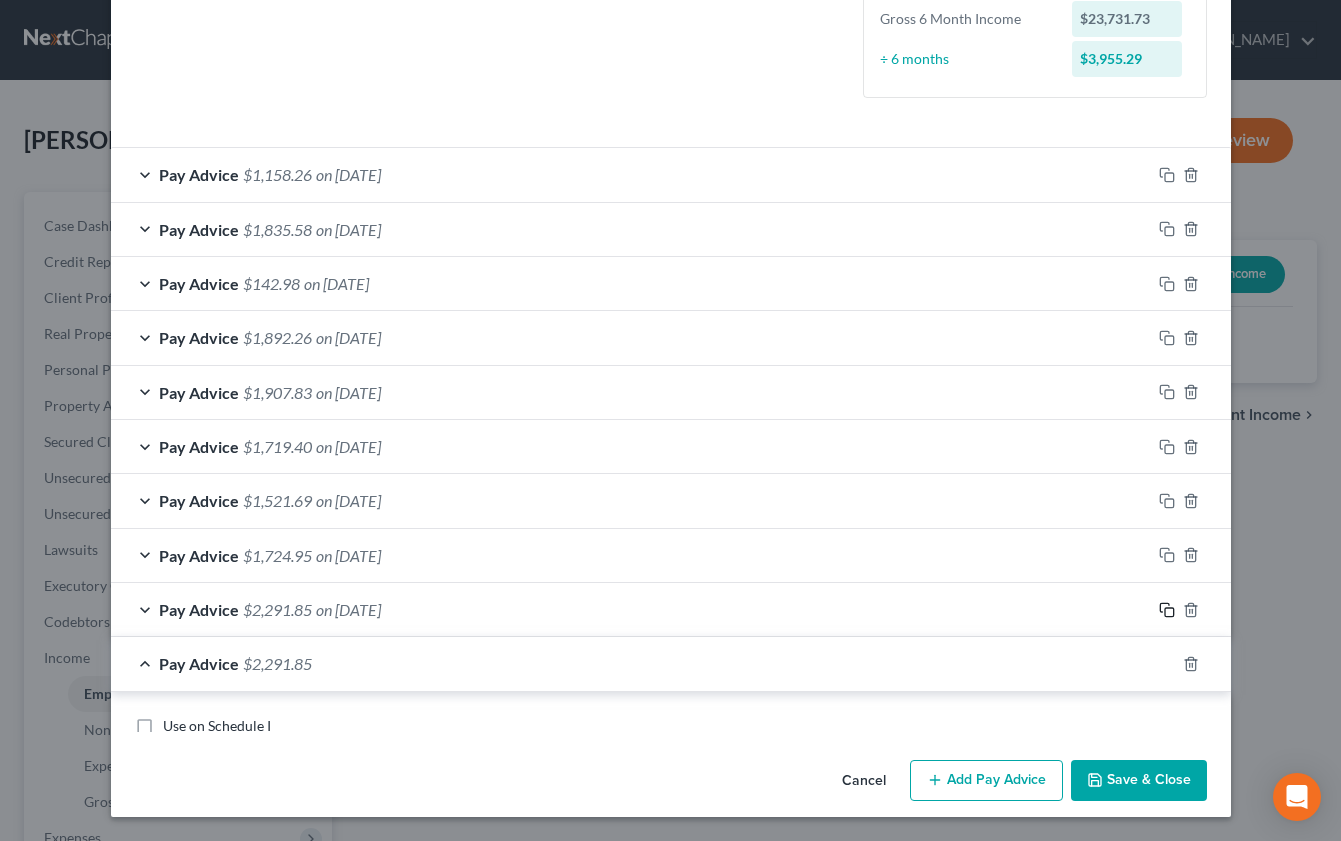 scroll, scrollTop: 794, scrollLeft: 0, axis: vertical 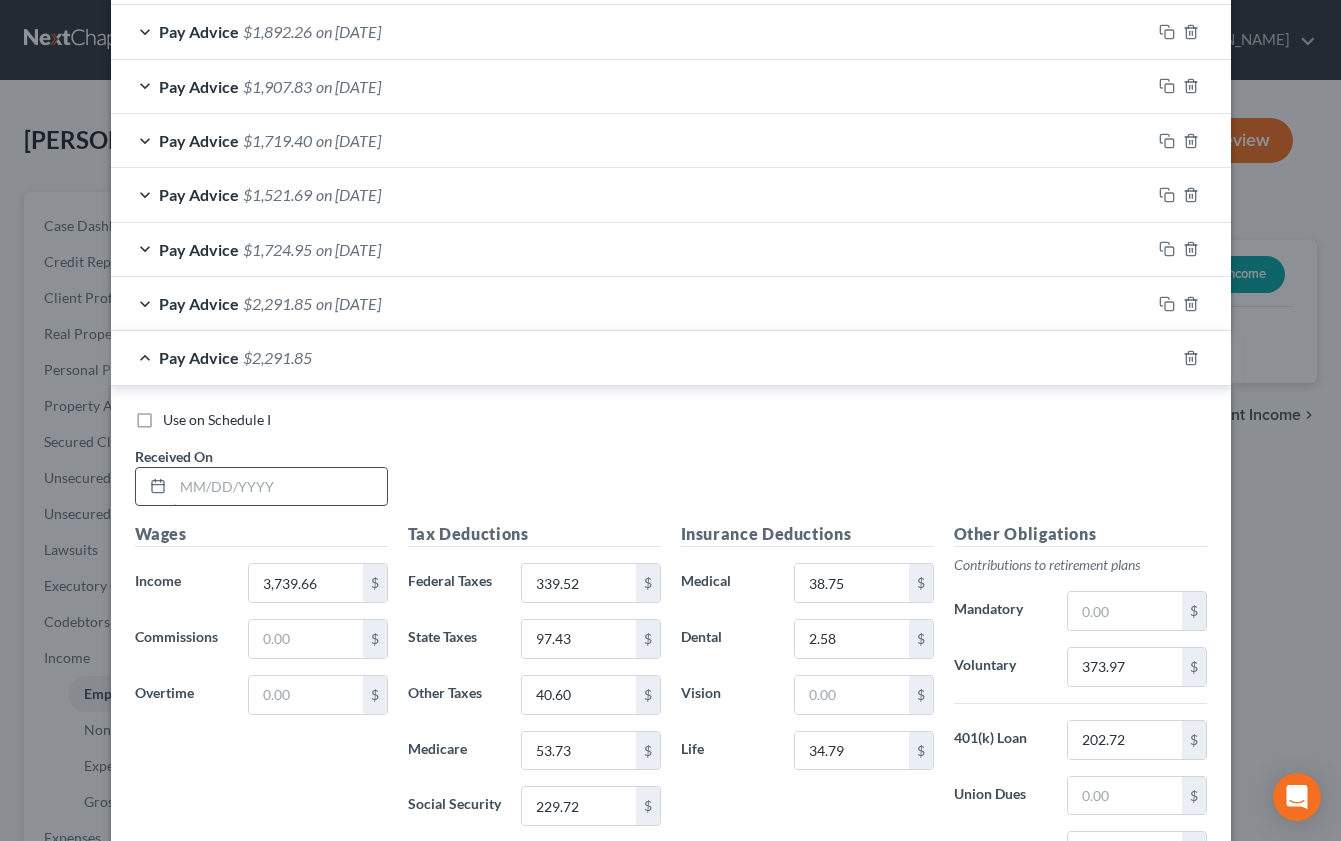 click at bounding box center (280, 487) 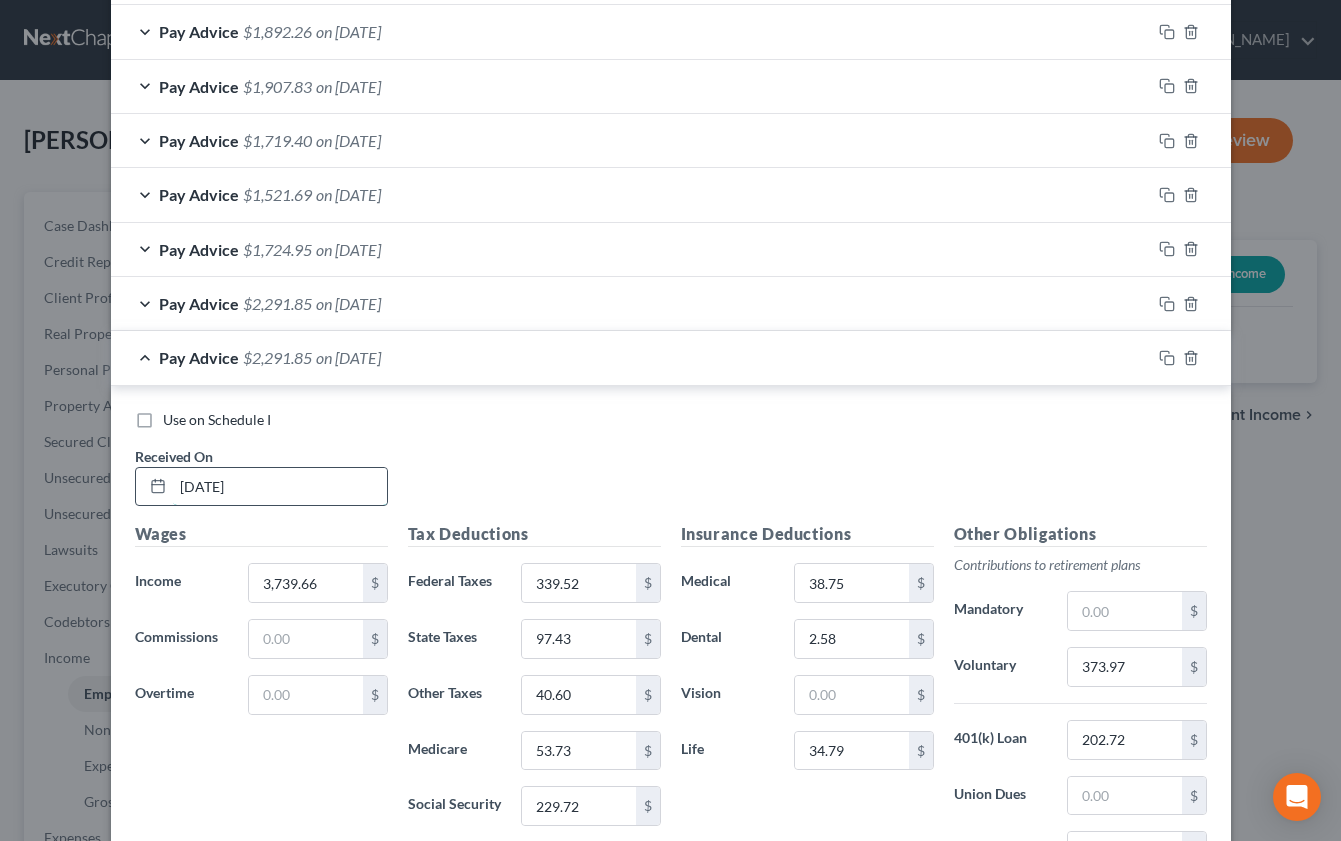 type on "[DATE]" 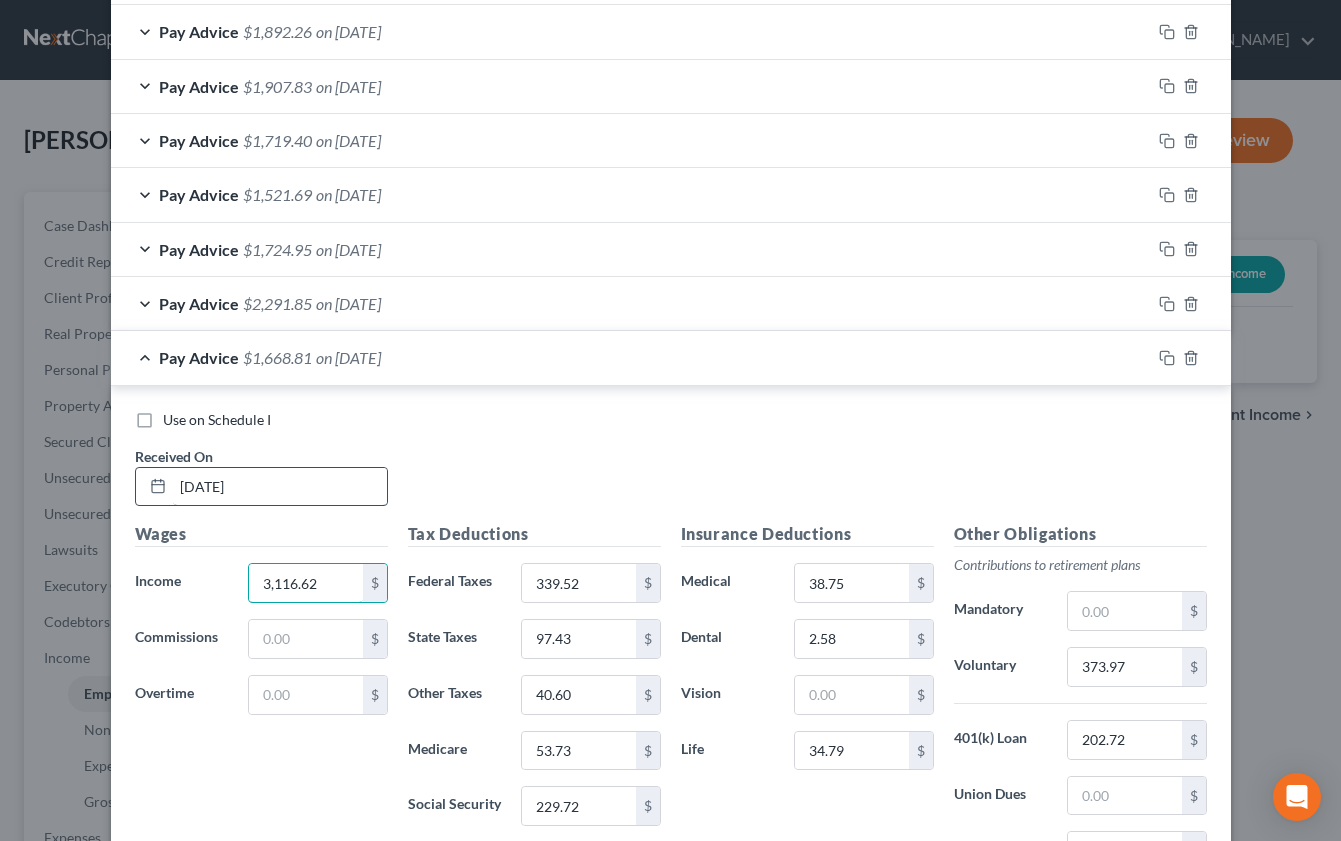 type on "3,116.62" 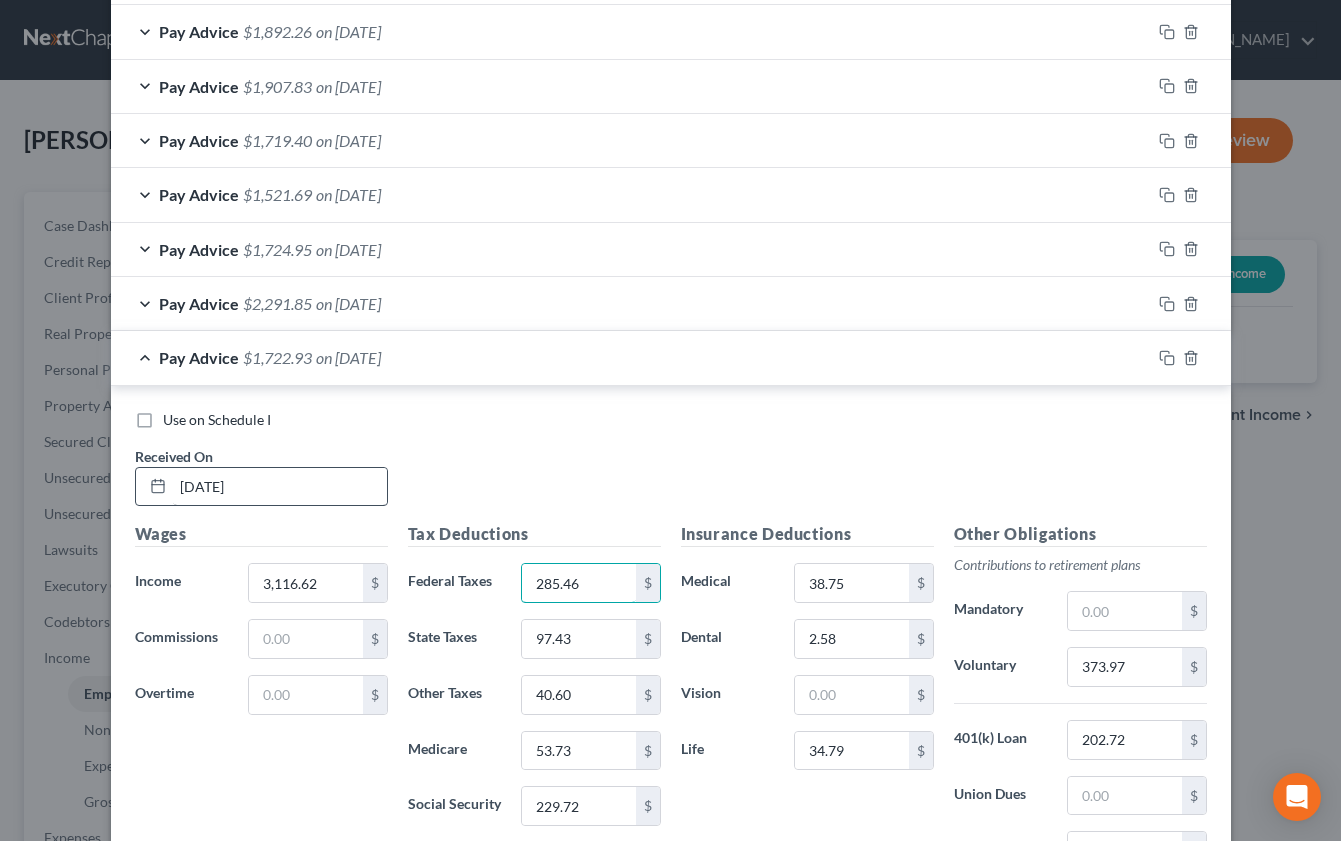 type on "285.46" 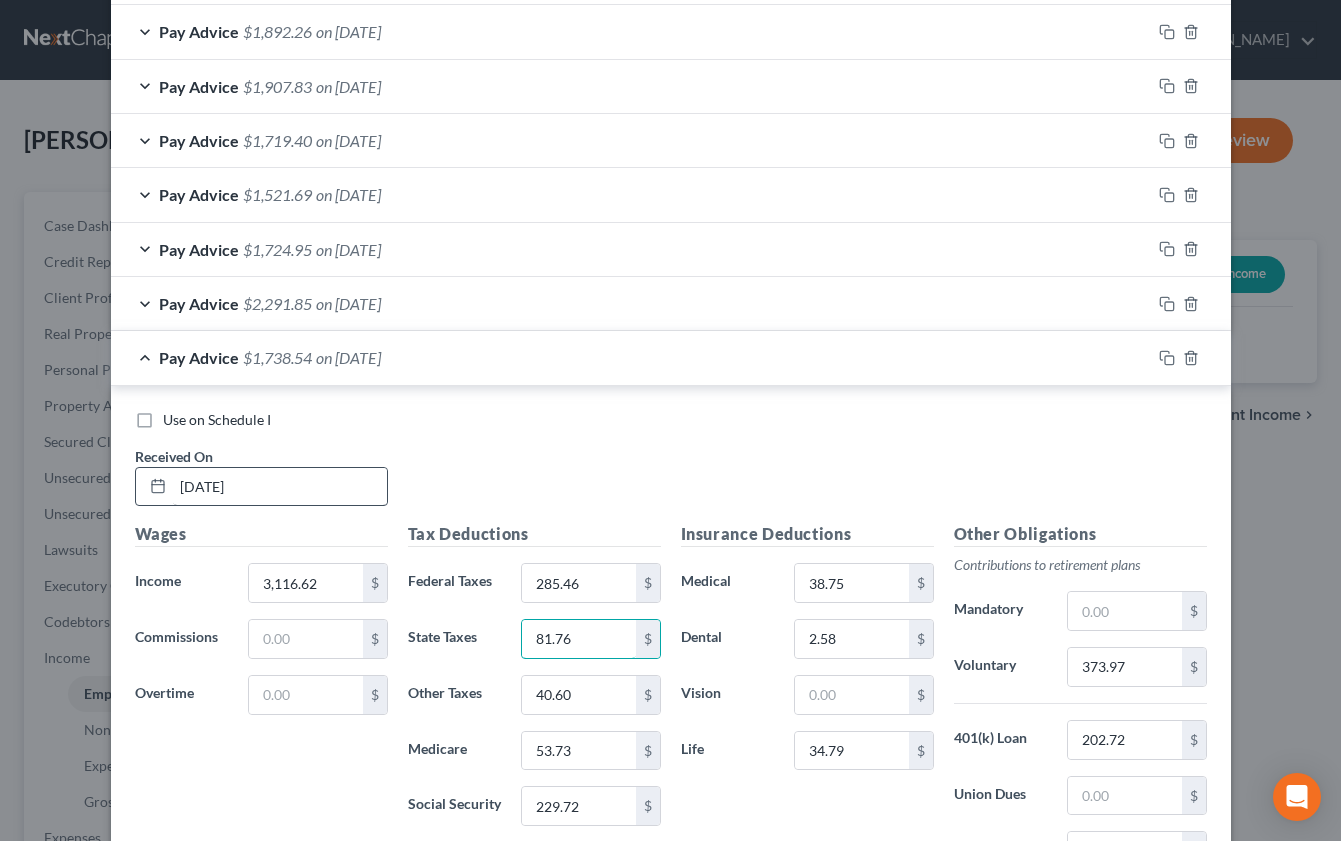 type on "81.76" 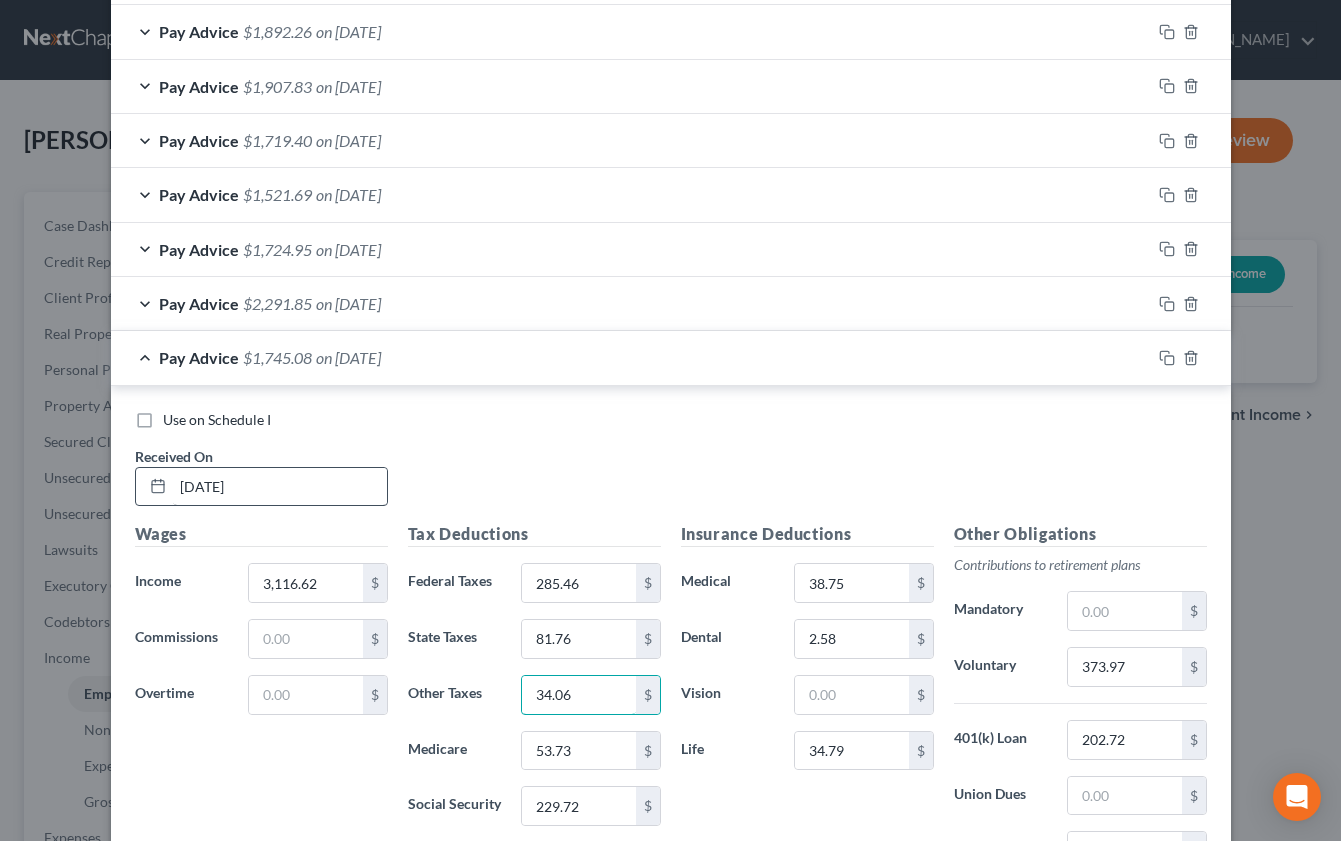 type on "34.06" 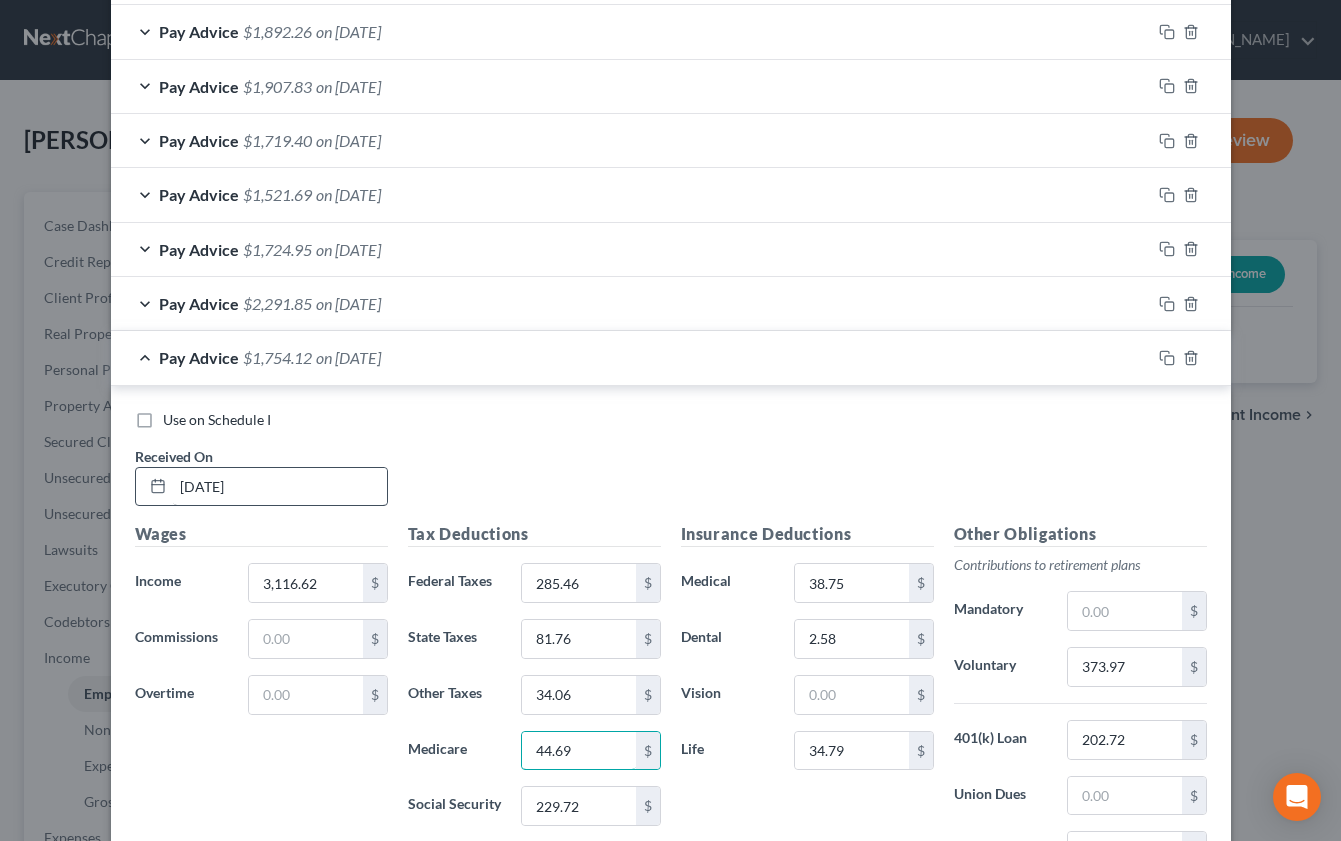 type on "44.69" 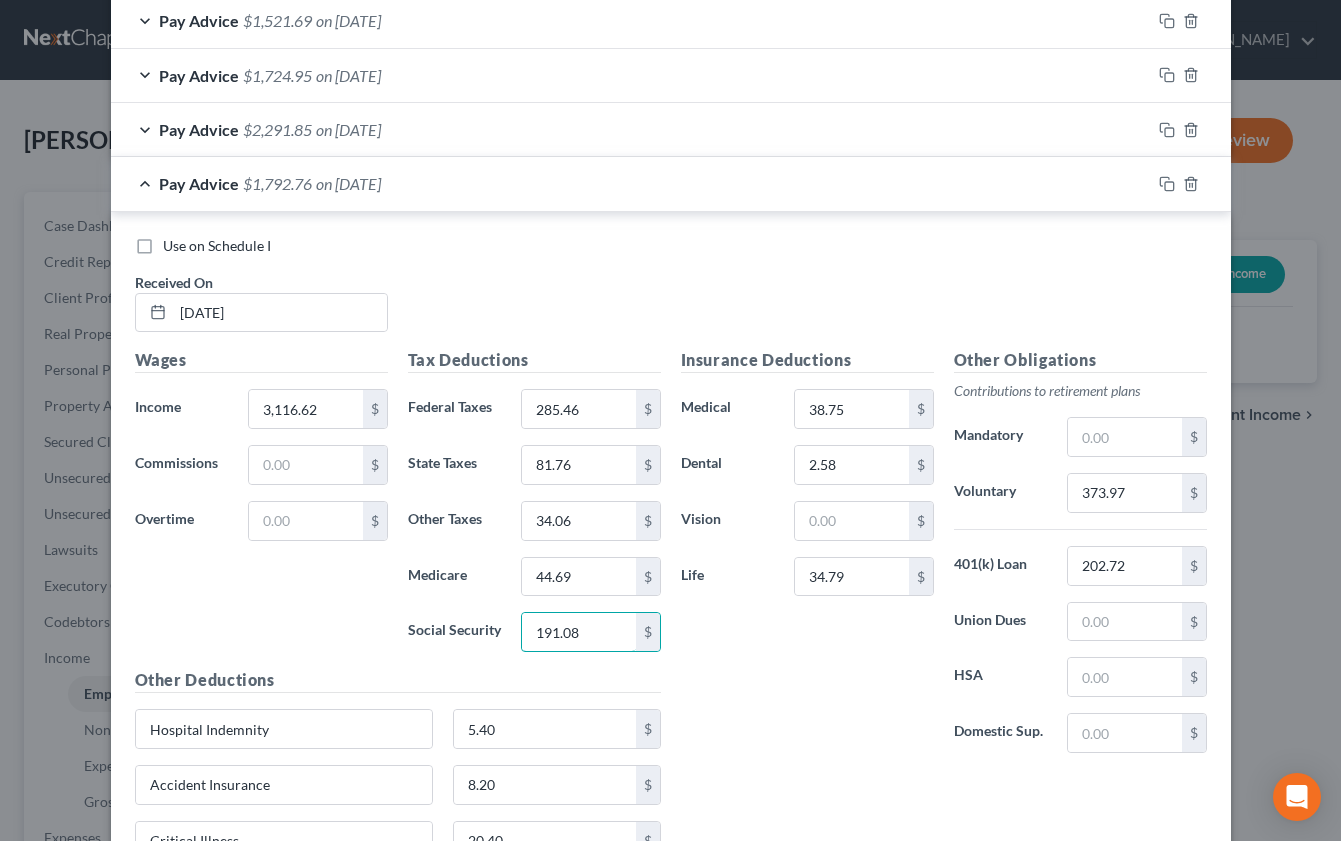 scroll, scrollTop: 994, scrollLeft: 0, axis: vertical 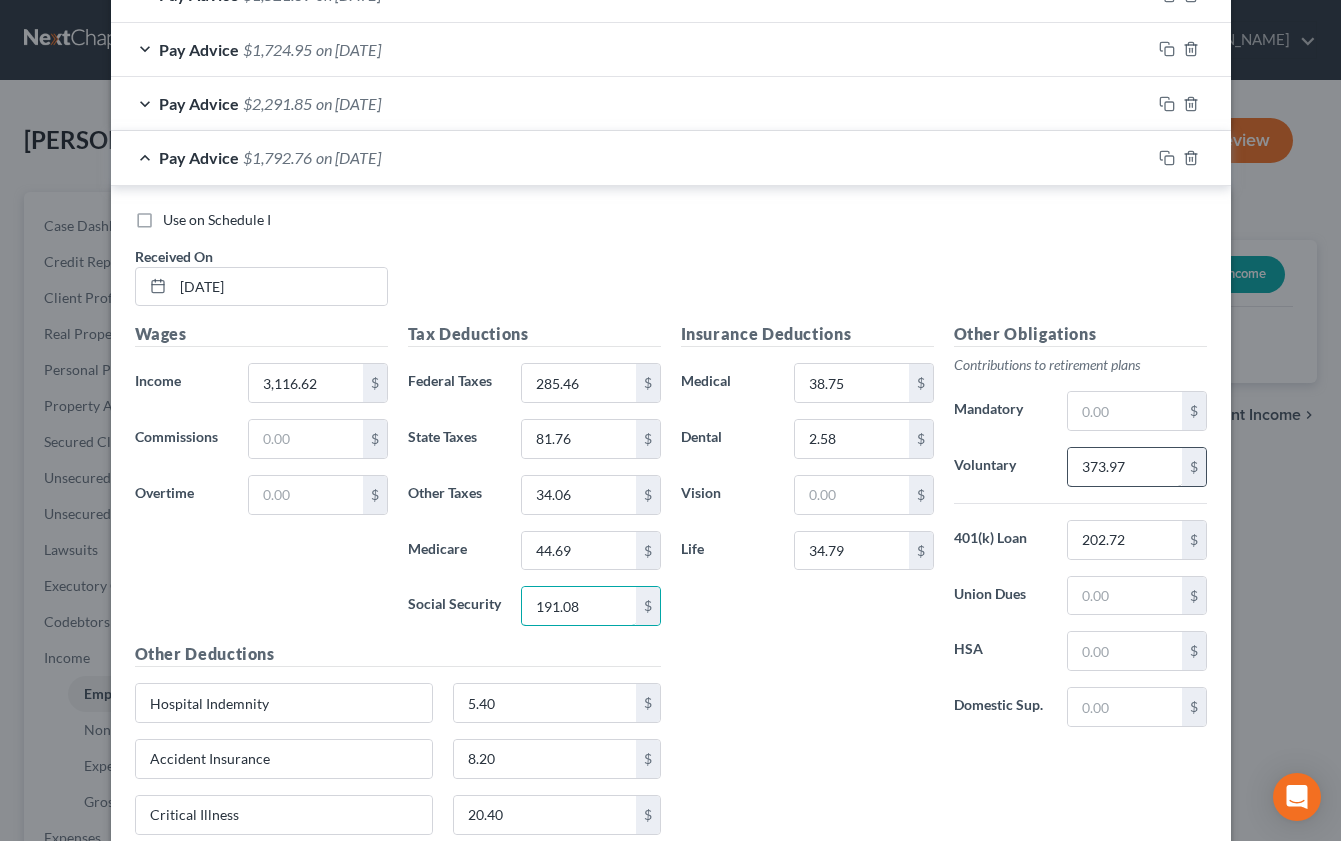 type on "191.08" 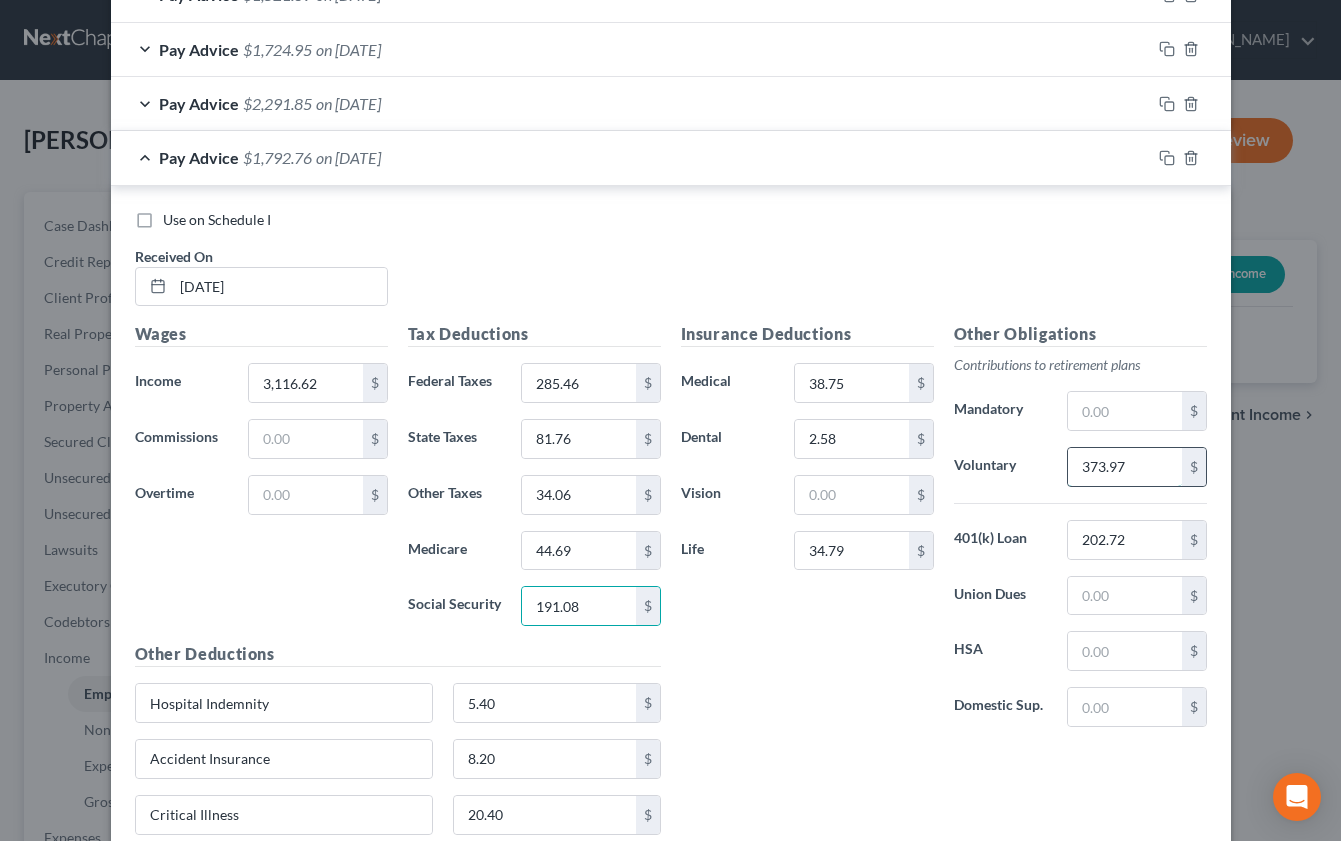 click on "373.97" at bounding box center (1124, 467) 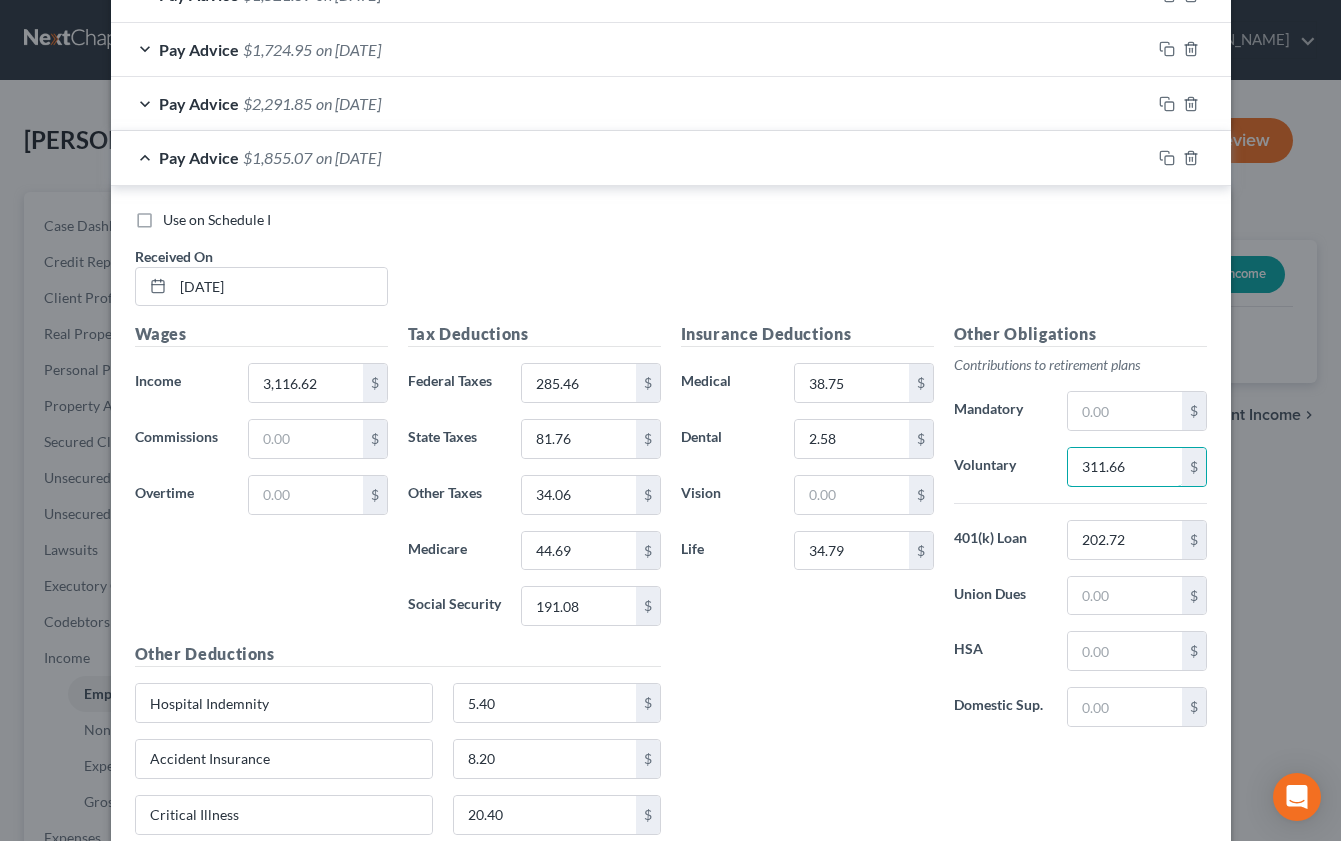 type on "311.66" 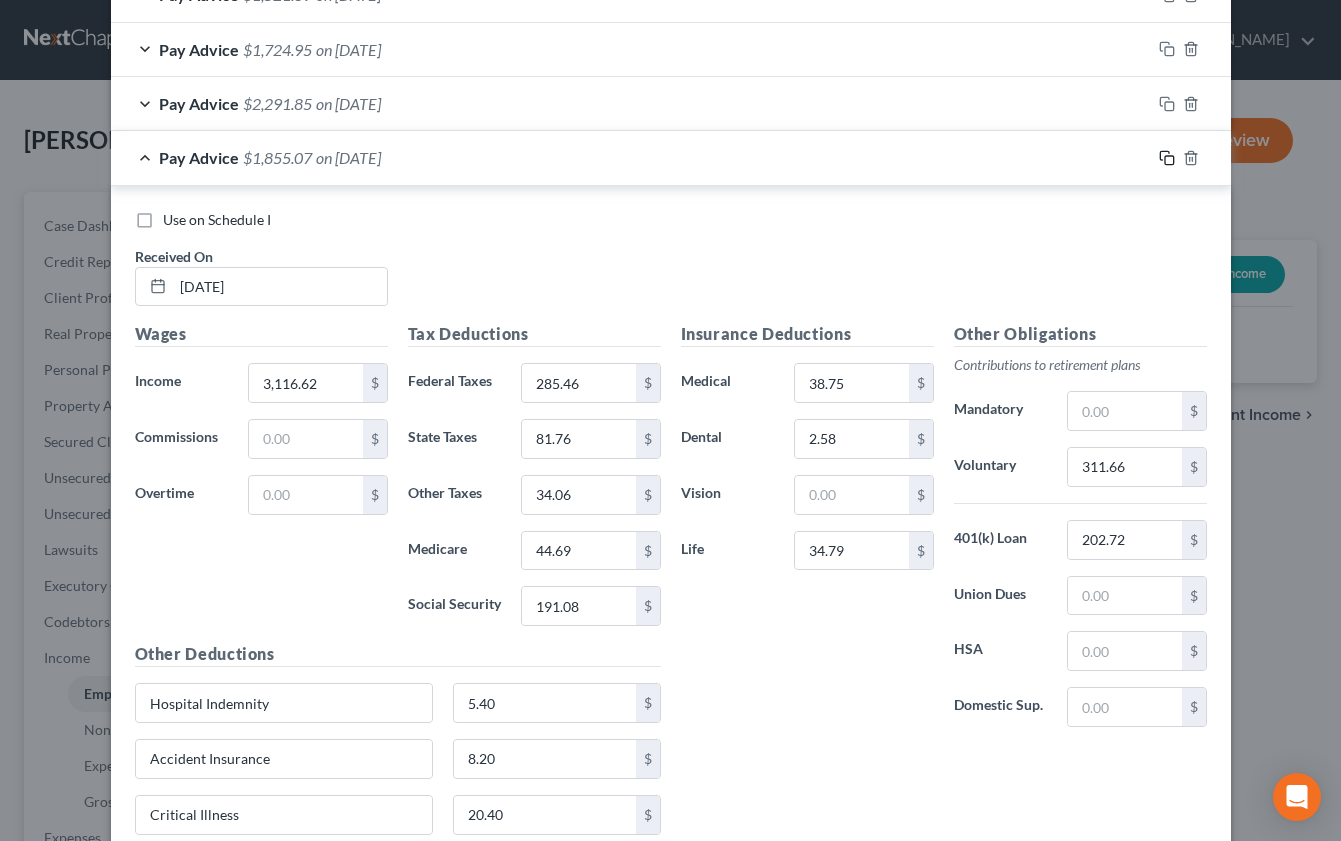 click 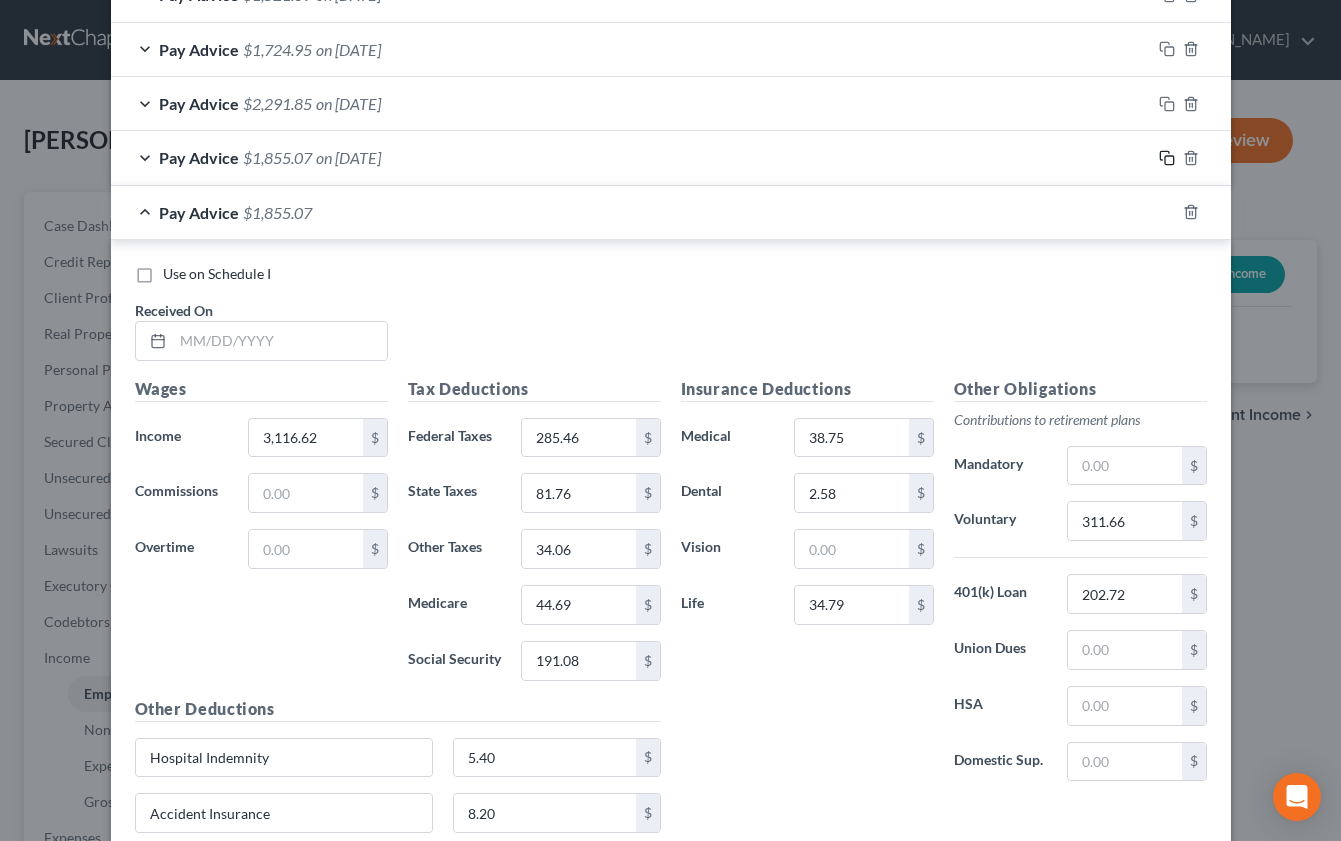 scroll, scrollTop: 994, scrollLeft: 0, axis: vertical 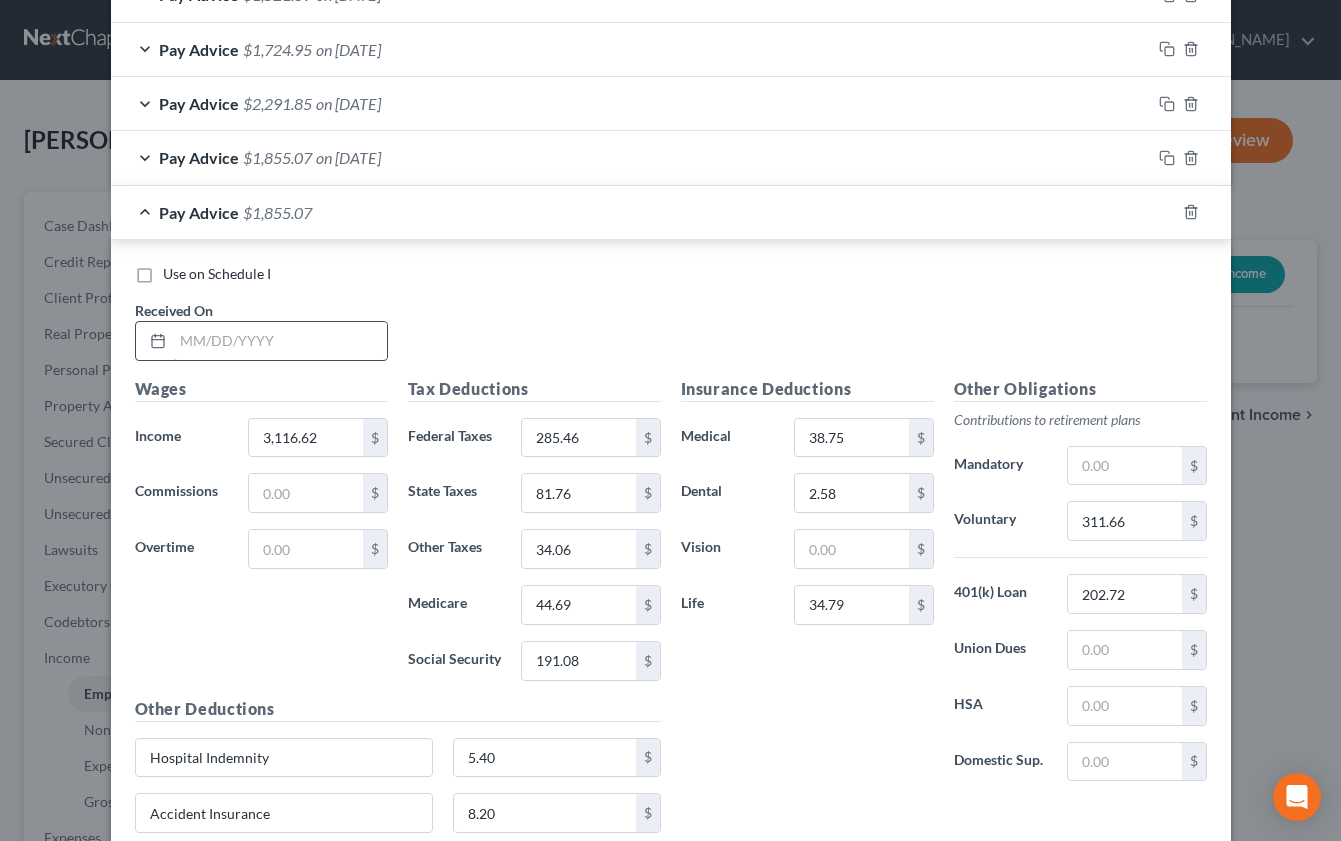 click at bounding box center [280, 341] 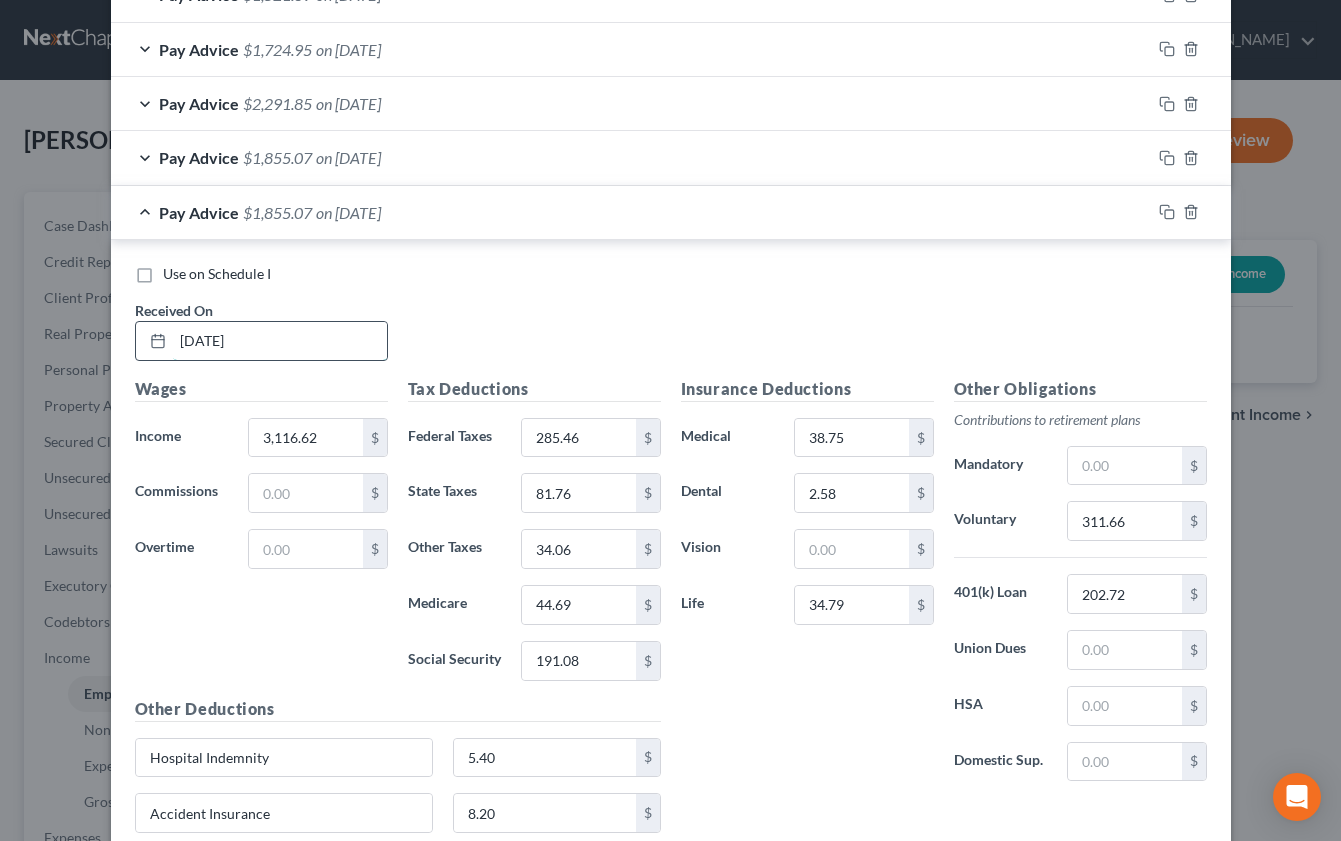 type on "[DATE]" 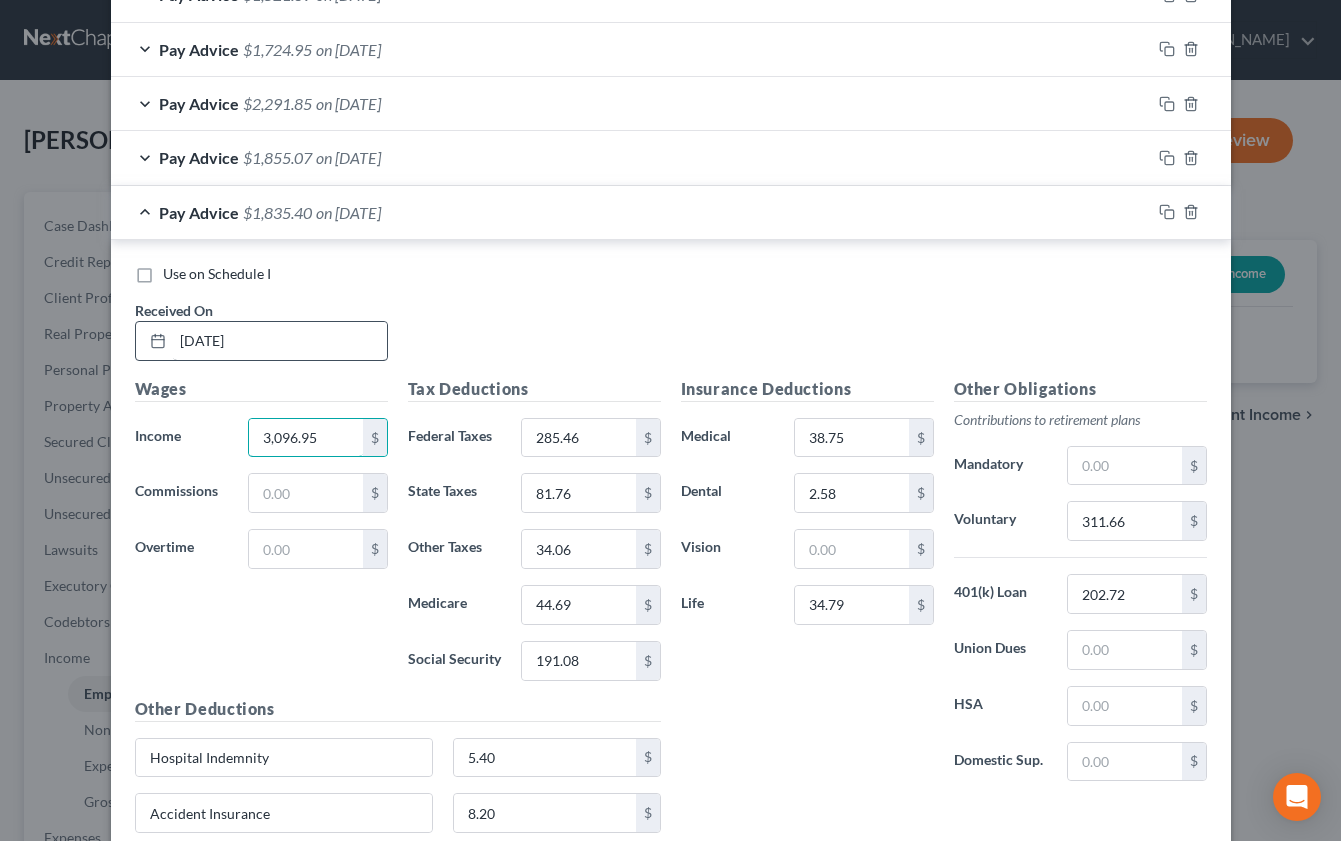 type on "3,096.95" 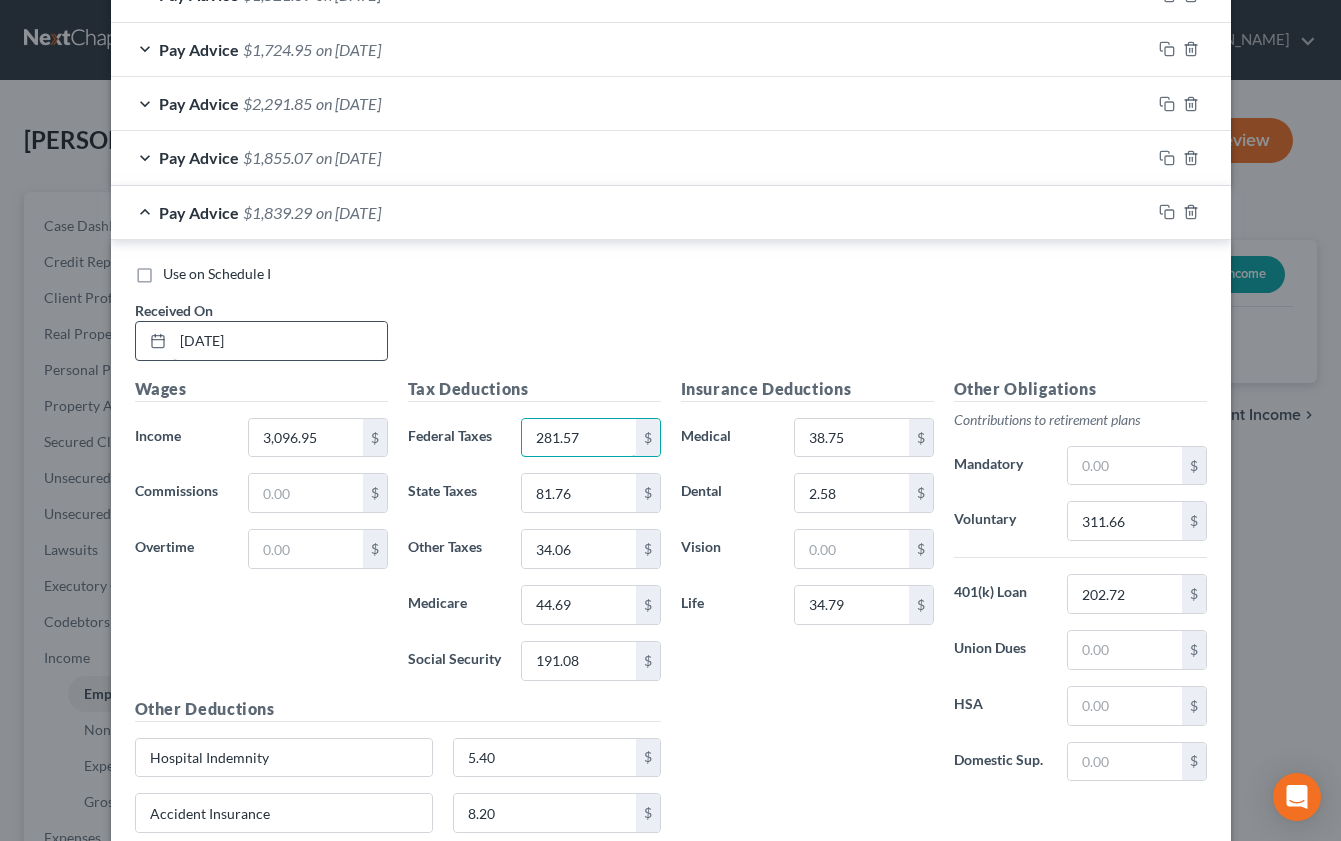 type on "281.57" 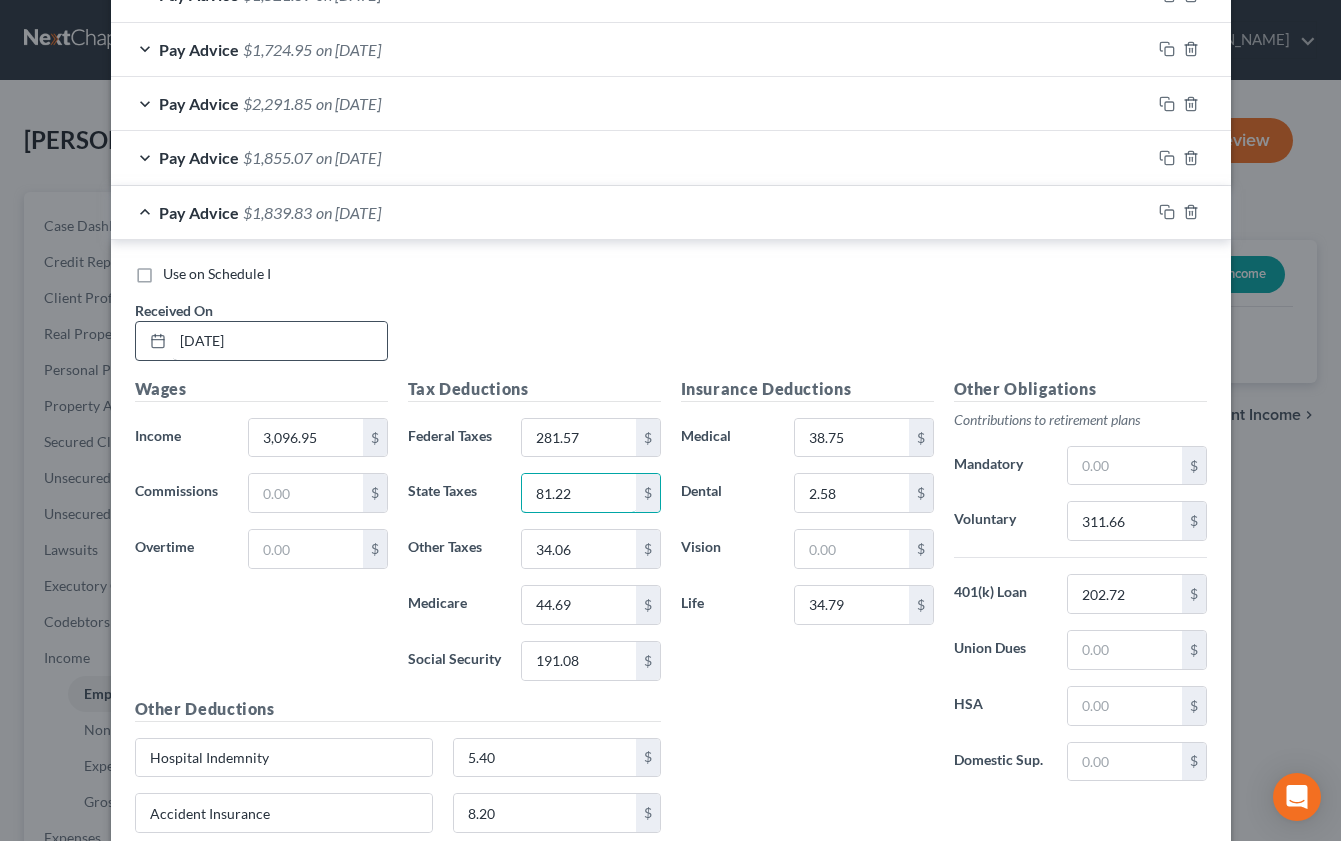 type on "81.22" 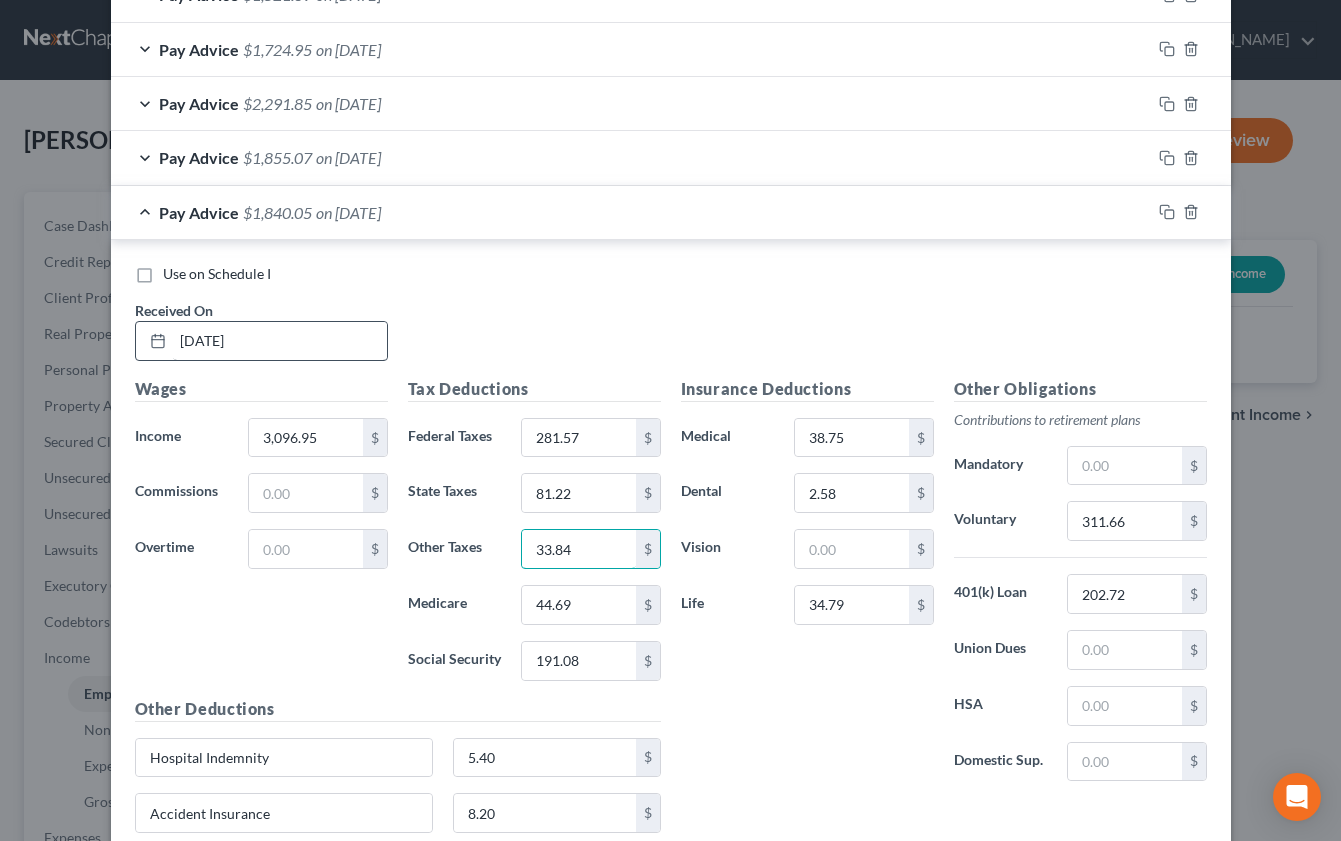 type on "33.84" 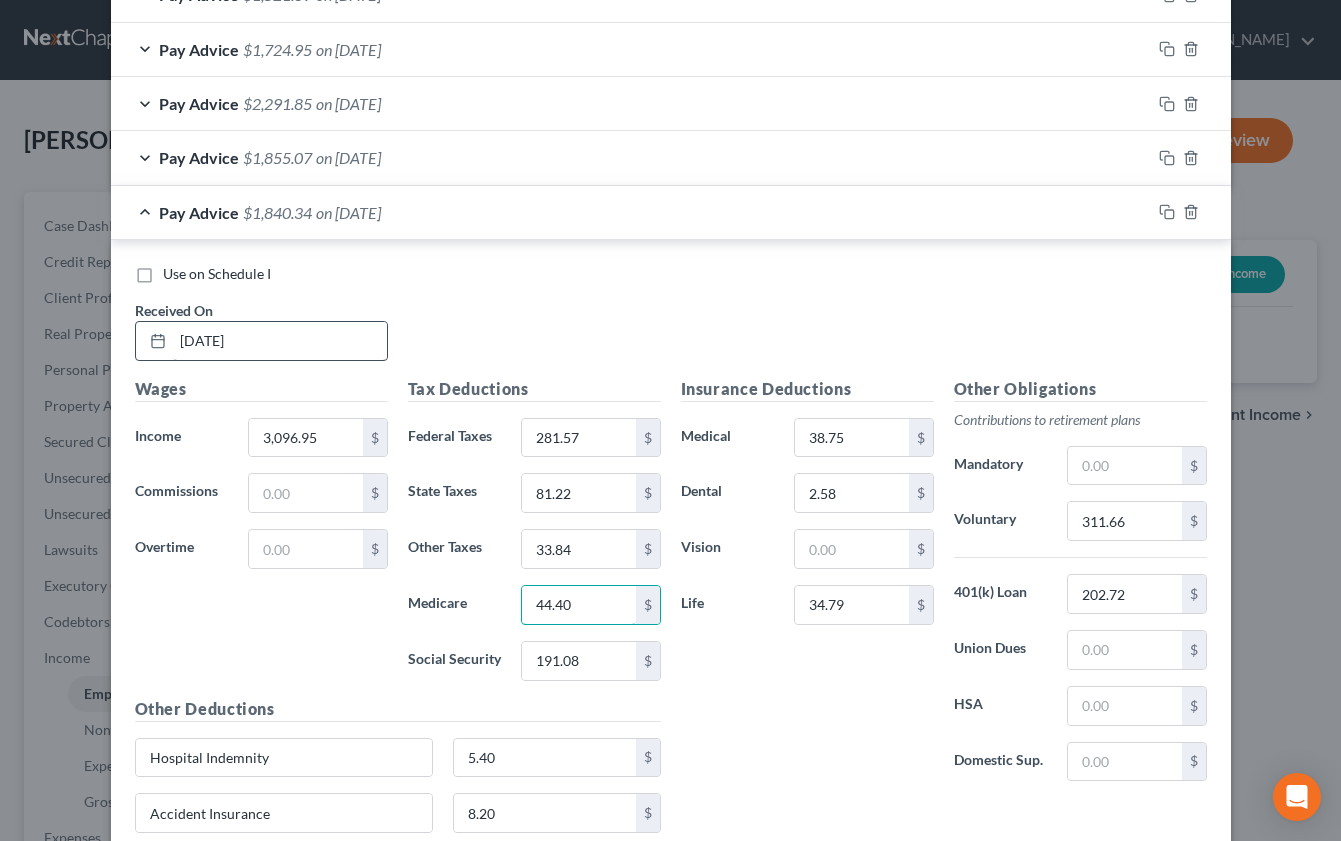 type on "44.40" 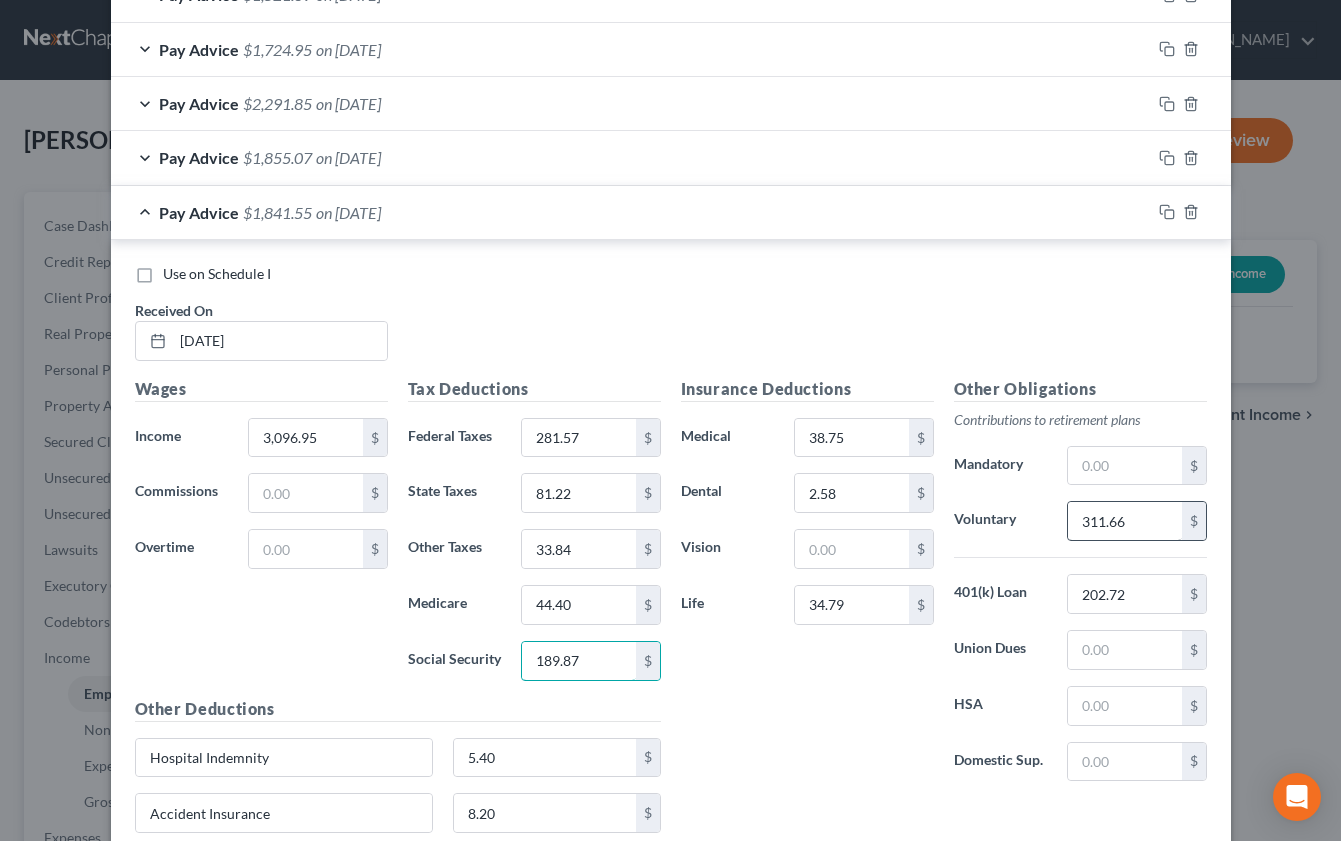 type on "189.87" 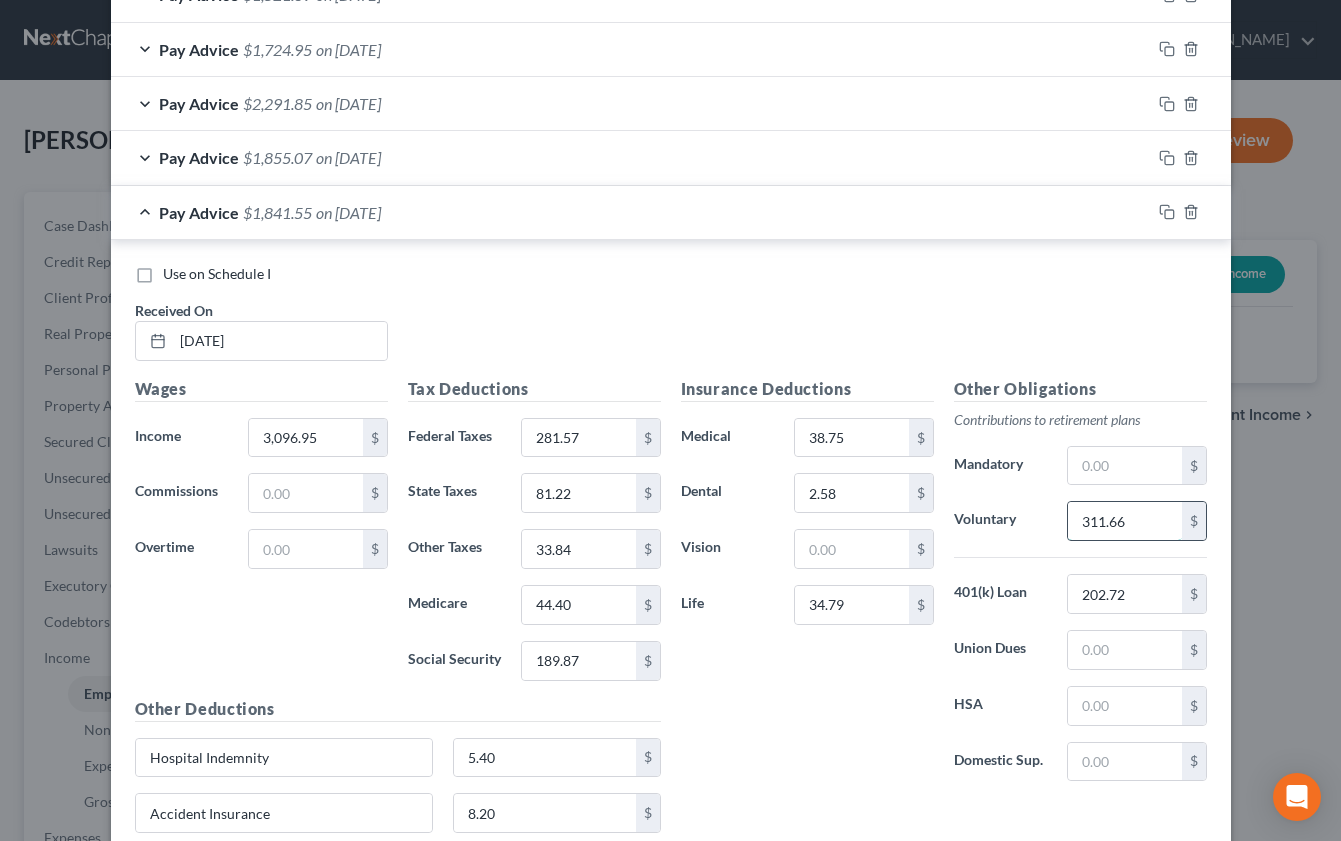 click on "311.66" at bounding box center [1124, 521] 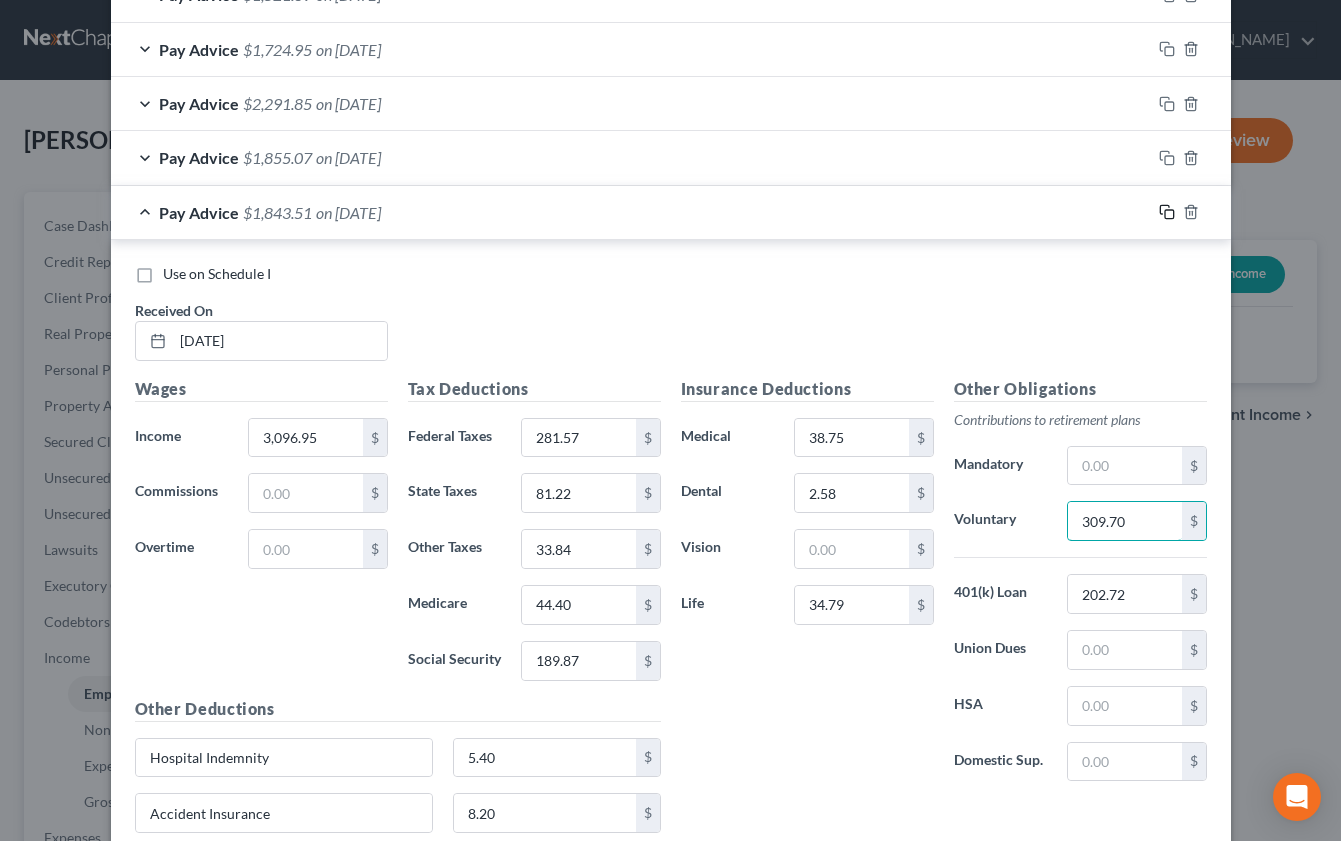 type on "309.70" 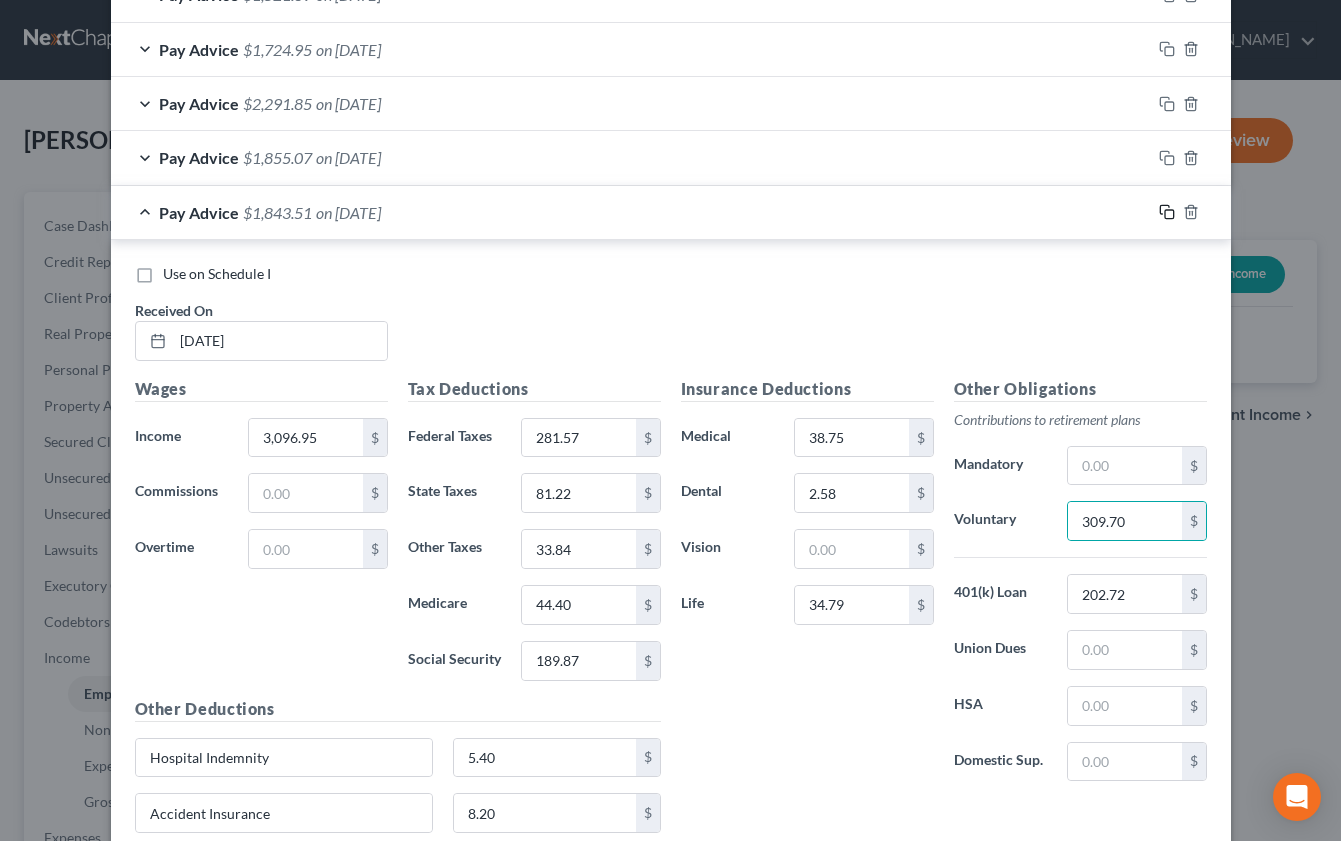 click 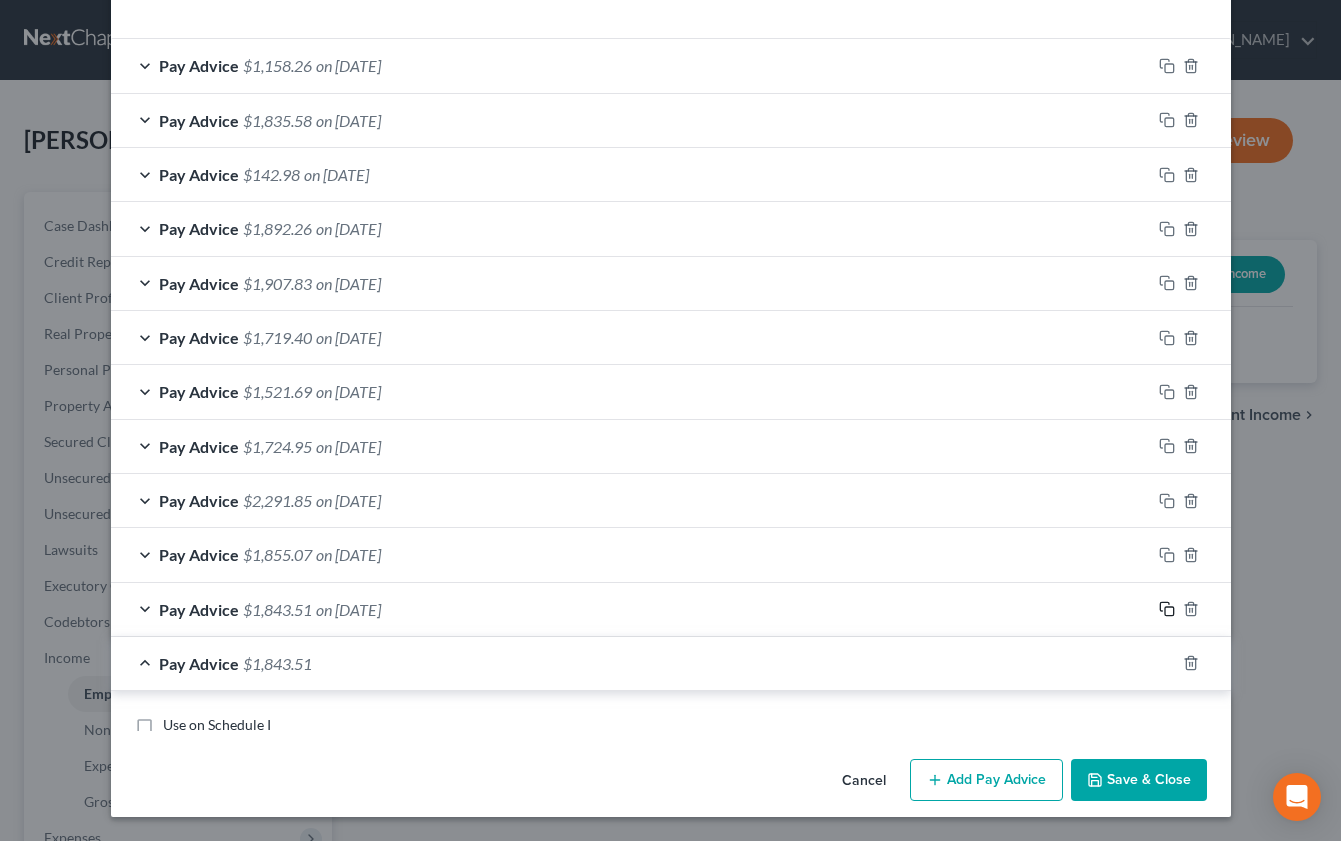 scroll, scrollTop: 994, scrollLeft: 0, axis: vertical 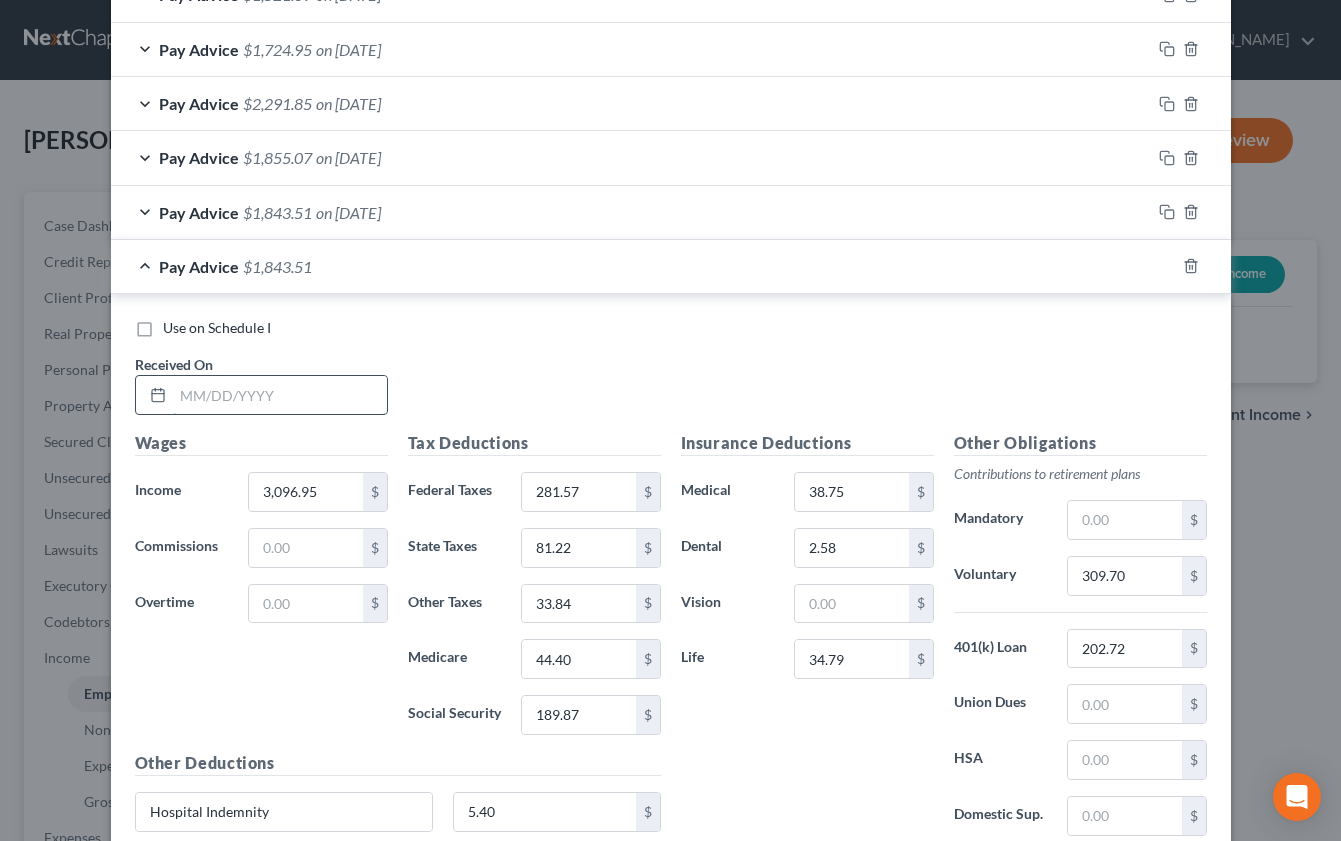 click at bounding box center [280, 395] 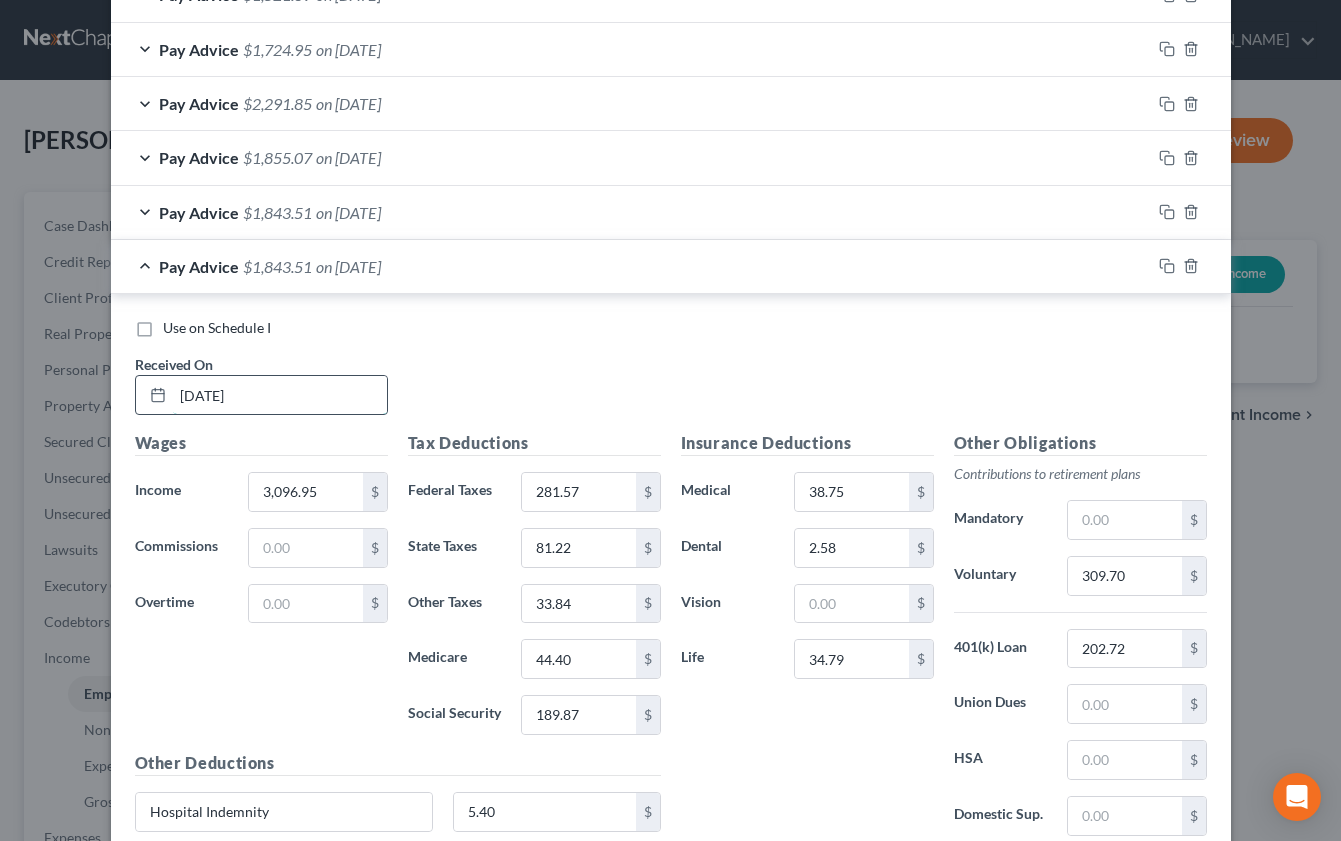 type on "[DATE]" 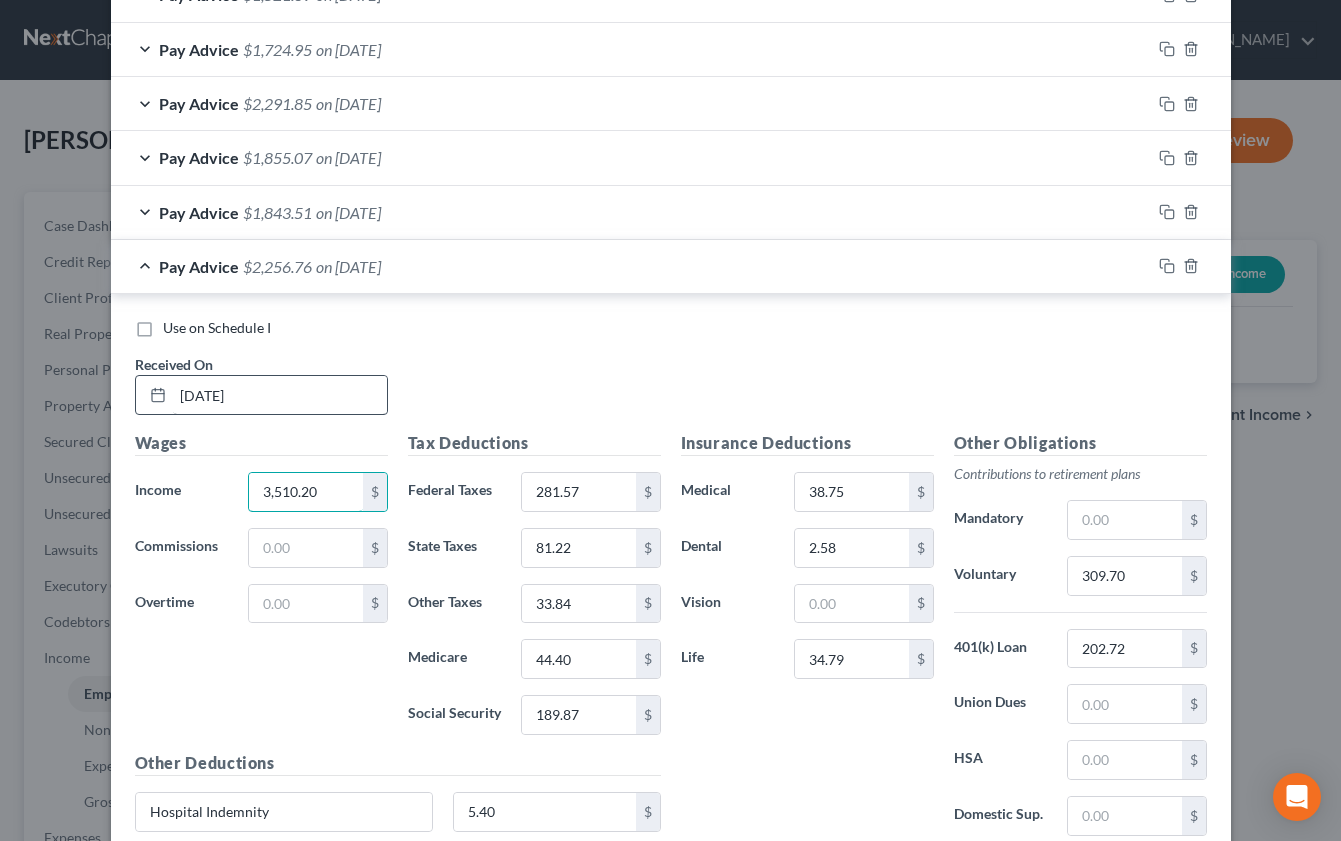 type on "3,510.20" 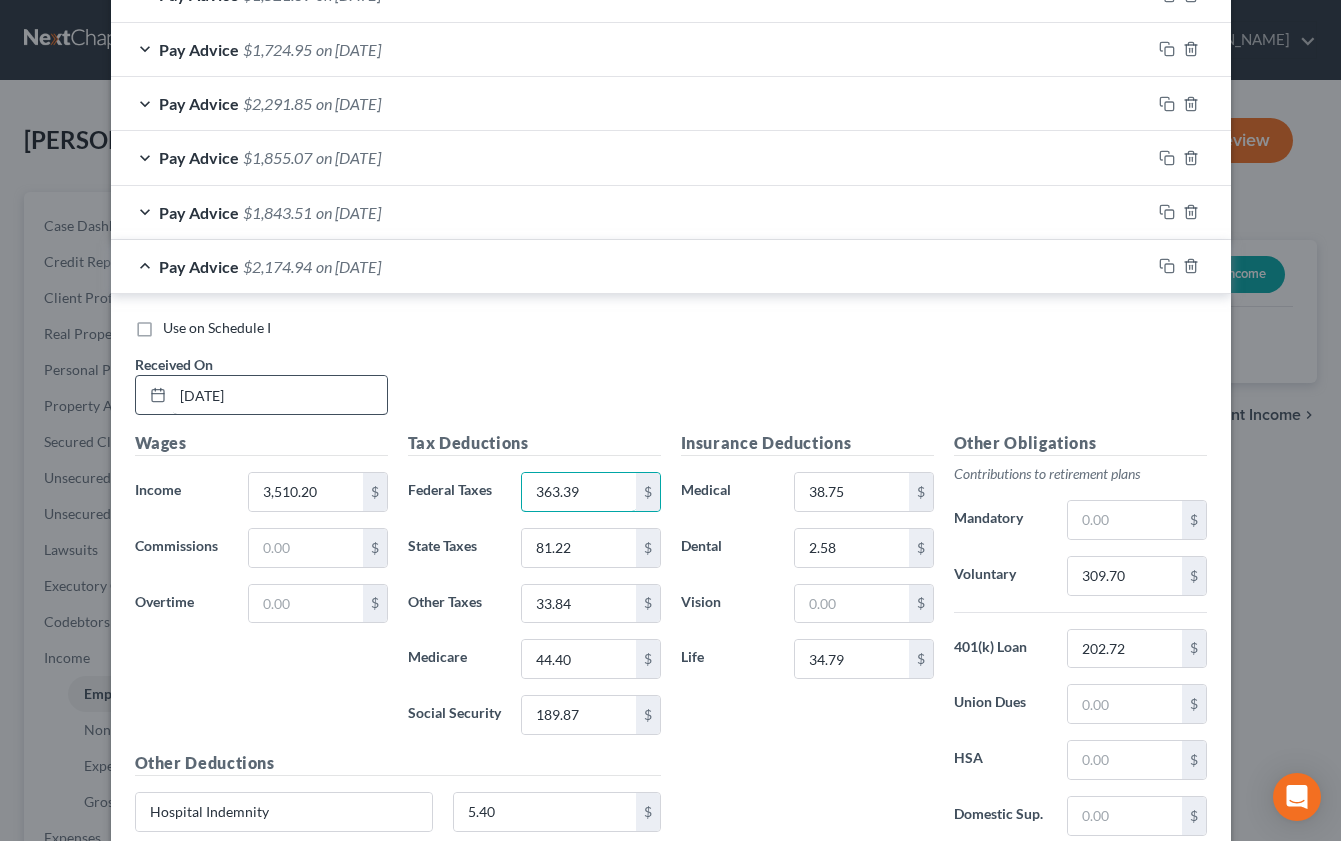 type on "363.39" 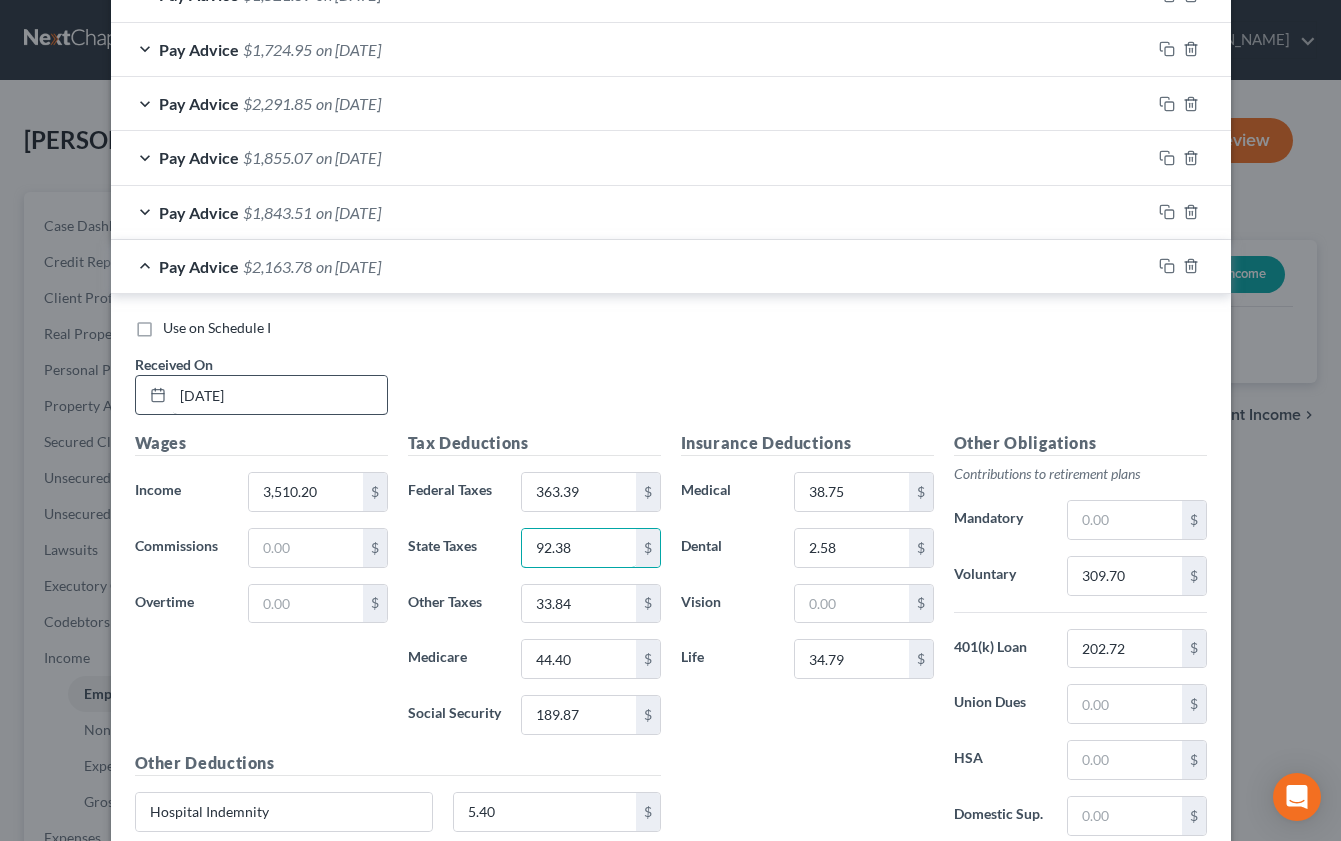 type on "92.38" 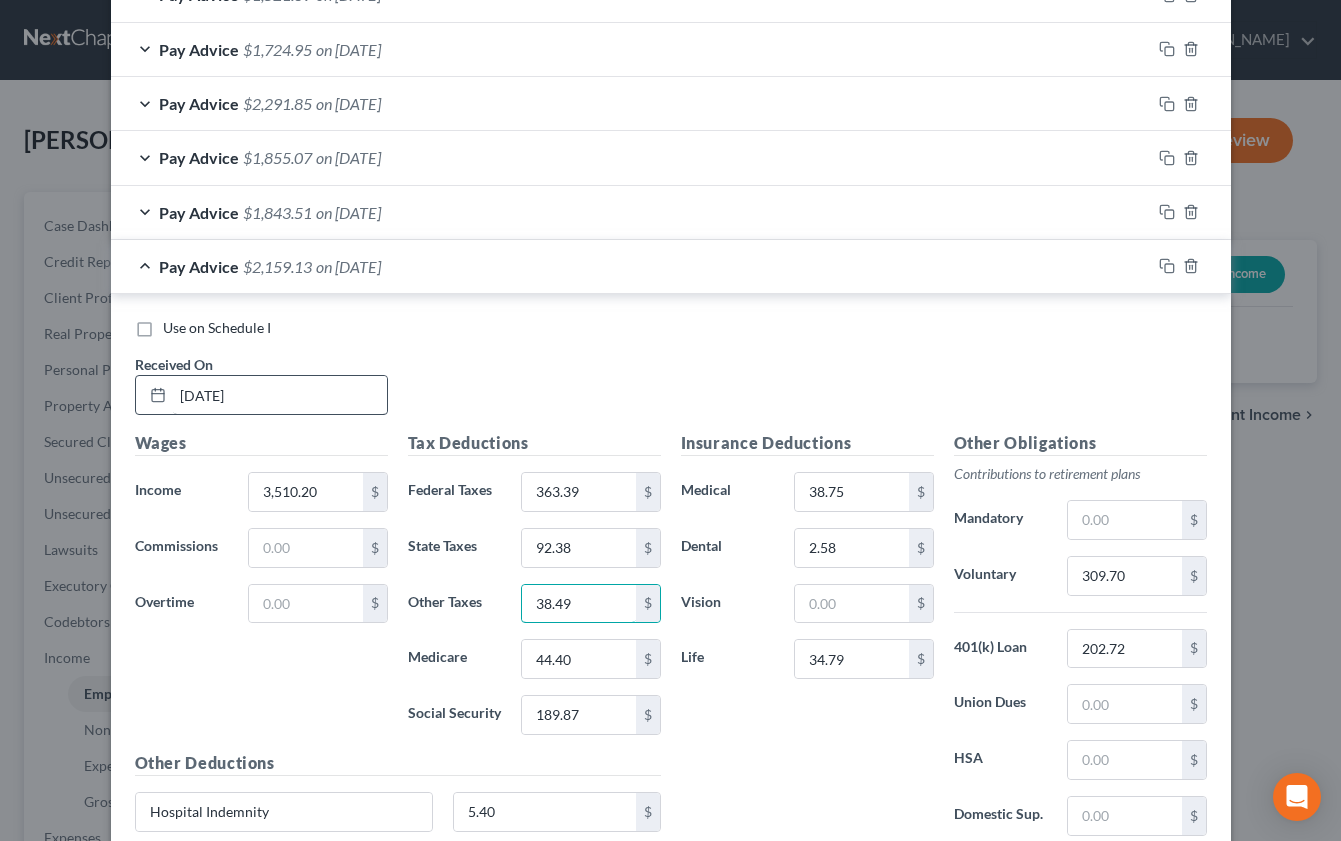 type on "38.49" 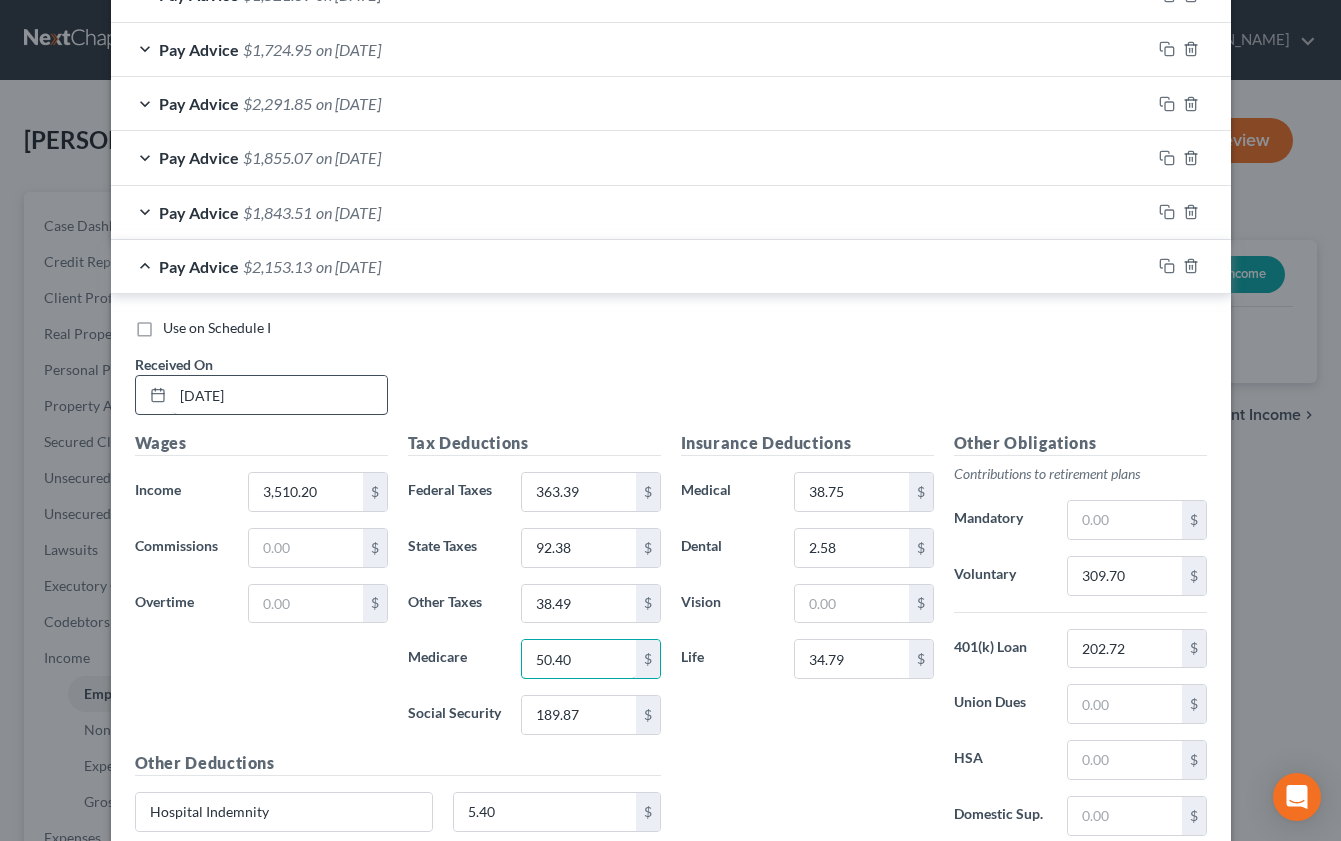 type on "50.40" 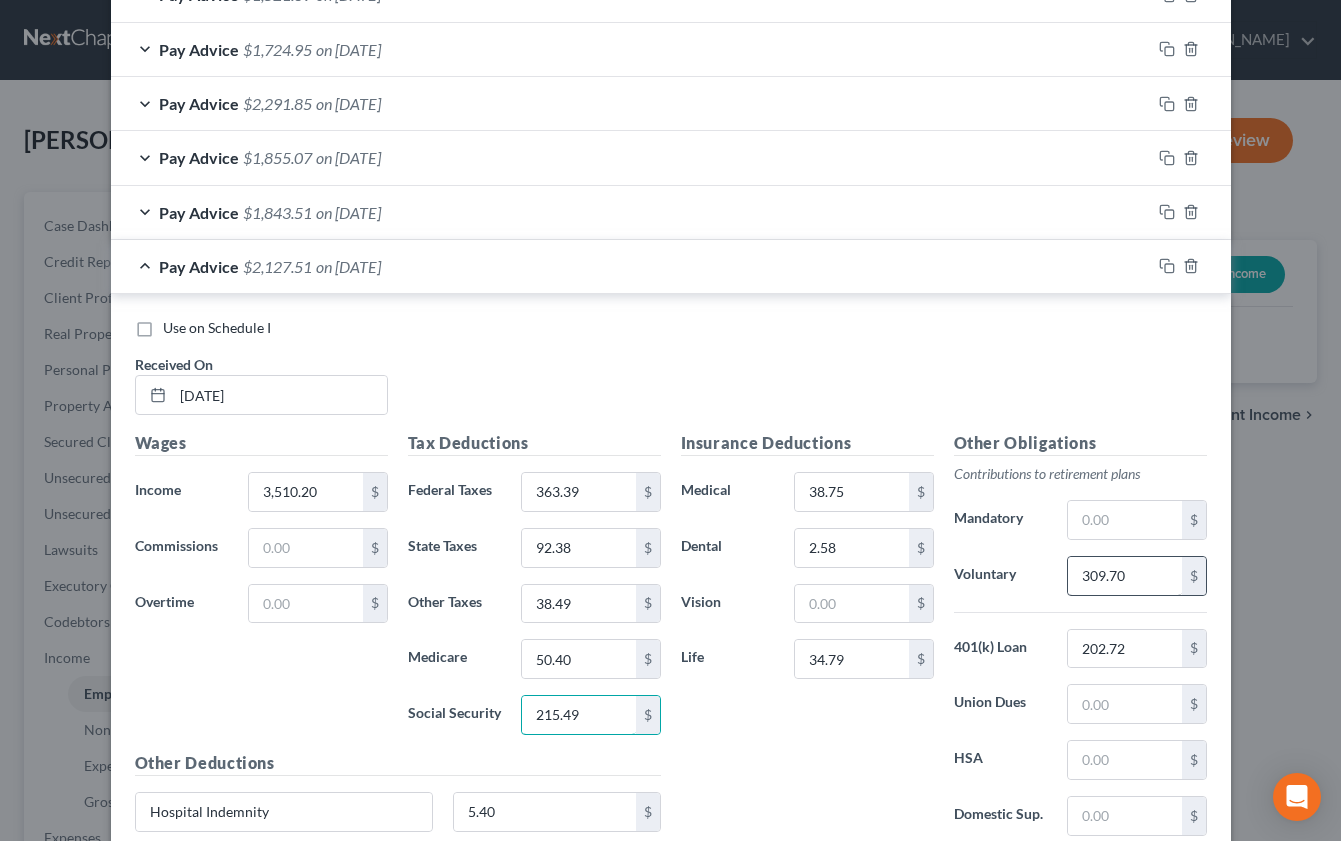 type on "215.49" 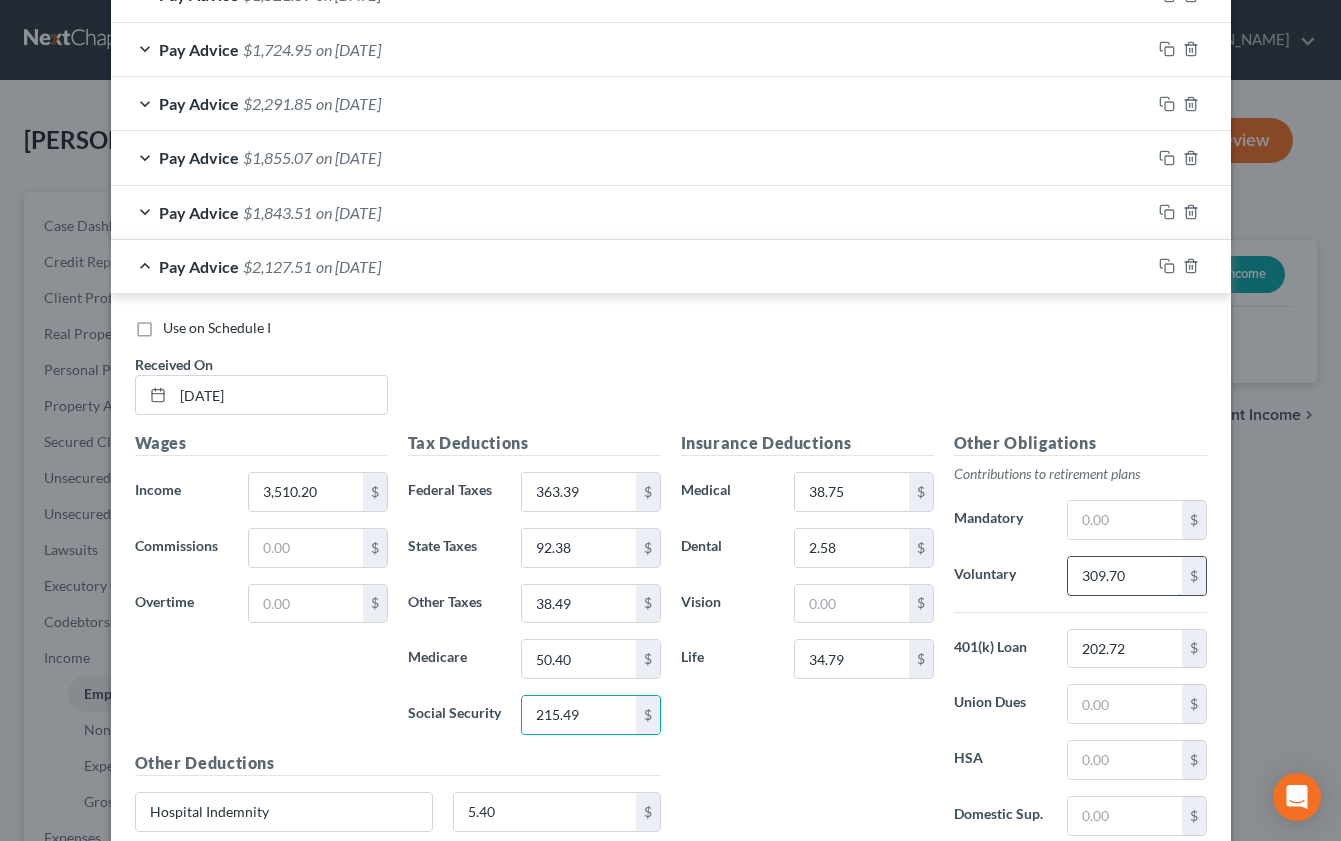 click on "309.70" at bounding box center [1124, 576] 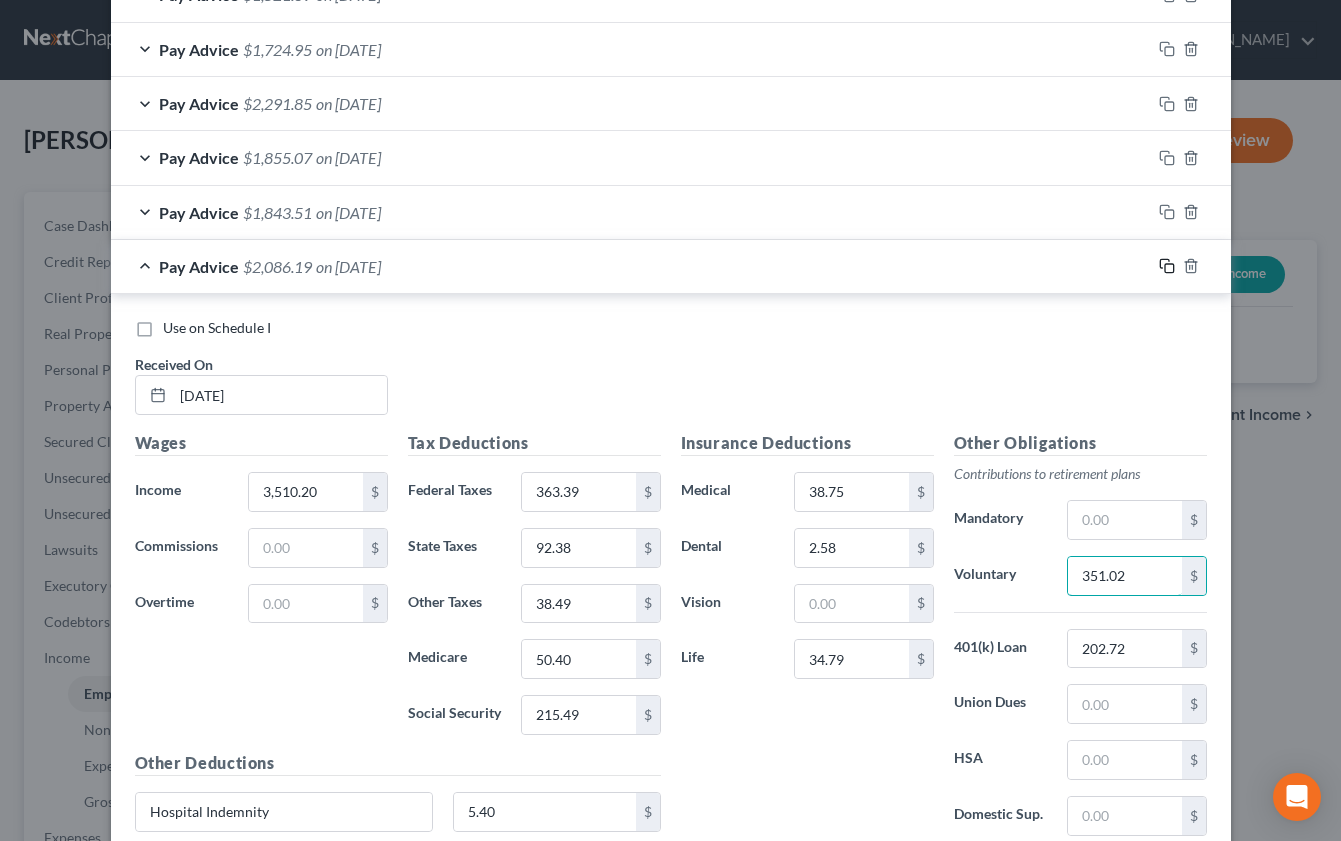 type on "351.02" 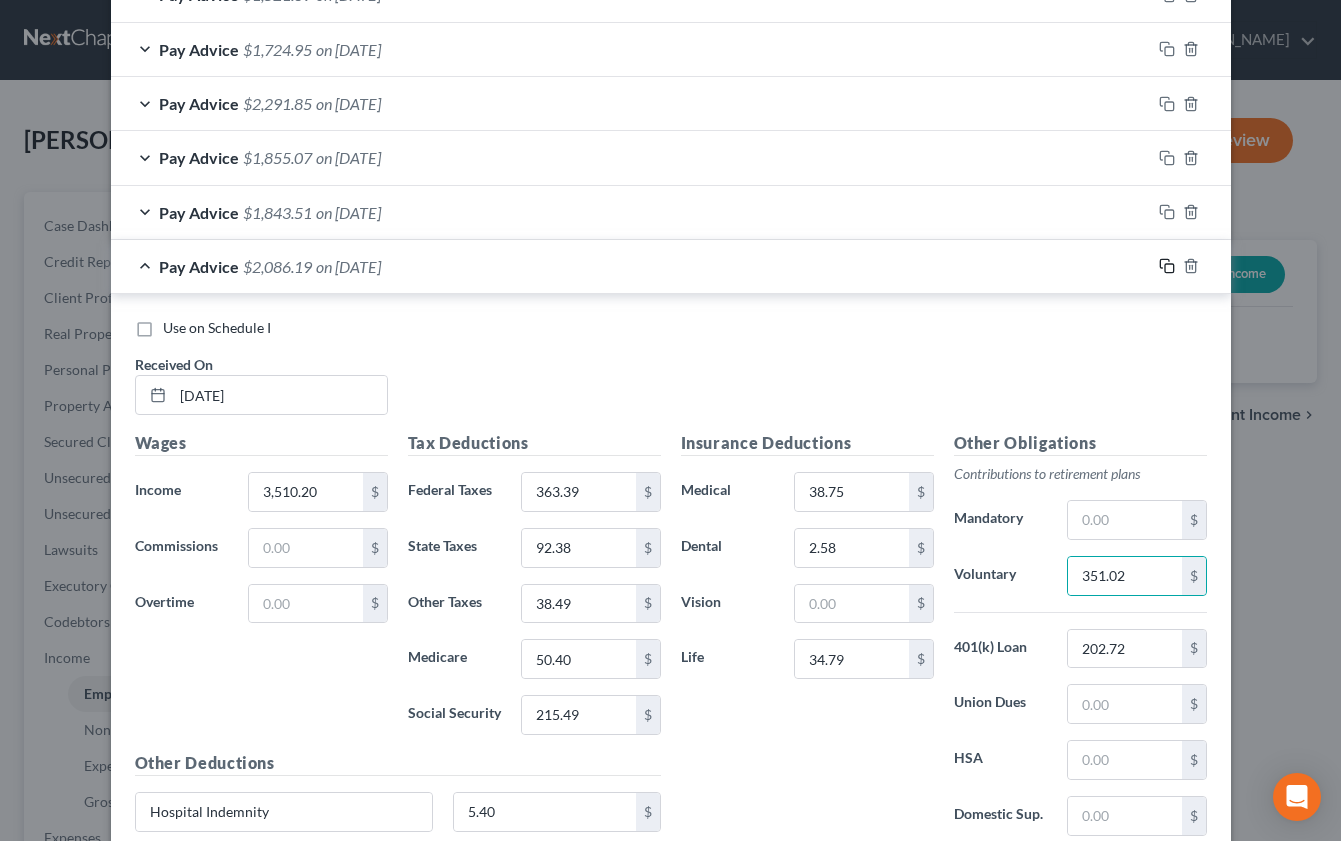 click 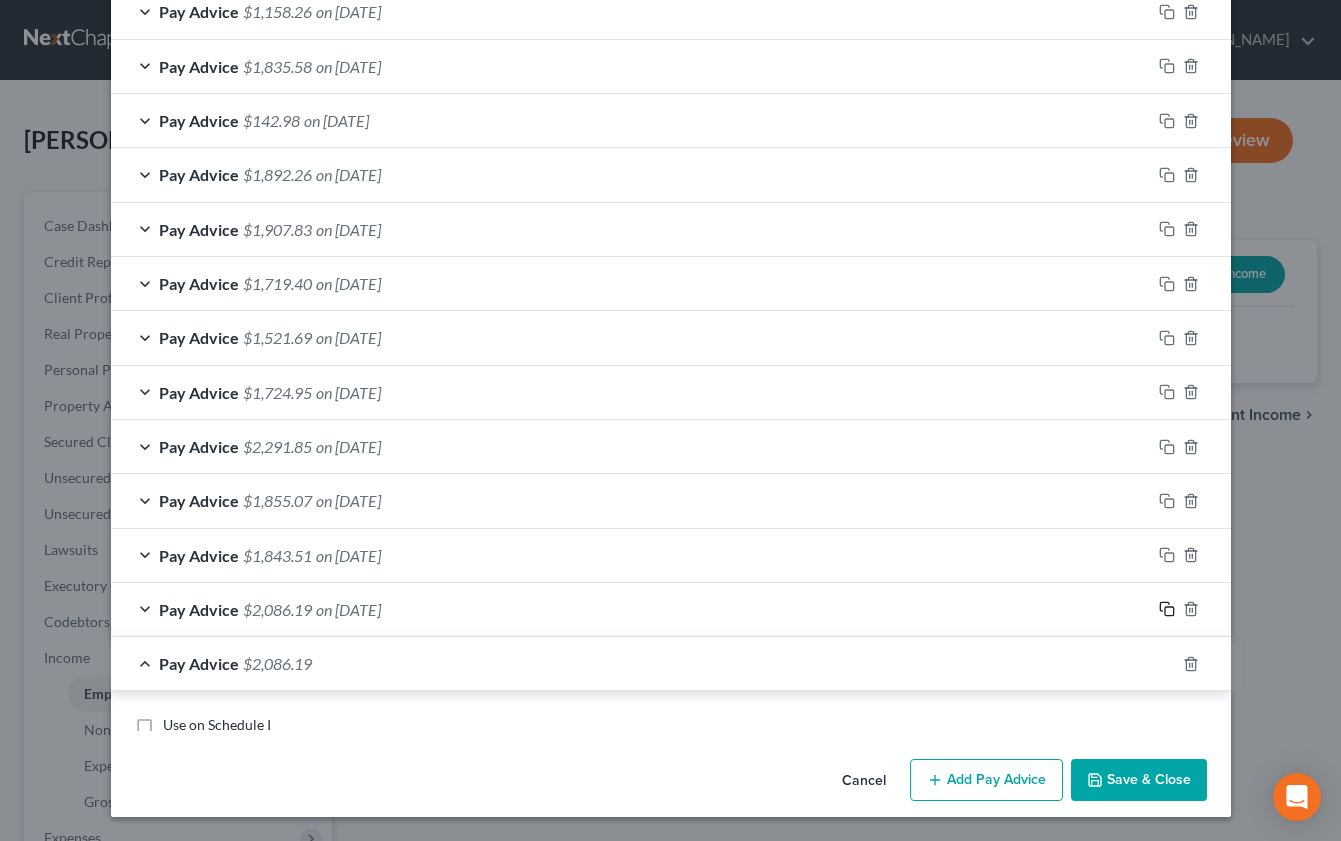 scroll, scrollTop: 994, scrollLeft: 0, axis: vertical 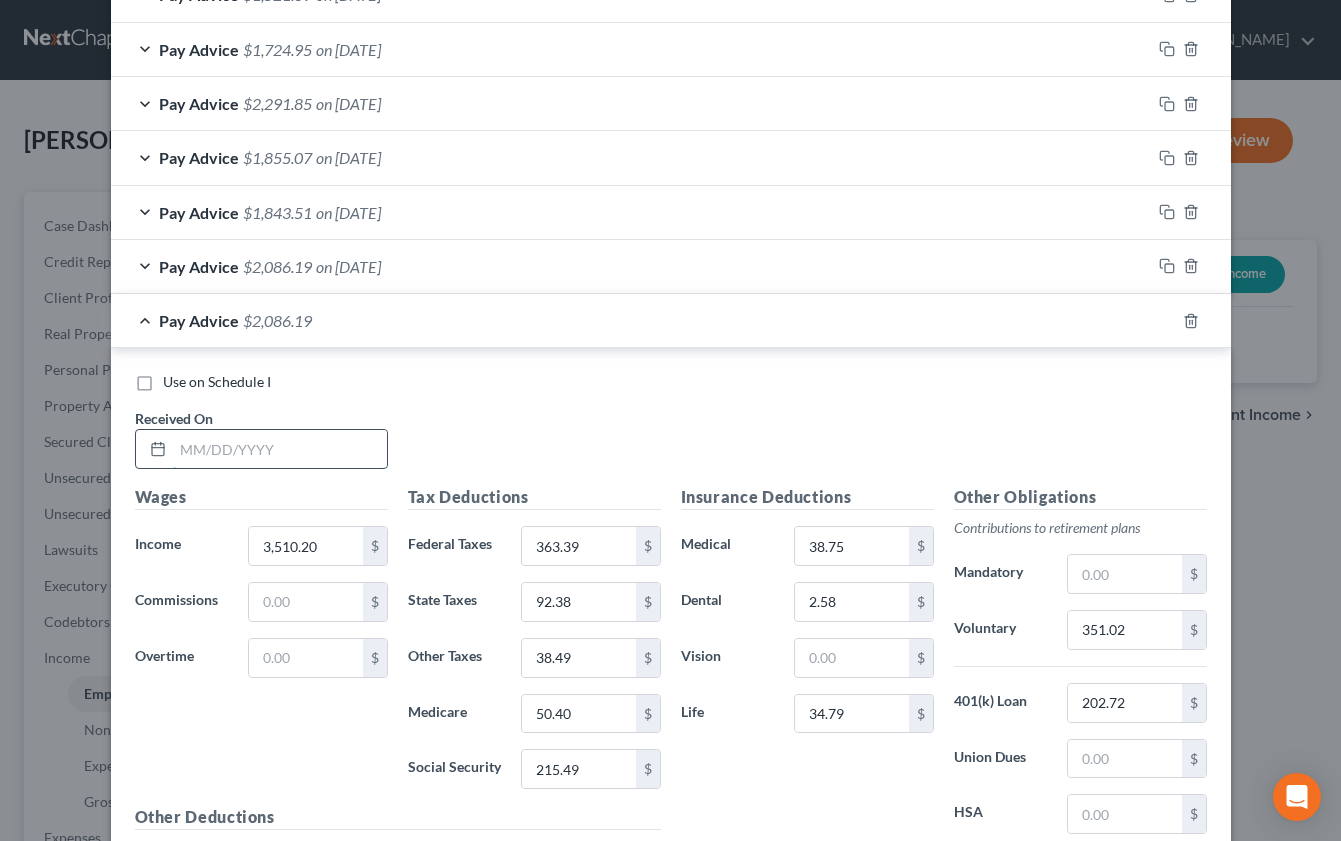 click at bounding box center [280, 449] 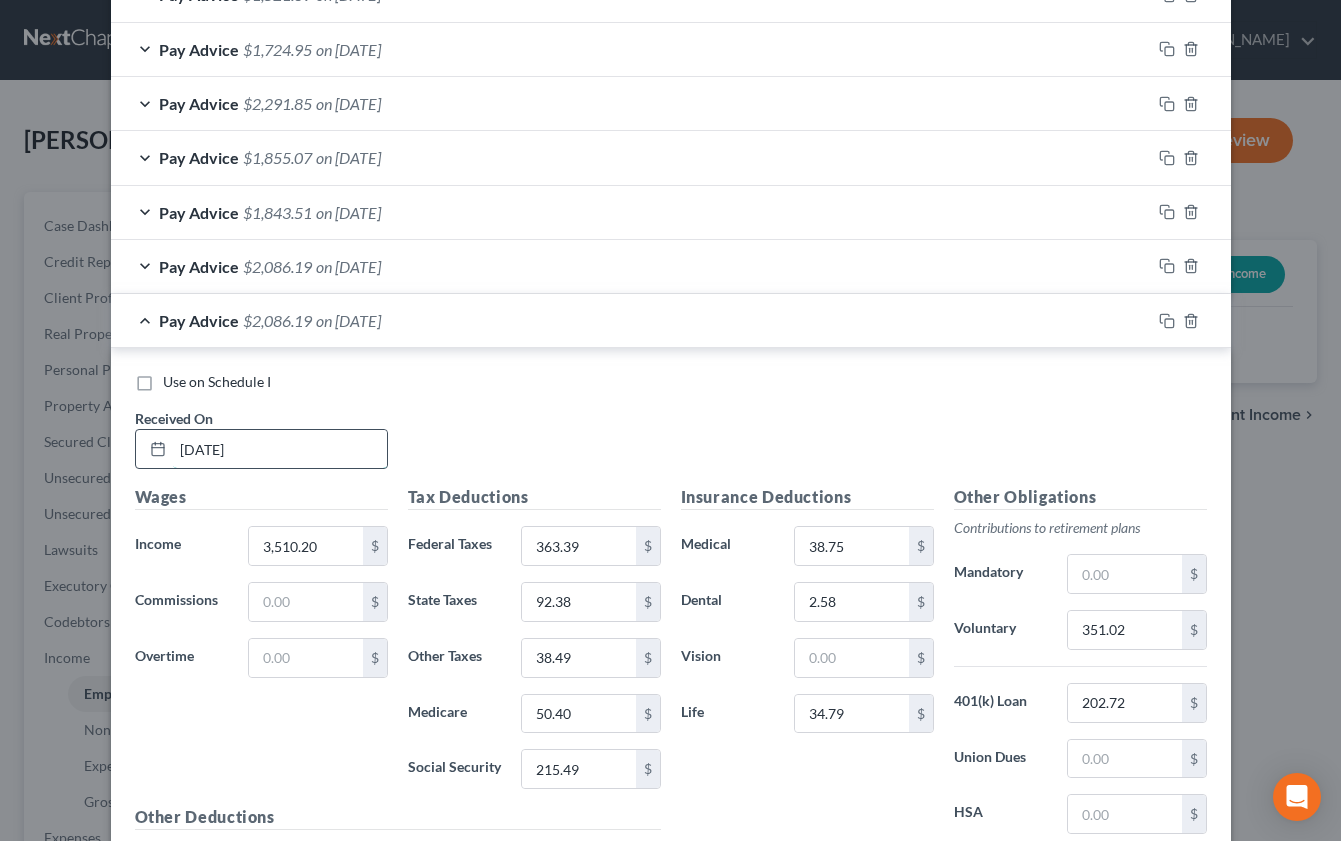 type on "[DATE]" 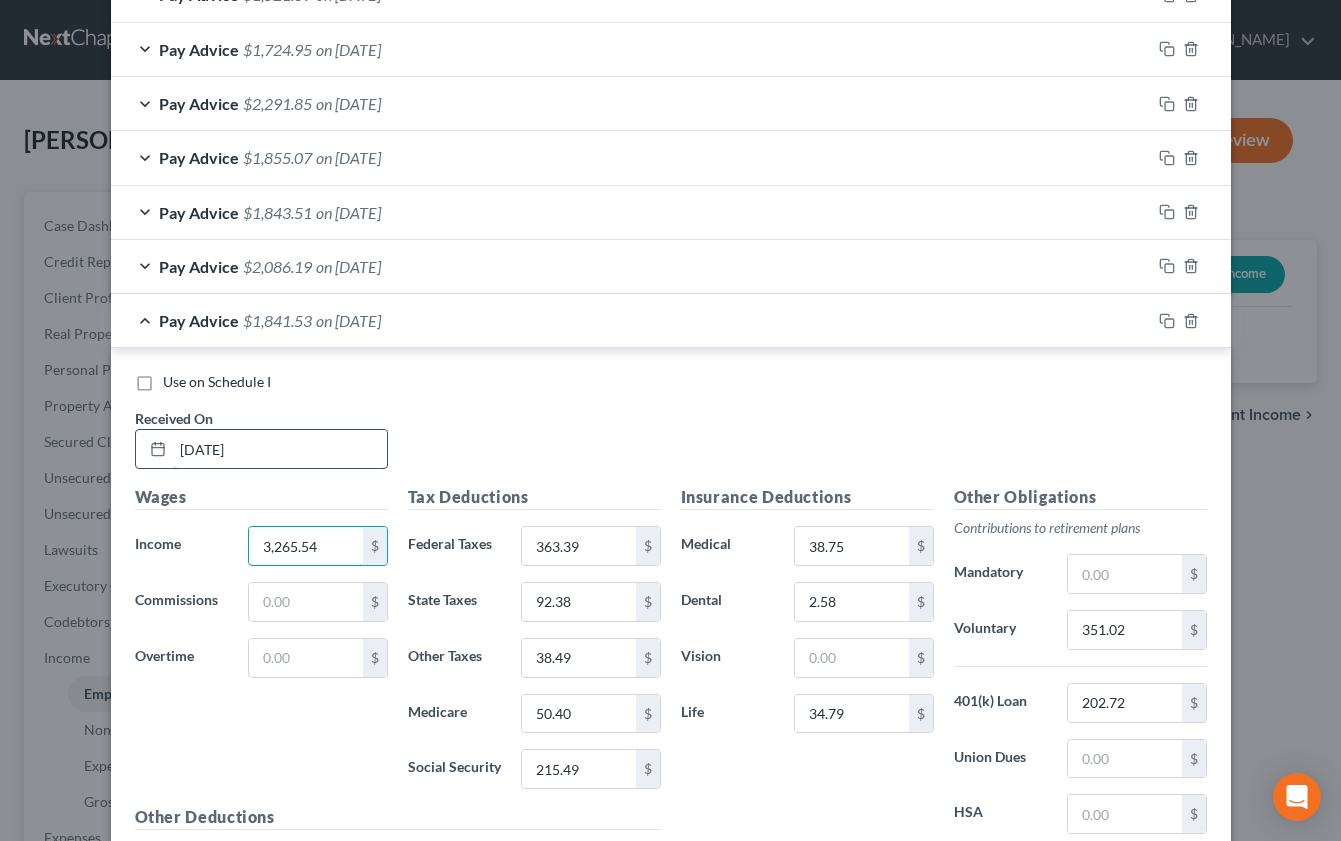 type on "3,265.54" 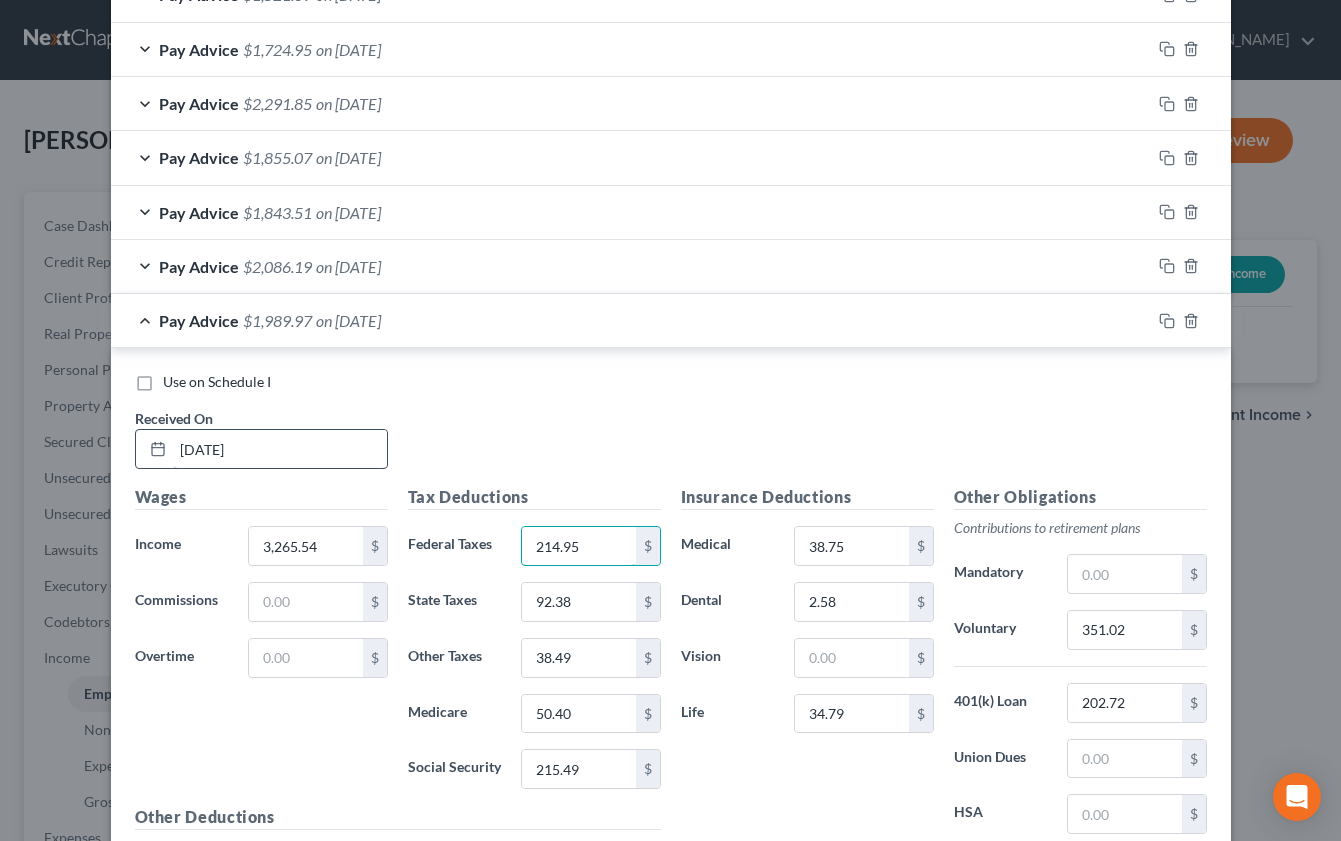type on "214.95" 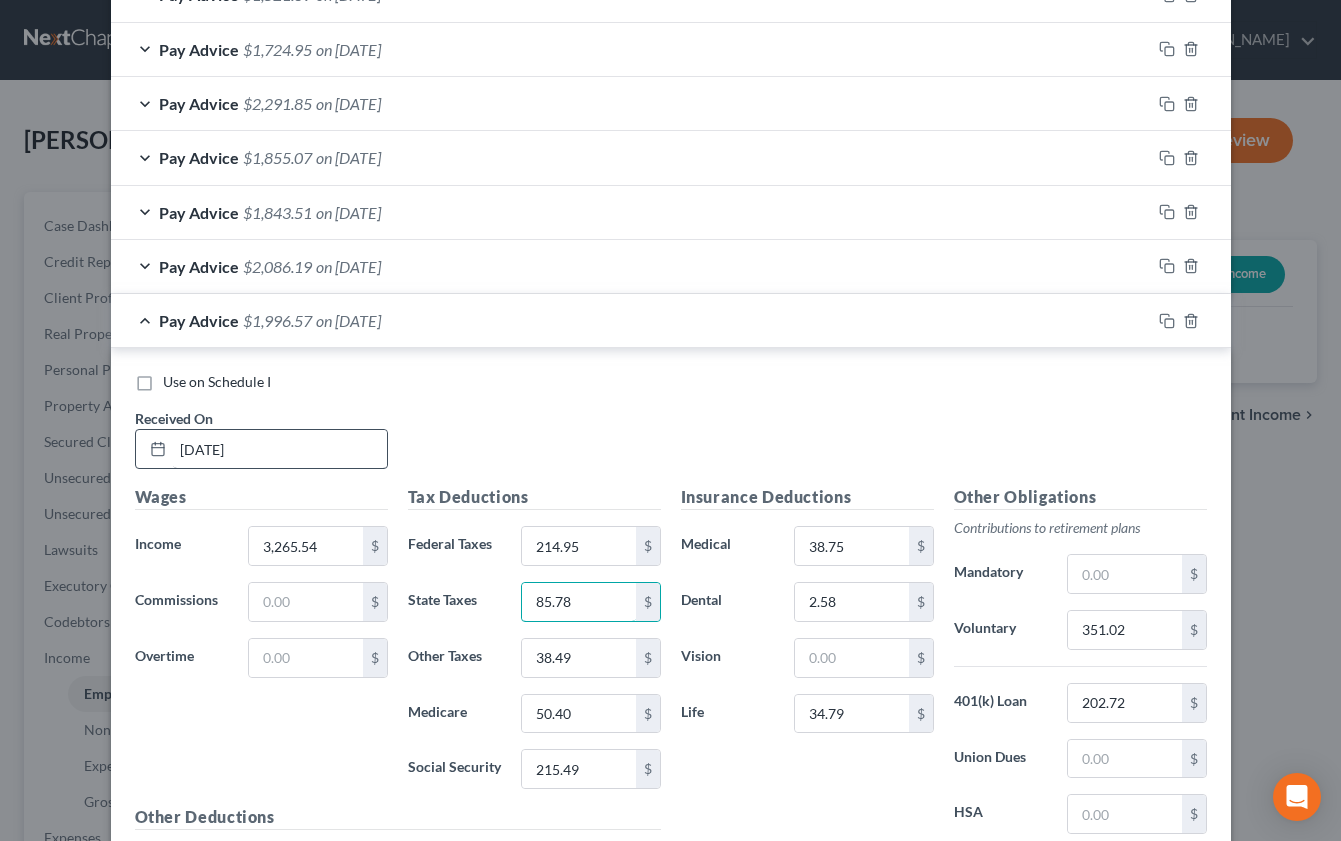 type on "85.78" 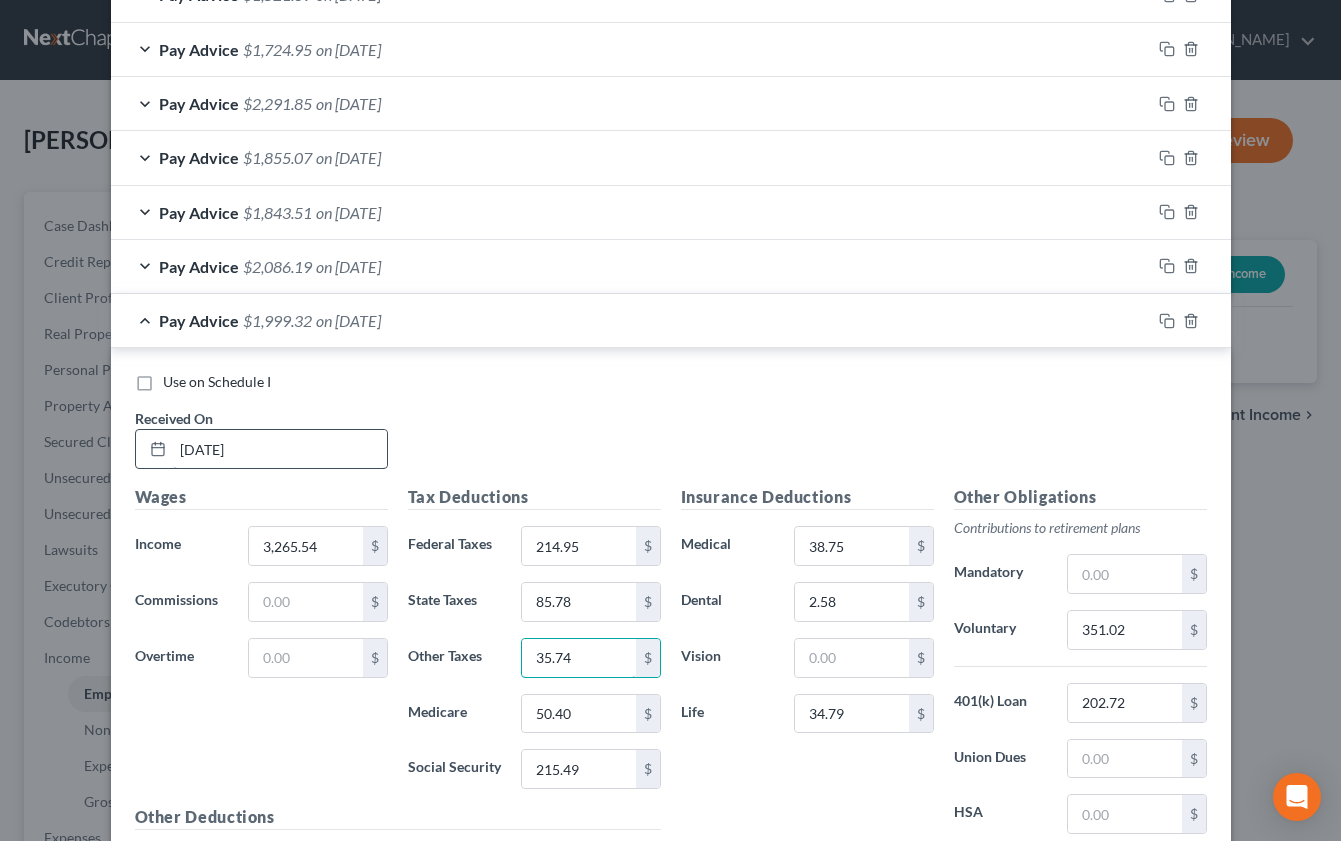 type on "35.74" 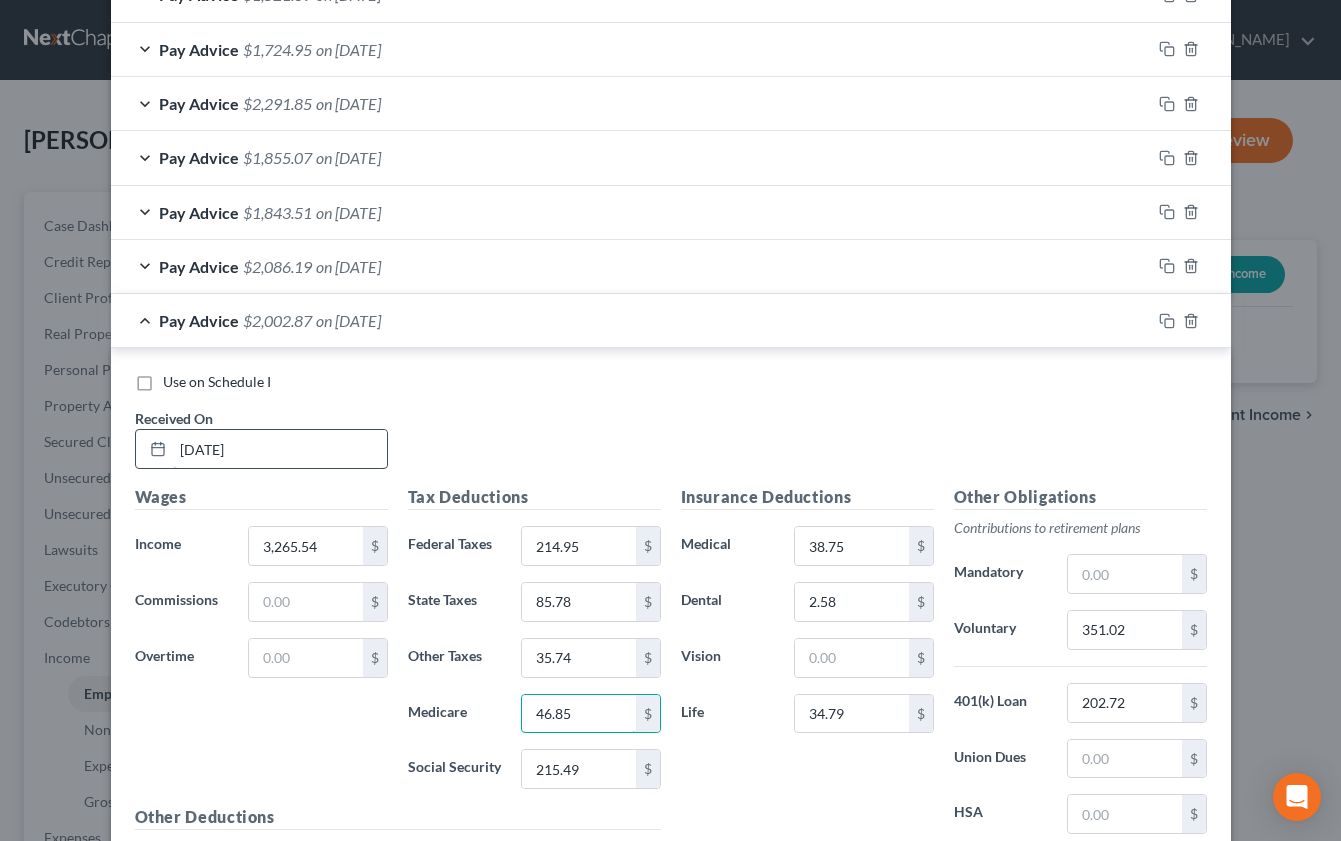 type on "46.85" 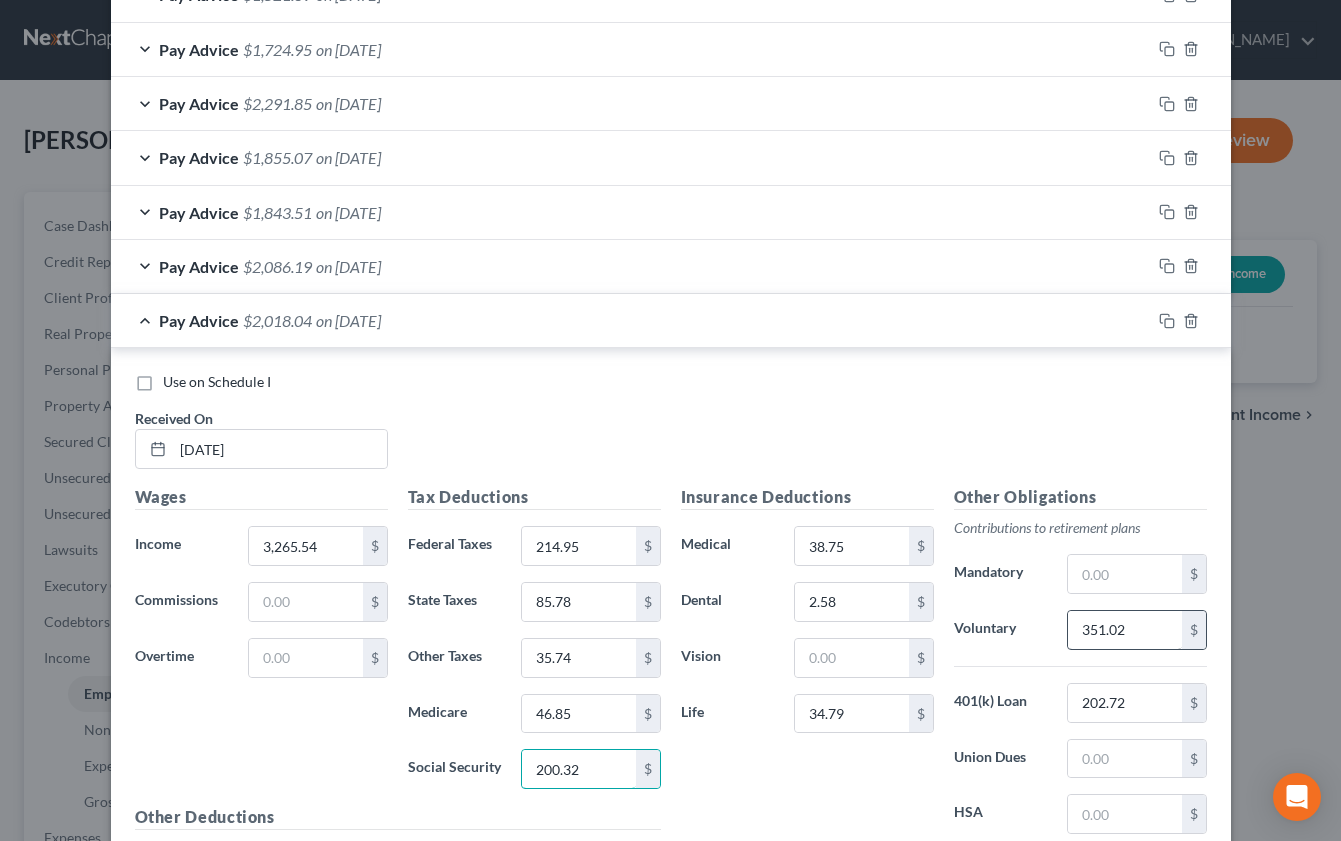 type on "200.32" 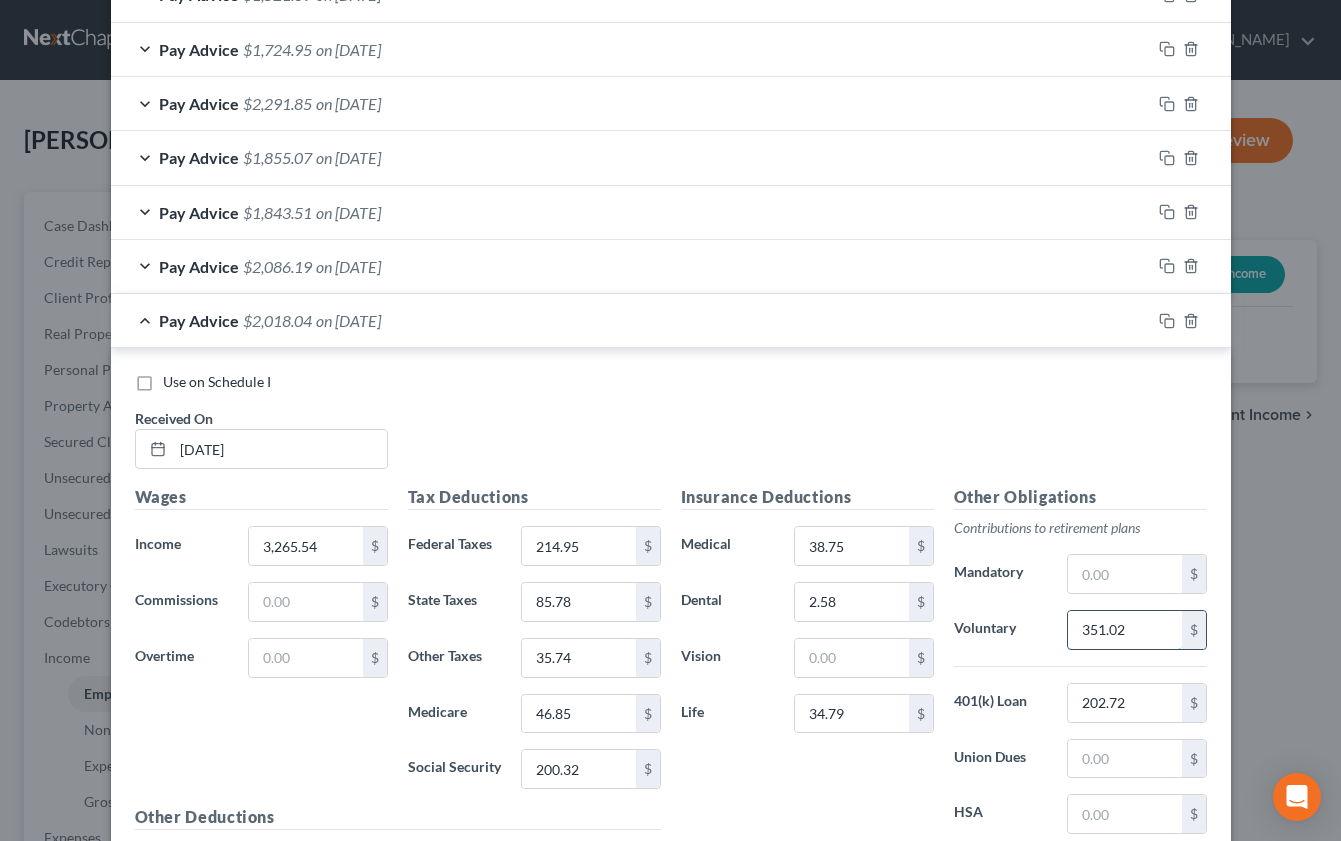 click on "351.02" at bounding box center [1124, 630] 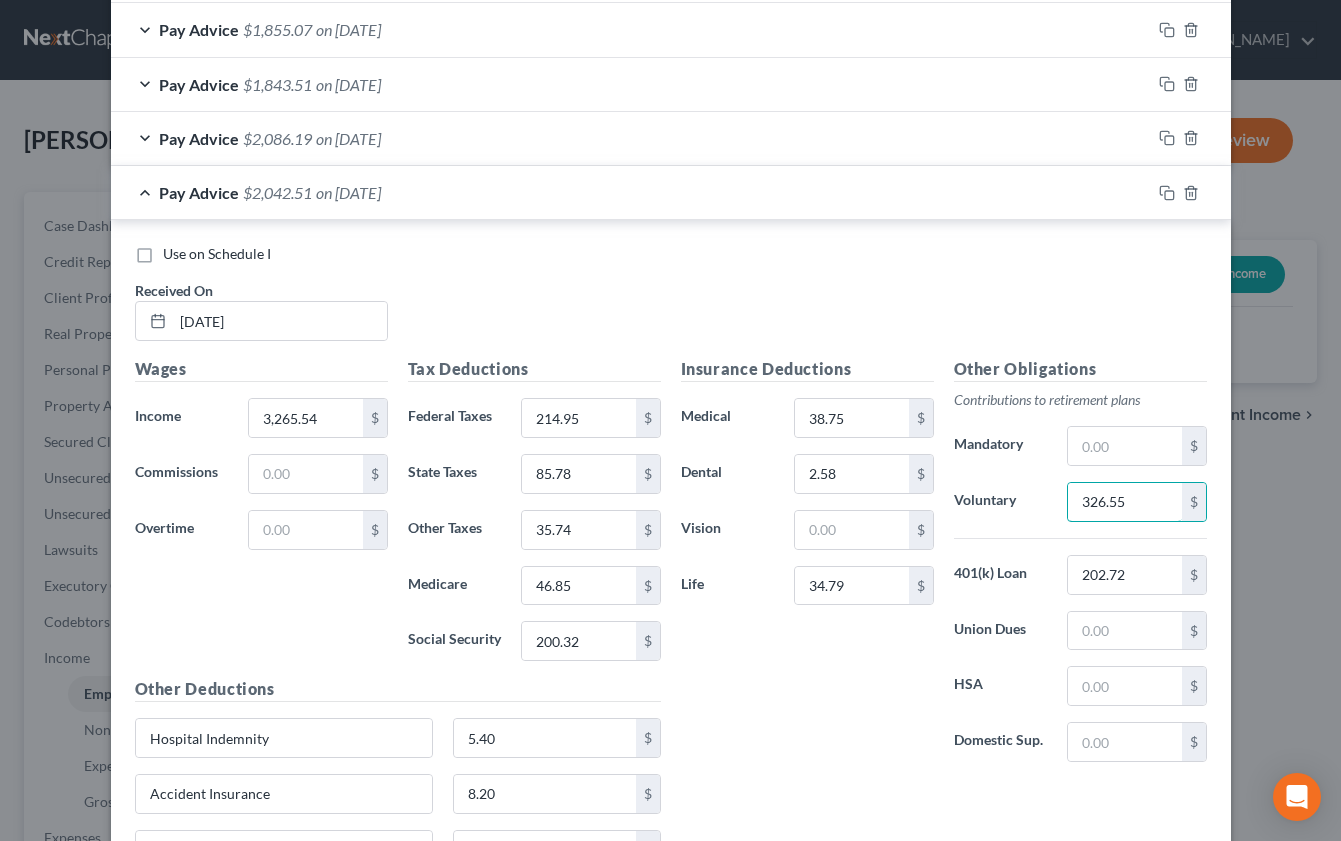 scroll, scrollTop: 1127, scrollLeft: 0, axis: vertical 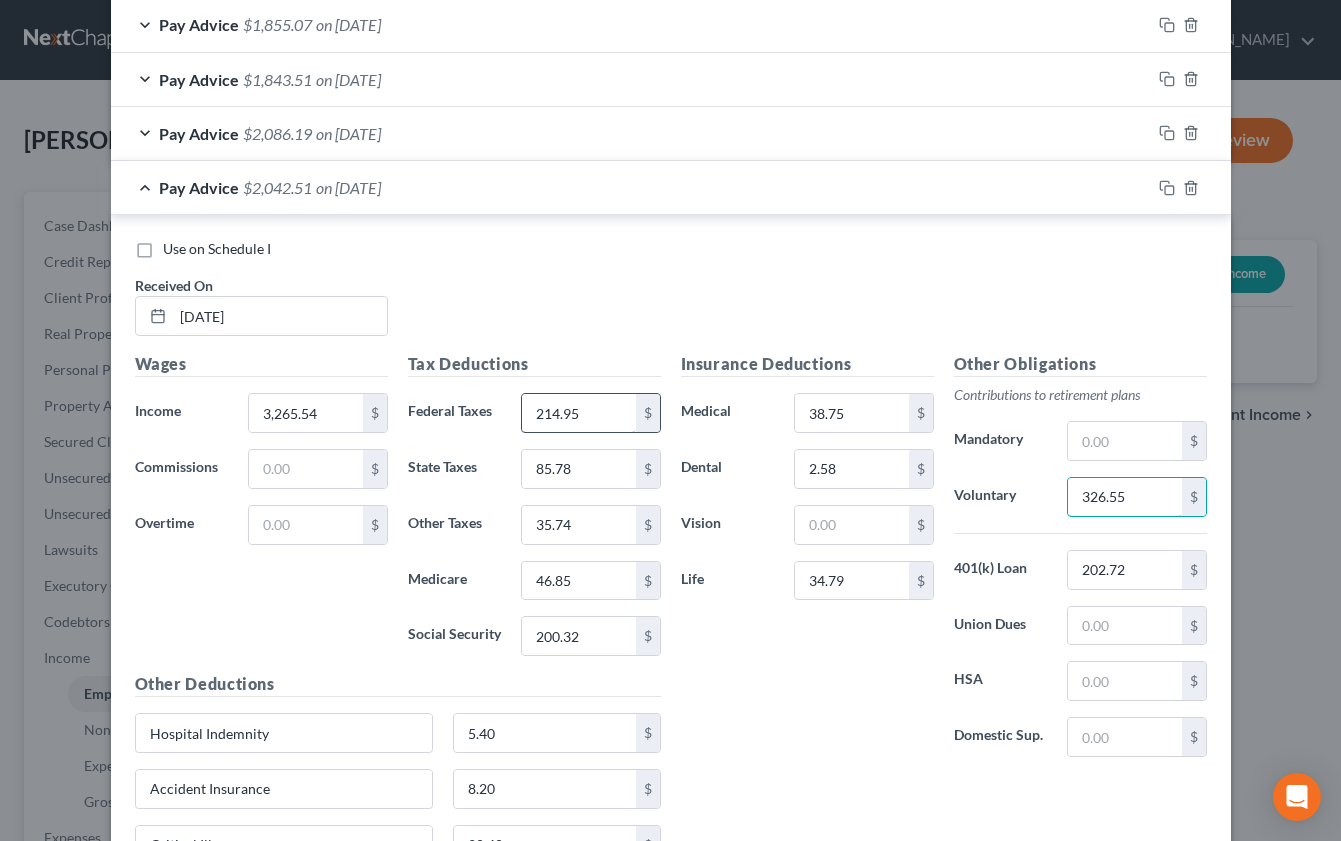 type on "326.55" 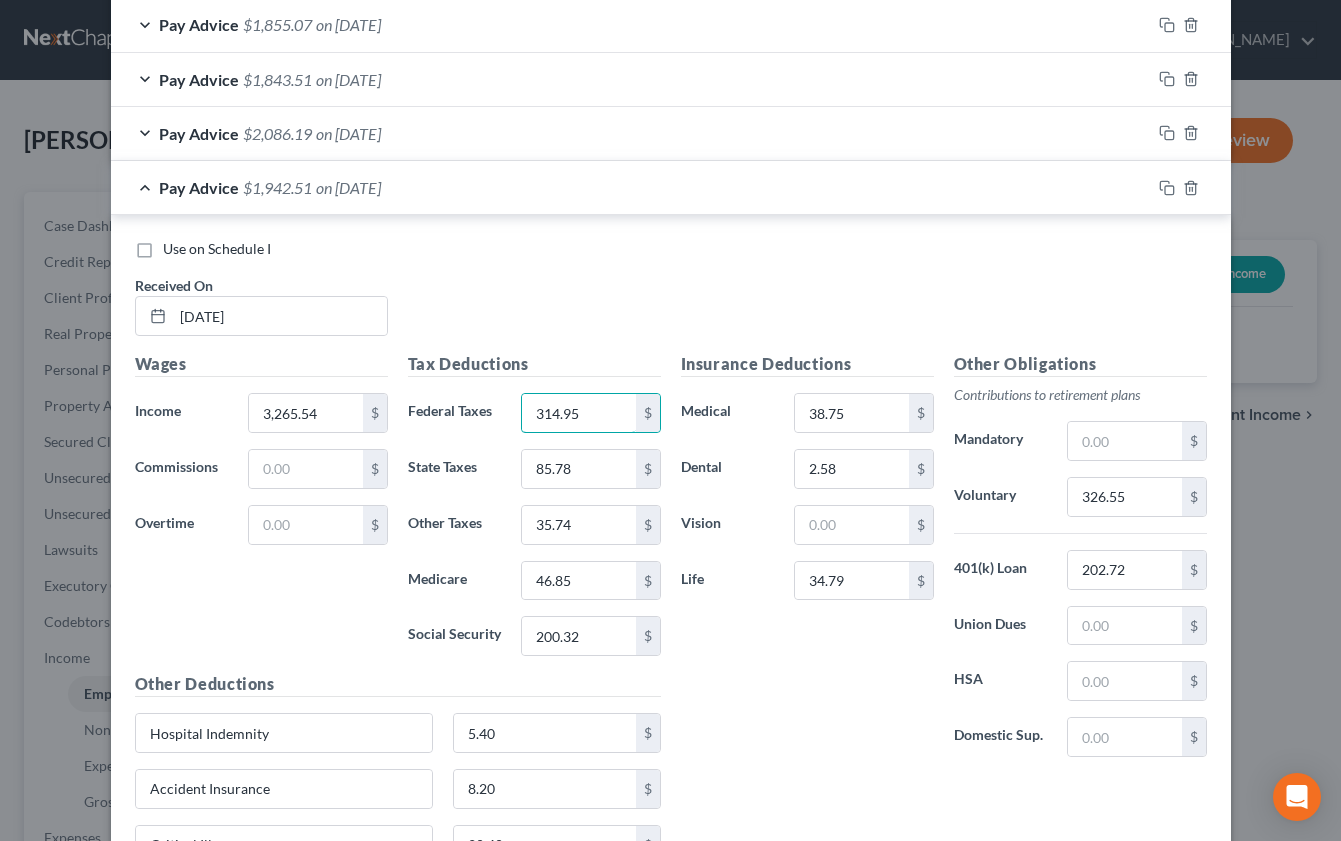 type on "314.95" 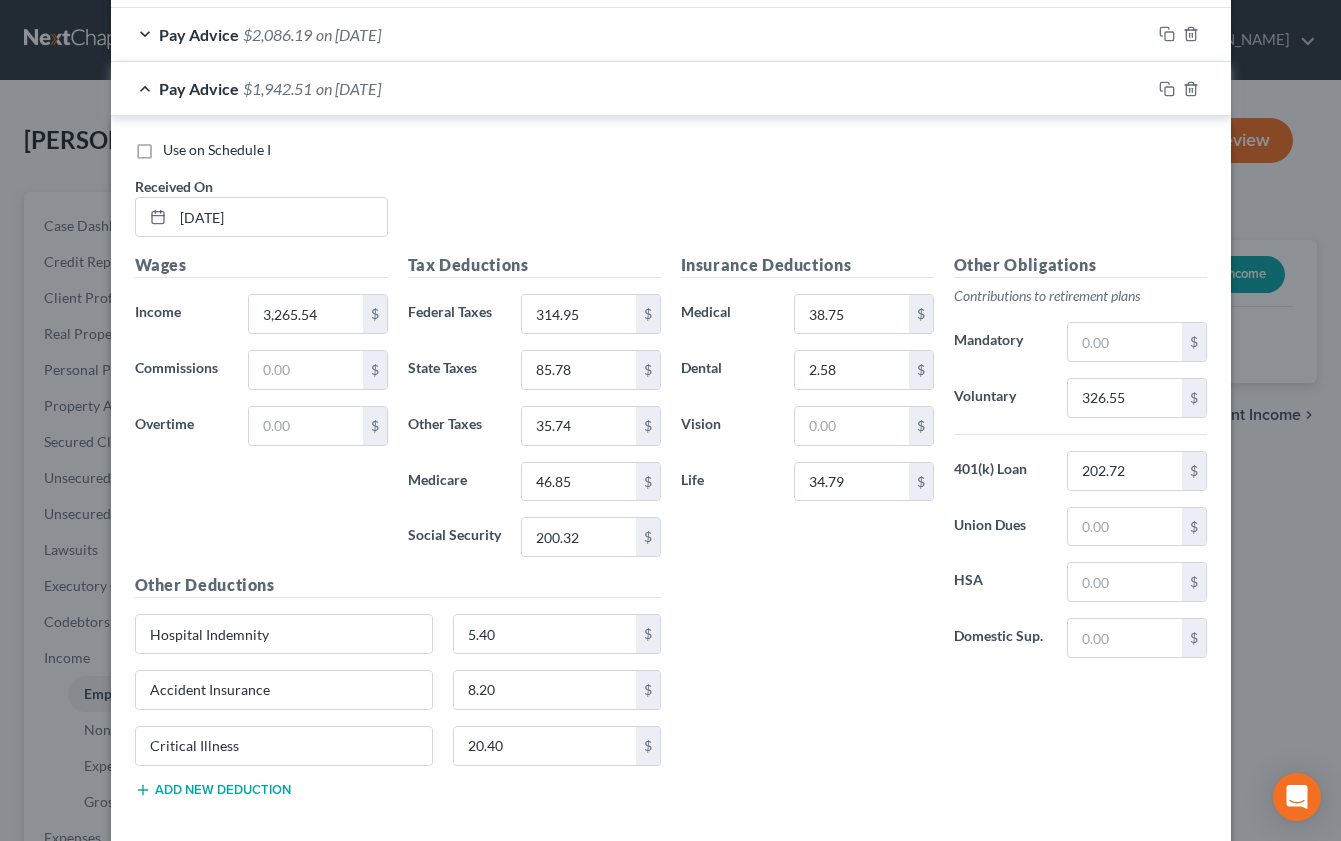 scroll, scrollTop: 1324, scrollLeft: 0, axis: vertical 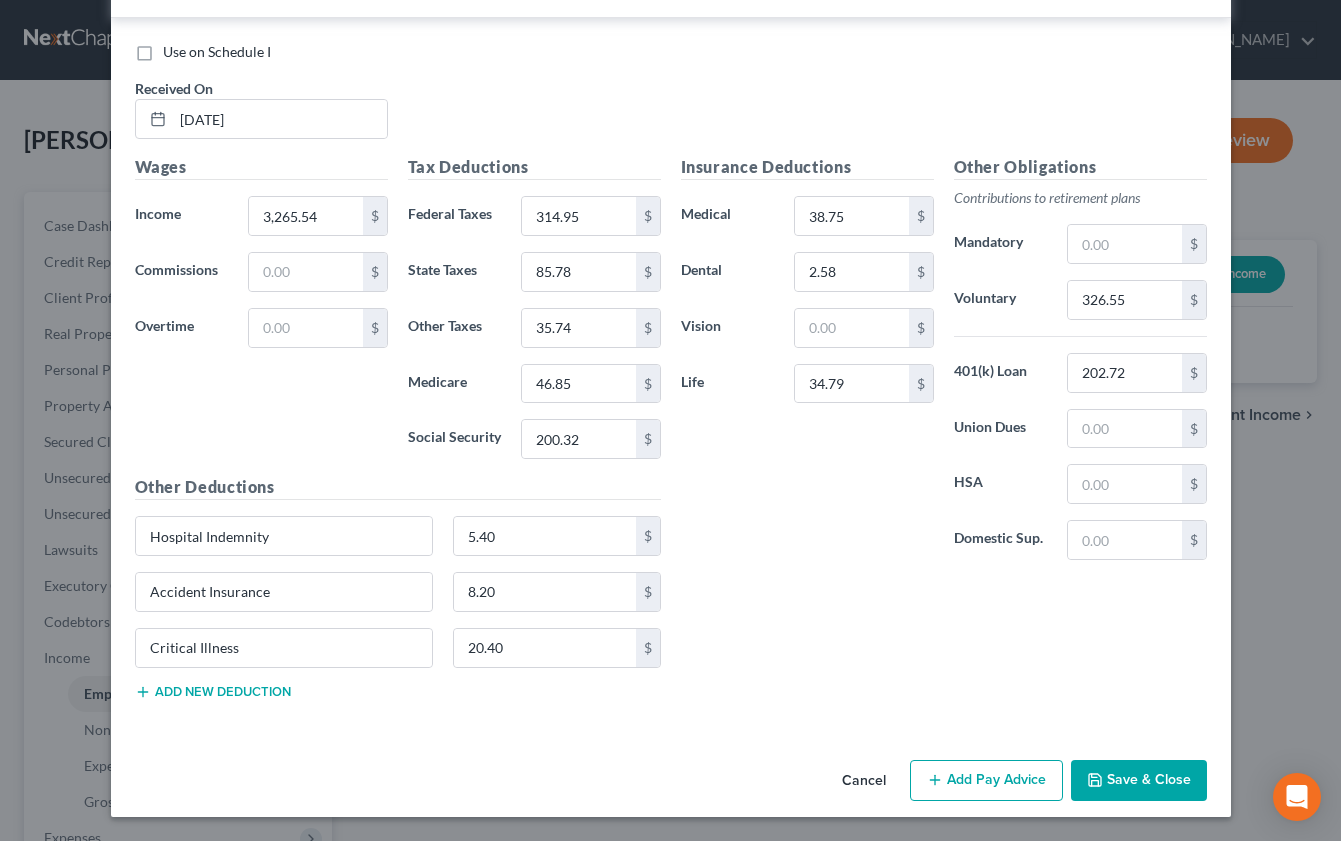 click on "Save & Close" at bounding box center (1139, 781) 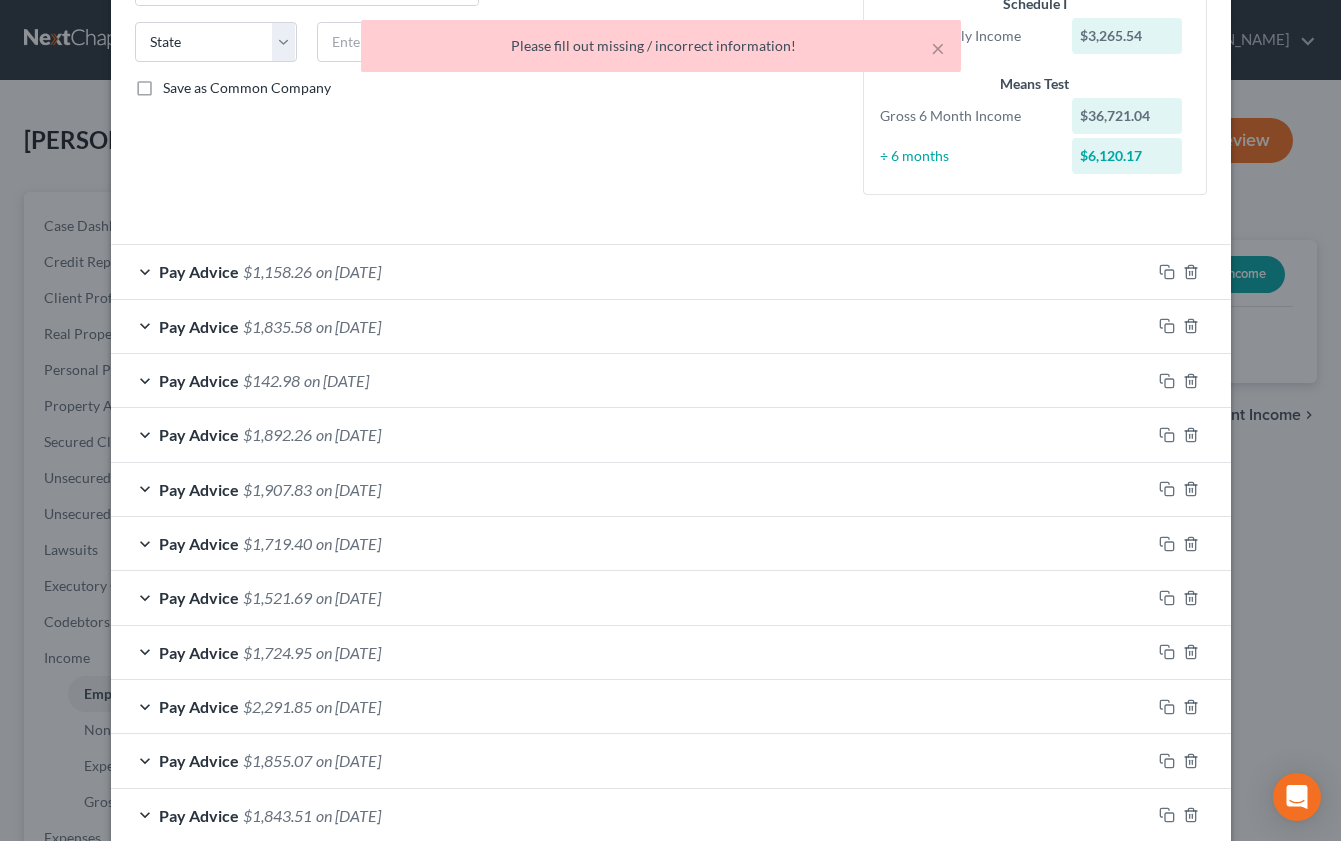scroll, scrollTop: 0, scrollLeft: 0, axis: both 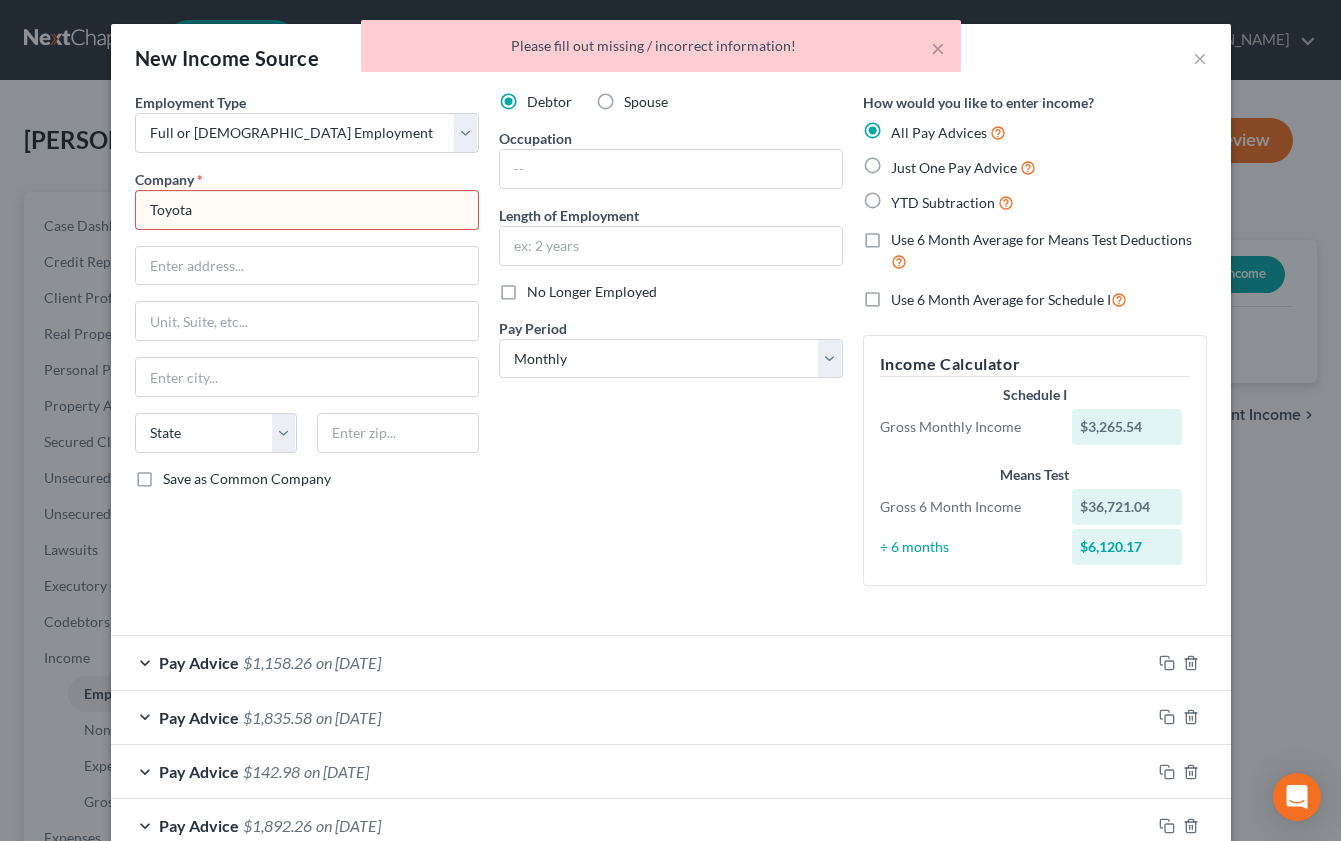 click on "Toyota" at bounding box center [307, 210] 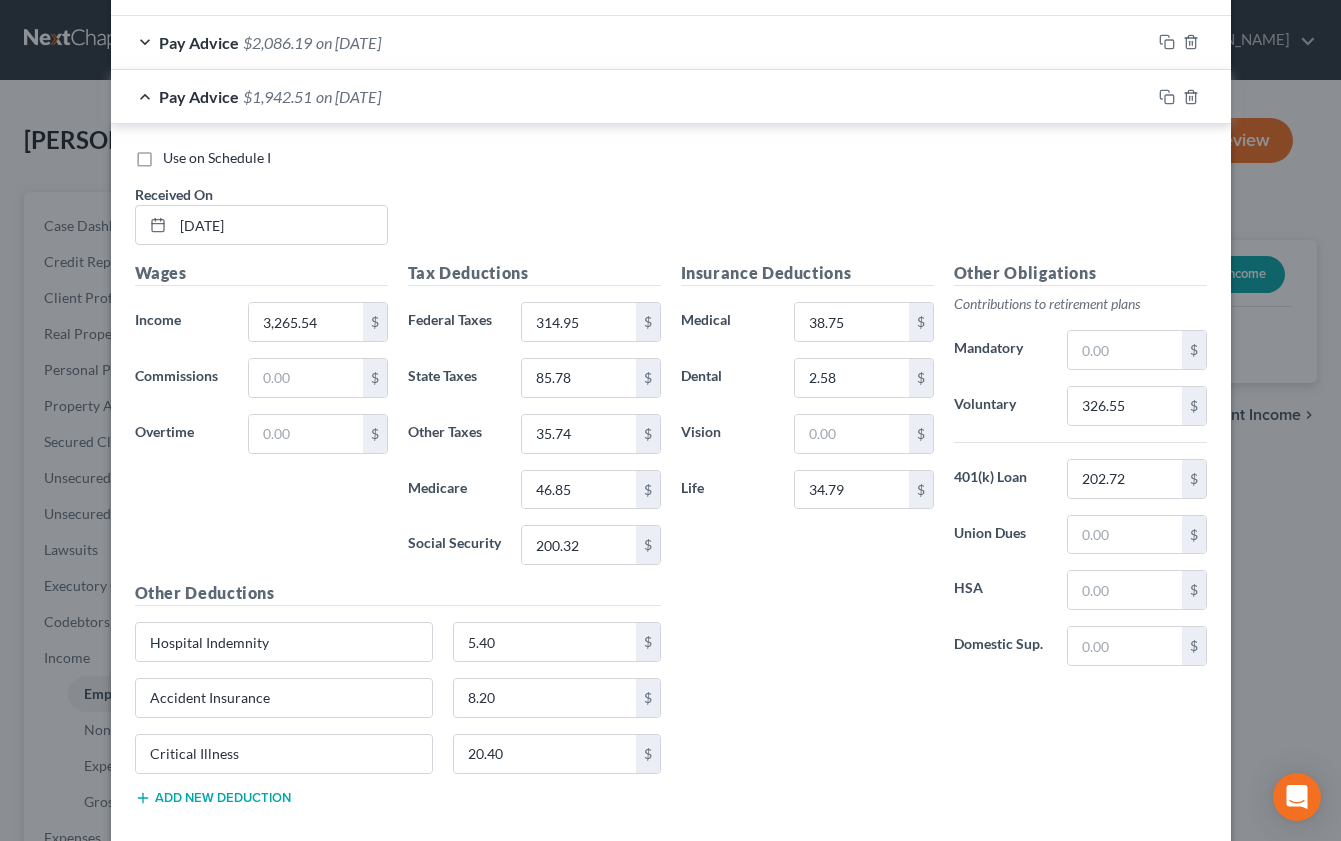 scroll, scrollTop: 1324, scrollLeft: 0, axis: vertical 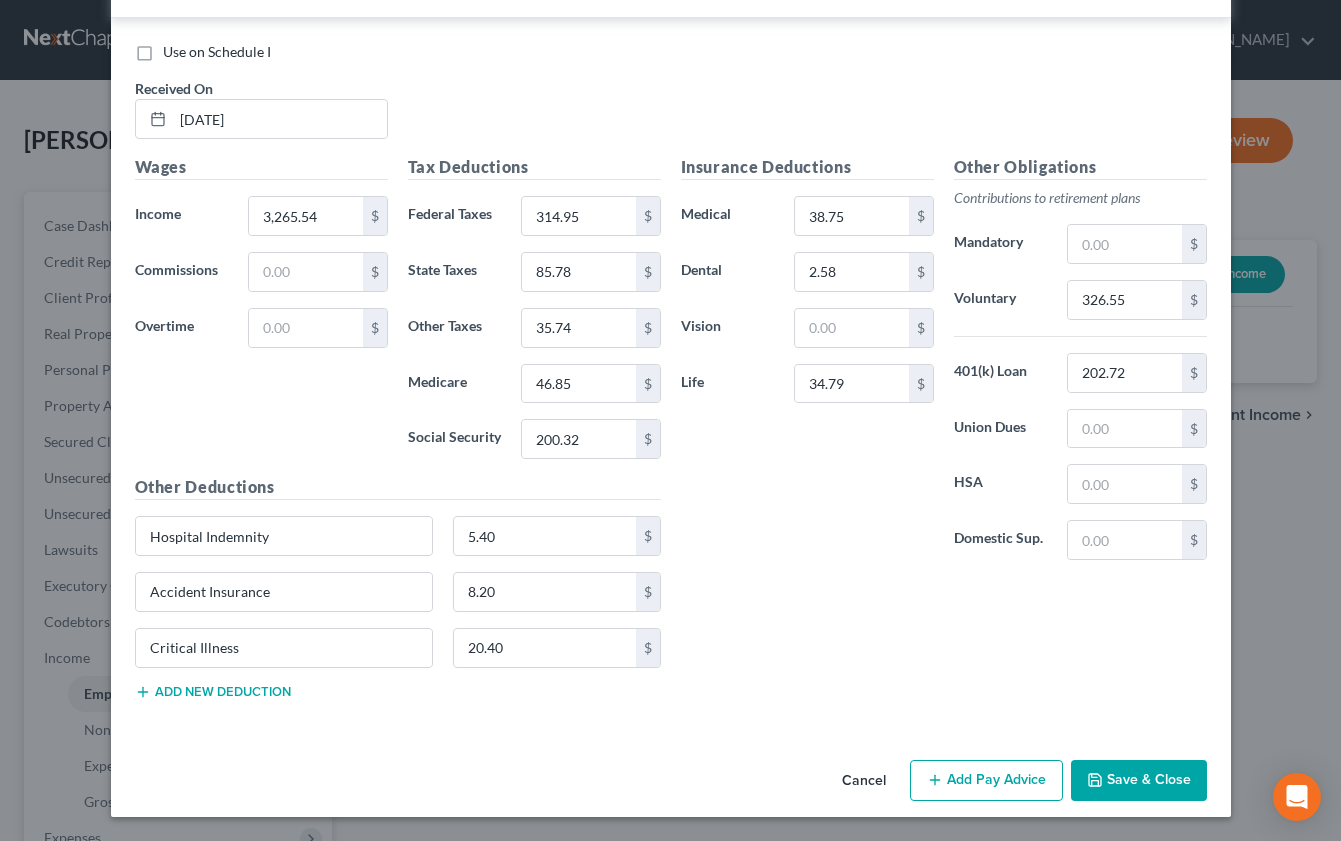 click on "Save & Close" at bounding box center [1139, 781] 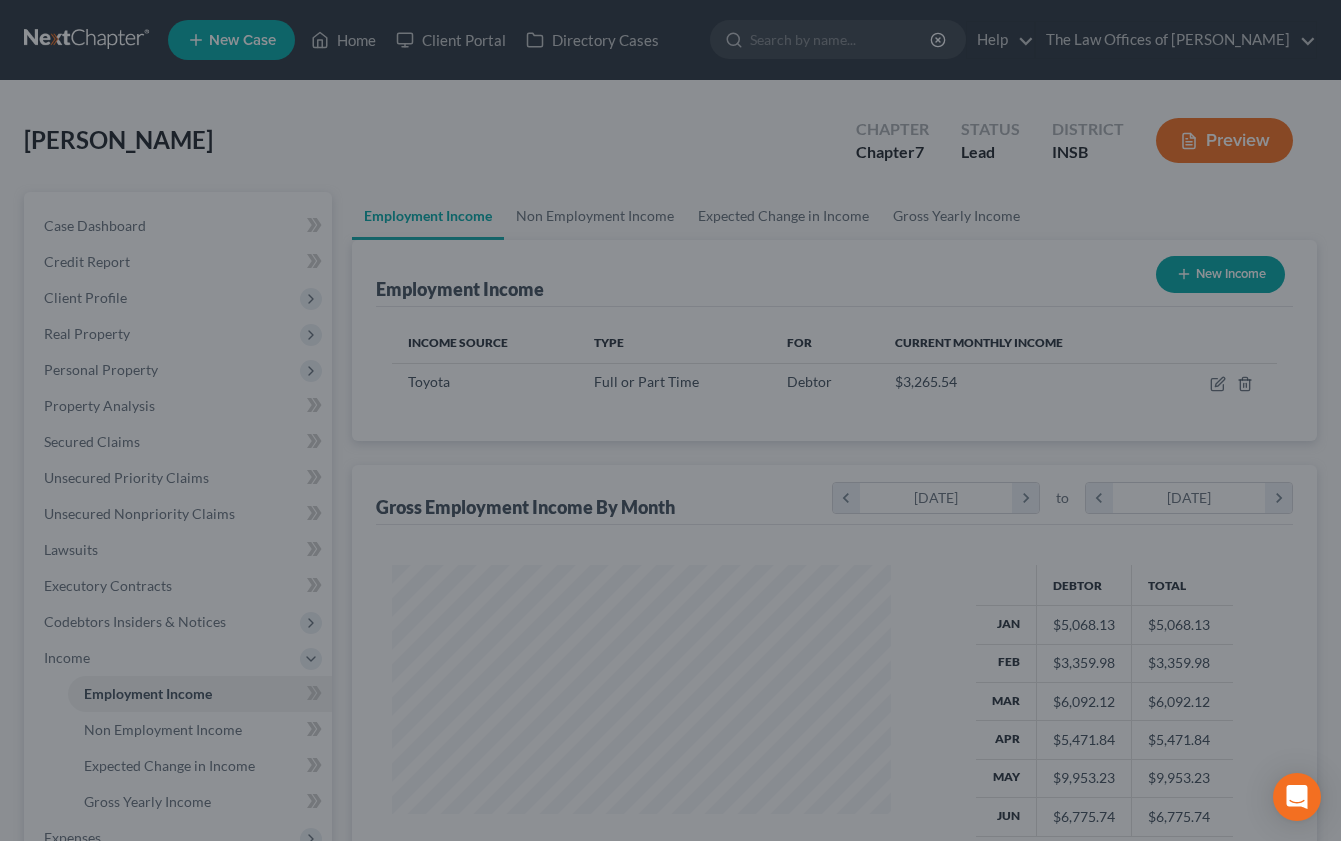 scroll, scrollTop: 999642, scrollLeft: 999461, axis: both 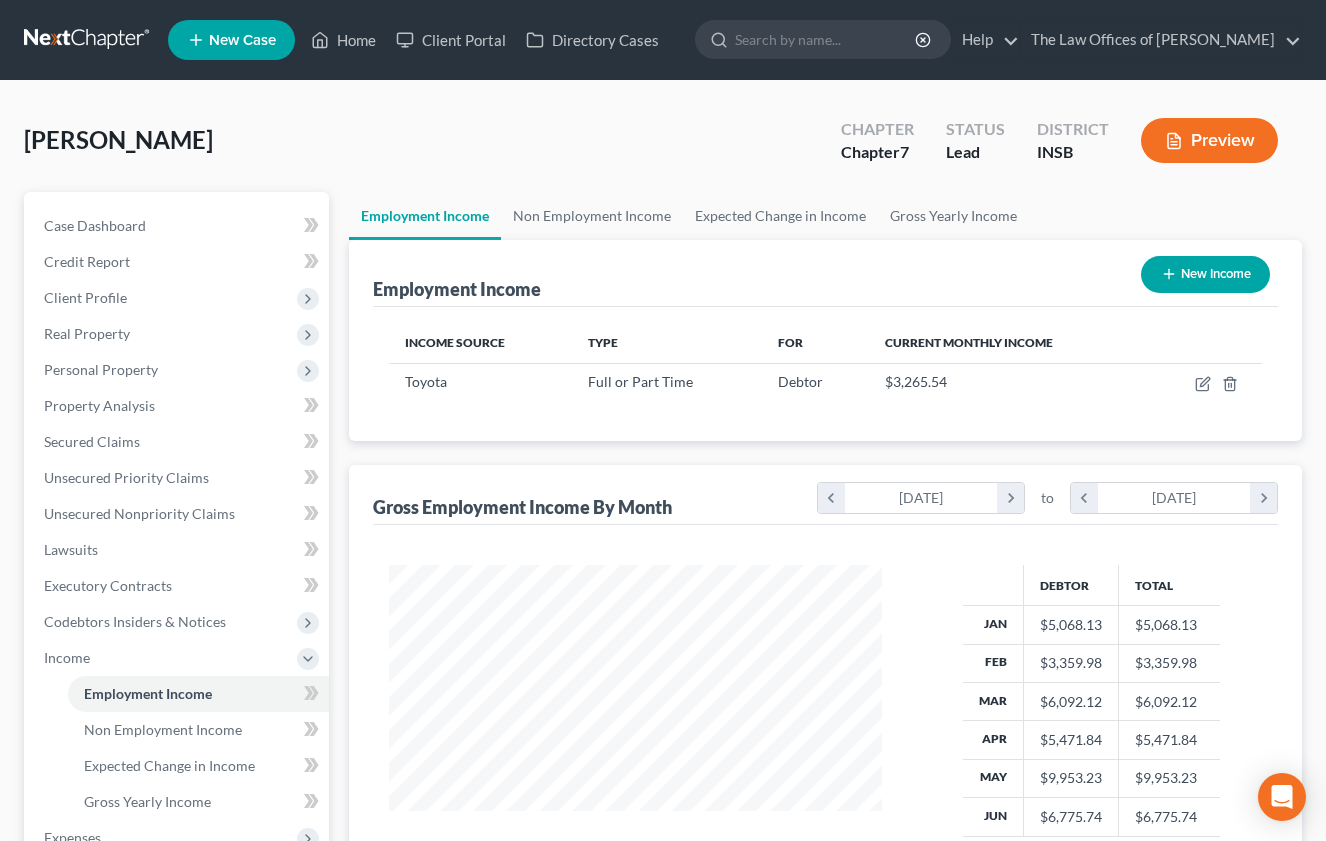 click at bounding box center [88, 40] 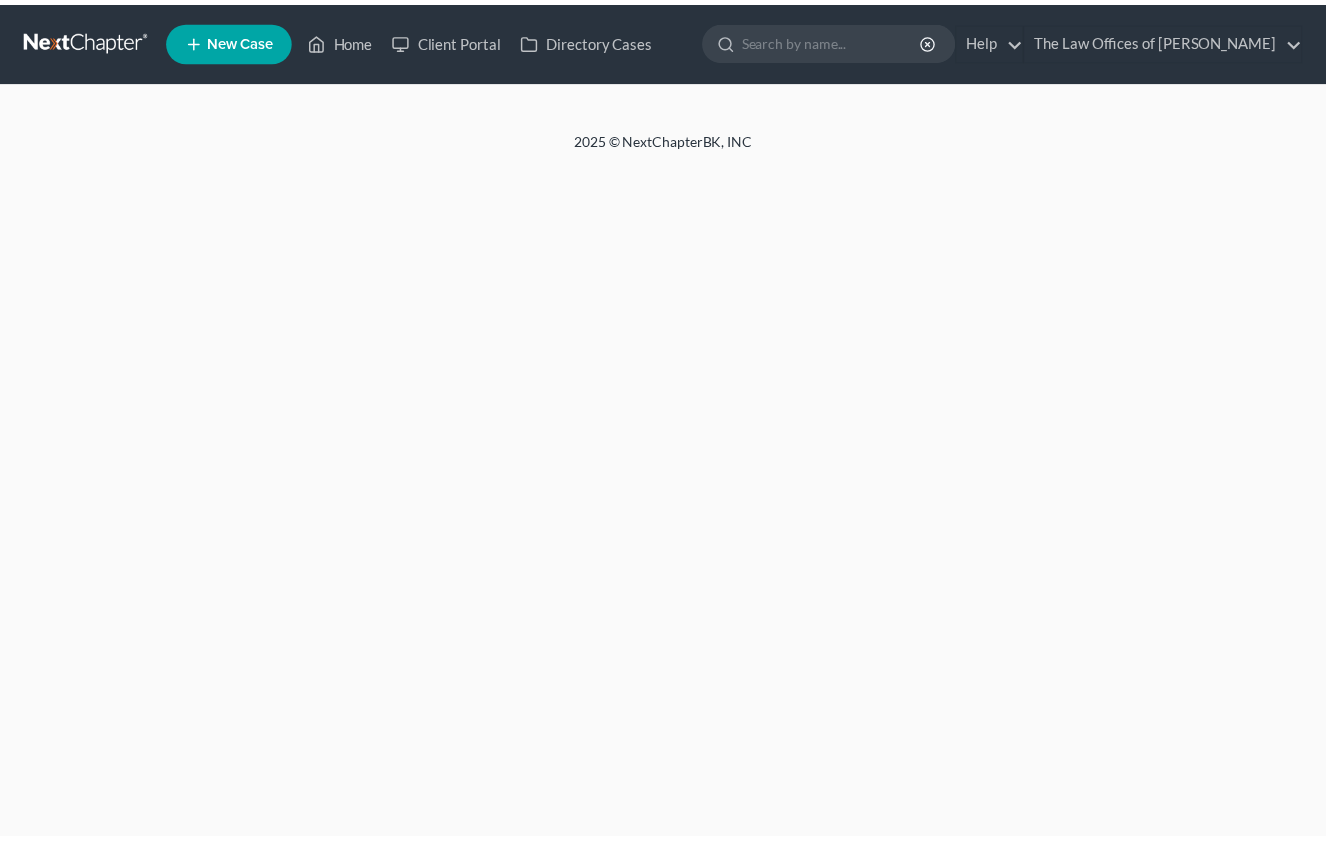 scroll, scrollTop: 0, scrollLeft: 0, axis: both 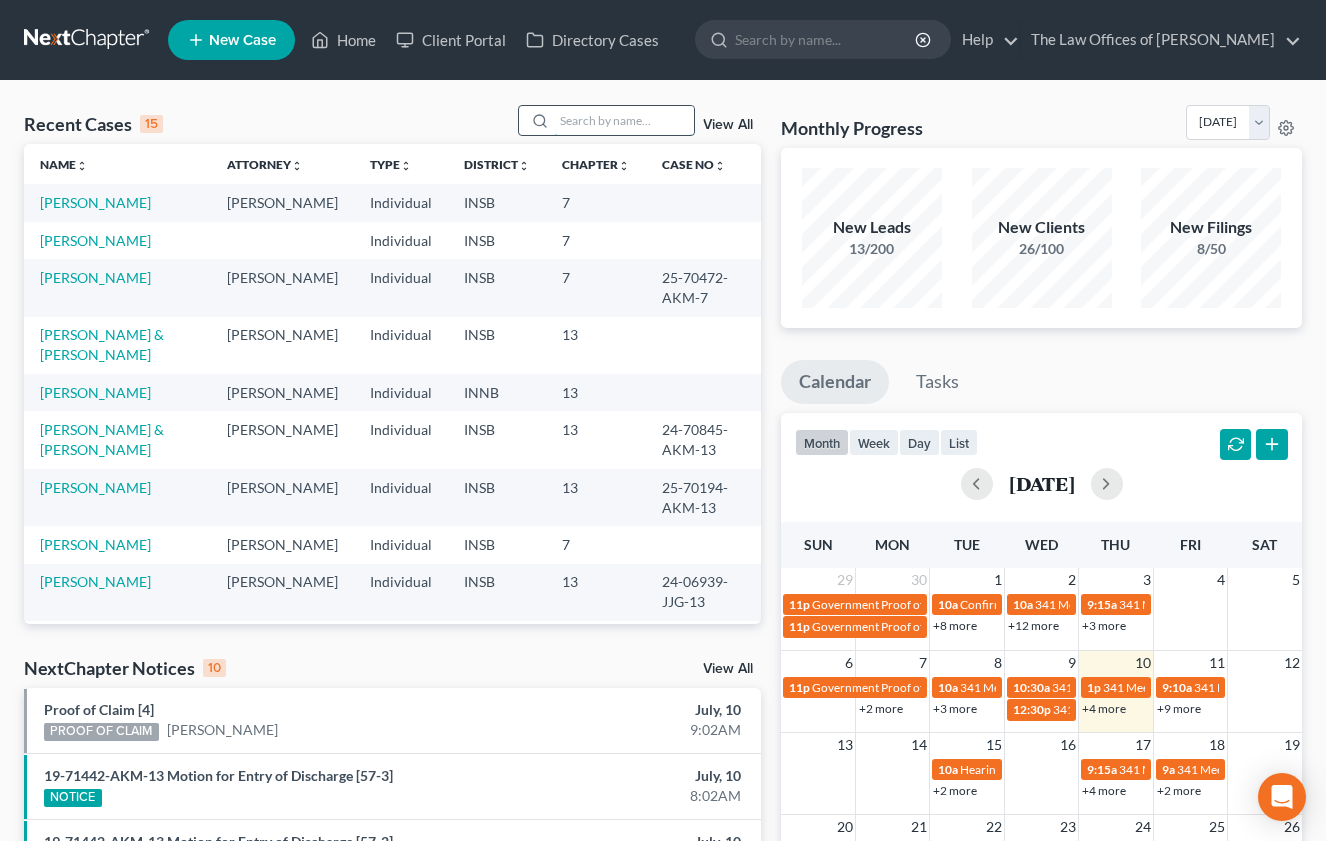 click at bounding box center [624, 120] 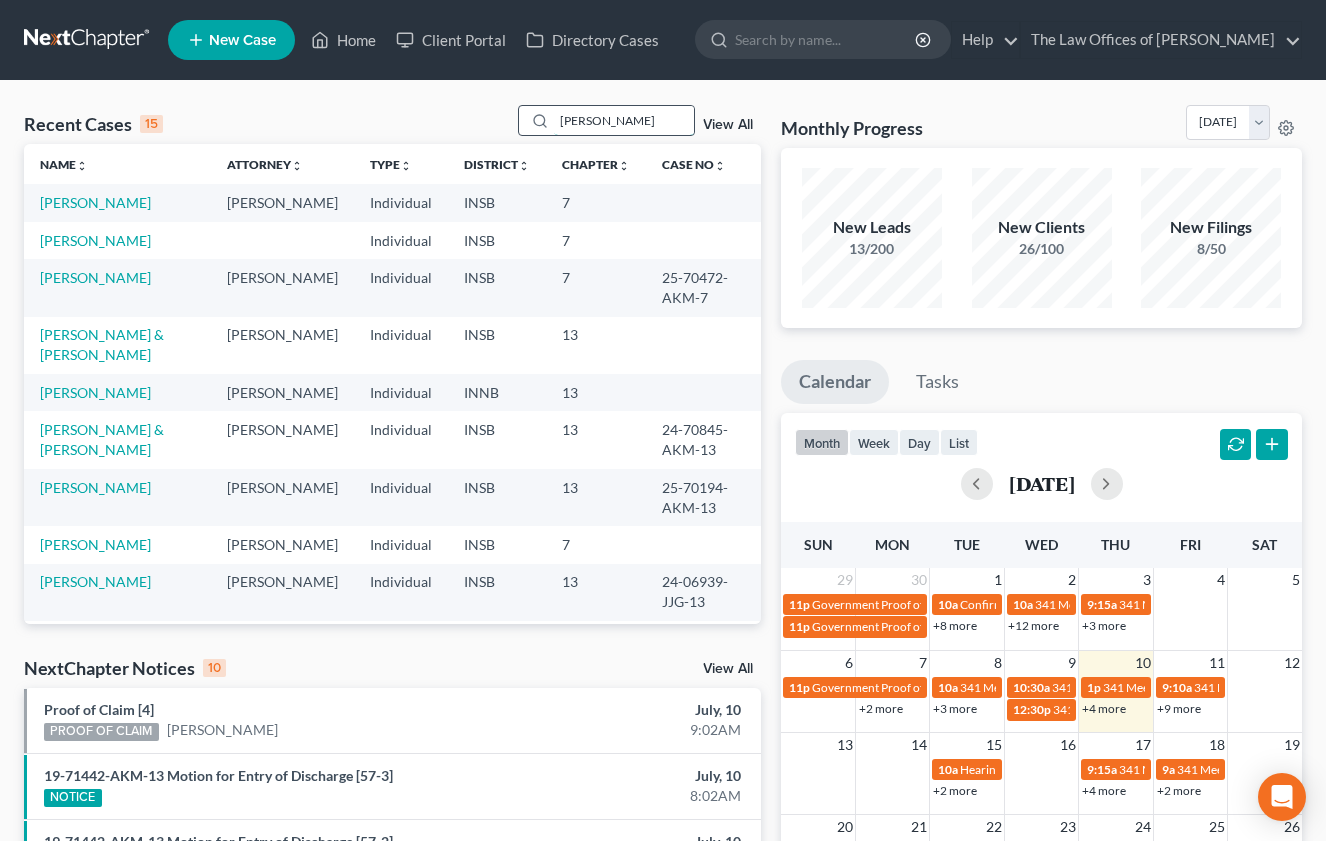 type on "bishop" 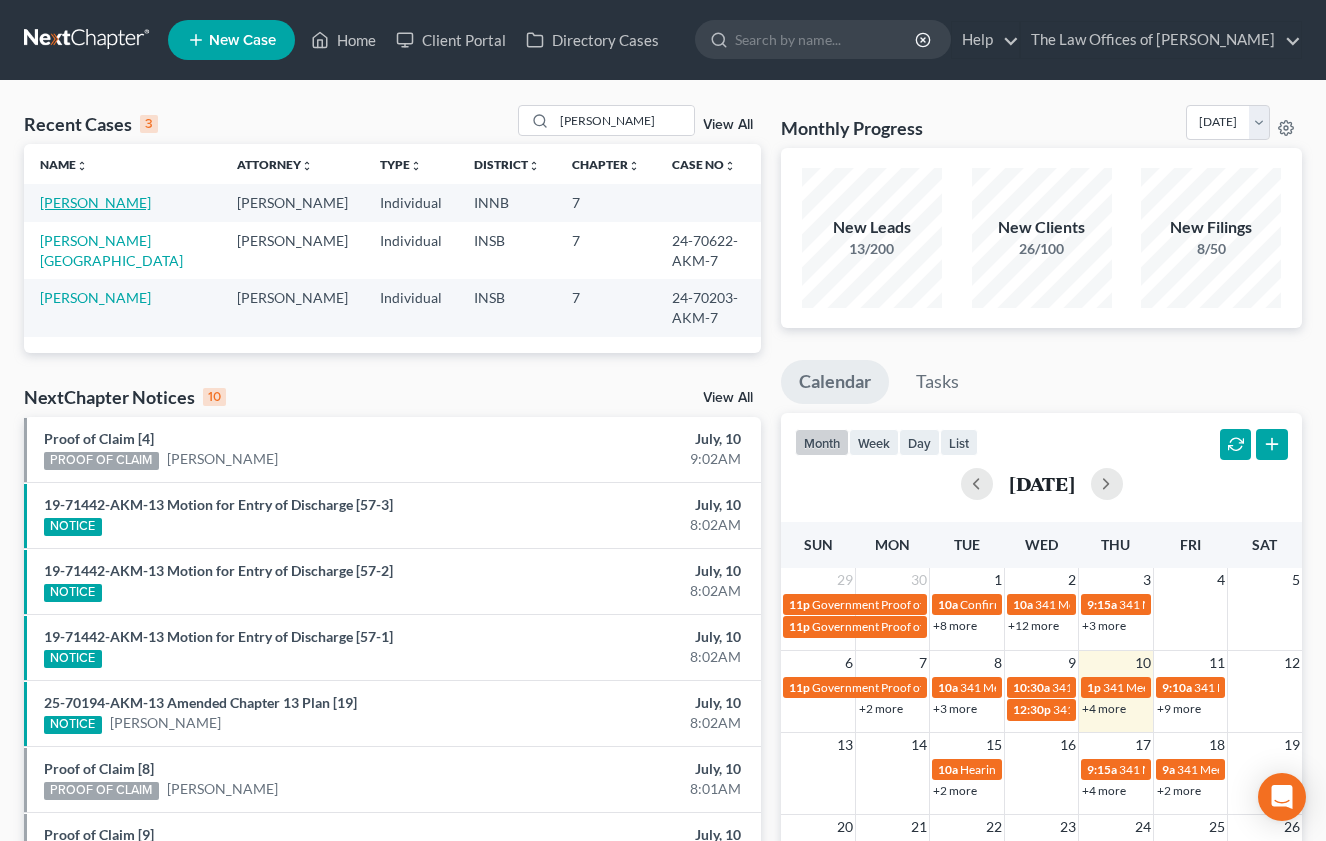 click on "Bishop, Tracey" at bounding box center (95, 202) 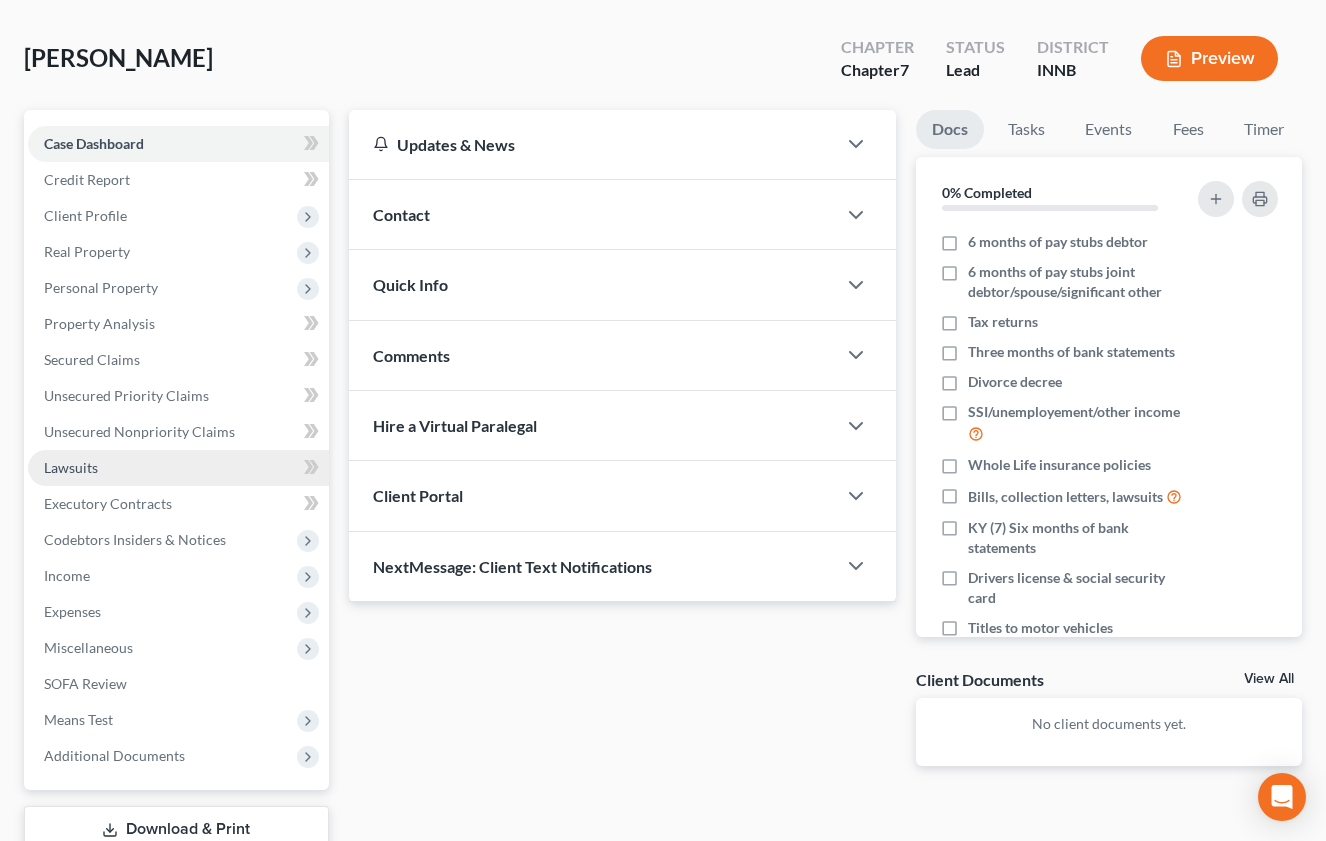 scroll, scrollTop: 200, scrollLeft: 0, axis: vertical 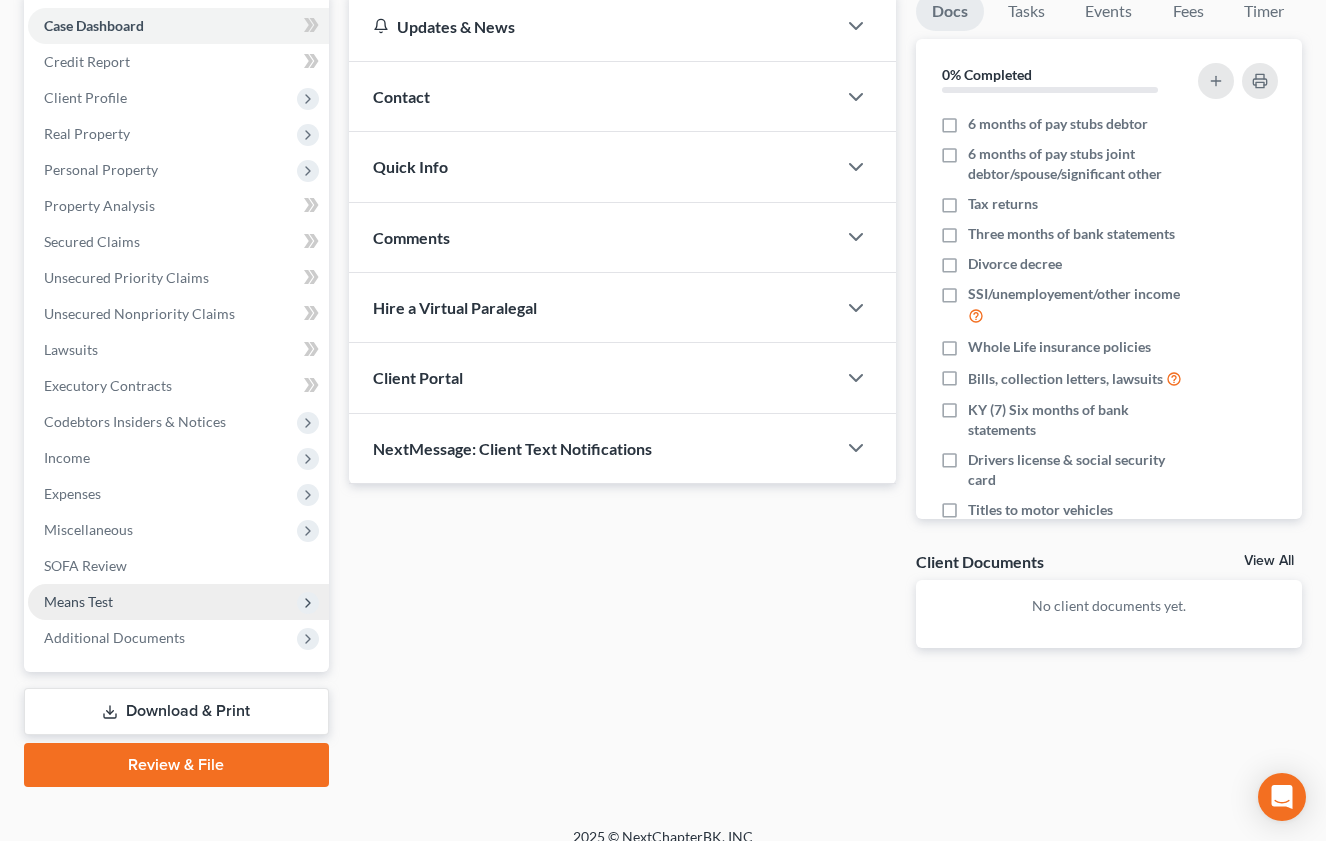 click on "Means Test" at bounding box center (78, 601) 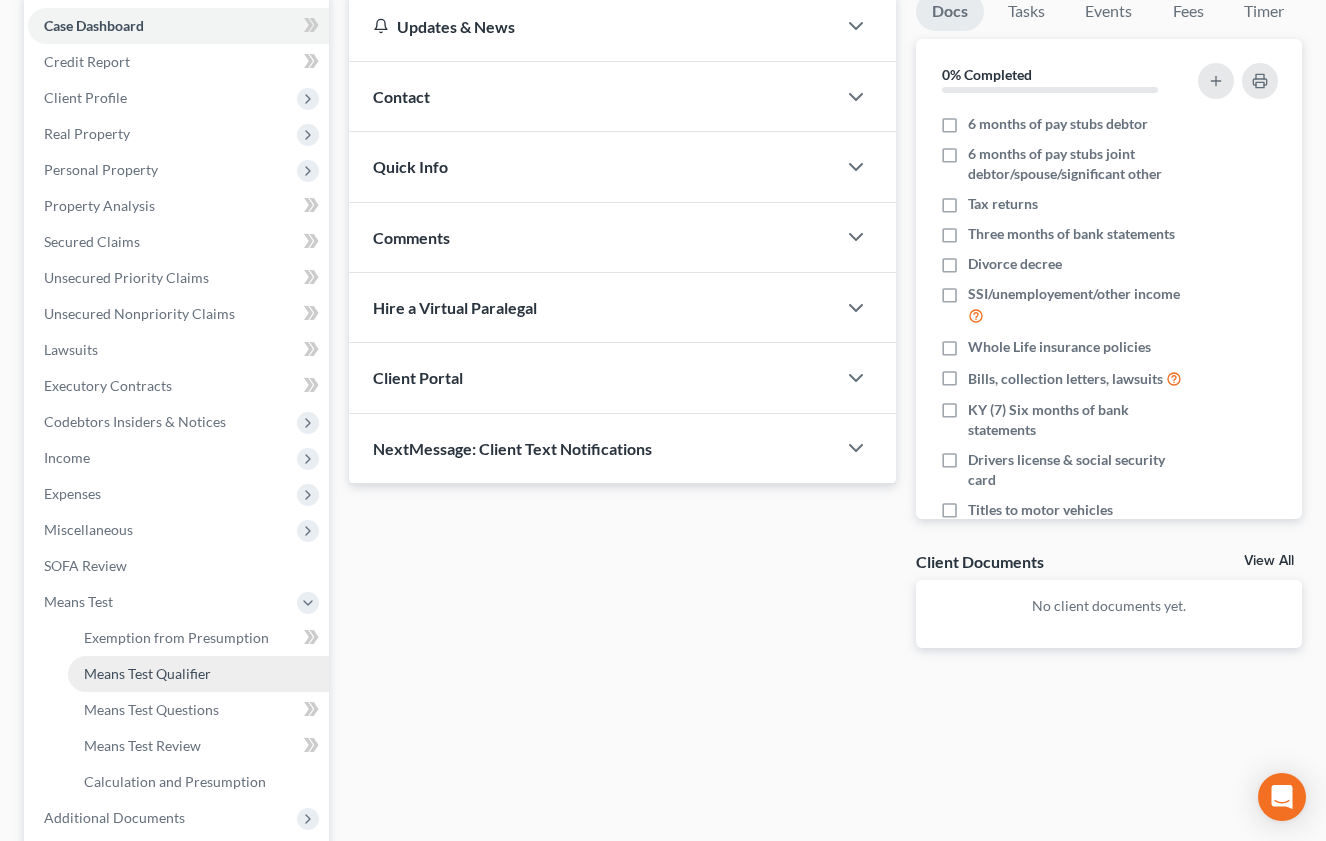click on "Means Test Qualifier" at bounding box center [147, 673] 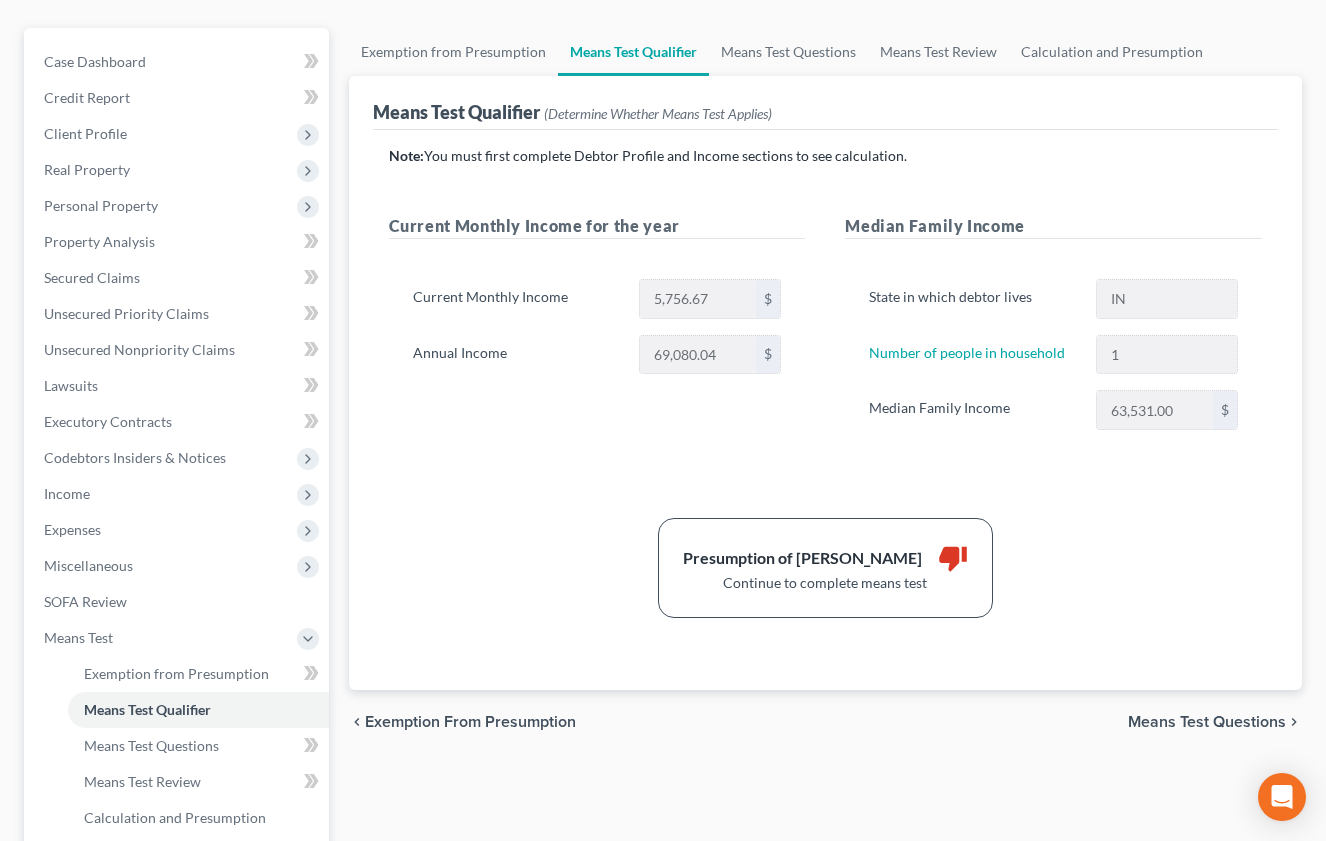 scroll, scrollTop: 133, scrollLeft: 0, axis: vertical 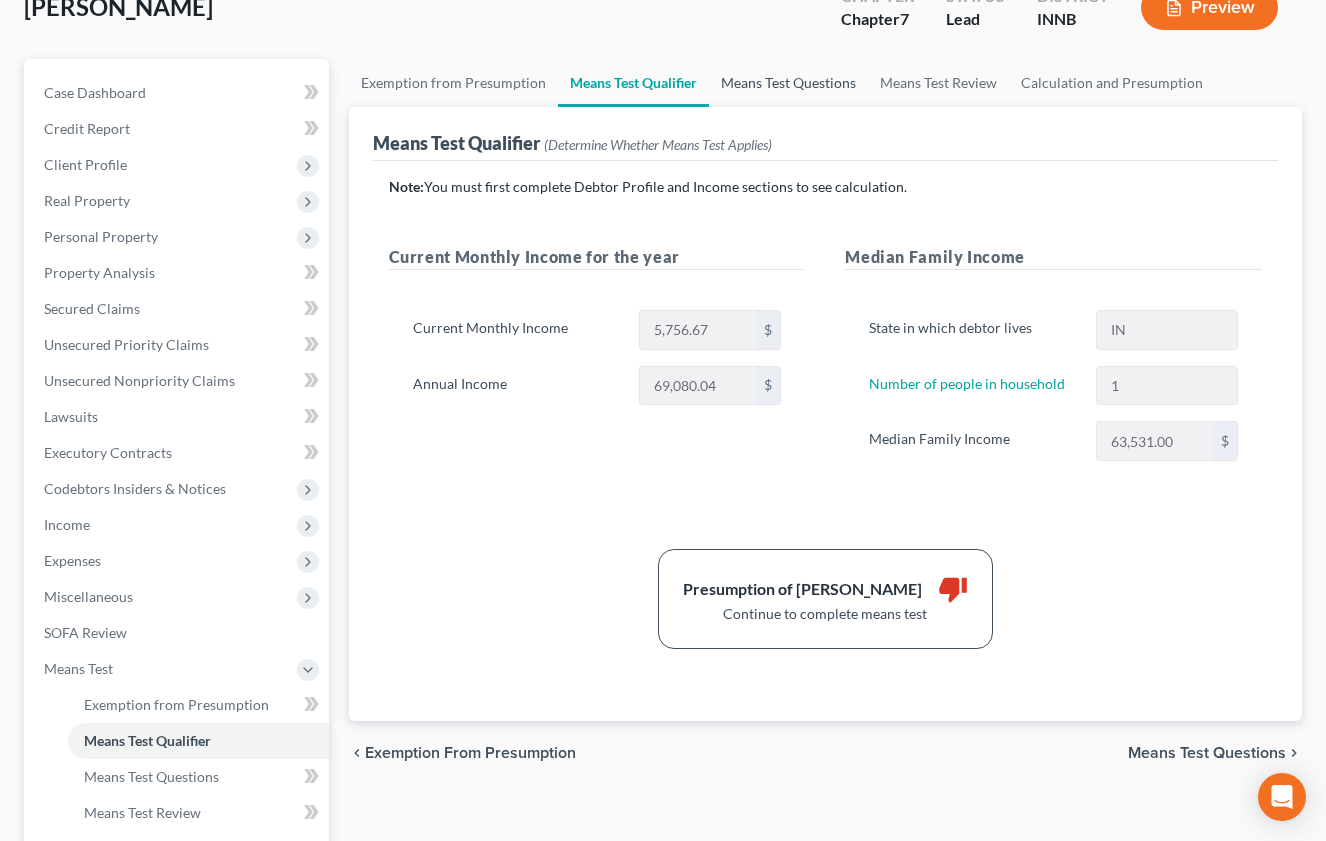 click on "Means Test Questions" at bounding box center [788, 83] 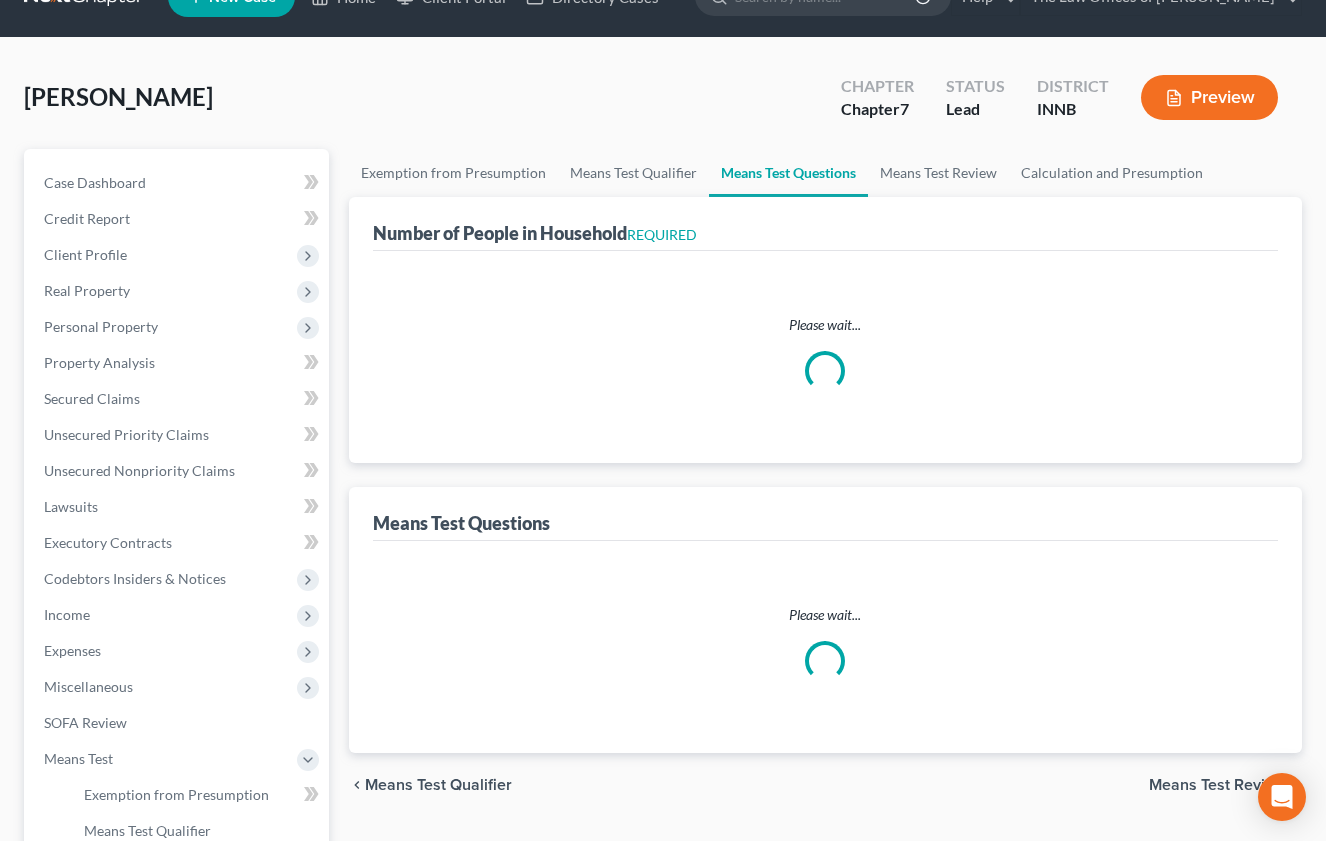 scroll, scrollTop: 0, scrollLeft: 0, axis: both 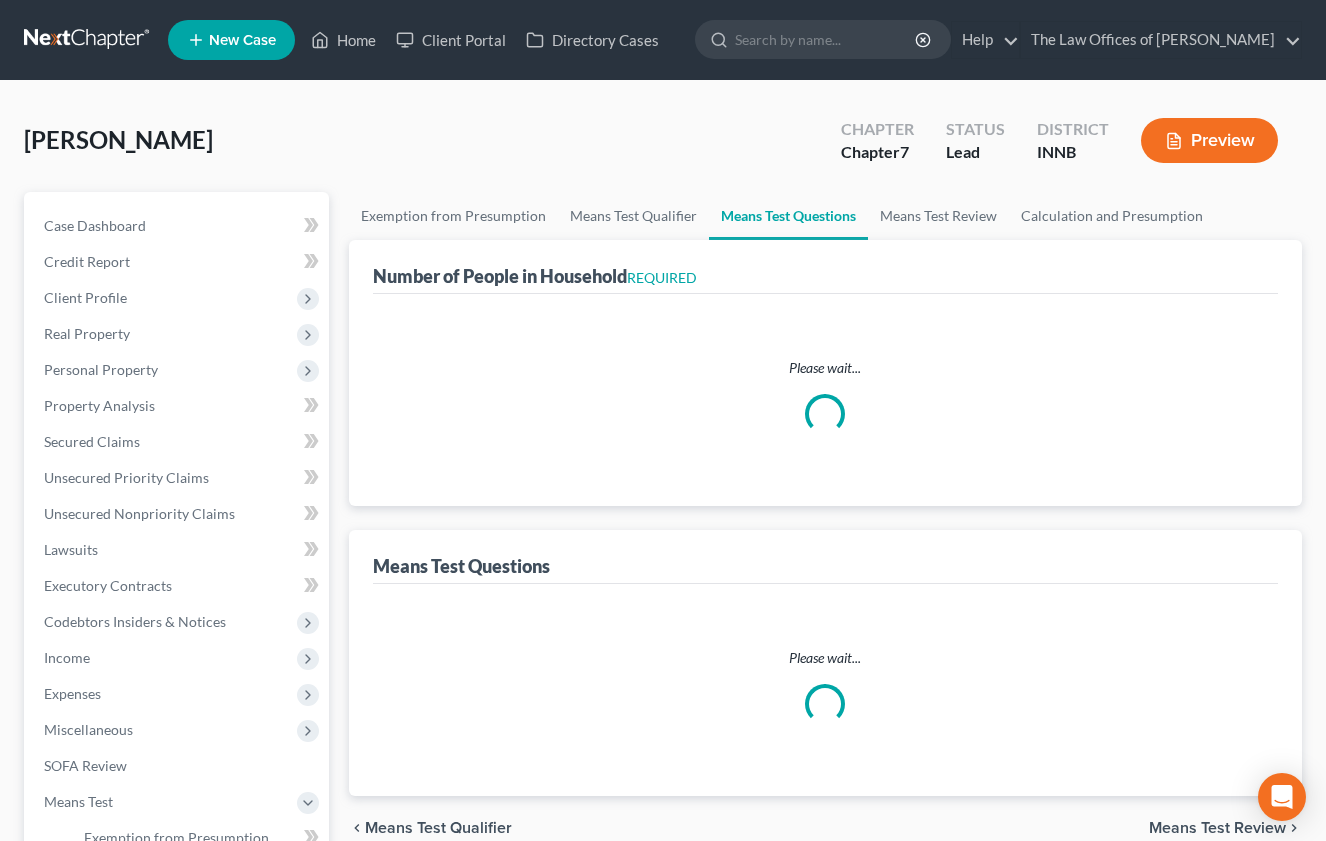 select on "0" 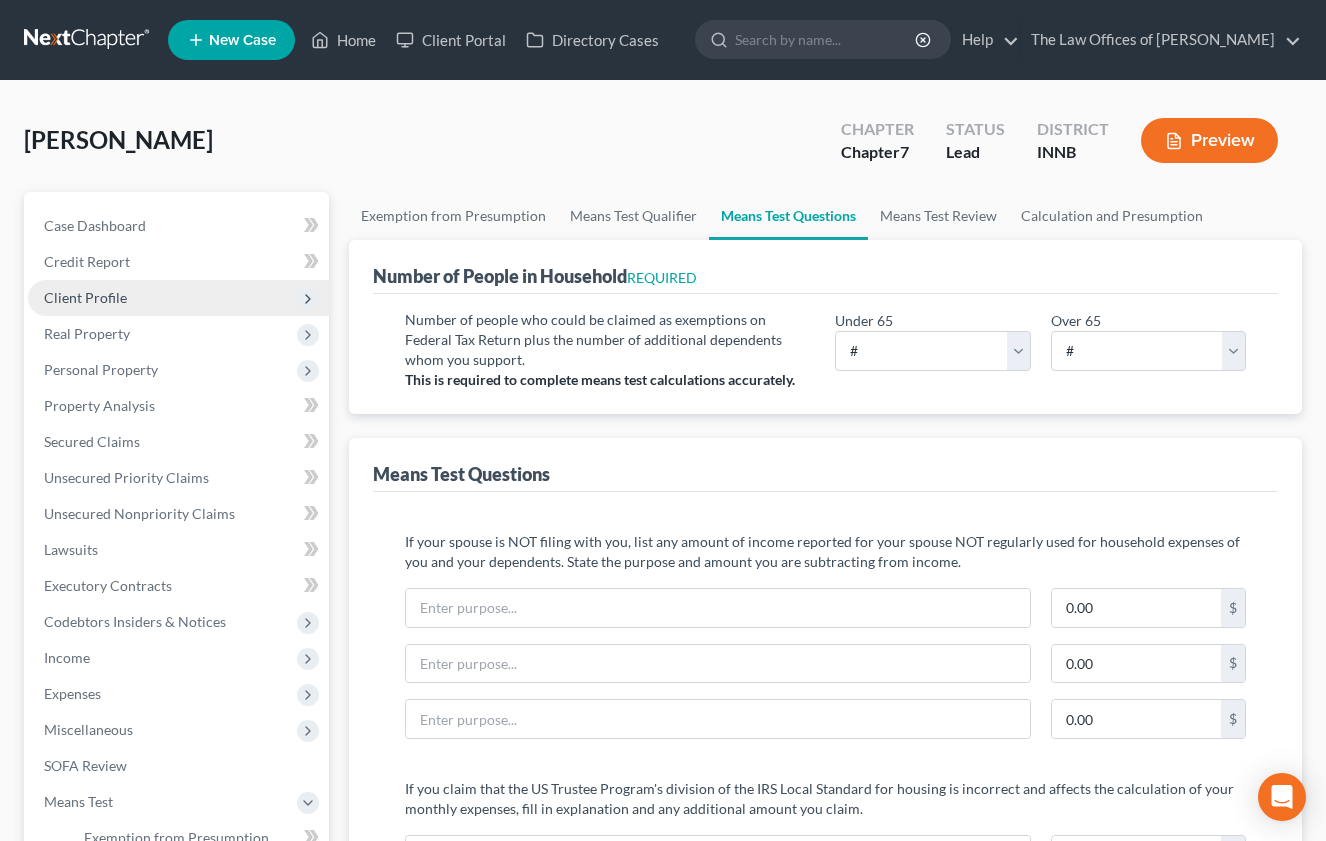 click on "Client Profile" at bounding box center [178, 298] 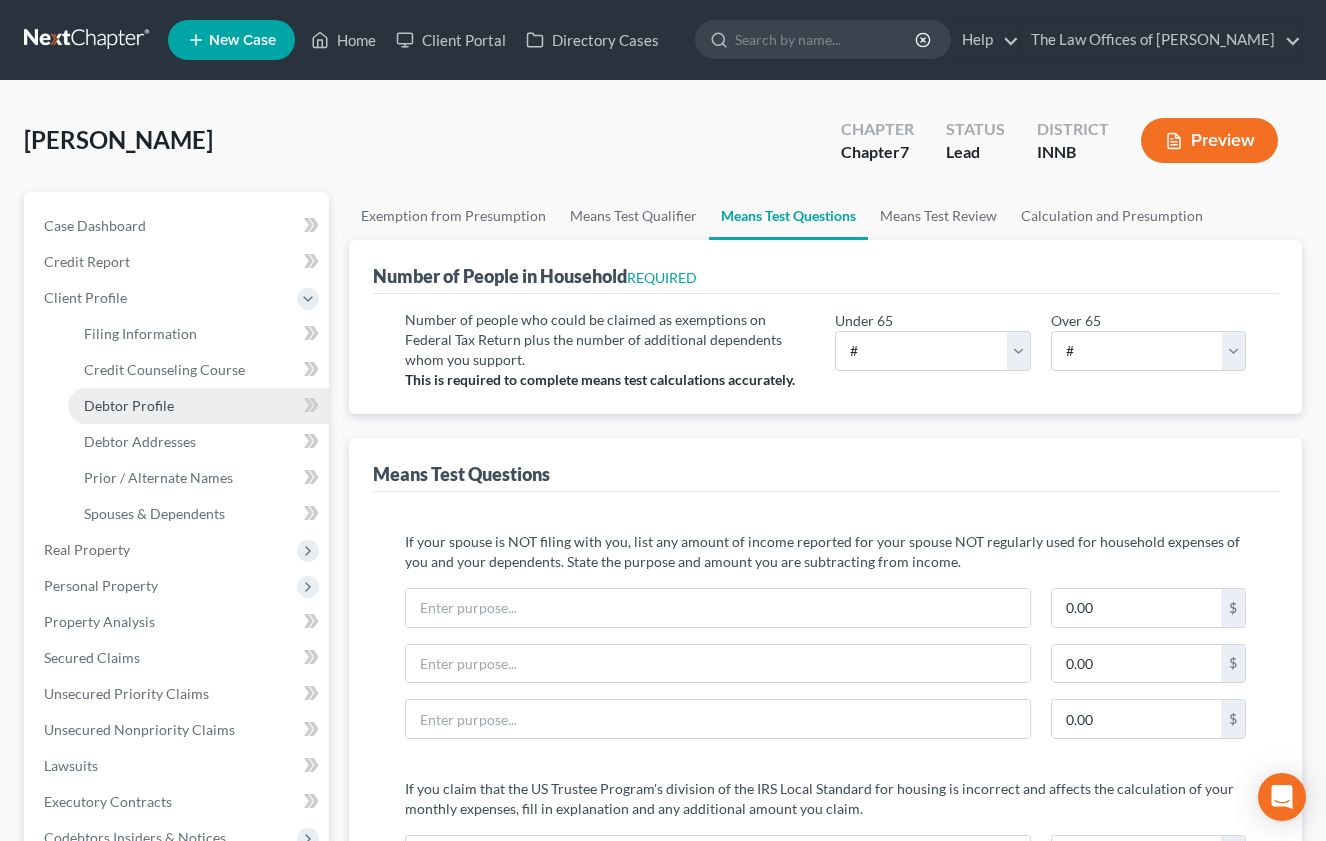 click on "Debtor Profile" at bounding box center [129, 405] 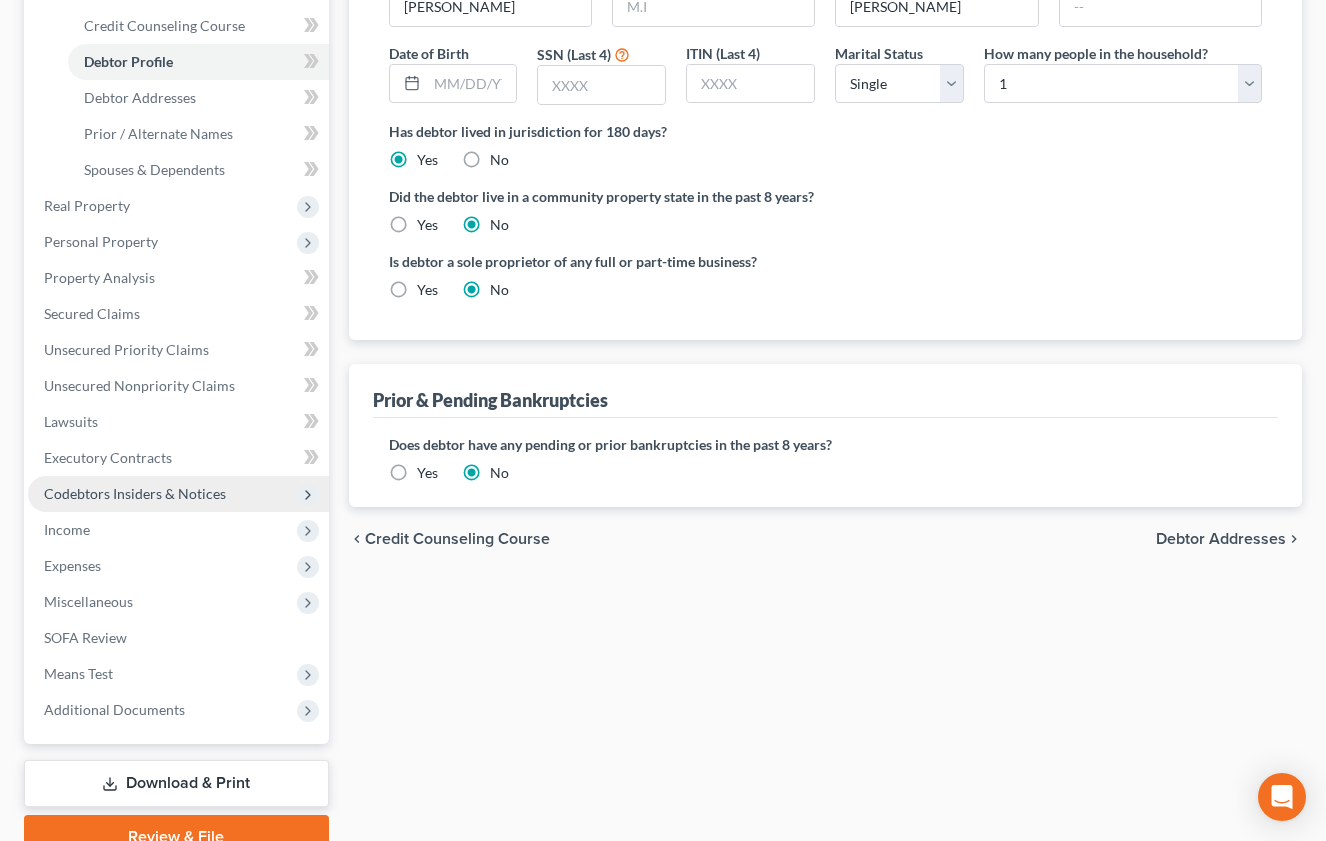 scroll, scrollTop: 400, scrollLeft: 0, axis: vertical 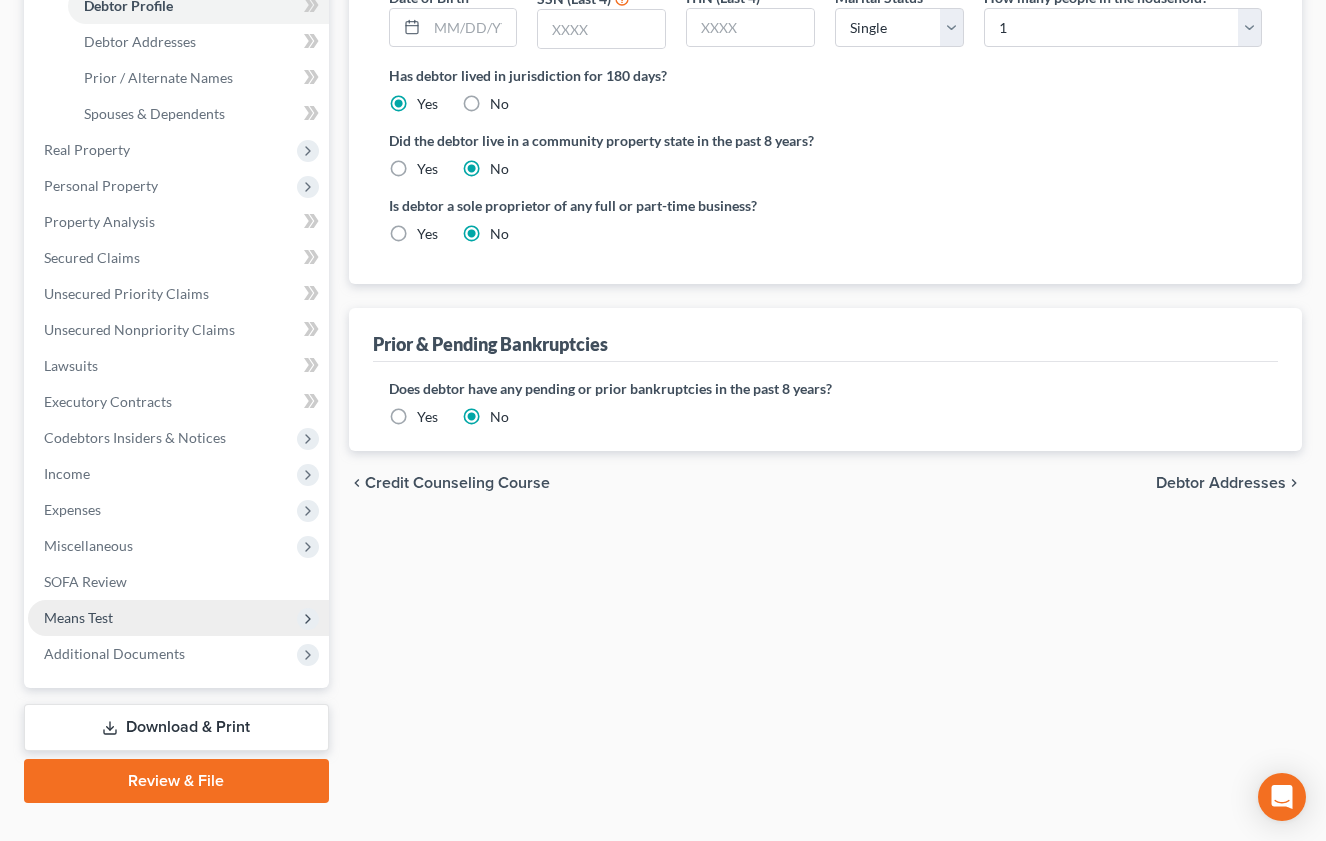 click on "Means Test" at bounding box center [78, 617] 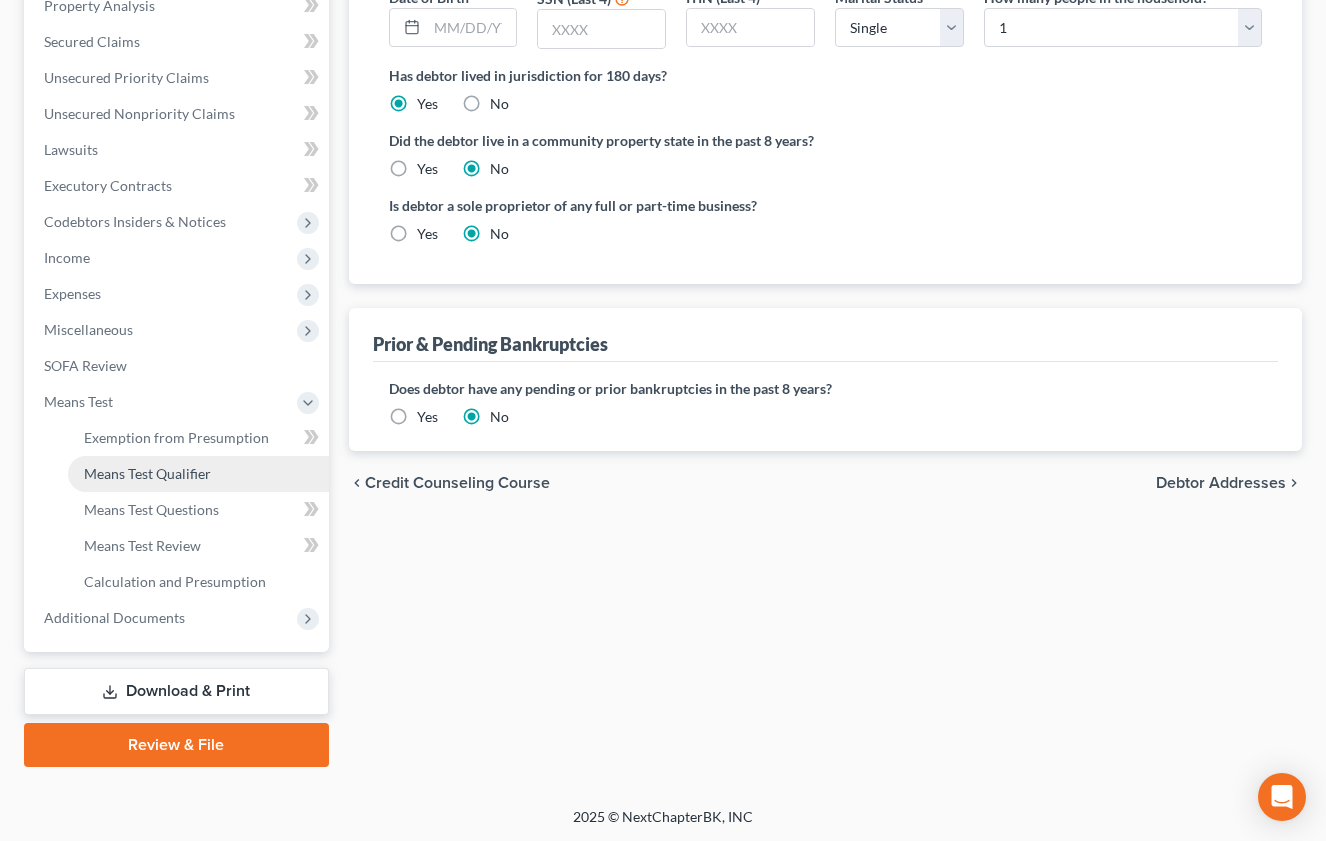 click on "Means Test Qualifier" at bounding box center (147, 473) 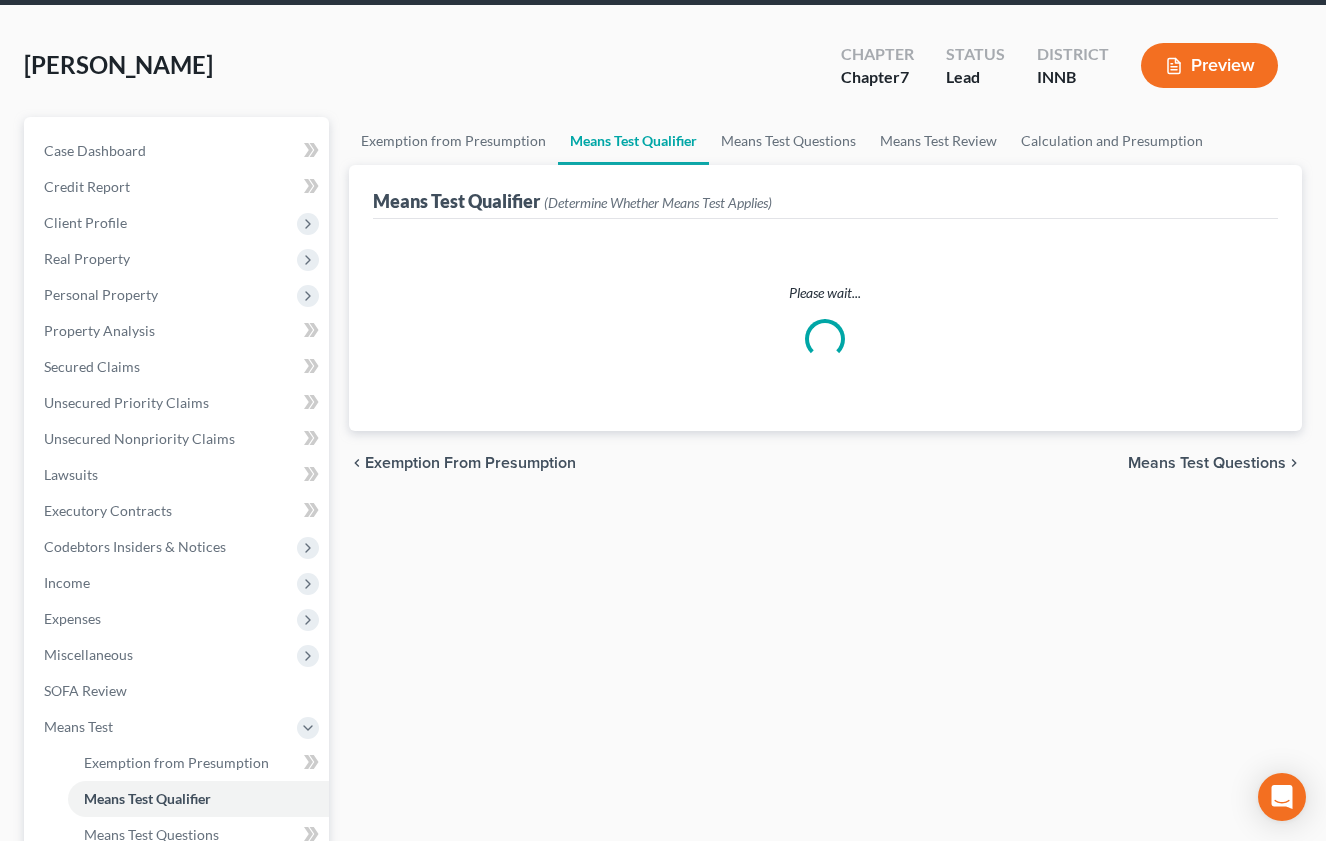 scroll, scrollTop: 0, scrollLeft: 0, axis: both 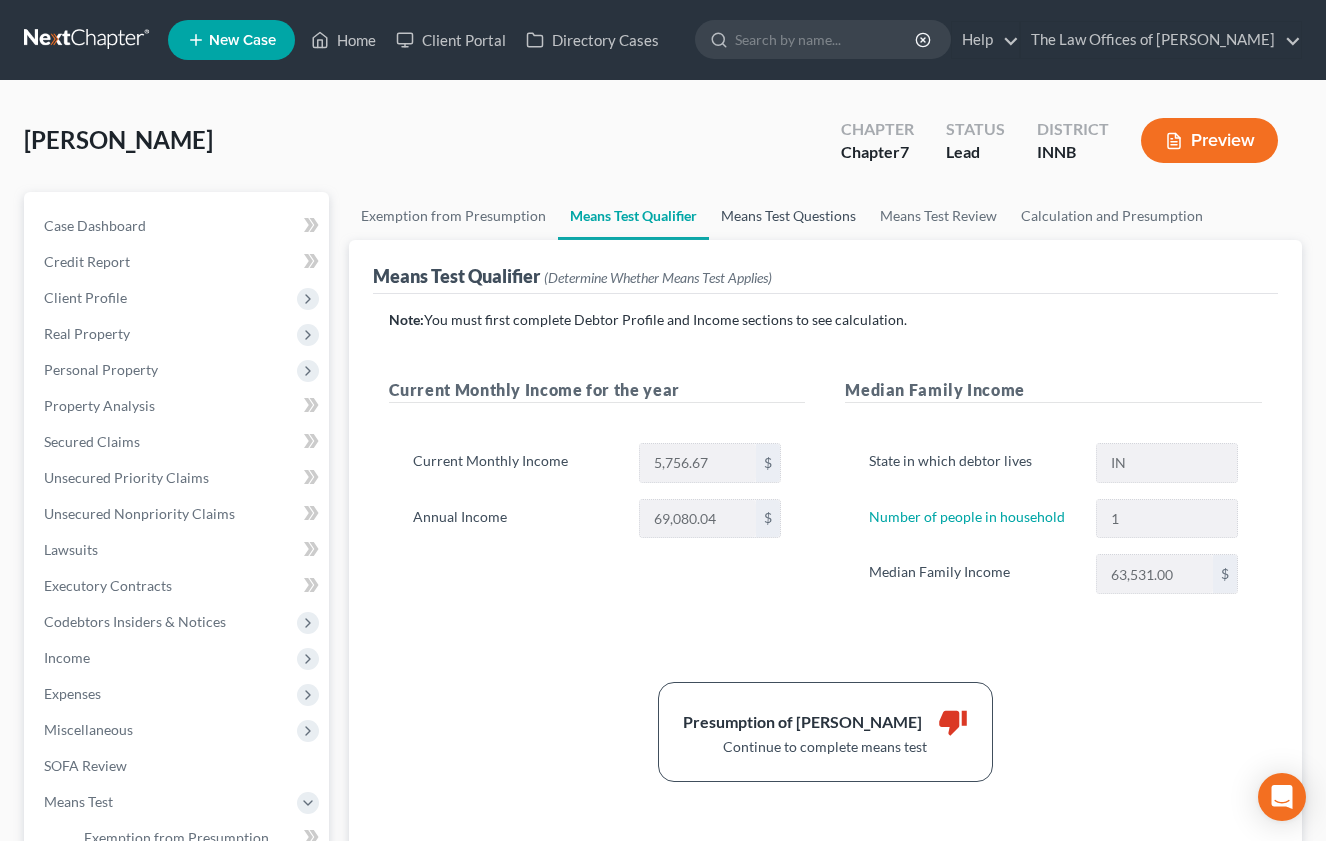 click on "Means Test Questions" at bounding box center (788, 216) 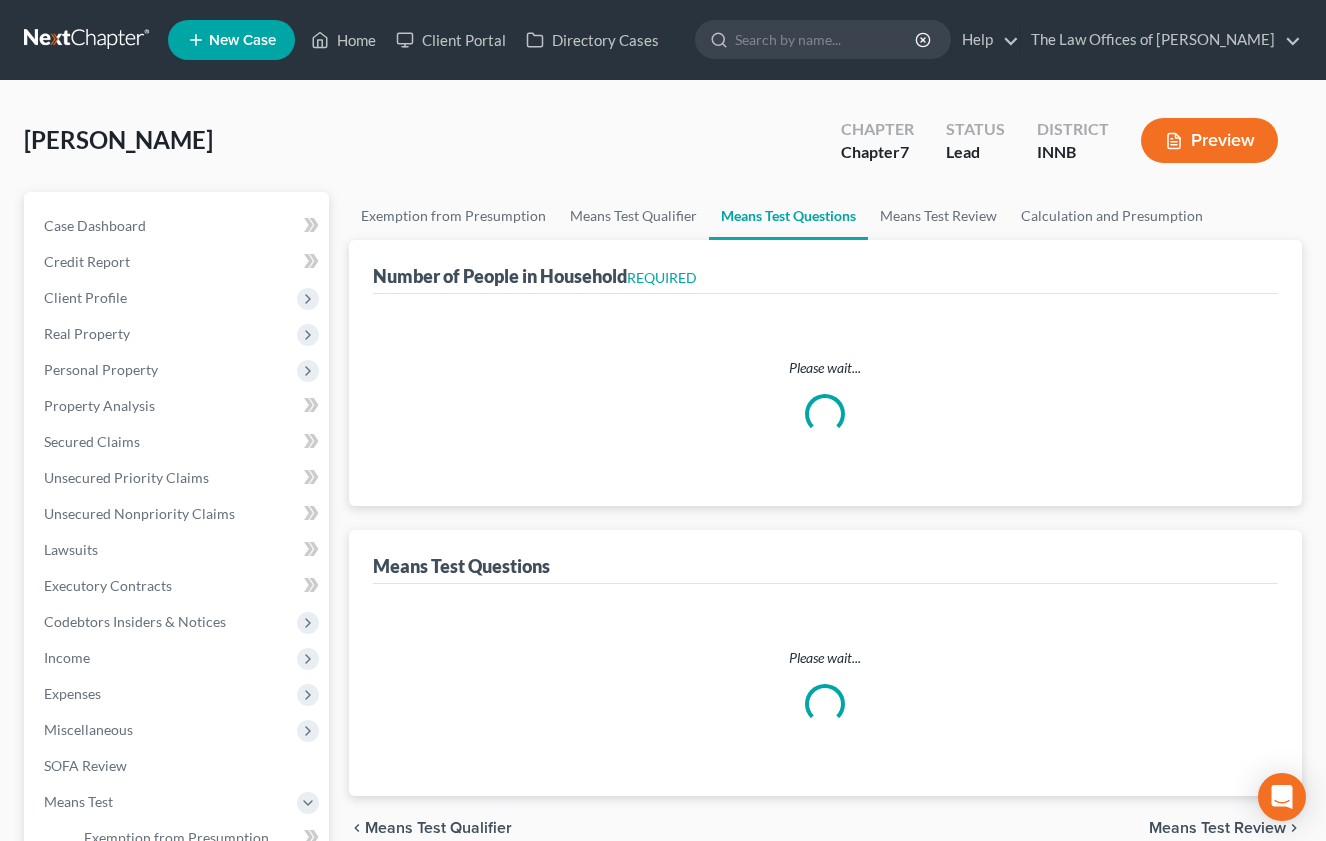 select on "0" 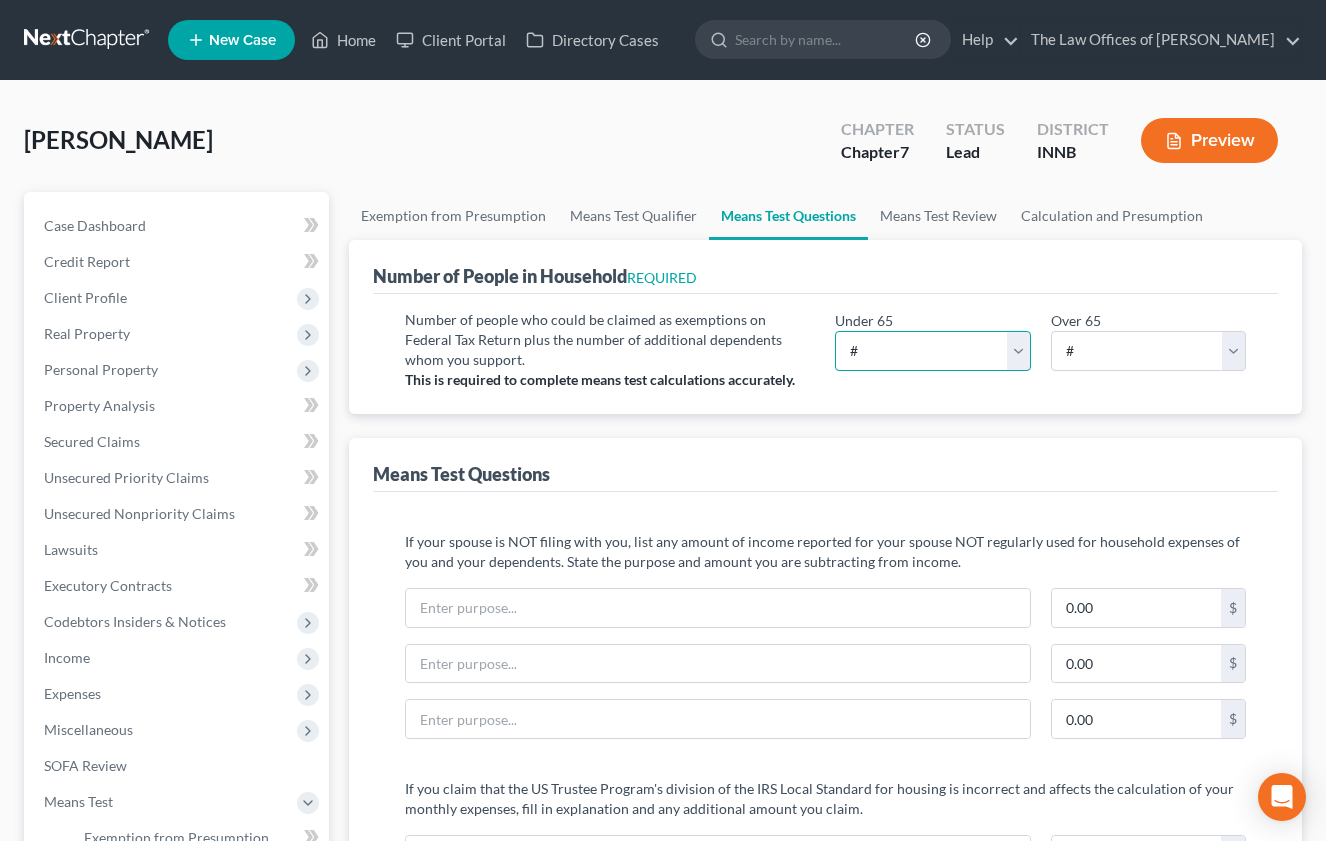click on "# 0 1 2 3 4 5 6 7 8 9 10" at bounding box center [932, 351] 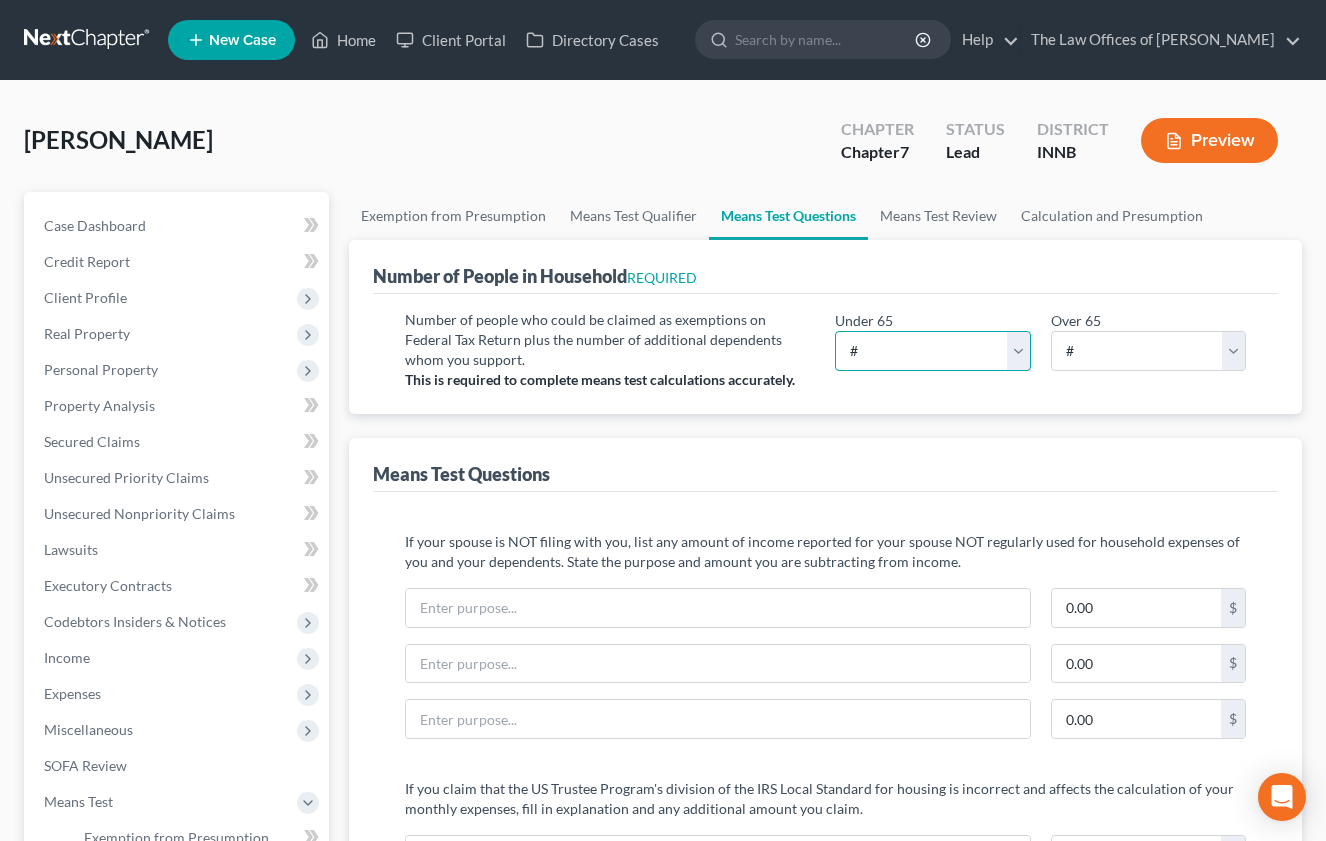 select on "1" 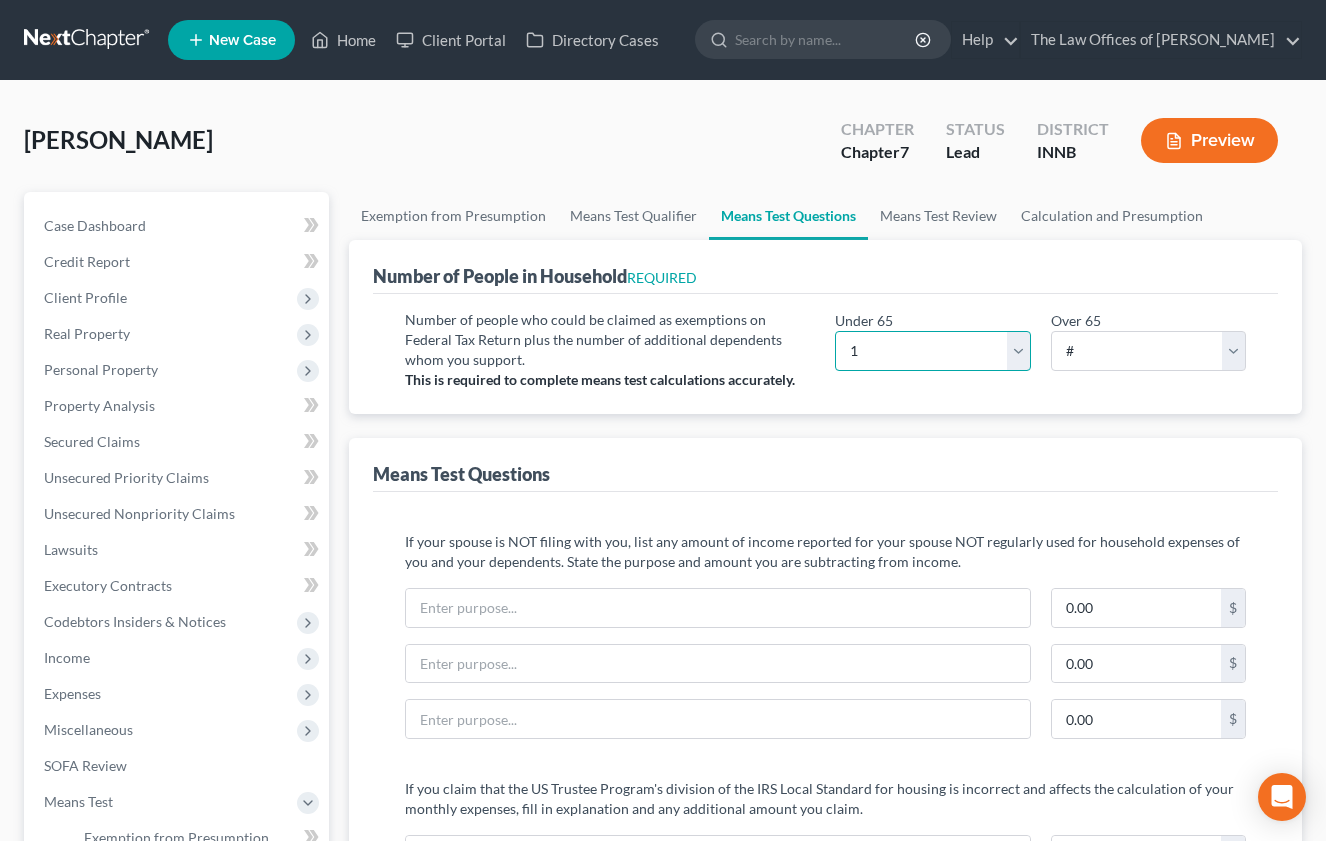 click on "# 0 1 2 3 4 5 6 7 8 9 10" at bounding box center (932, 351) 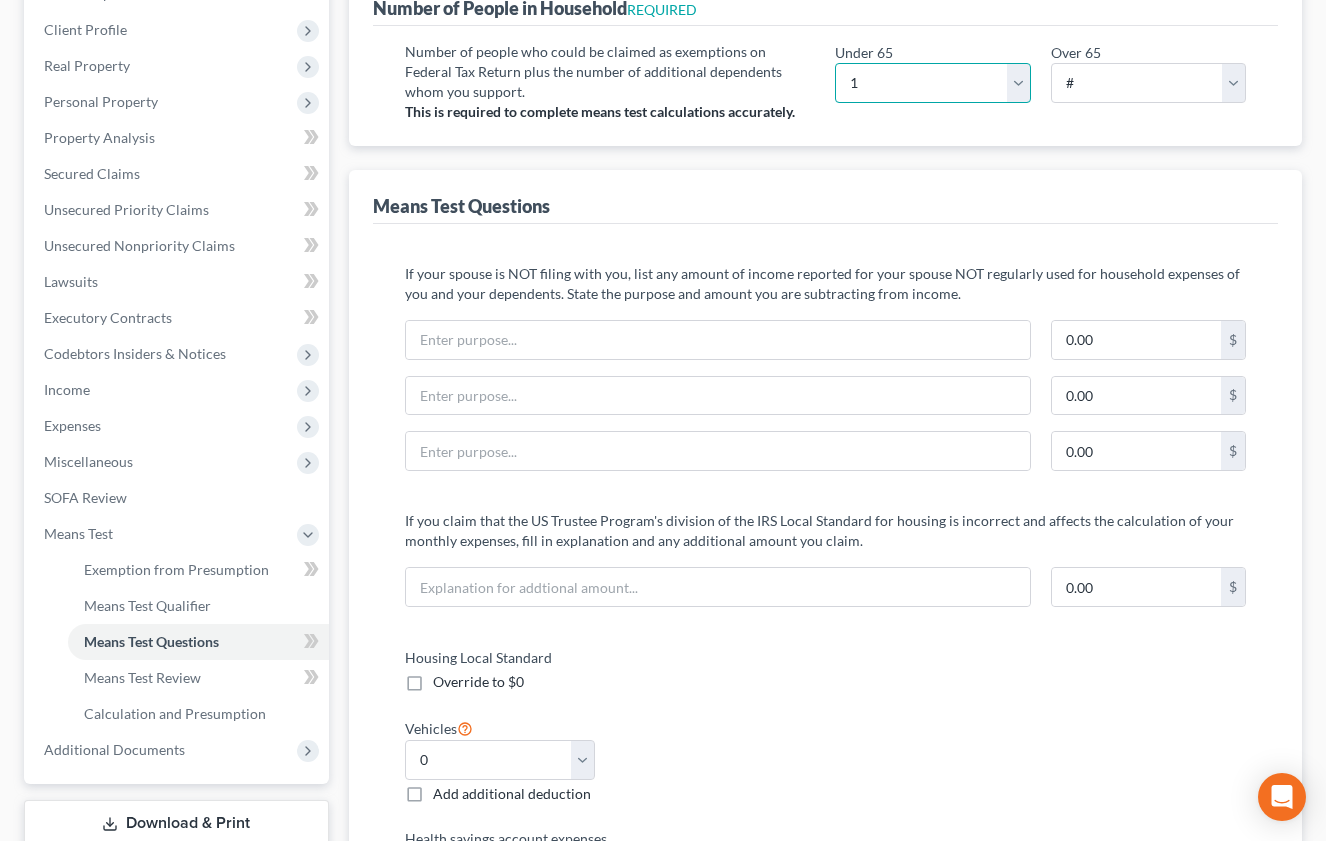 scroll, scrollTop: 533, scrollLeft: 0, axis: vertical 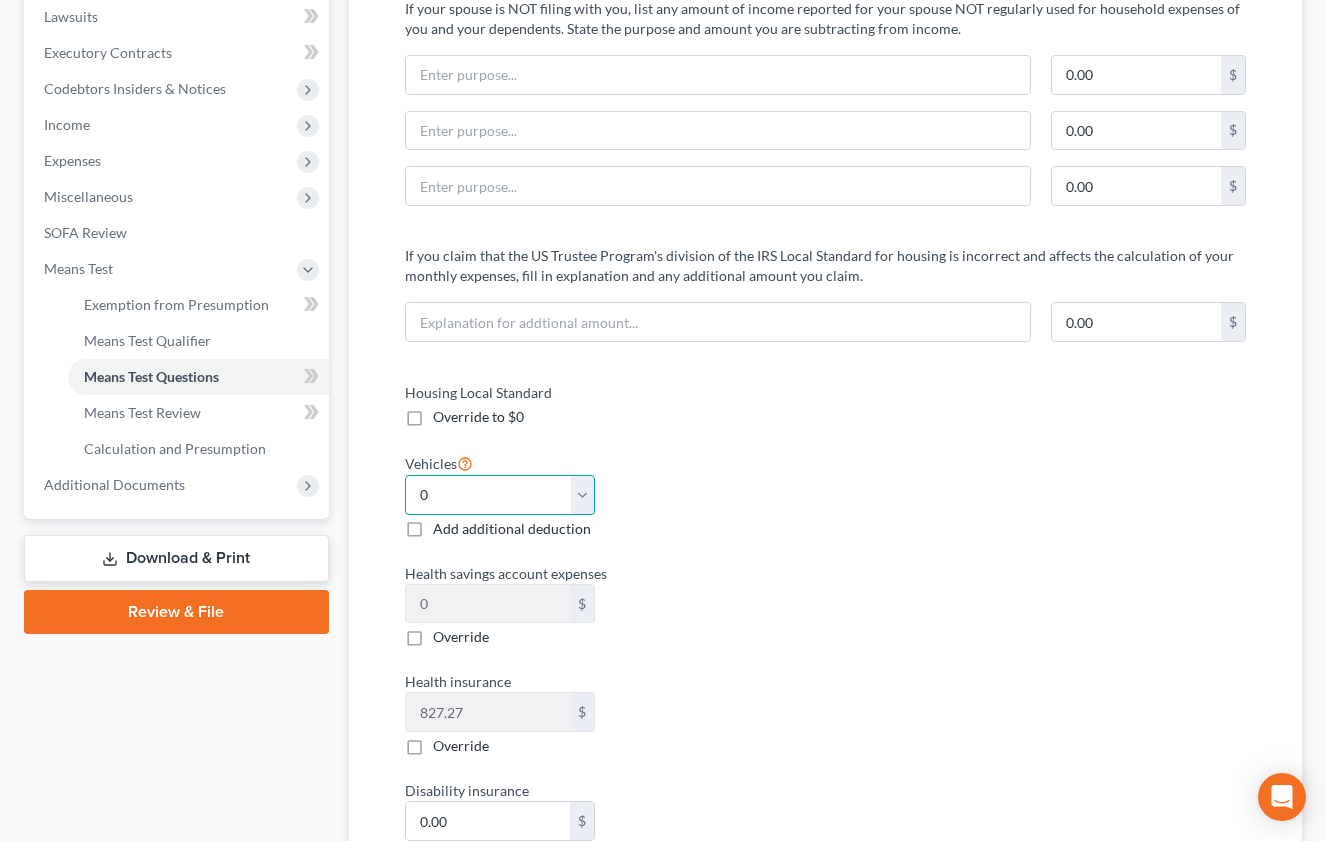 click on "Select 0 1 2 3 4 5" at bounding box center [500, 495] 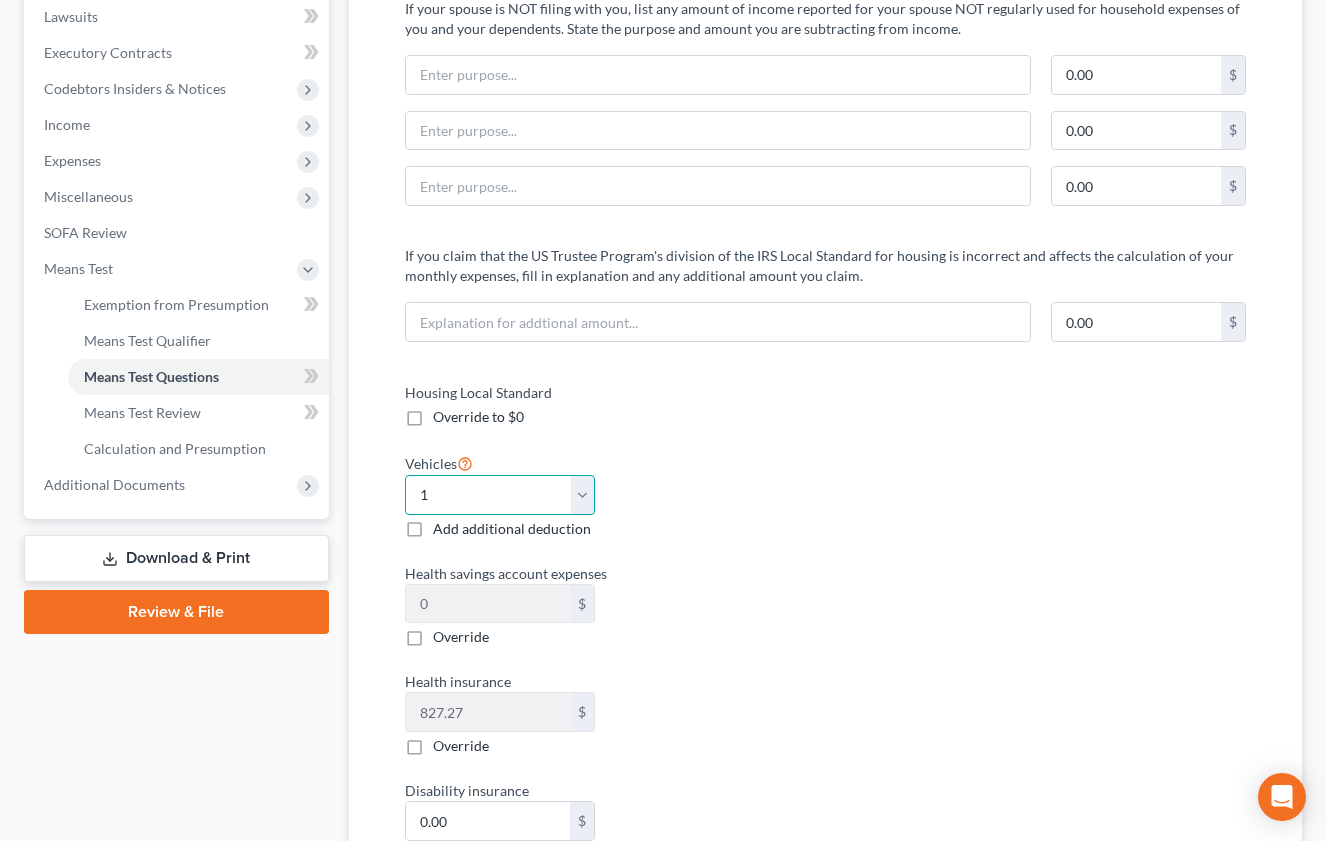click on "Select 0 1 2 3 4 5" at bounding box center [500, 495] 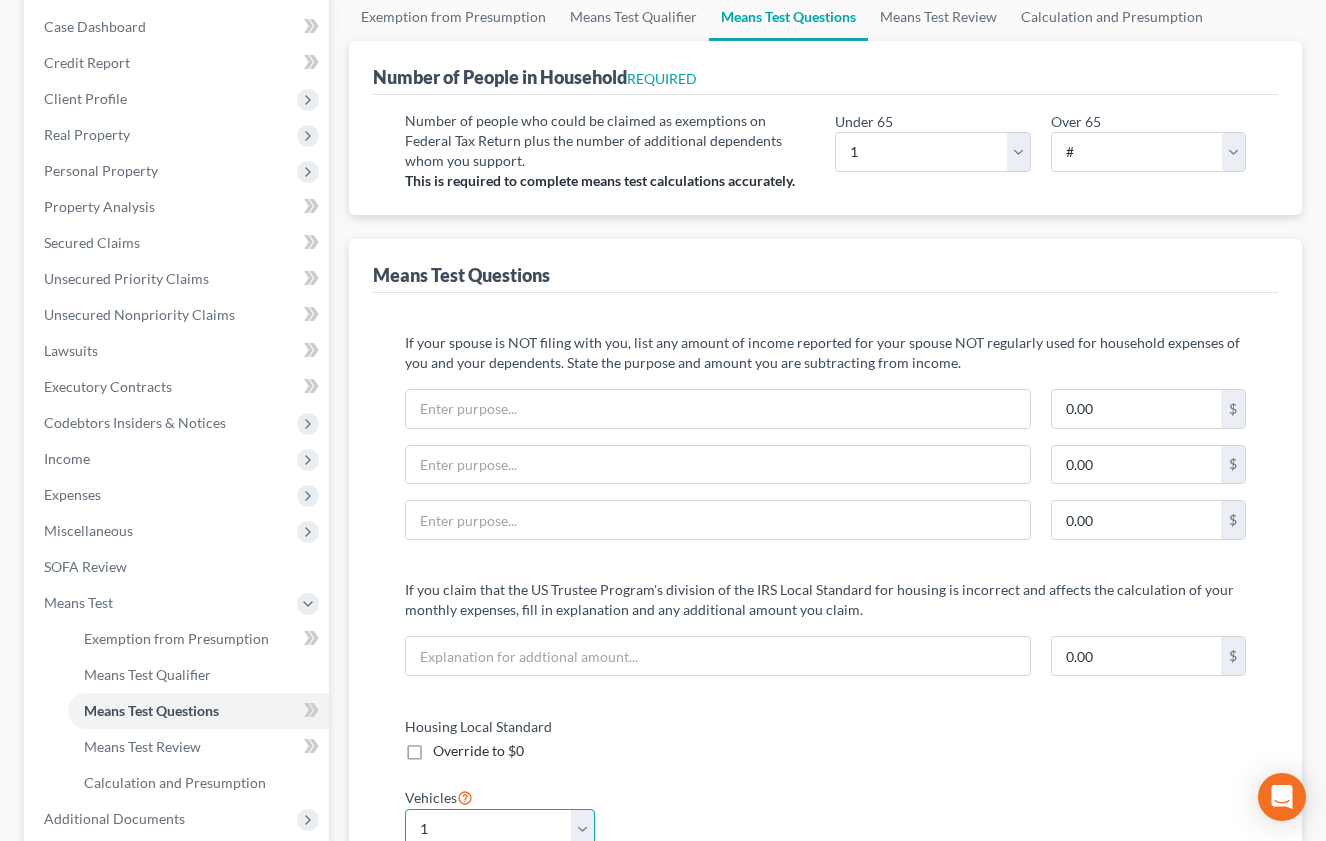 scroll, scrollTop: 0, scrollLeft: 0, axis: both 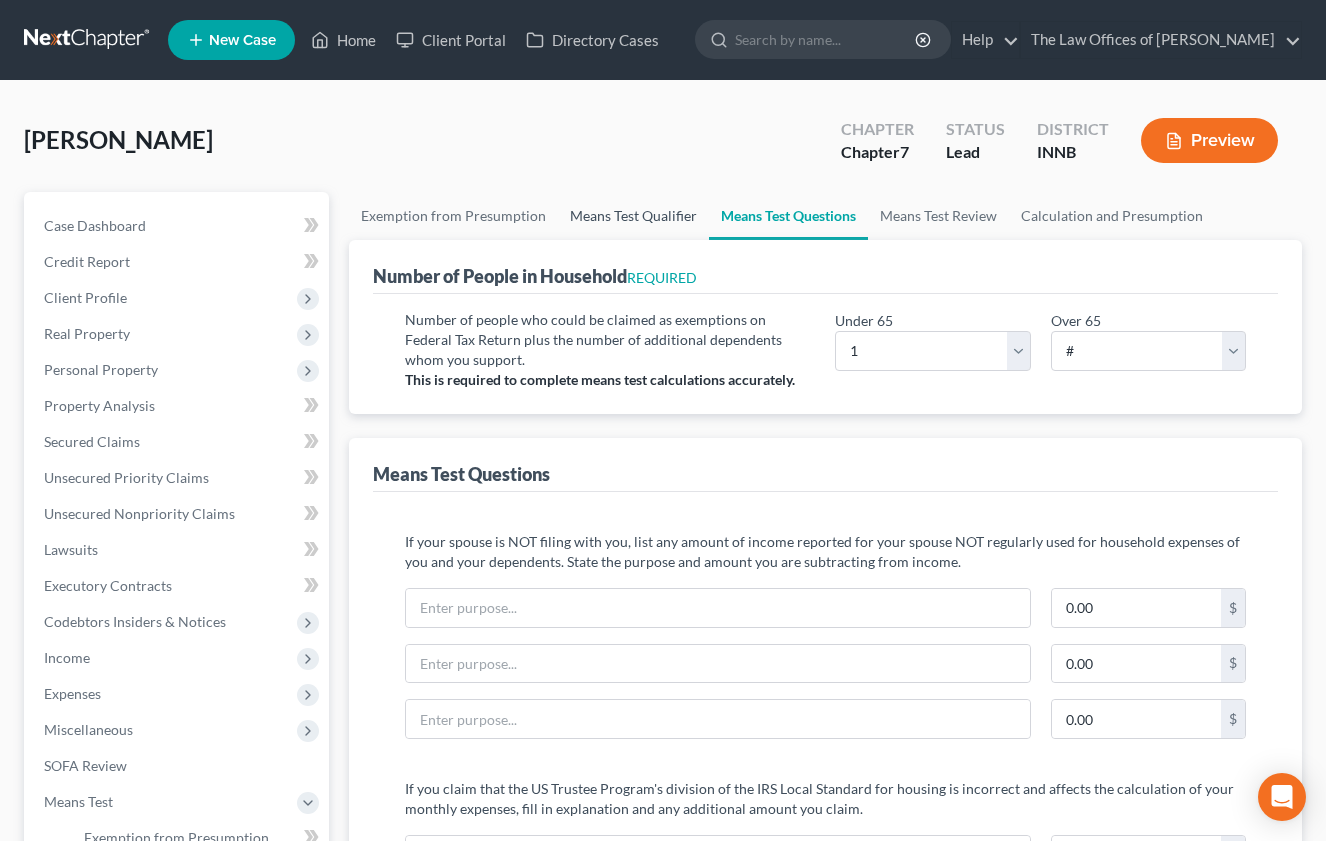 click on "Means Test Qualifier" at bounding box center [633, 216] 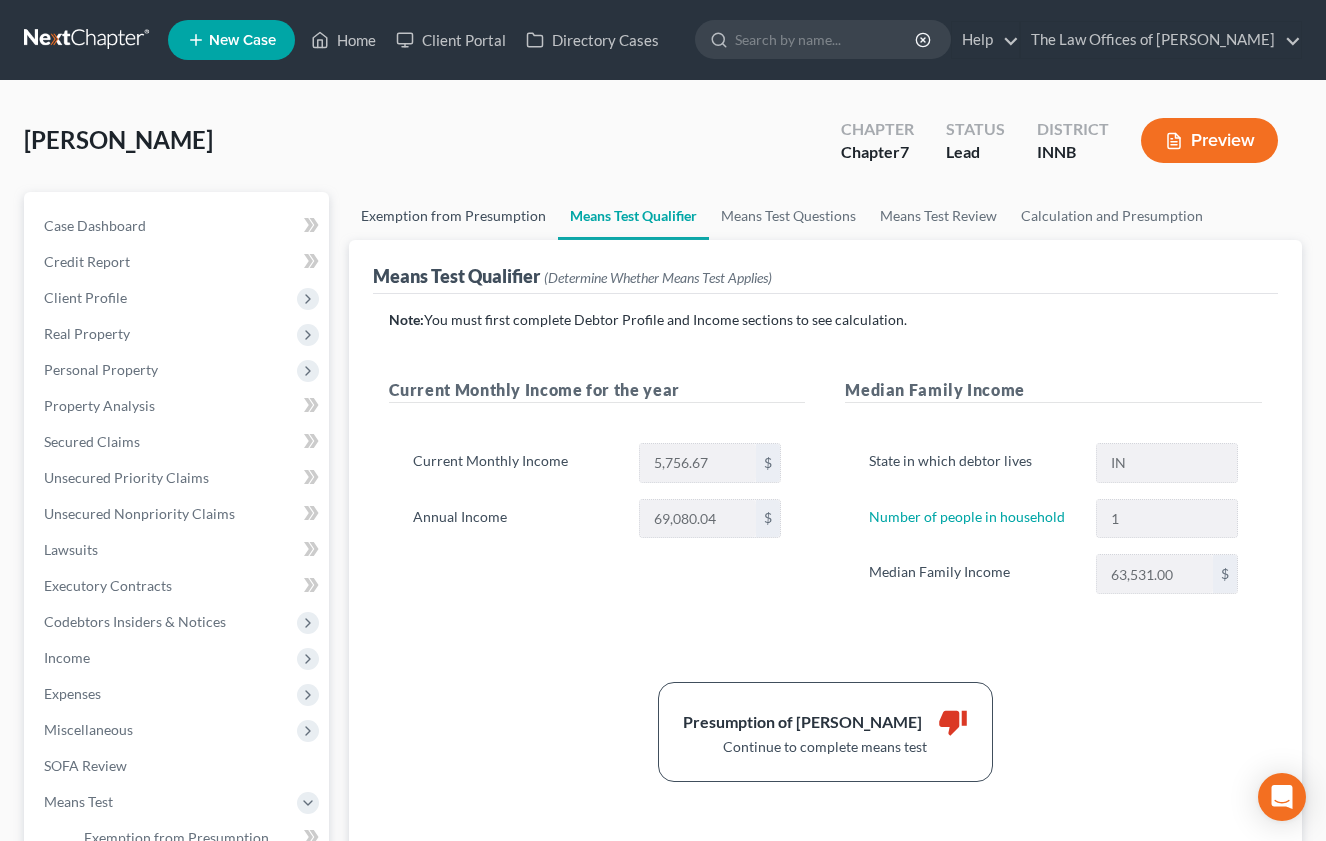 click on "Exemption from Presumption" at bounding box center [453, 216] 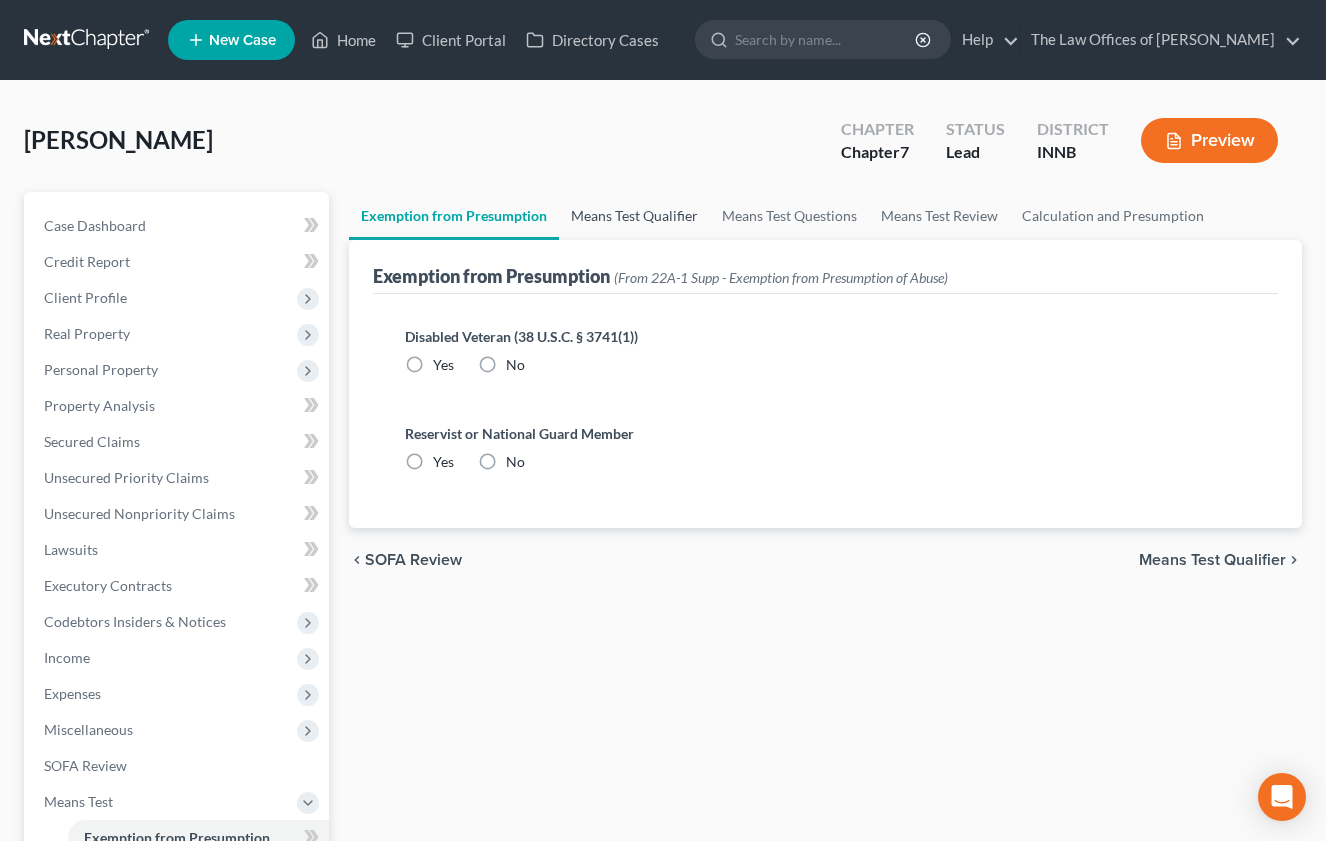 click on "Means Test Qualifier" at bounding box center (634, 216) 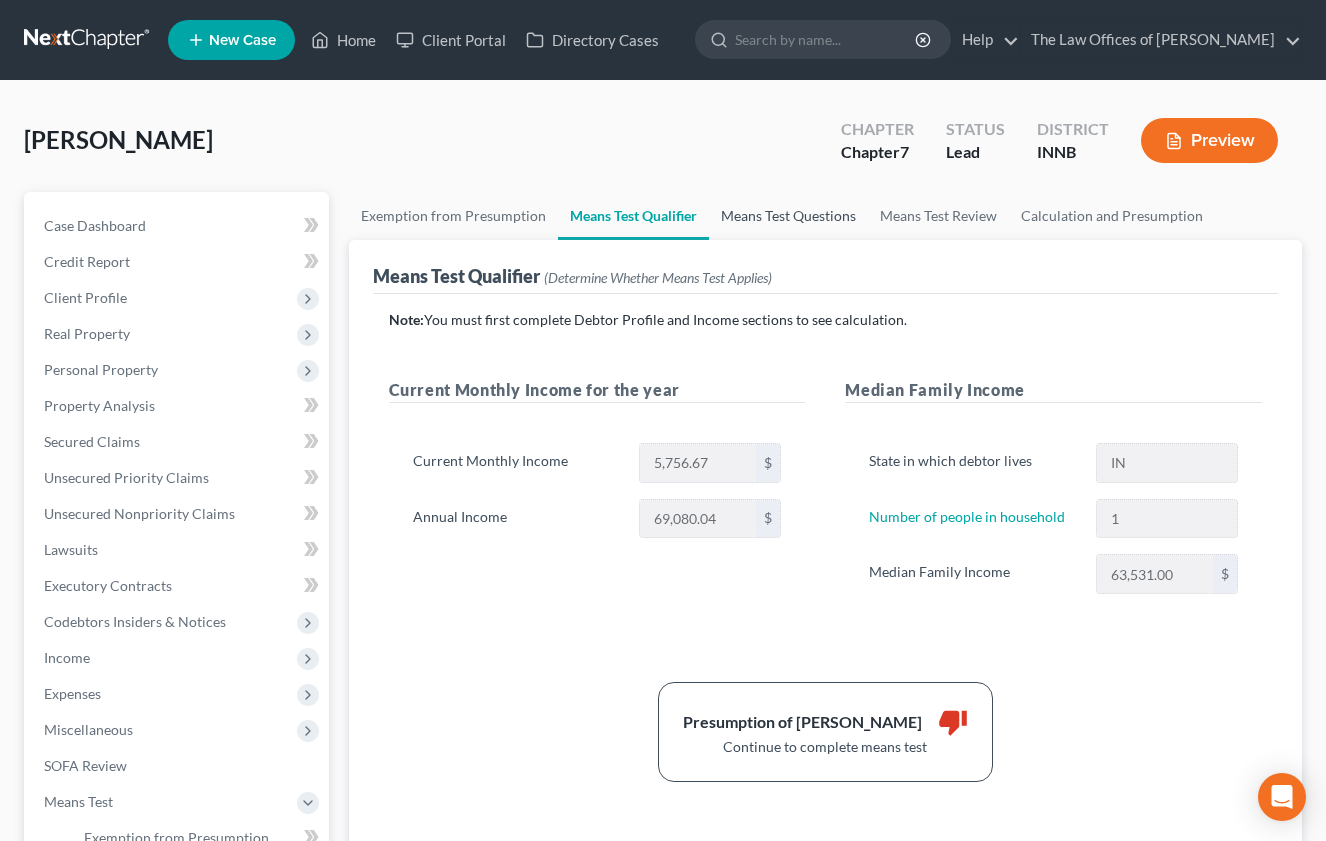 click on "Means Test Questions" at bounding box center [788, 216] 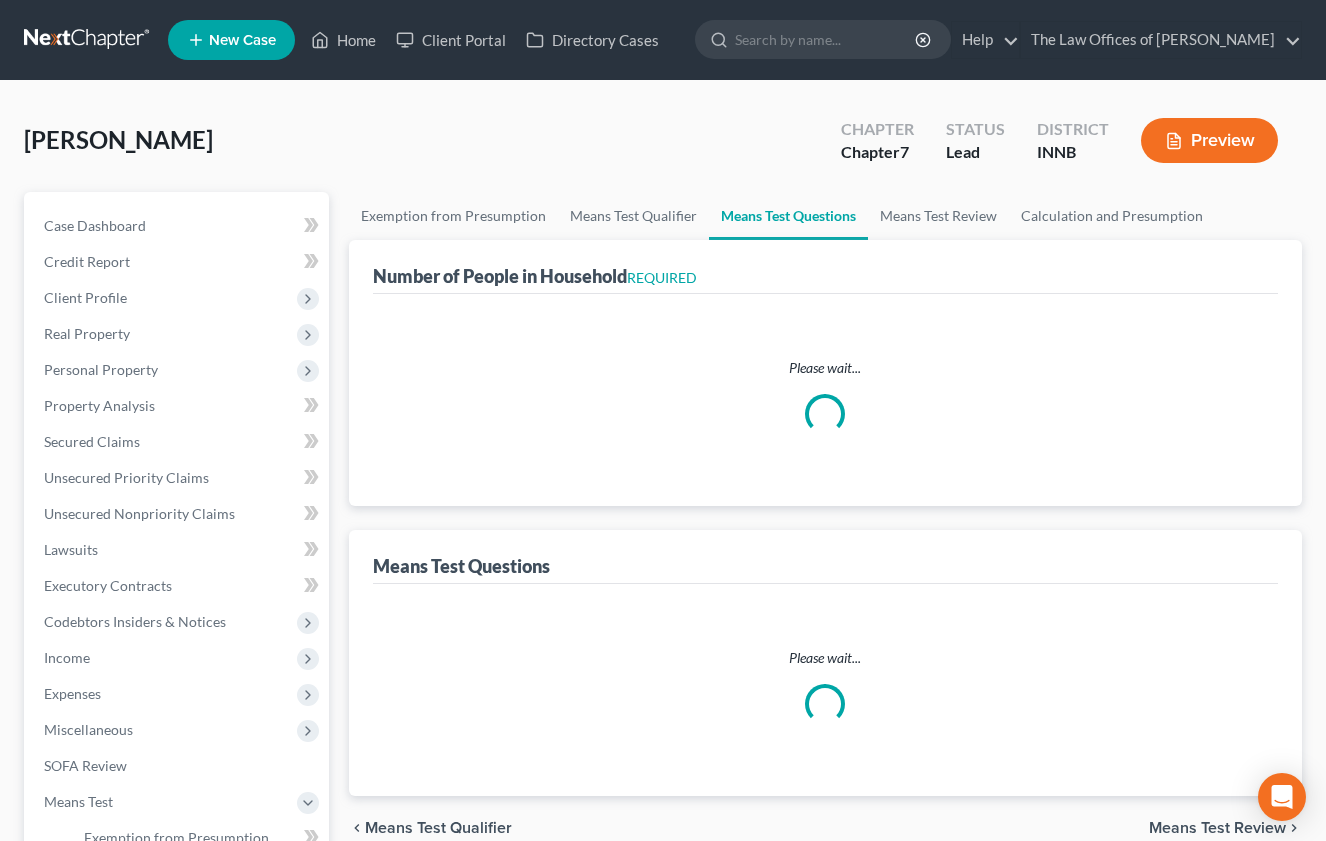 select on "1" 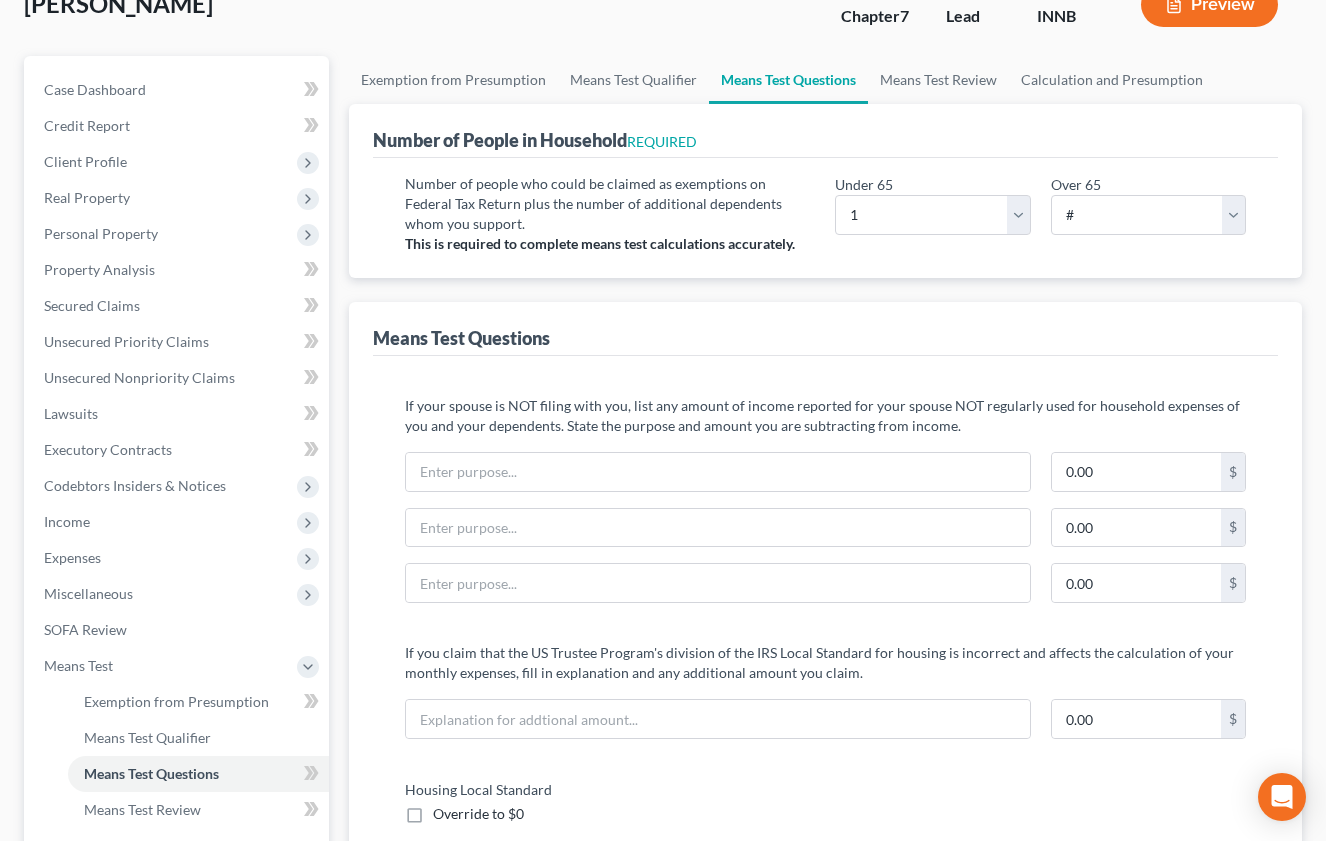 scroll, scrollTop: 67, scrollLeft: 0, axis: vertical 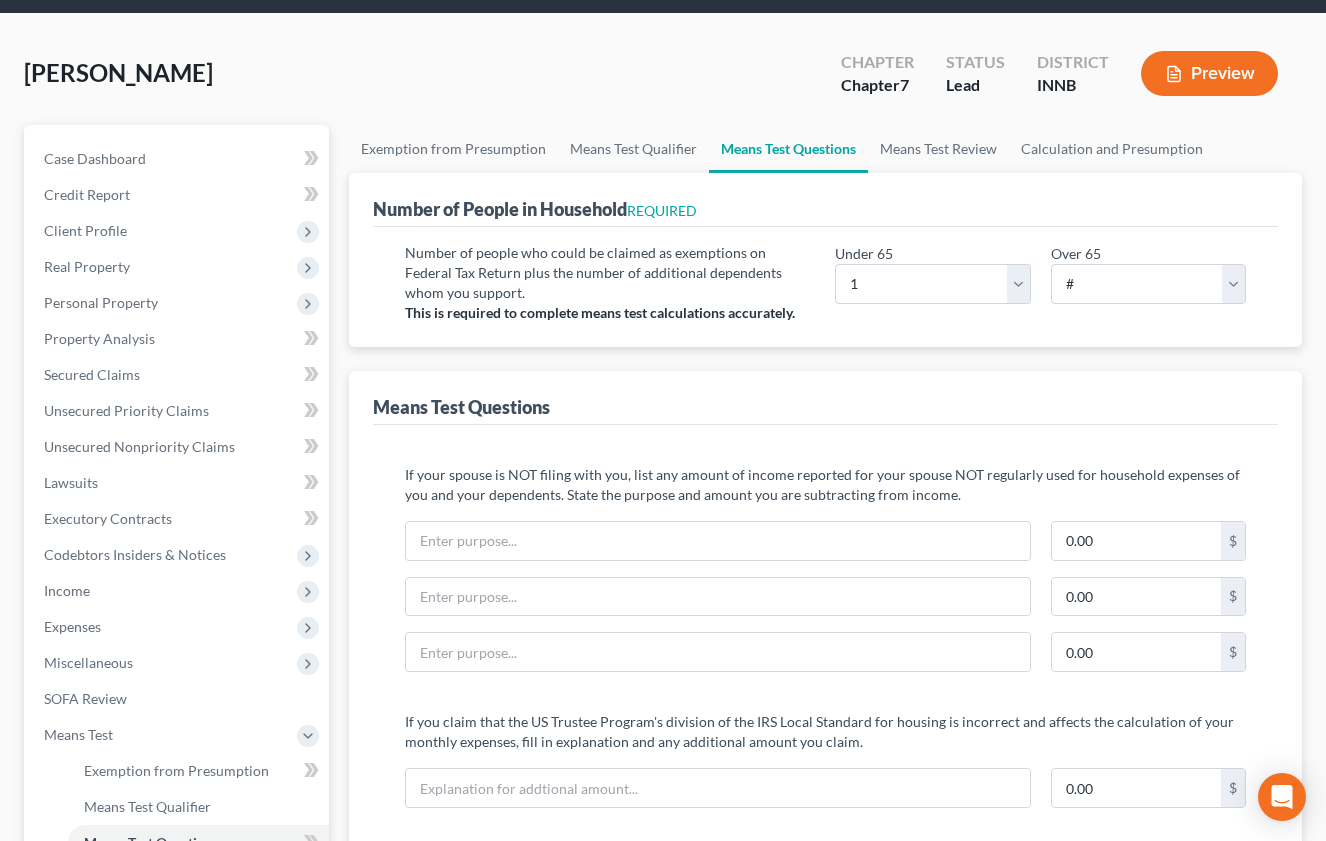 click on "Preview" at bounding box center (1209, 73) 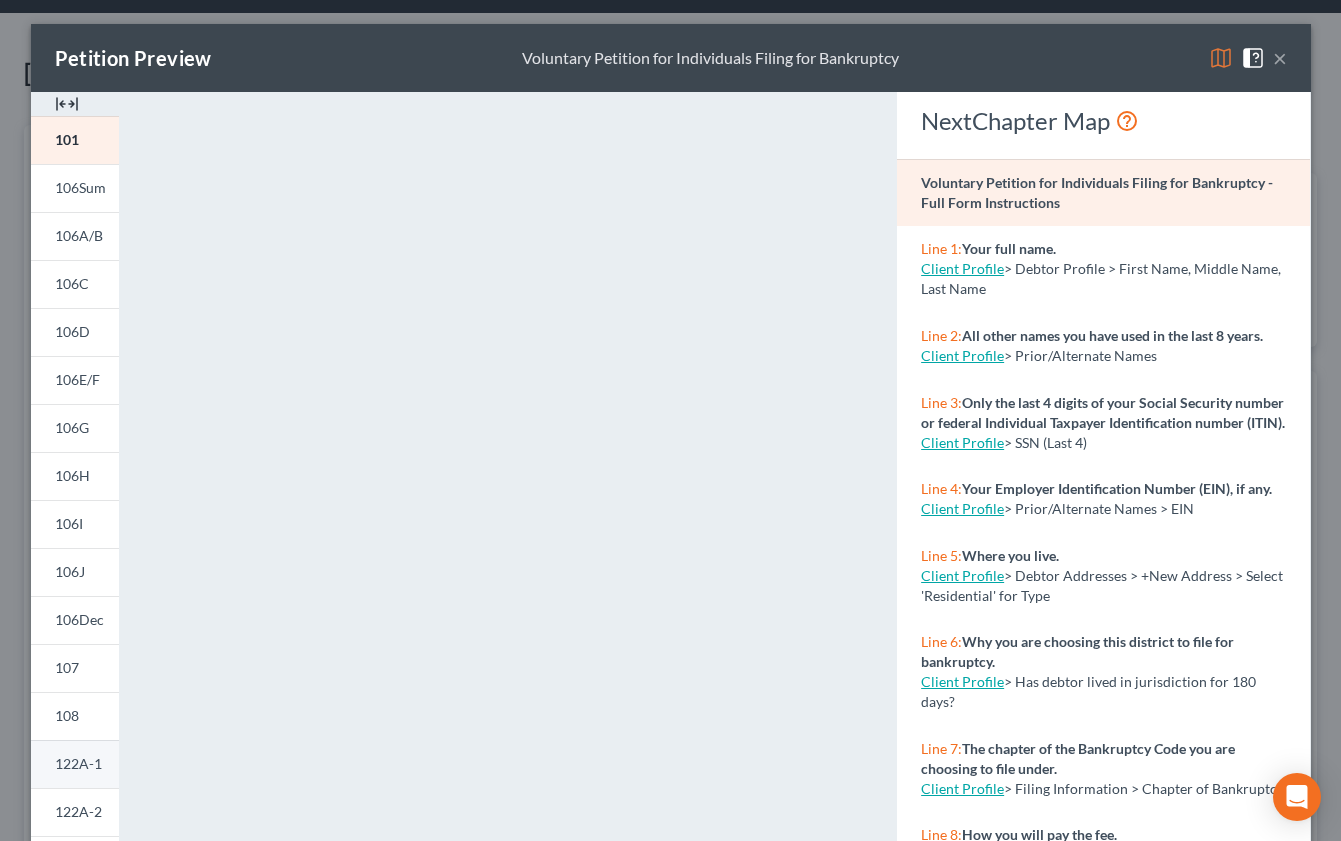 click on "122A-1" at bounding box center [78, 763] 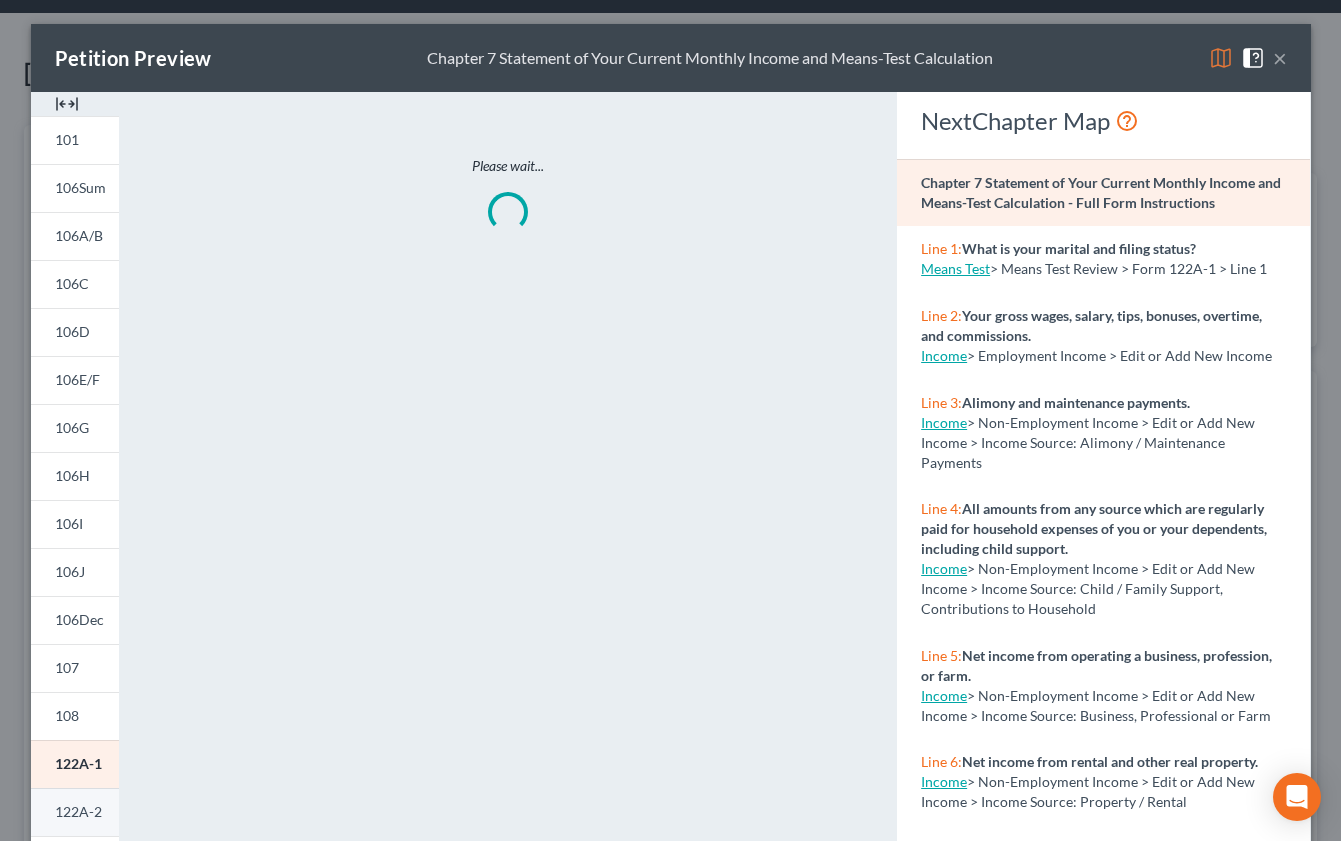 drag, startPoint x: 65, startPoint y: 795, endPoint x: 63, endPoint y: 814, distance: 19.104973 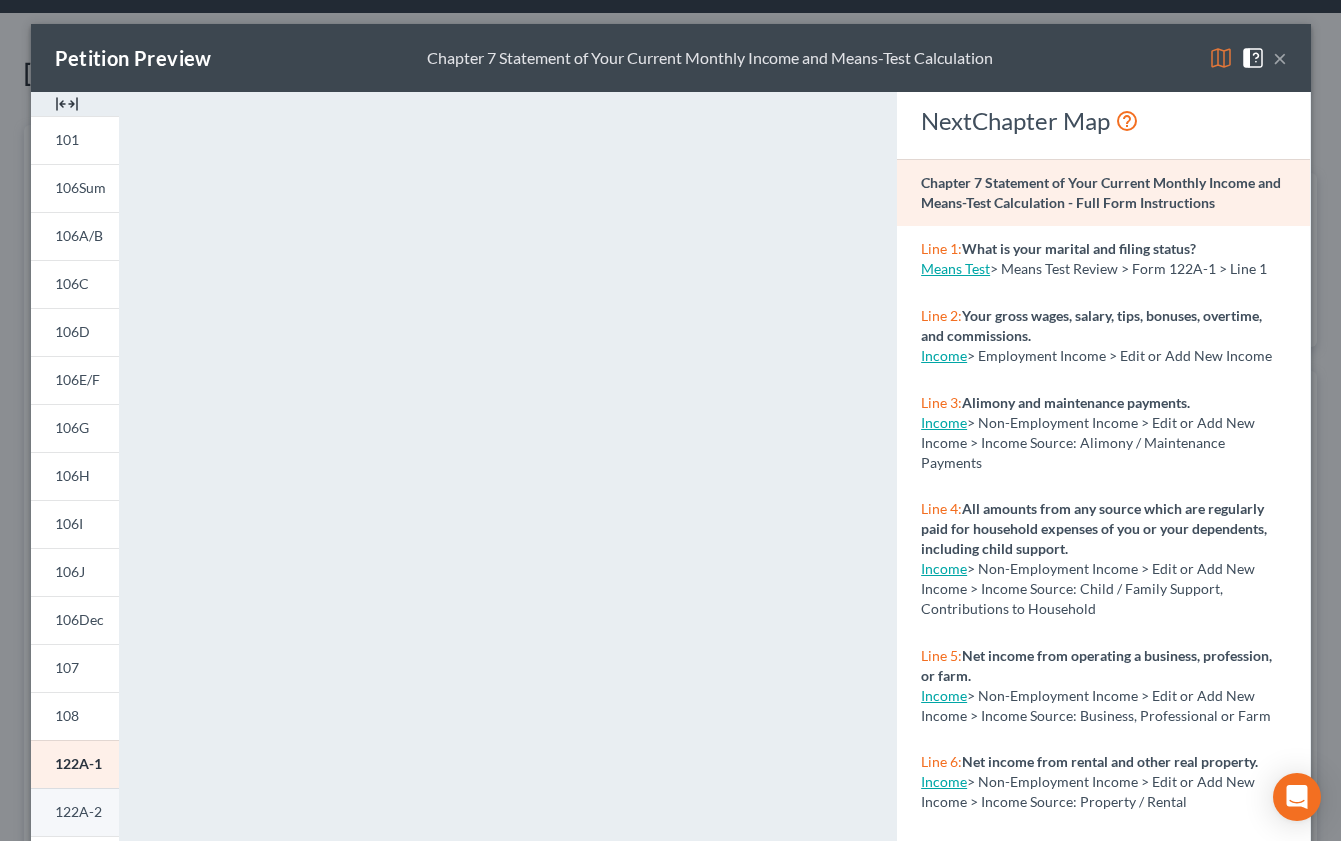 click on "122A-2" at bounding box center [78, 811] 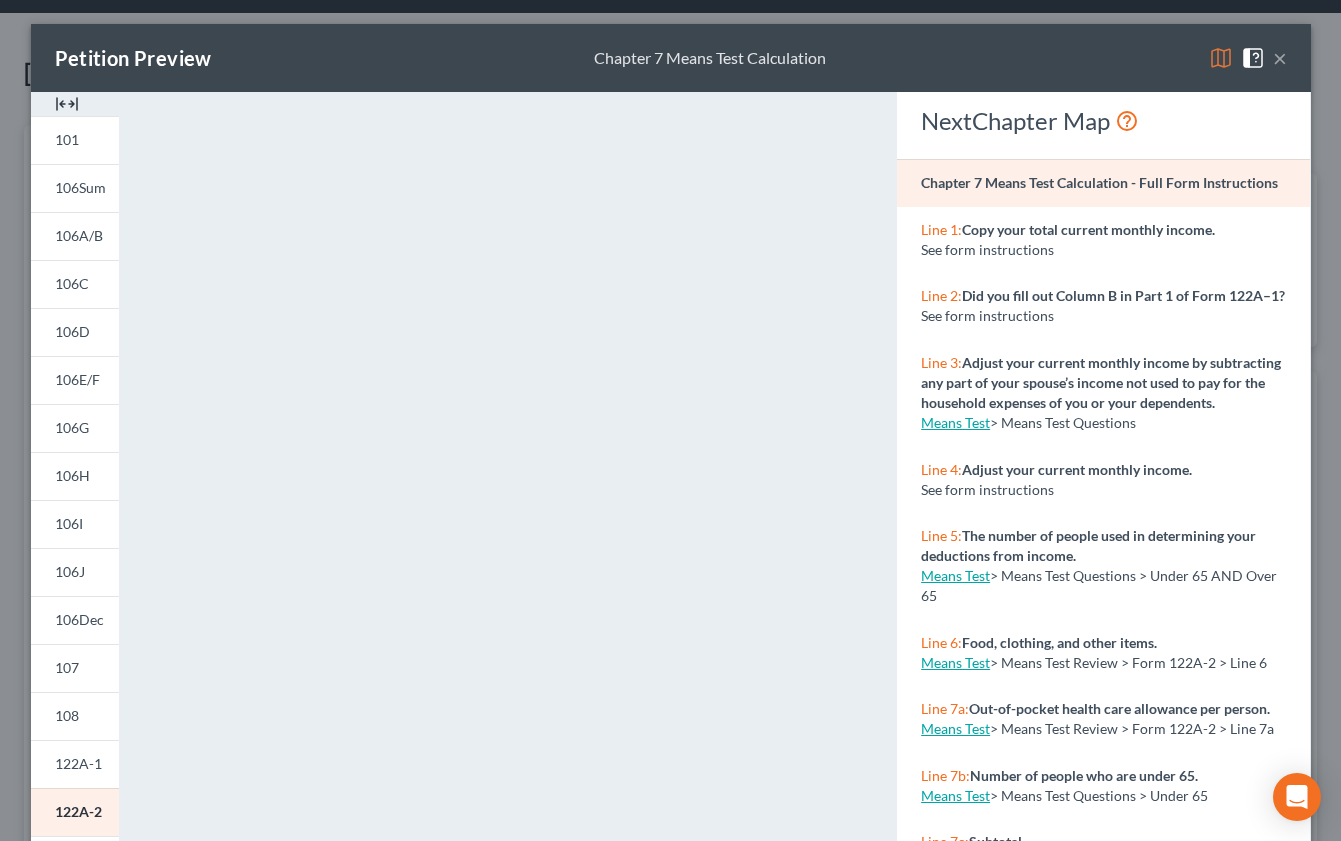 click on "×" at bounding box center (1280, 58) 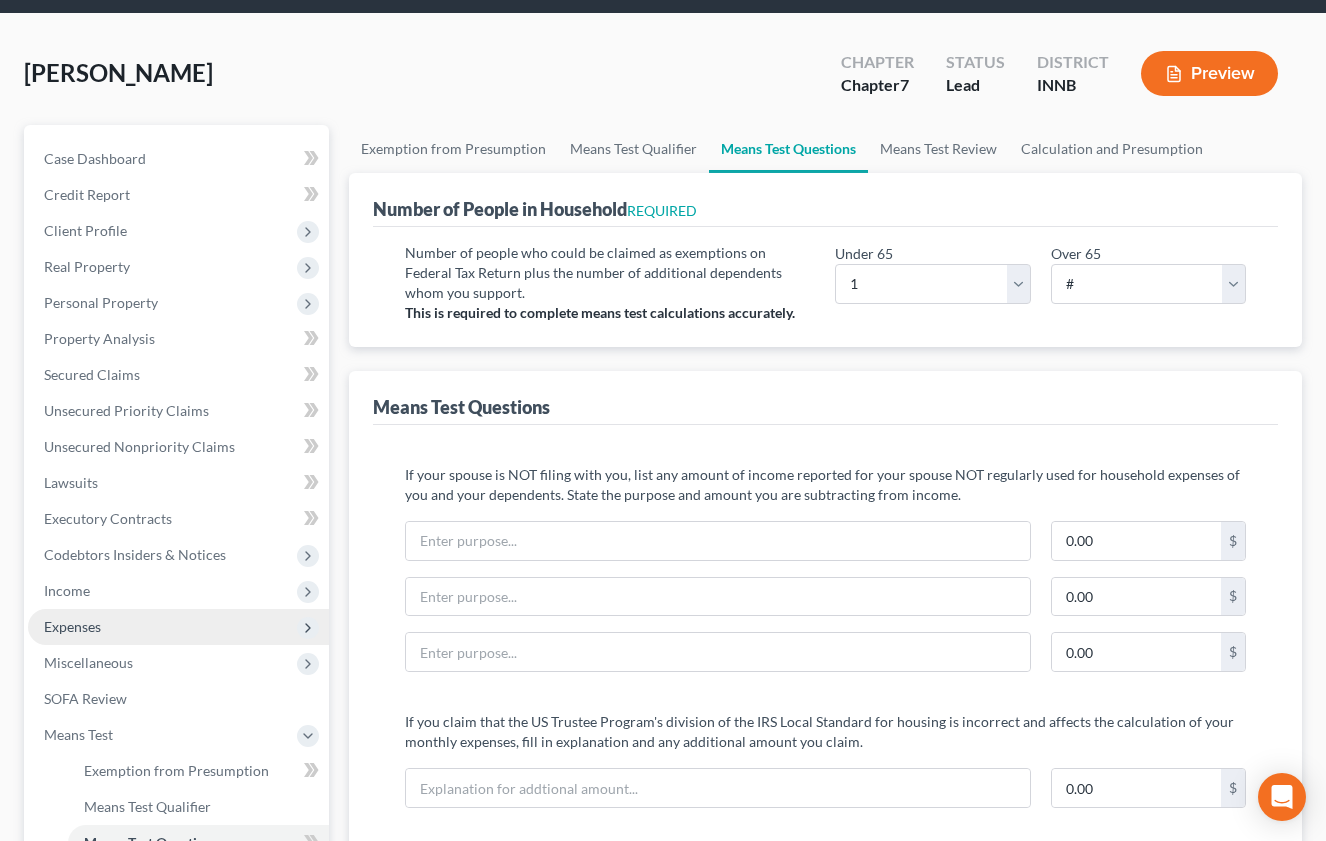 click on "Expenses" at bounding box center (72, 626) 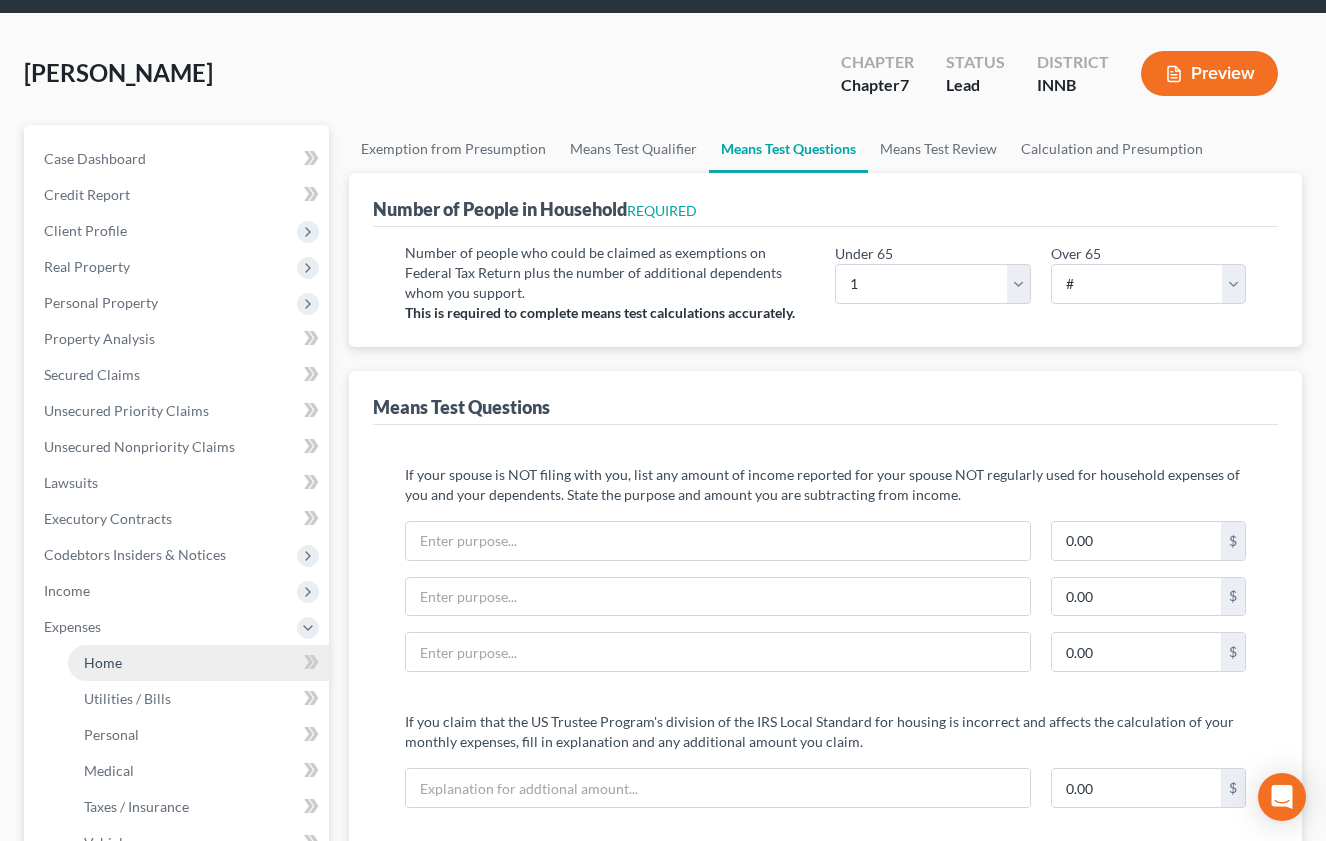 click on "Home" at bounding box center (103, 662) 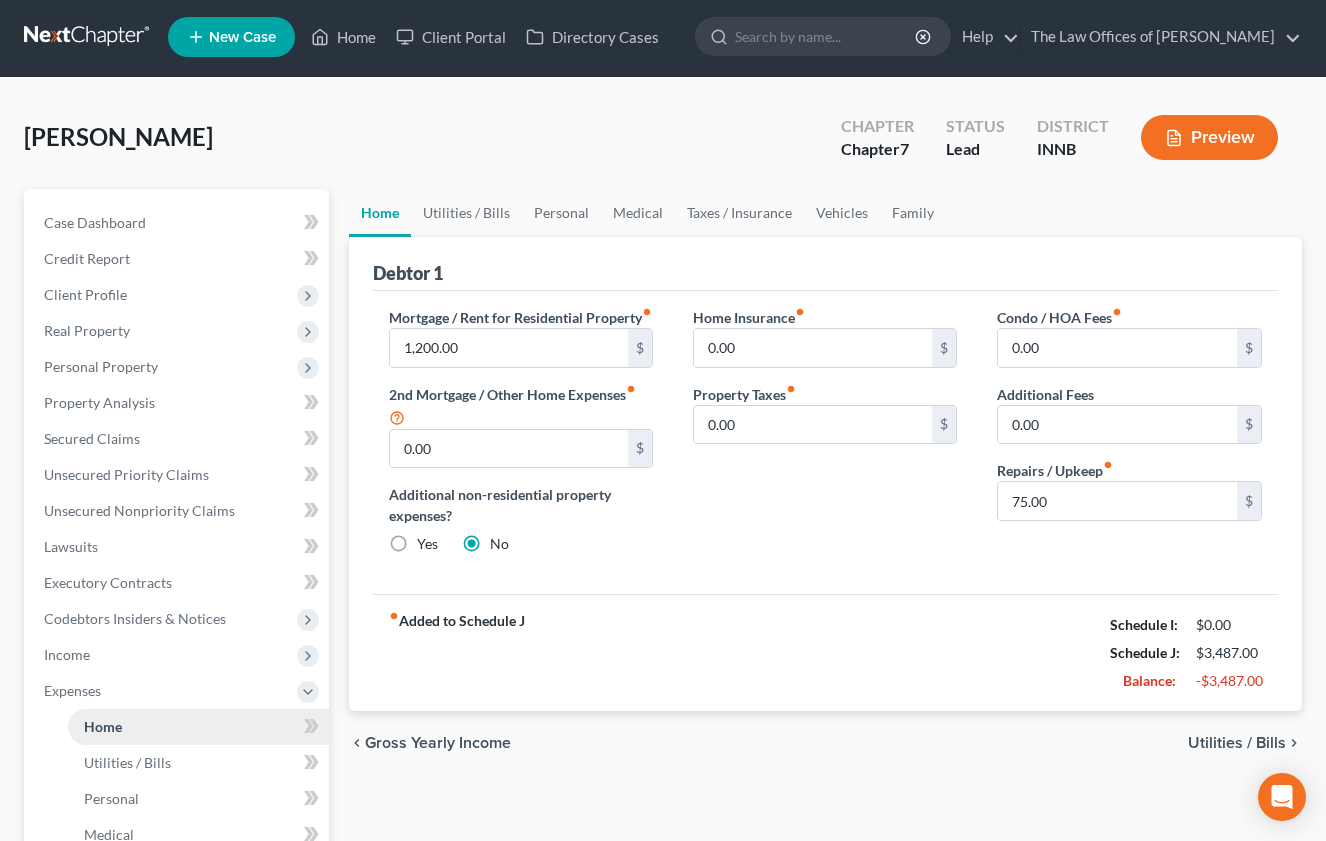 scroll, scrollTop: 0, scrollLeft: 0, axis: both 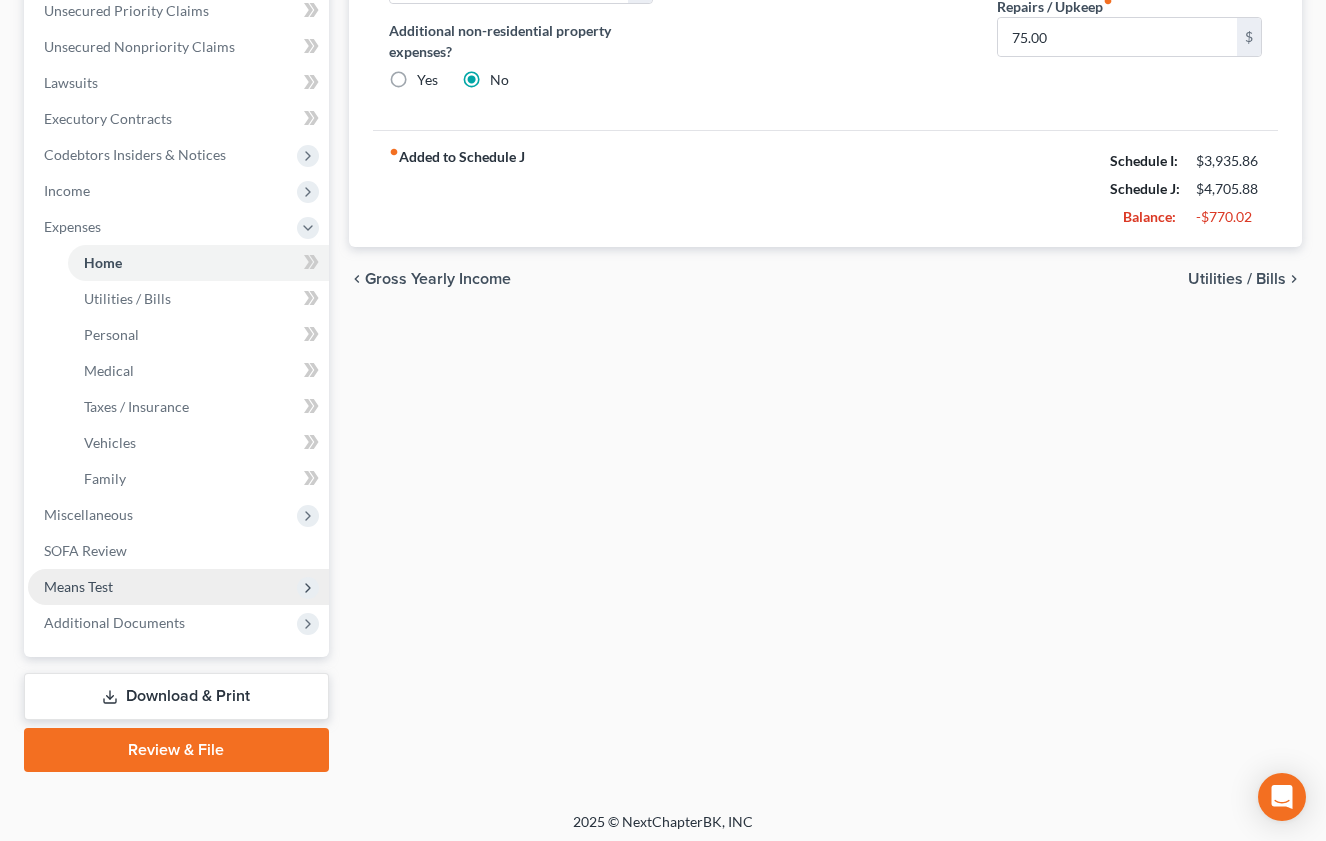 click on "Means Test" at bounding box center (78, 586) 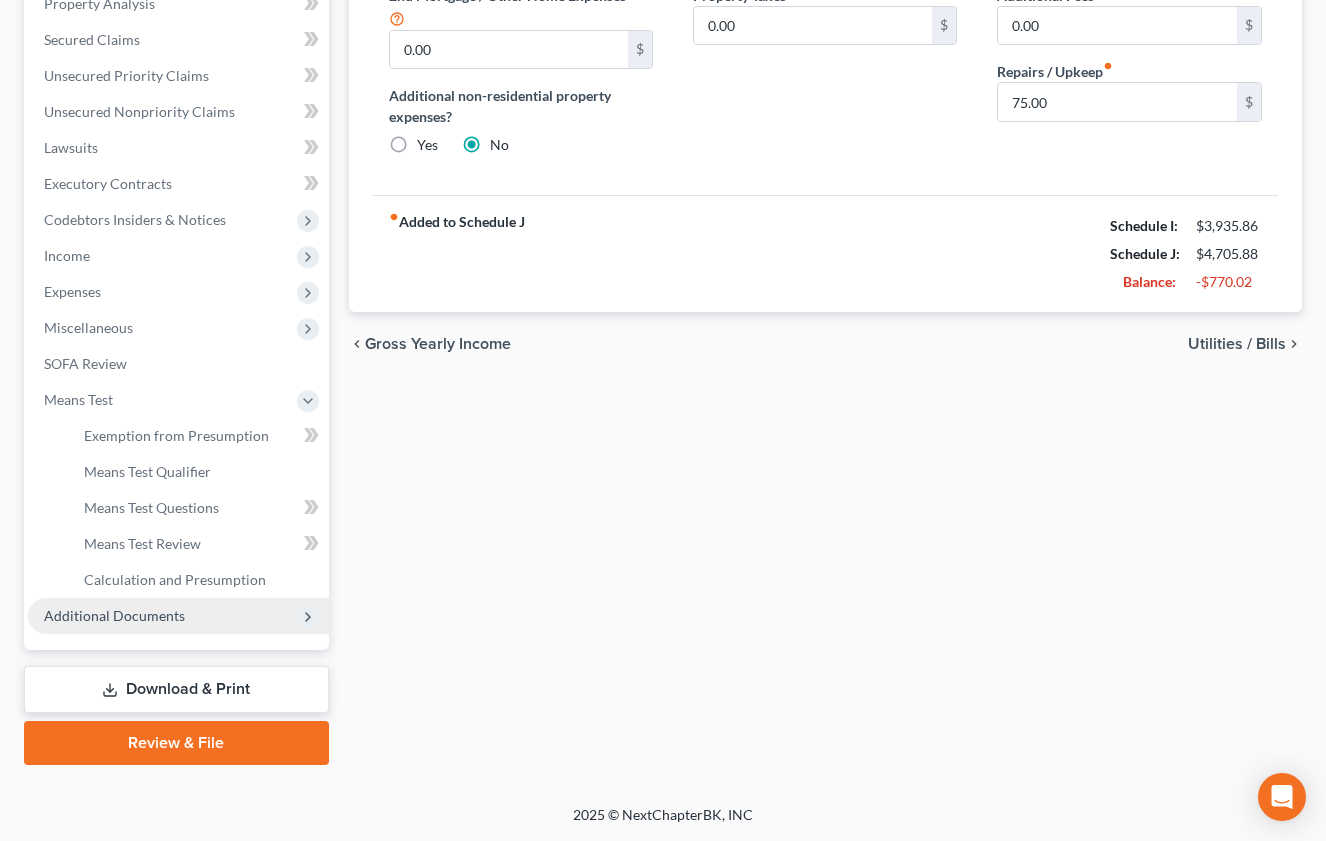 scroll, scrollTop: 402, scrollLeft: 0, axis: vertical 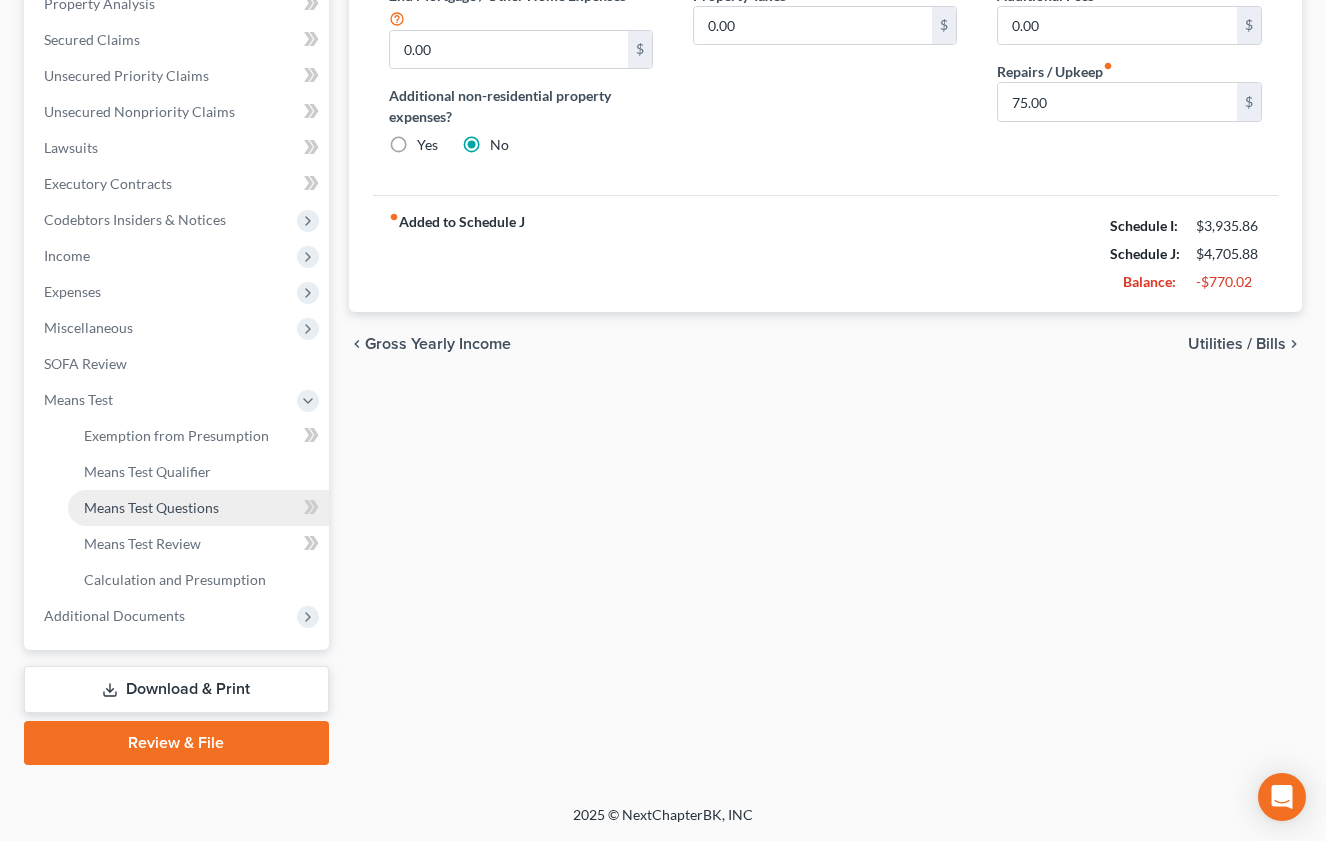 click on "Means Test Questions" at bounding box center (198, 508) 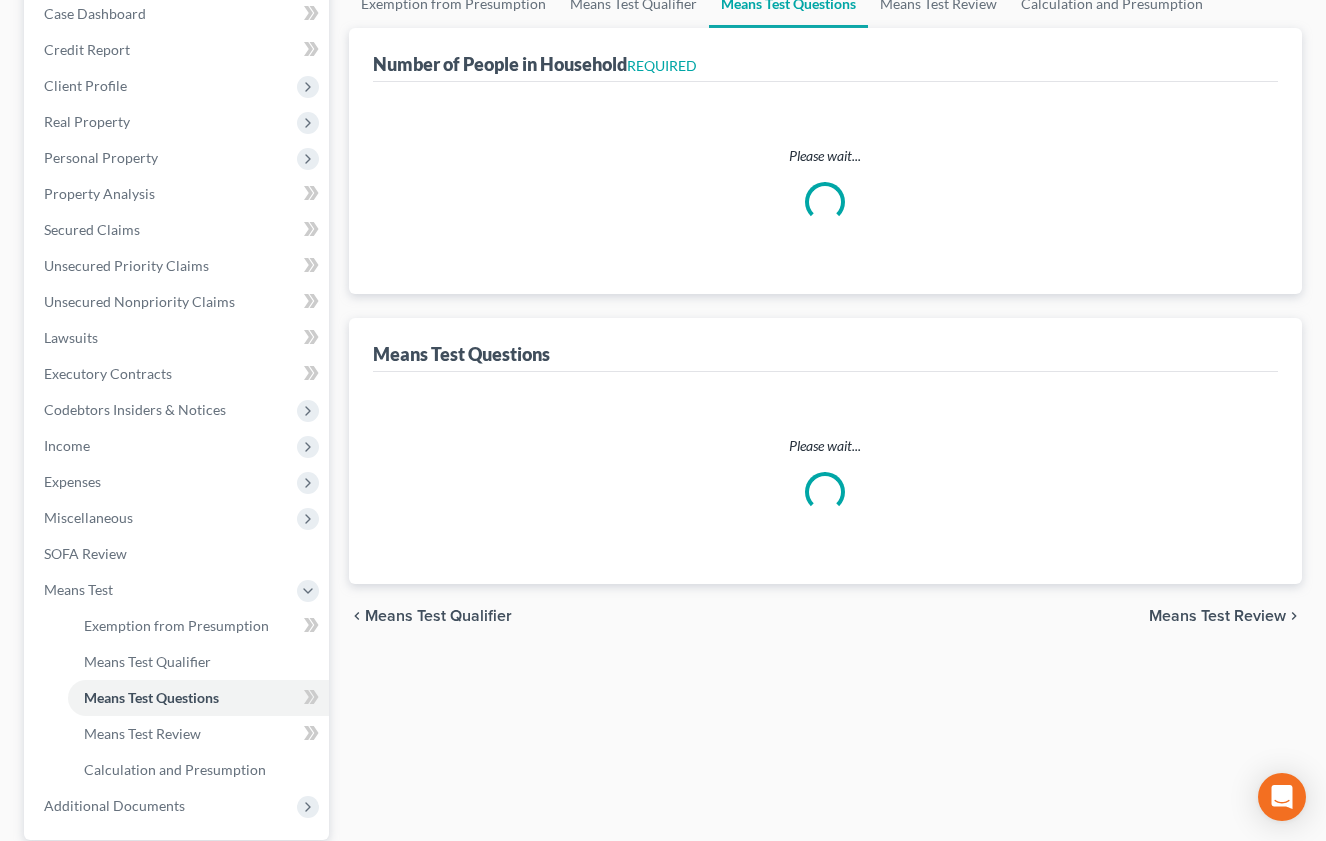 scroll, scrollTop: 267, scrollLeft: 0, axis: vertical 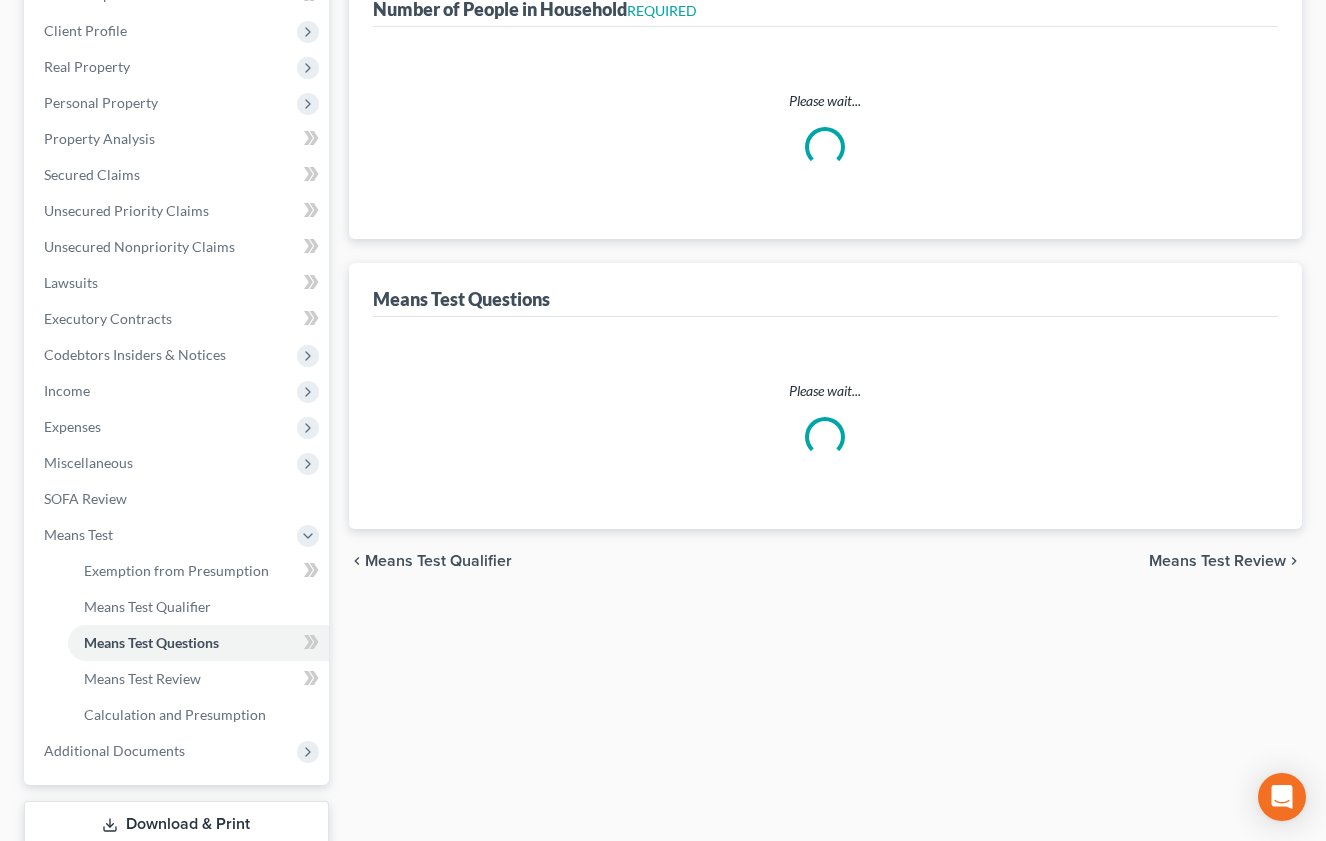 select on "1" 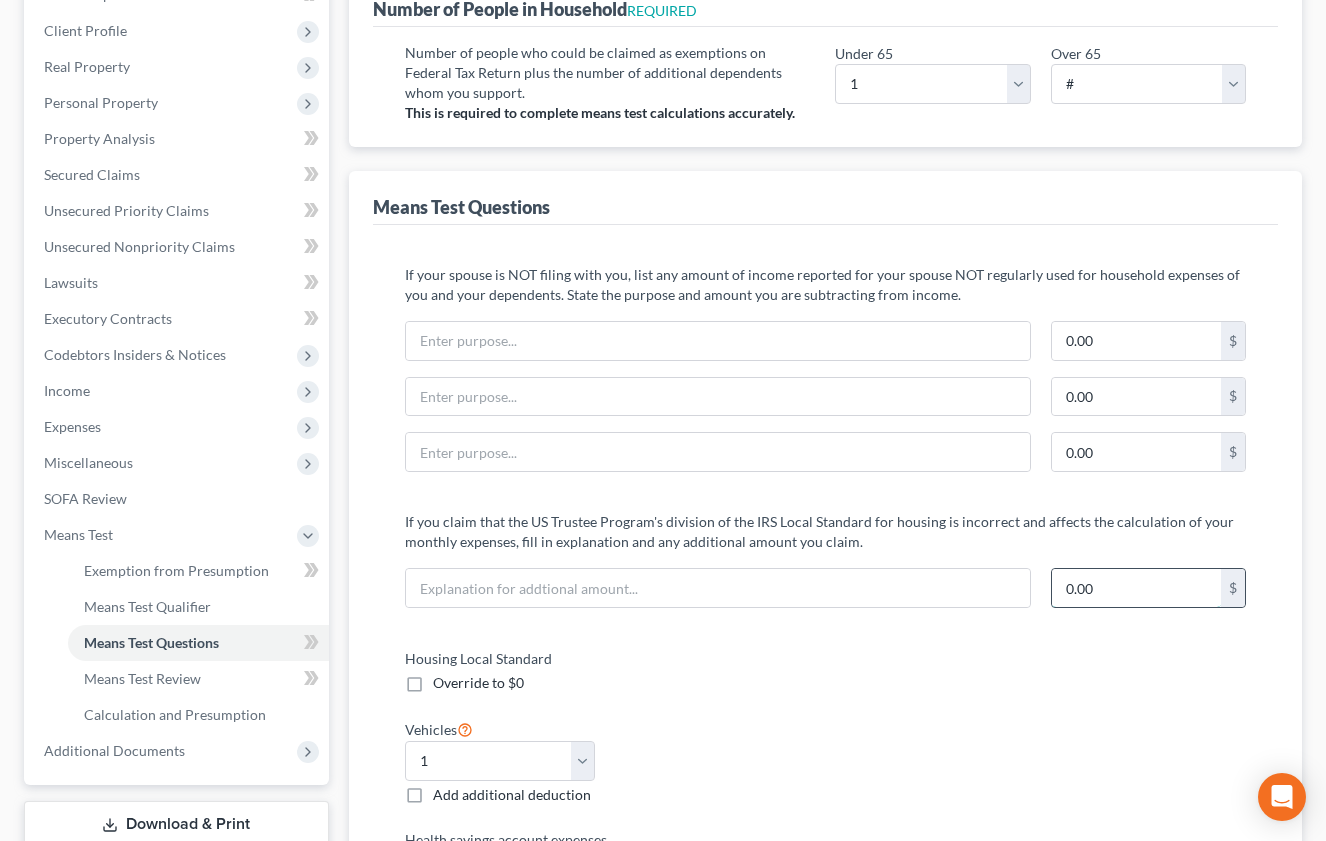 click on "0.00" at bounding box center (1136, 588) 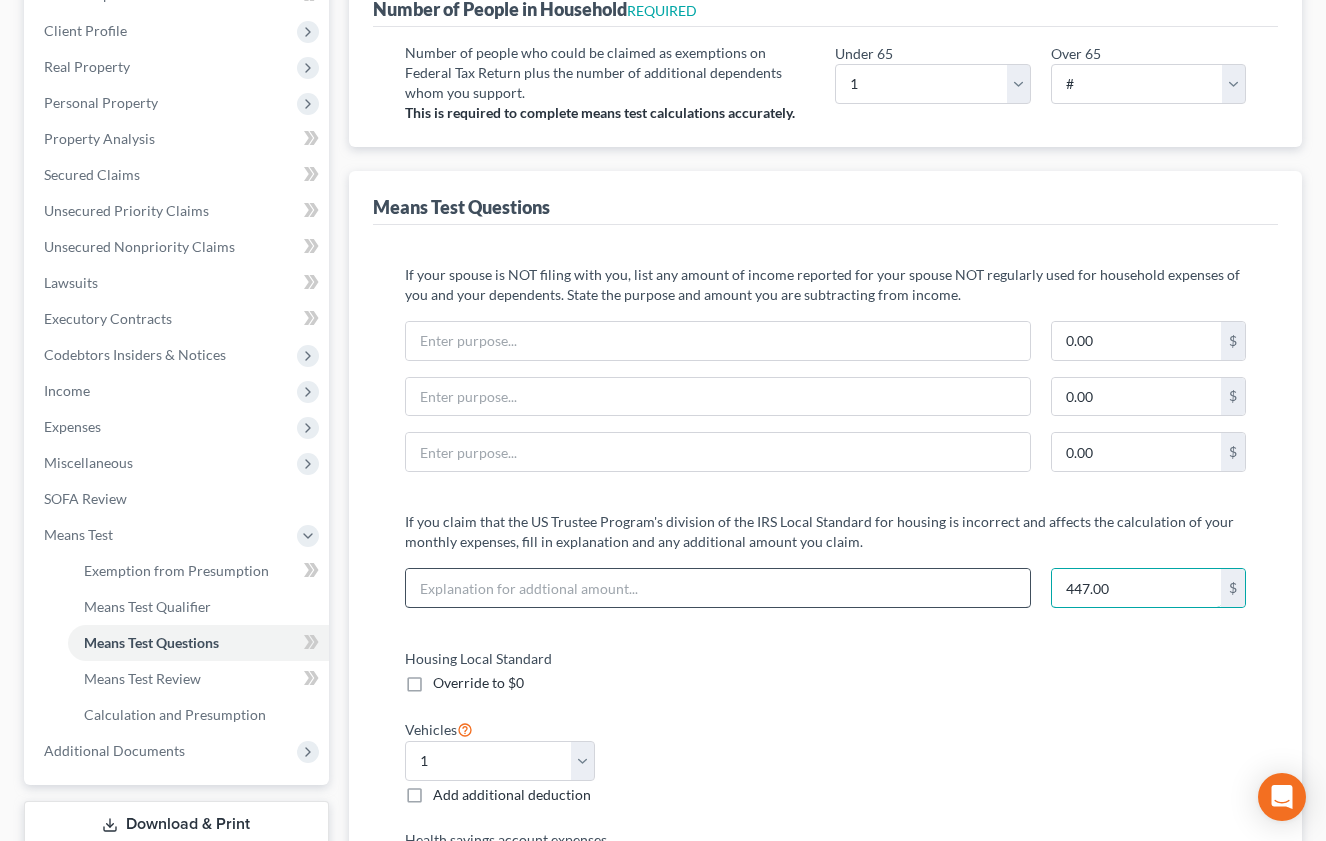 type on "447.00" 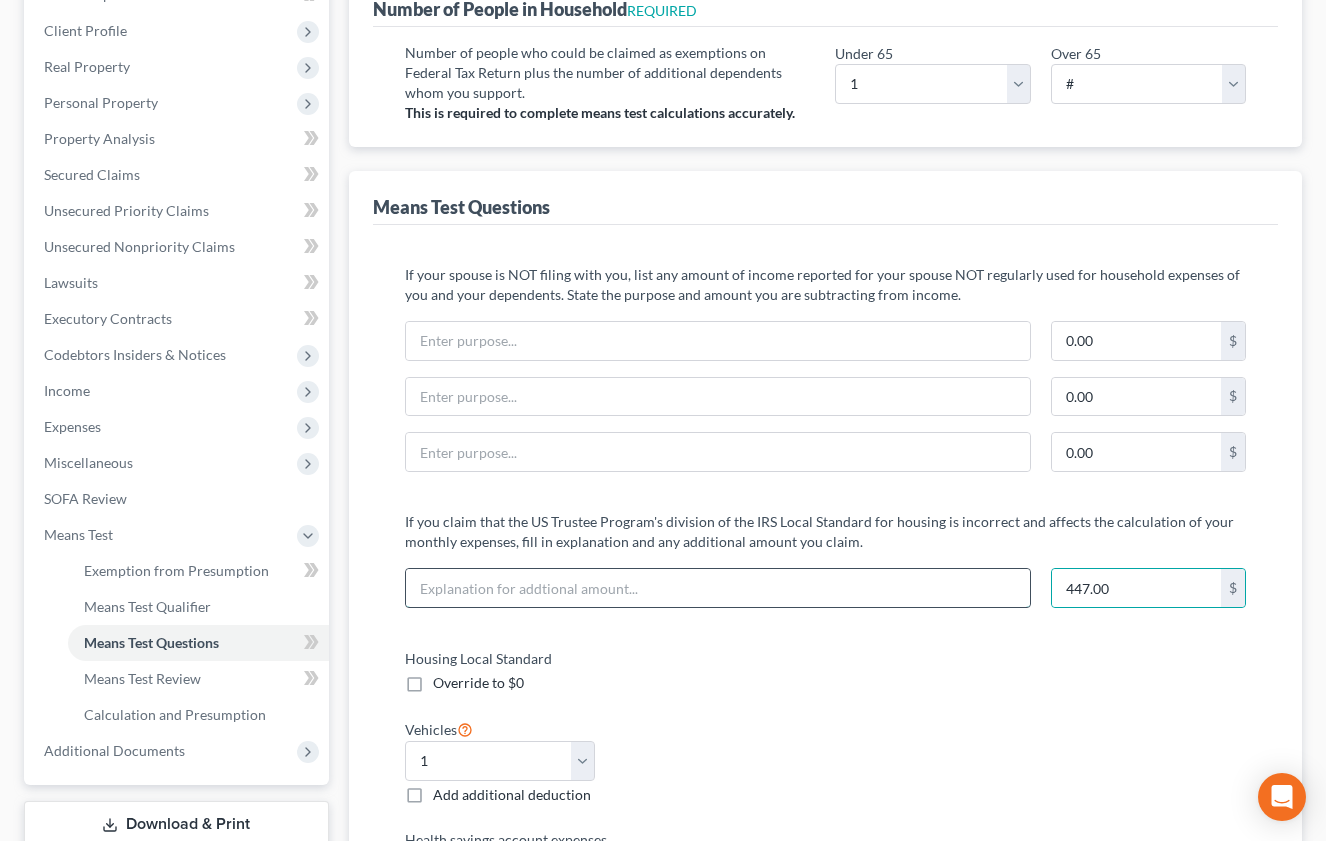 click at bounding box center (718, 588) 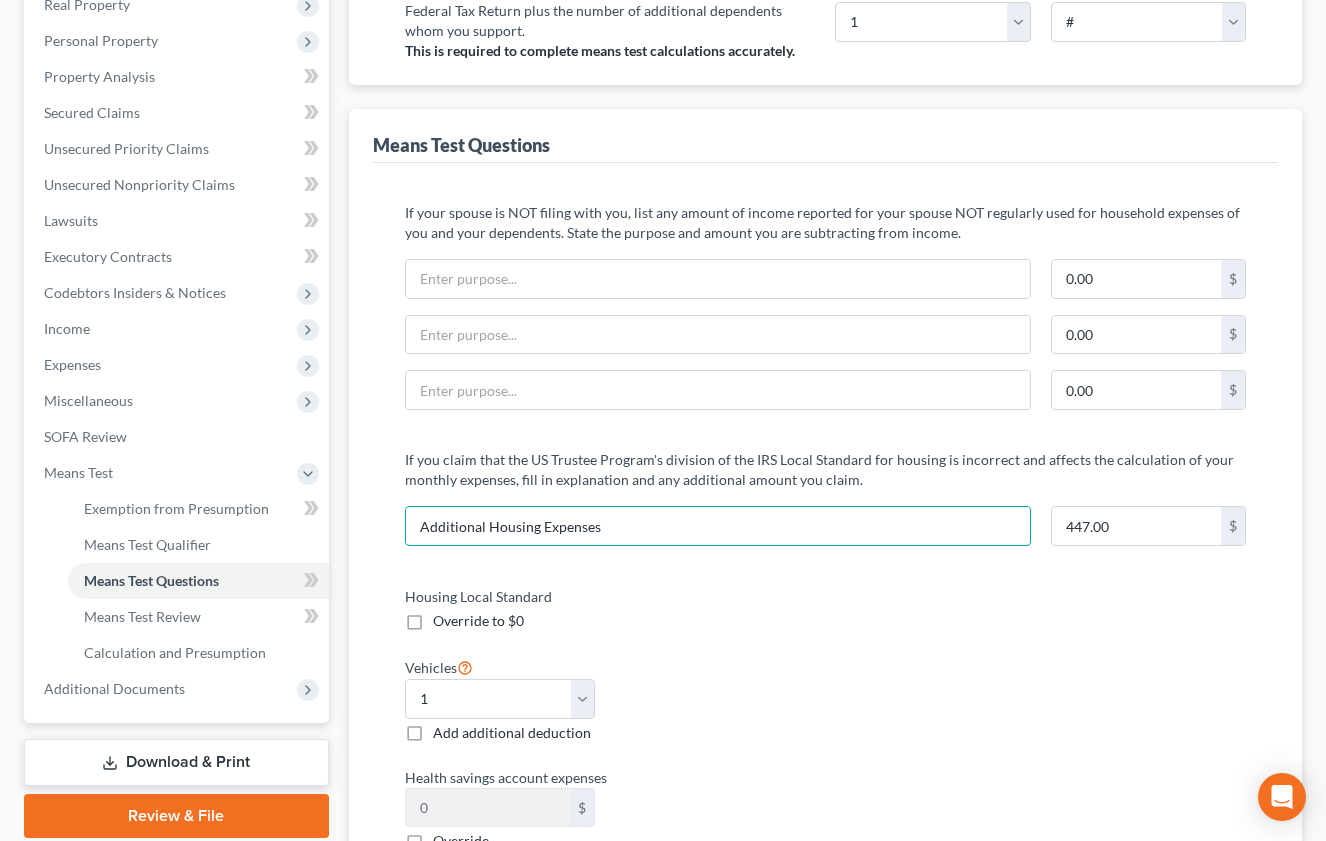 scroll, scrollTop: 0, scrollLeft: 0, axis: both 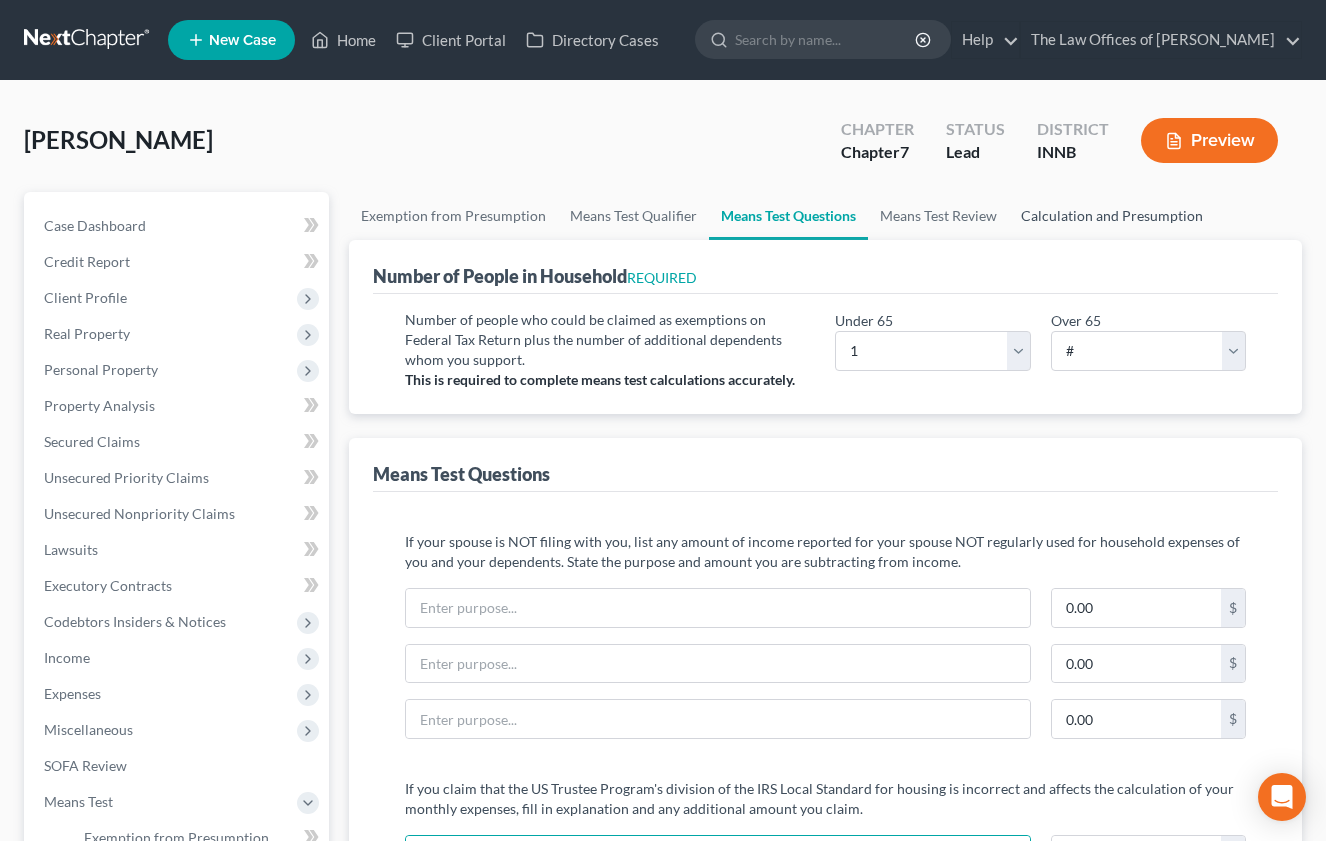 type on "Additional Housing Expenses" 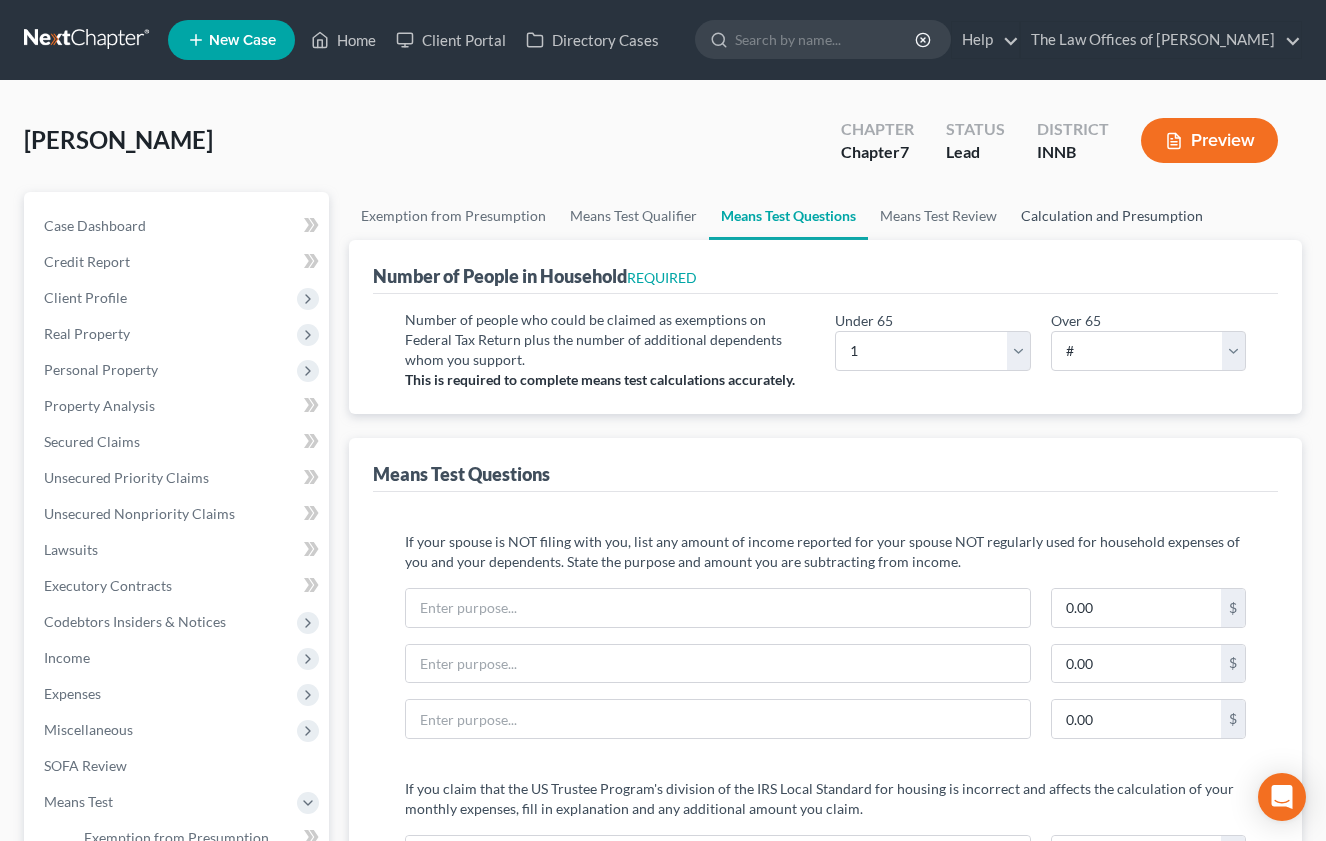 click on "Calculation and Presumption" at bounding box center (1112, 216) 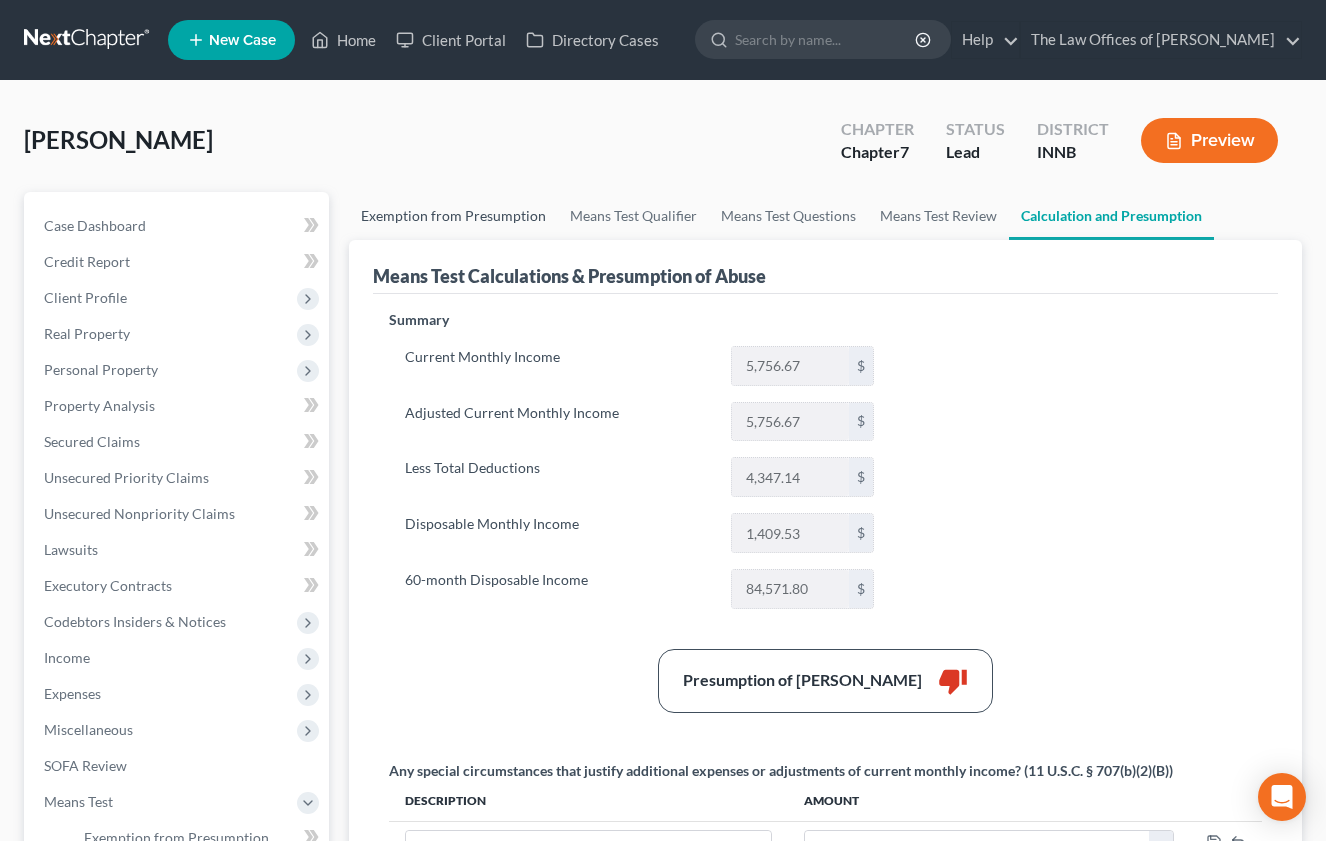 click on "Exemption from Presumption" at bounding box center (453, 216) 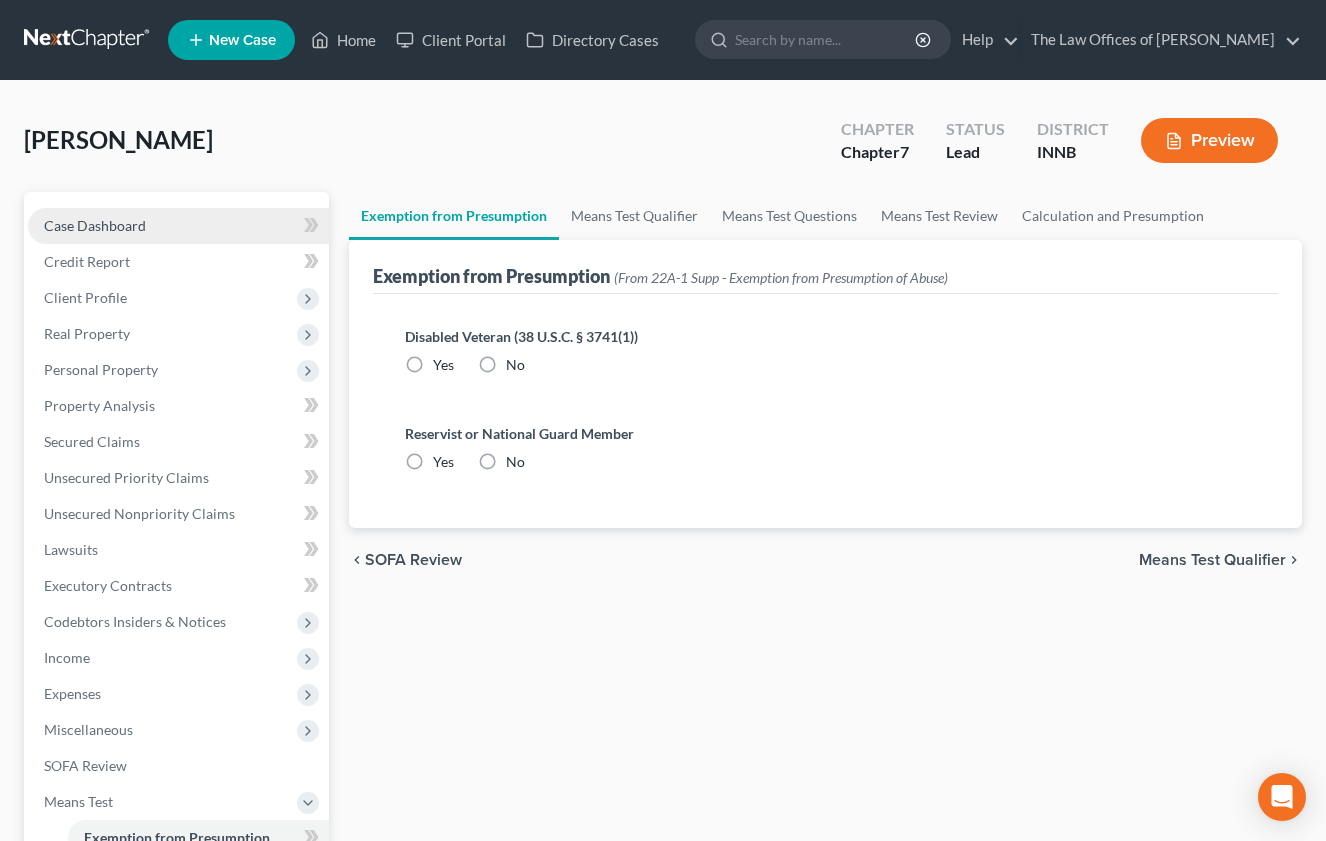 click on "Case Dashboard" at bounding box center (178, 226) 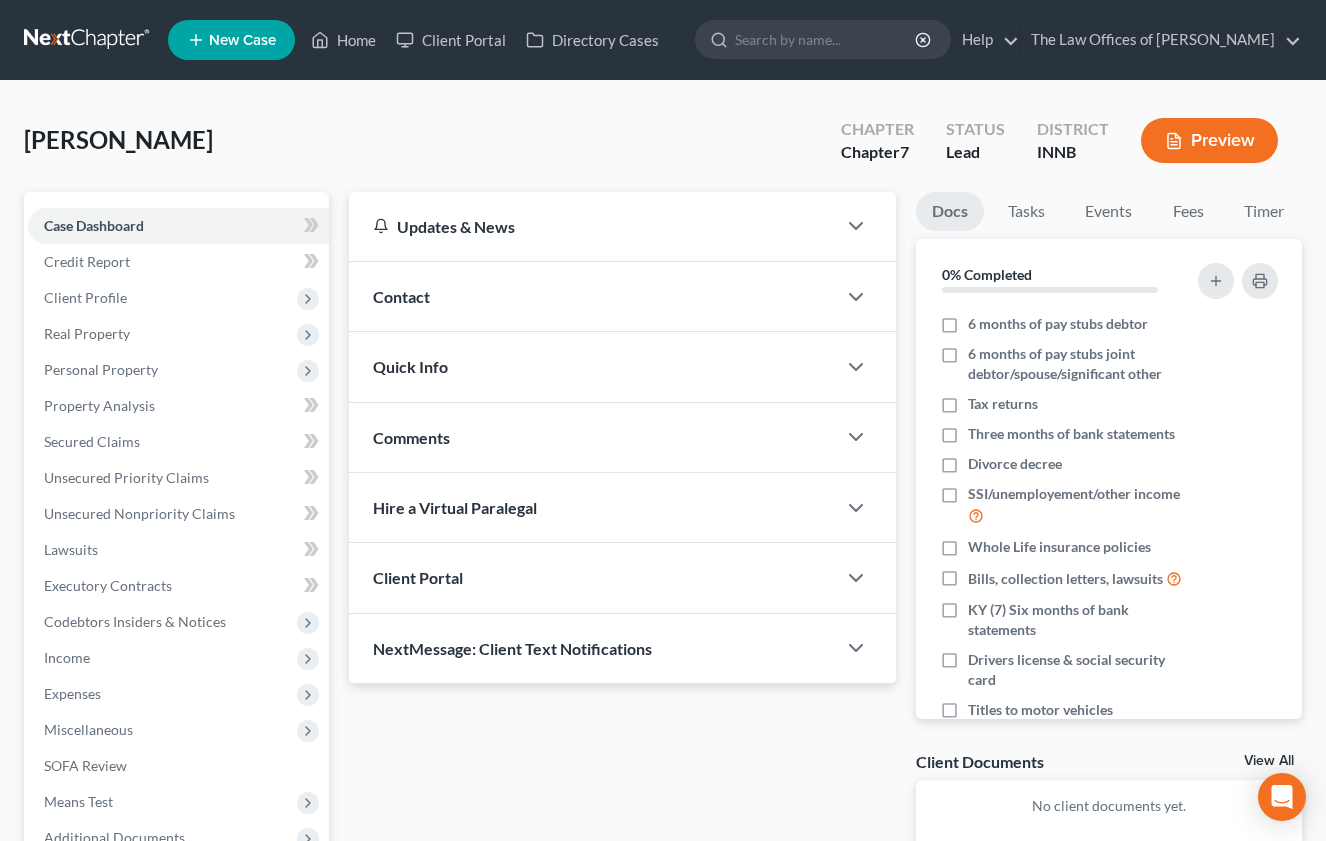 click at bounding box center [88, 40] 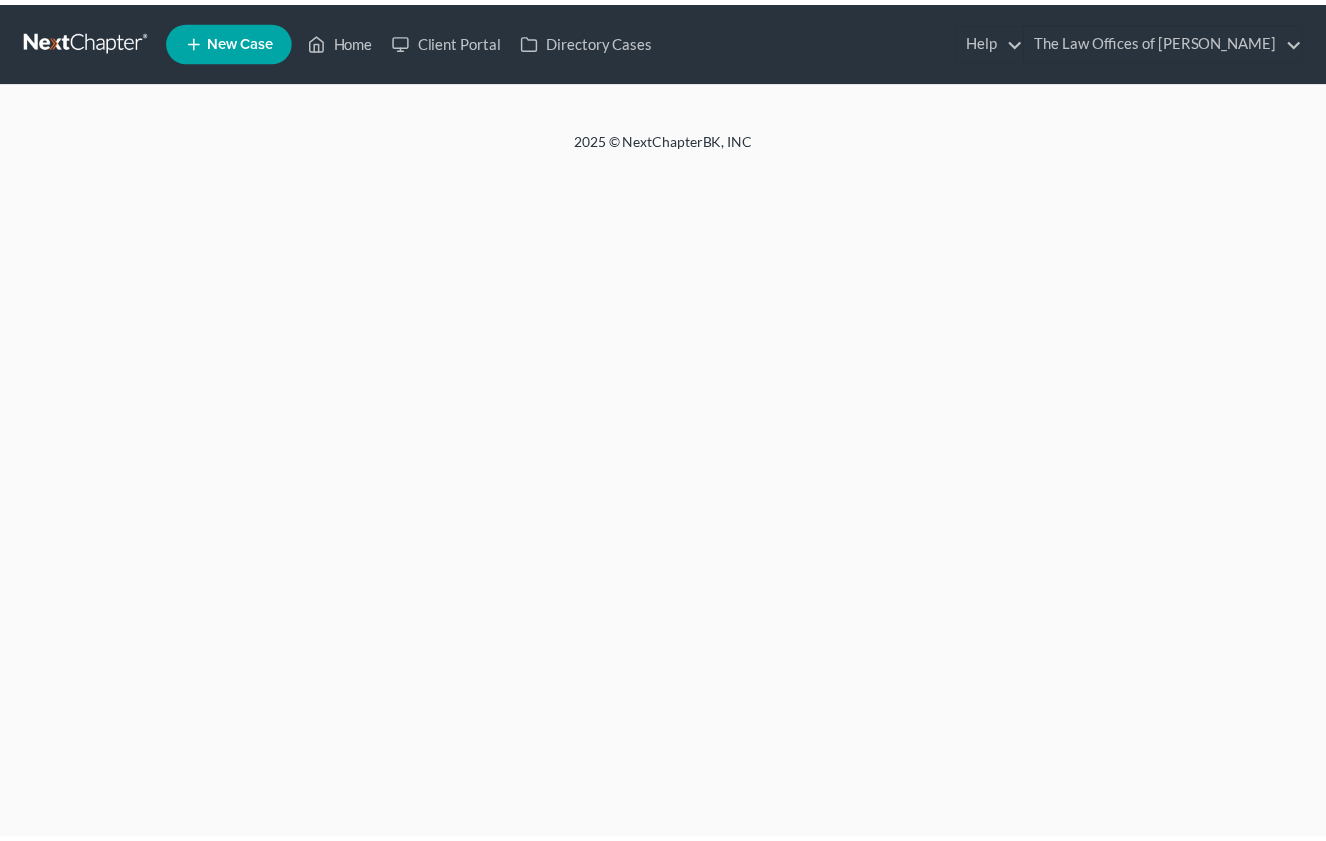 scroll, scrollTop: 0, scrollLeft: 0, axis: both 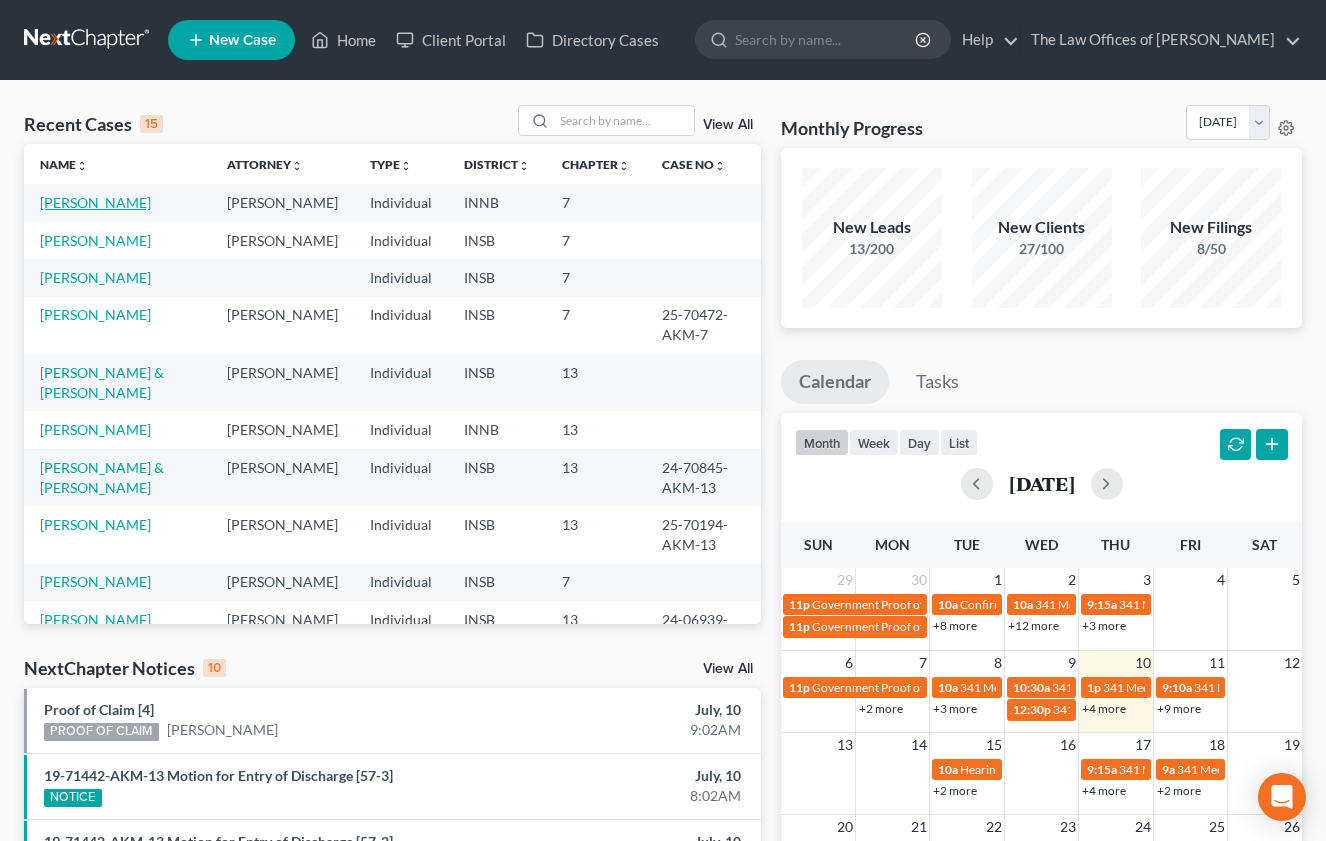 click on "Bishop, Tracey" at bounding box center [95, 202] 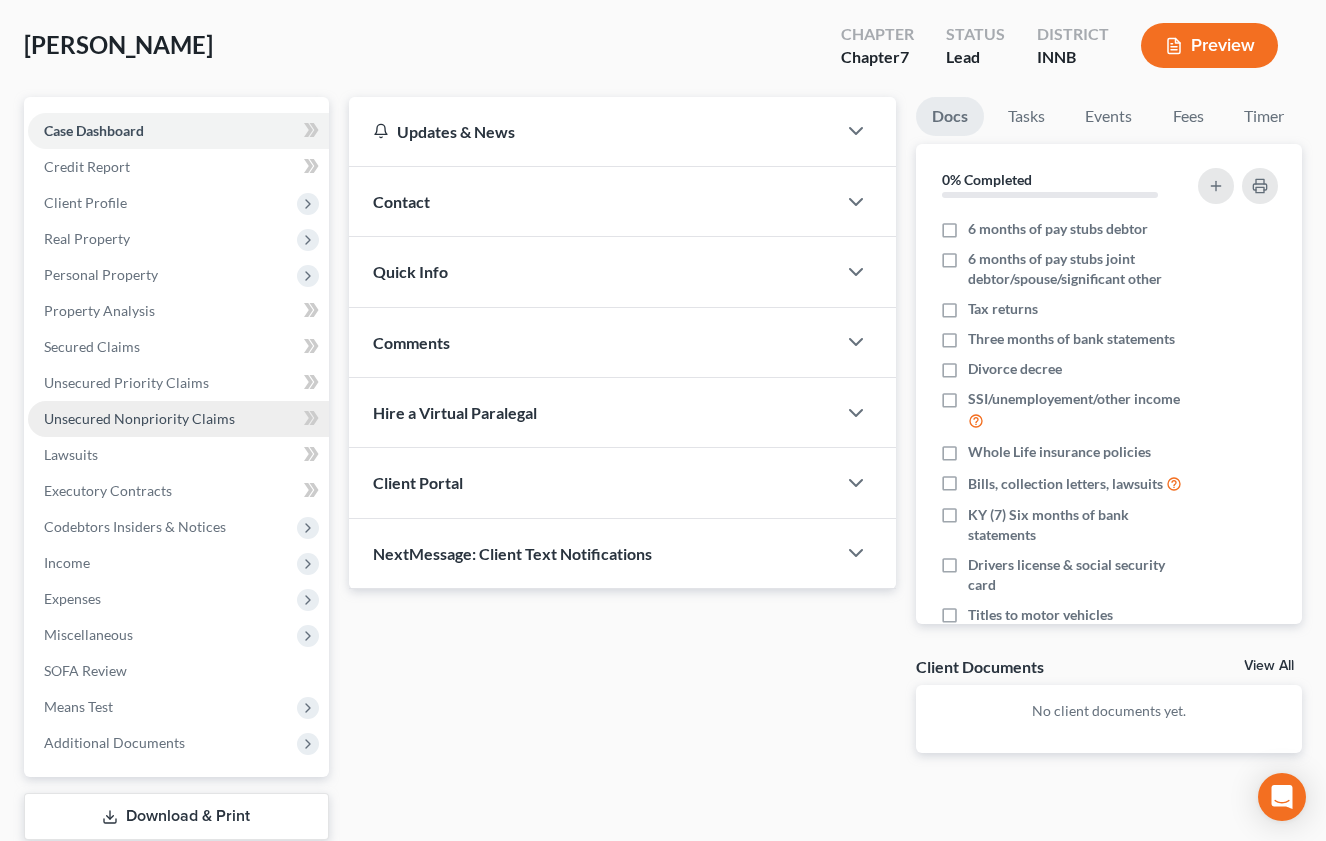 scroll, scrollTop: 222, scrollLeft: 0, axis: vertical 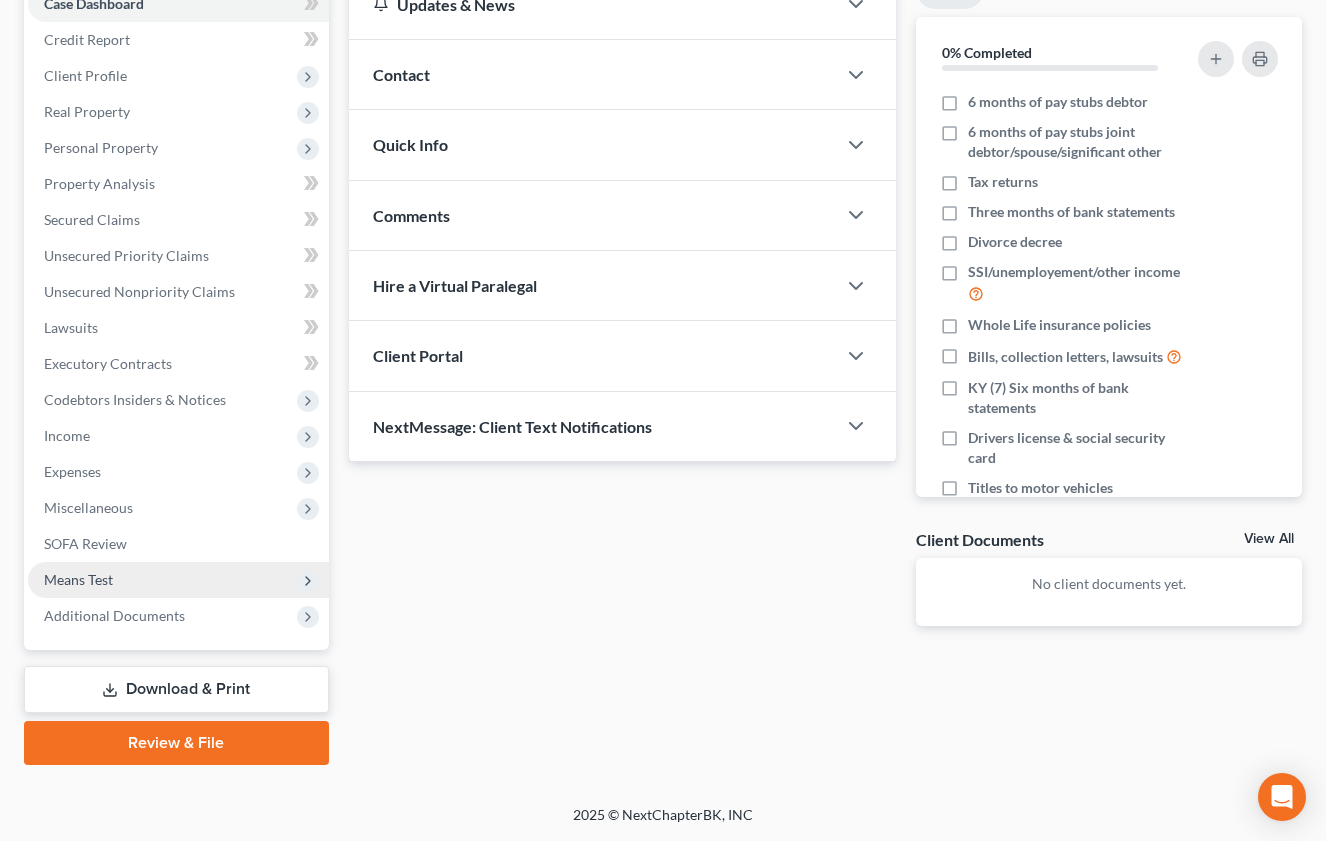 click on "Means Test" at bounding box center [78, 579] 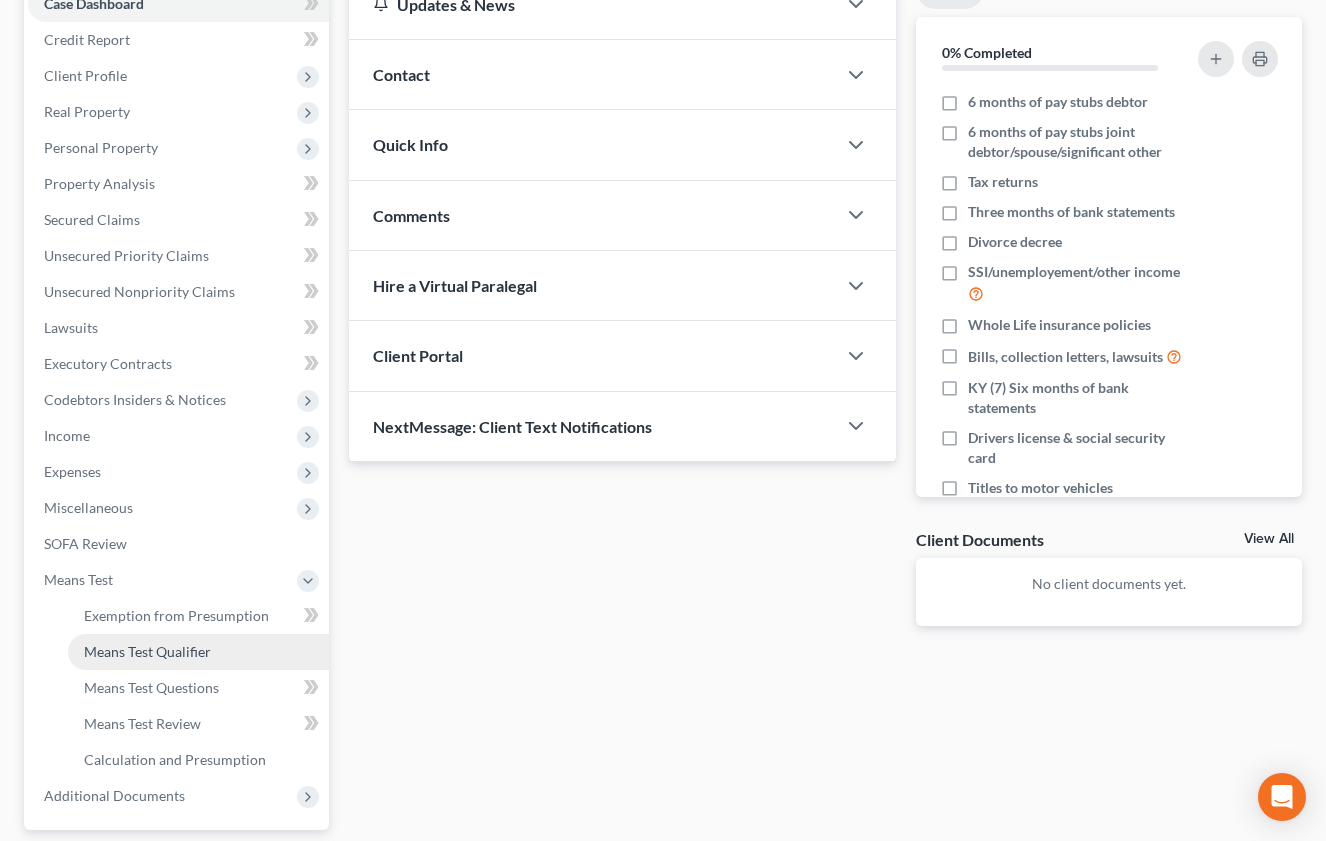 click on "Means Test Qualifier" at bounding box center [147, 651] 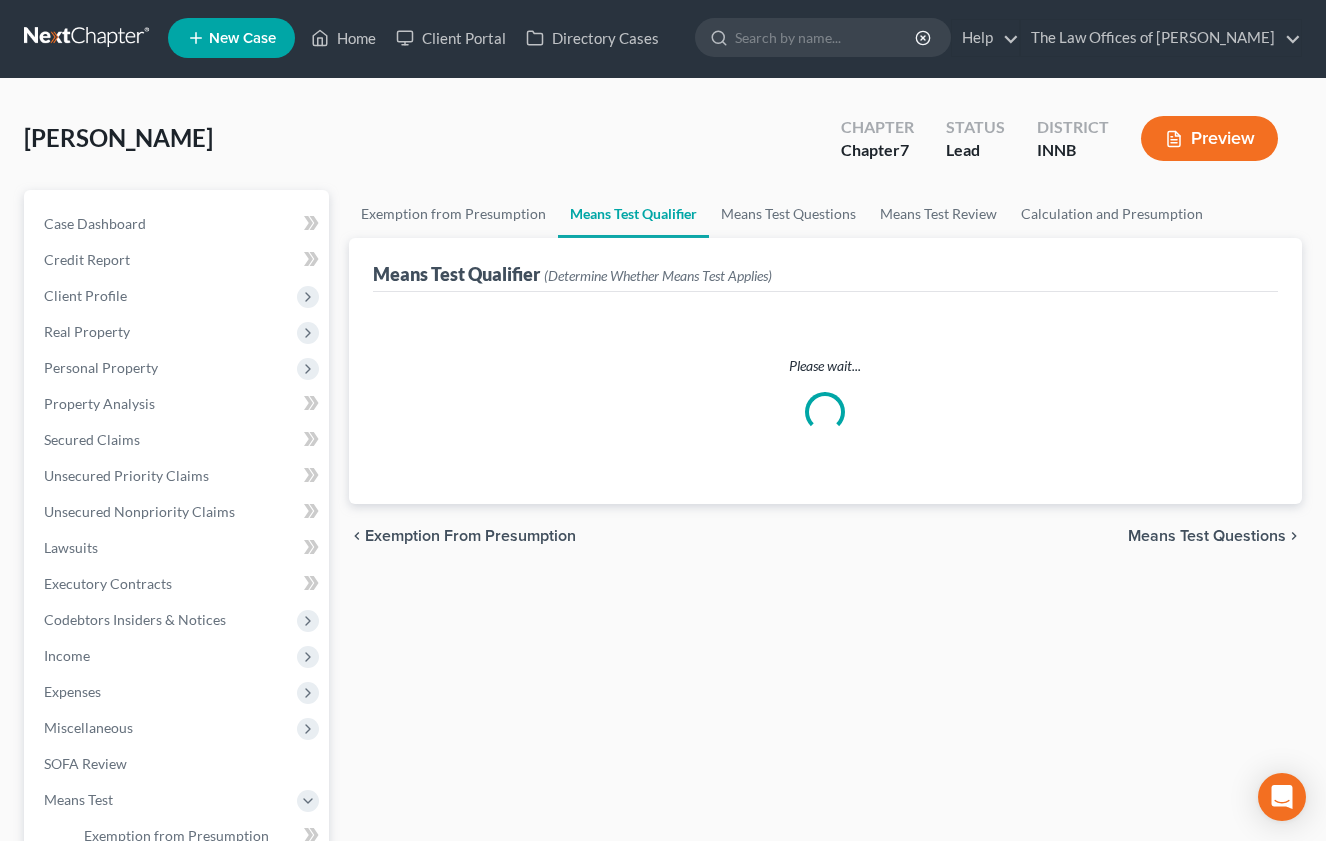 scroll, scrollTop: 0, scrollLeft: 0, axis: both 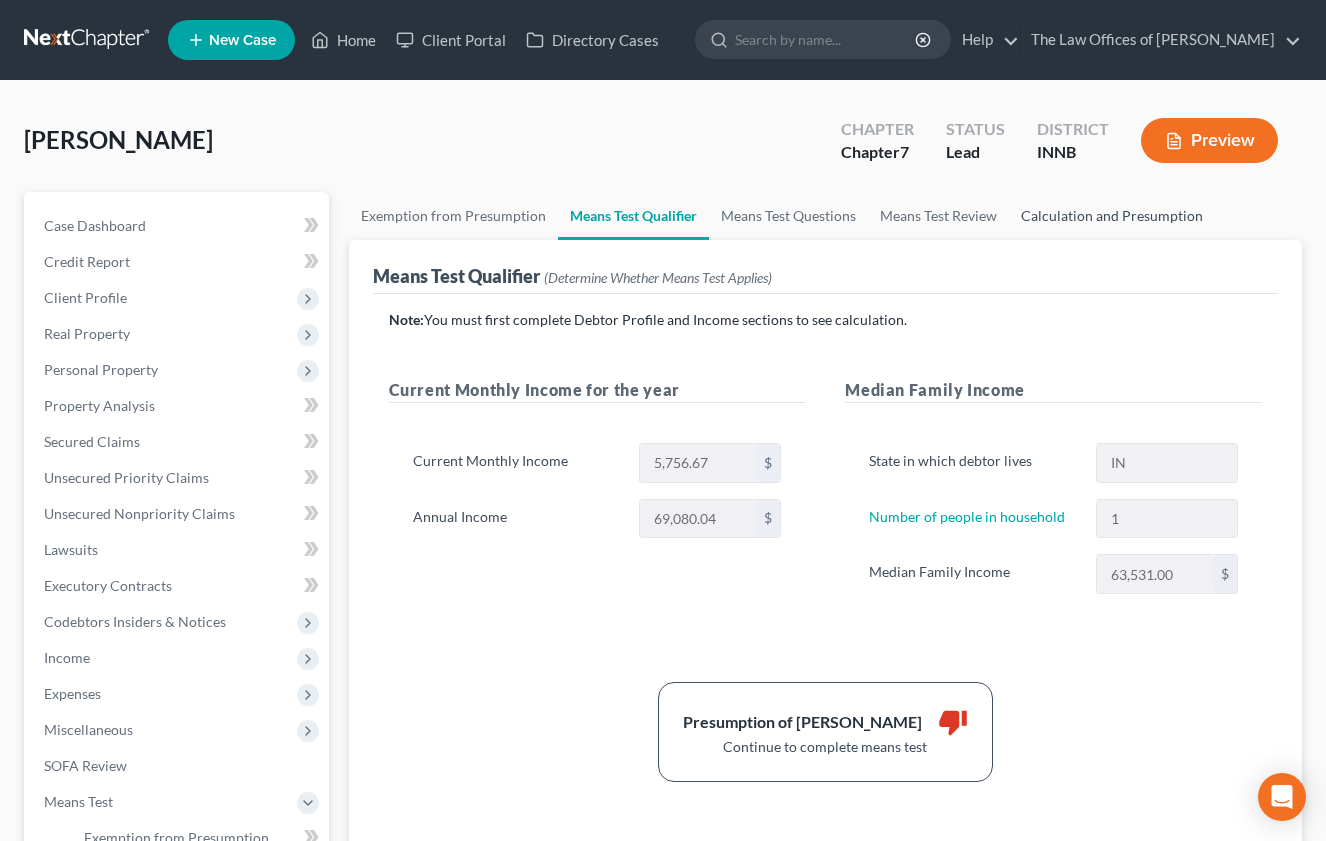 click on "Calculation and Presumption" at bounding box center [1112, 216] 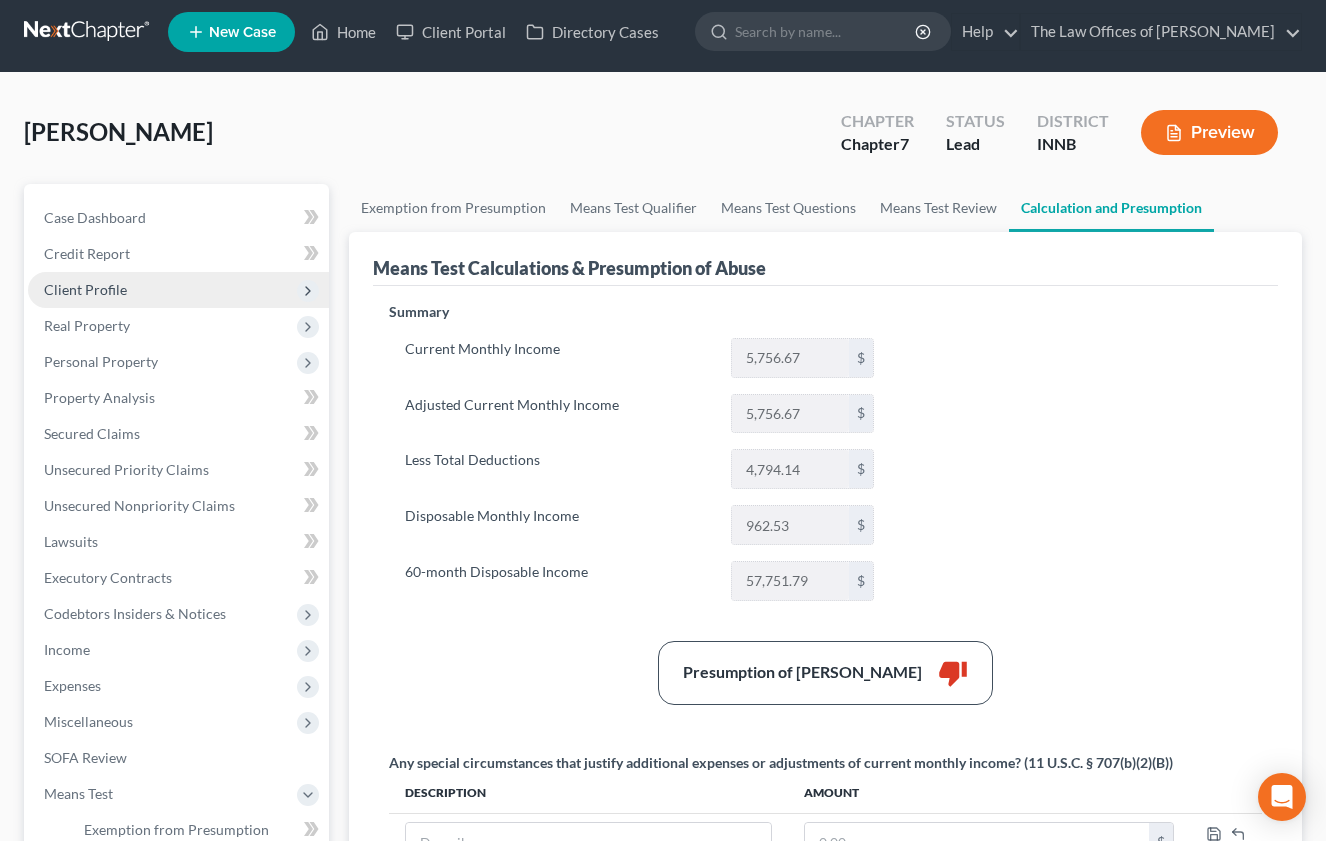 scroll, scrollTop: 0, scrollLeft: 0, axis: both 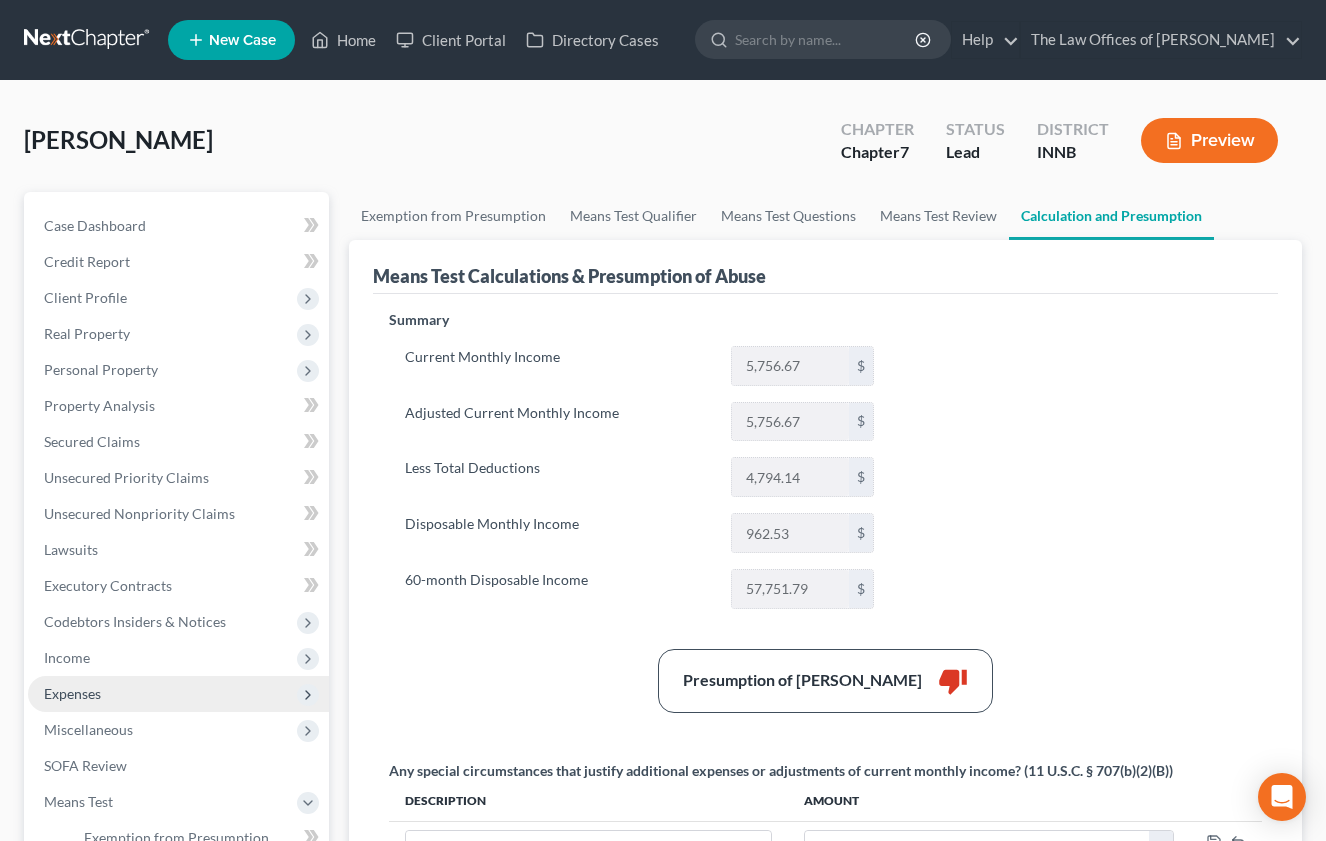 click on "Expenses" at bounding box center [178, 694] 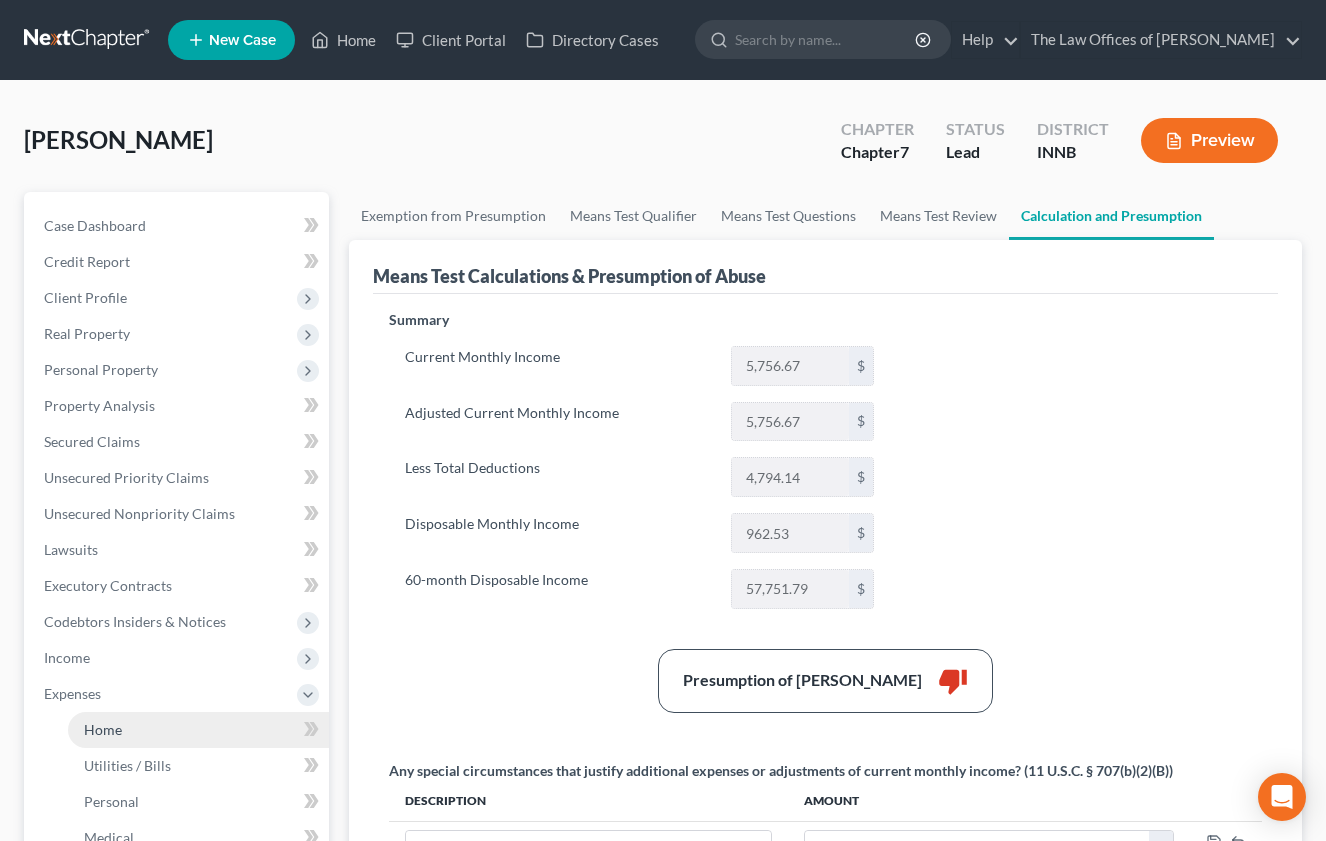 click on "Home" at bounding box center [198, 730] 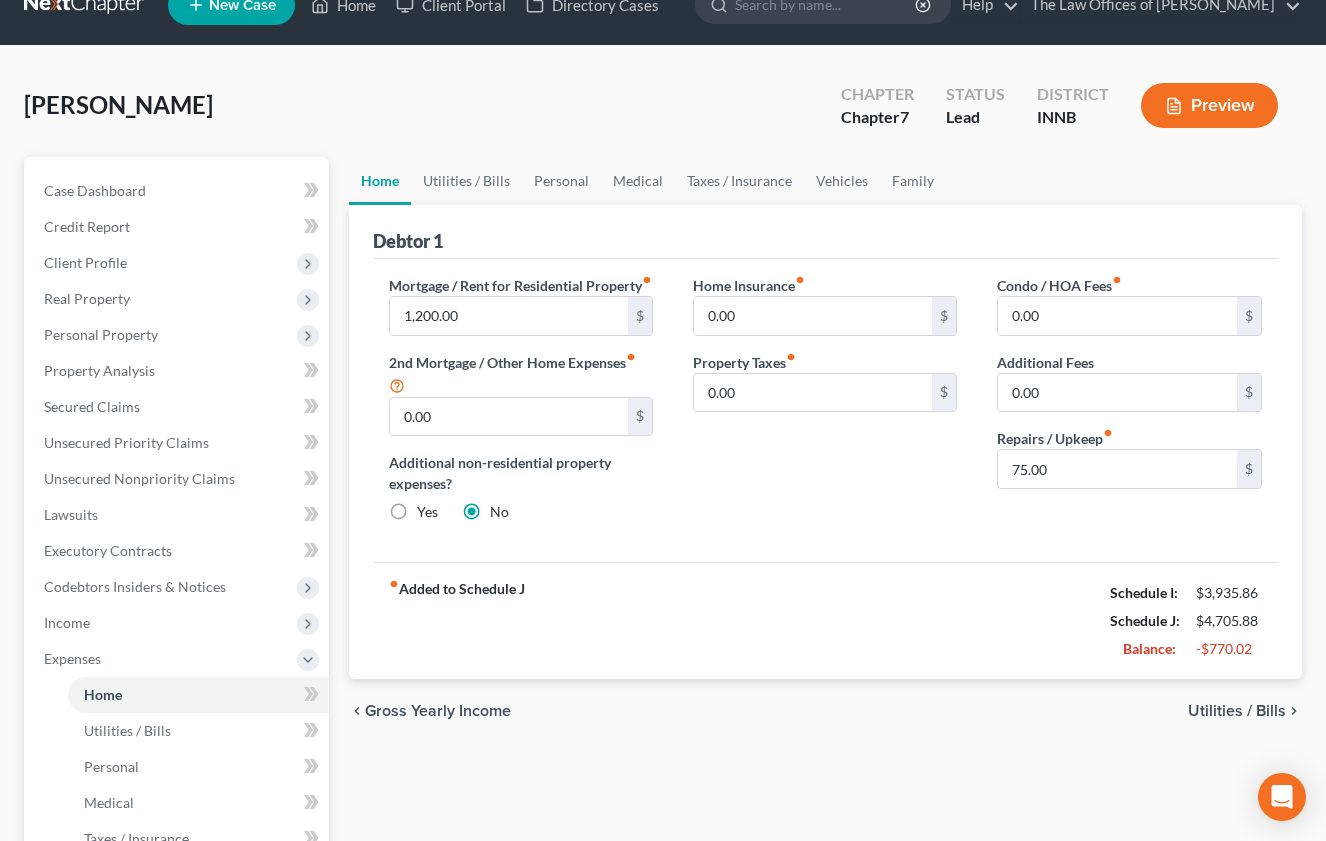 scroll, scrollTop: 67, scrollLeft: 0, axis: vertical 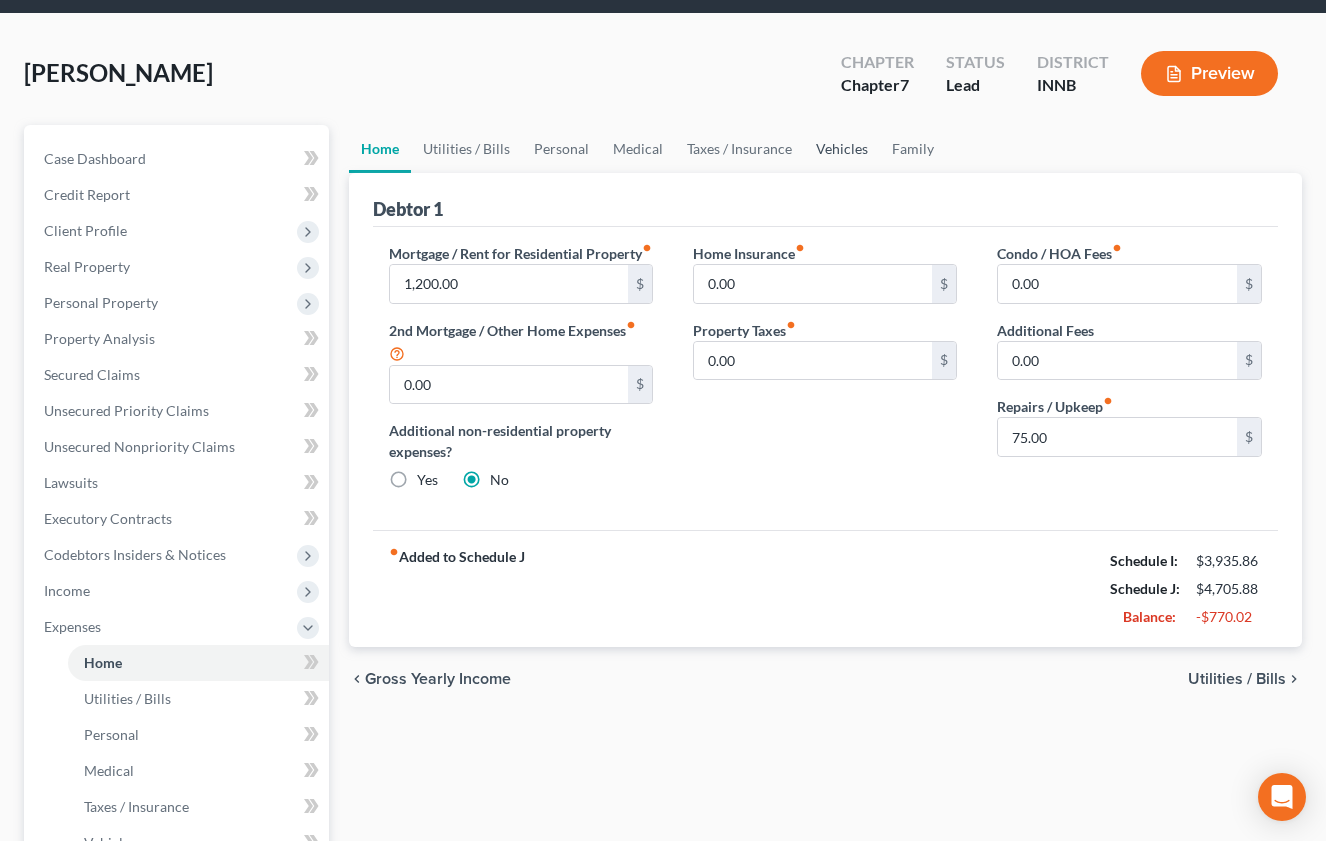 click on "Vehicles" at bounding box center [842, 149] 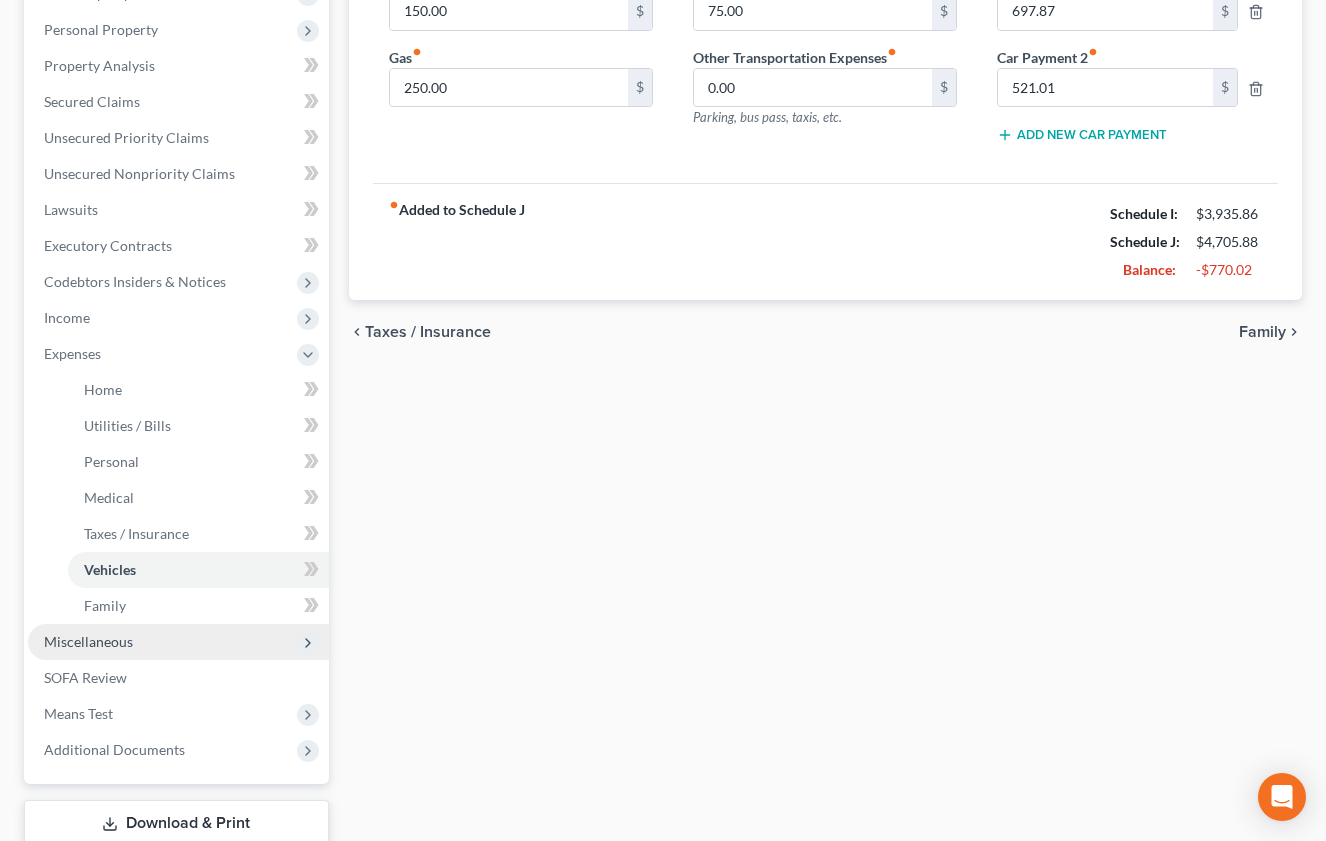 scroll, scrollTop: 467, scrollLeft: 0, axis: vertical 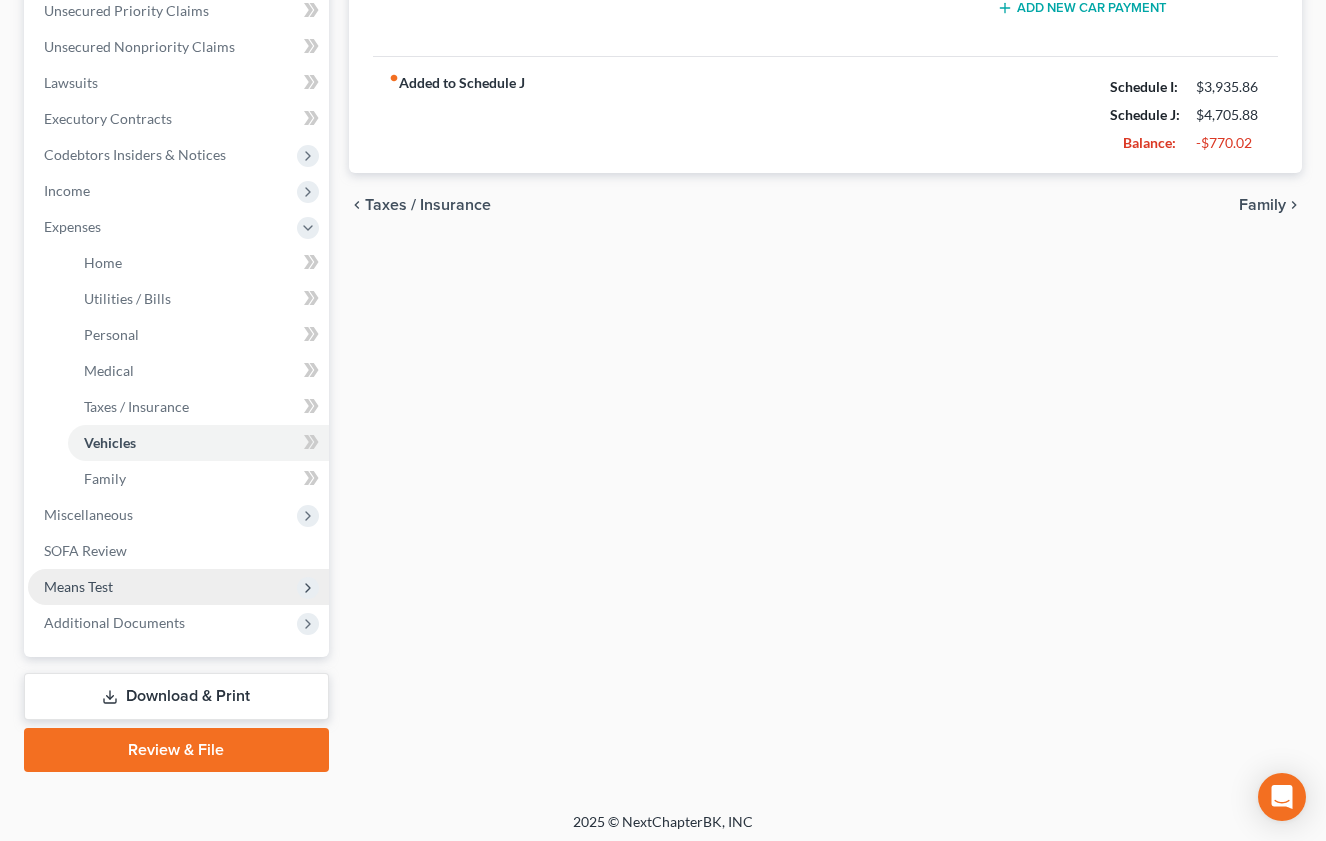 click on "Means Test" at bounding box center [78, 586] 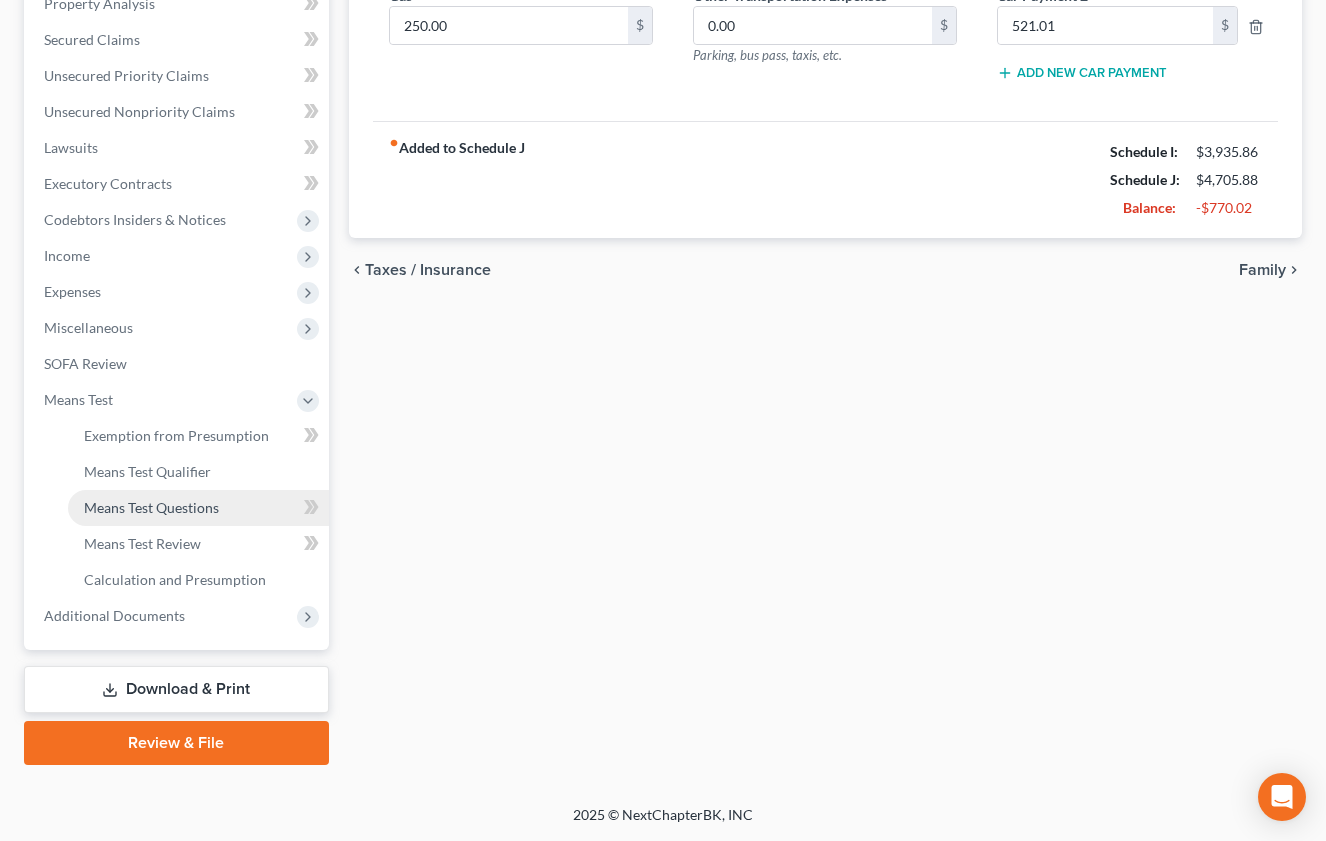 scroll, scrollTop: 402, scrollLeft: 0, axis: vertical 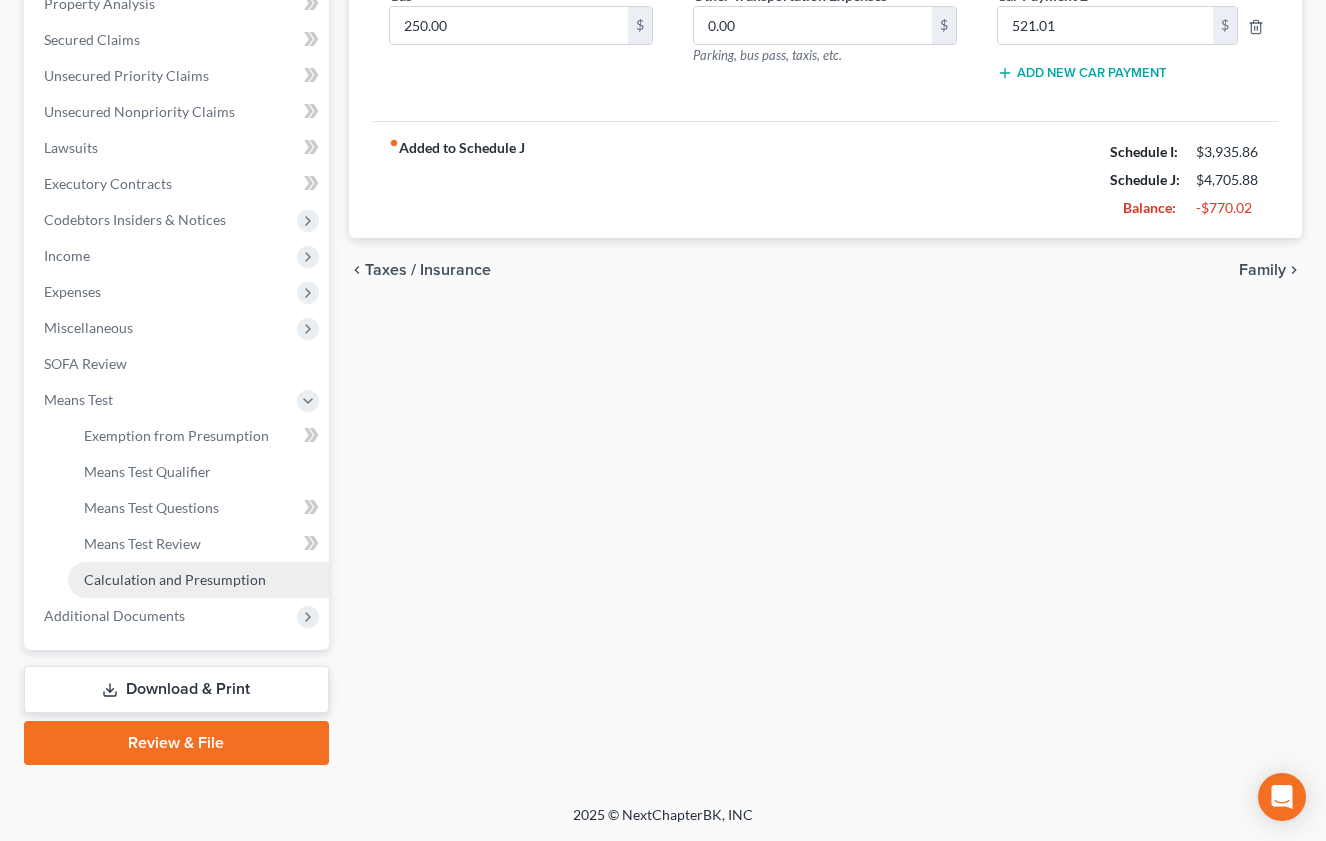 click on "Calculation and Presumption" at bounding box center (175, 579) 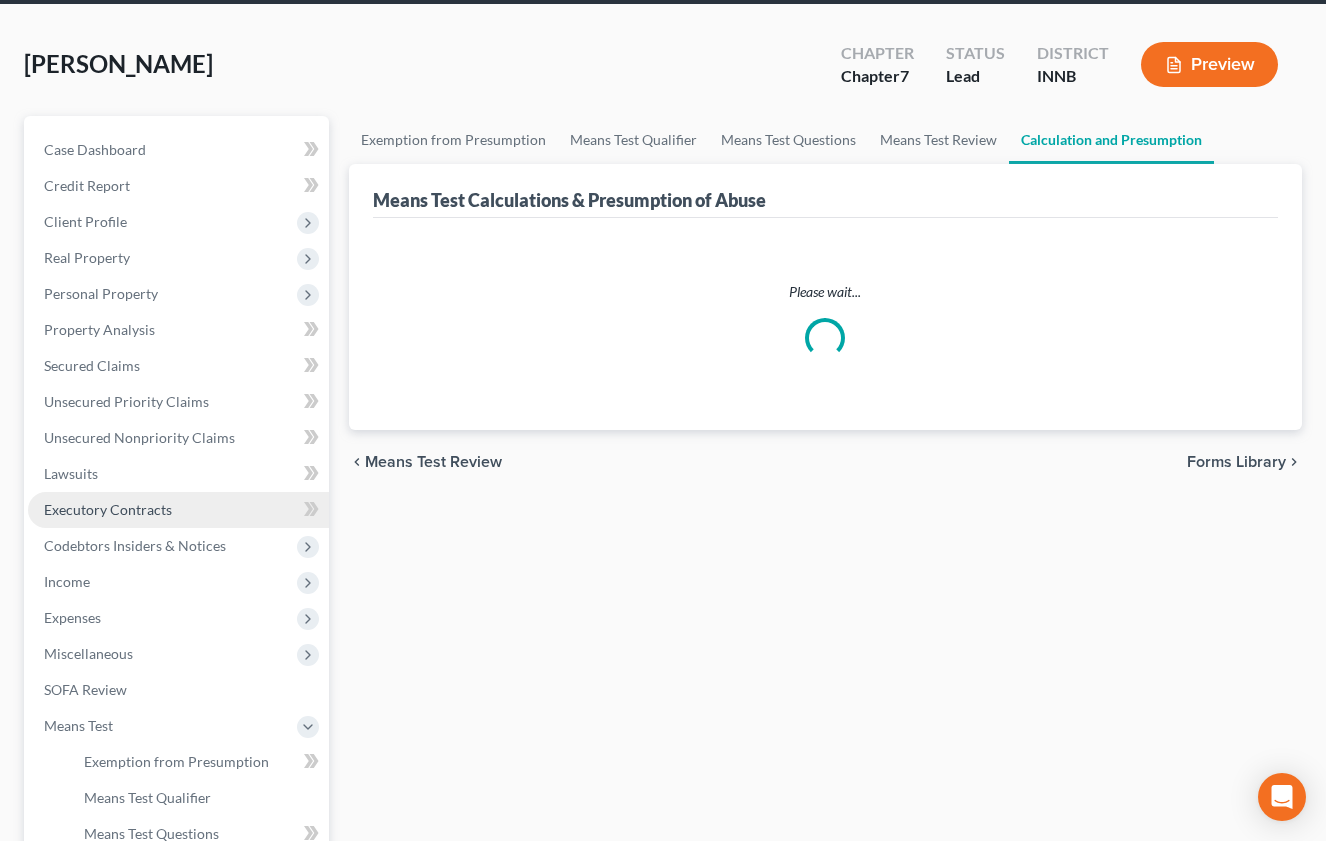 scroll, scrollTop: 0, scrollLeft: 0, axis: both 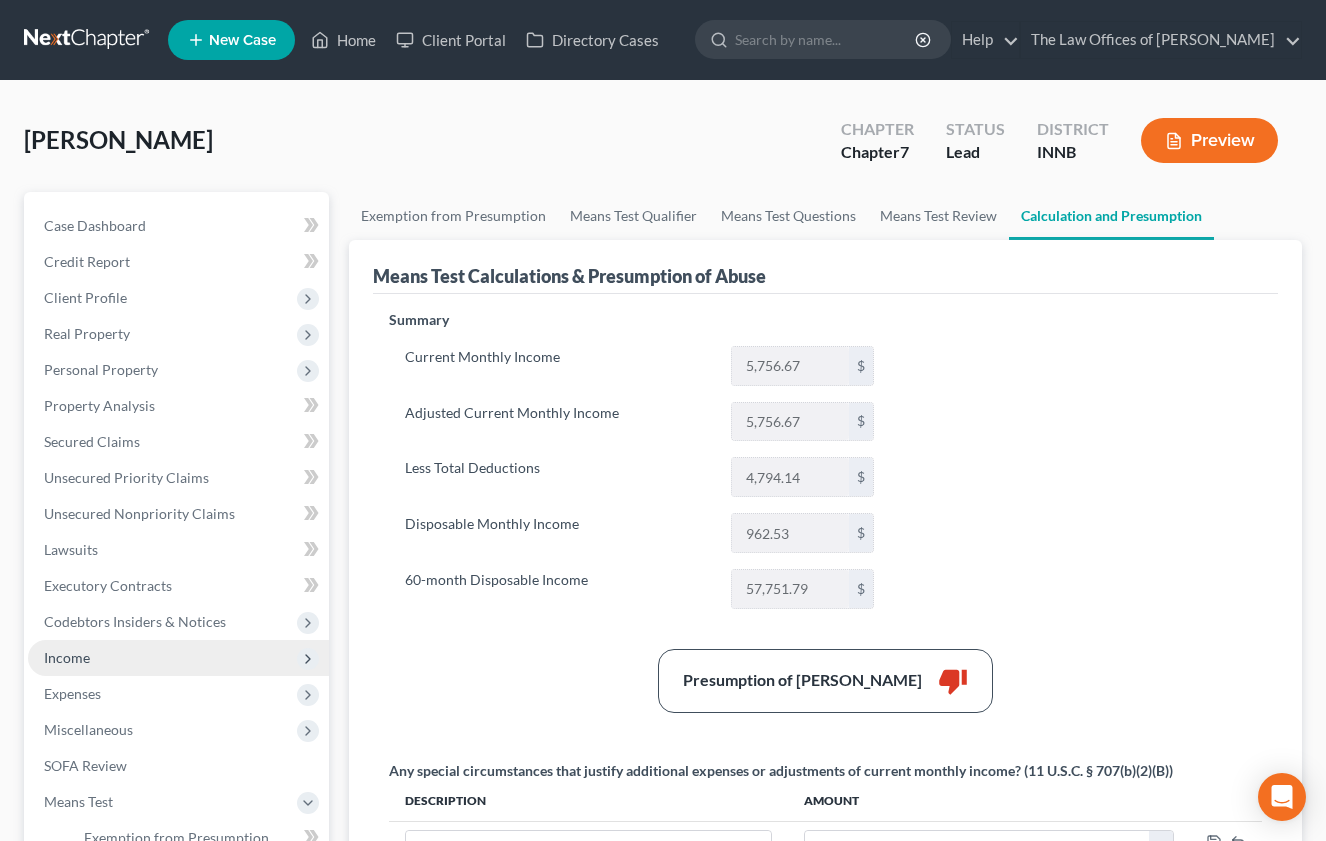 click on "Income" at bounding box center [178, 658] 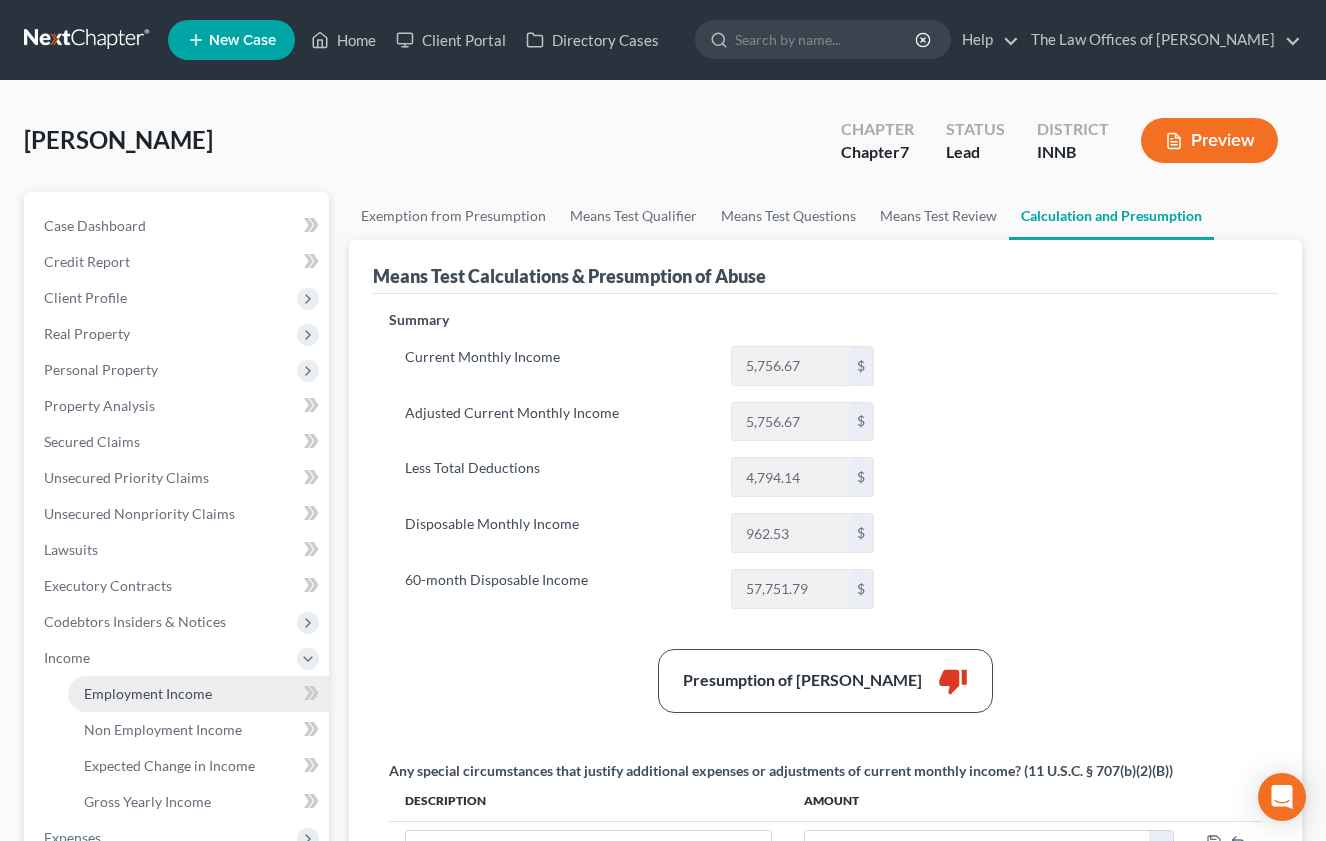 click on "Employment Income" at bounding box center (198, 694) 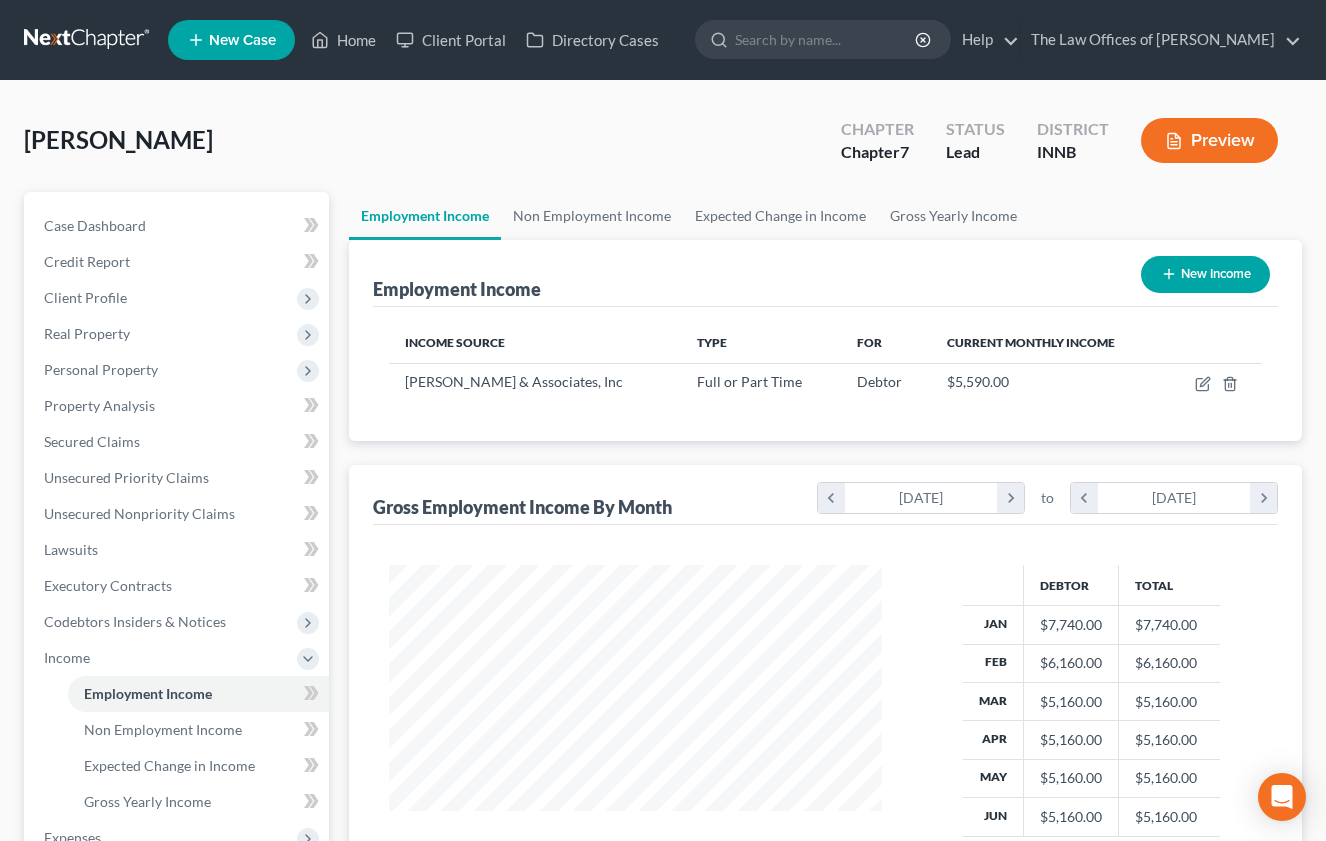 scroll, scrollTop: 999642, scrollLeft: 999467, axis: both 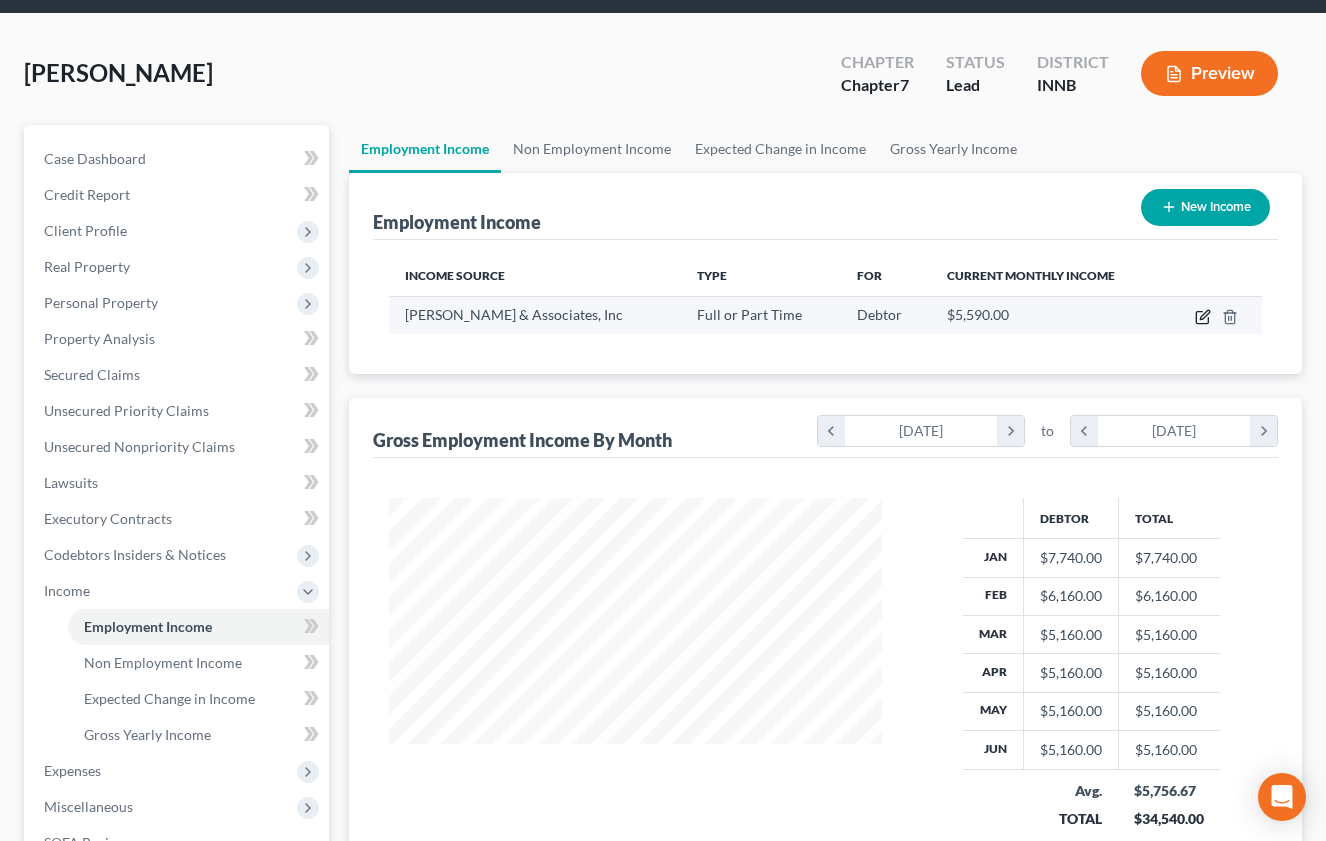 click 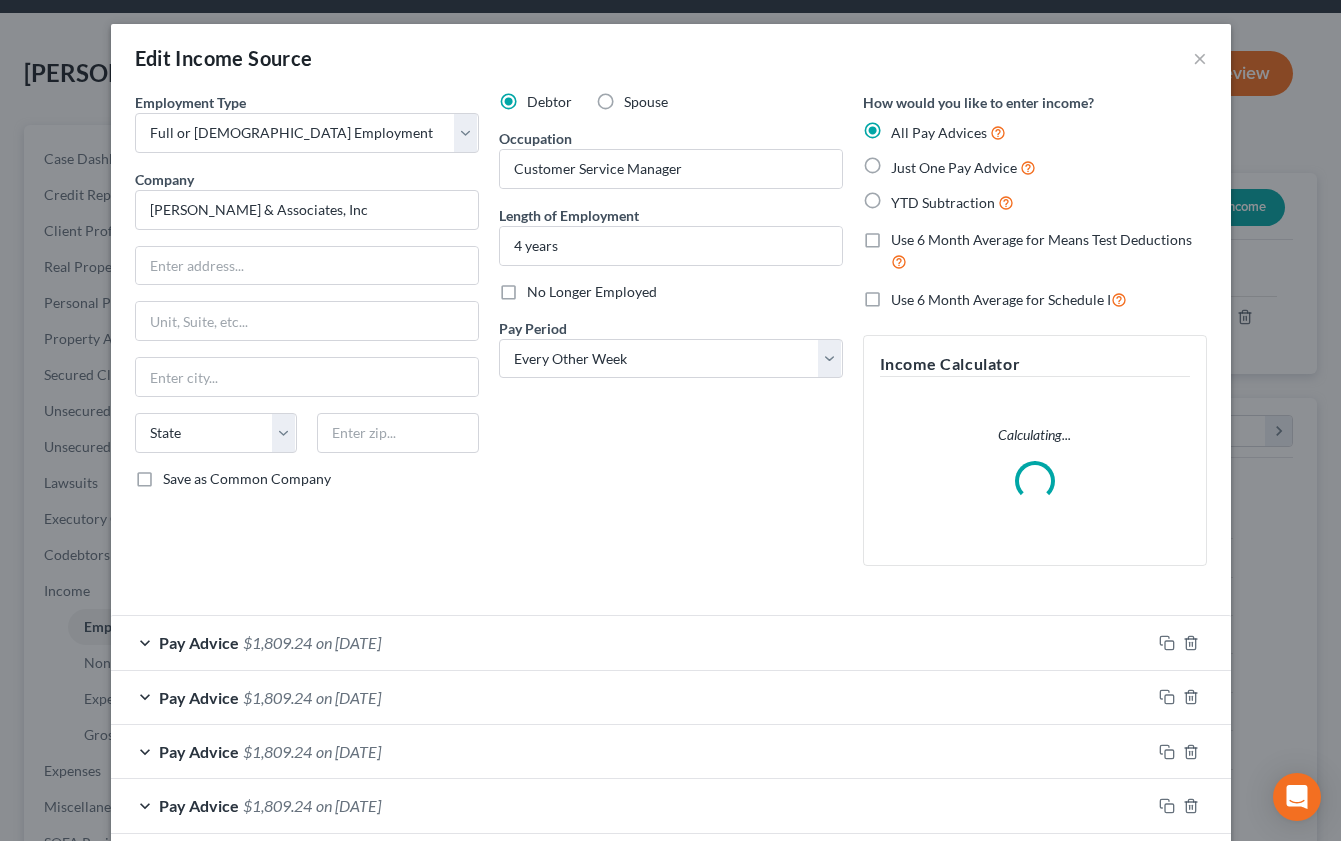 scroll, scrollTop: 999642, scrollLeft: 999461, axis: both 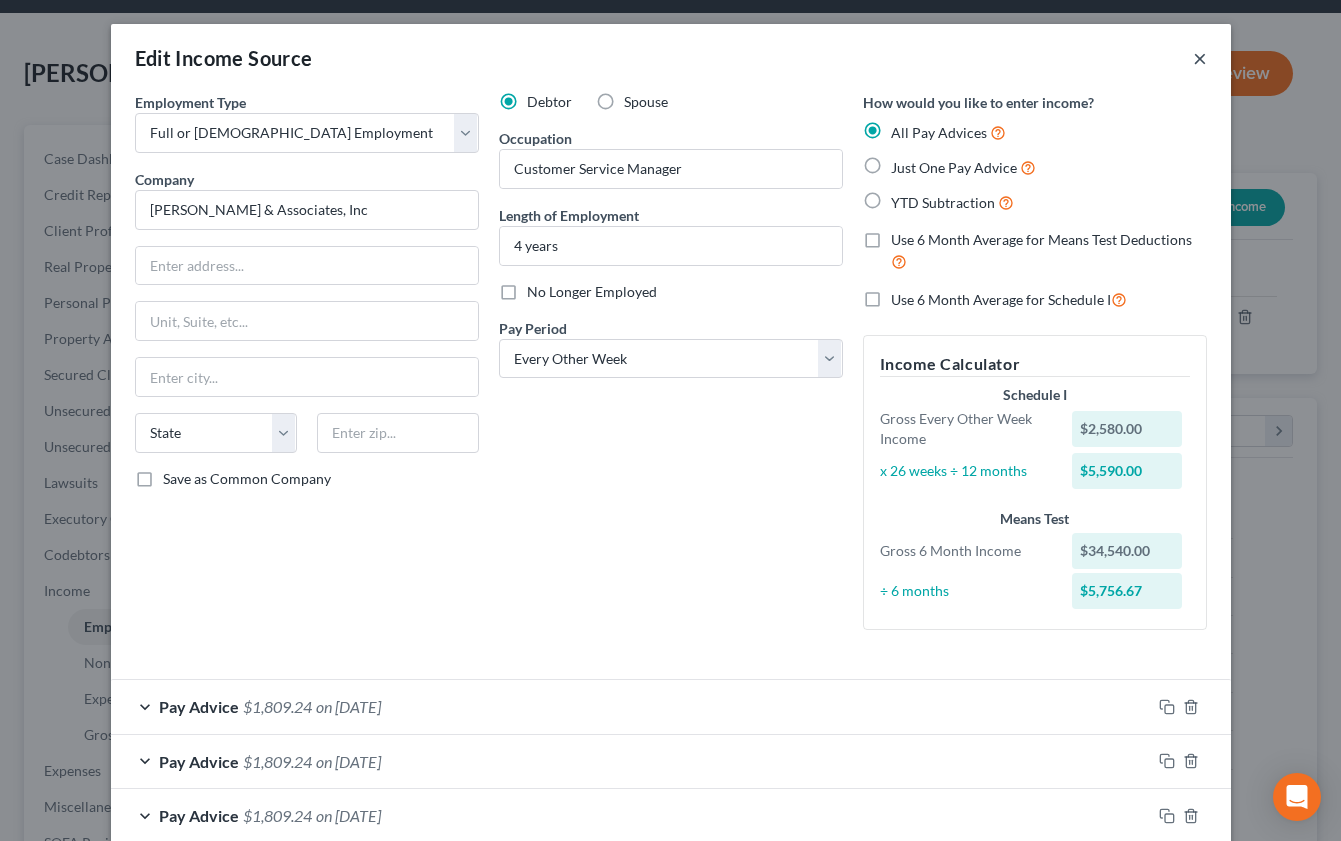 click on "×" at bounding box center (1200, 58) 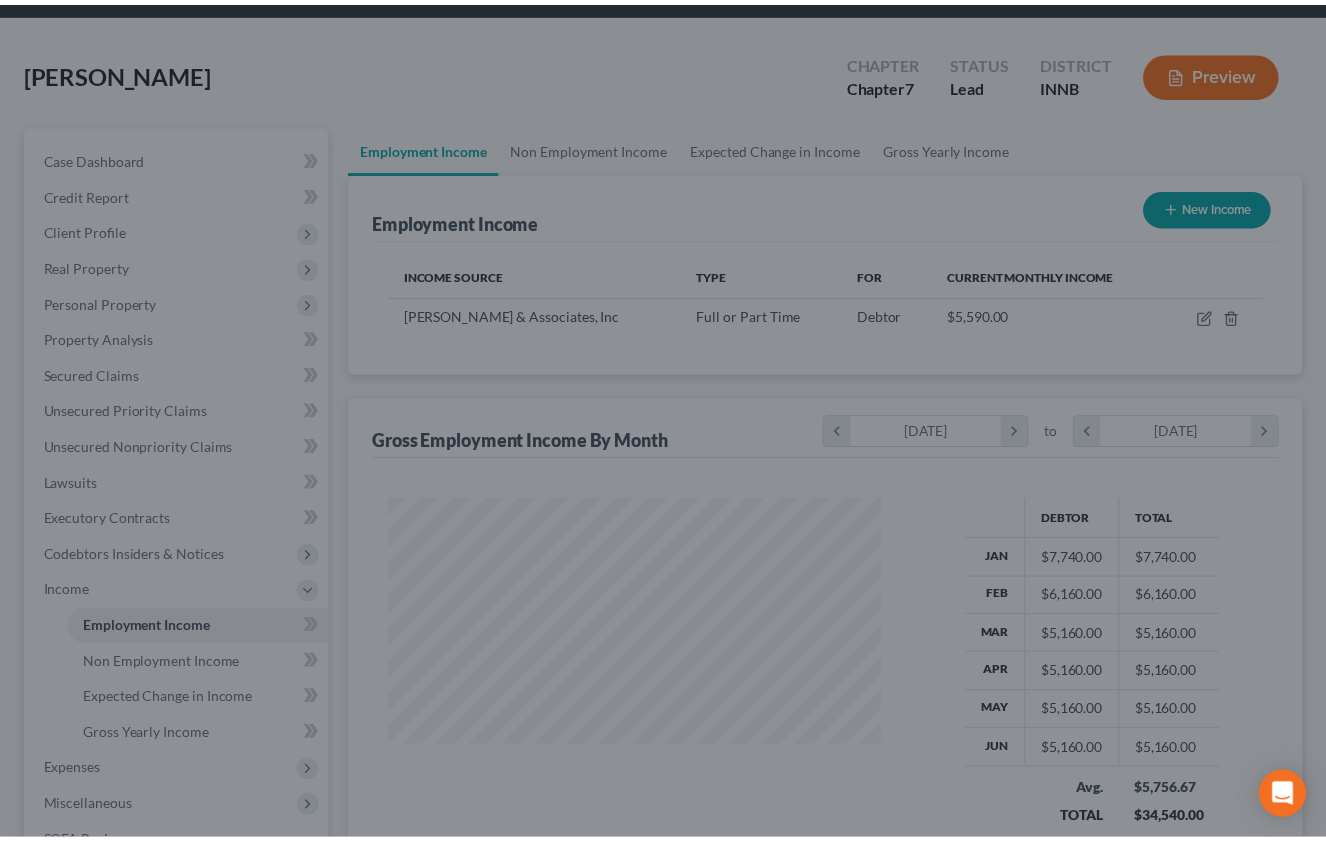 scroll, scrollTop: 359, scrollLeft: 533, axis: both 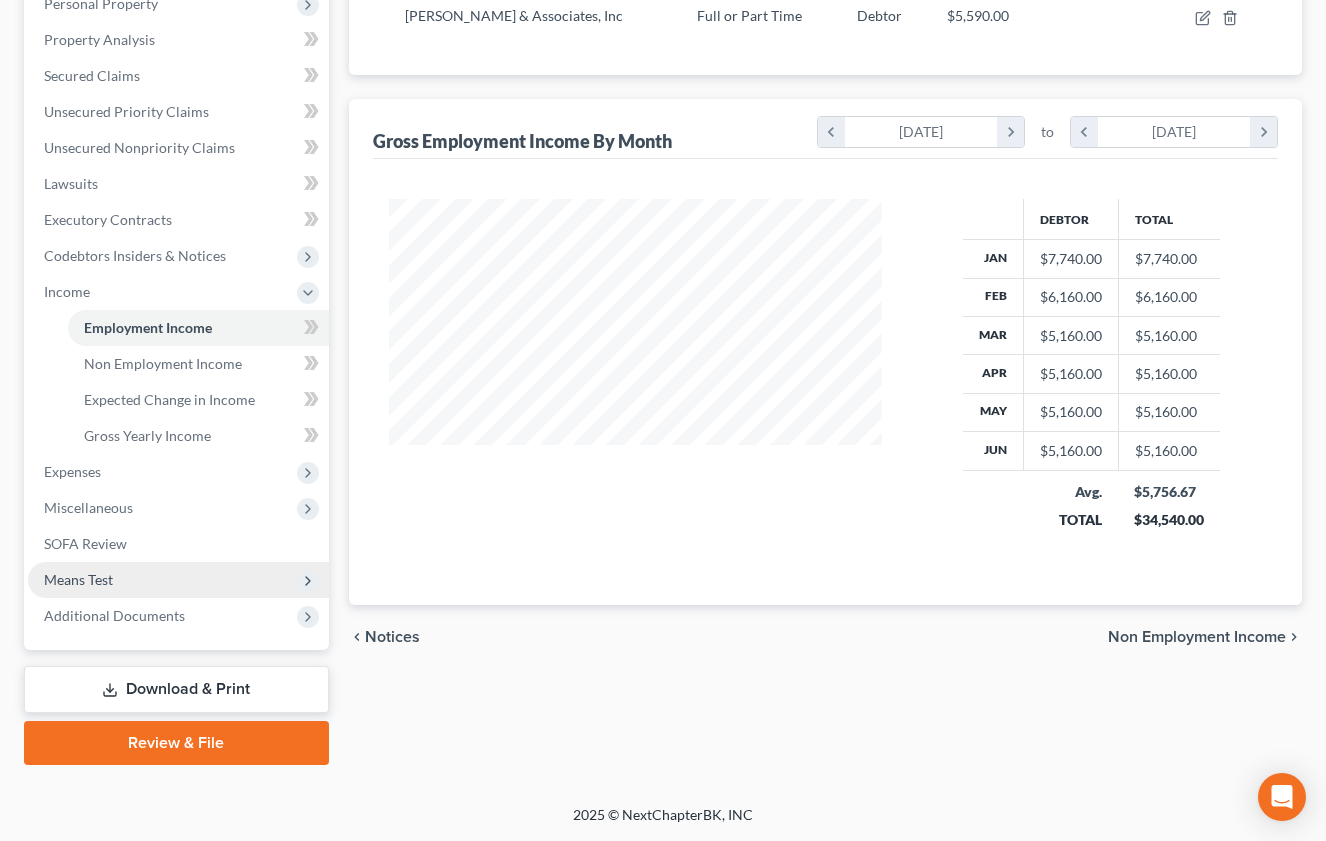click on "Means Test" at bounding box center (178, 580) 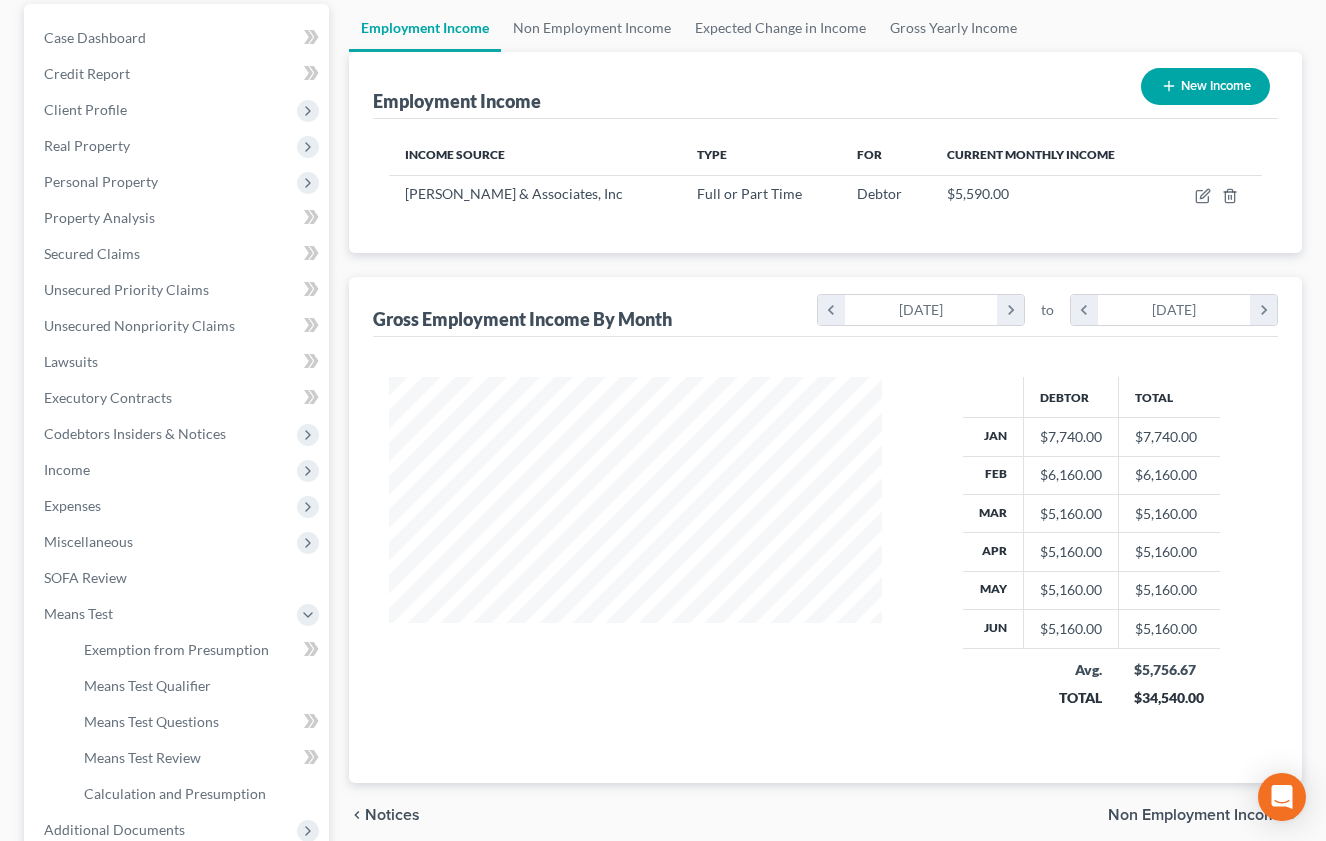 scroll, scrollTop: 0, scrollLeft: 0, axis: both 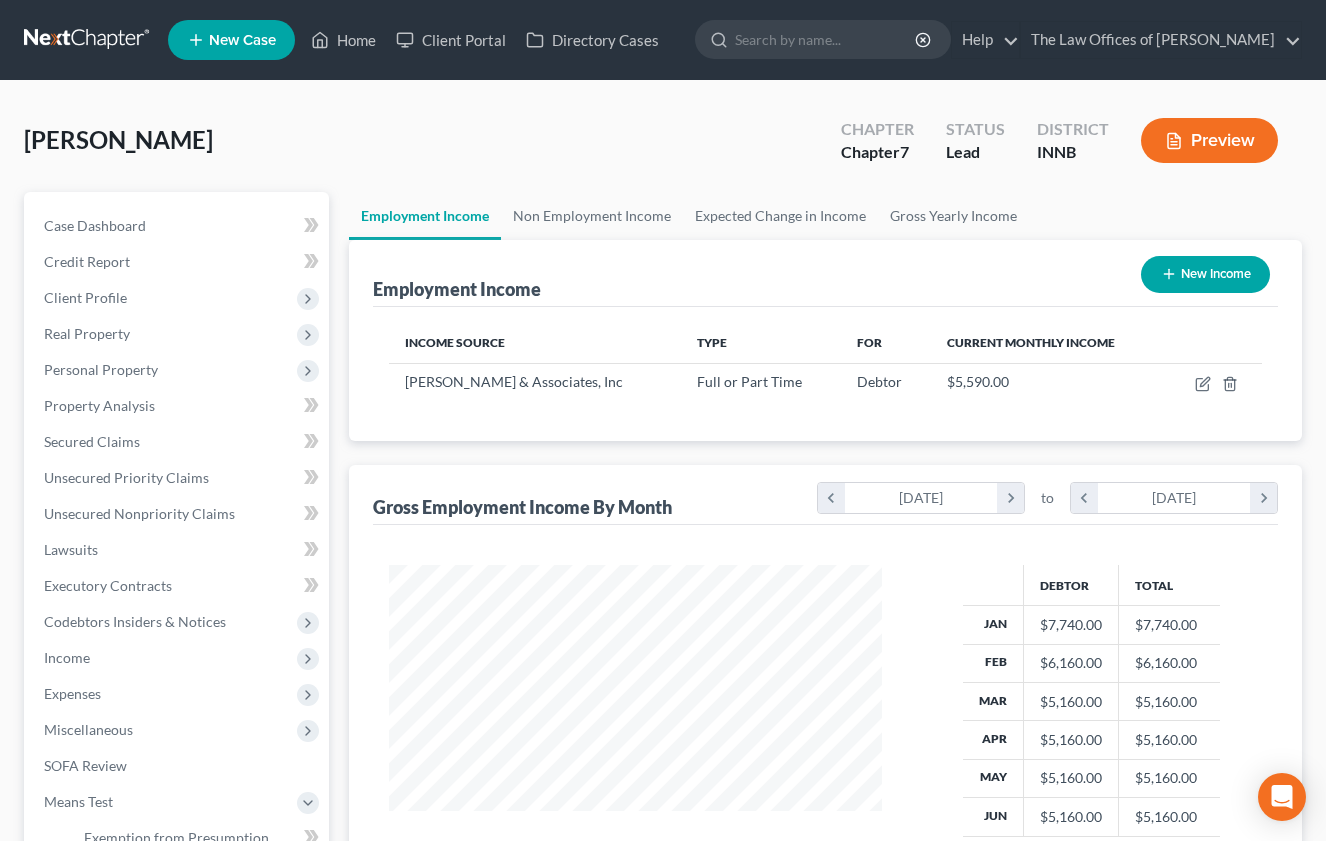 click on "Bishop, Tracey Upgraded Chapter Chapter  7 Status Lead District INNB Preview" at bounding box center (663, 148) 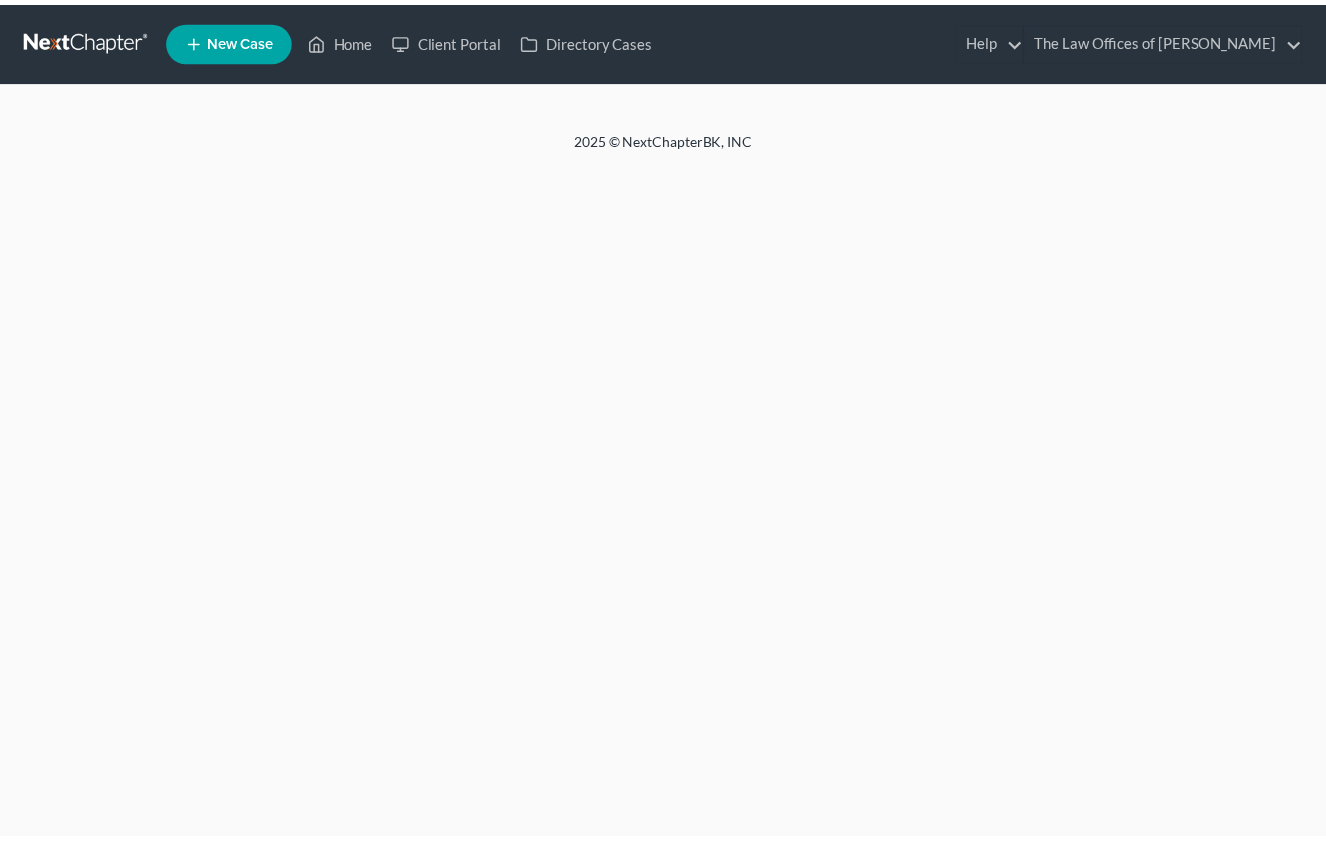 scroll, scrollTop: 0, scrollLeft: 0, axis: both 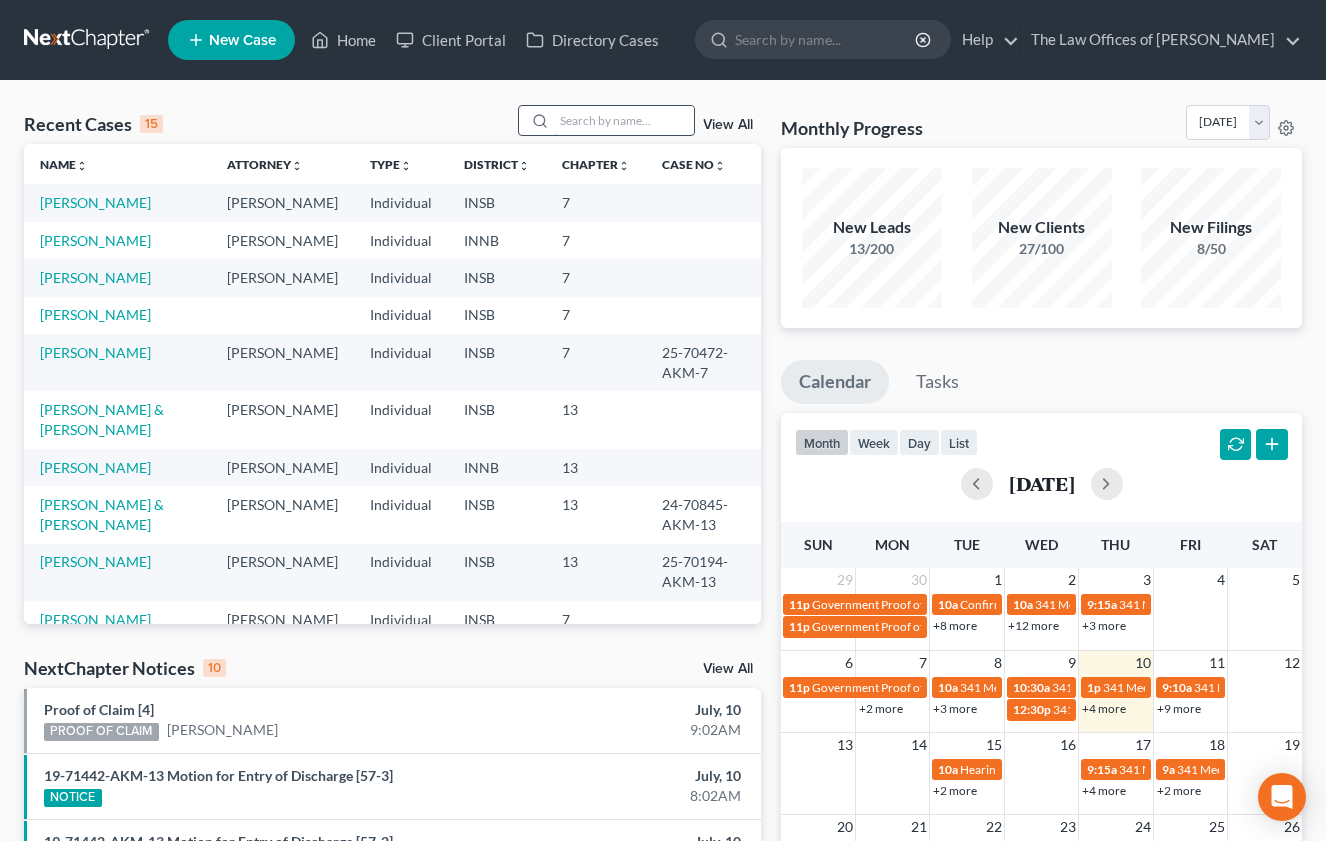 click at bounding box center (624, 120) 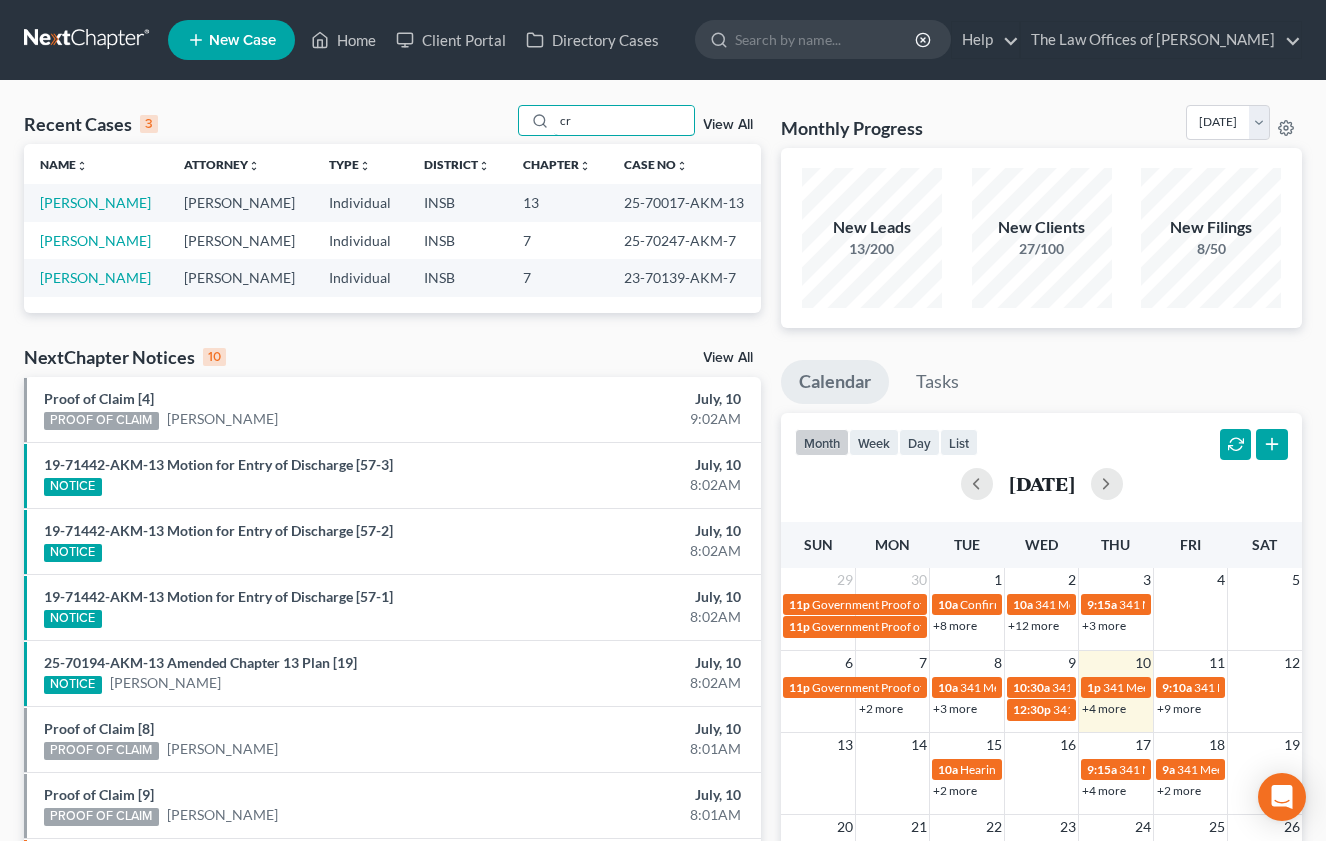 type on "c" 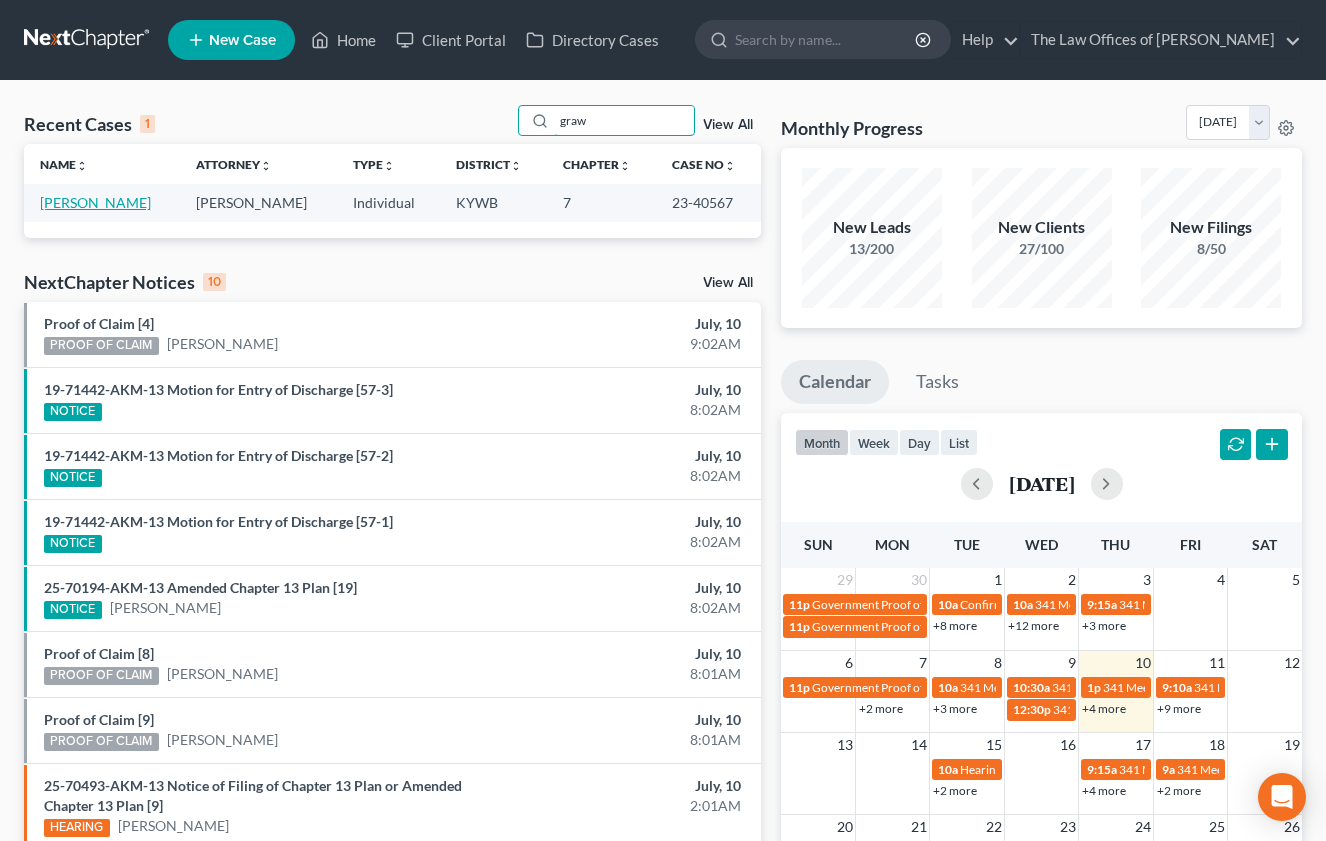 type on "graw" 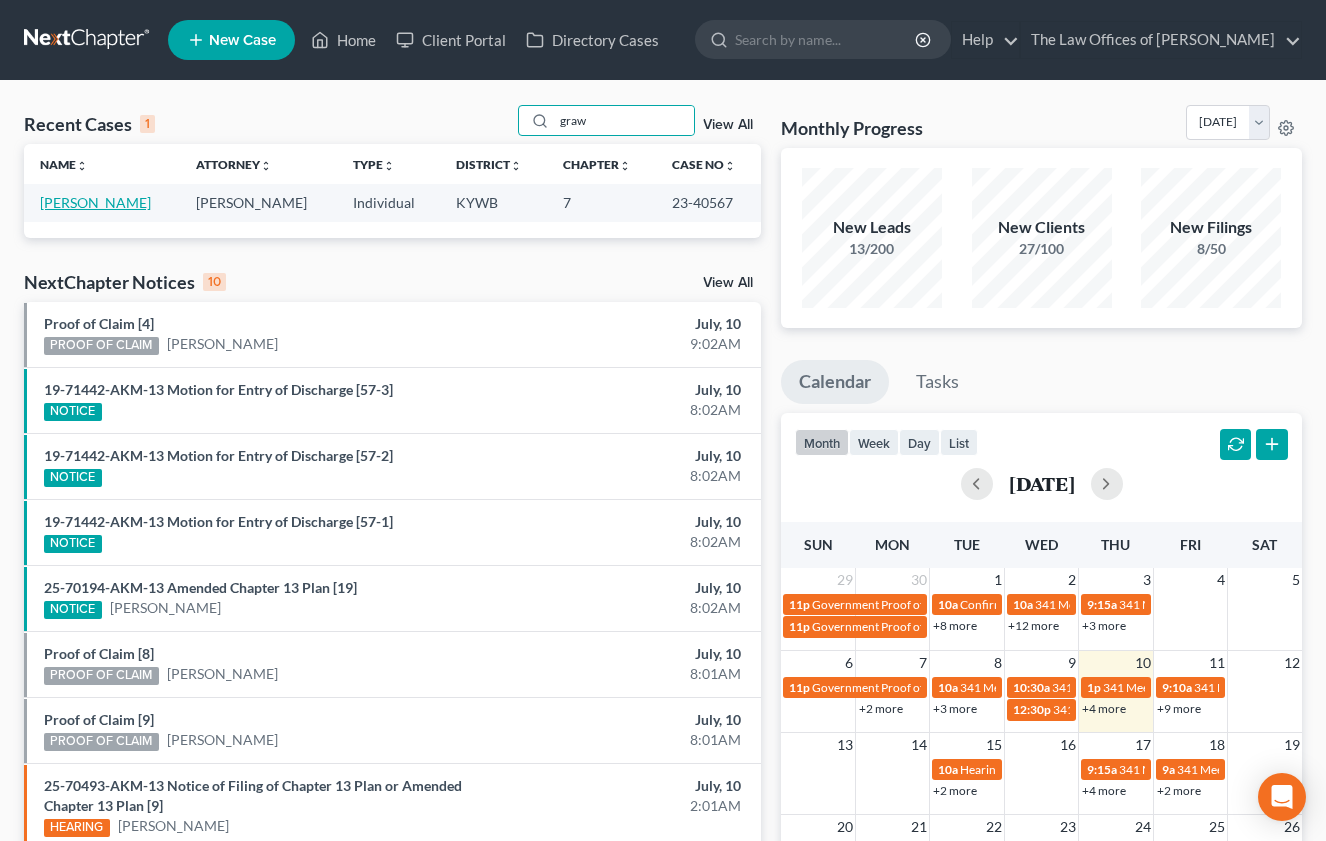click on "Grawburg, Chasity" at bounding box center (95, 202) 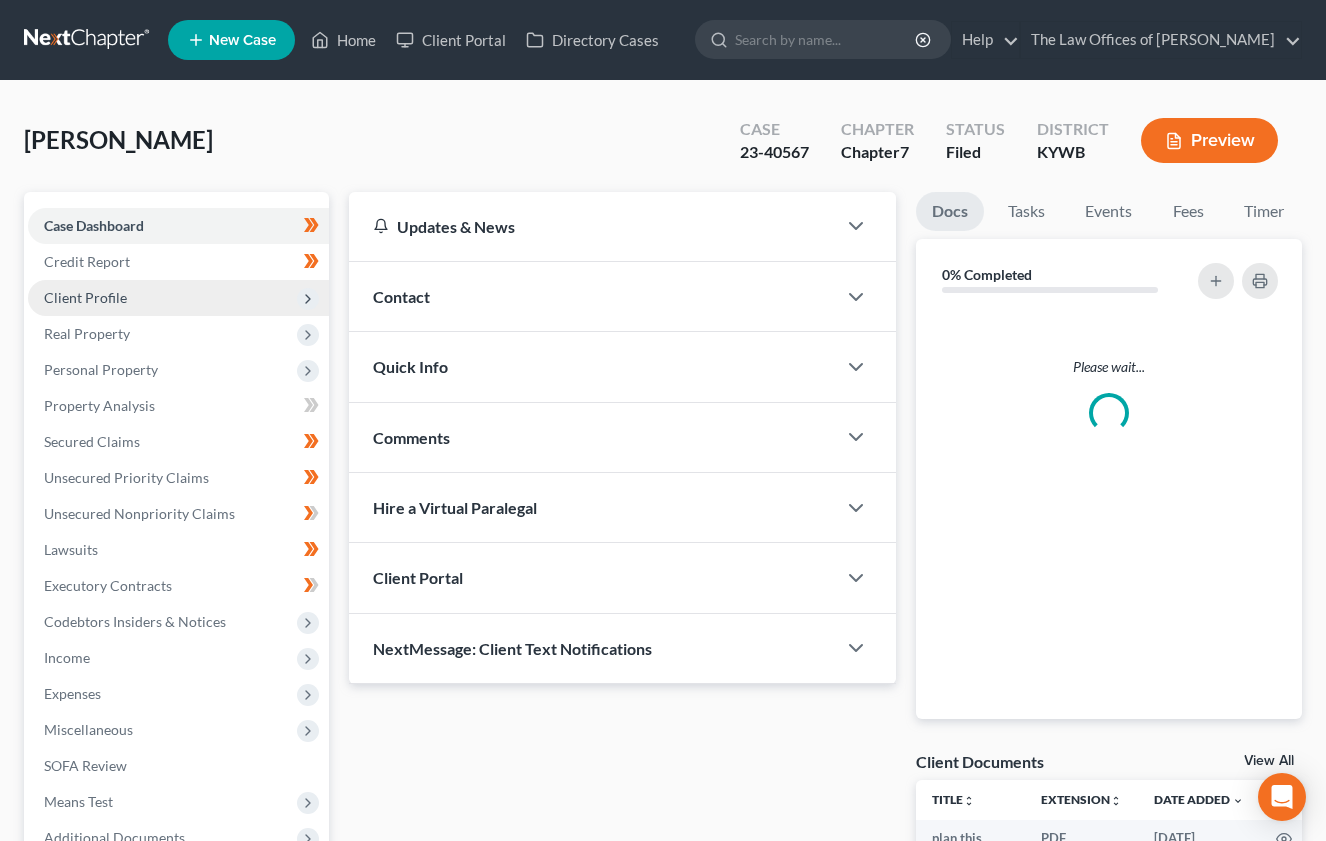click on "Client Profile" at bounding box center (85, 297) 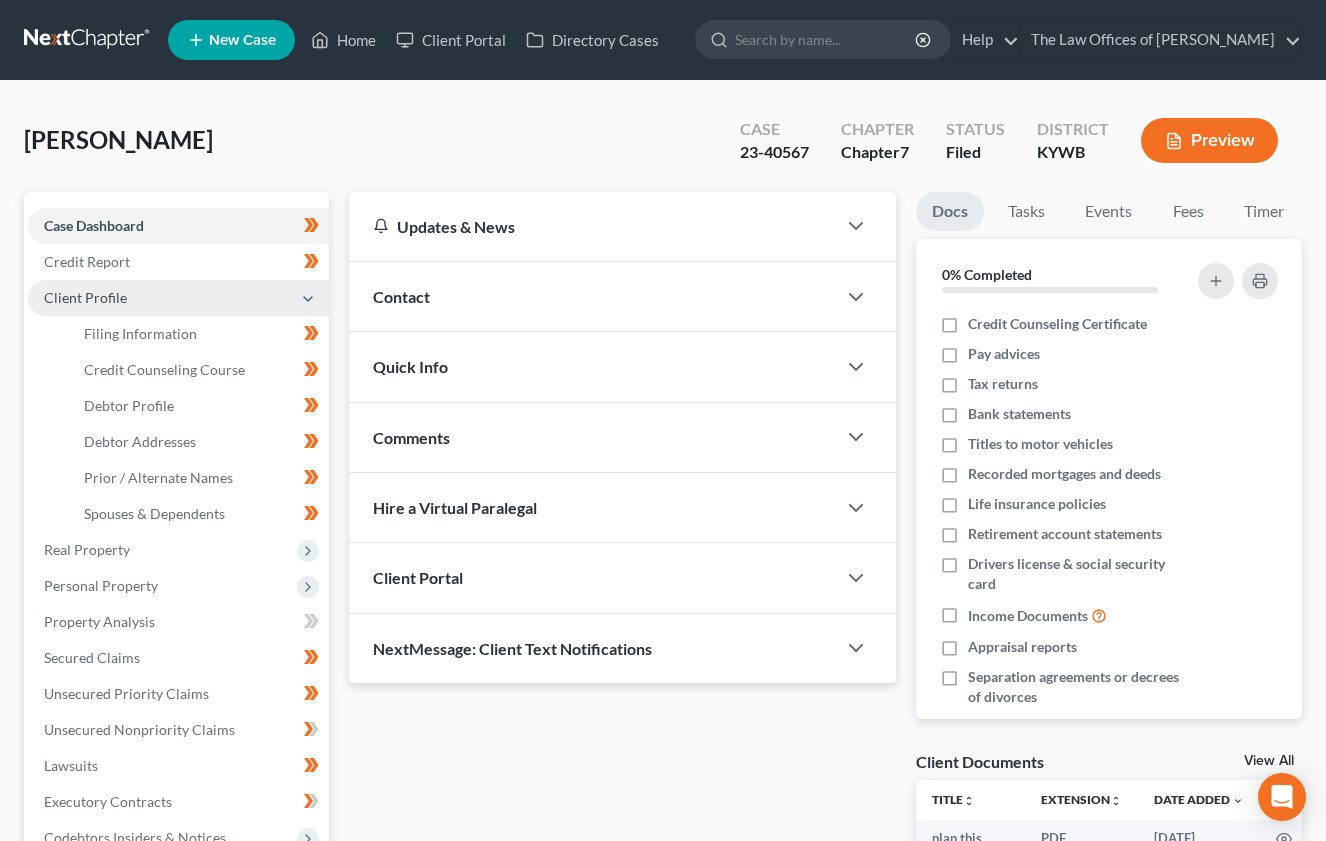 click on "Client Profile" at bounding box center [85, 297] 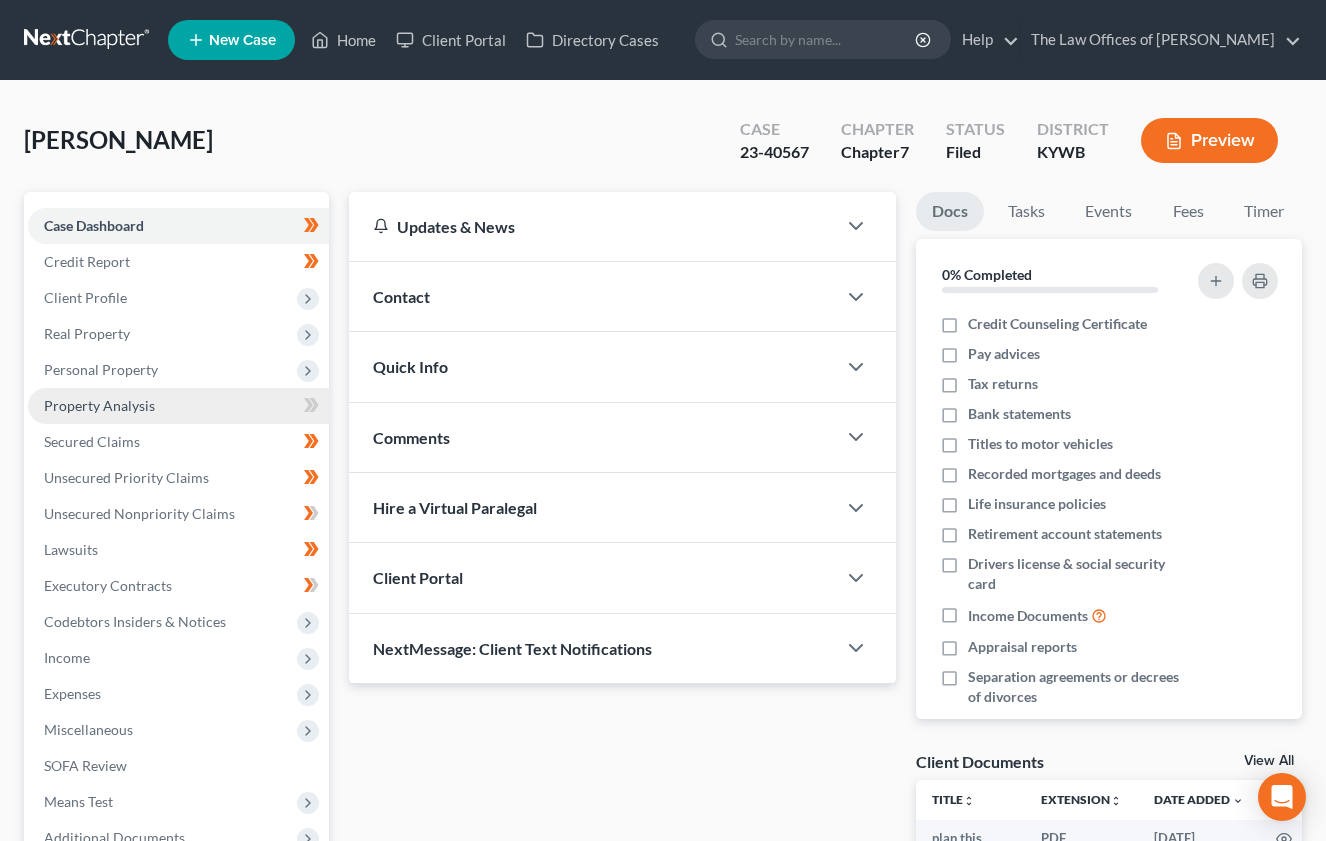 click on "Property Analysis" at bounding box center [99, 405] 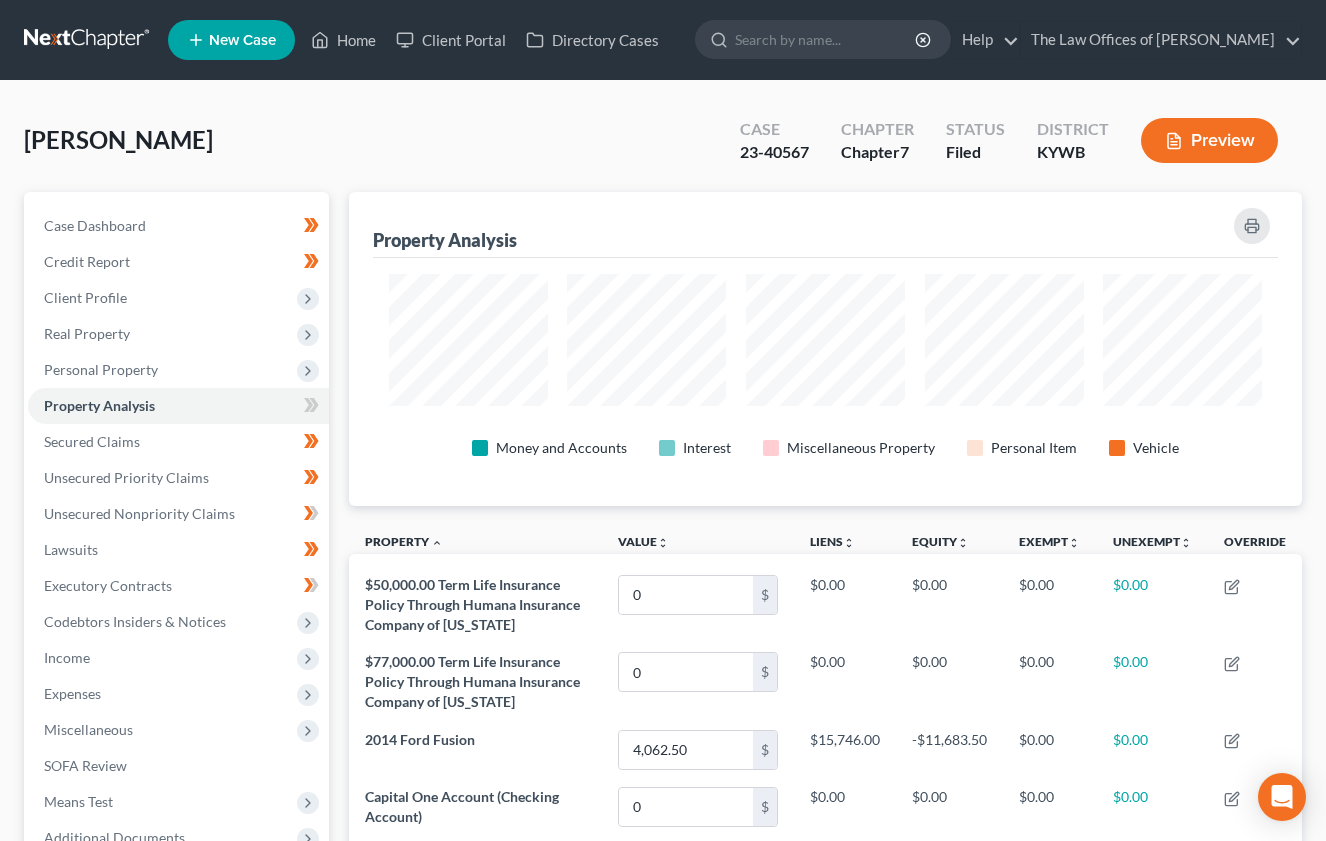 scroll, scrollTop: 999686, scrollLeft: 999046, axis: both 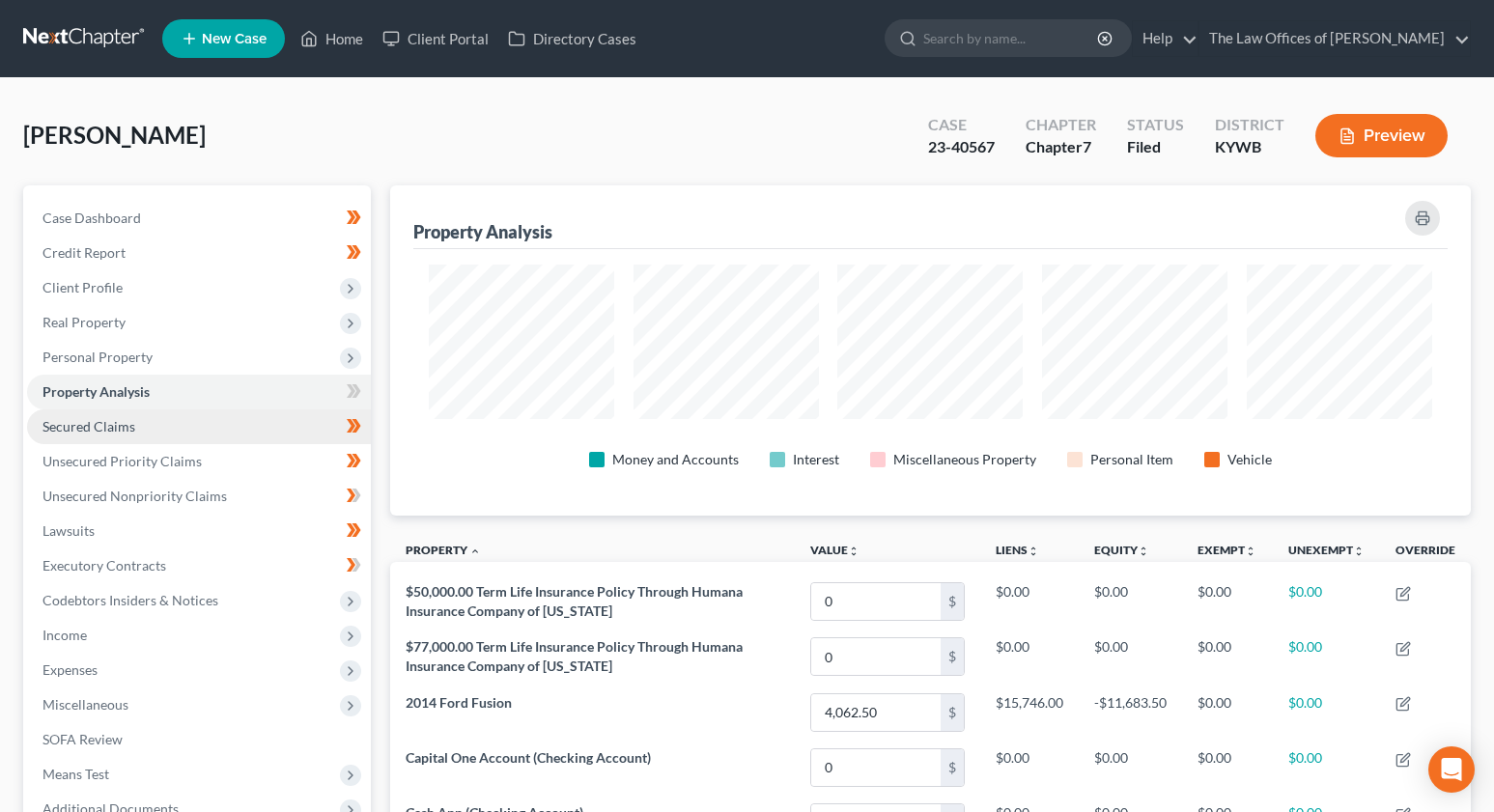 click on "Secured Claims" at bounding box center [89, 426] 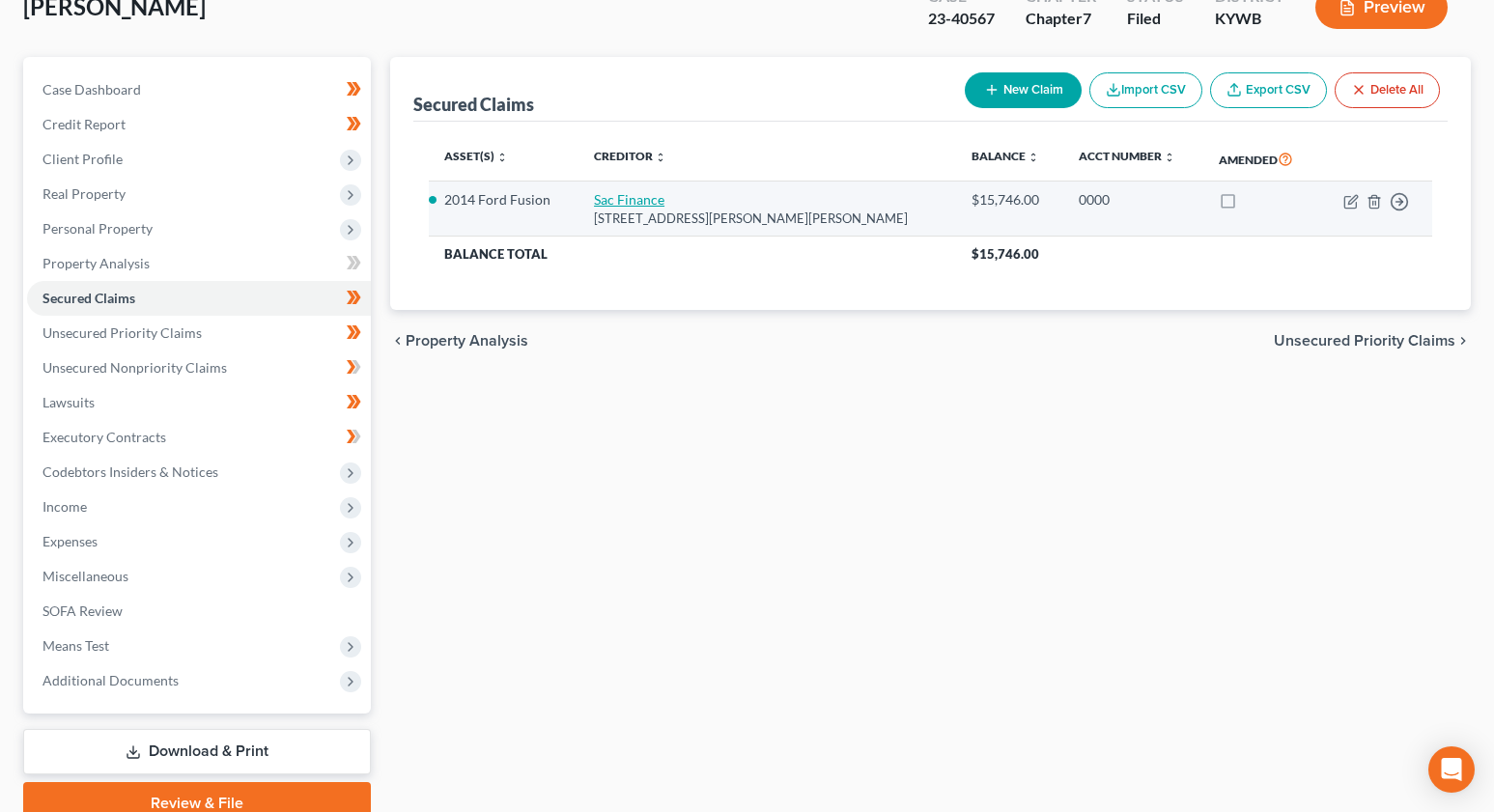 click on "Sac Finance" at bounding box center (629, 199) 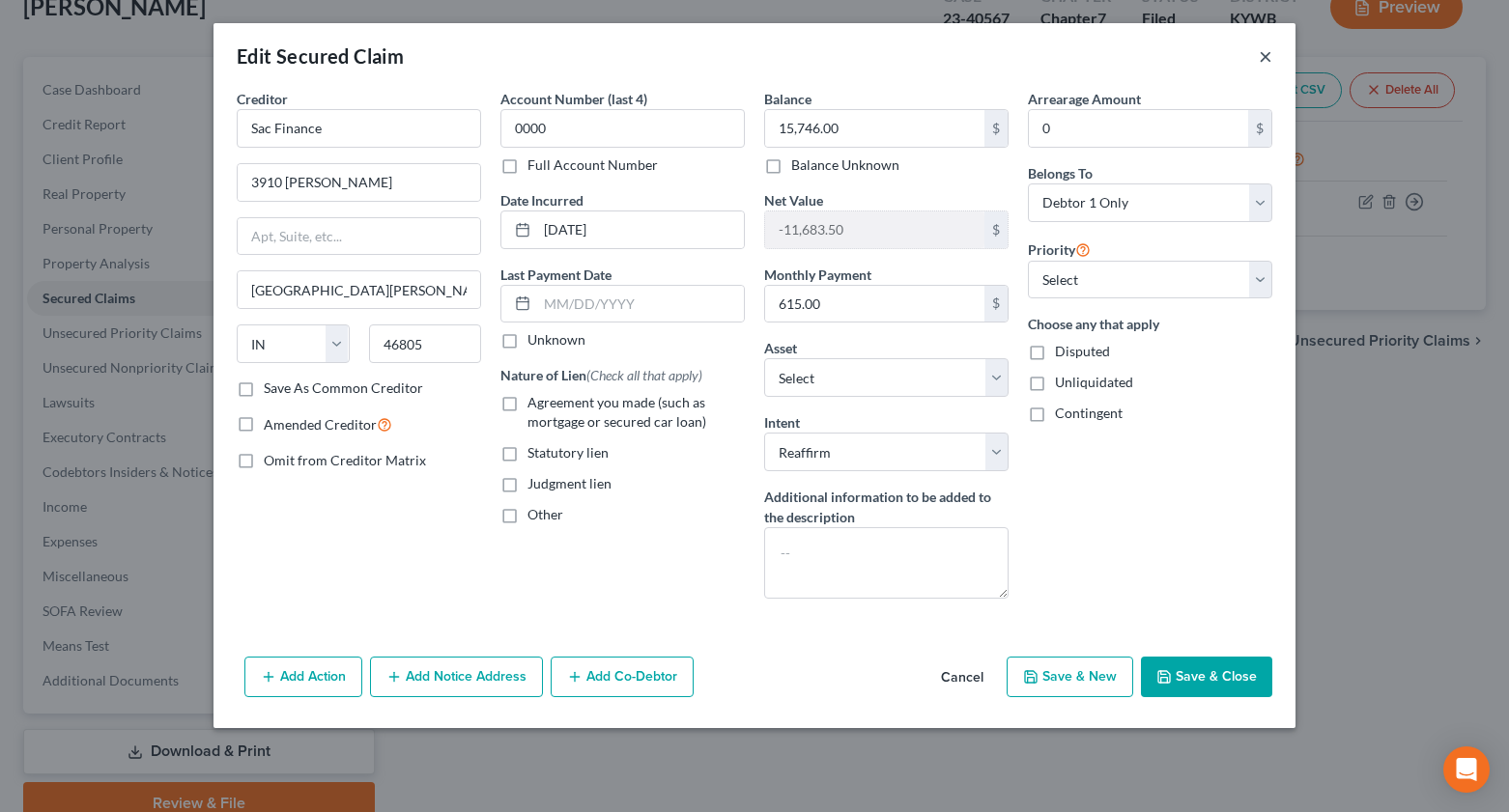 click on "×" at bounding box center [1266, 56] 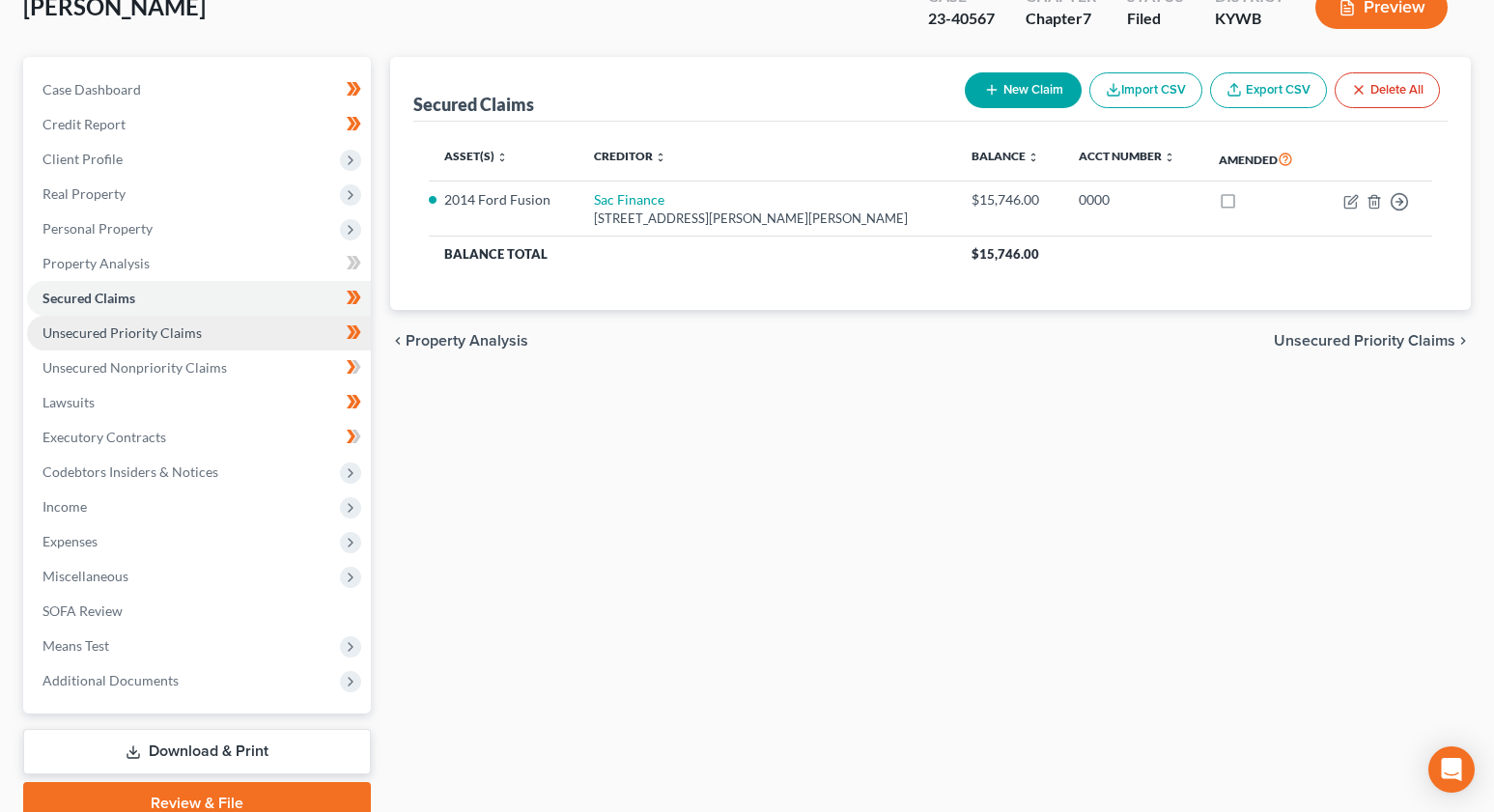 click on "Unsecured Priority Claims" at bounding box center (122, 332) 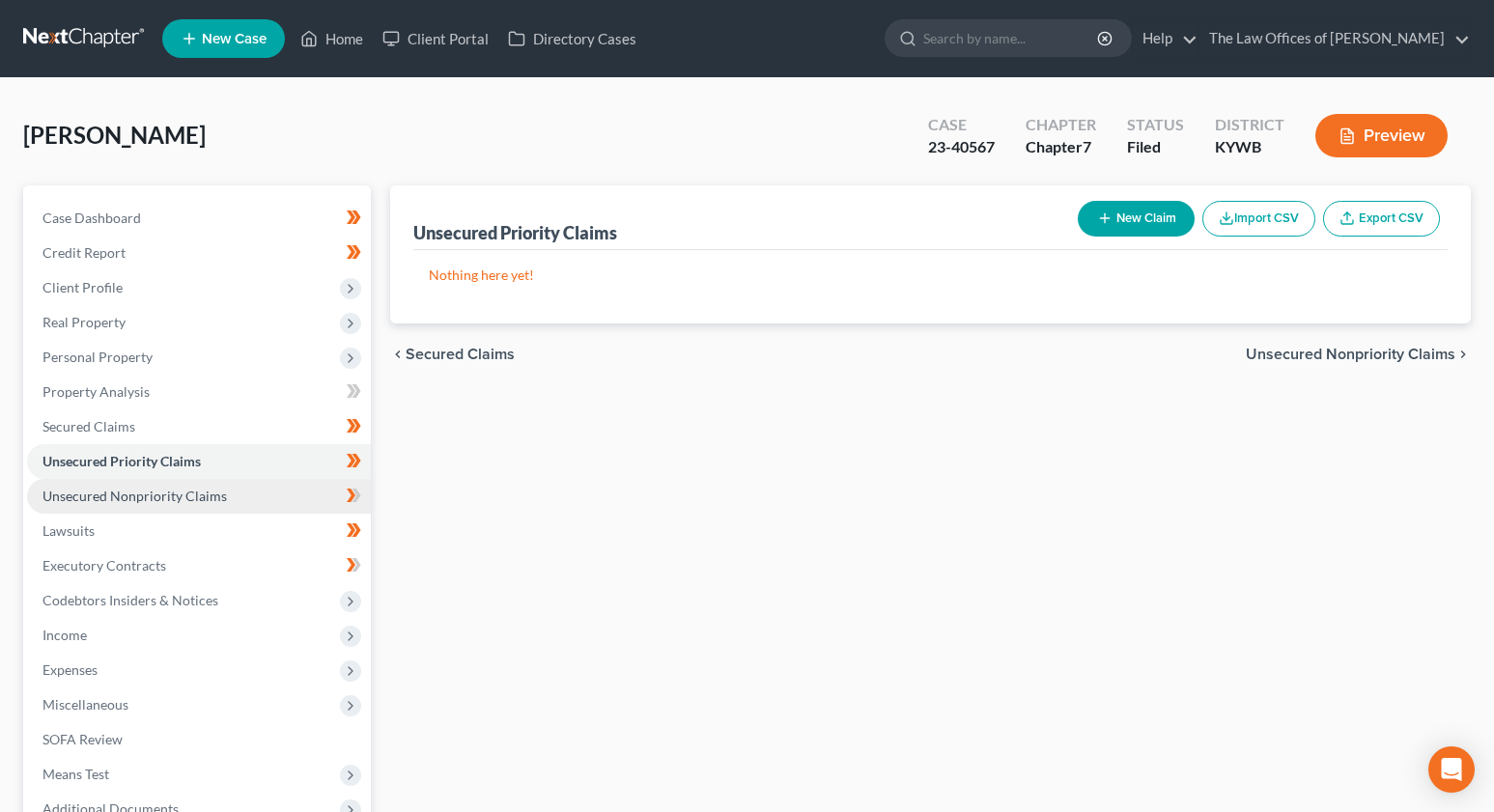 click on "Unsecured Nonpriority Claims" at bounding box center [134, 495] 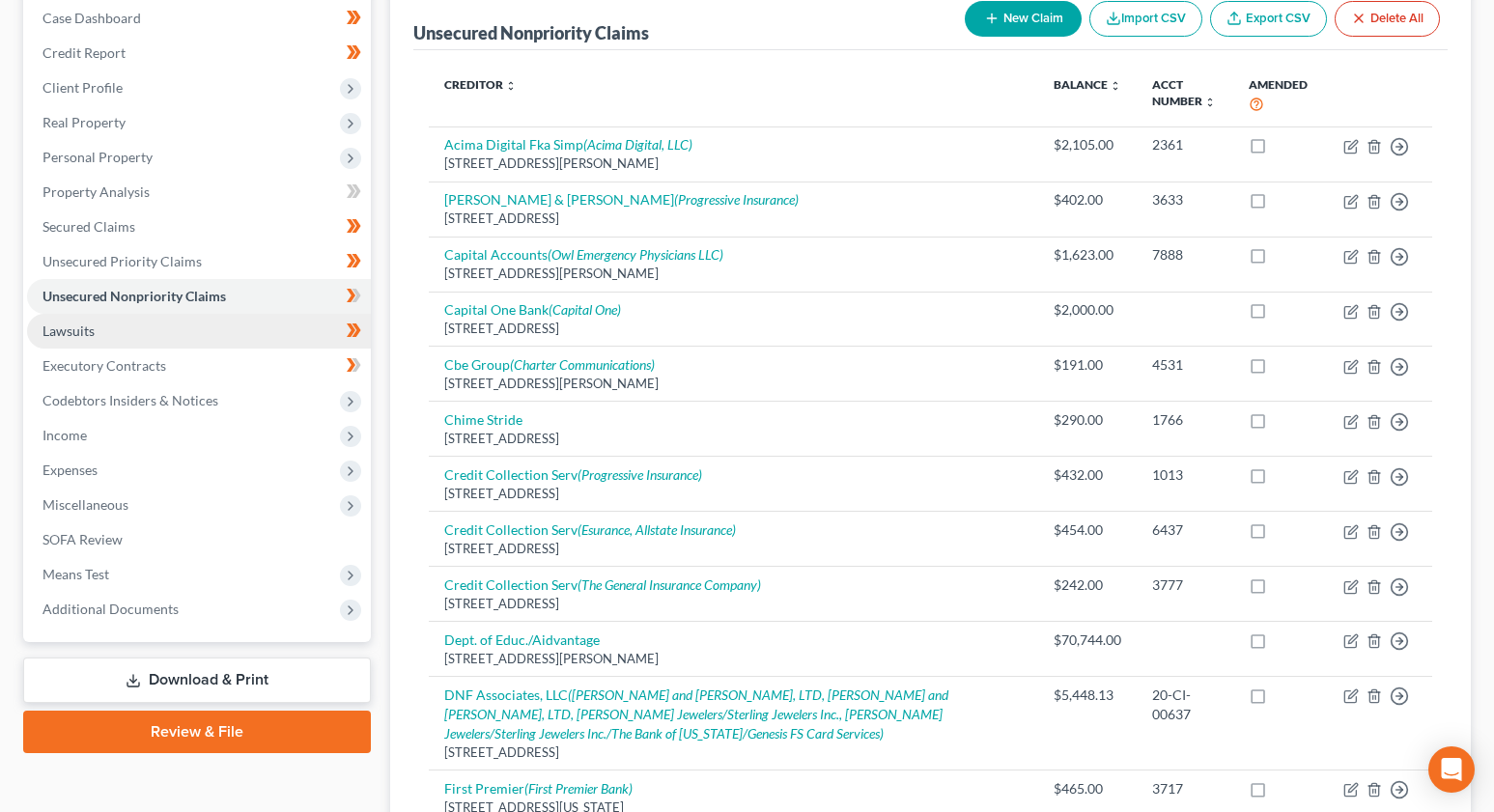 click on "Lawsuits" at bounding box center (199, 331) 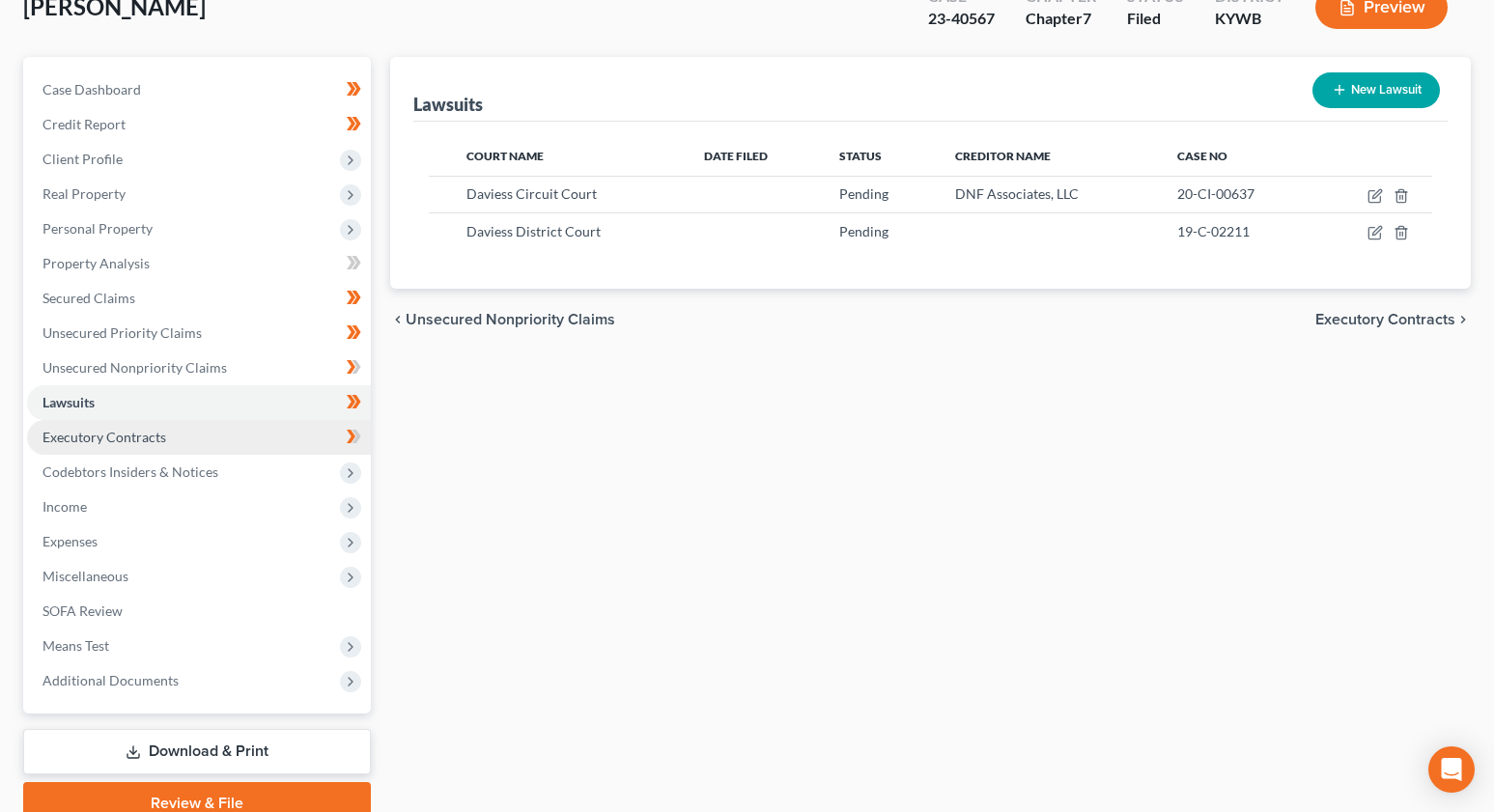 click on "Executory Contracts" at bounding box center (104, 436) 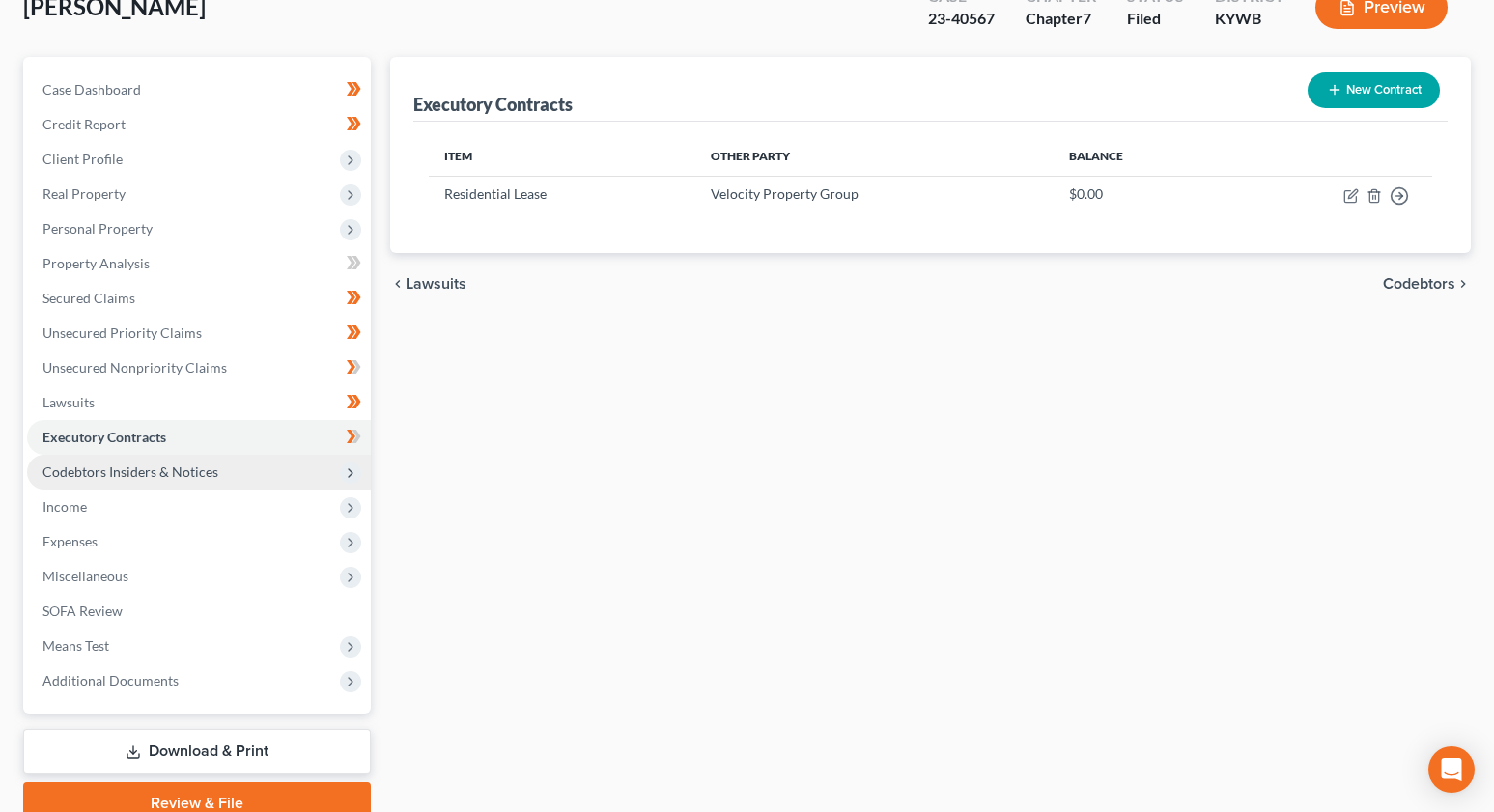 click on "Codebtors Insiders & Notices" at bounding box center [130, 471] 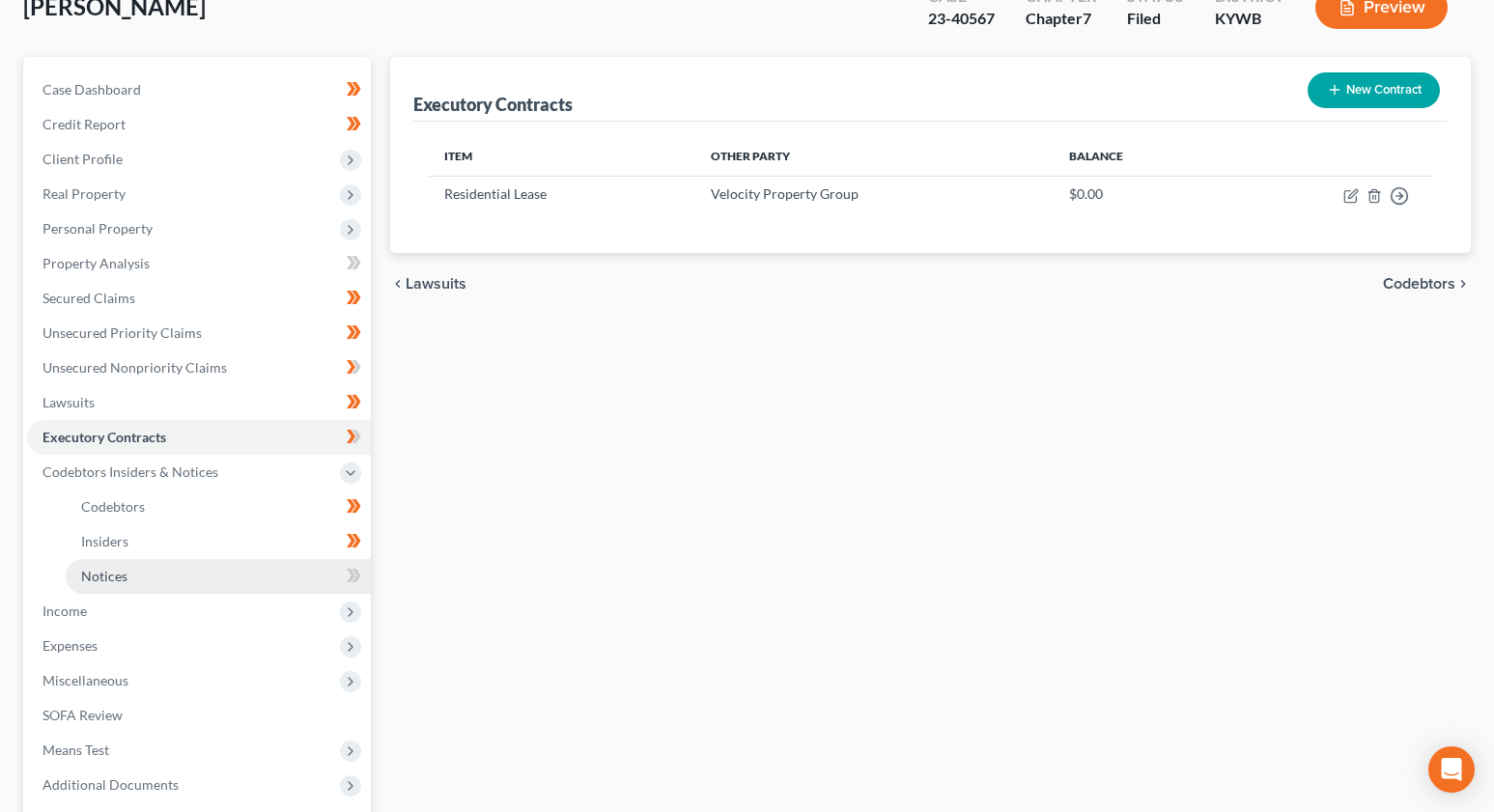 click on "Notices" at bounding box center (104, 575) 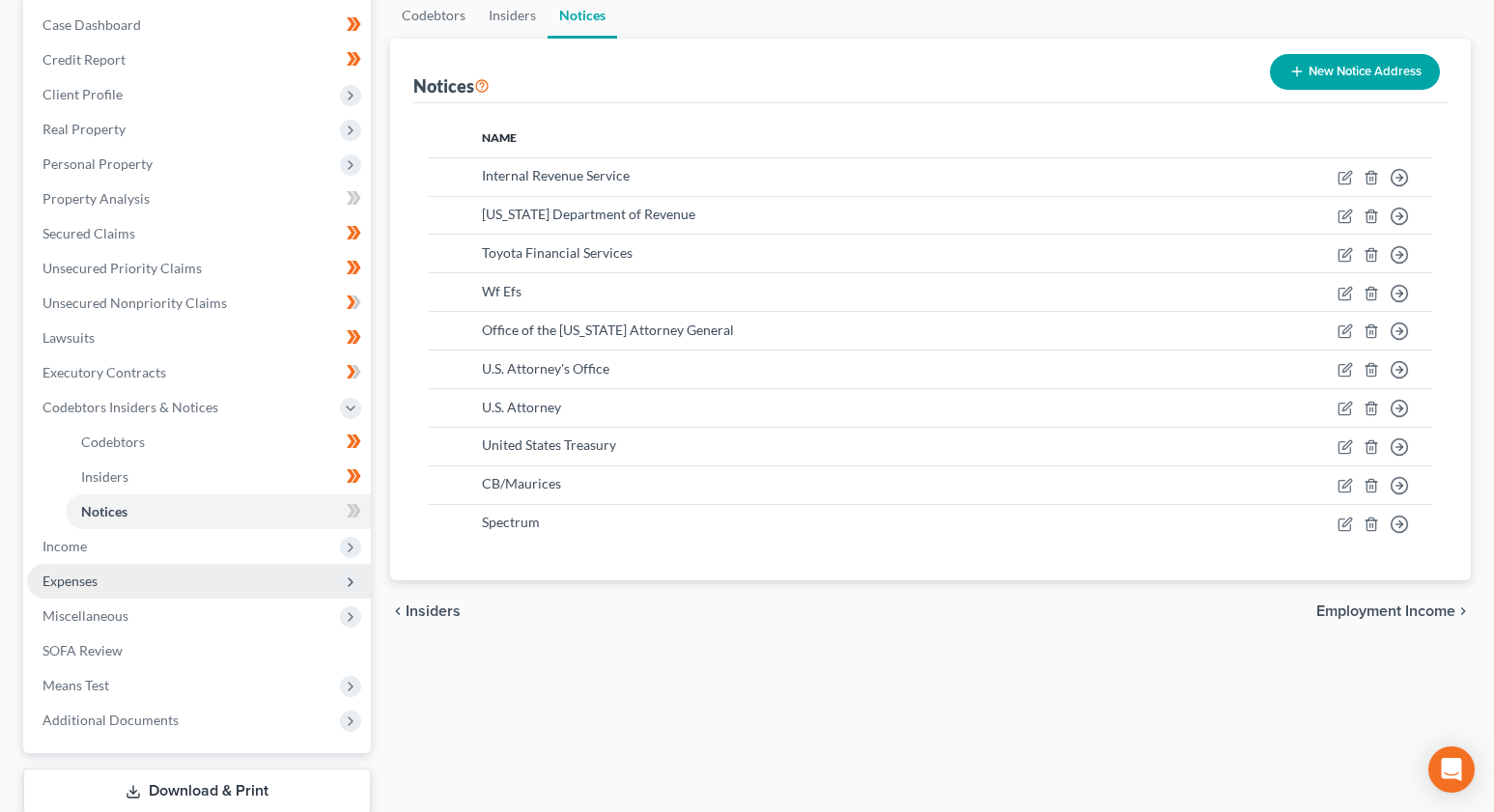 click on "Expenses" at bounding box center [199, 581] 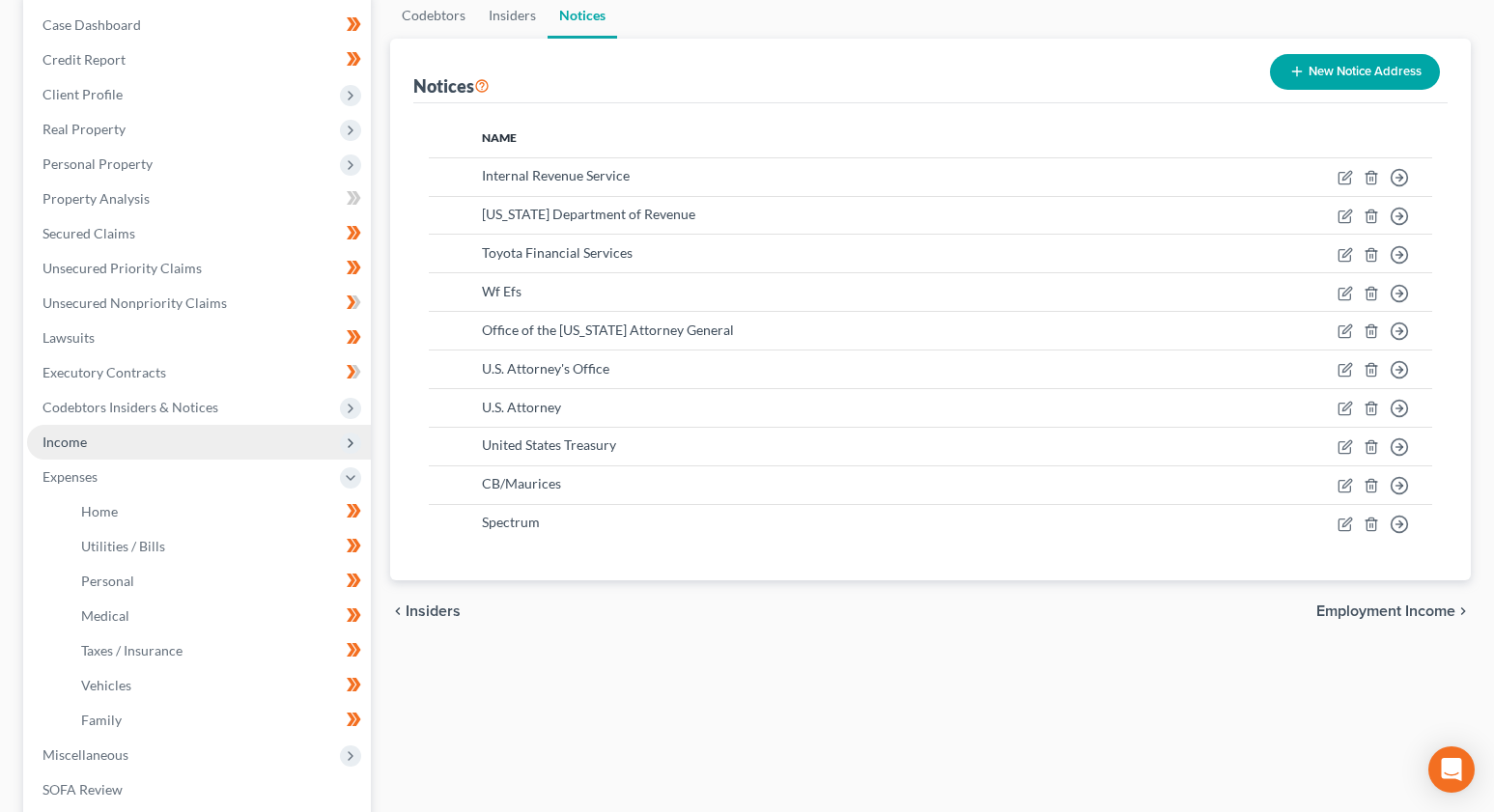 click on "Income" at bounding box center [199, 442] 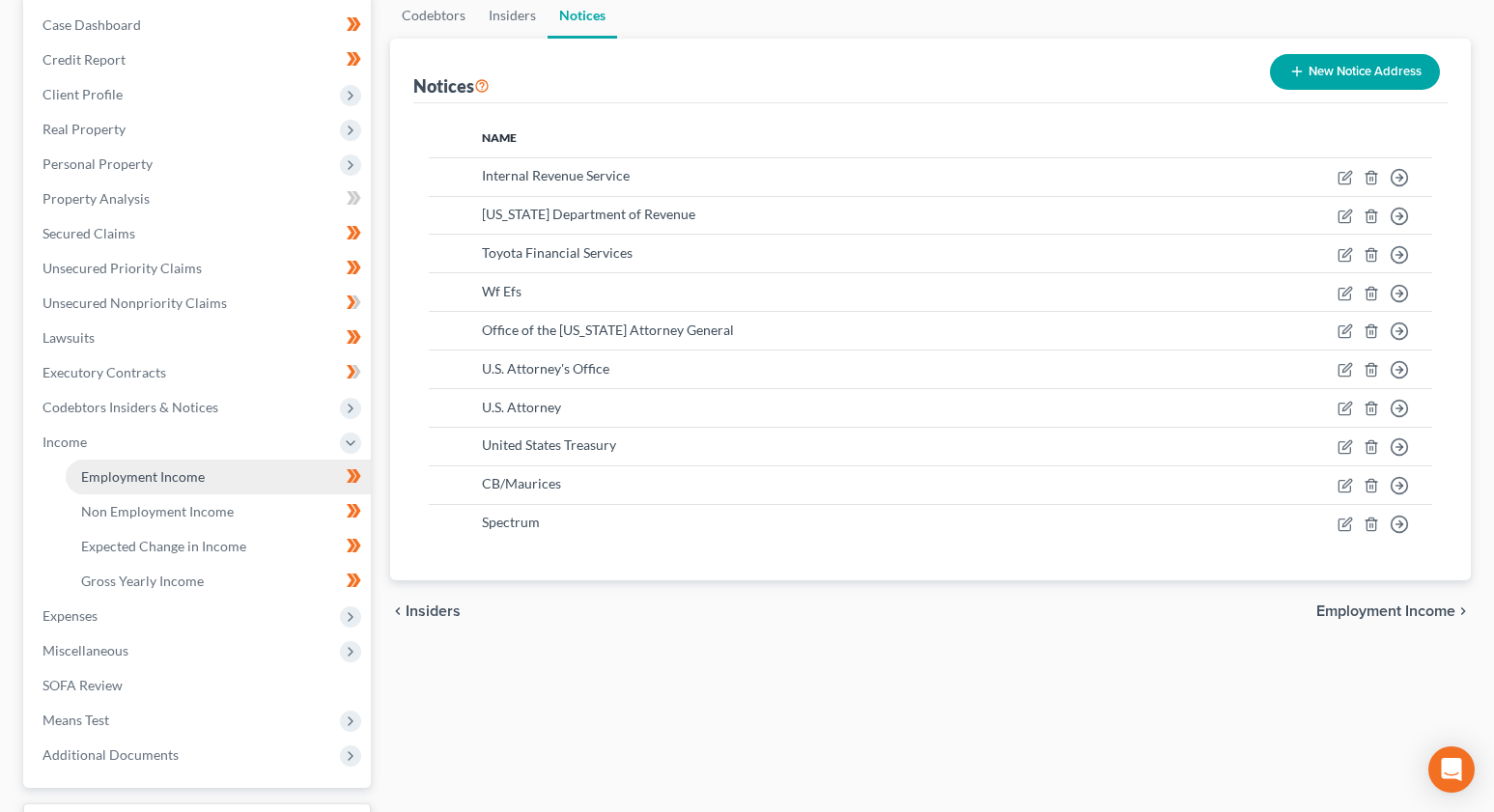 click on "Employment Income" at bounding box center [143, 476] 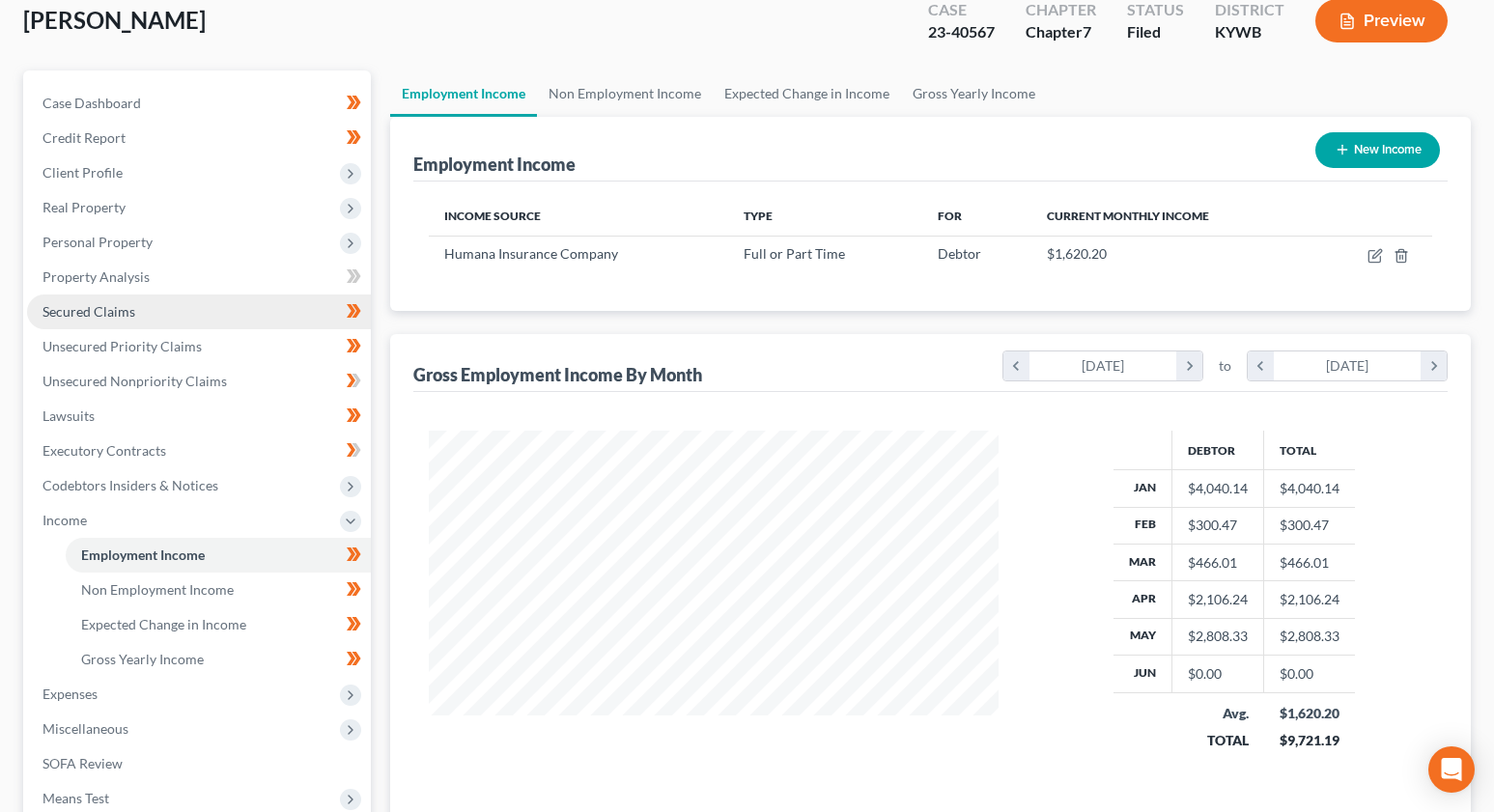 scroll, scrollTop: 0, scrollLeft: 0, axis: both 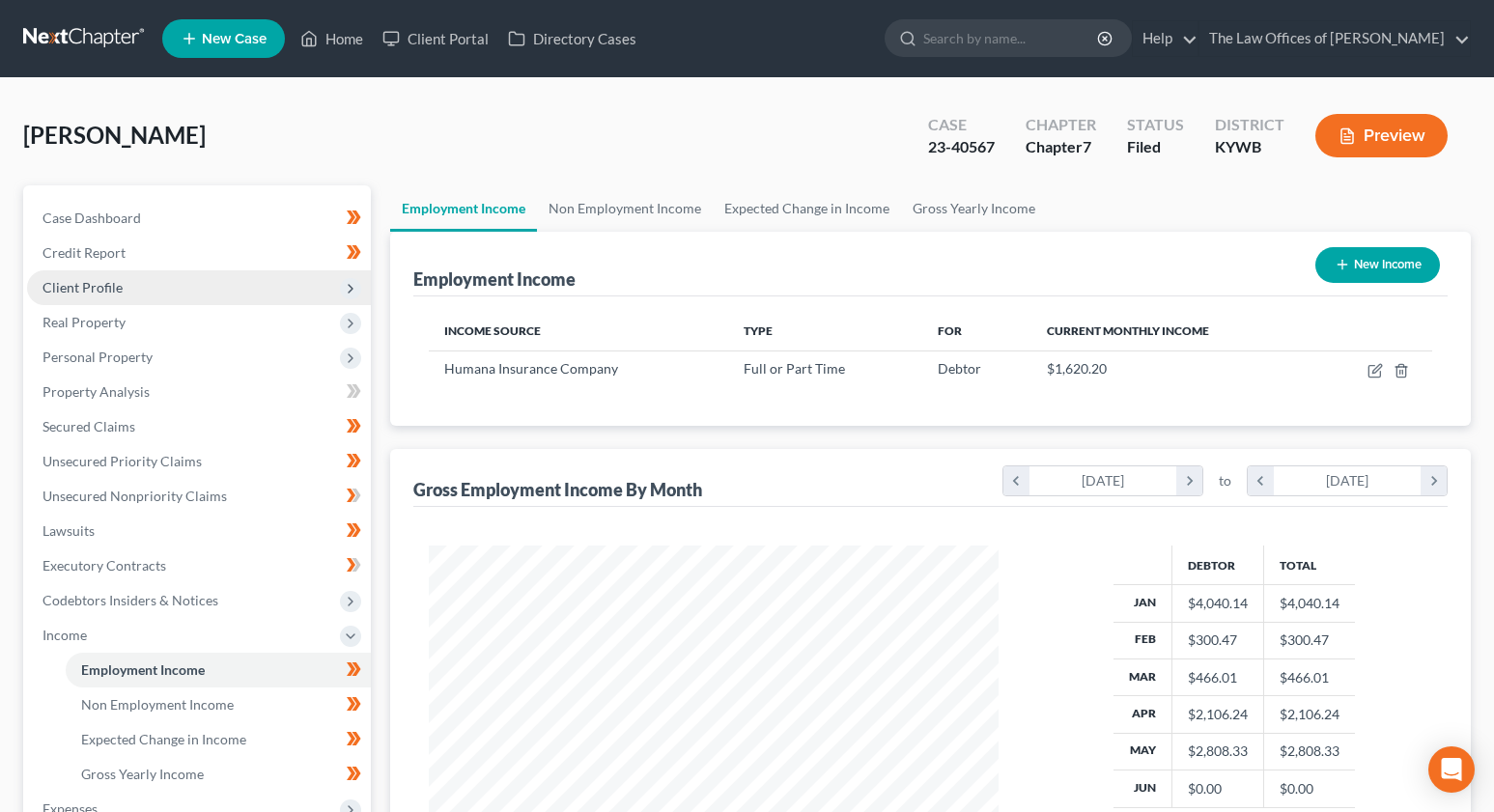 click on "Client Profile" at bounding box center [82, 287] 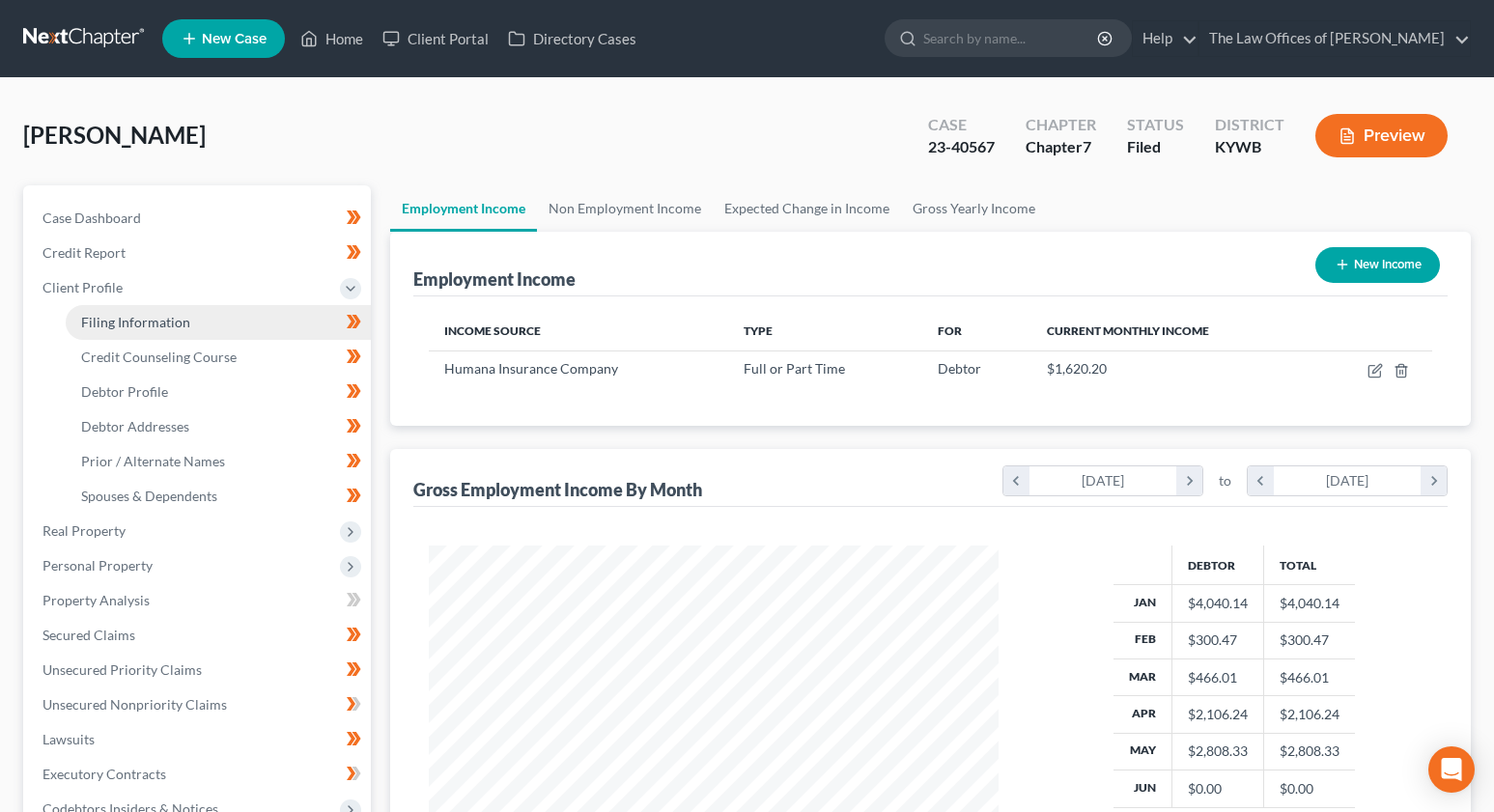 click on "Filing Information" at bounding box center (135, 322) 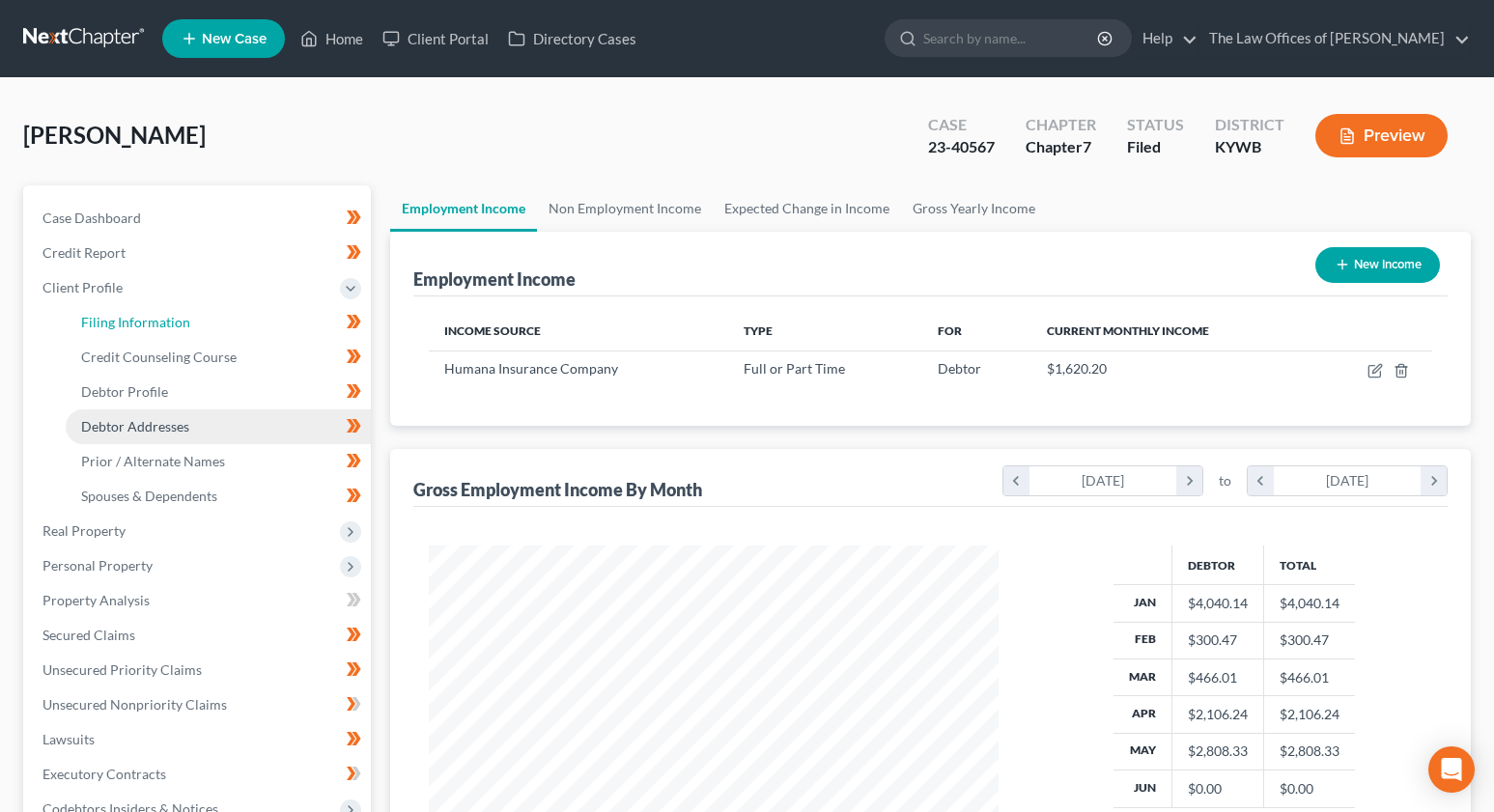 select on "1" 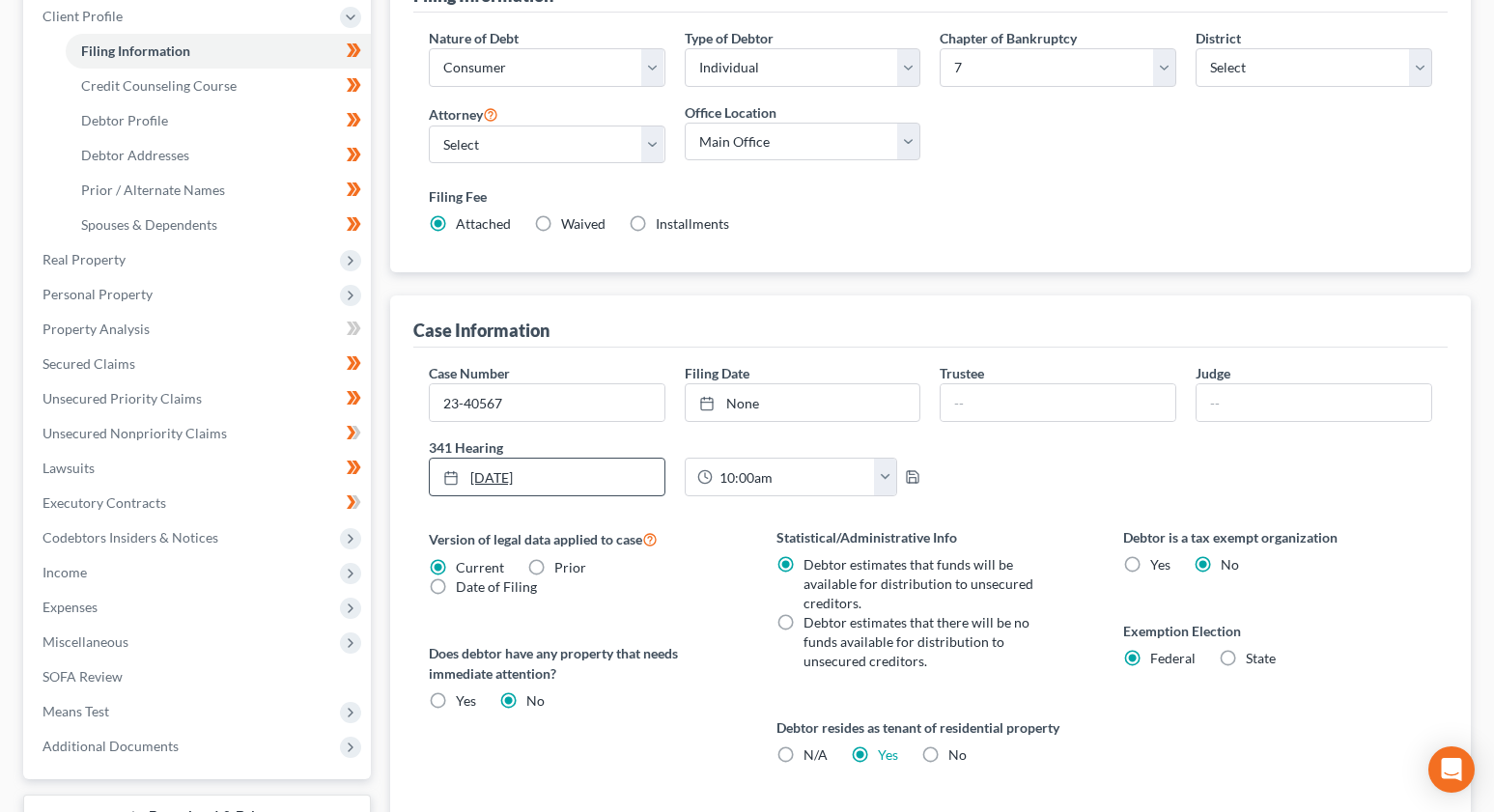 scroll, scrollTop: 261, scrollLeft: 0, axis: vertical 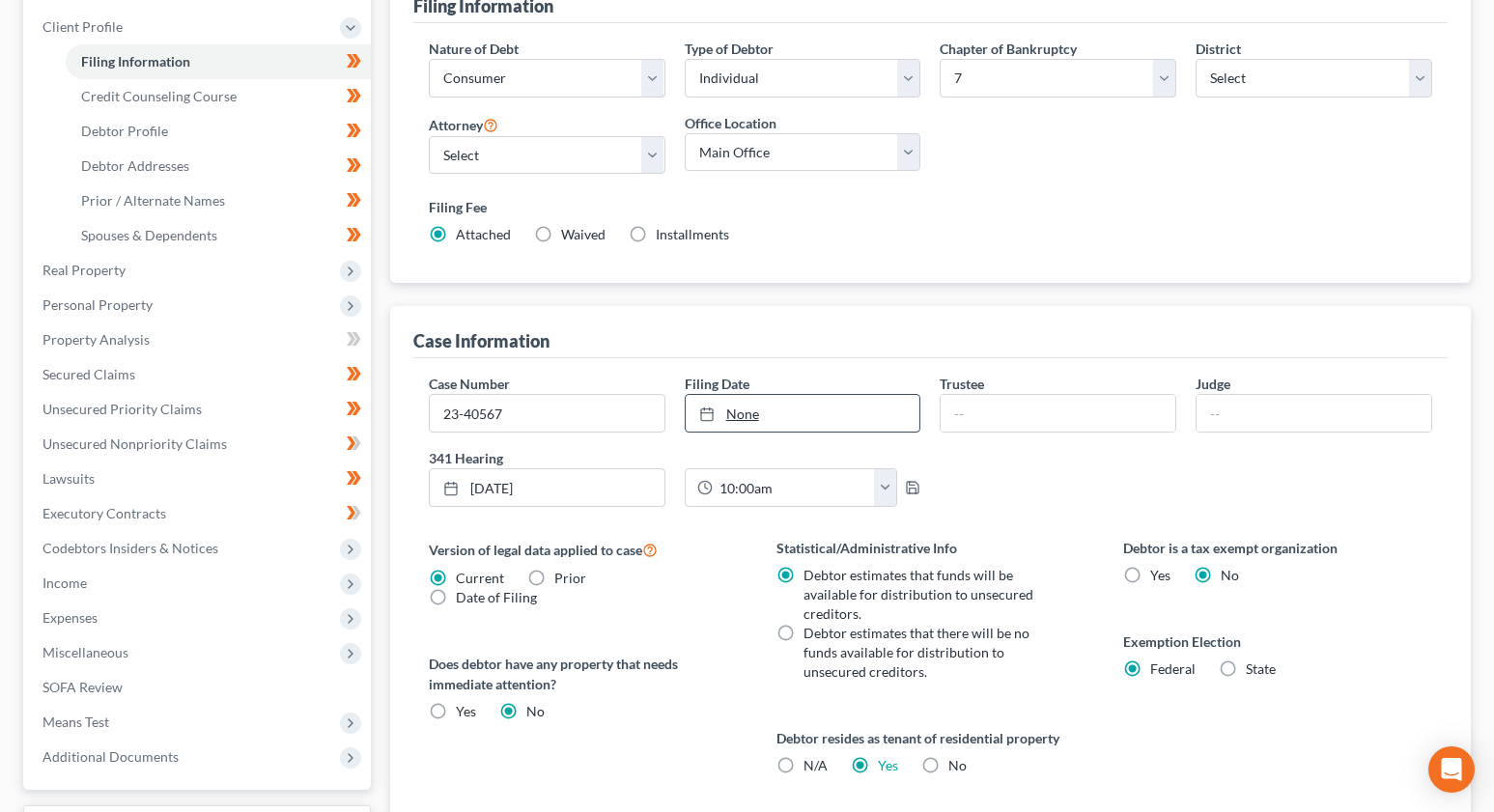 click on "None" at bounding box center [803, 413] 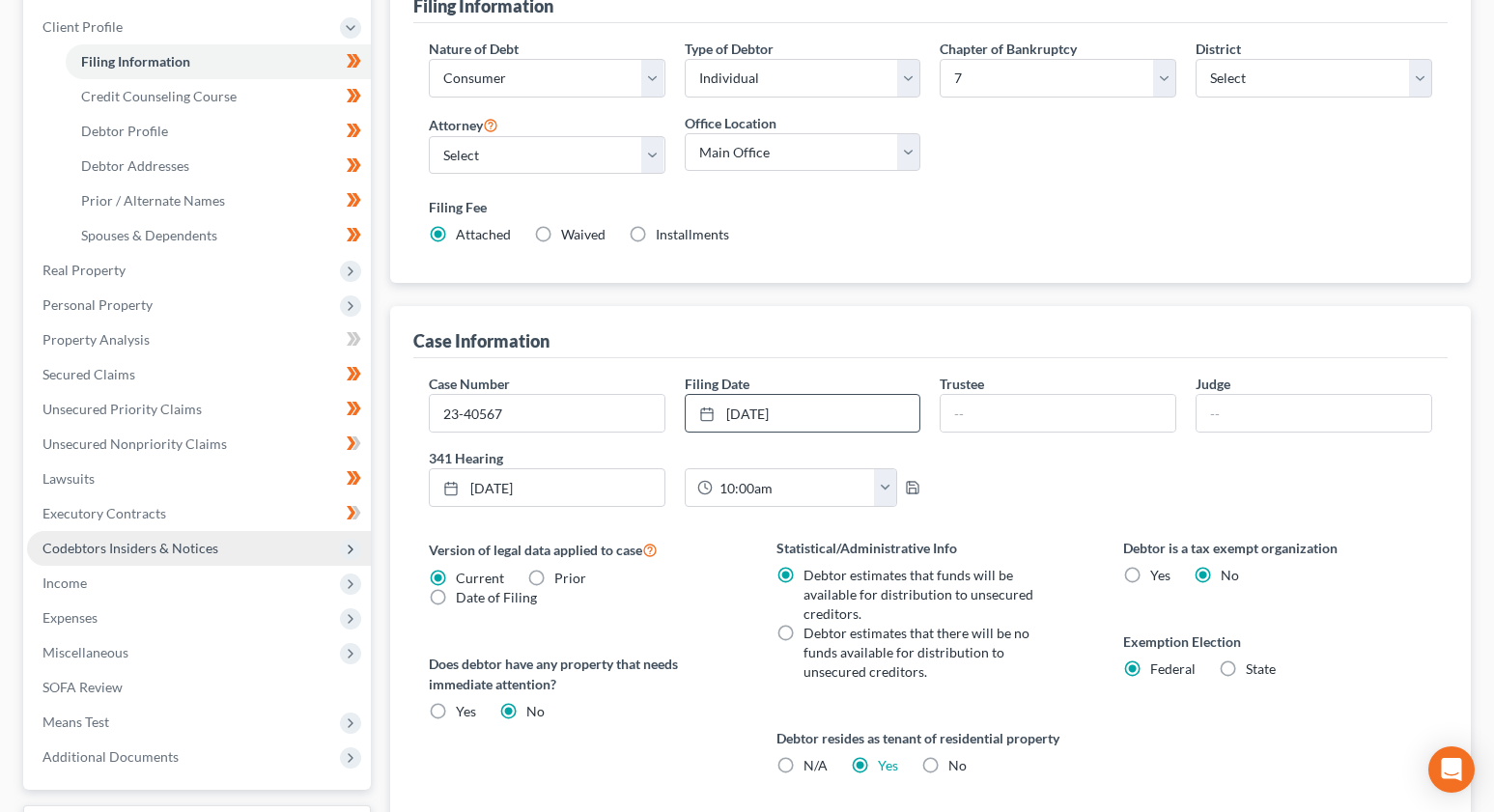 click on "Codebtors Insiders & Notices" at bounding box center [199, 548] 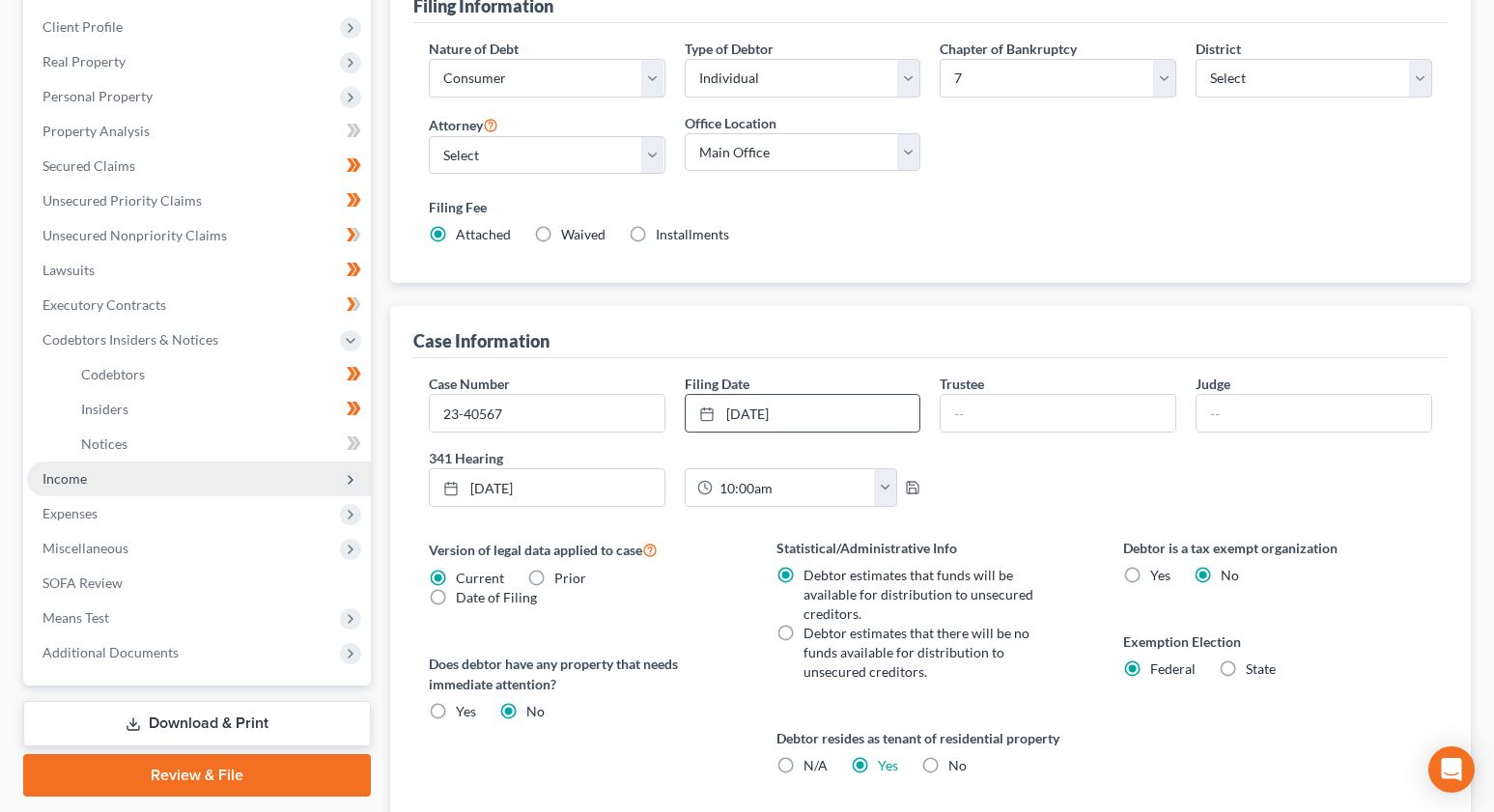 click on "Income" at bounding box center (199, 479) 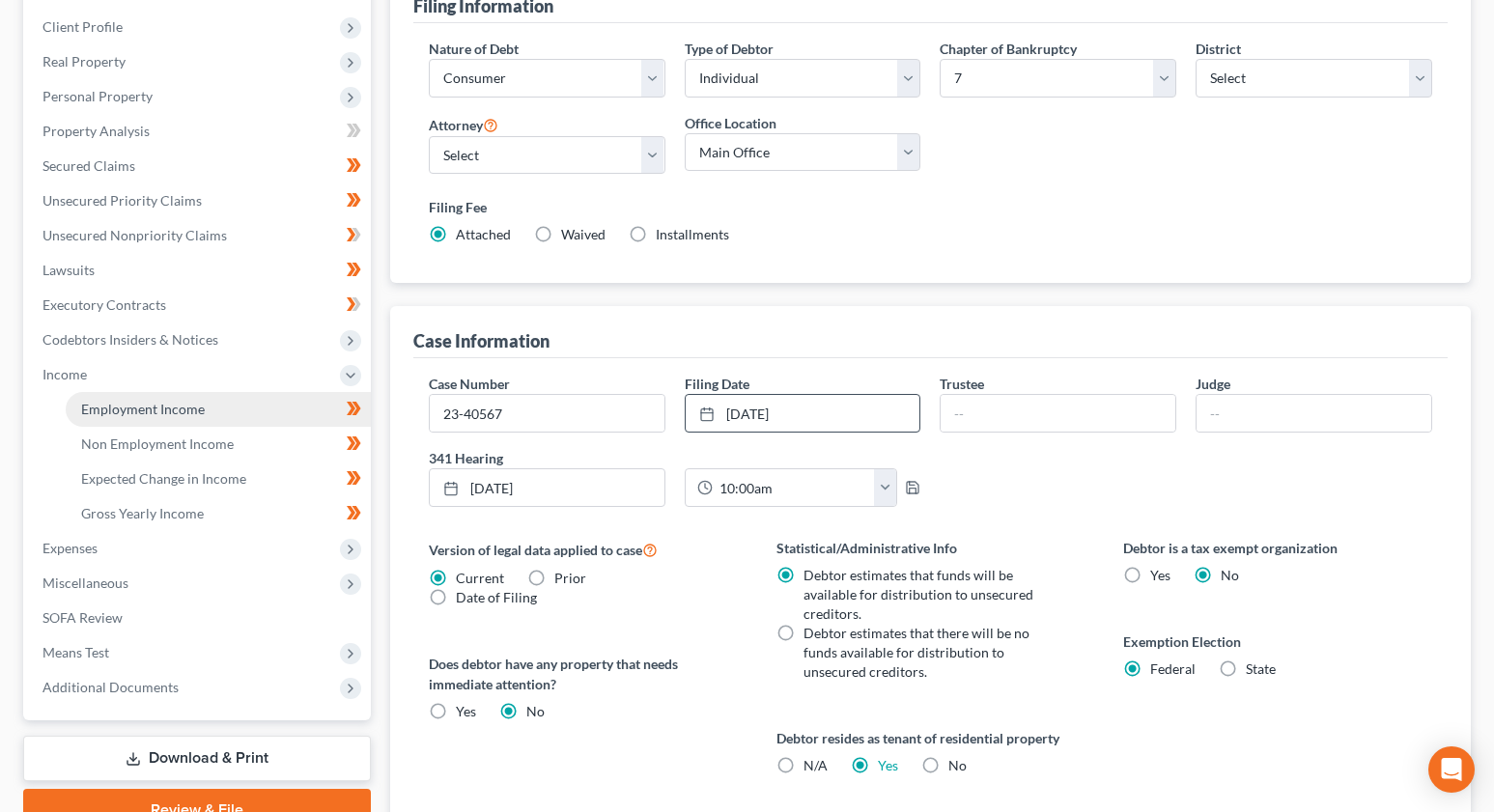 click on "Employment Income" at bounding box center [218, 409] 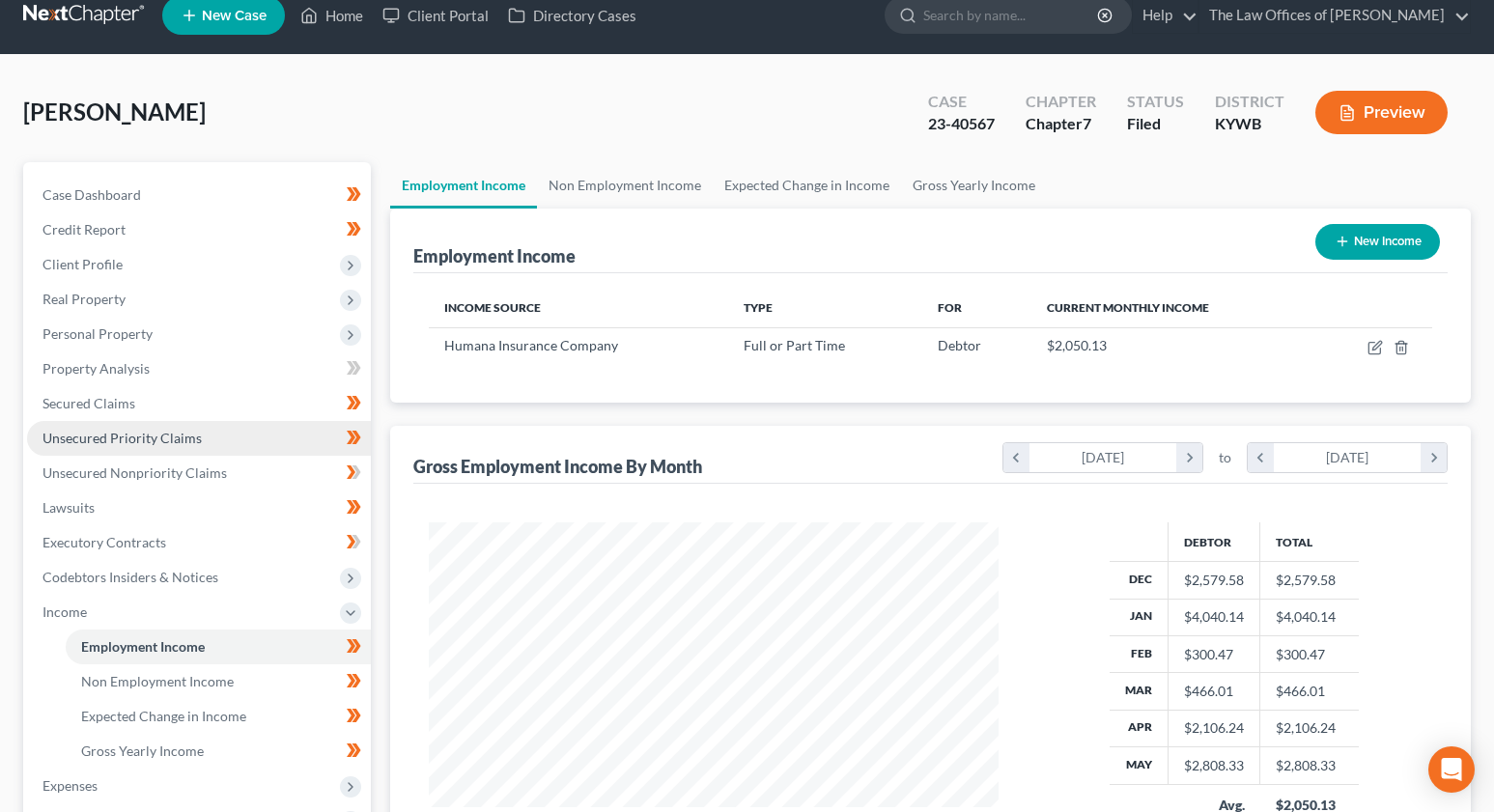 scroll, scrollTop: 0, scrollLeft: 0, axis: both 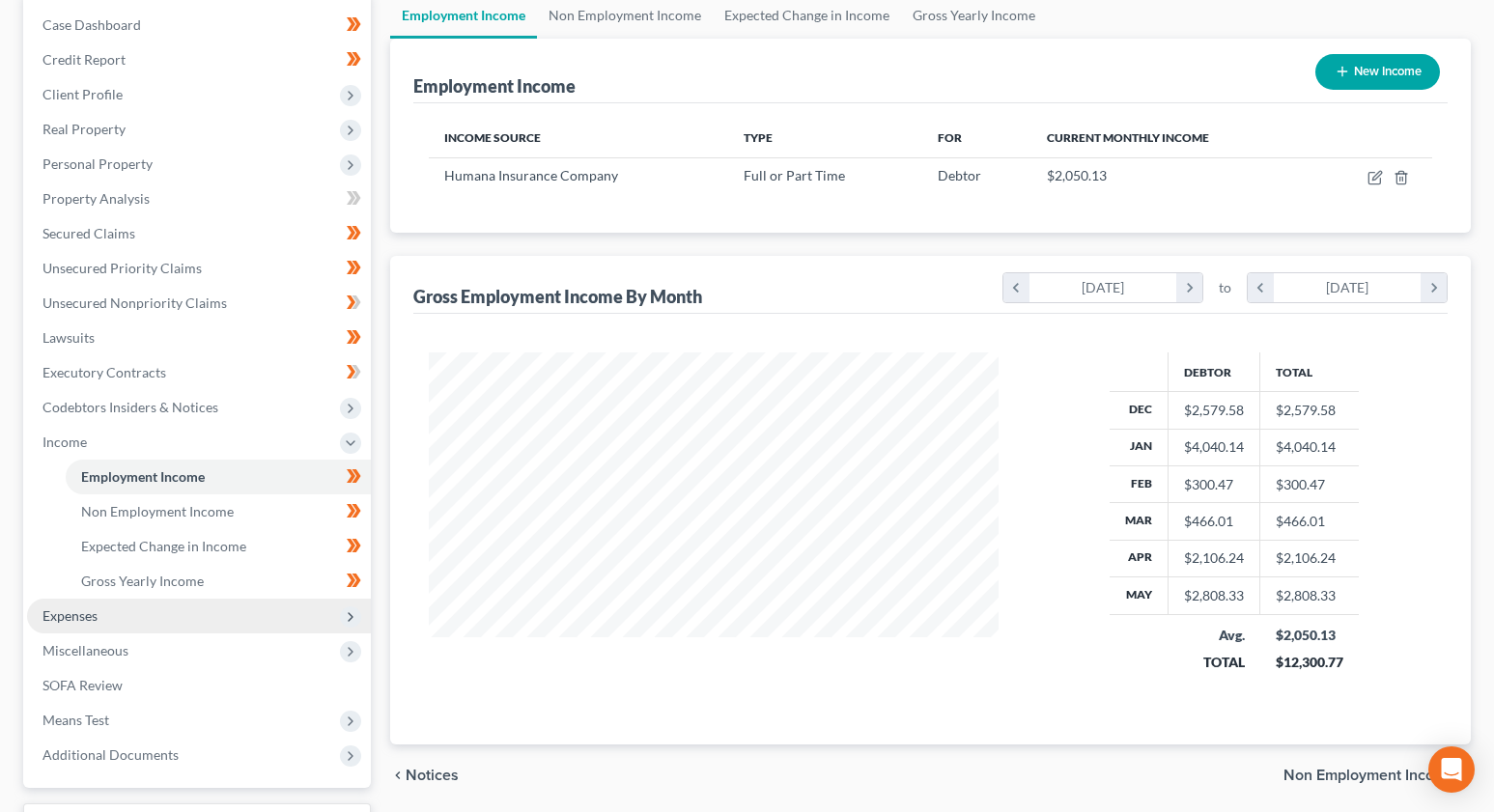 click on "Expenses" at bounding box center (199, 616) 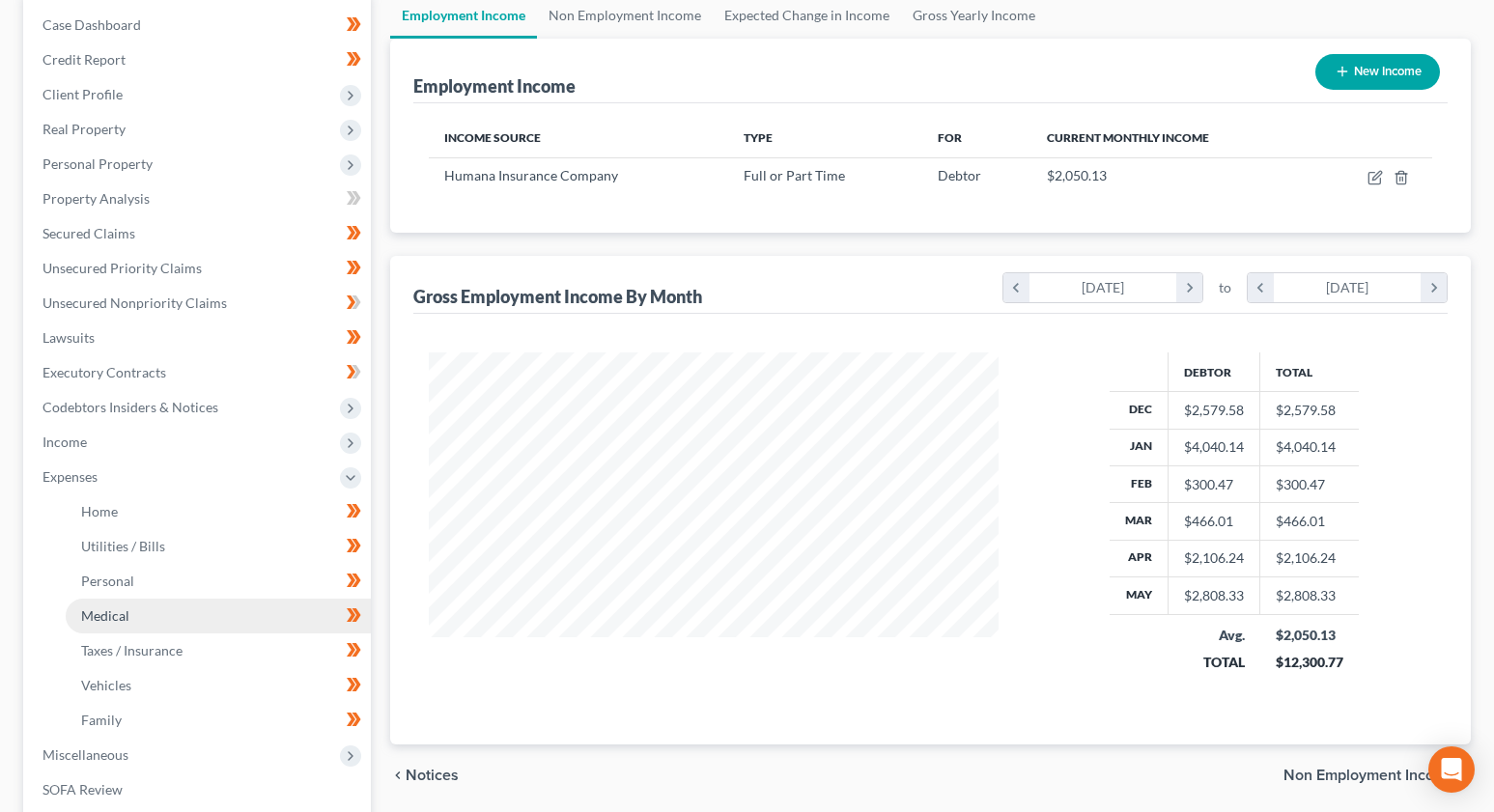 click on "Medical" at bounding box center (105, 615) 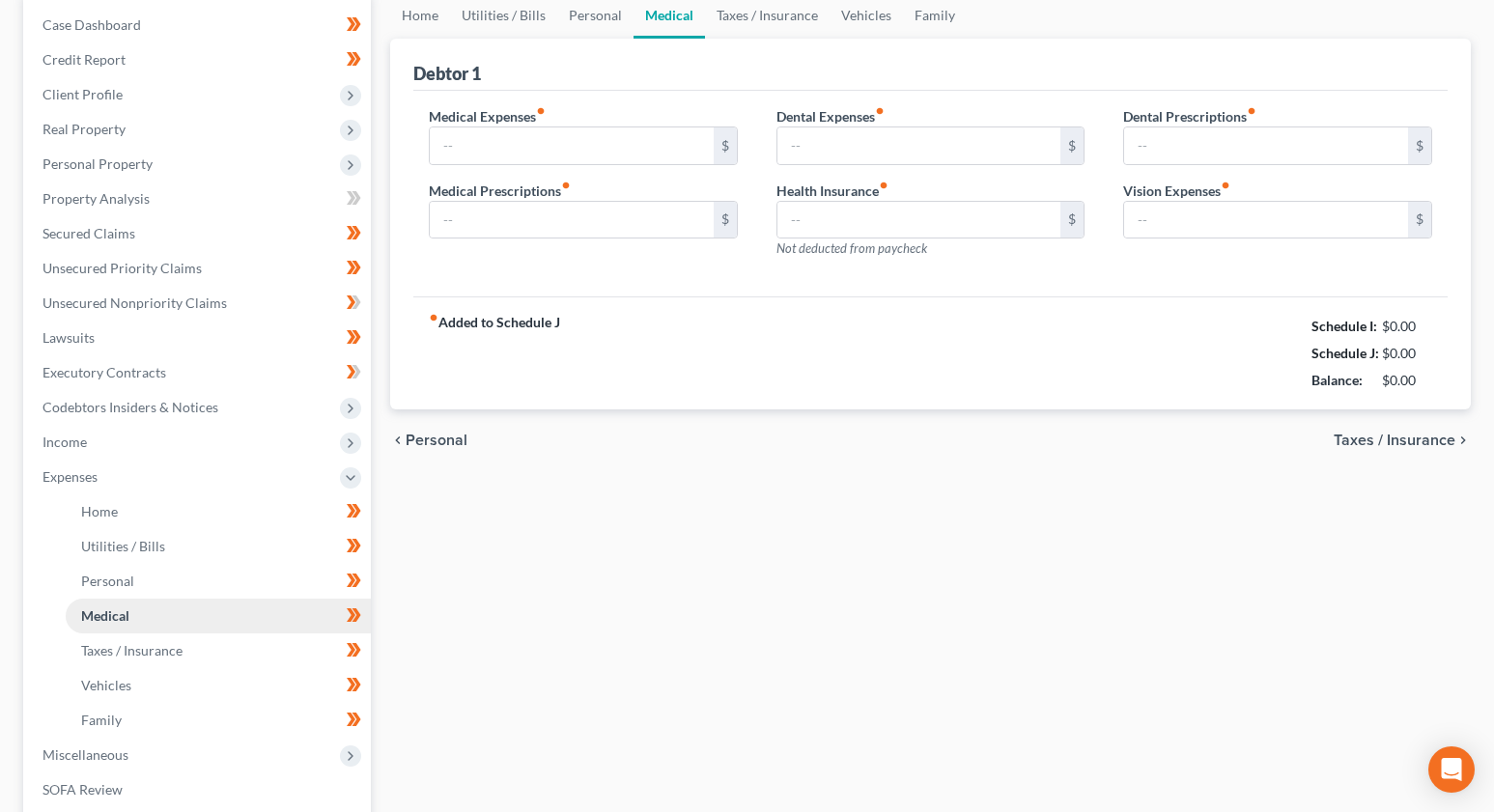 scroll, scrollTop: 9, scrollLeft: 0, axis: vertical 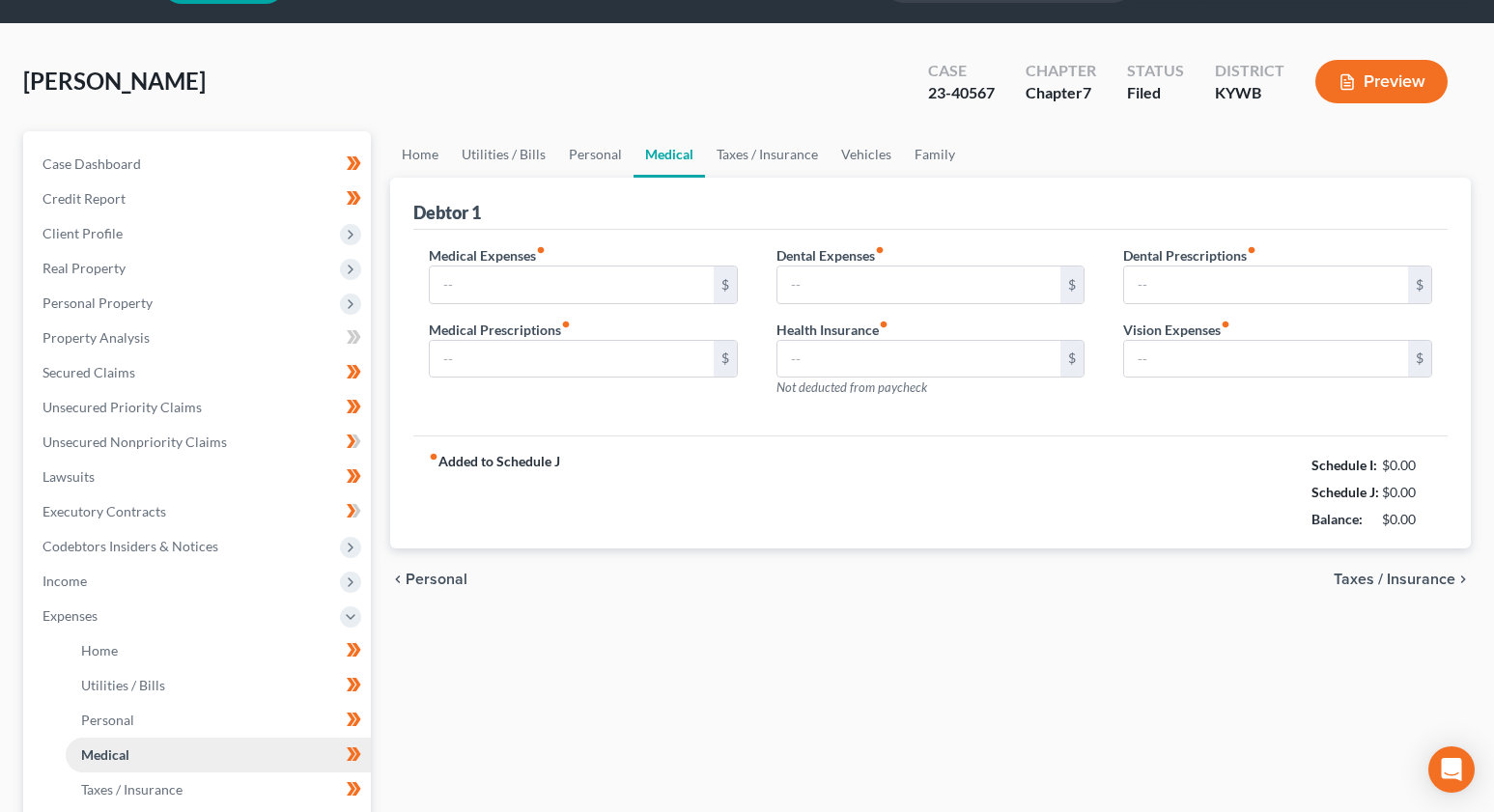 type on "62.00" 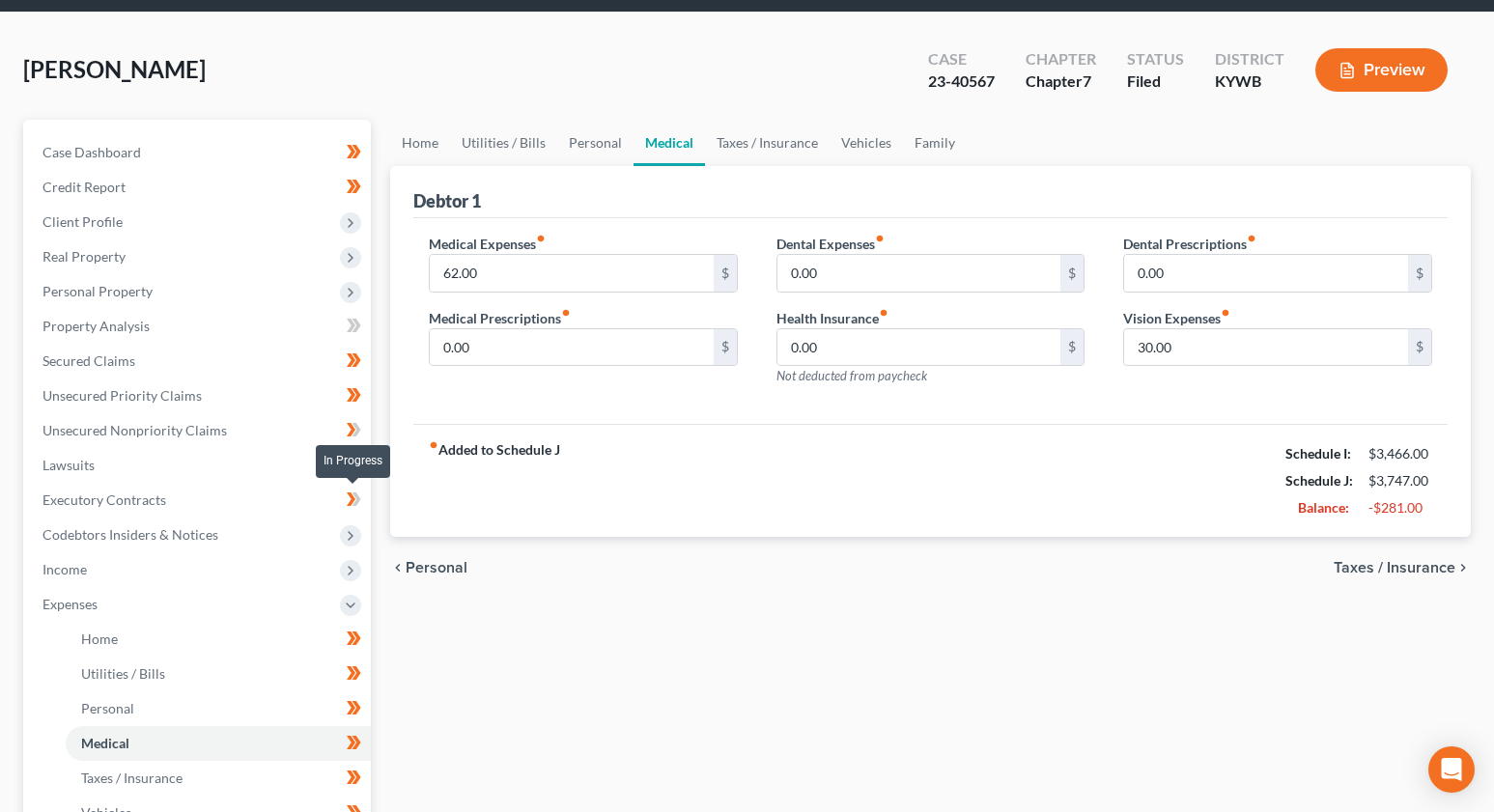 scroll, scrollTop: 65, scrollLeft: 0, axis: vertical 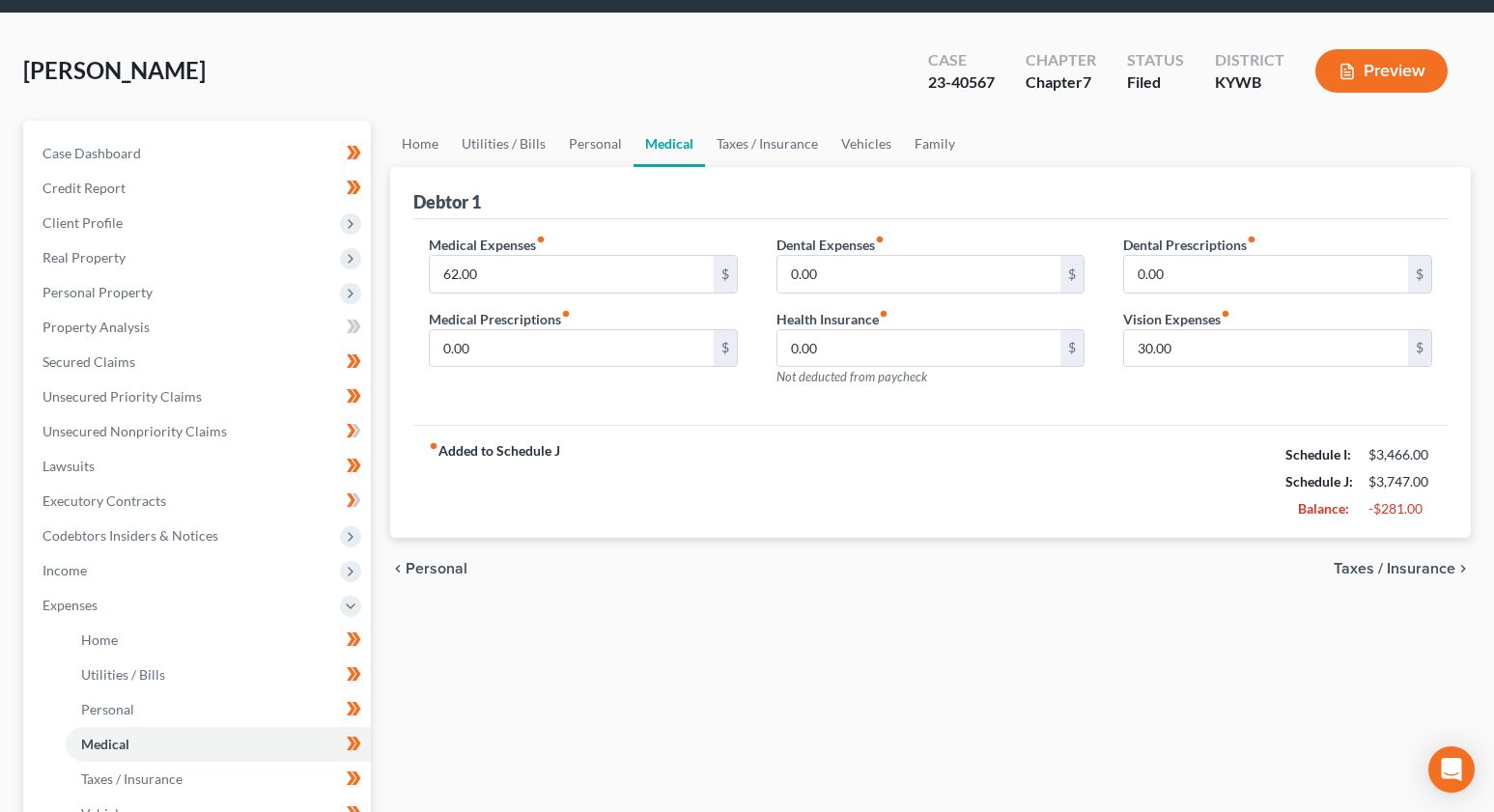 drag, startPoint x: 712, startPoint y: 607, endPoint x: 725, endPoint y: 591, distance: 20.615528 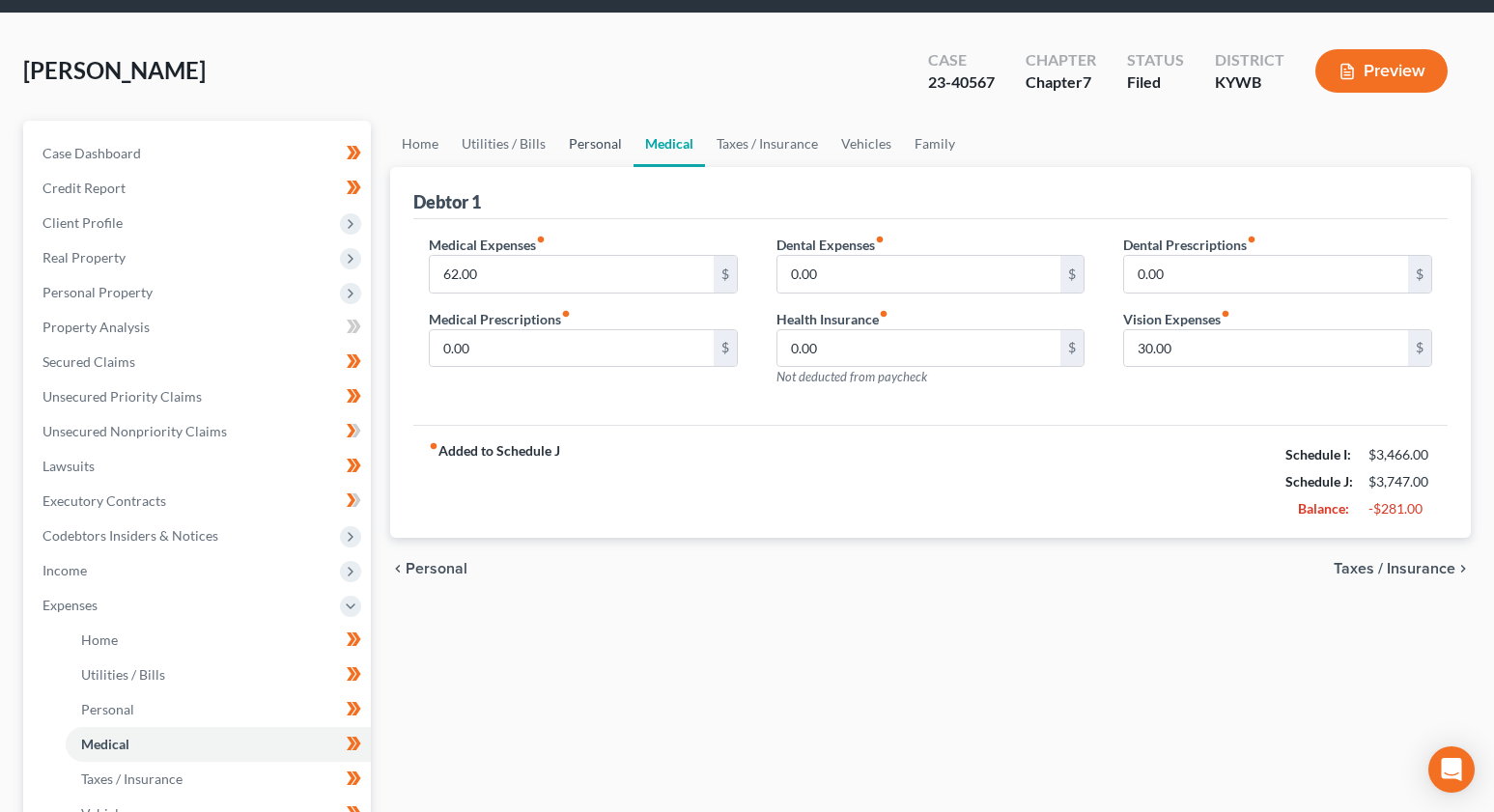 click on "Personal" at bounding box center [595, 144] 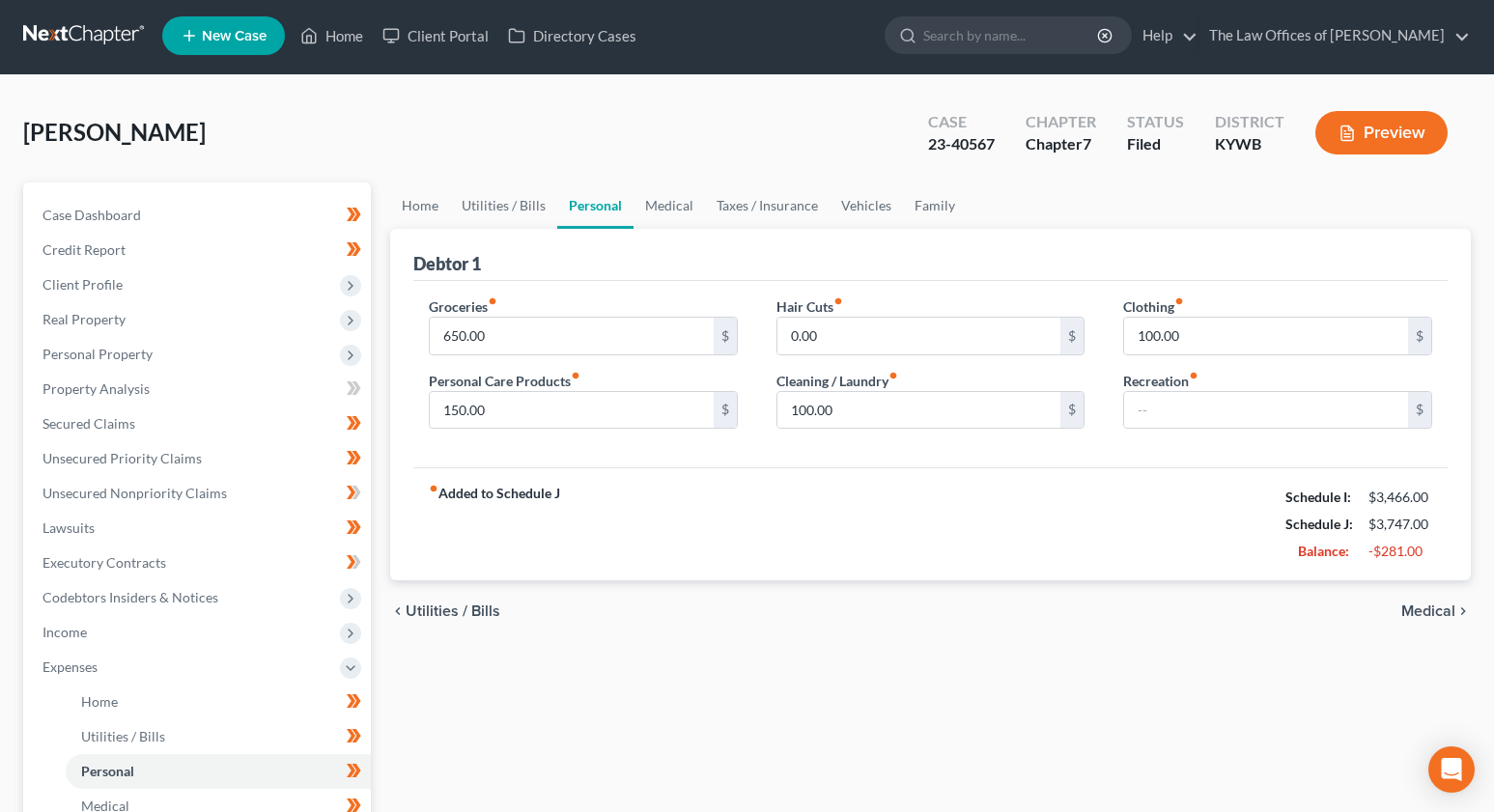 scroll, scrollTop: 0, scrollLeft: 0, axis: both 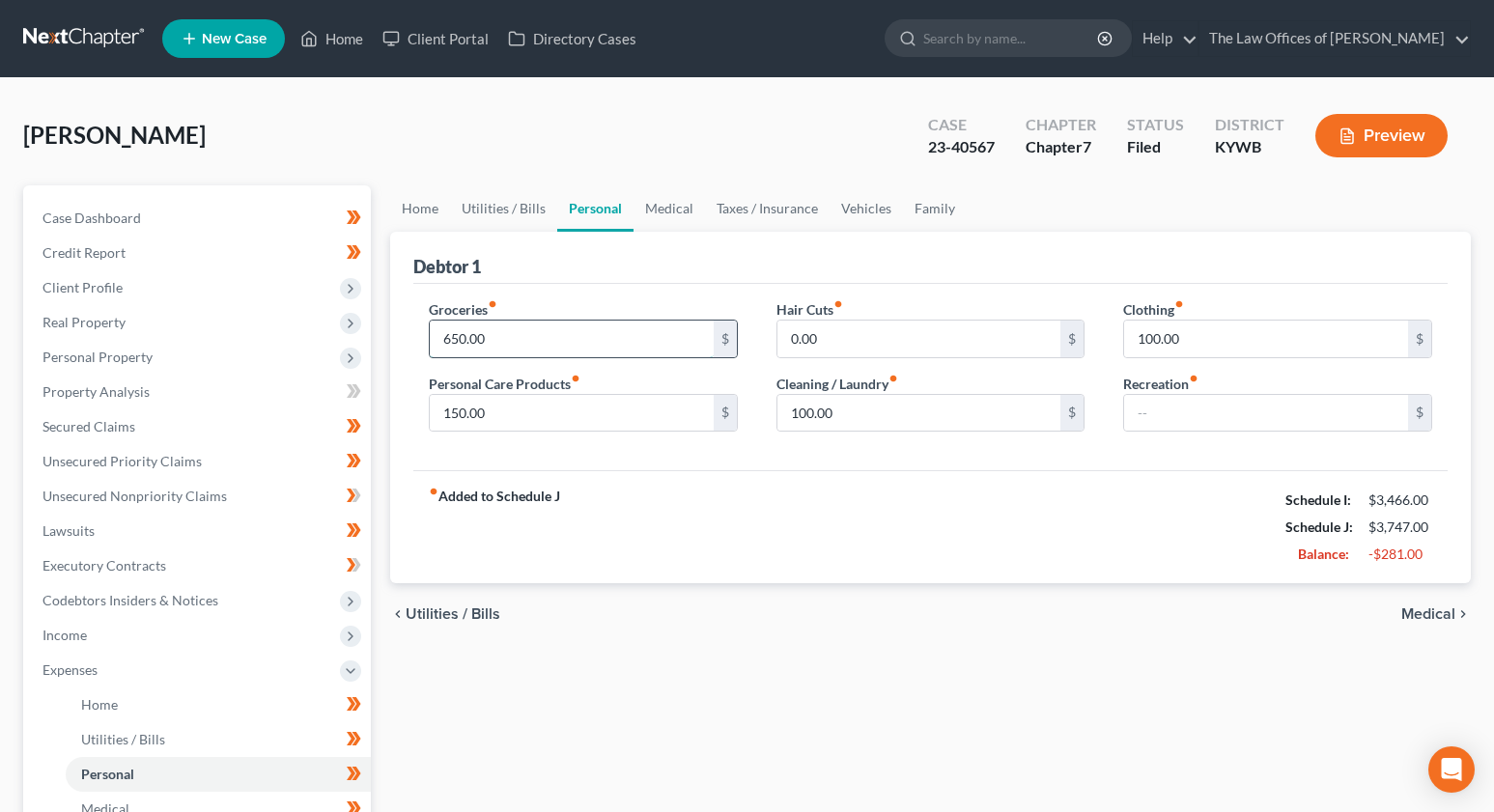 click on "650.00" at bounding box center (572, 339) 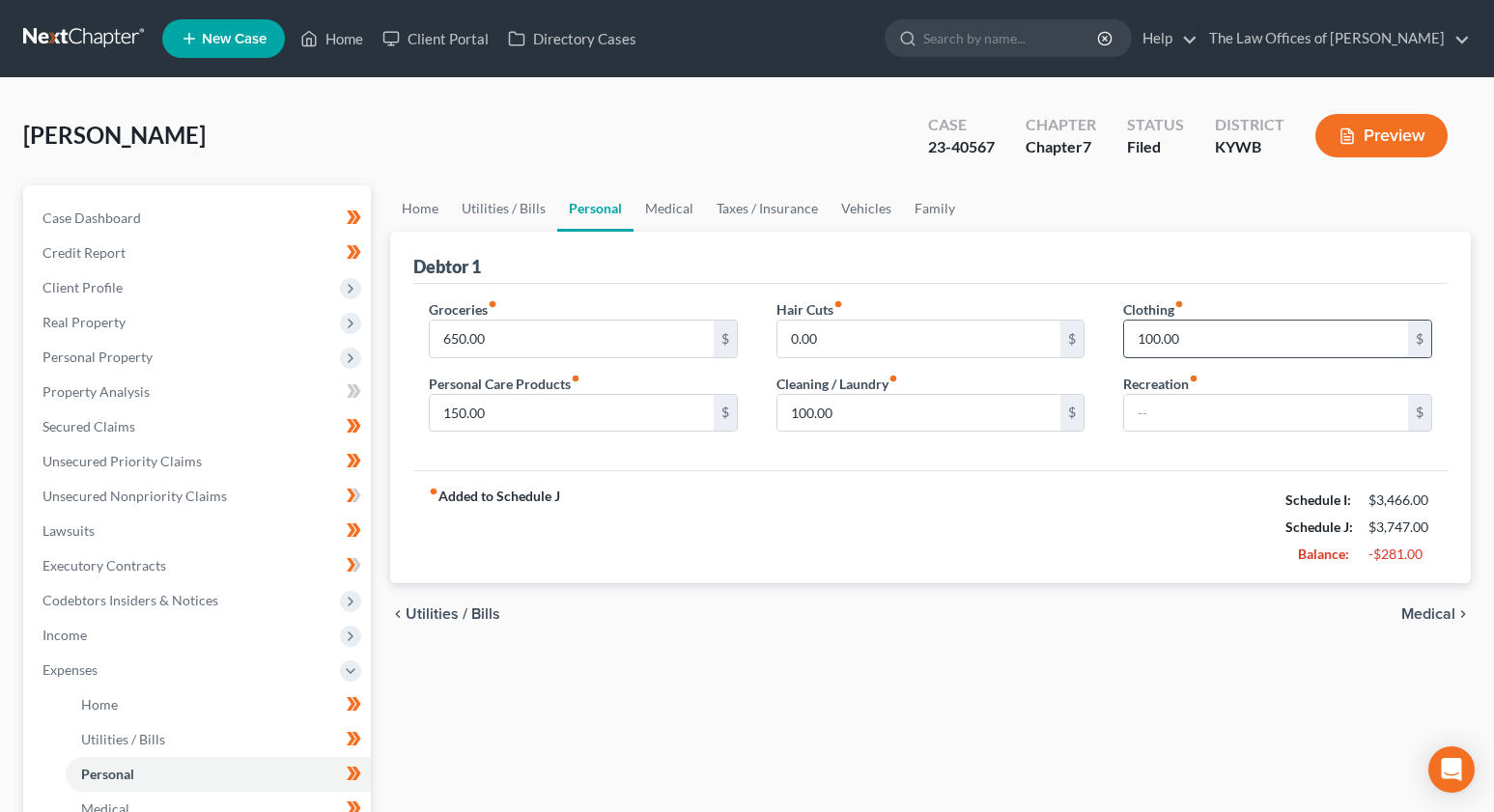 click on "100.00" at bounding box center [1266, 339] 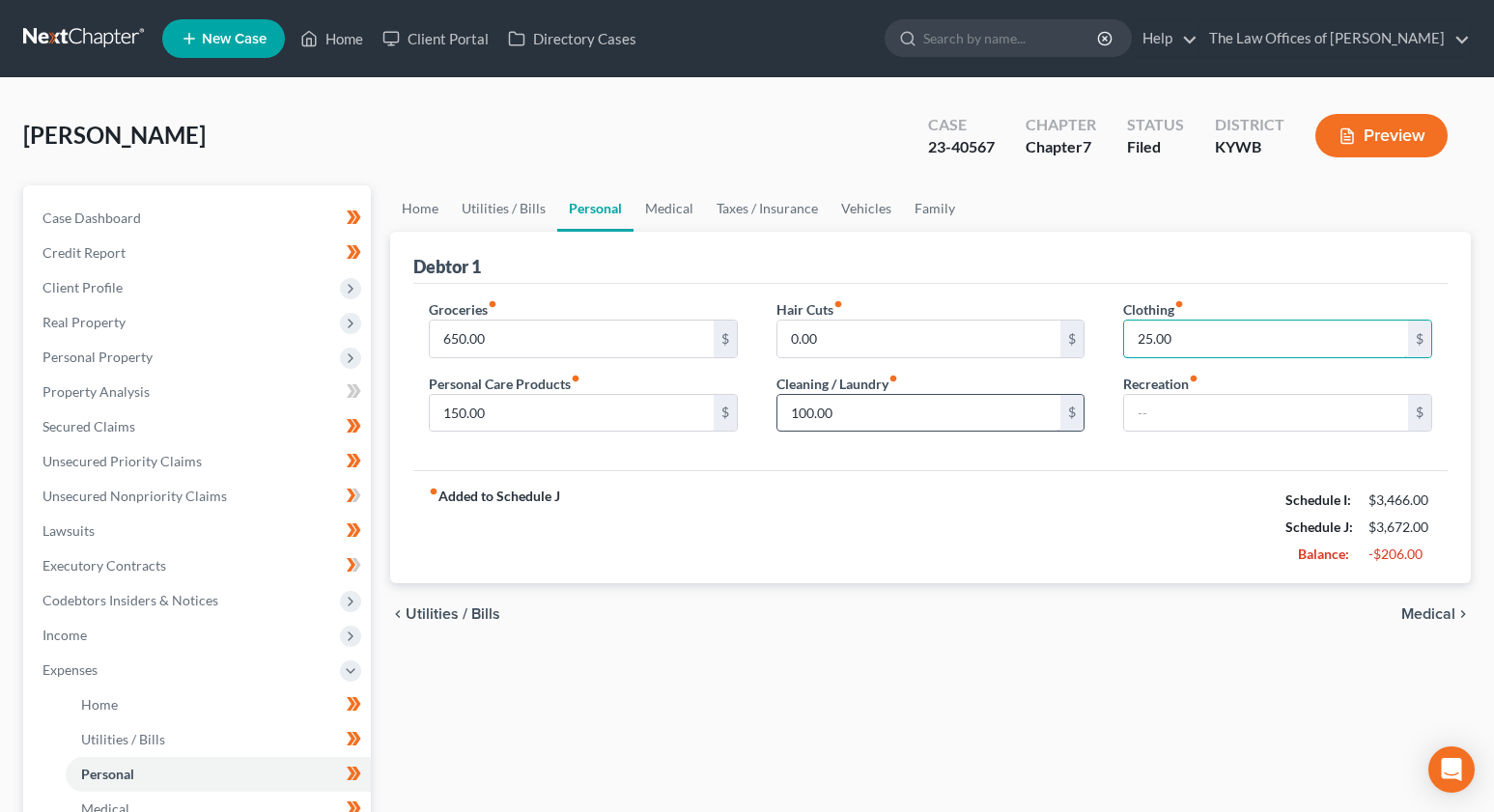 type on "25.00" 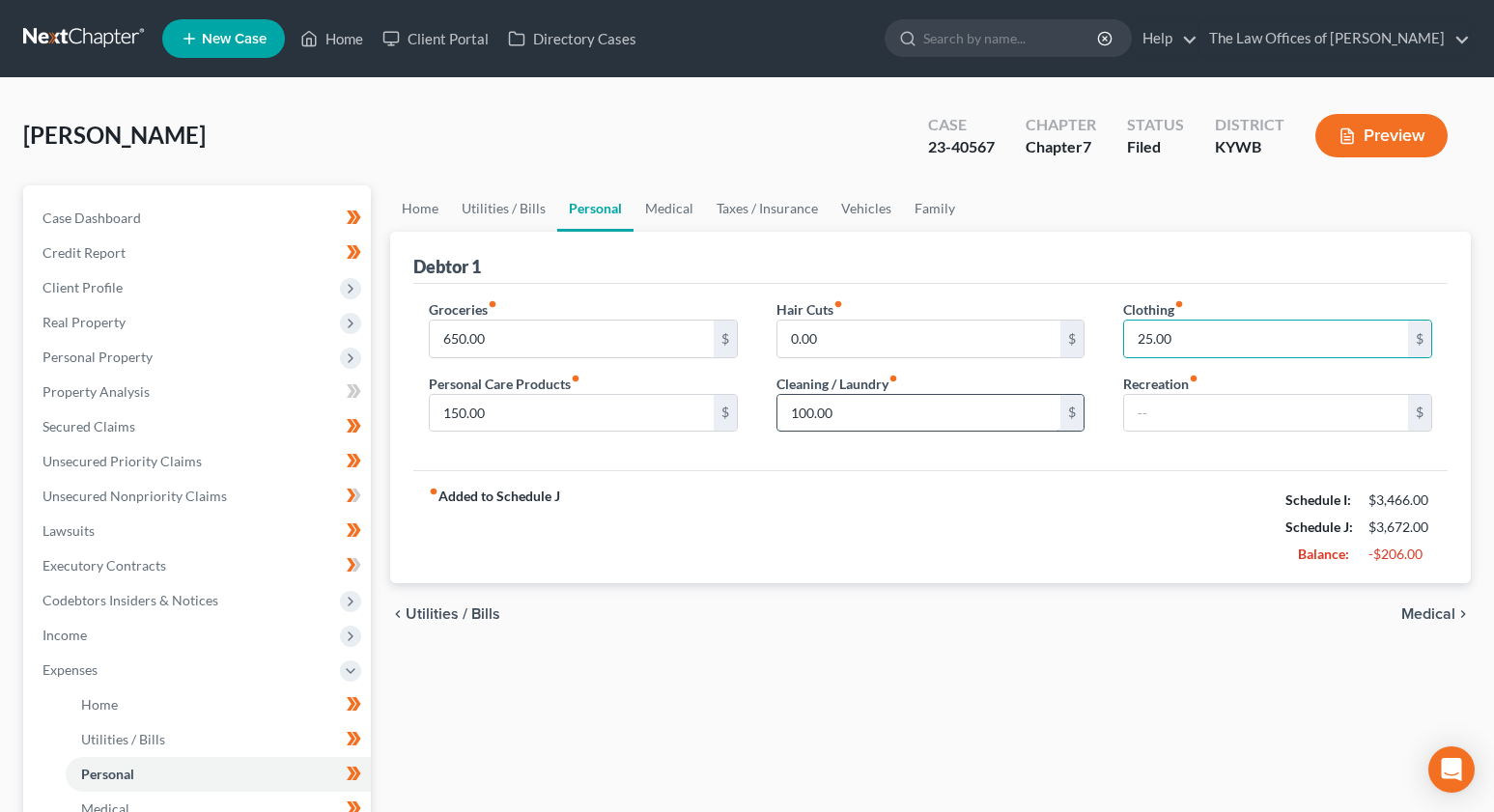 click on "100.00" at bounding box center (919, 413) 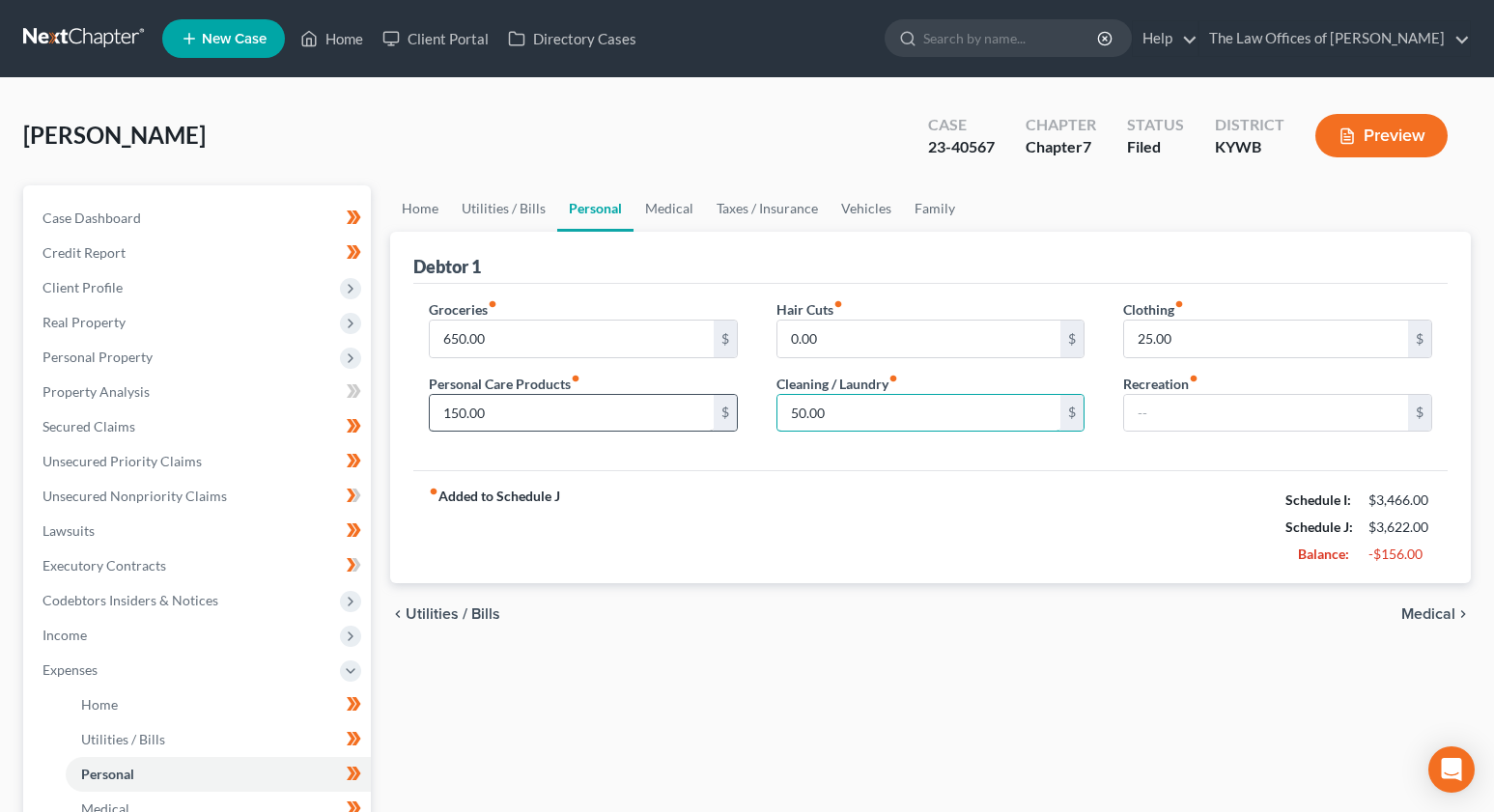 type on "50.00" 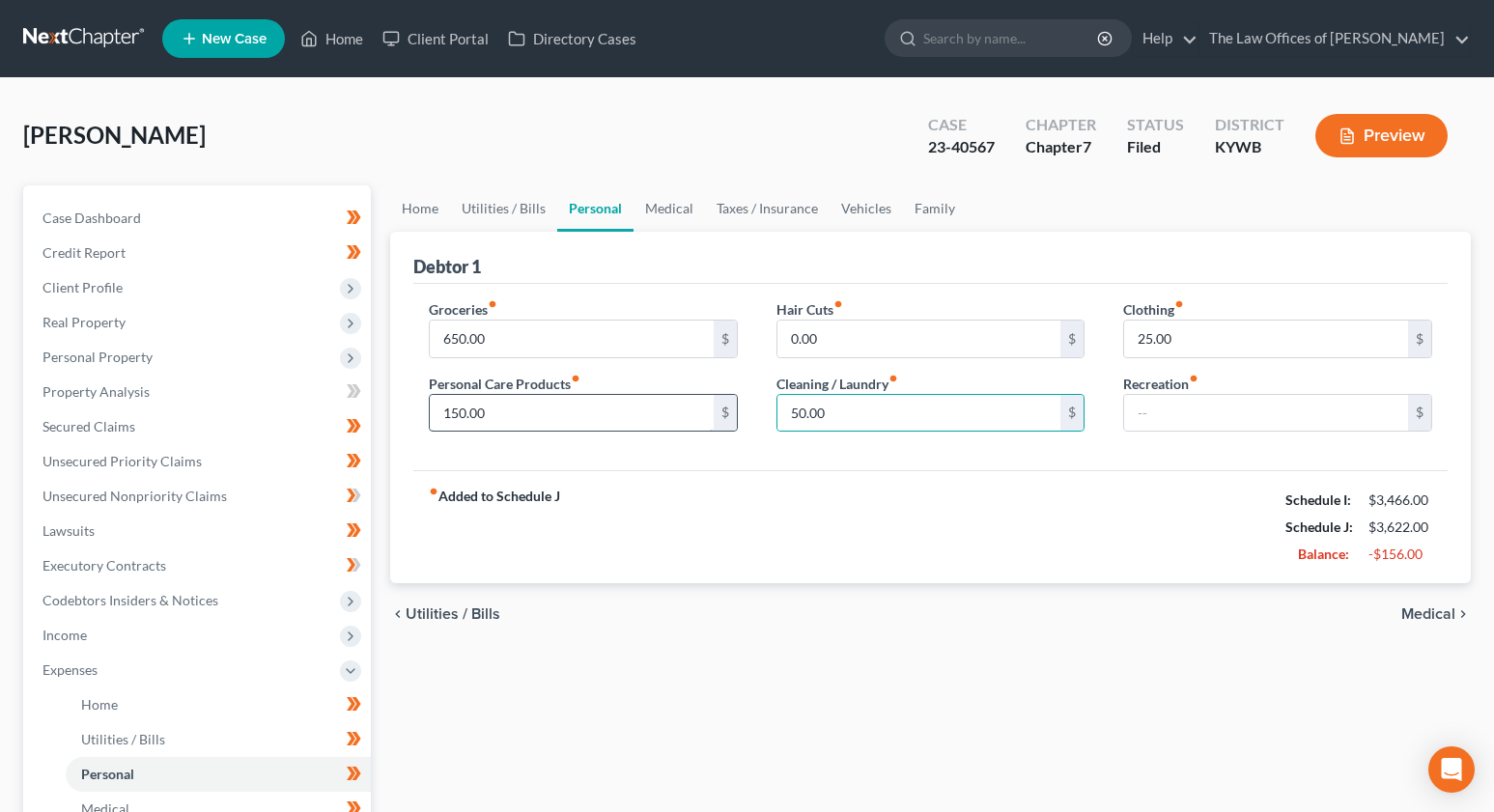 click on "150.00" at bounding box center [572, 413] 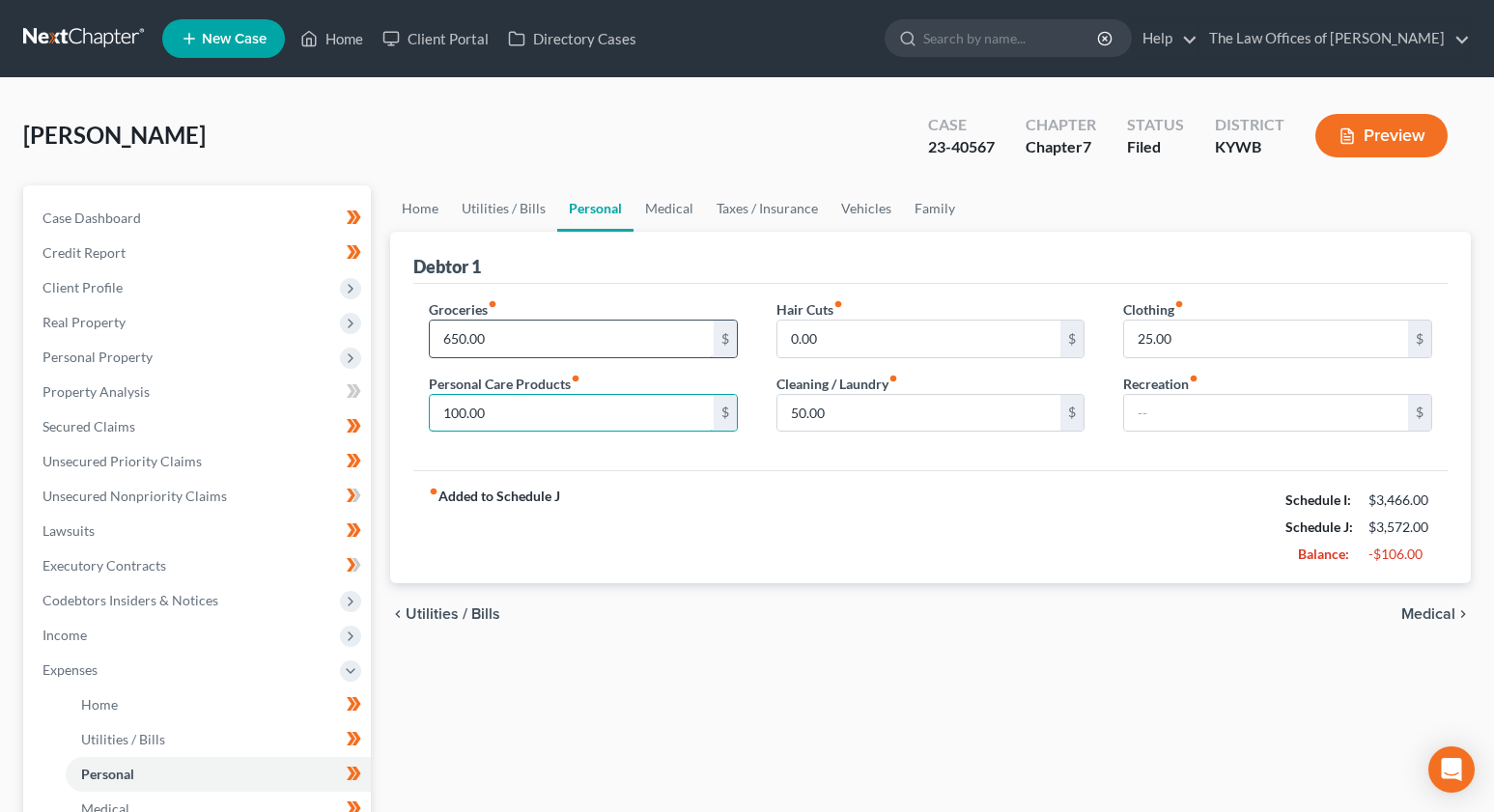 type on "100.00" 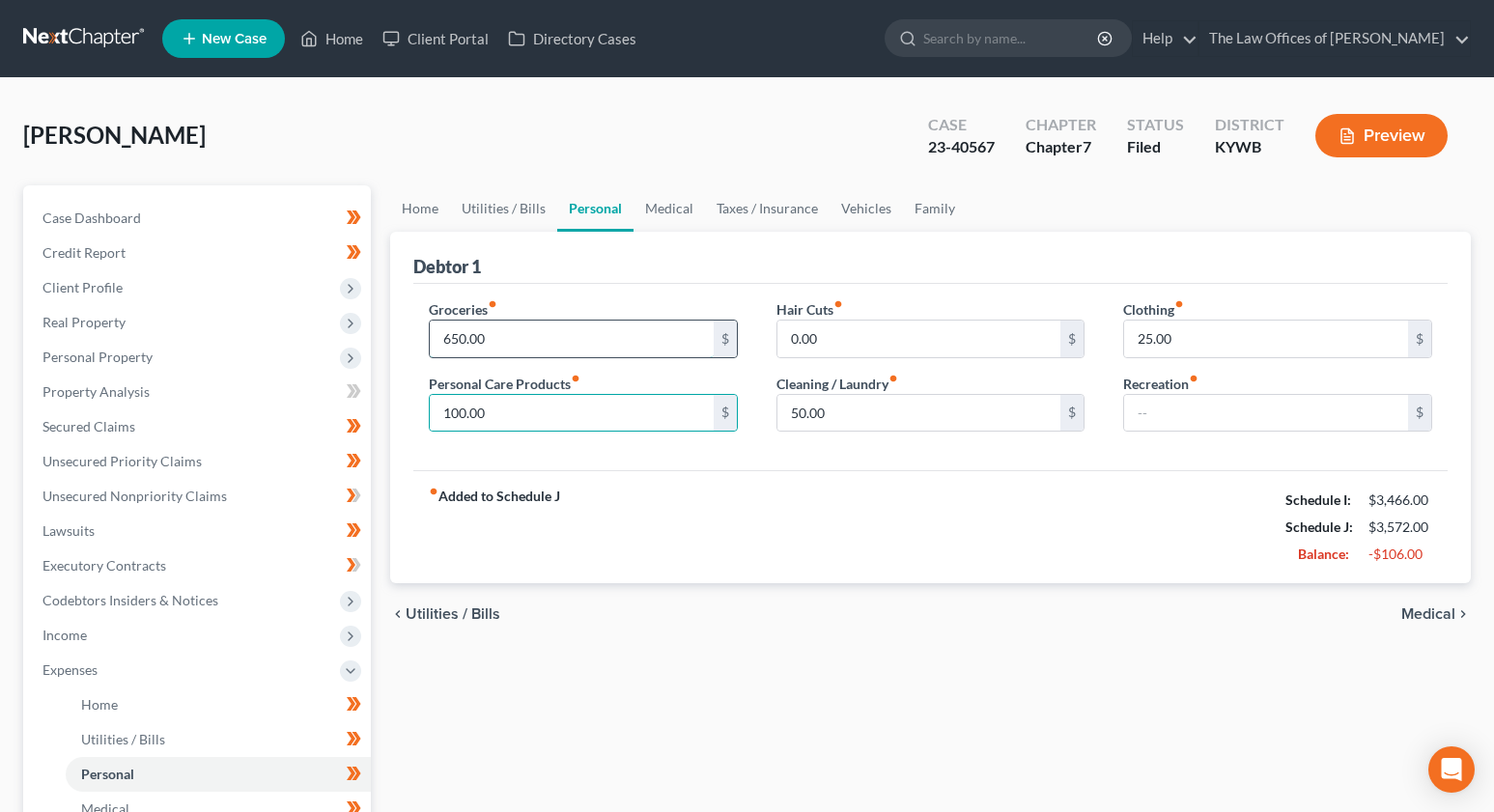 click on "650.00" at bounding box center (572, 339) 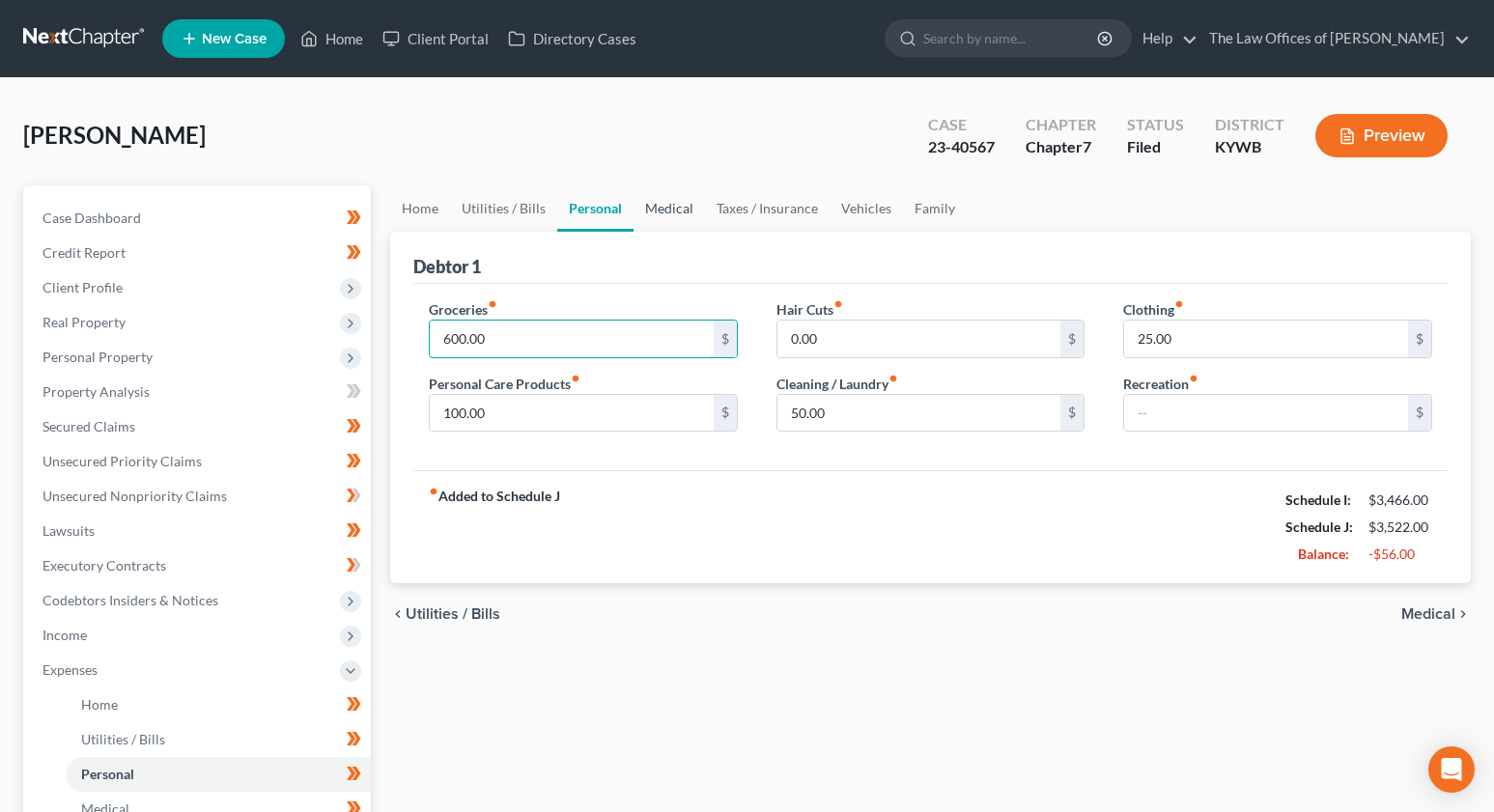 type on "600.00" 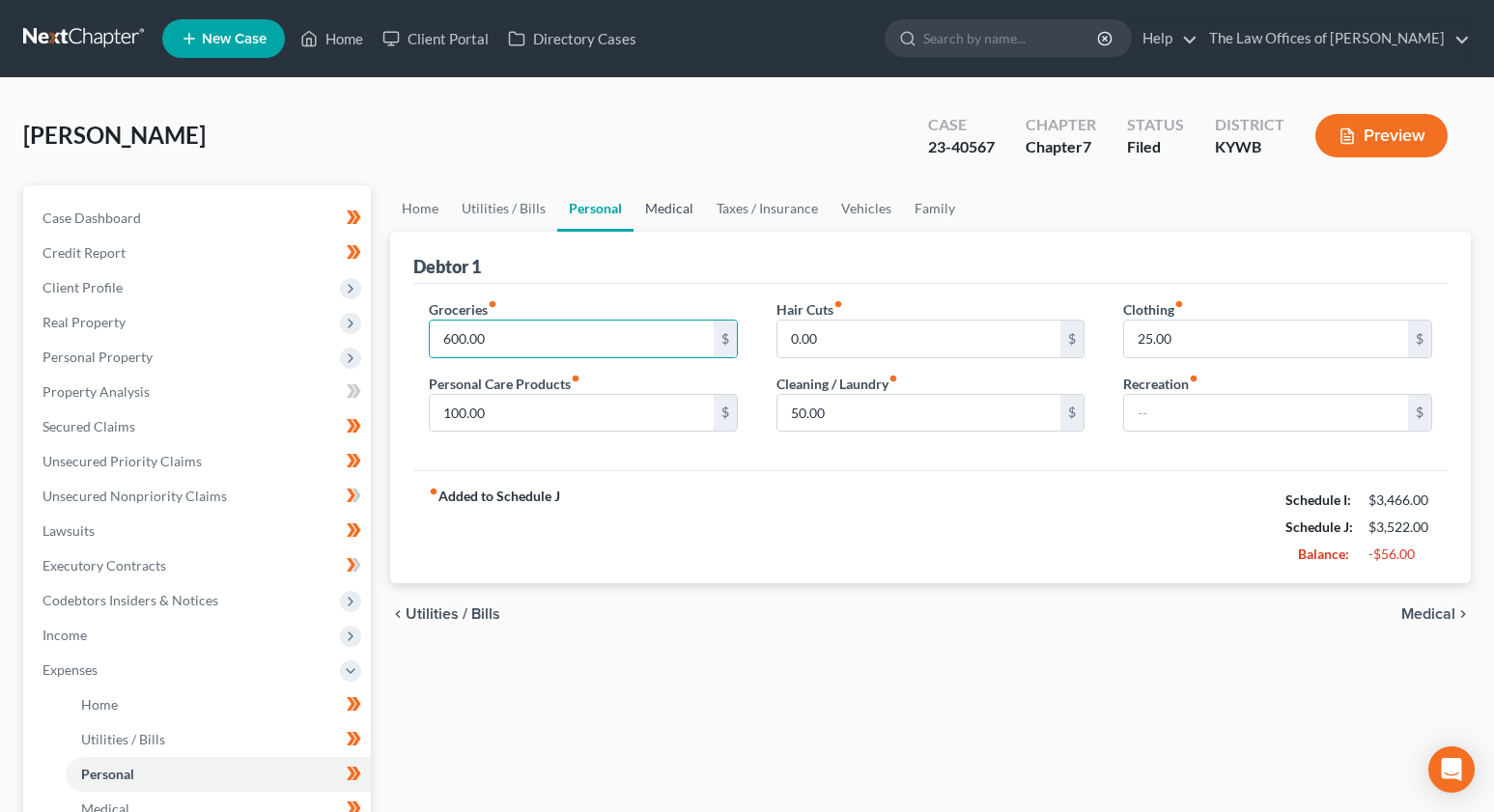 click on "Medical" at bounding box center [669, 209] 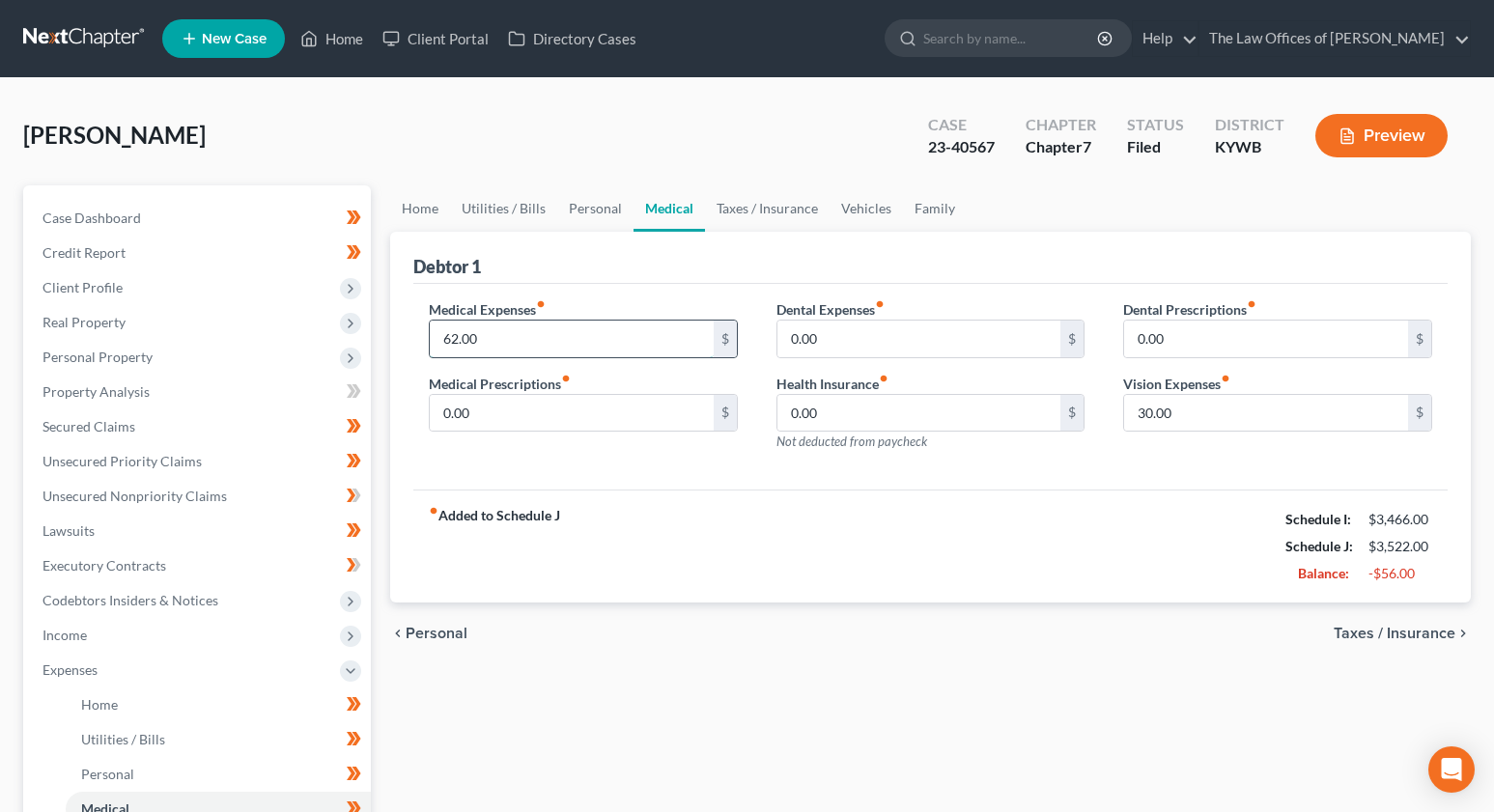 click on "62.00" at bounding box center (572, 339) 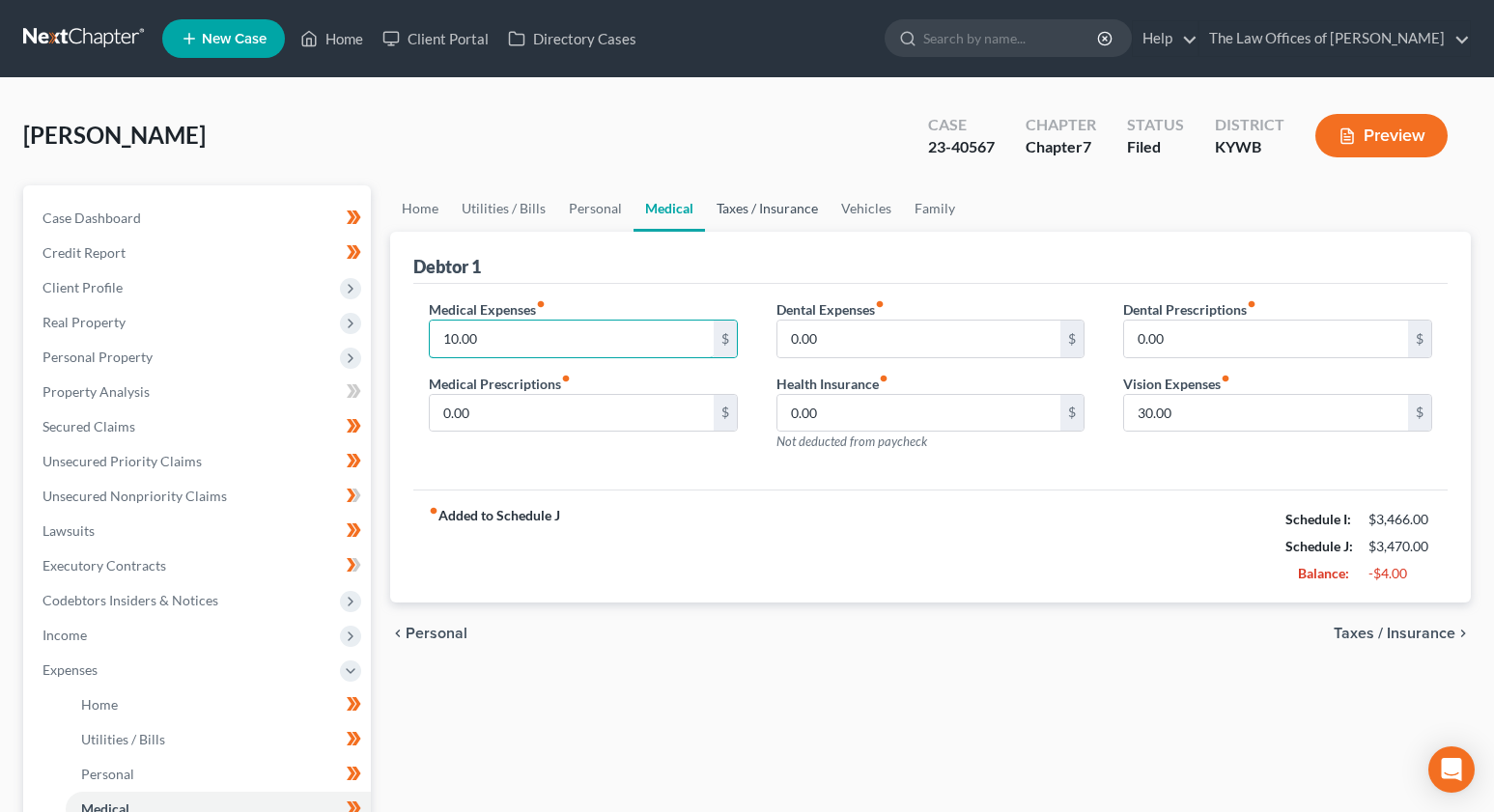 type on "10.00" 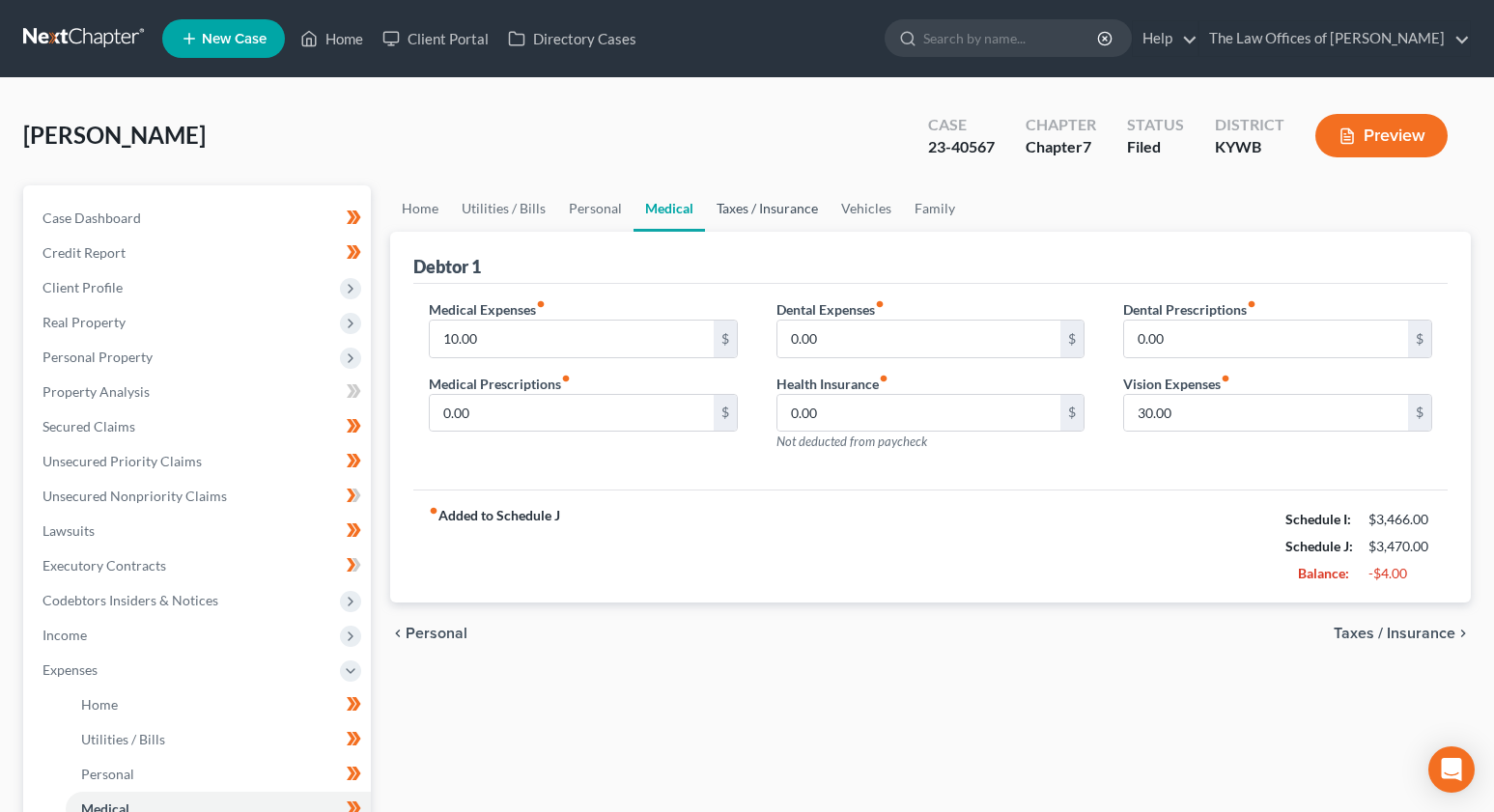 click on "Taxes / Insurance" at bounding box center [767, 209] 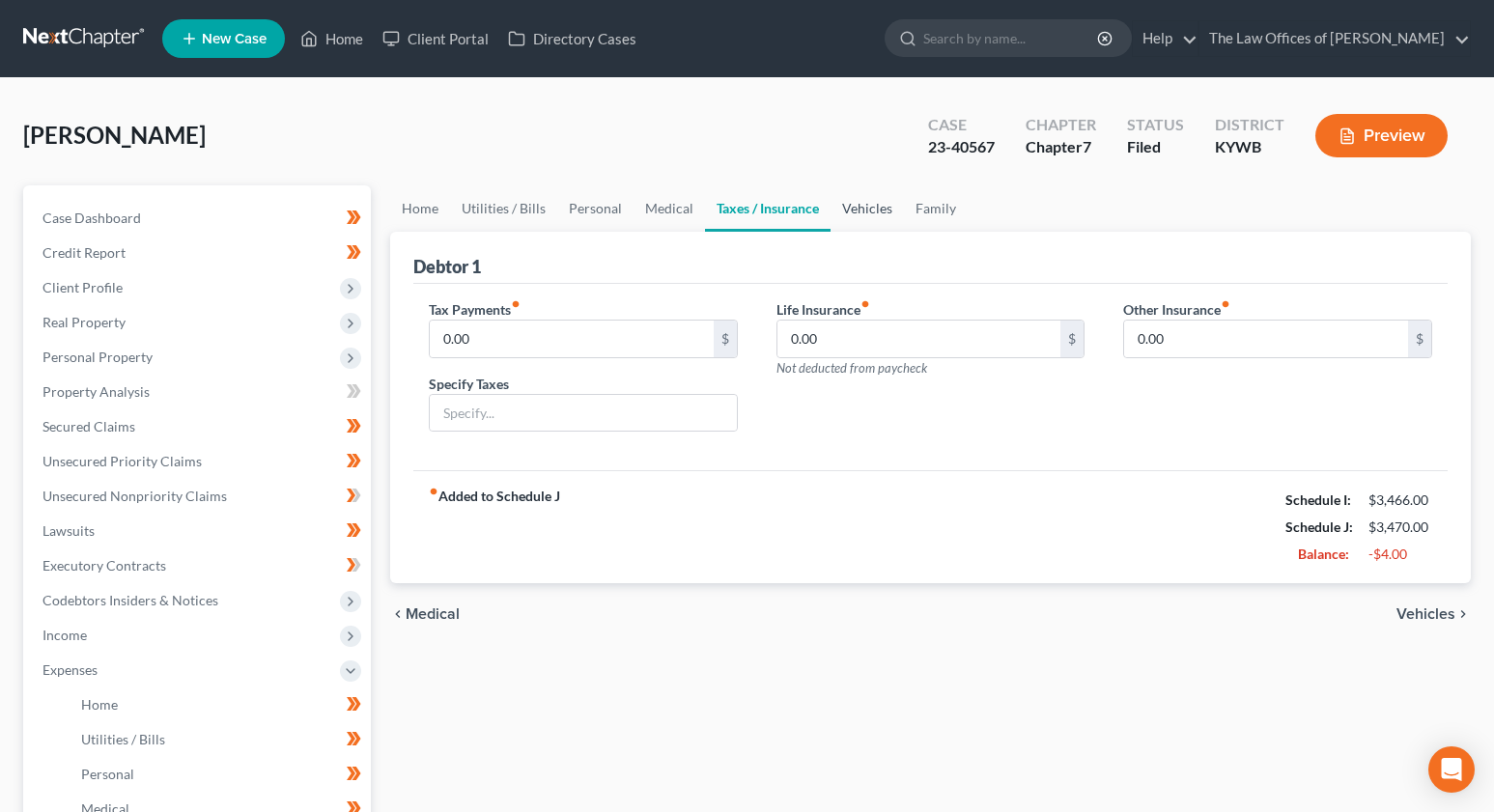 click on "Vehicles" at bounding box center (867, 209) 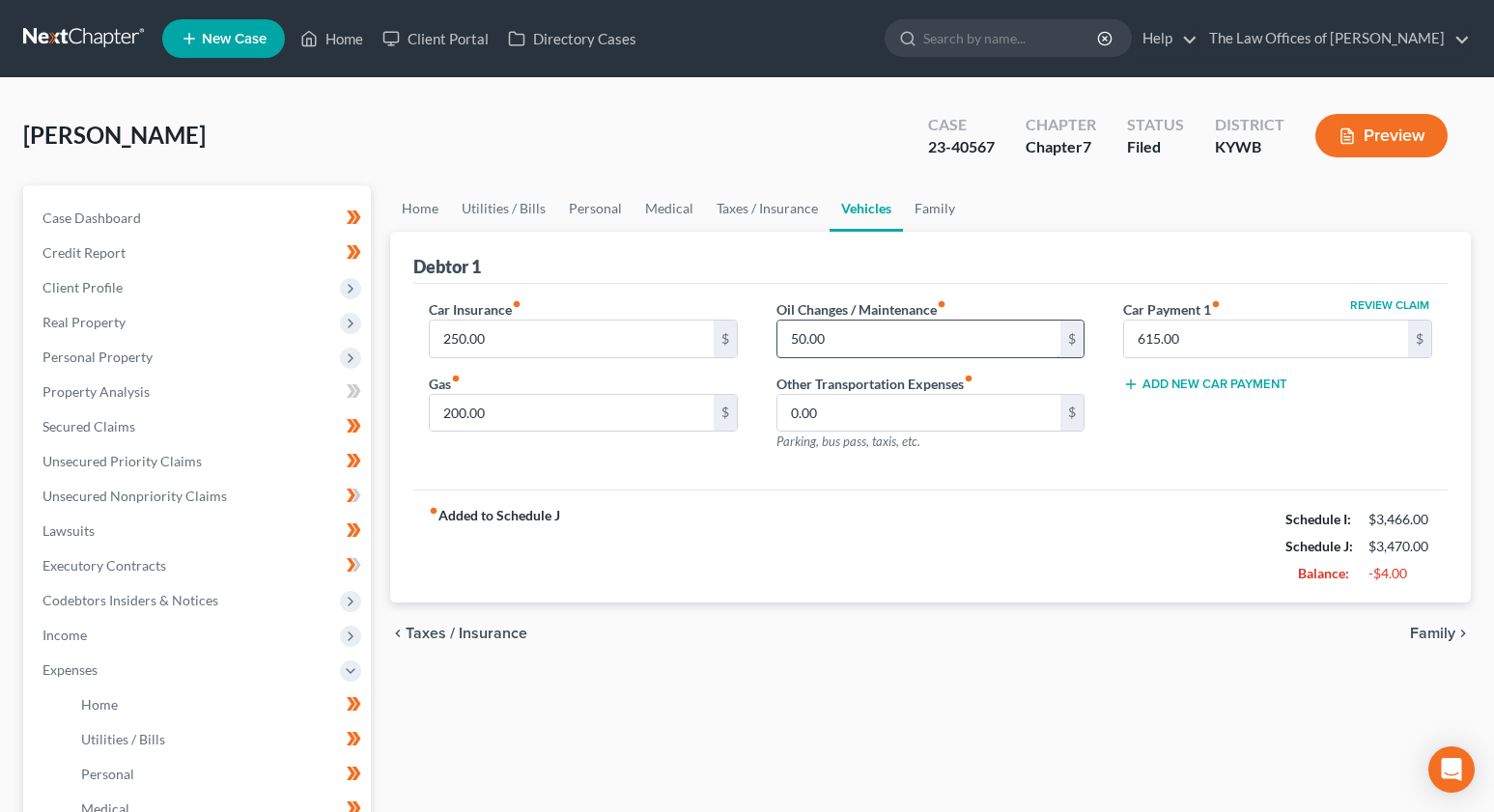 click on "50.00" at bounding box center (919, 339) 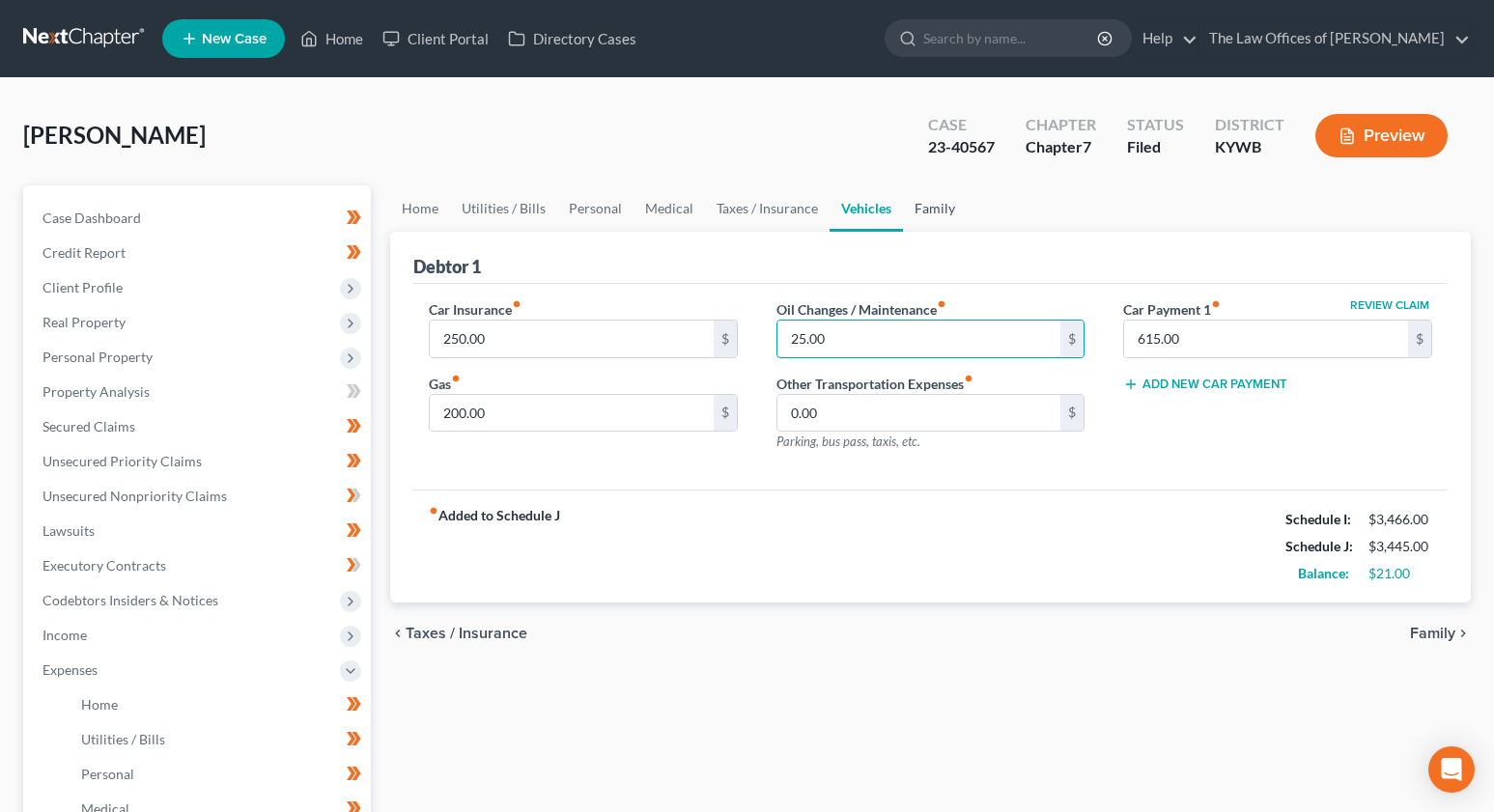 type on "25.00" 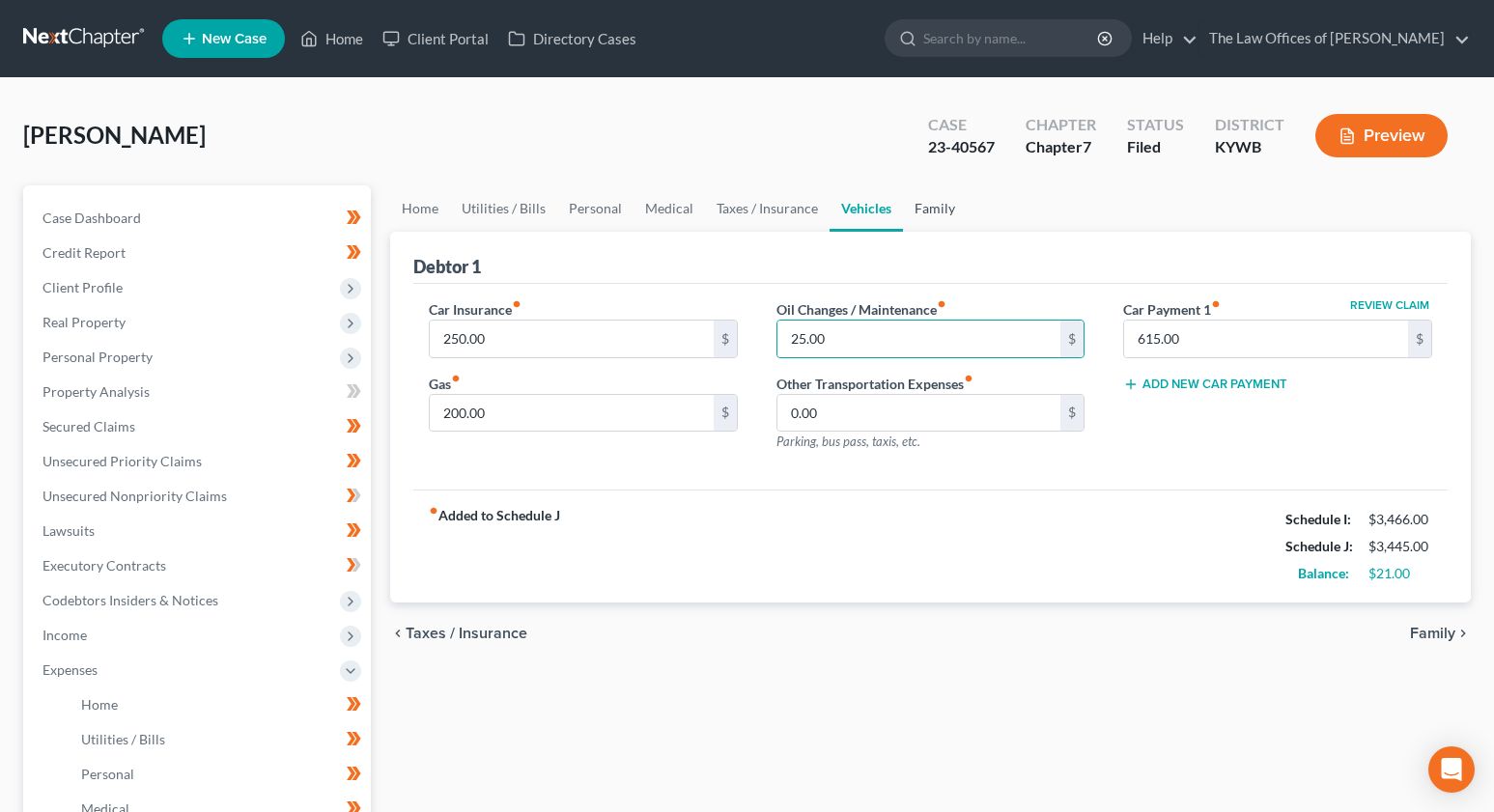 click on "Family" at bounding box center (935, 209) 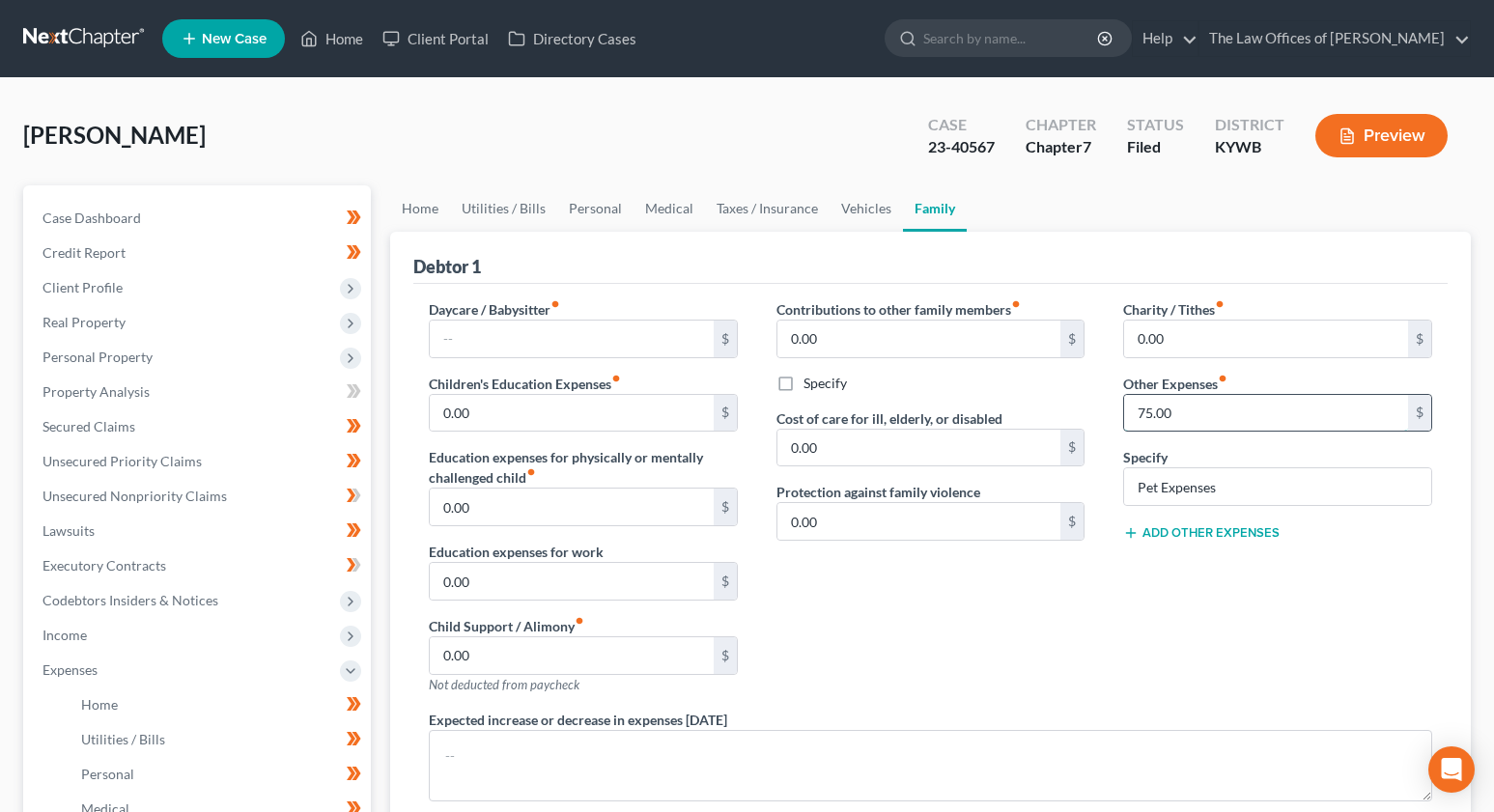click on "75.00" at bounding box center (1266, 413) 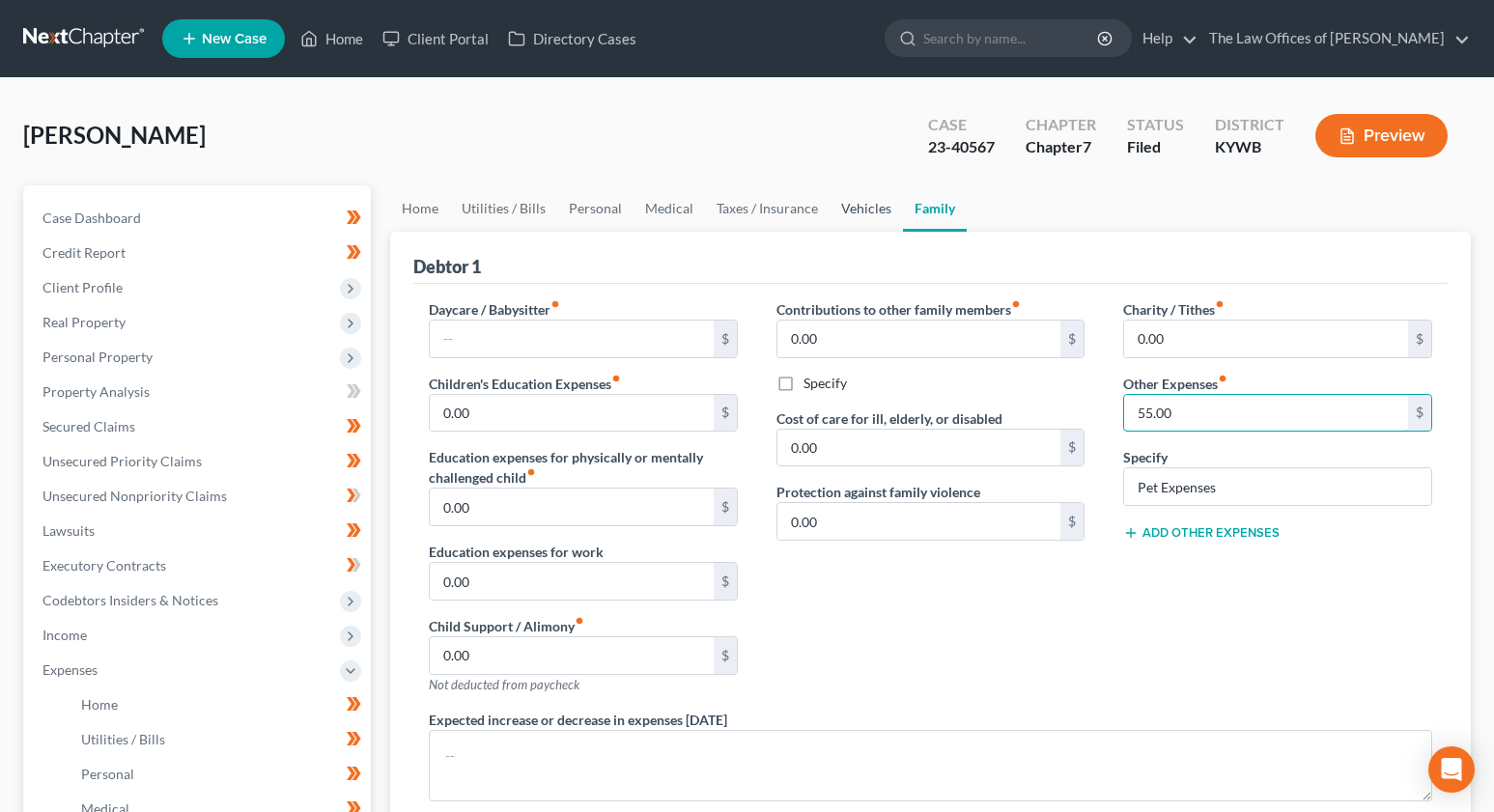 type on "55.00" 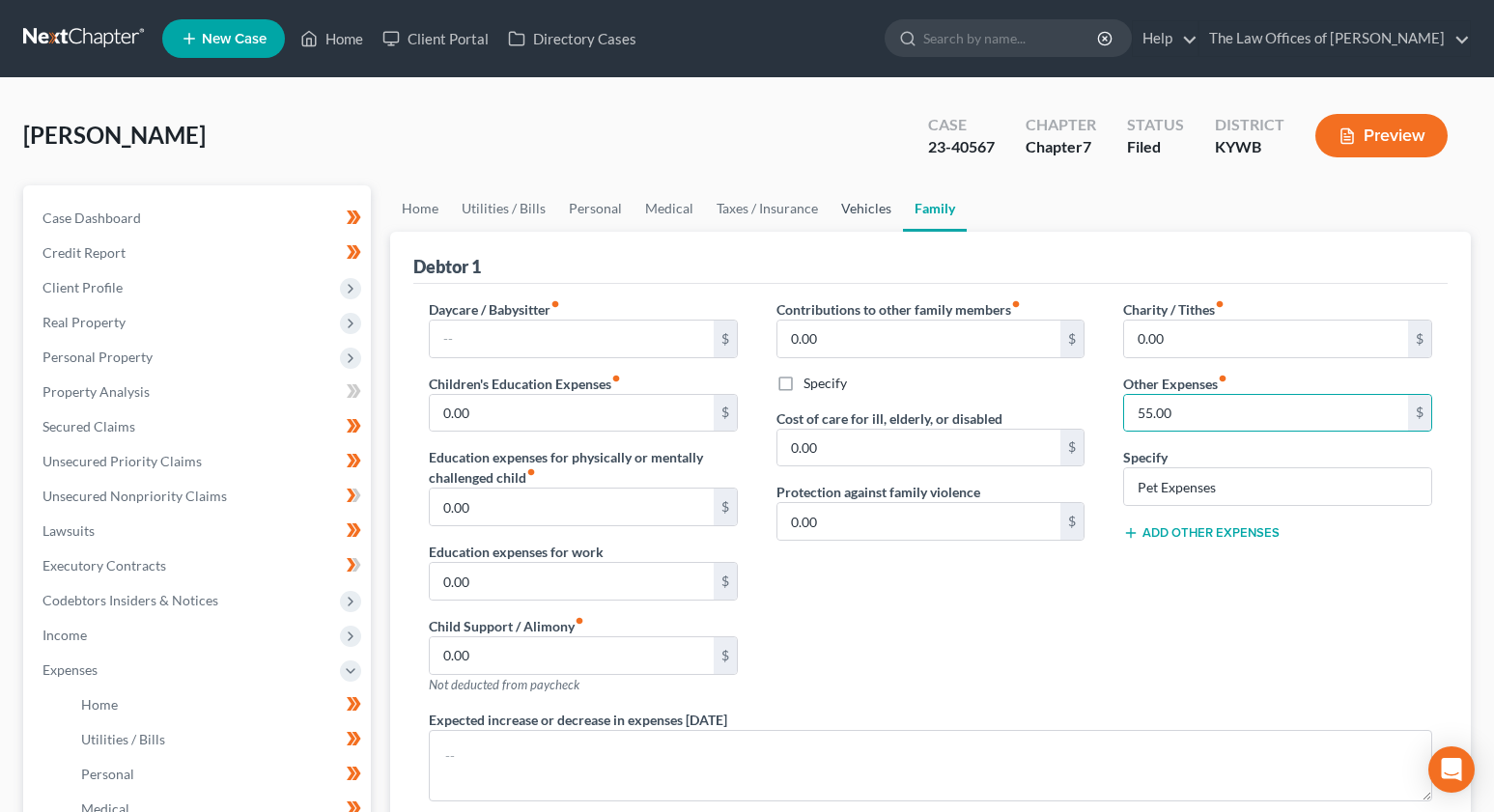 click on "Vehicles" at bounding box center (866, 209) 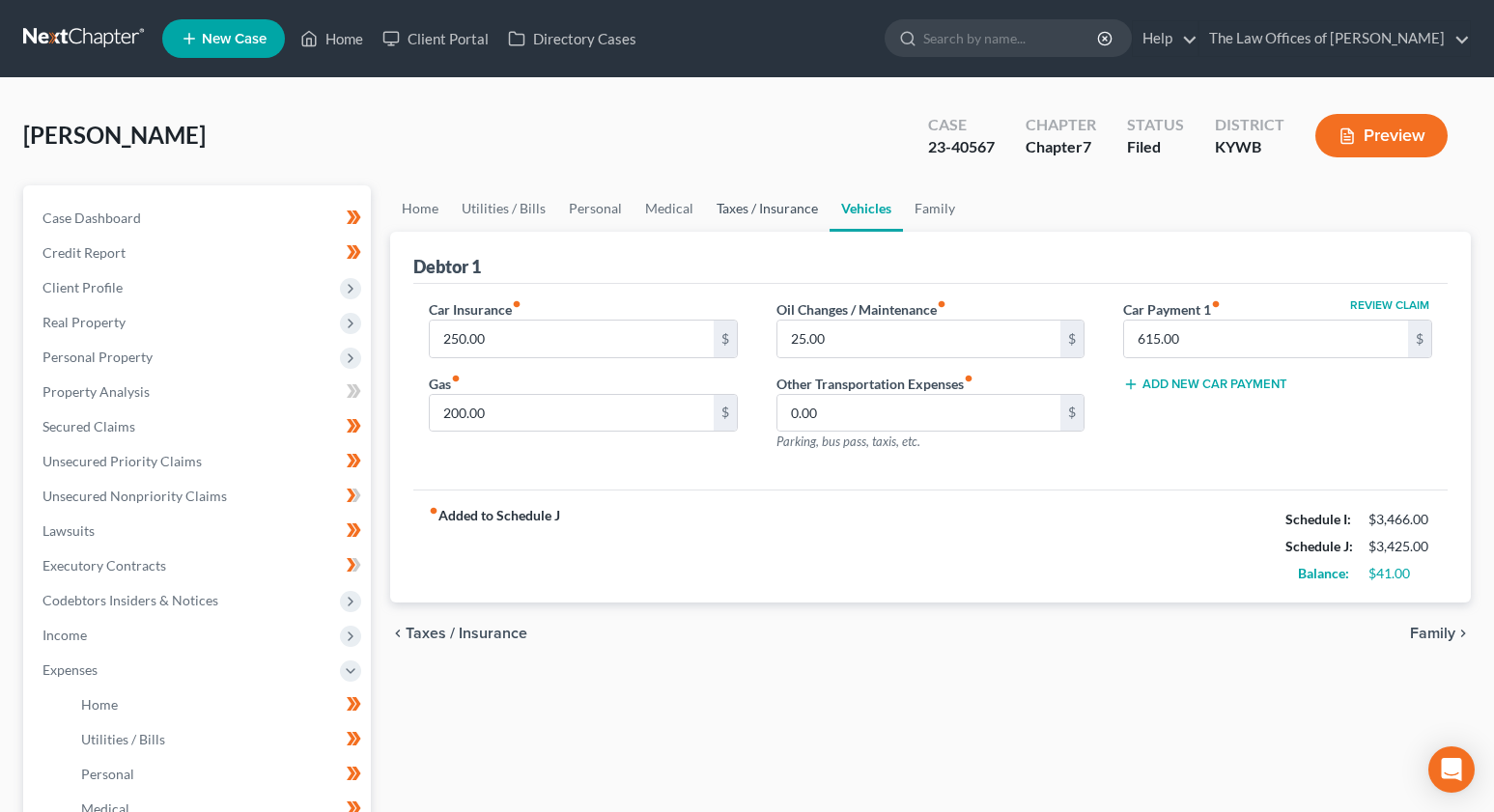 click on "Taxes / Insurance" at bounding box center (767, 209) 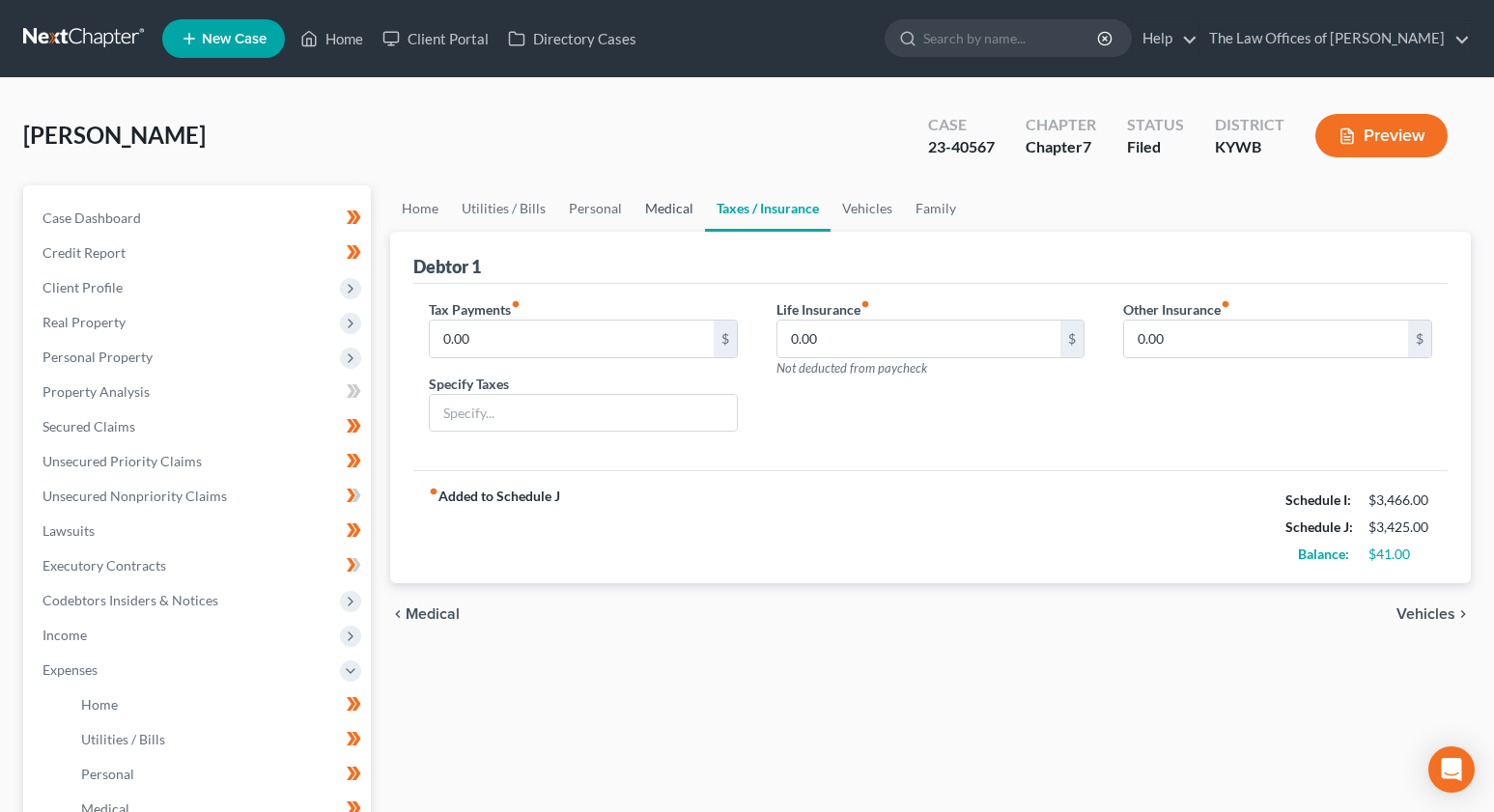 click on "Medical" at bounding box center [669, 209] 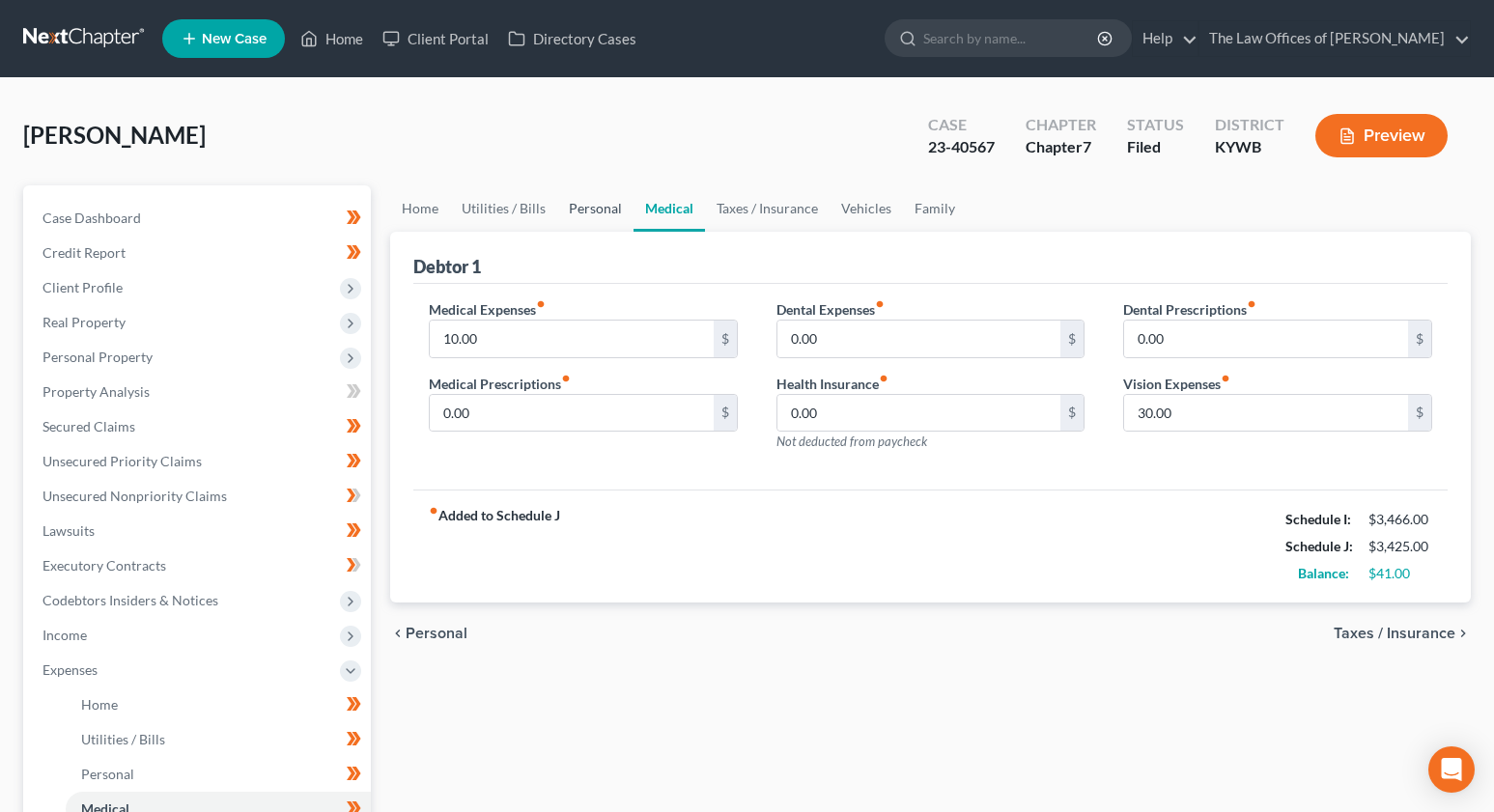 click on "Personal" at bounding box center [595, 209] 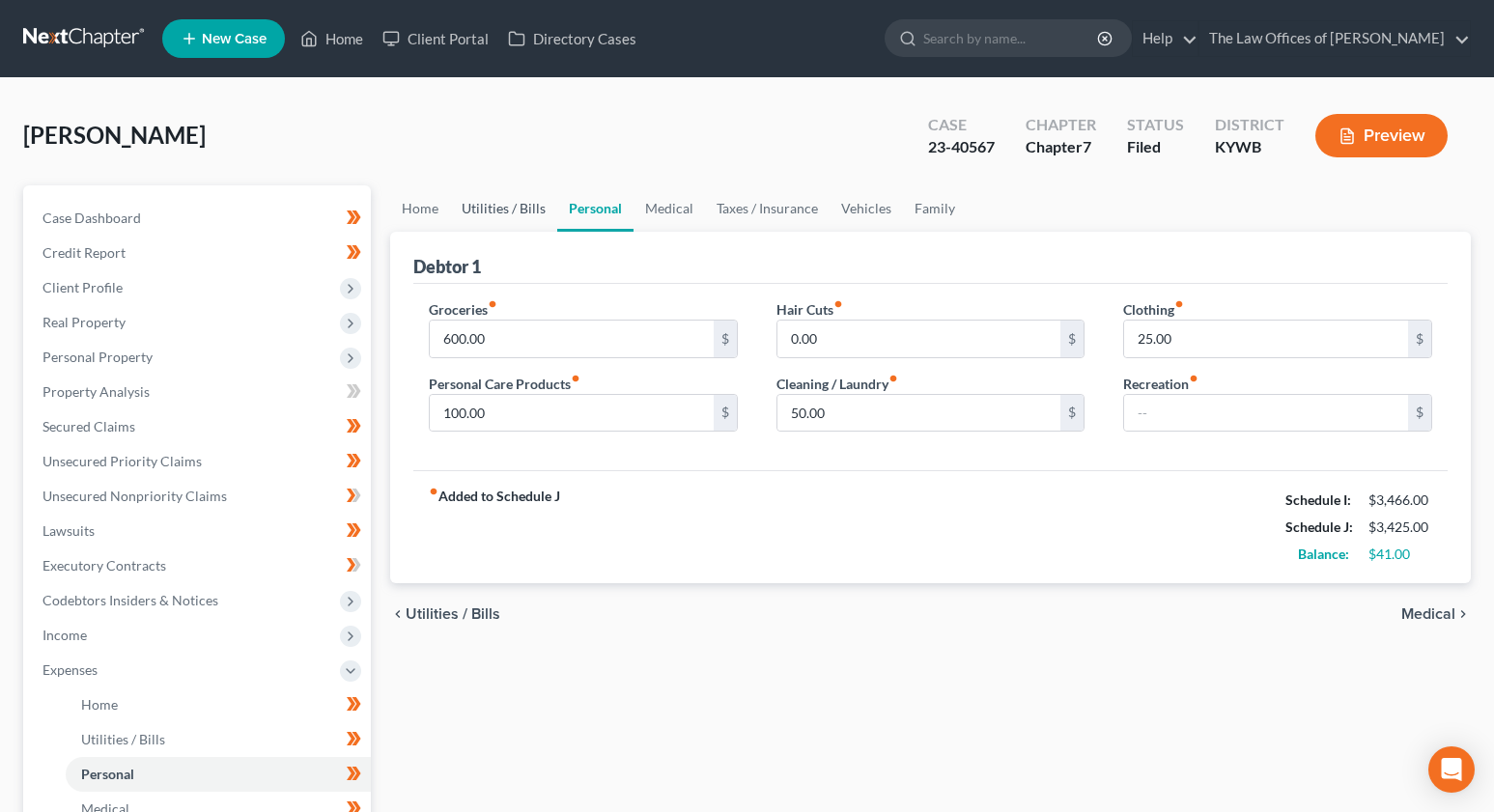 click on "Utilities / Bills" at bounding box center (503, 209) 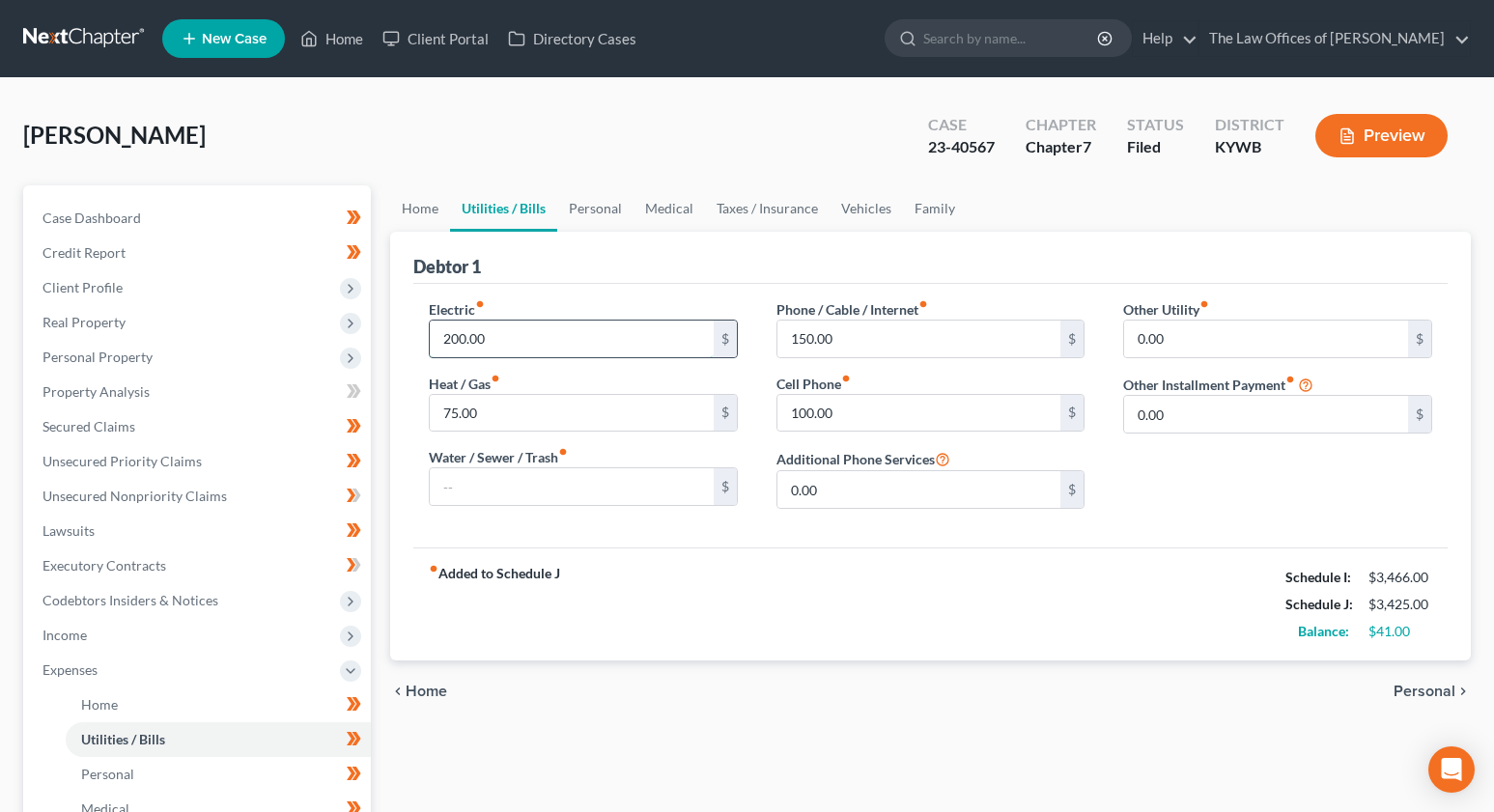 click on "200.00" at bounding box center [572, 339] 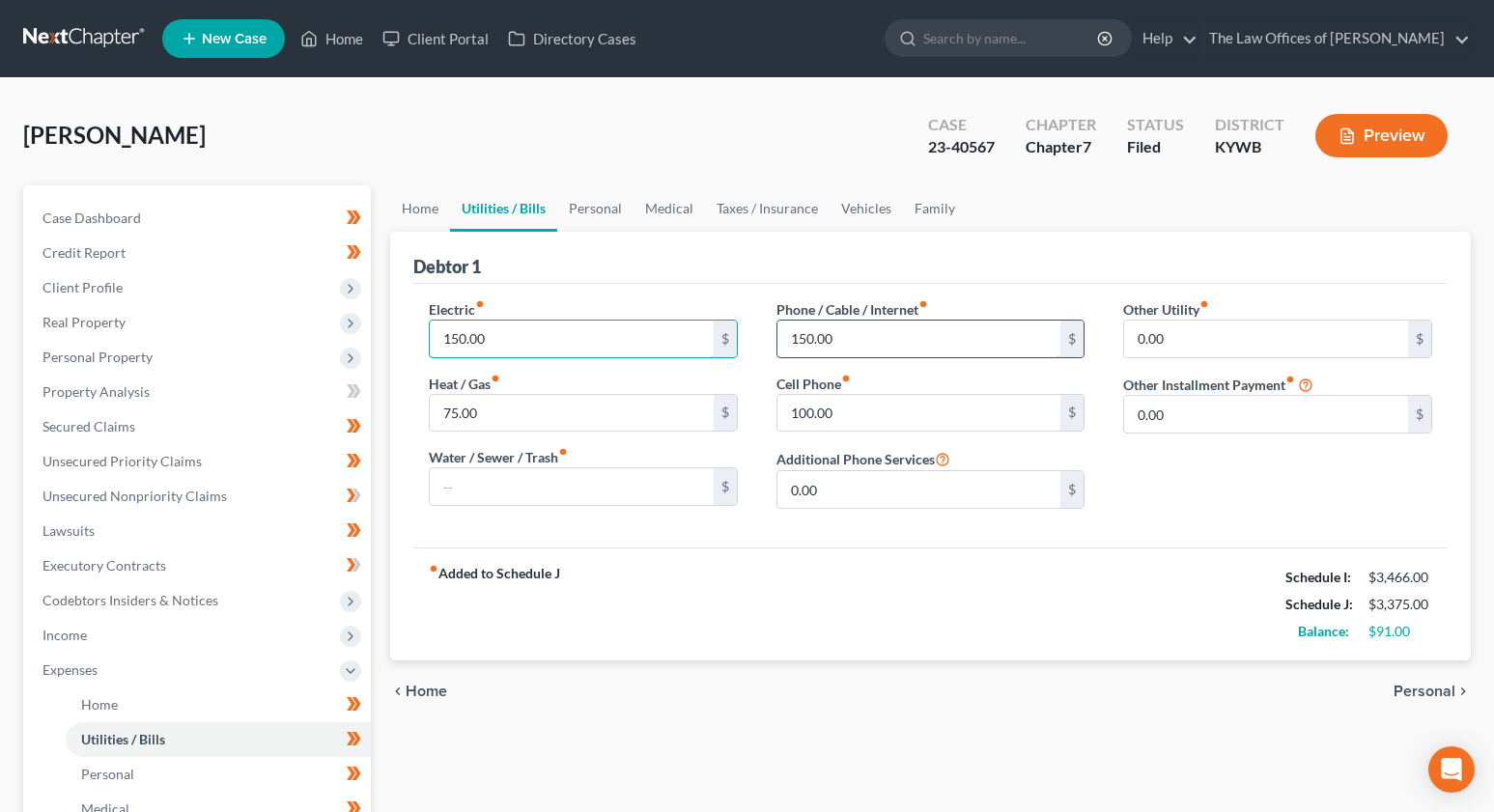 type on "150.00" 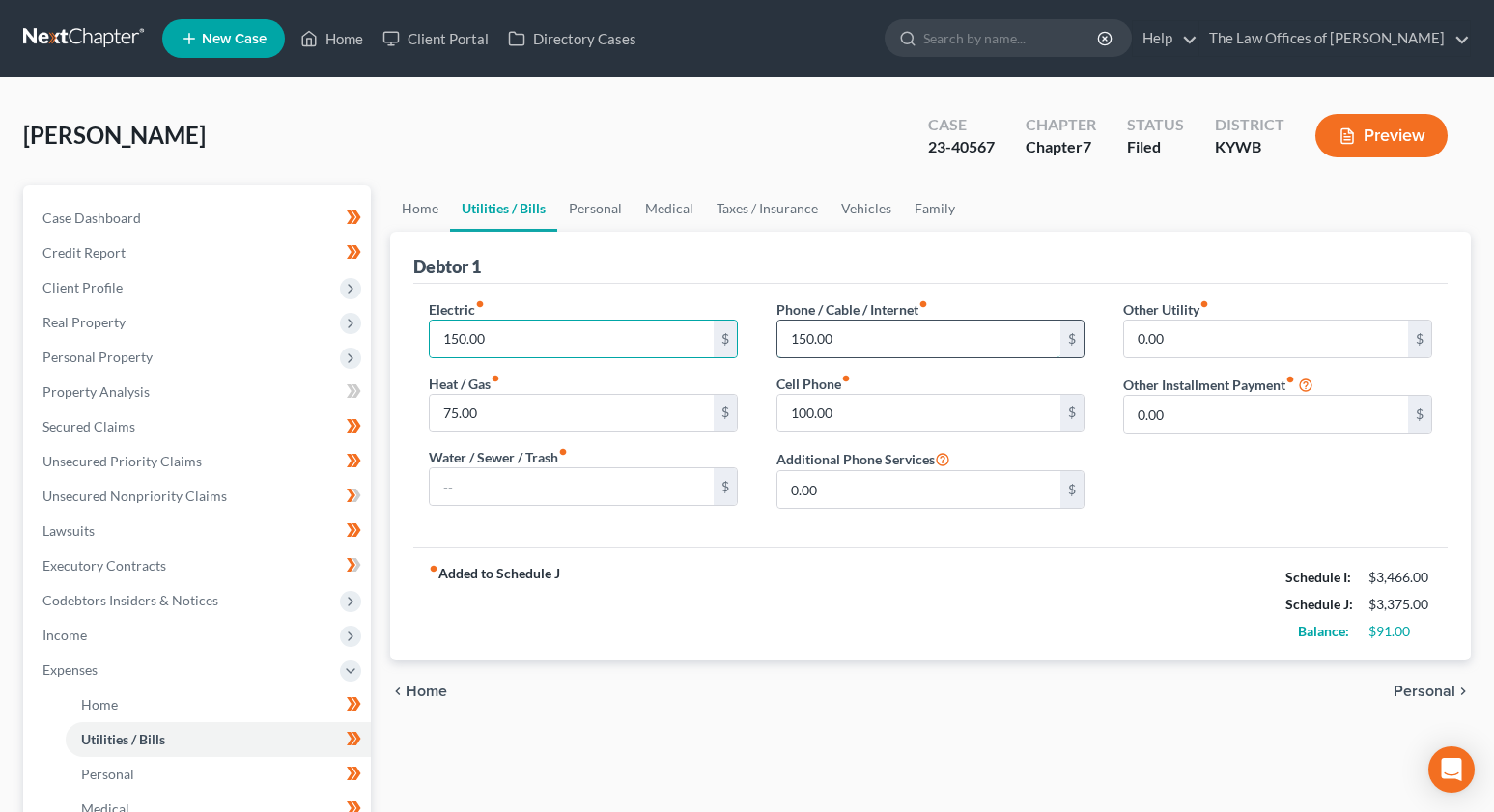 click on "150.00" at bounding box center (919, 339) 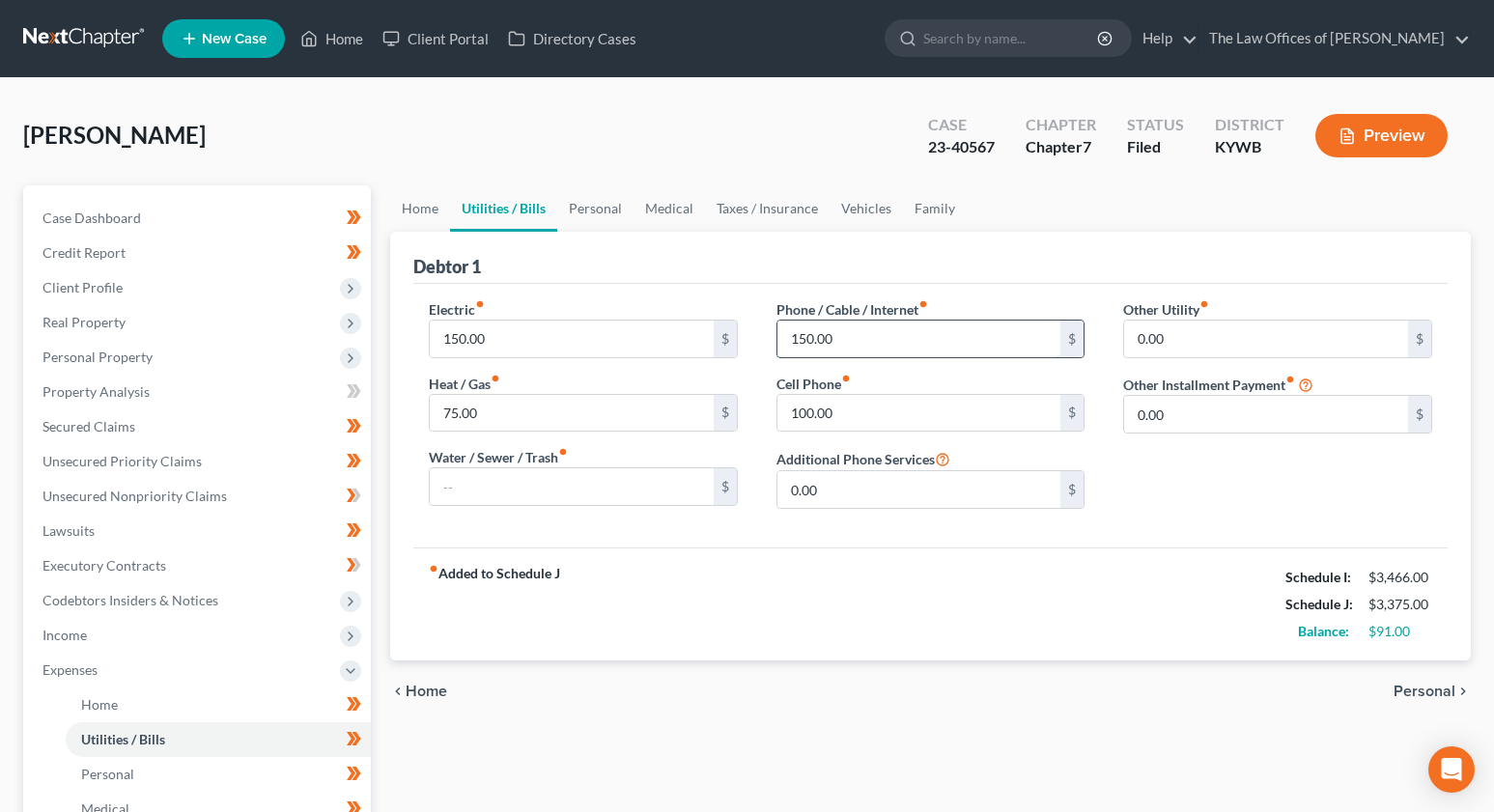 click on "150.00" at bounding box center [919, 339] 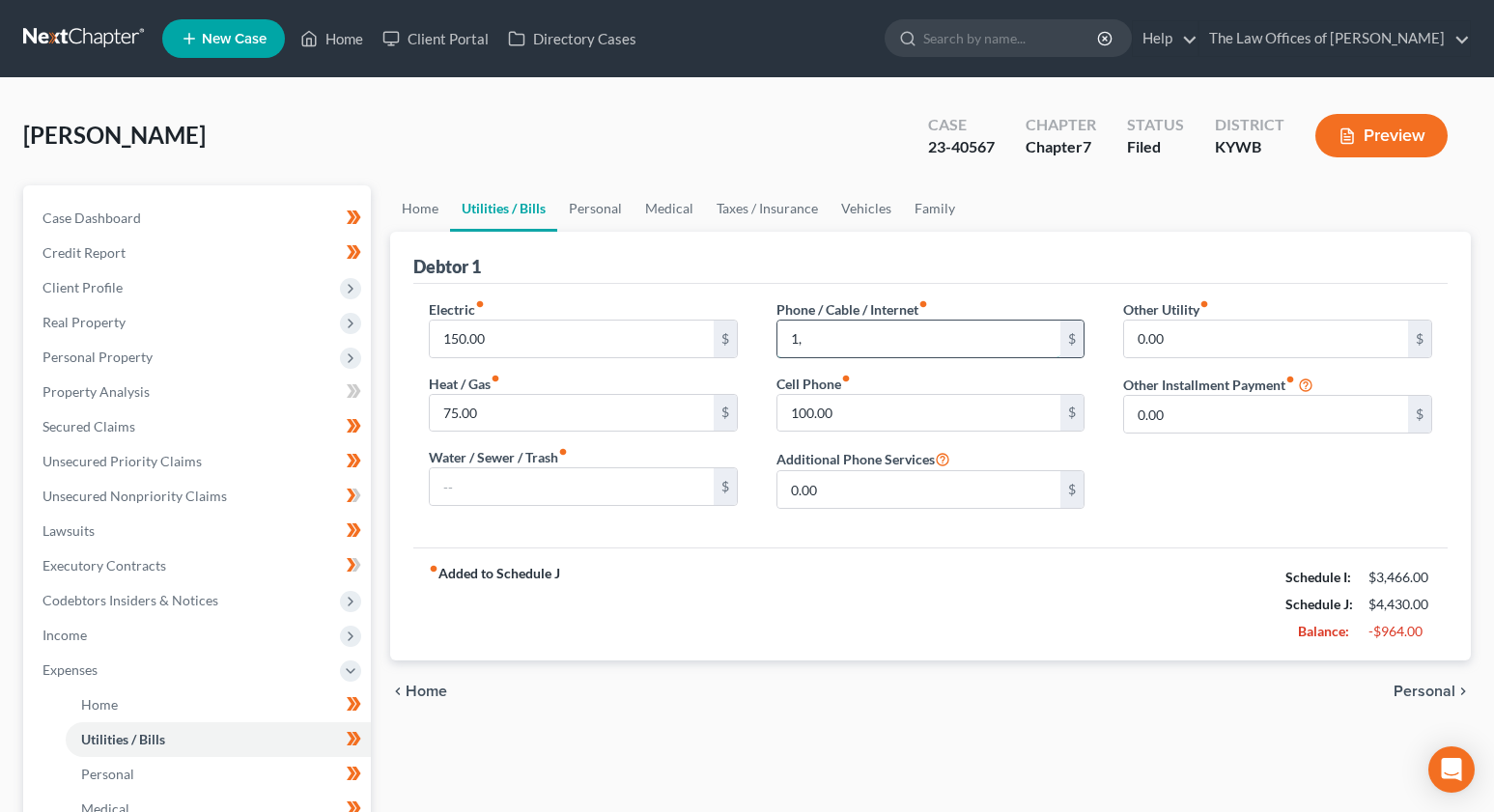 type on "1" 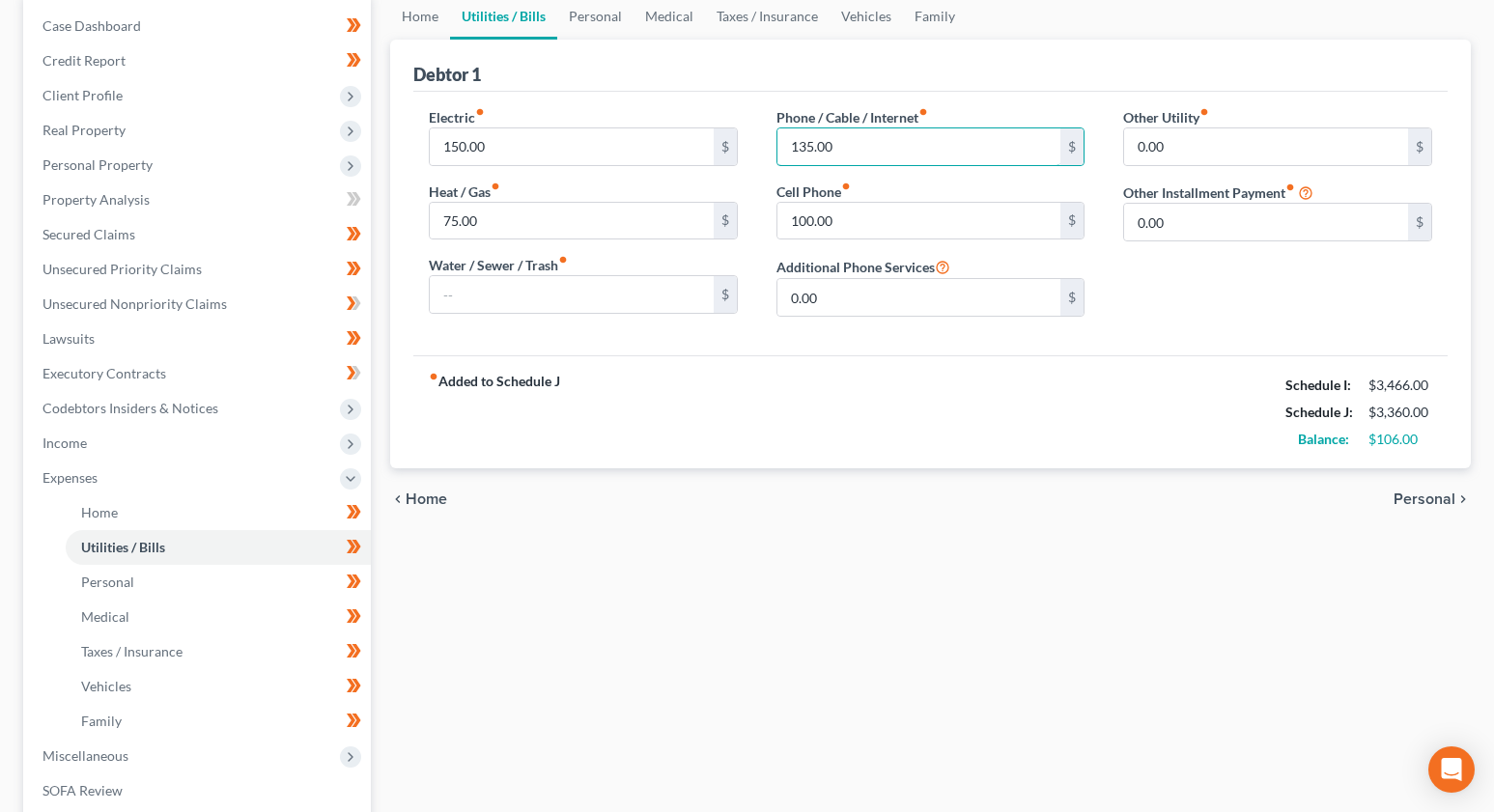 scroll, scrollTop: 193, scrollLeft: 0, axis: vertical 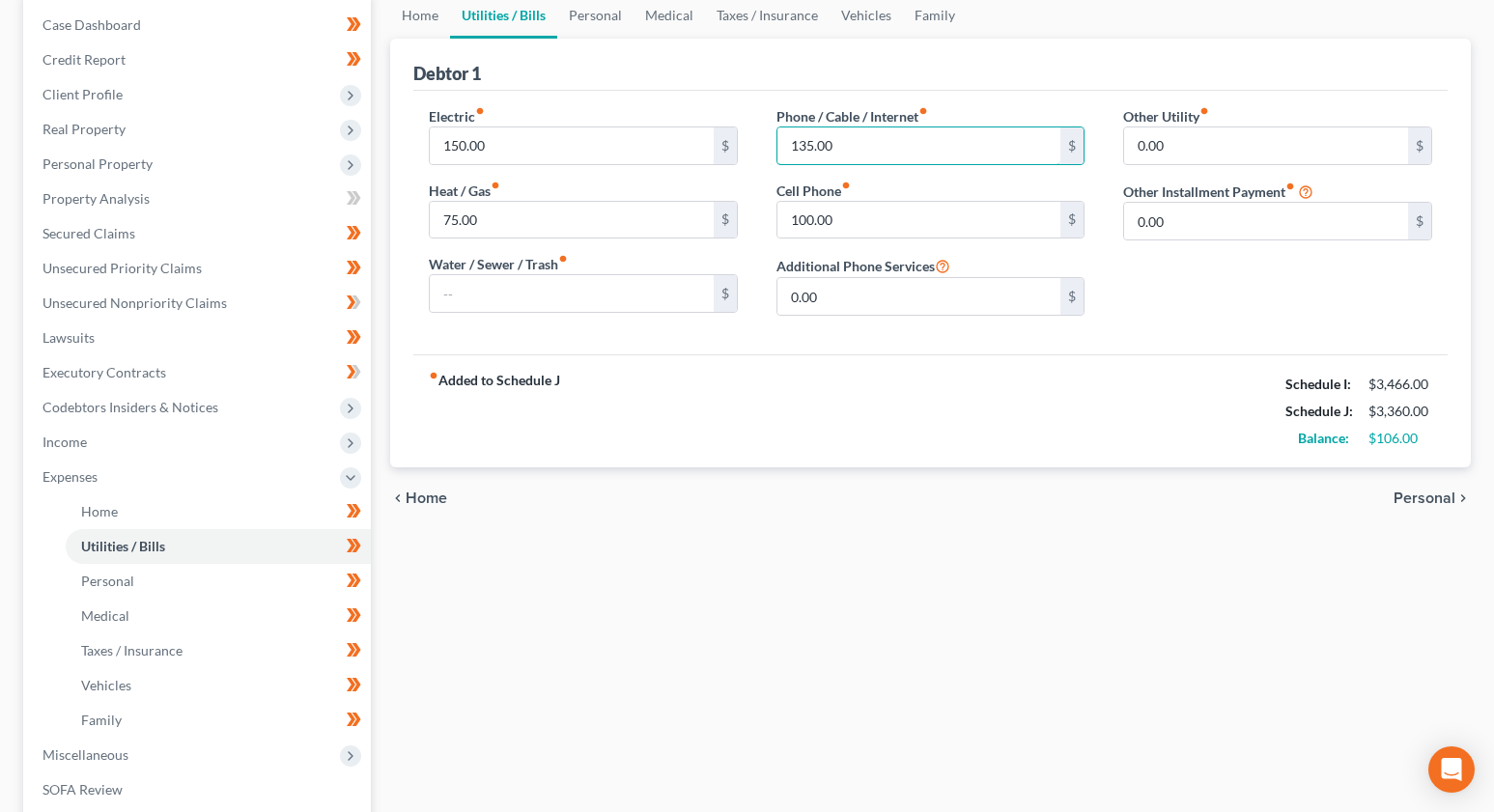 type on "135.00" 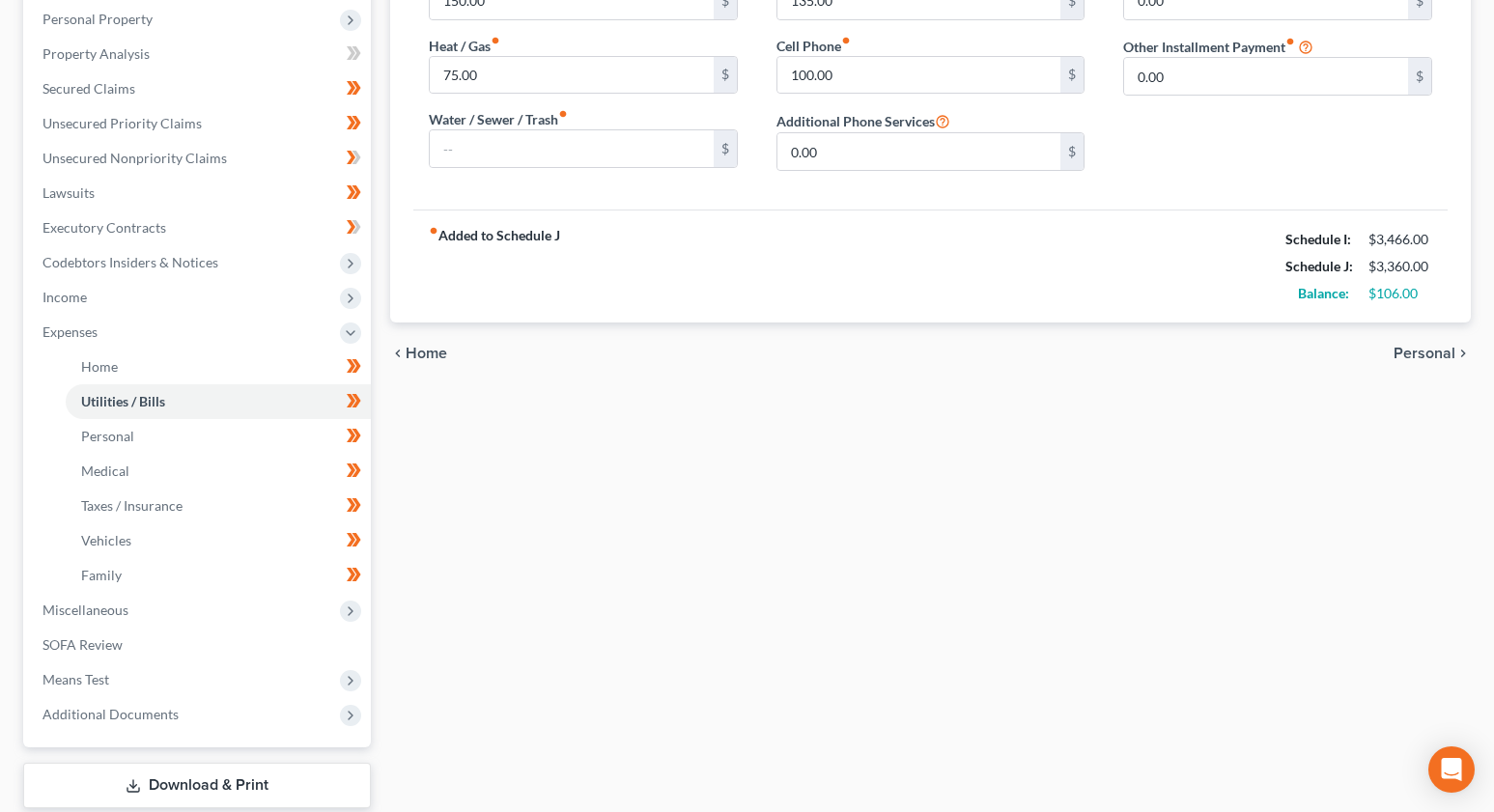 scroll, scrollTop: 386, scrollLeft: 0, axis: vertical 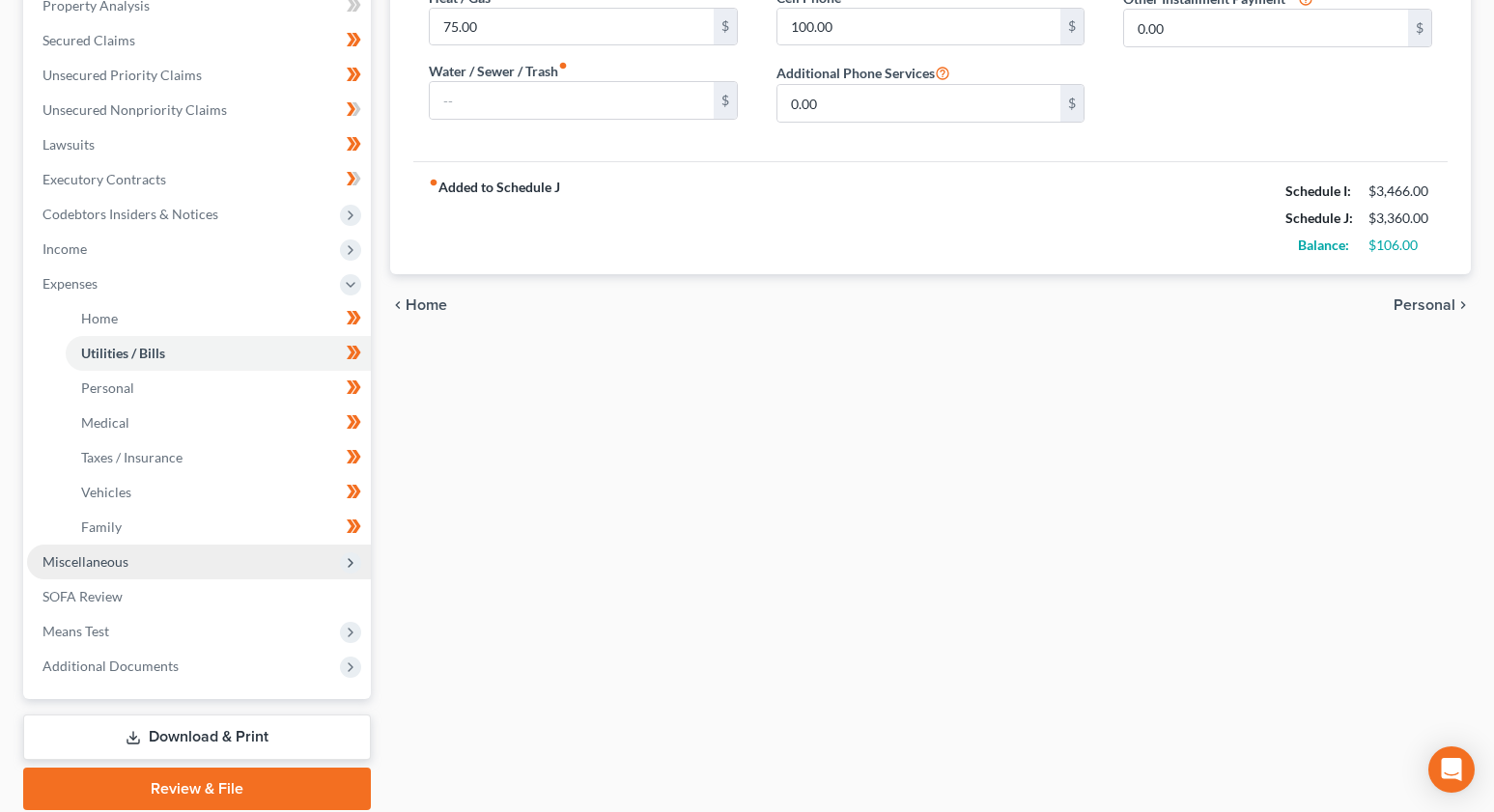 click on "Miscellaneous" at bounding box center [199, 562] 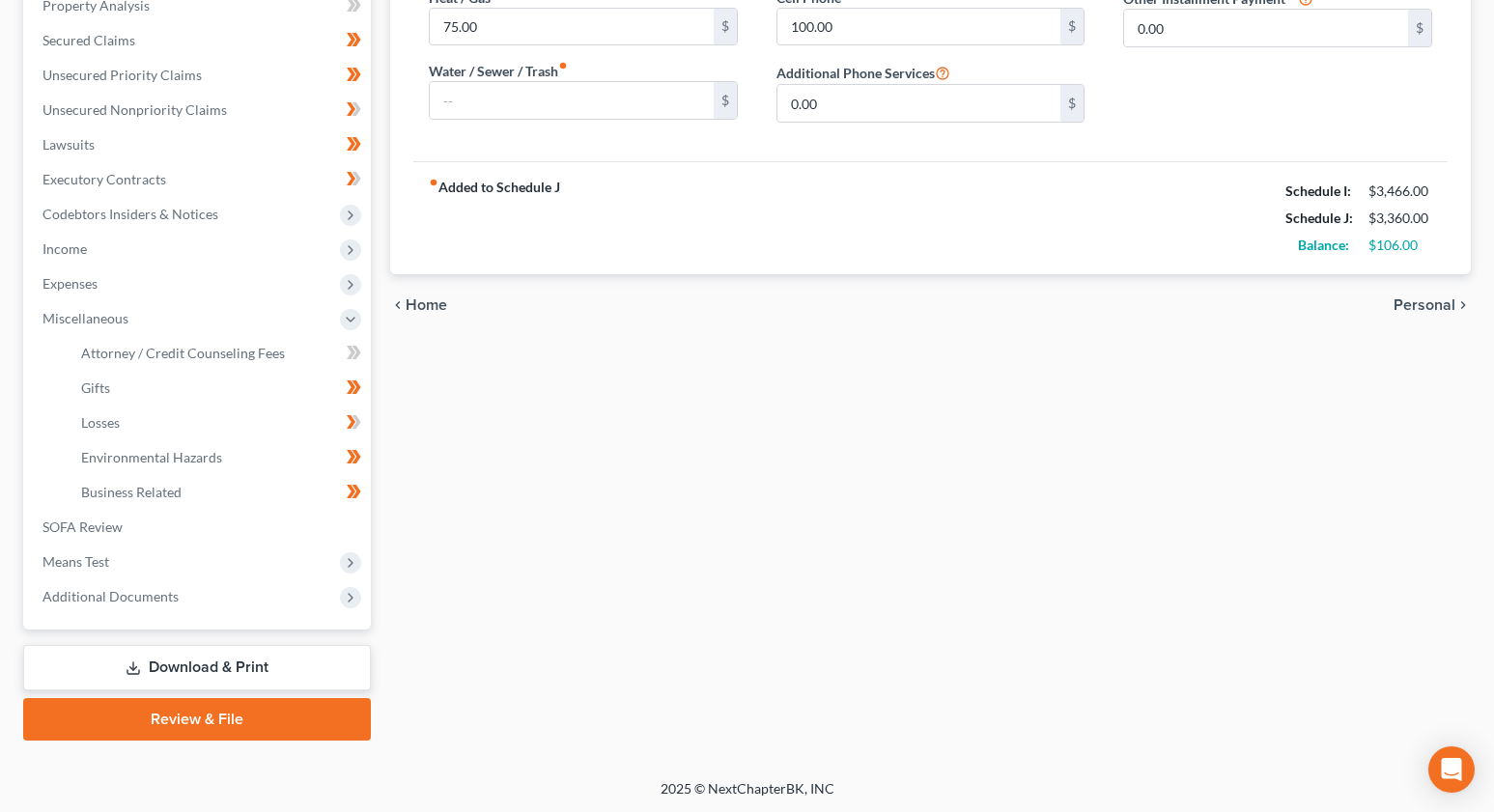 click on "Download & Print" at bounding box center (197, 667) 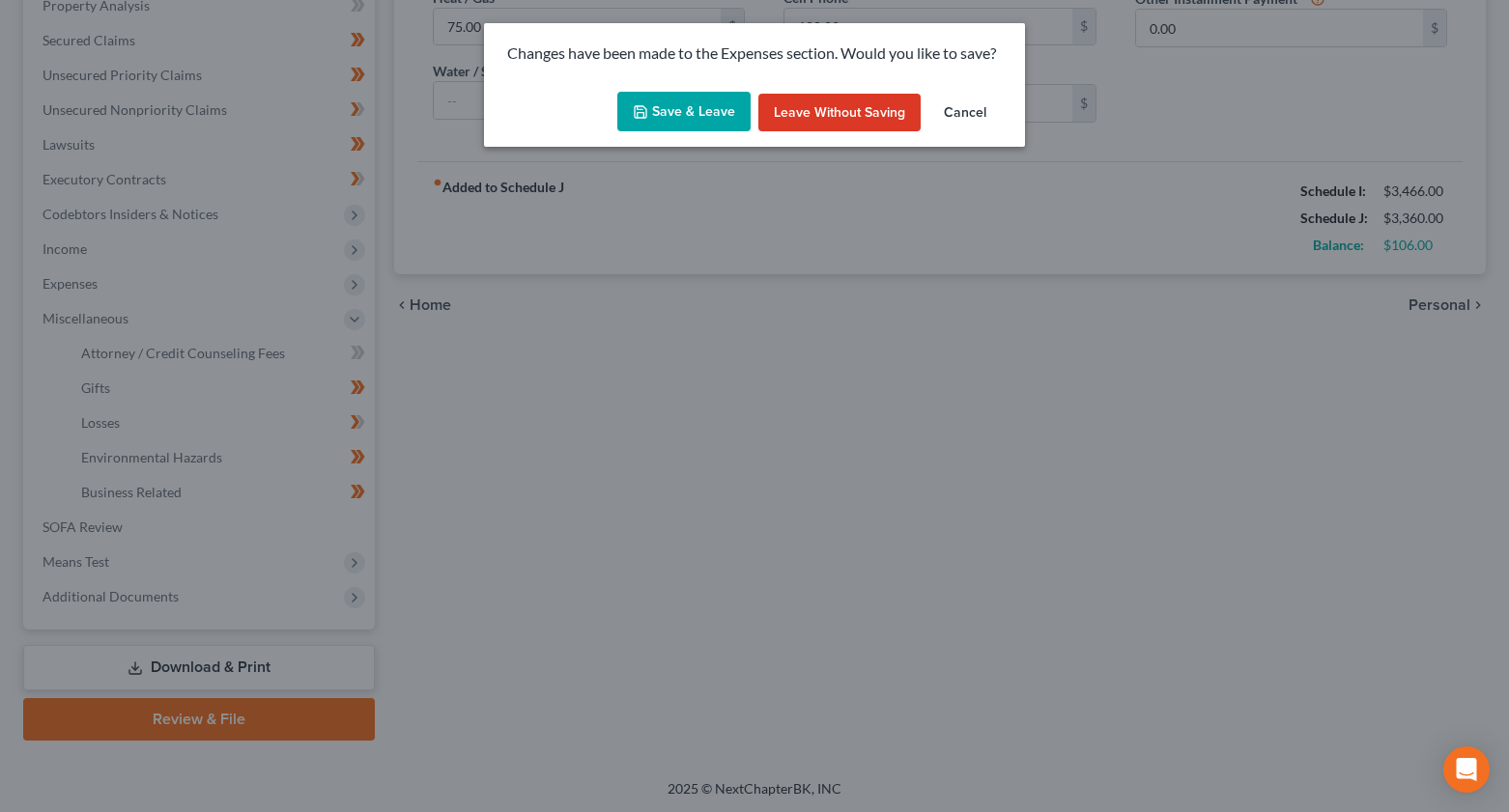 click on "Save & Leave" at bounding box center [684, 112] 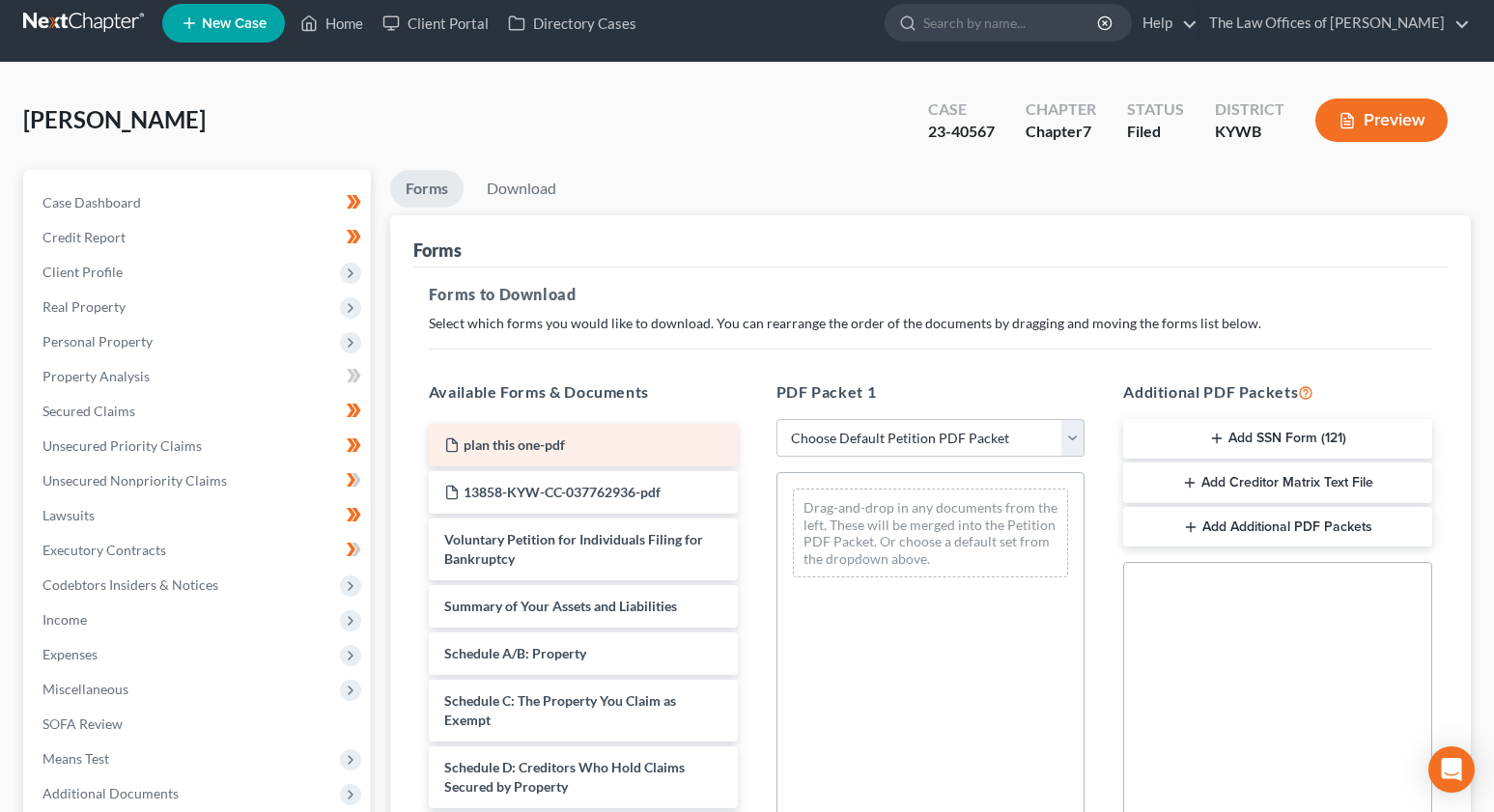 scroll, scrollTop: 0, scrollLeft: 0, axis: both 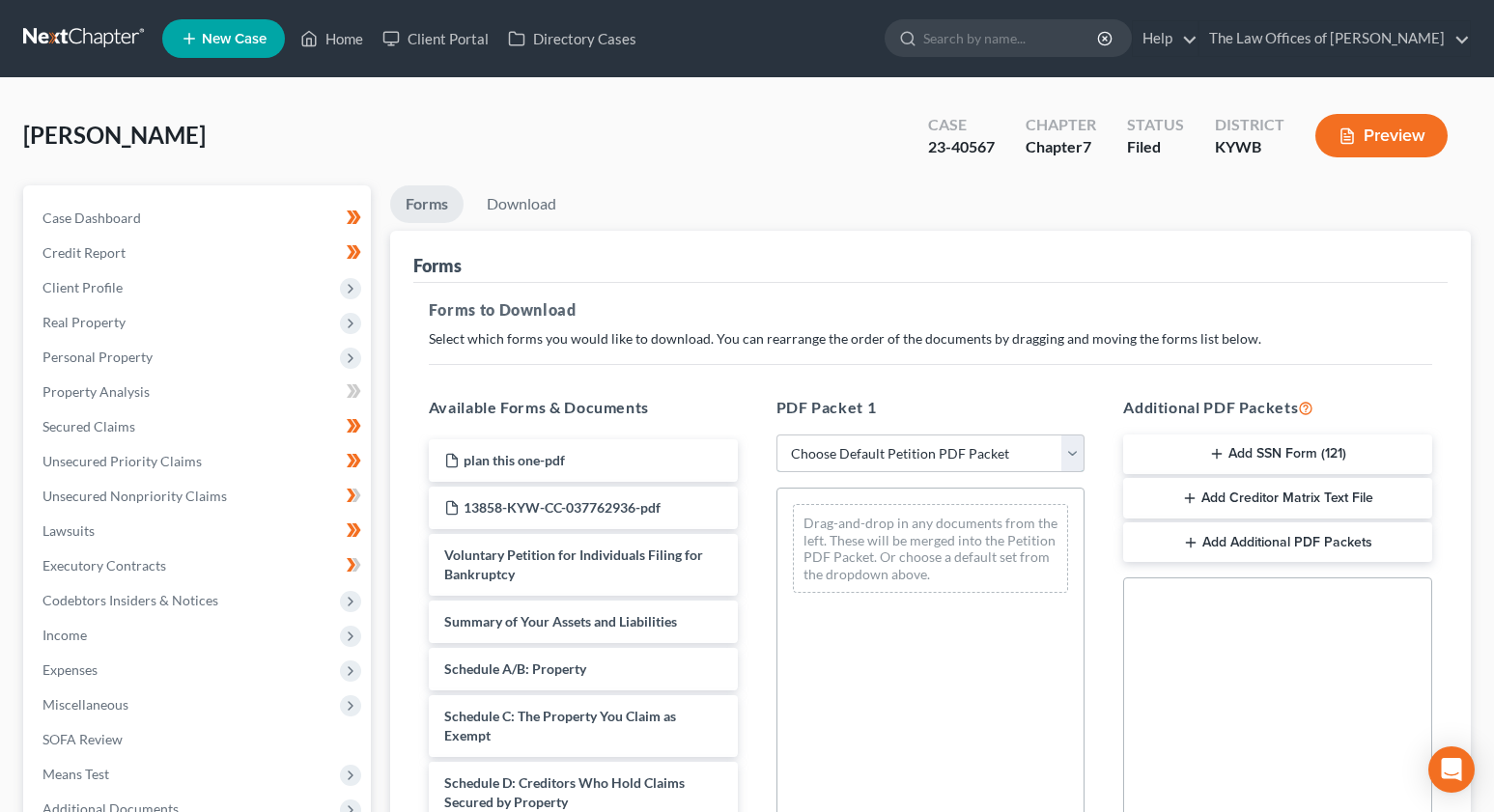 click on "Choose Default Petition PDF Packet Complete Bankruptcy Petition (all forms and schedules) Emergency Filing Forms (Petition and Creditor List Only) Amended Forms Signature Pages Only" at bounding box center (931, 454) 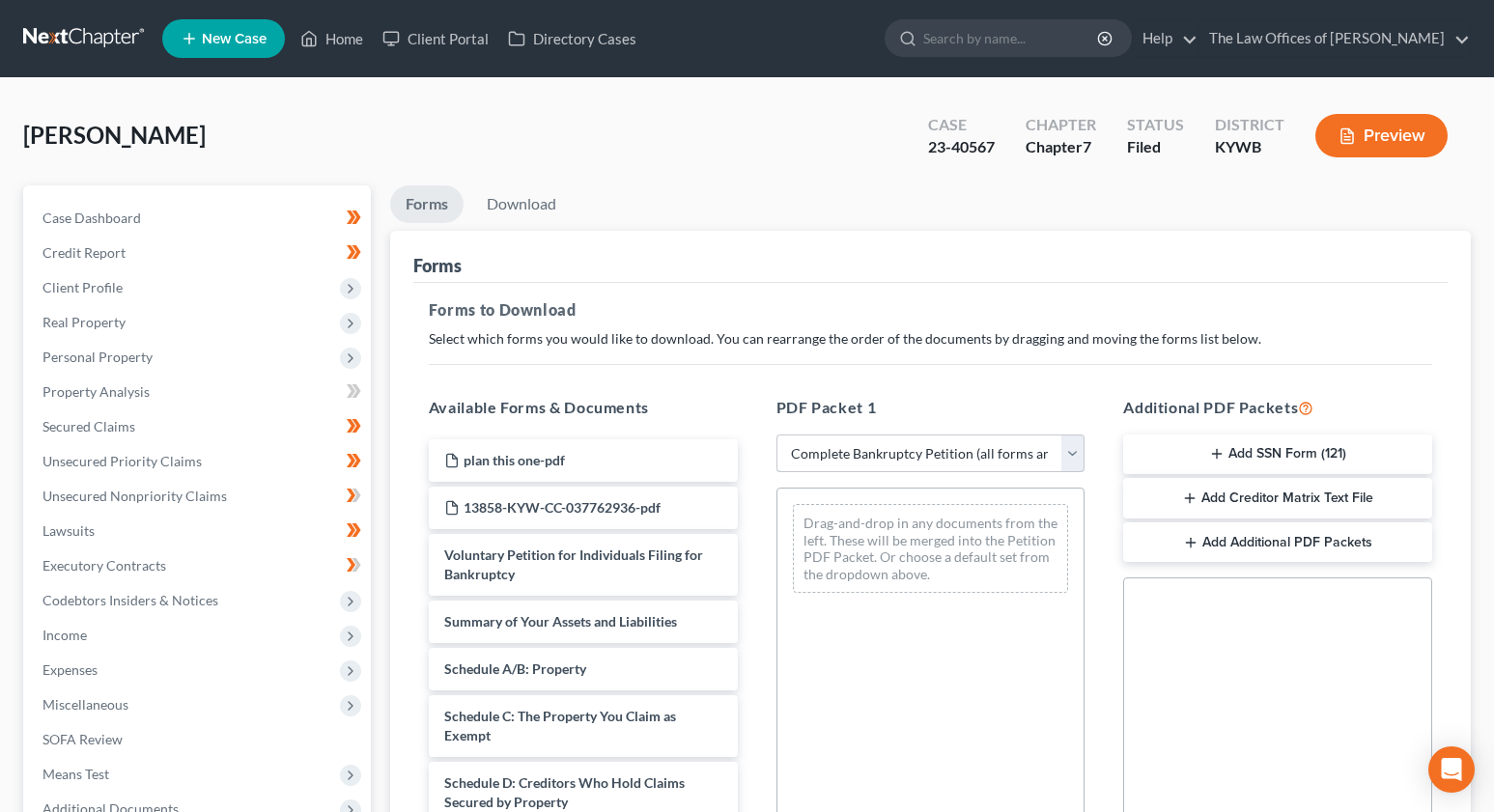 click on "Choose Default Petition PDF Packet Complete Bankruptcy Petition (all forms and schedules) Emergency Filing Forms (Petition and Creditor List Only) Amended Forms Signature Pages Only" at bounding box center (931, 454) 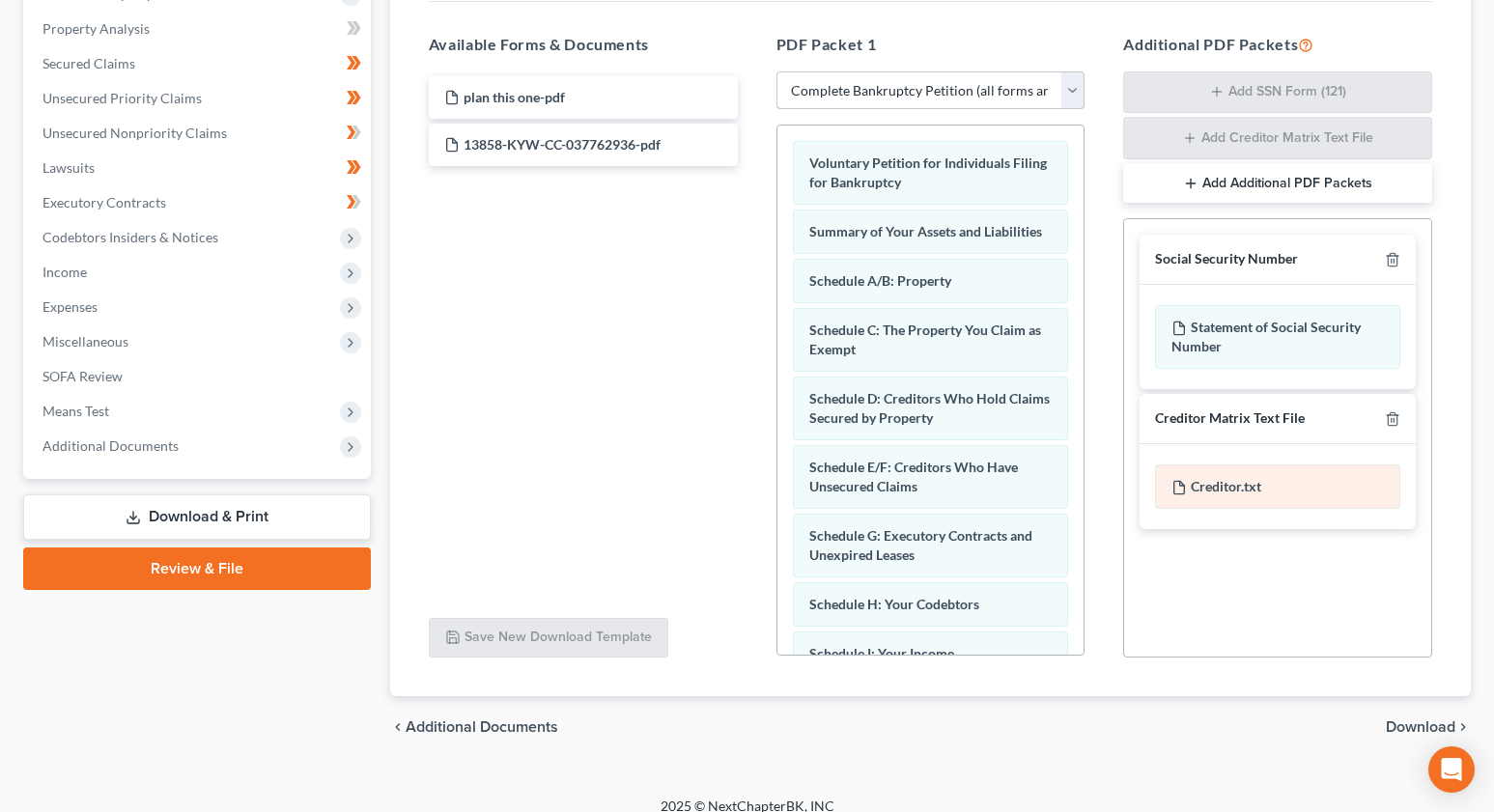 scroll, scrollTop: 382, scrollLeft: 0, axis: vertical 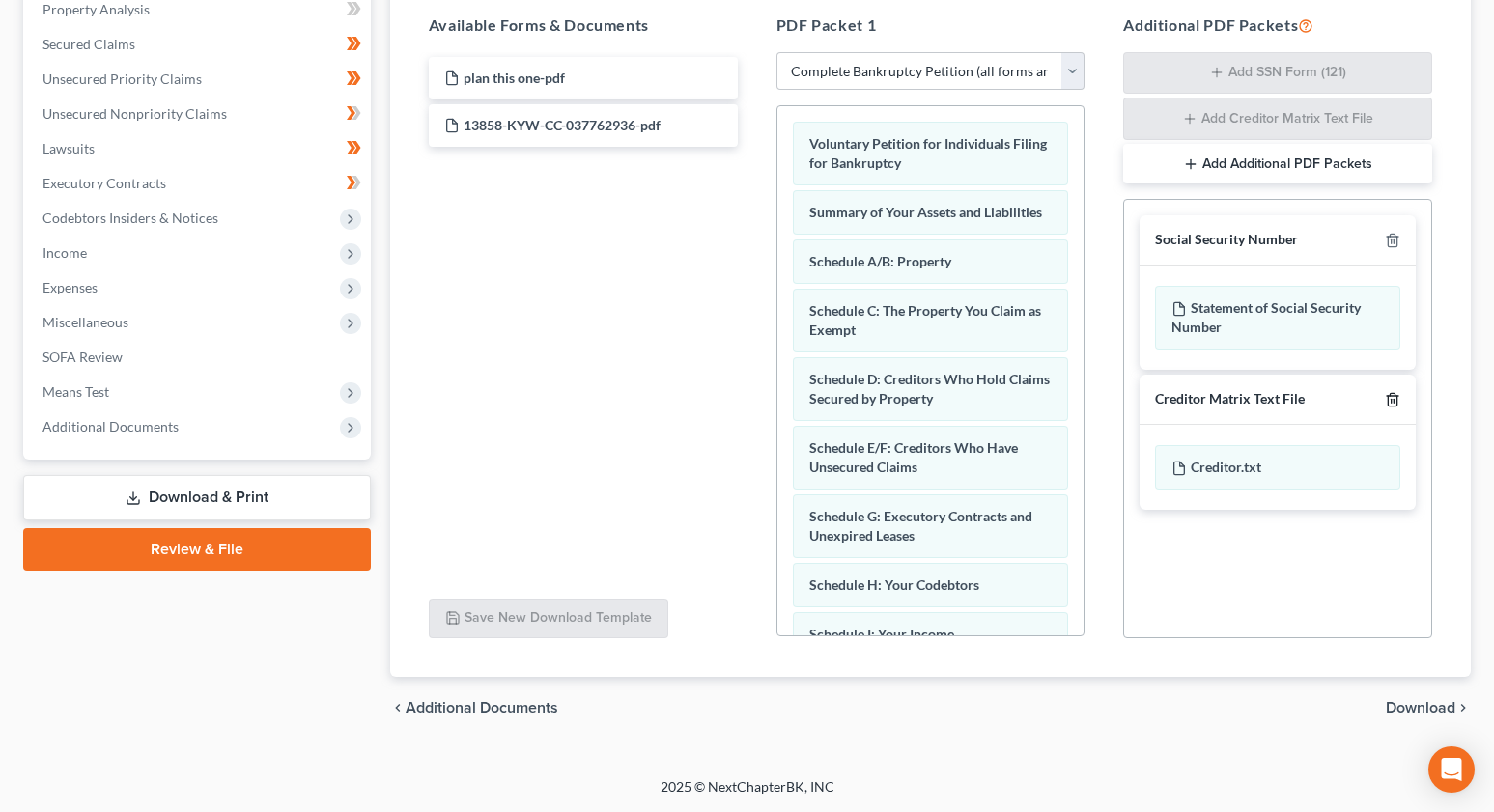 click 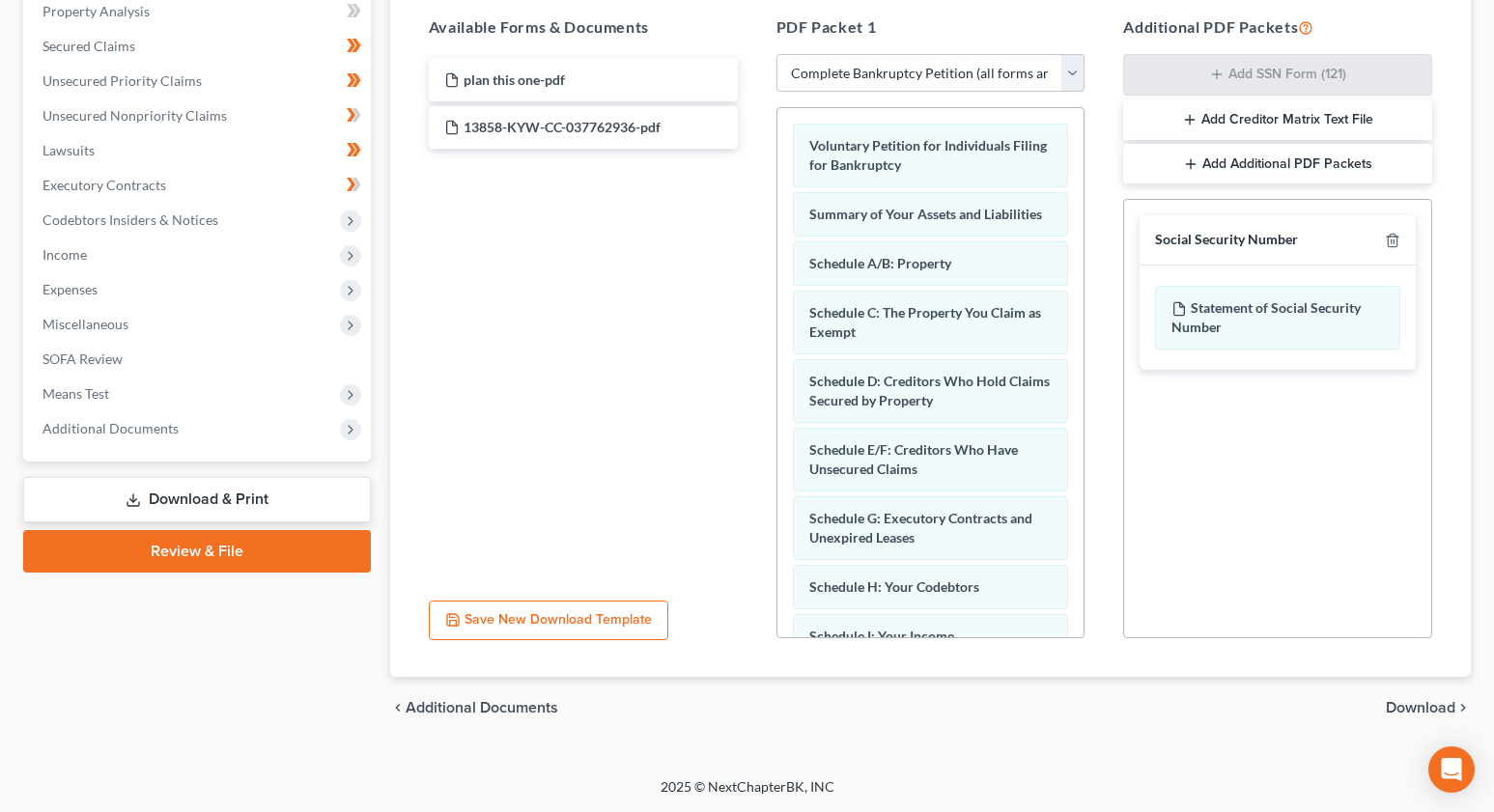 scroll, scrollTop: 380, scrollLeft: 0, axis: vertical 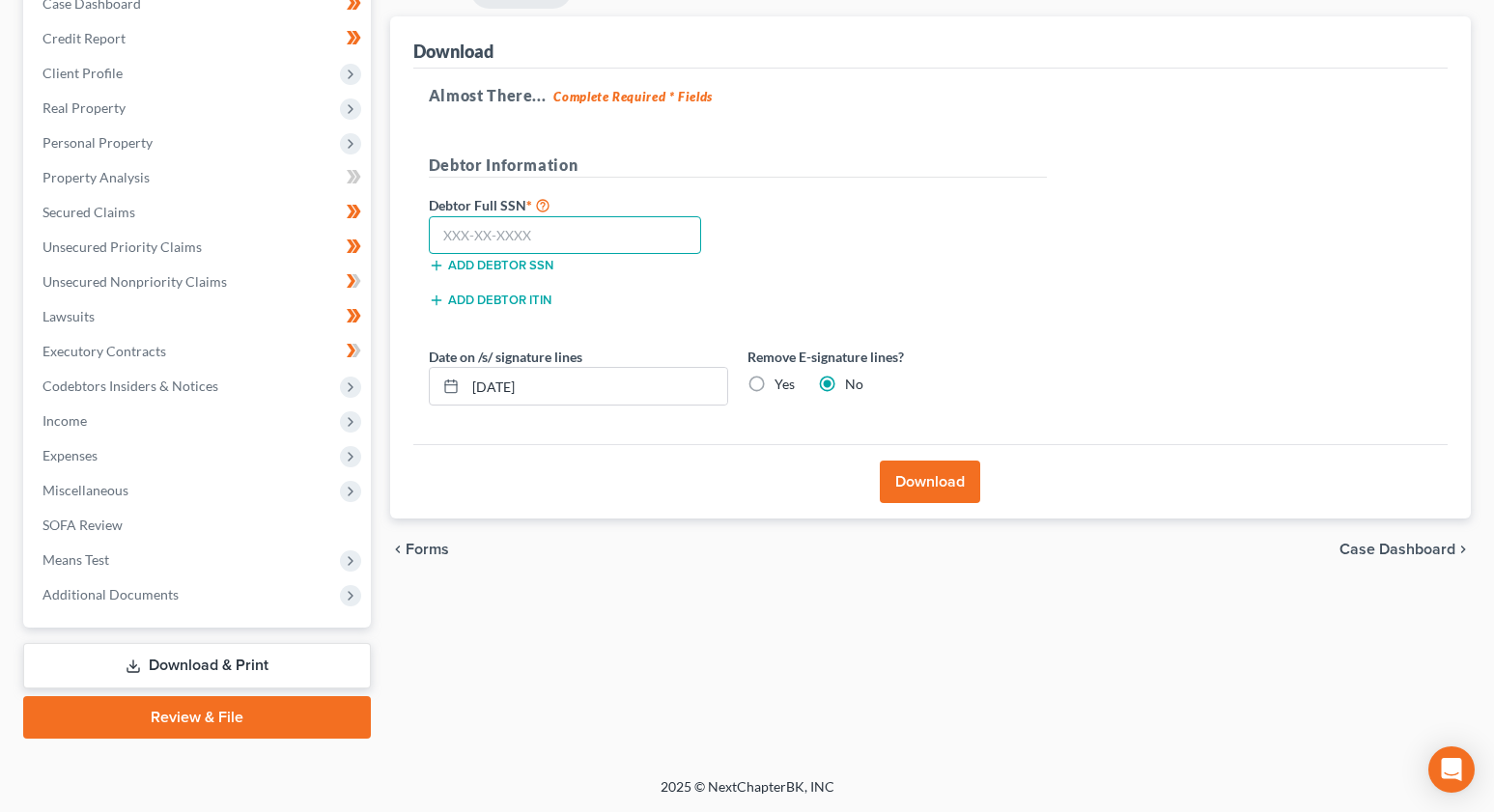 click at bounding box center [565, 236] 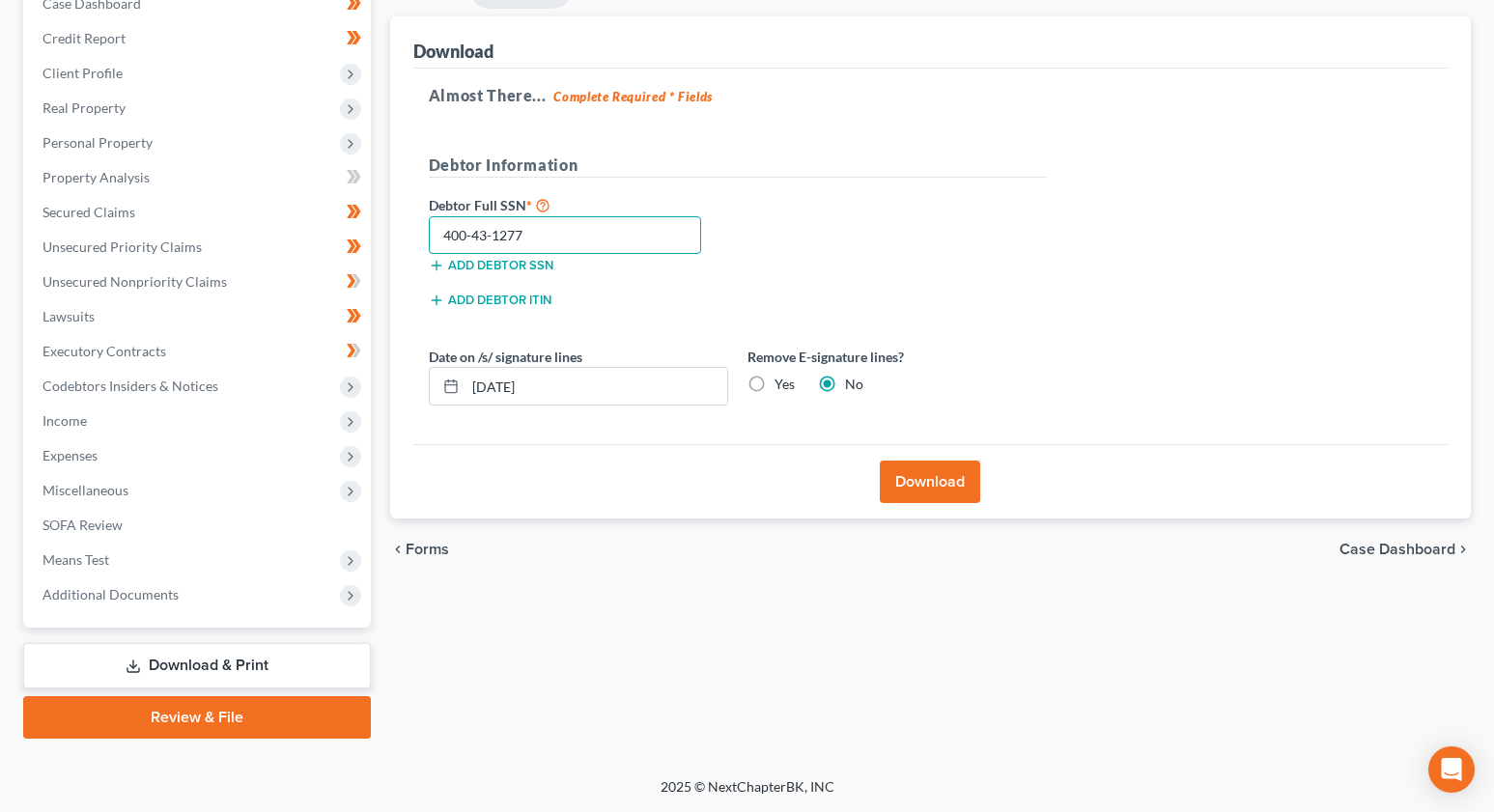 type on "400-43-1277" 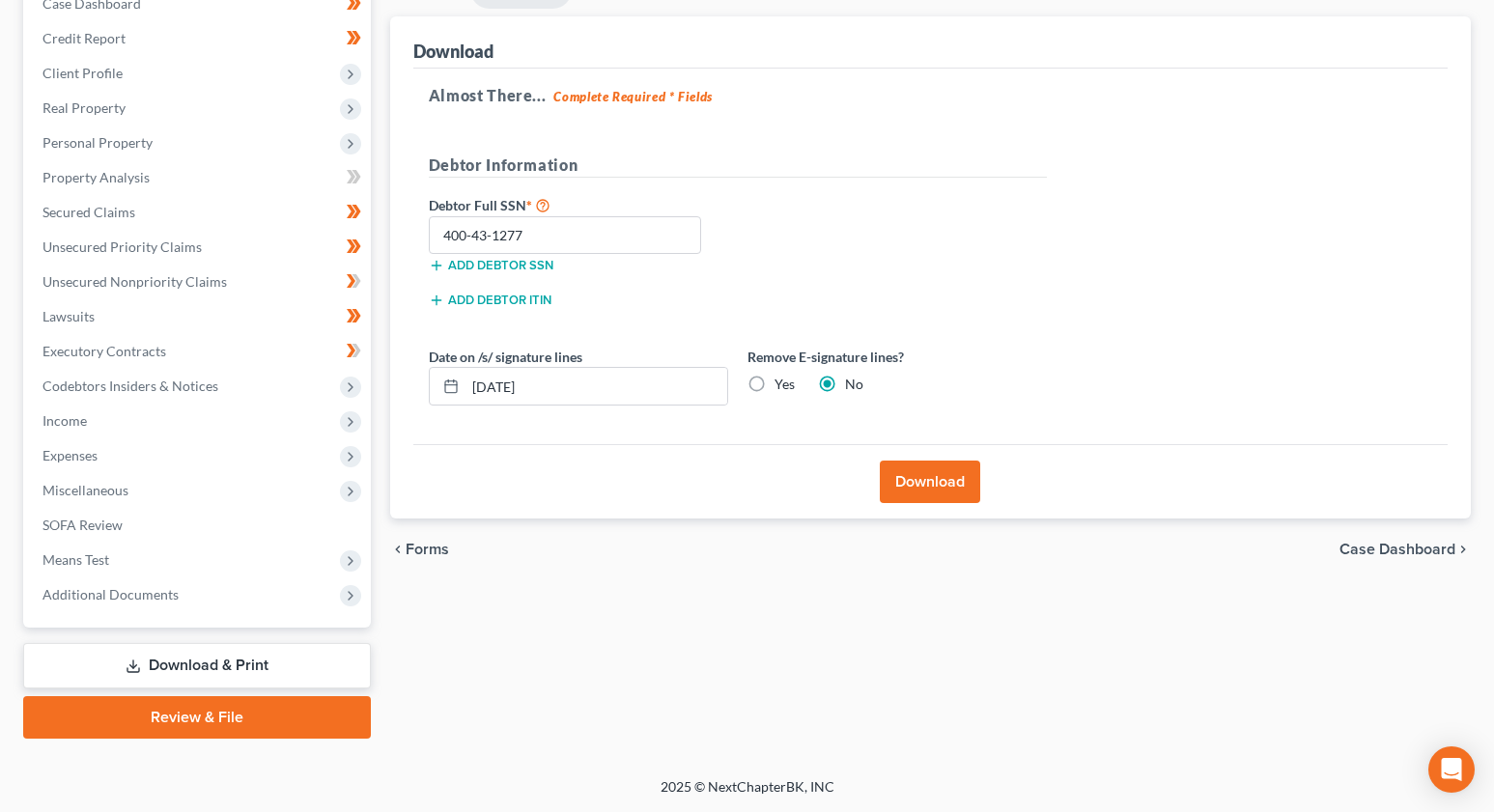 click on "Yes" at bounding box center [784, 384] 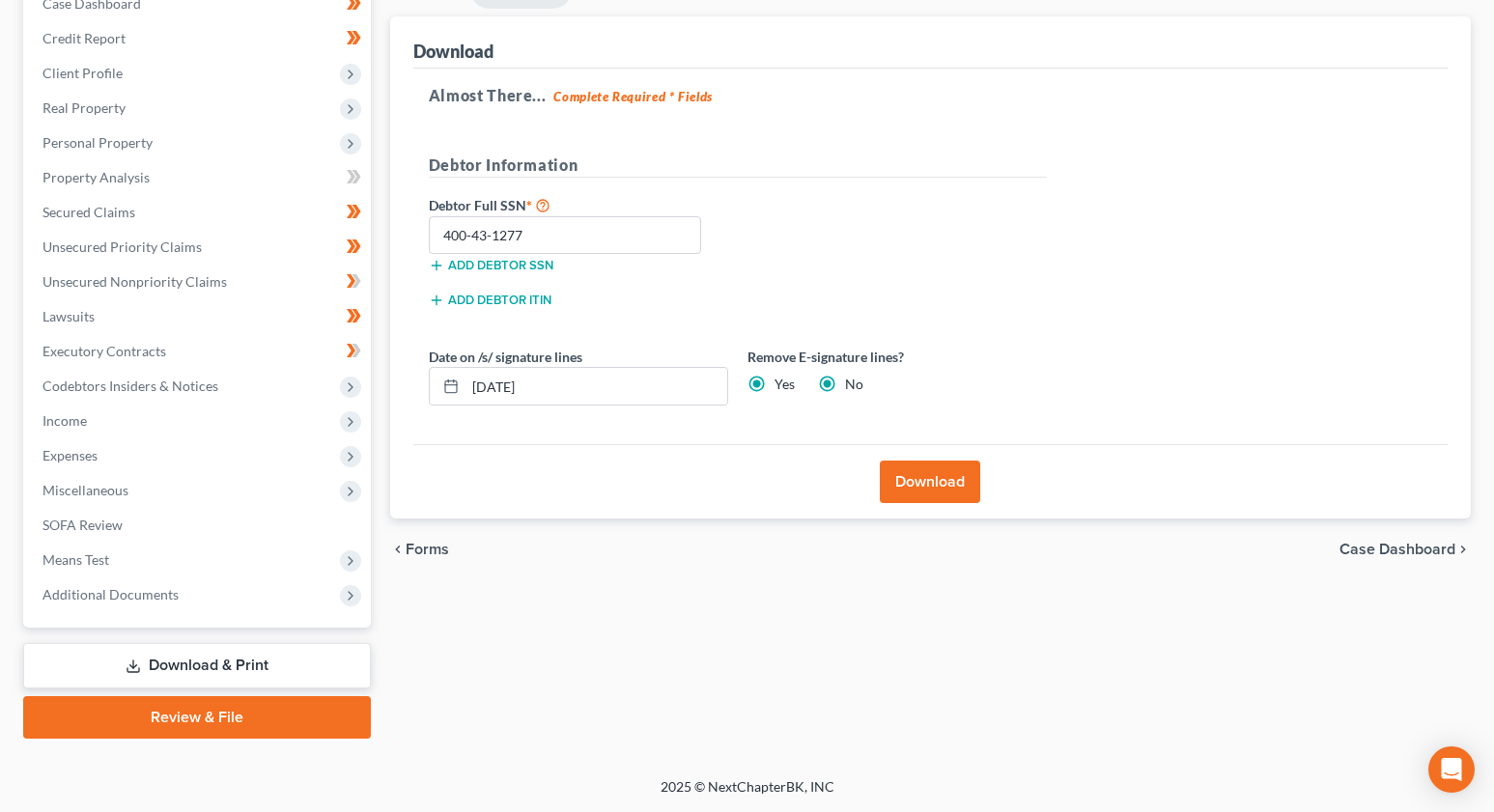 radio on "false" 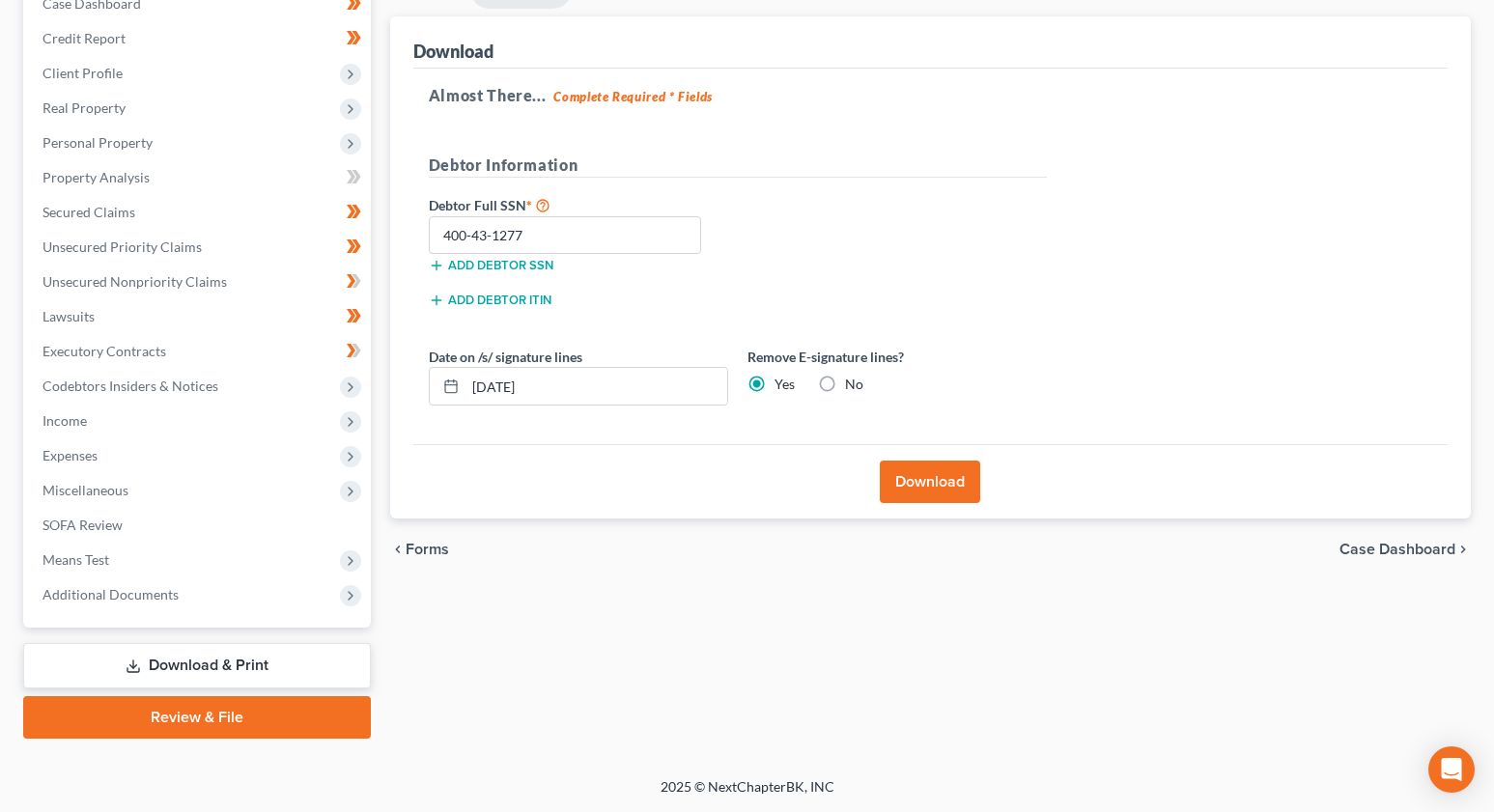 click on "Download" at bounding box center [930, 482] 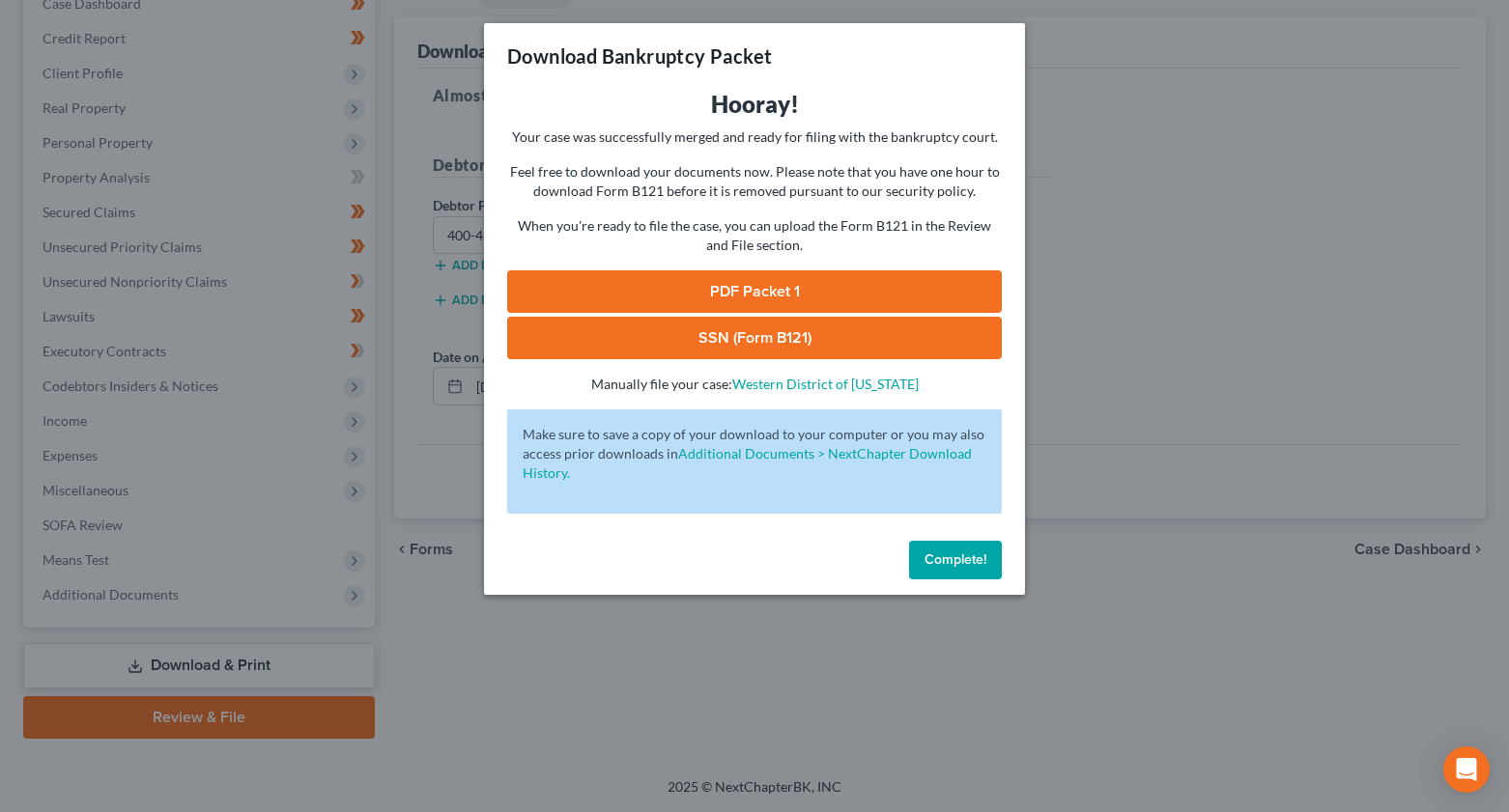 click on "PDF Packet 1" at bounding box center [754, 292] 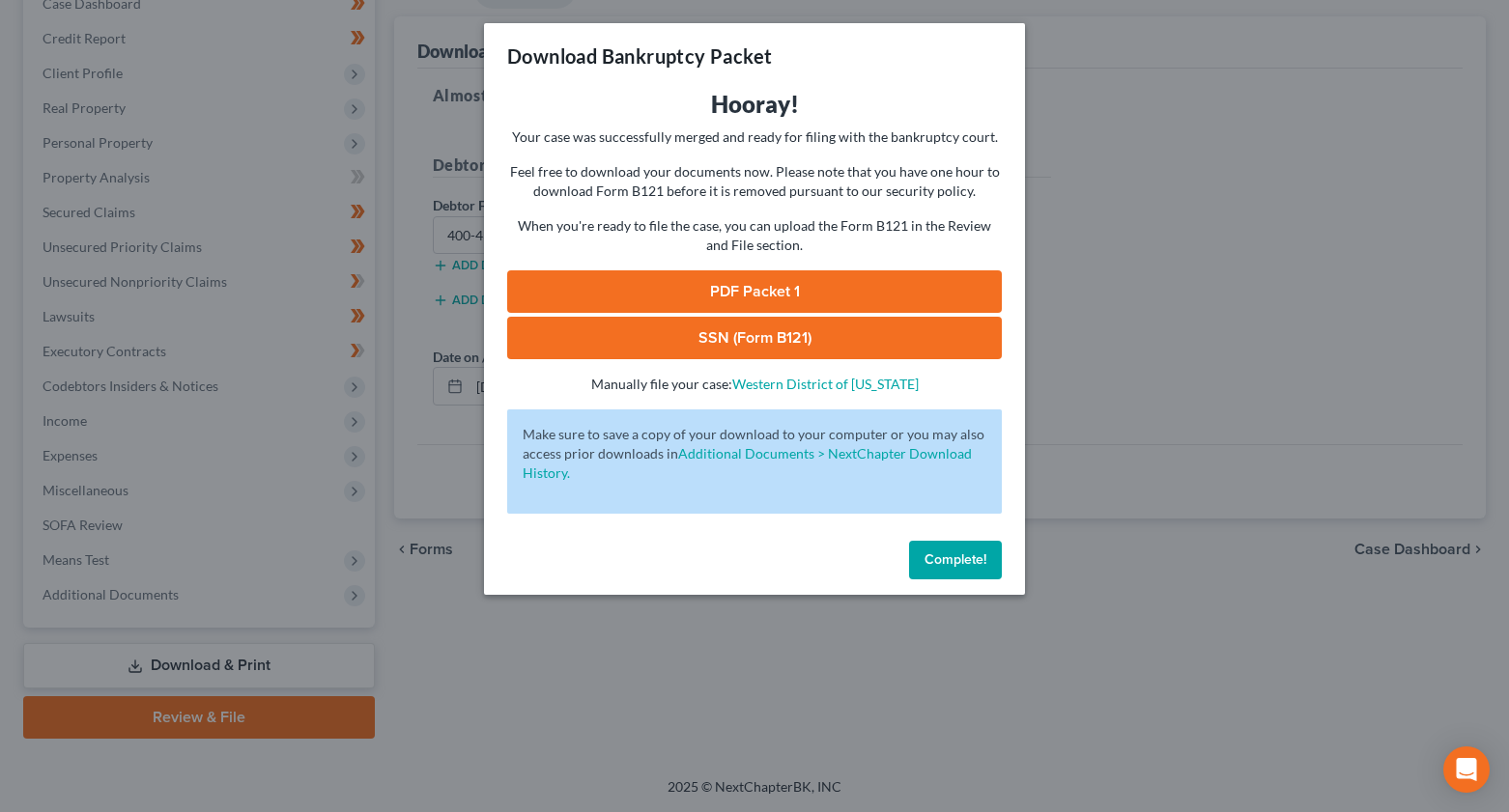 click on "SSN (Form B121)" at bounding box center (754, 338) 